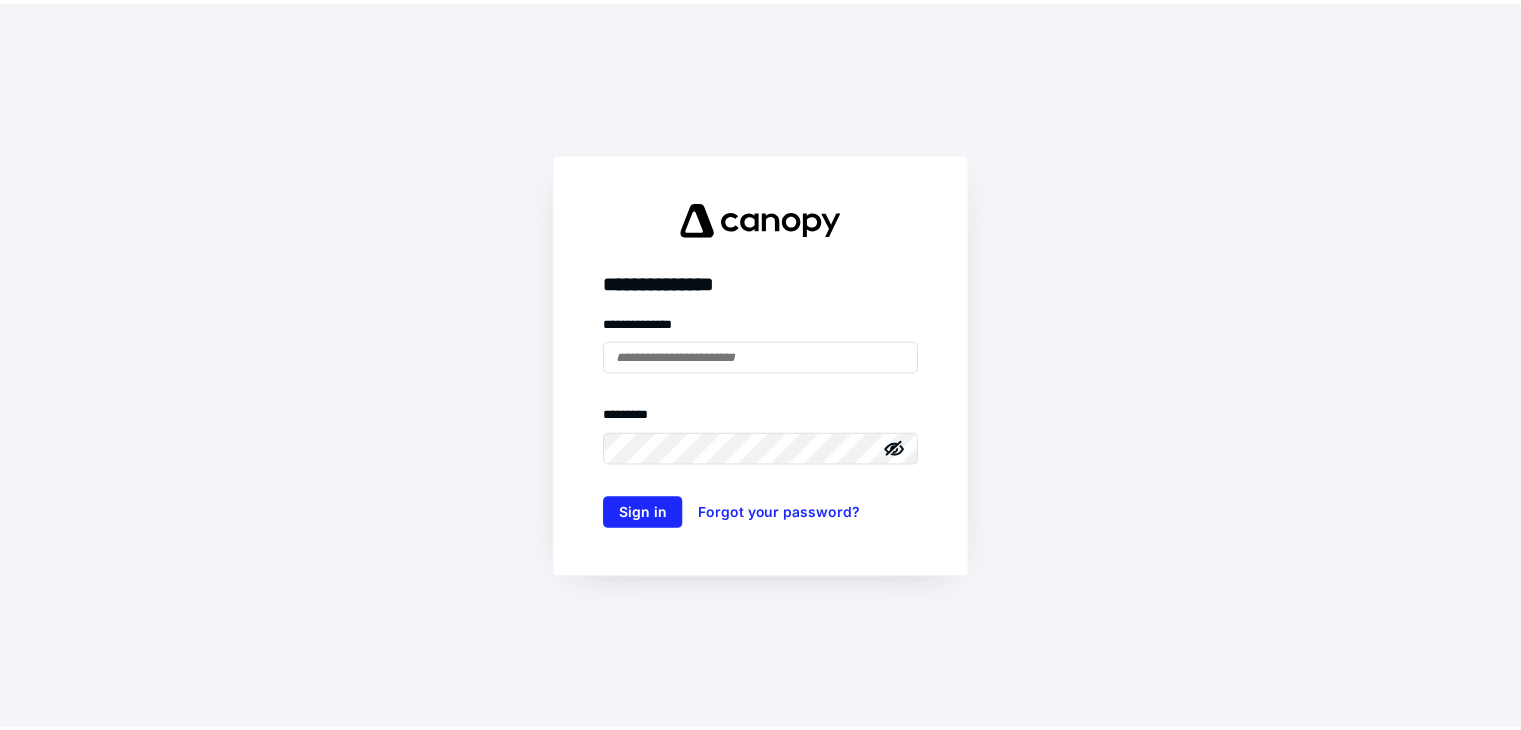 scroll, scrollTop: 0, scrollLeft: 0, axis: both 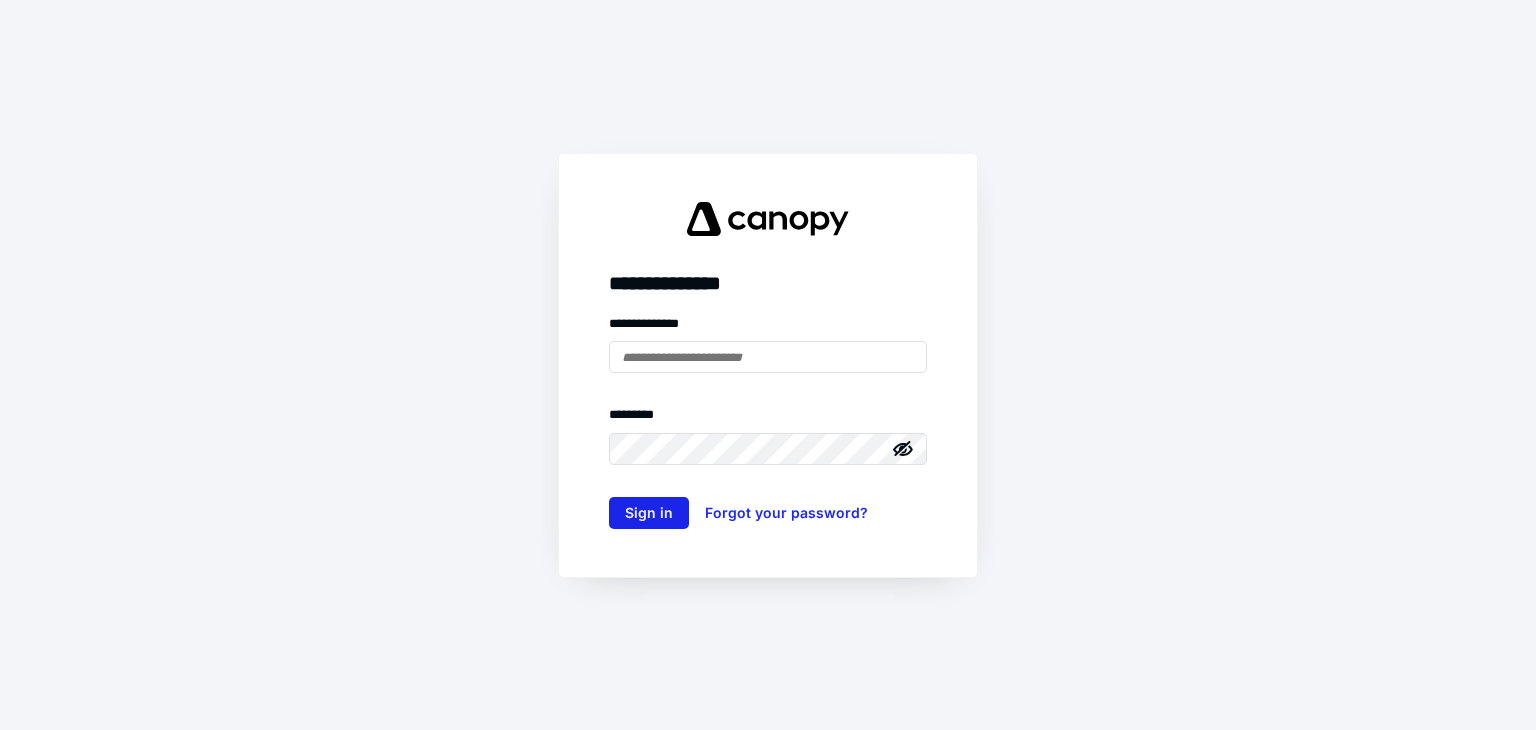 type on "**********" 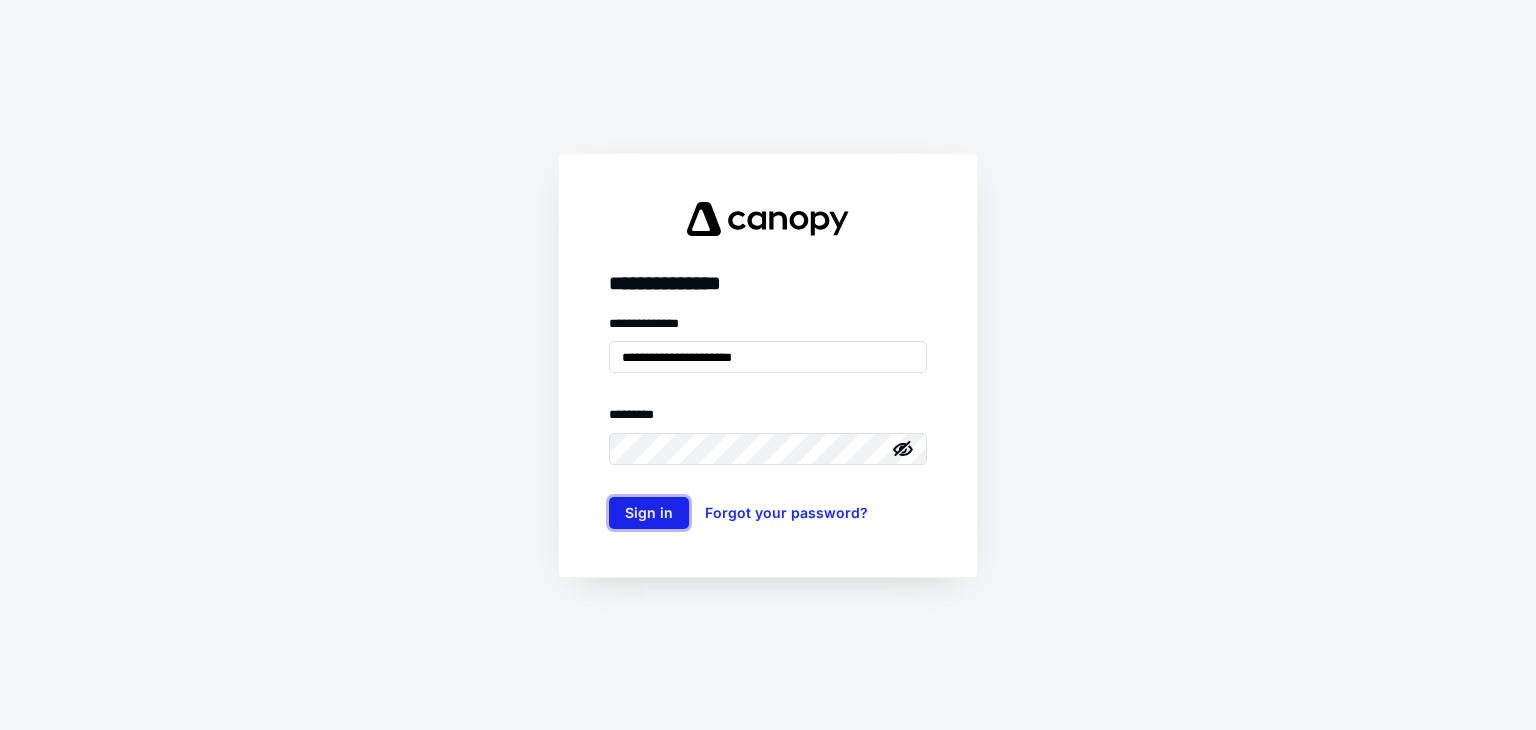 click on "Sign in" at bounding box center (649, 513) 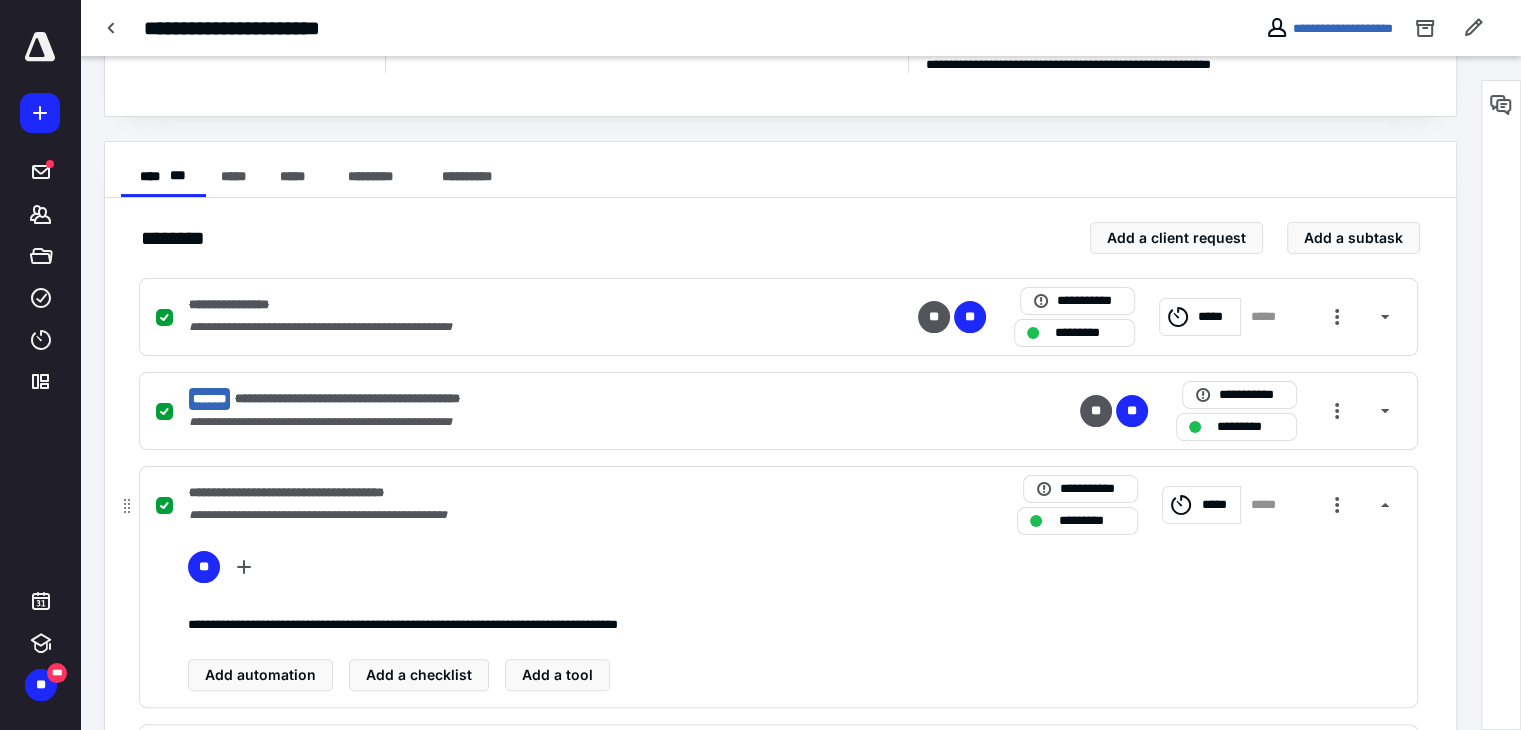 scroll, scrollTop: 100, scrollLeft: 0, axis: vertical 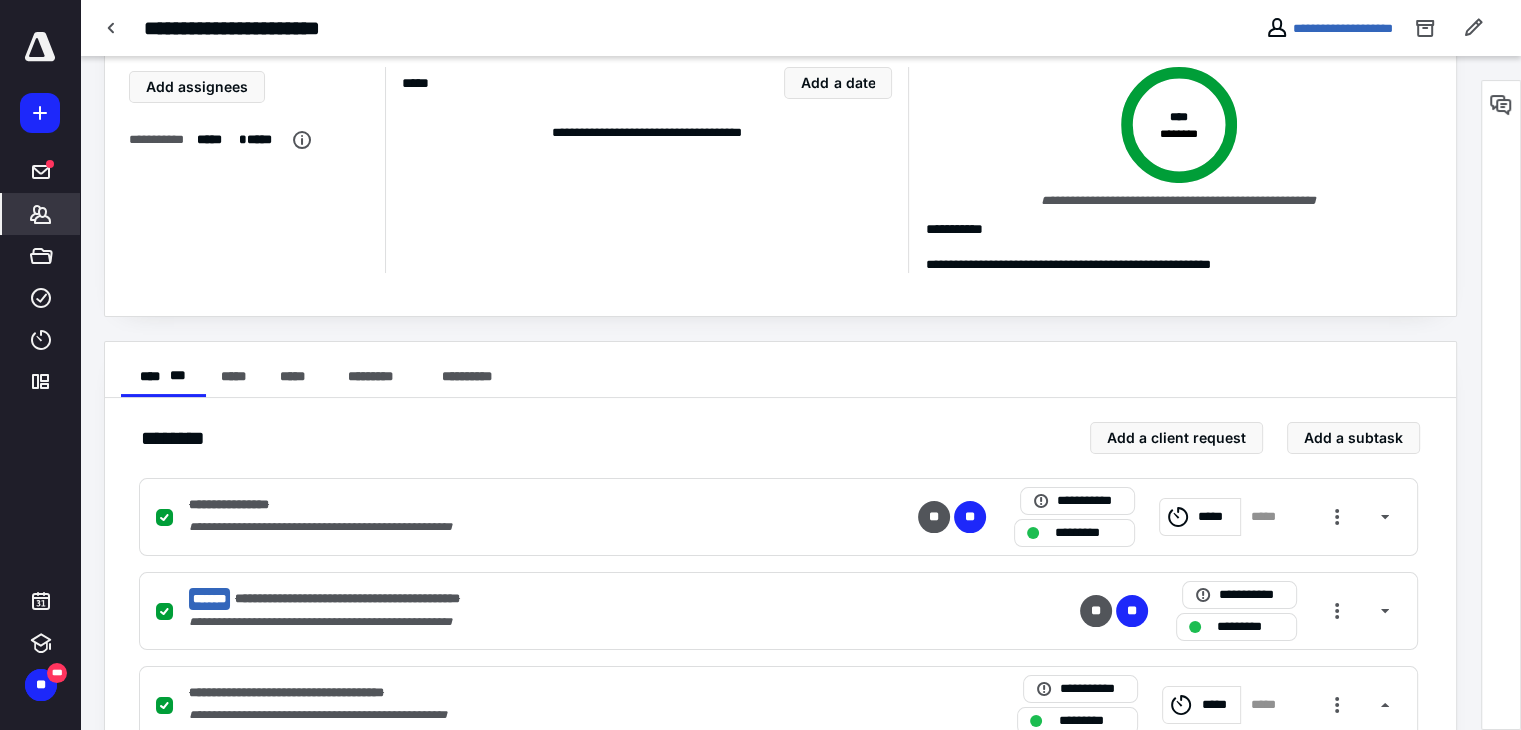 click 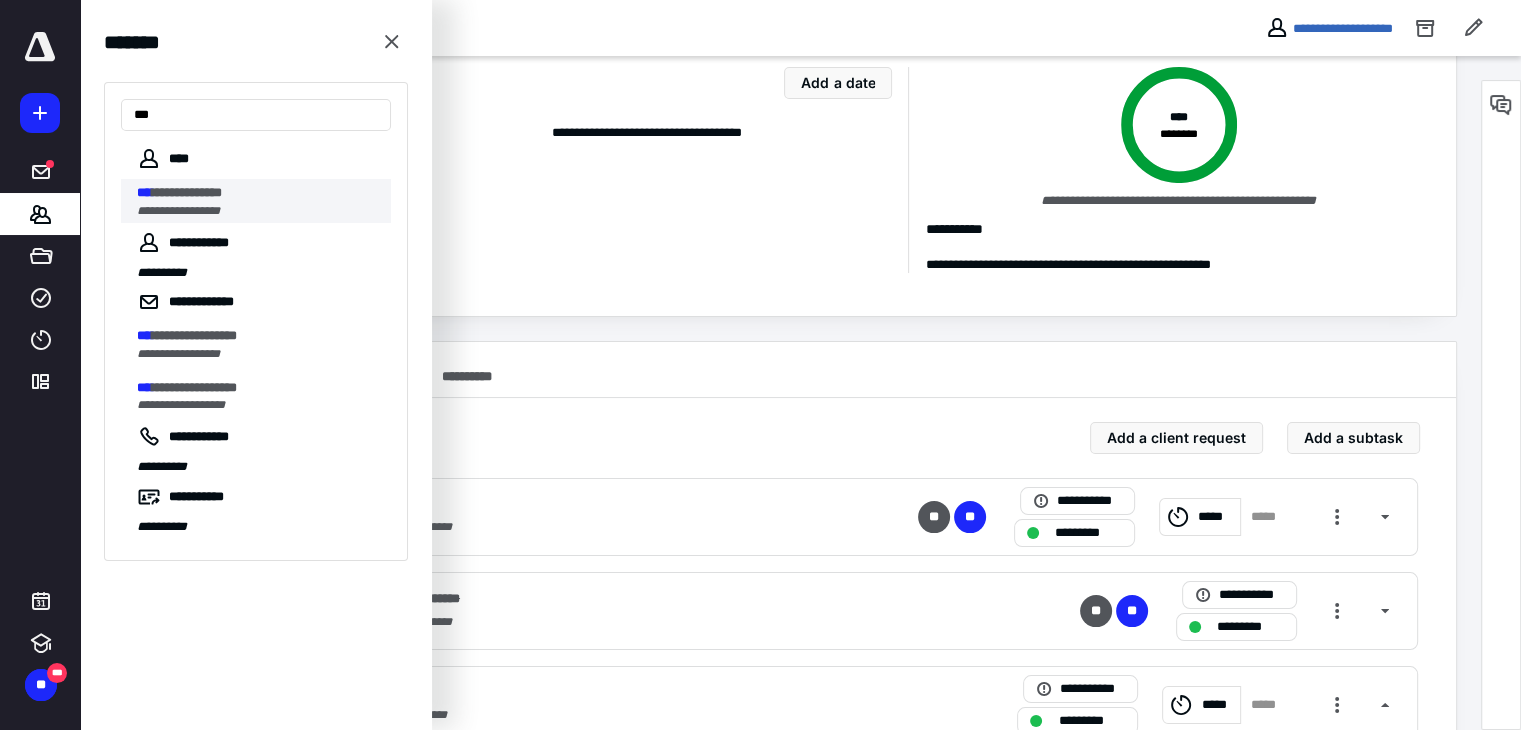 type on "***" 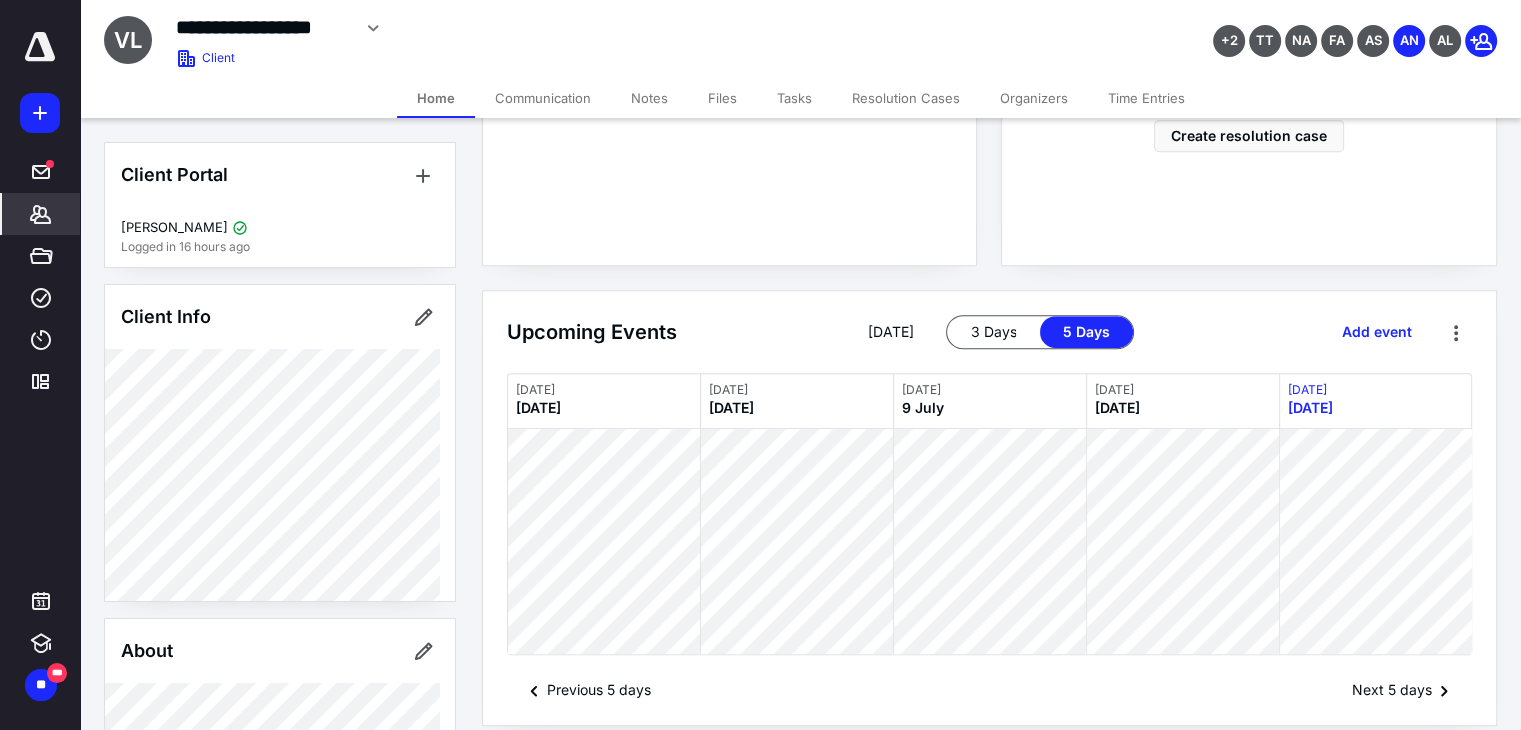 scroll, scrollTop: 919, scrollLeft: 0, axis: vertical 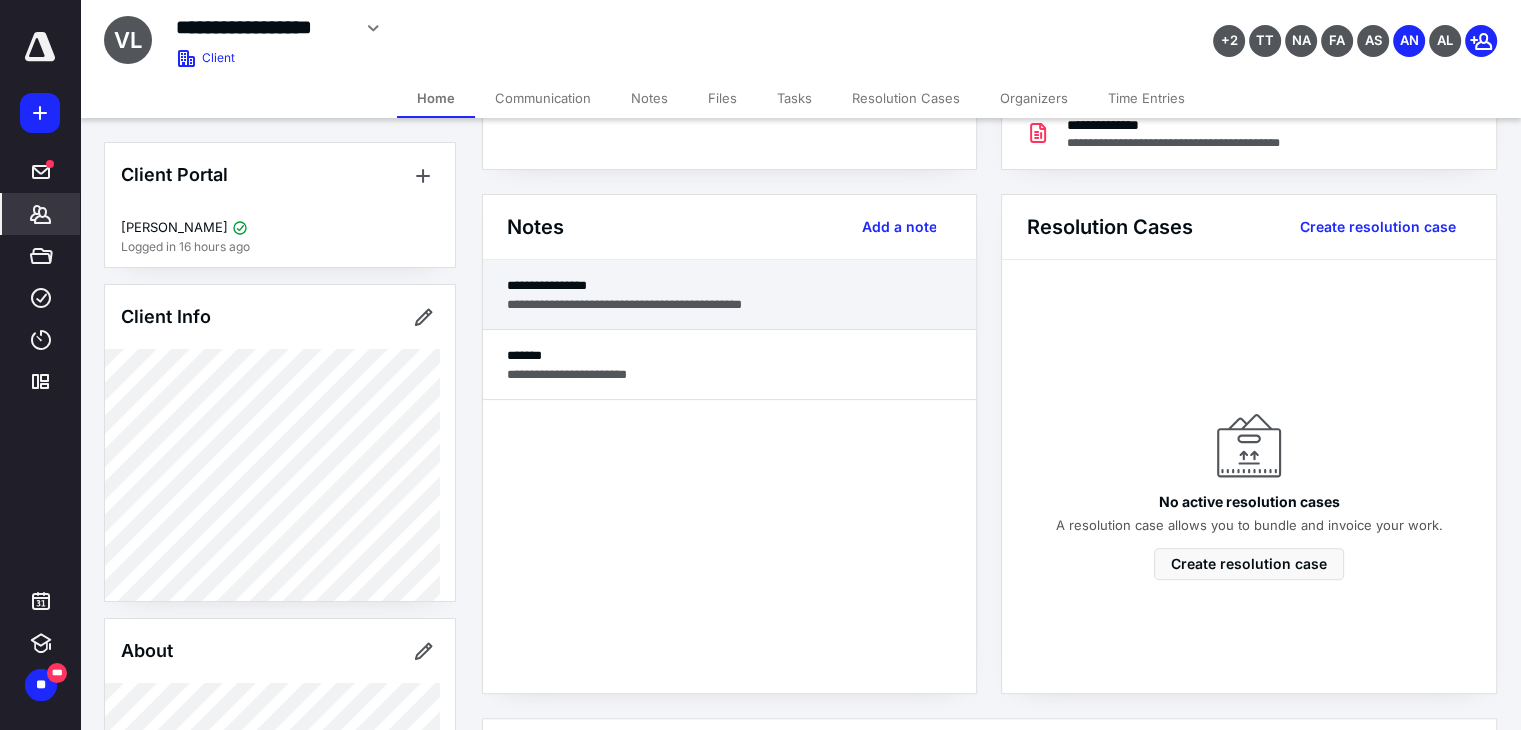 click on "**********" at bounding box center [729, 295] 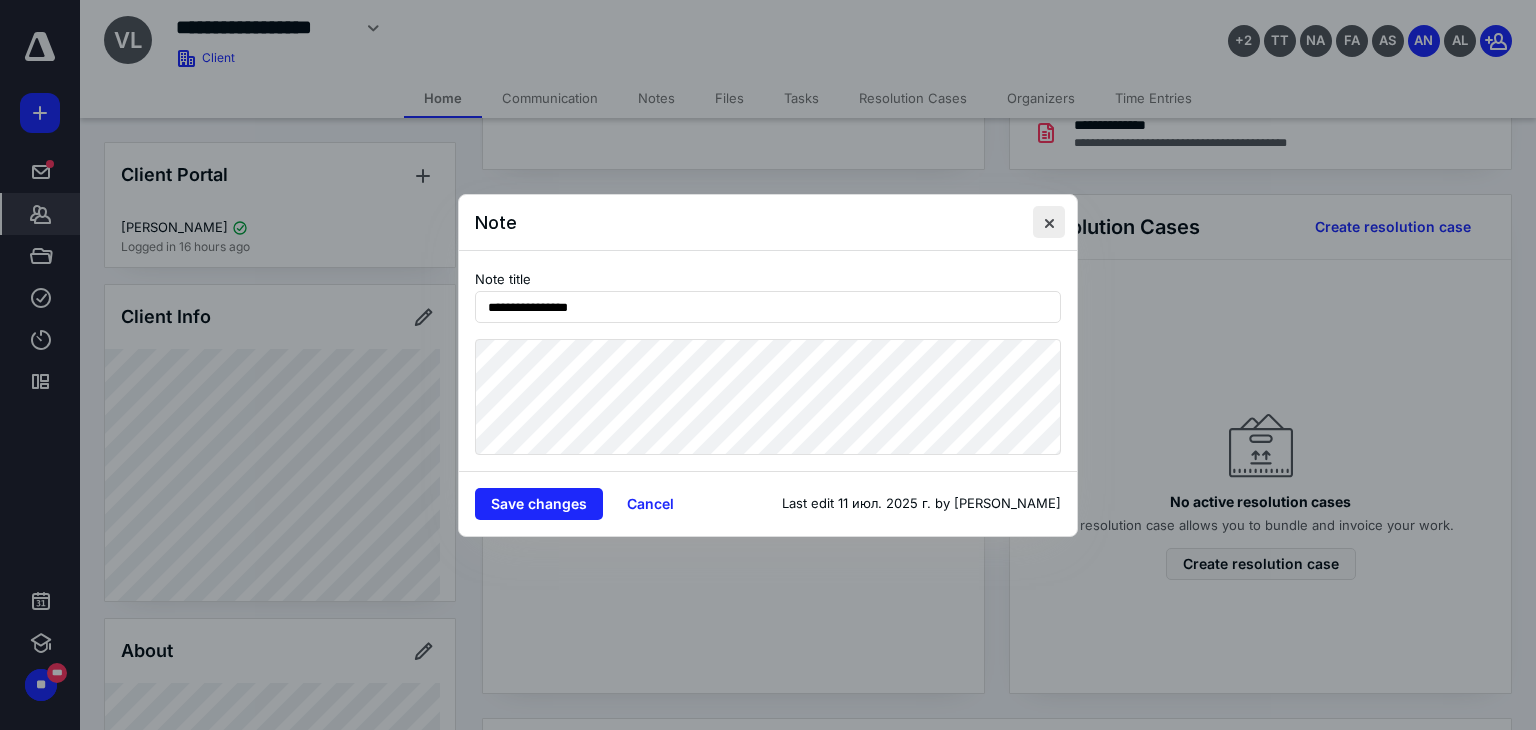 click at bounding box center (1049, 222) 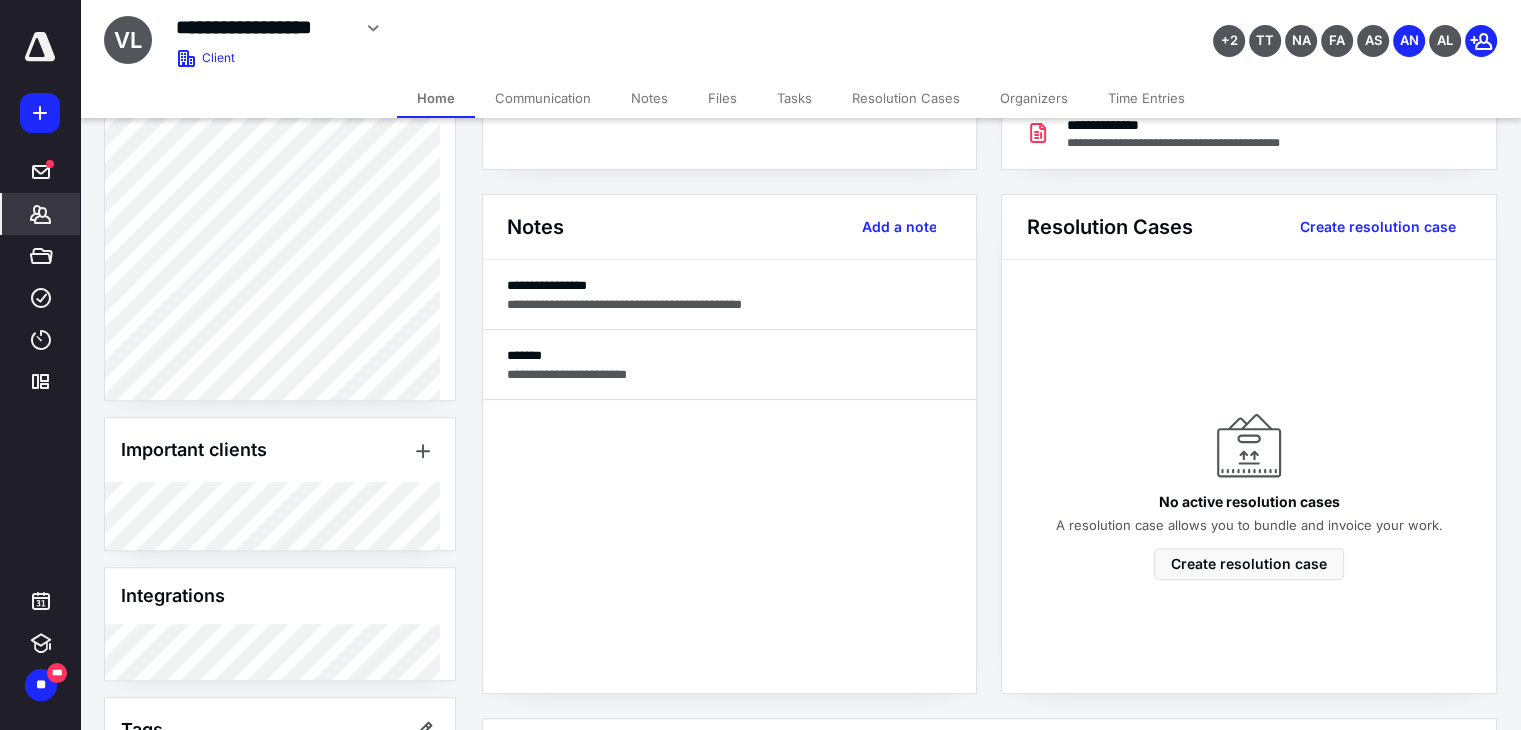 scroll, scrollTop: 900, scrollLeft: 0, axis: vertical 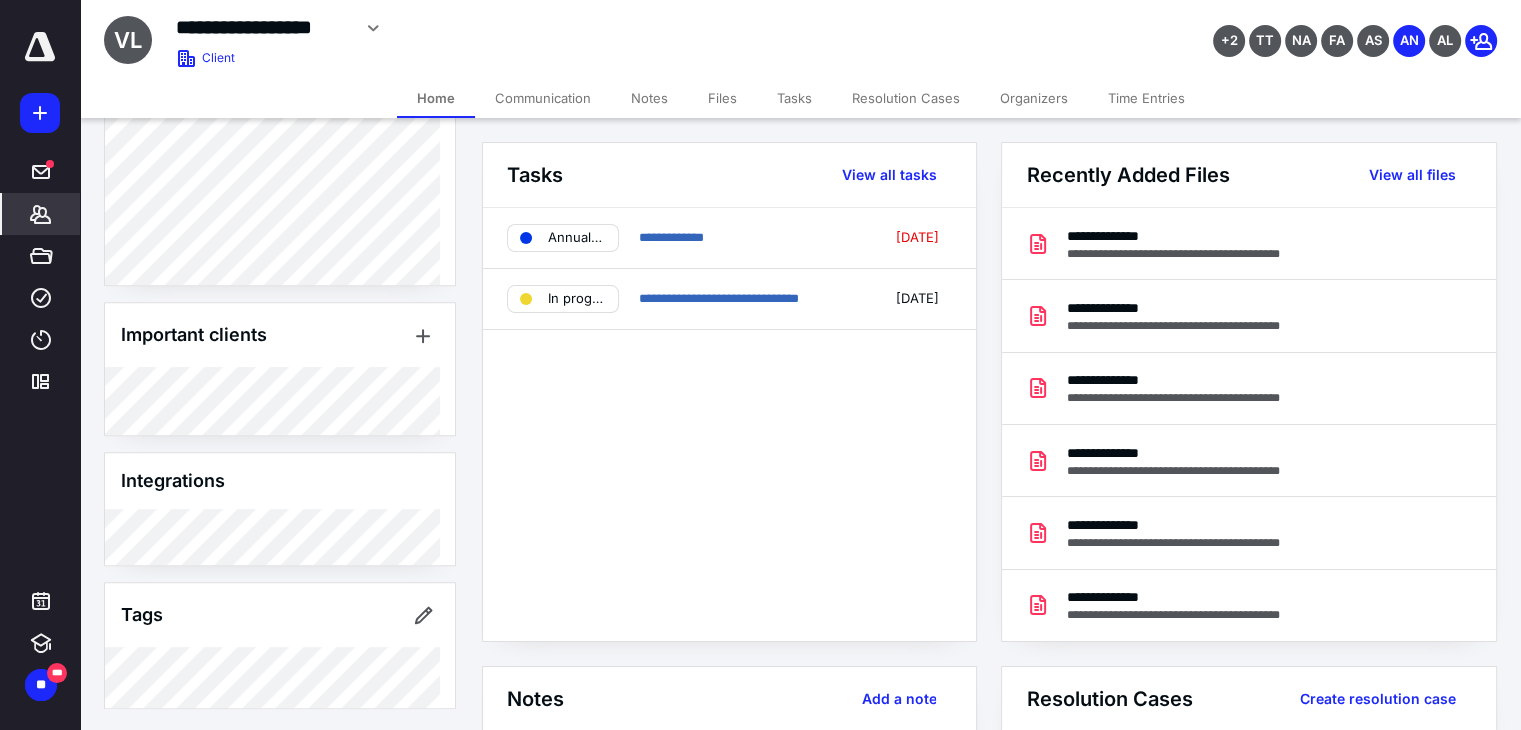 click on "Files" at bounding box center [722, 98] 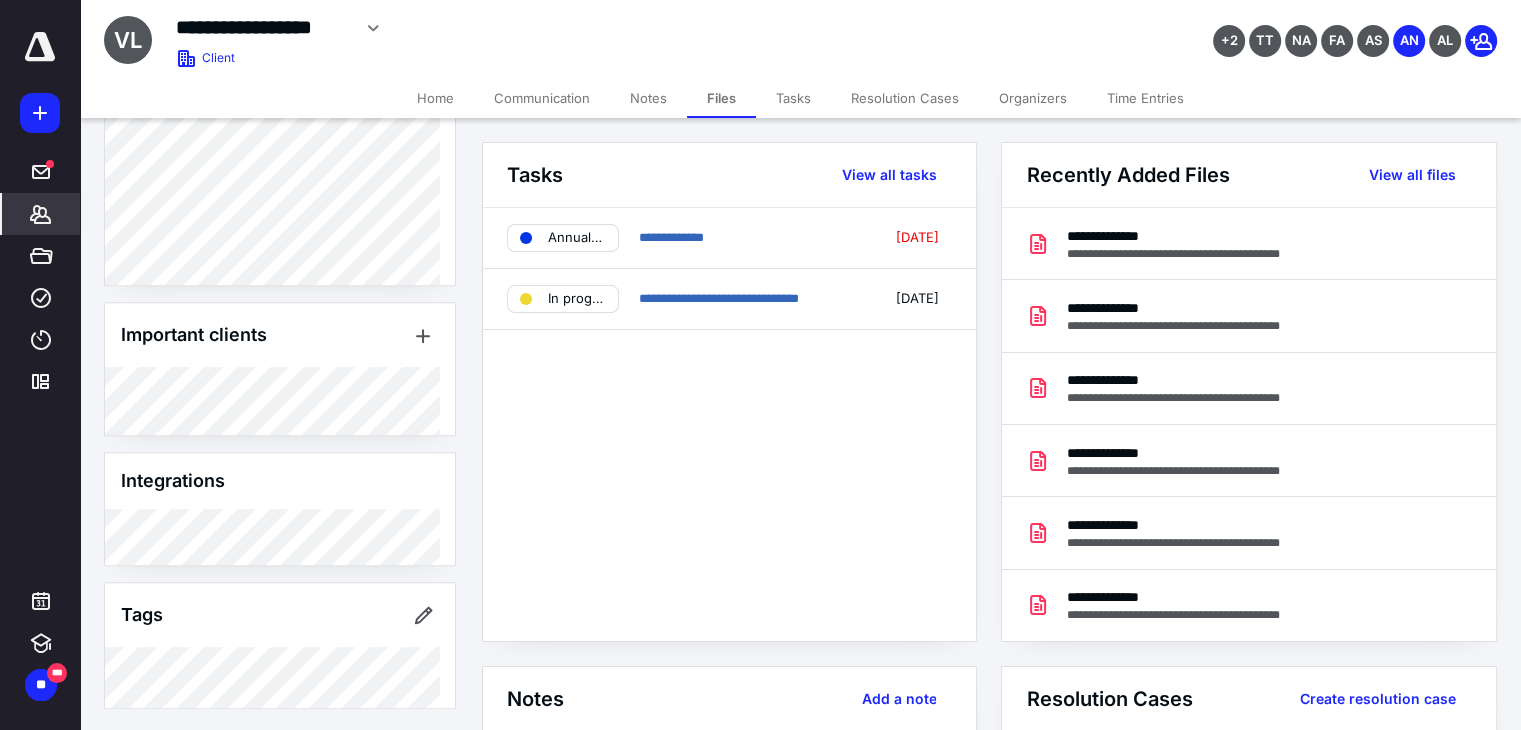 click on "Files" at bounding box center [721, 98] 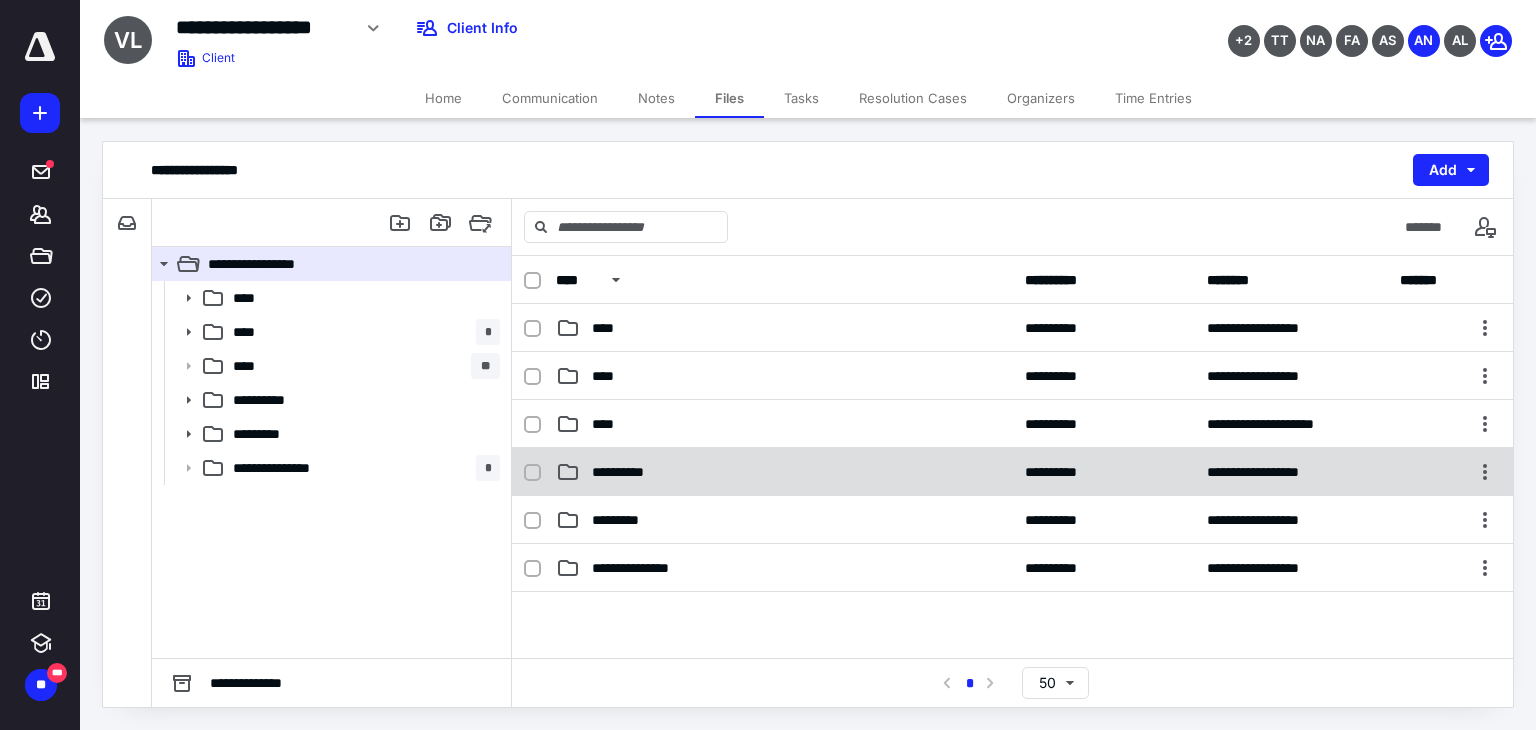 click on "**********" at bounding box center [629, 472] 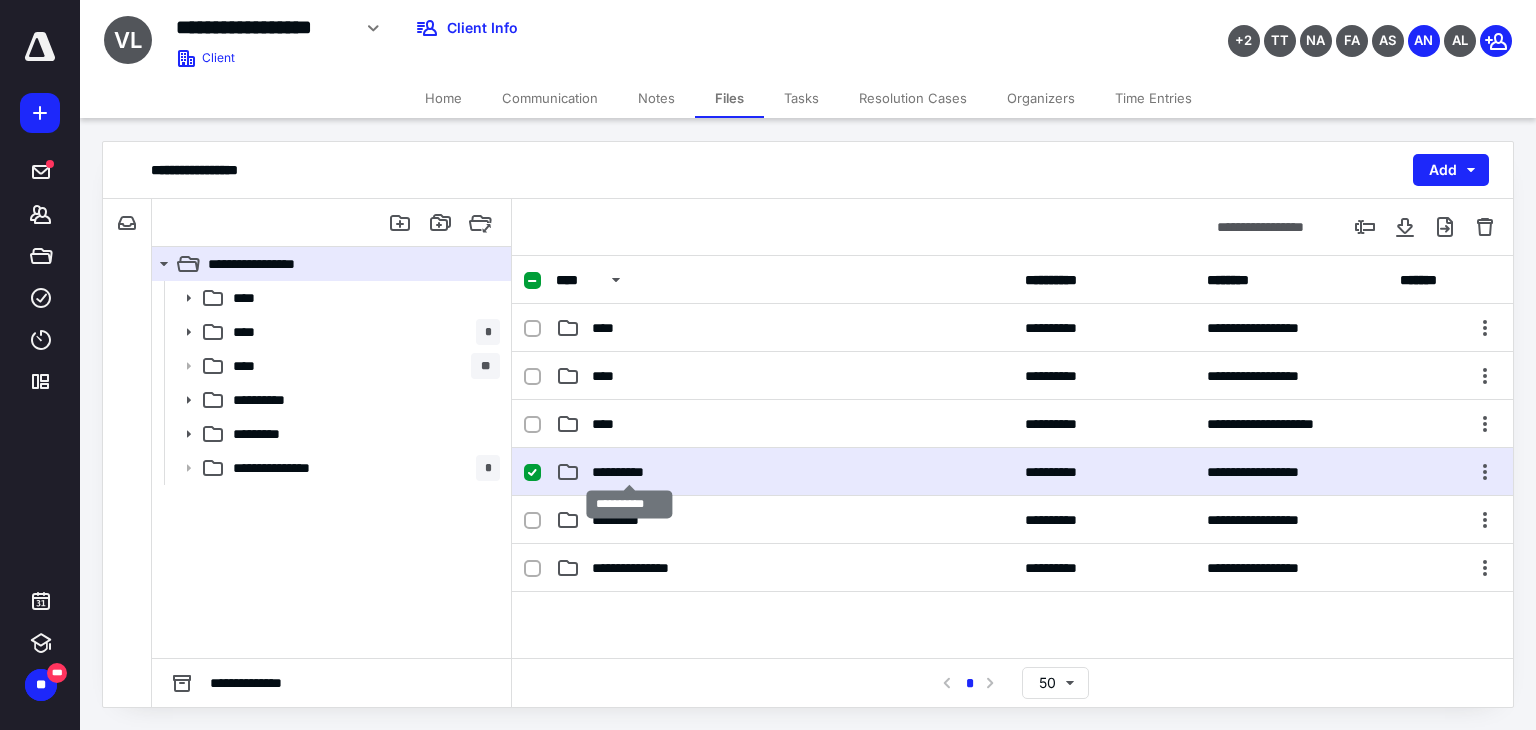 click on "**********" at bounding box center (629, 472) 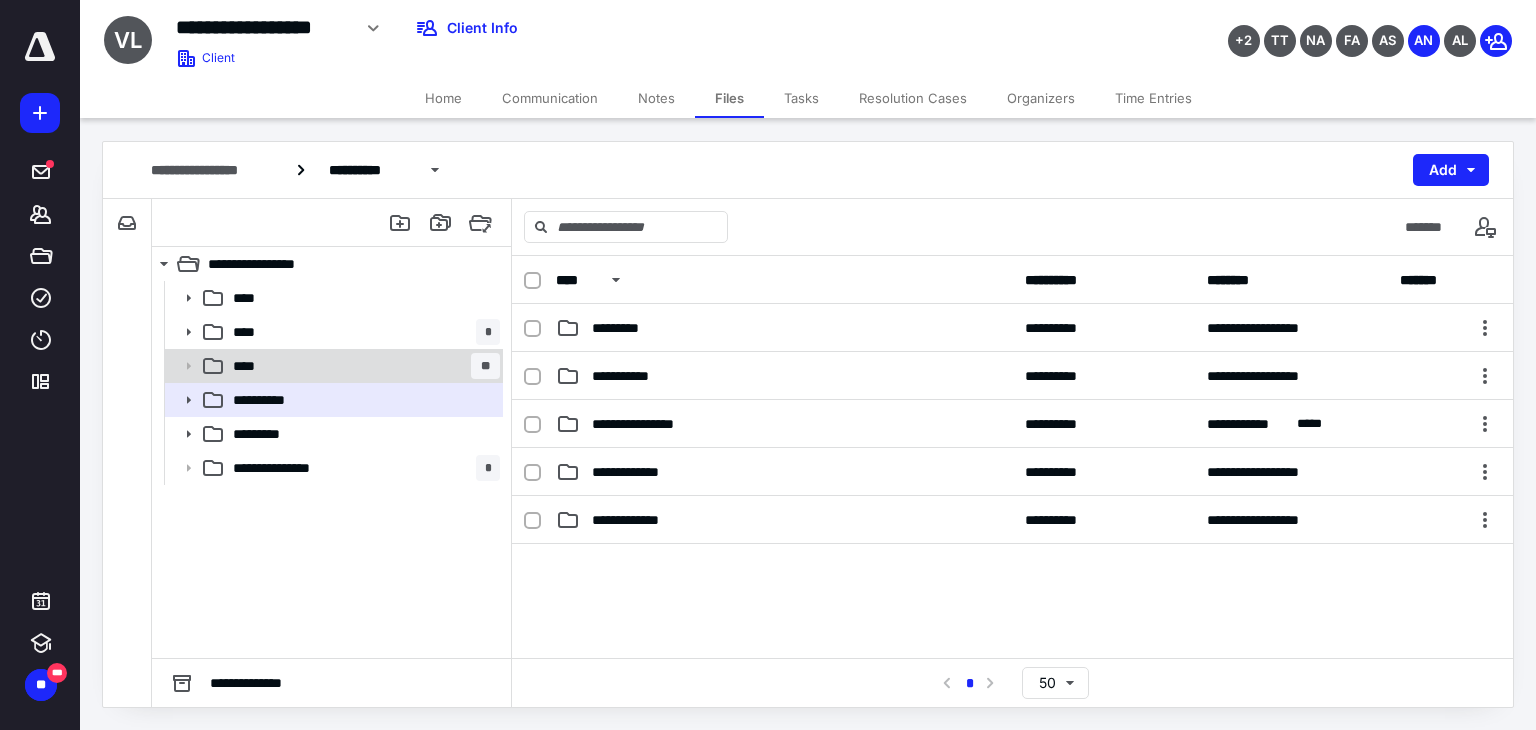 click on "**** **" at bounding box center (362, 366) 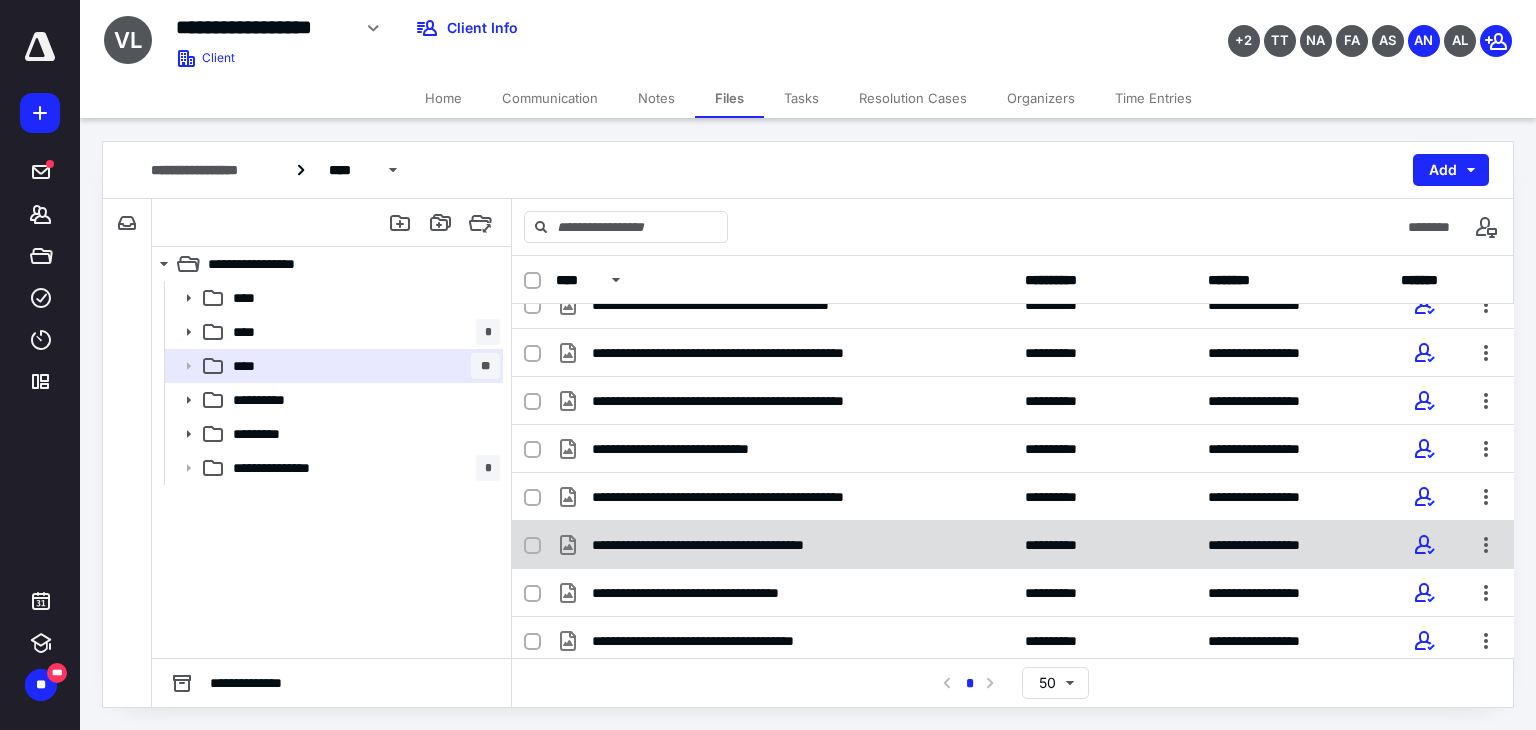 scroll, scrollTop: 0, scrollLeft: 0, axis: both 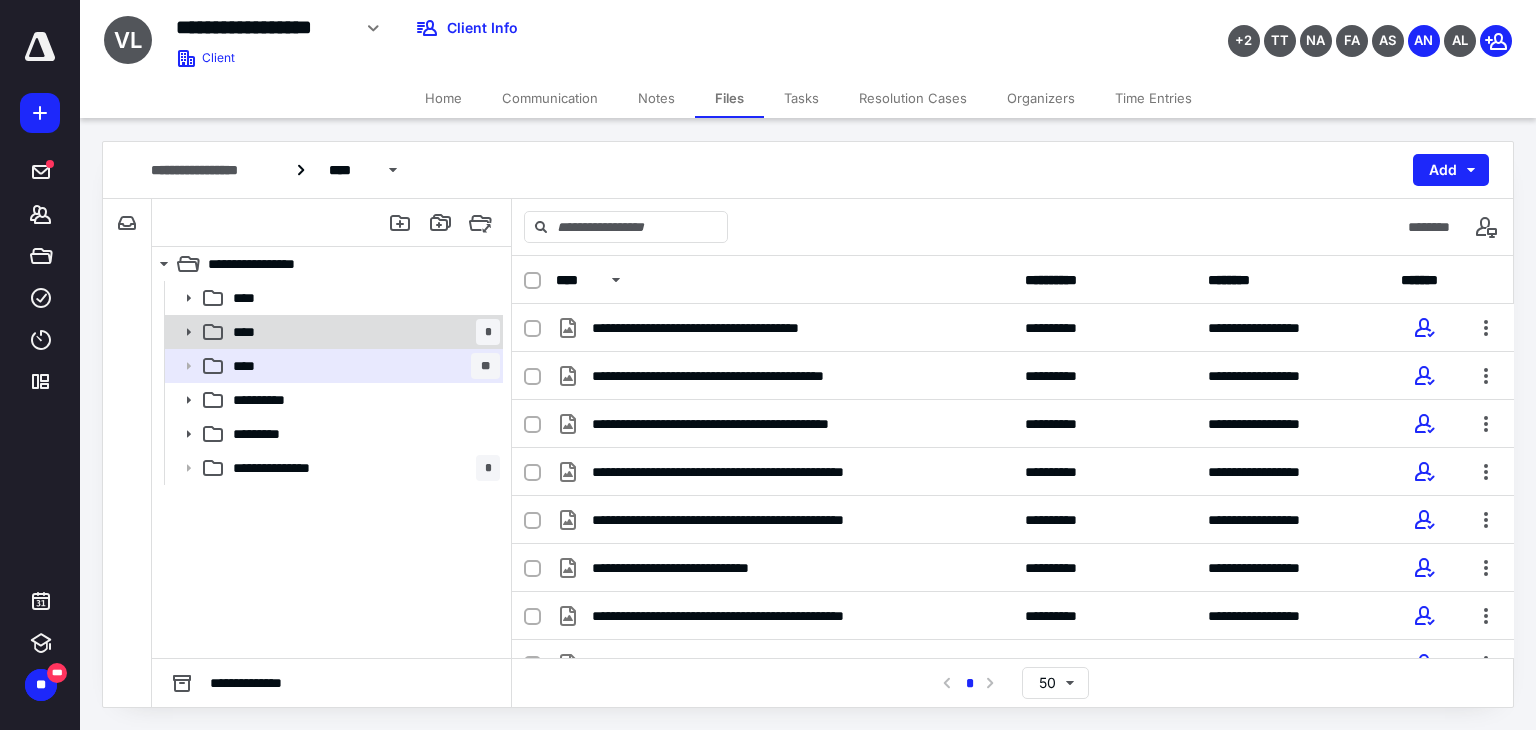 click on "**** *" at bounding box center [362, 332] 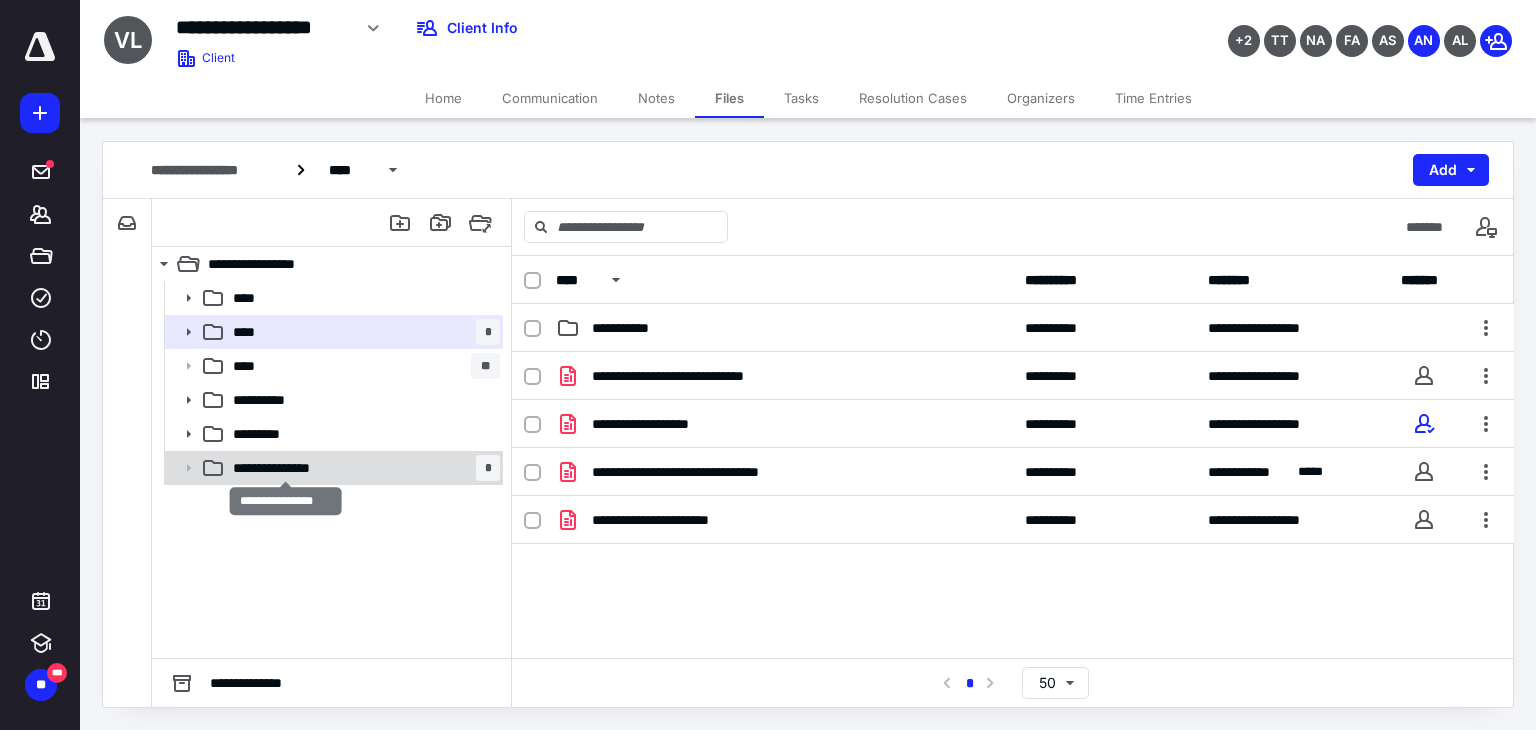 click on "**********" at bounding box center [286, 468] 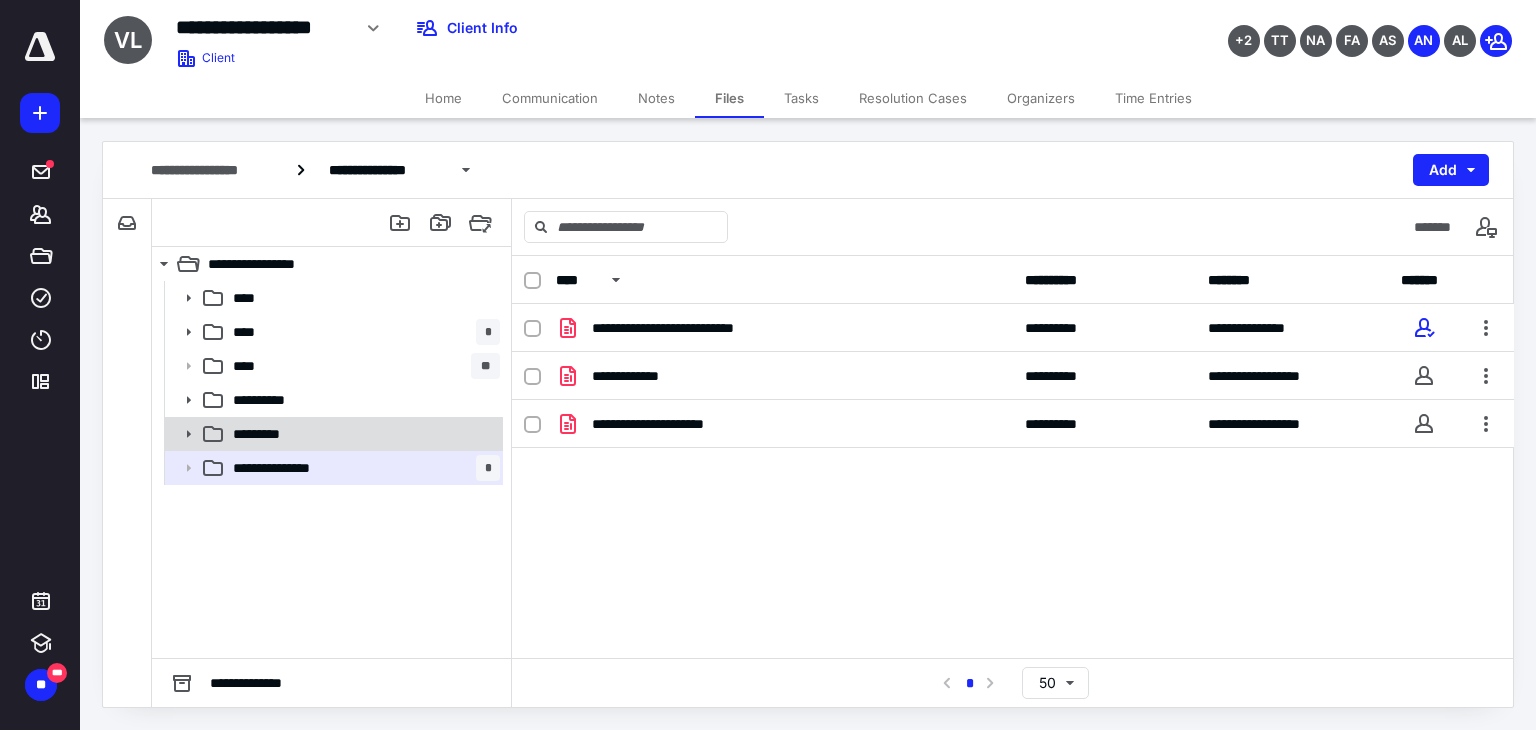 click 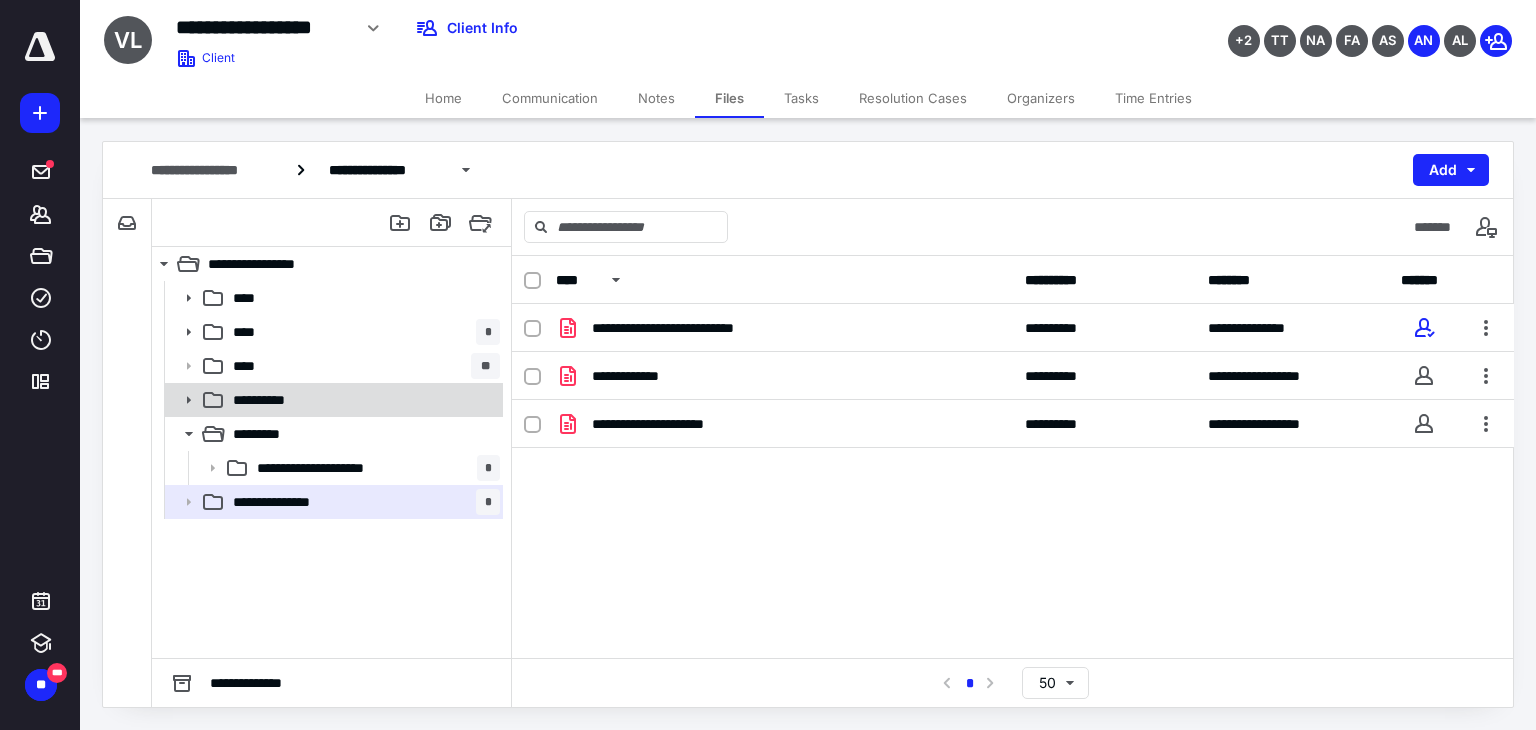 click 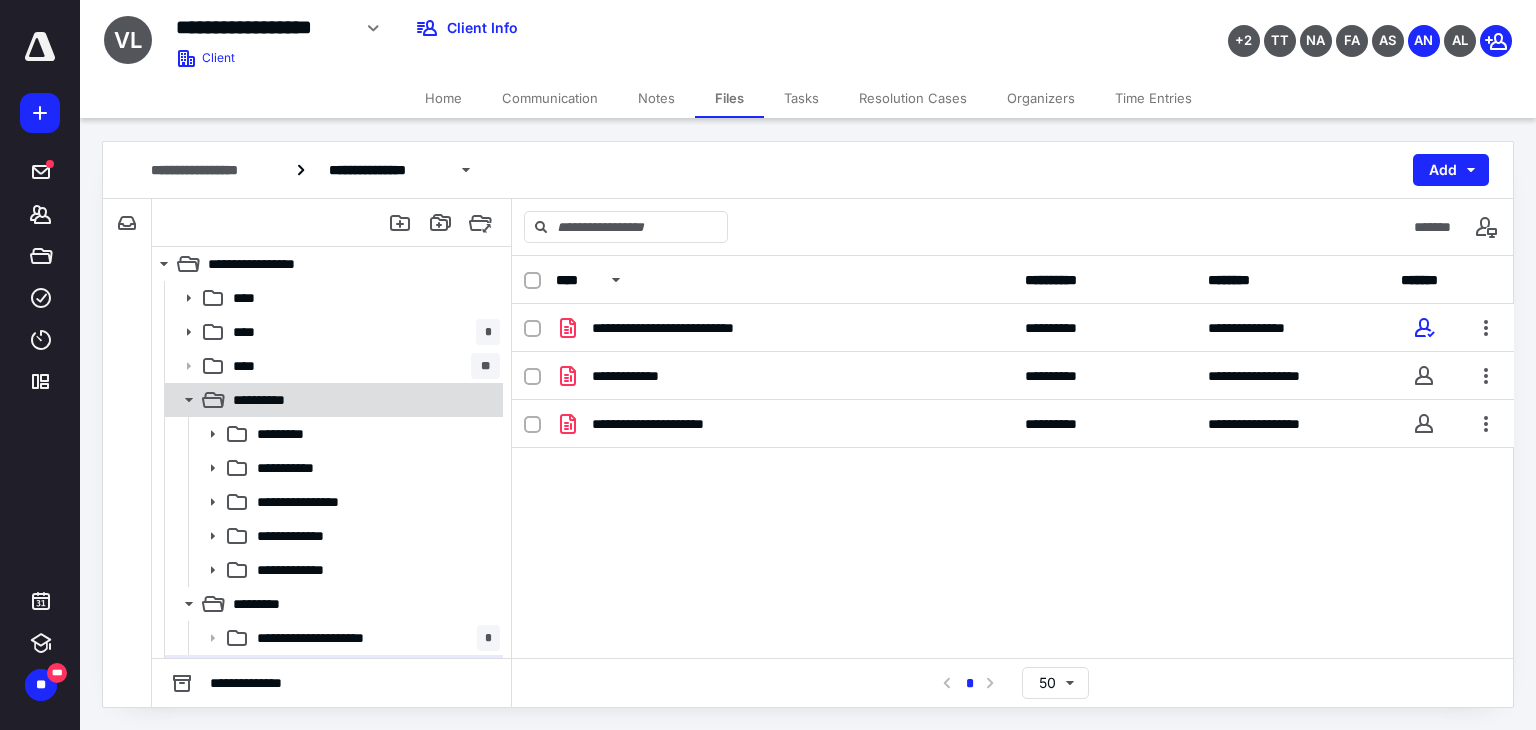 click 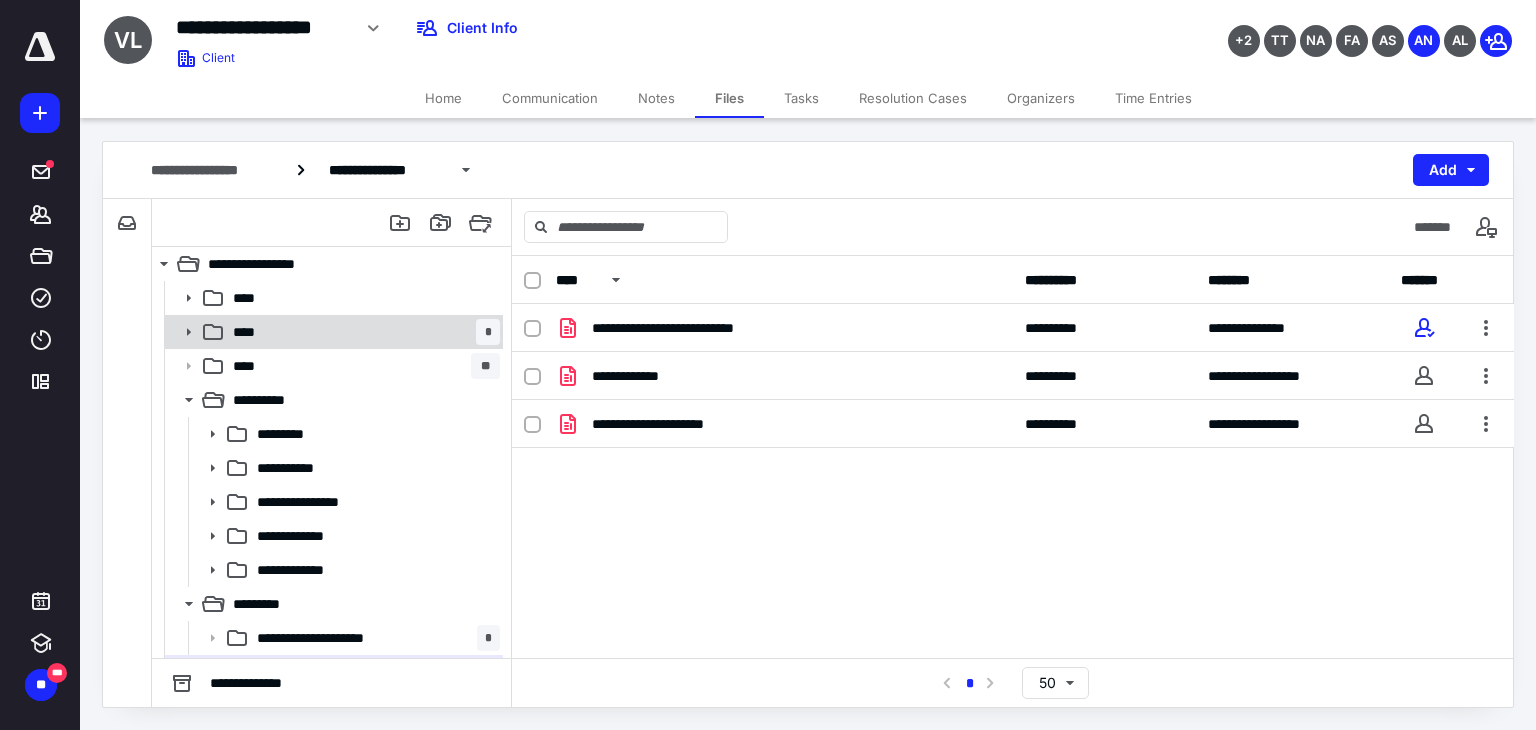click 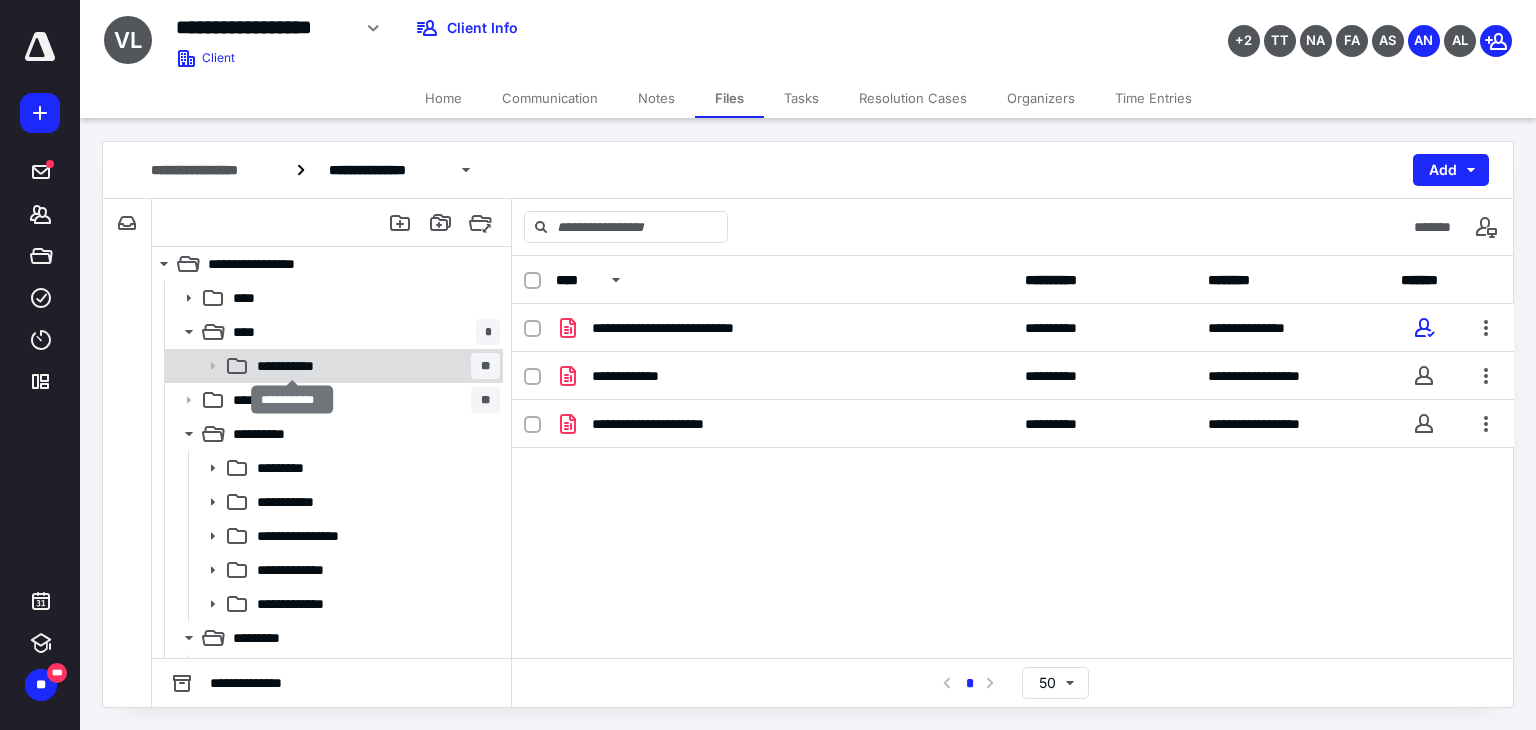 click on "**********" at bounding box center (293, 366) 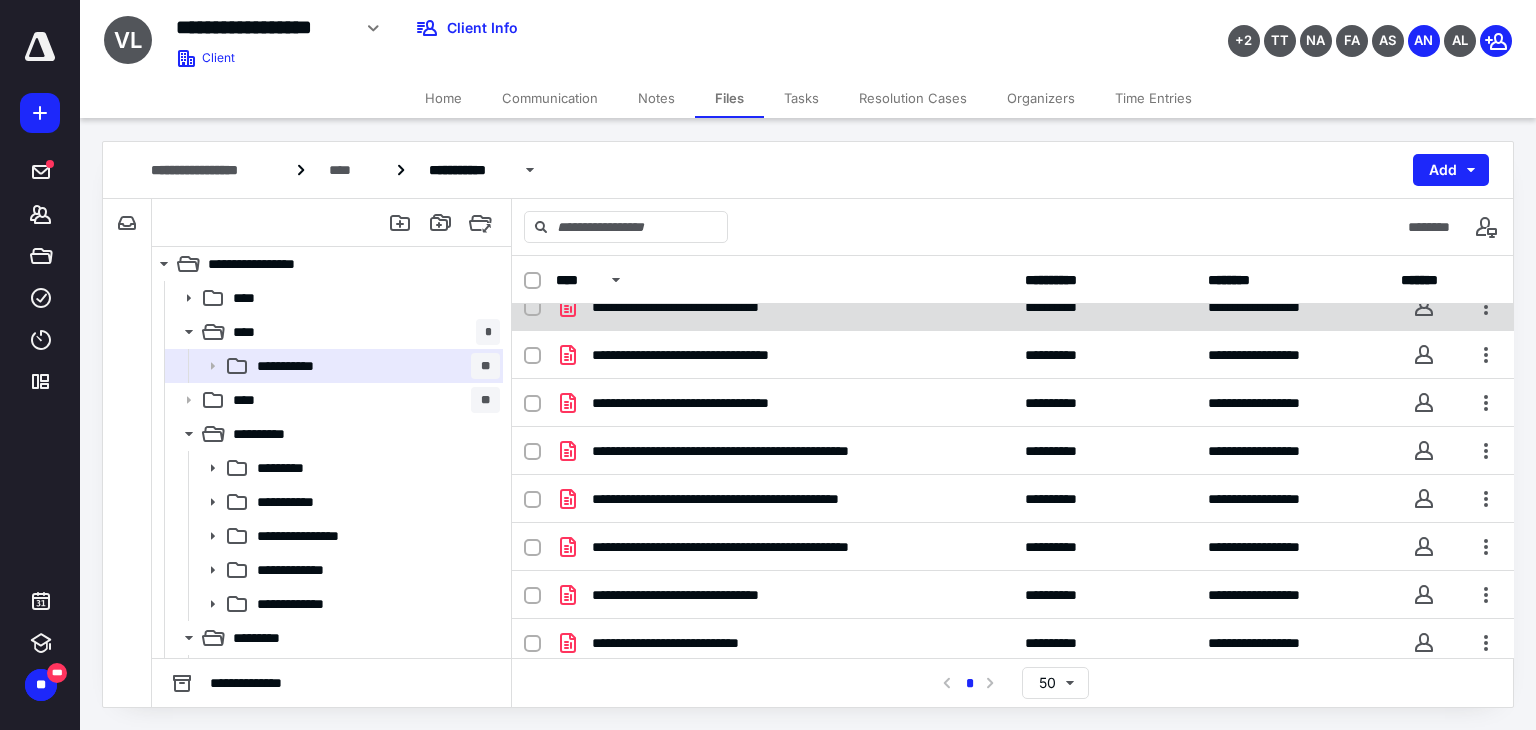 scroll, scrollTop: 219, scrollLeft: 0, axis: vertical 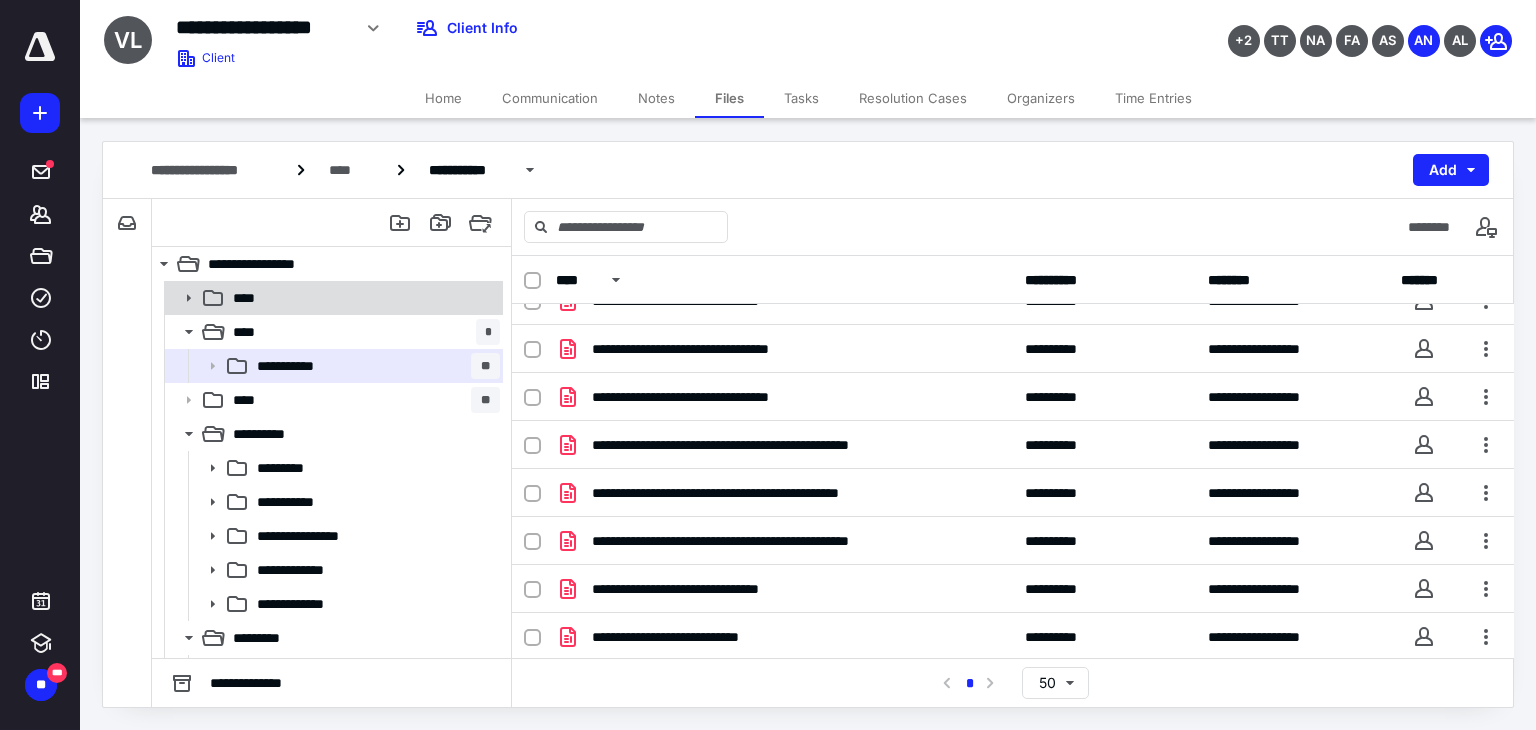 click 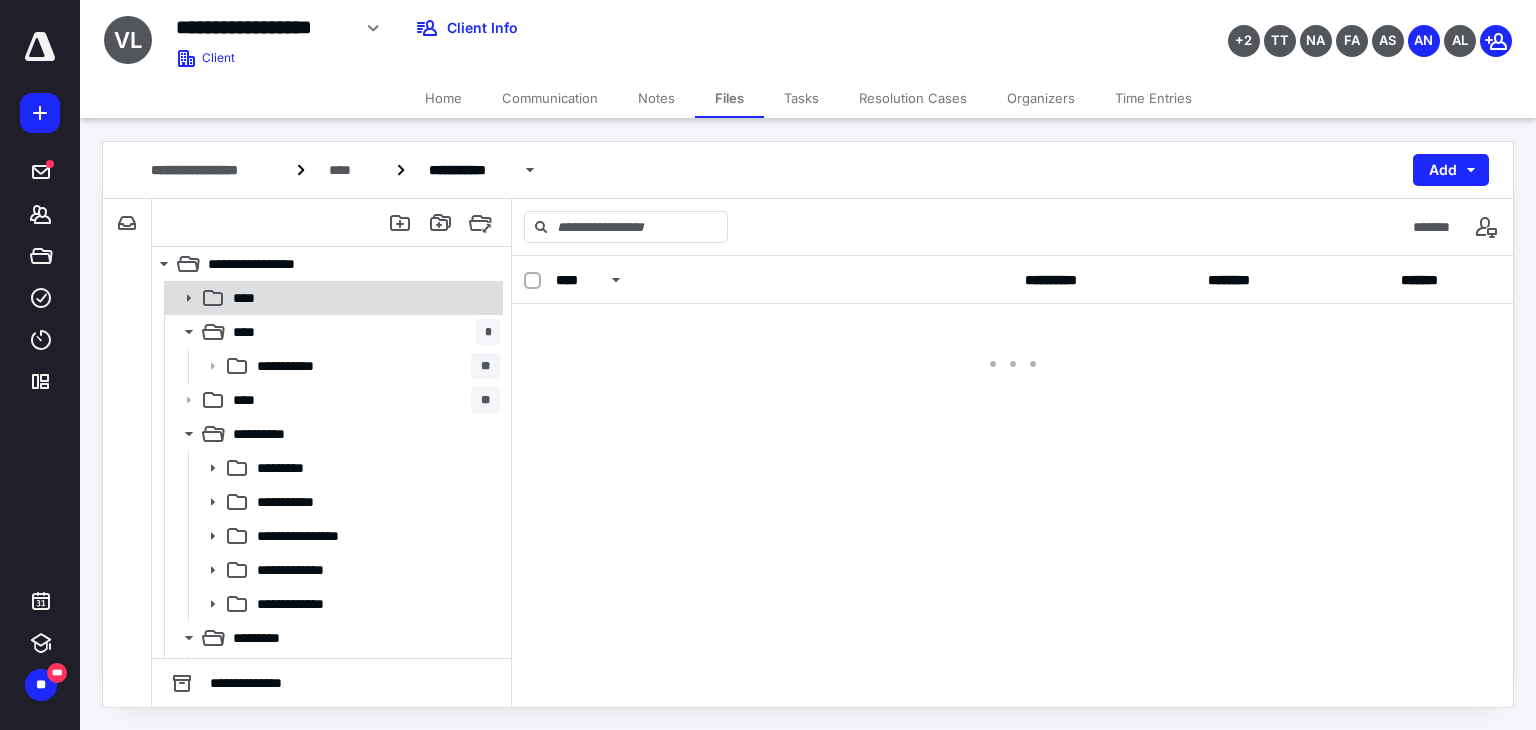 click 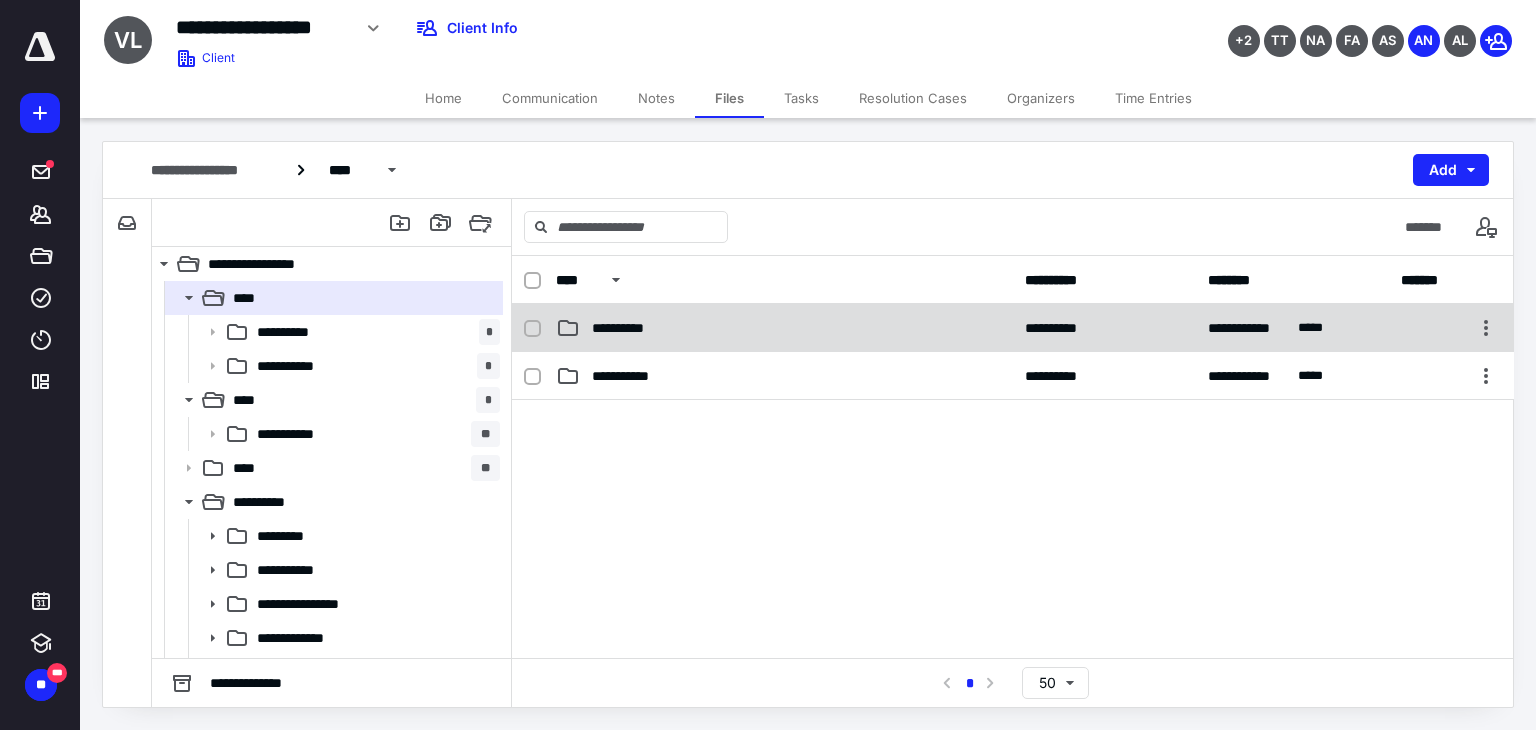 scroll, scrollTop: 41, scrollLeft: 0, axis: vertical 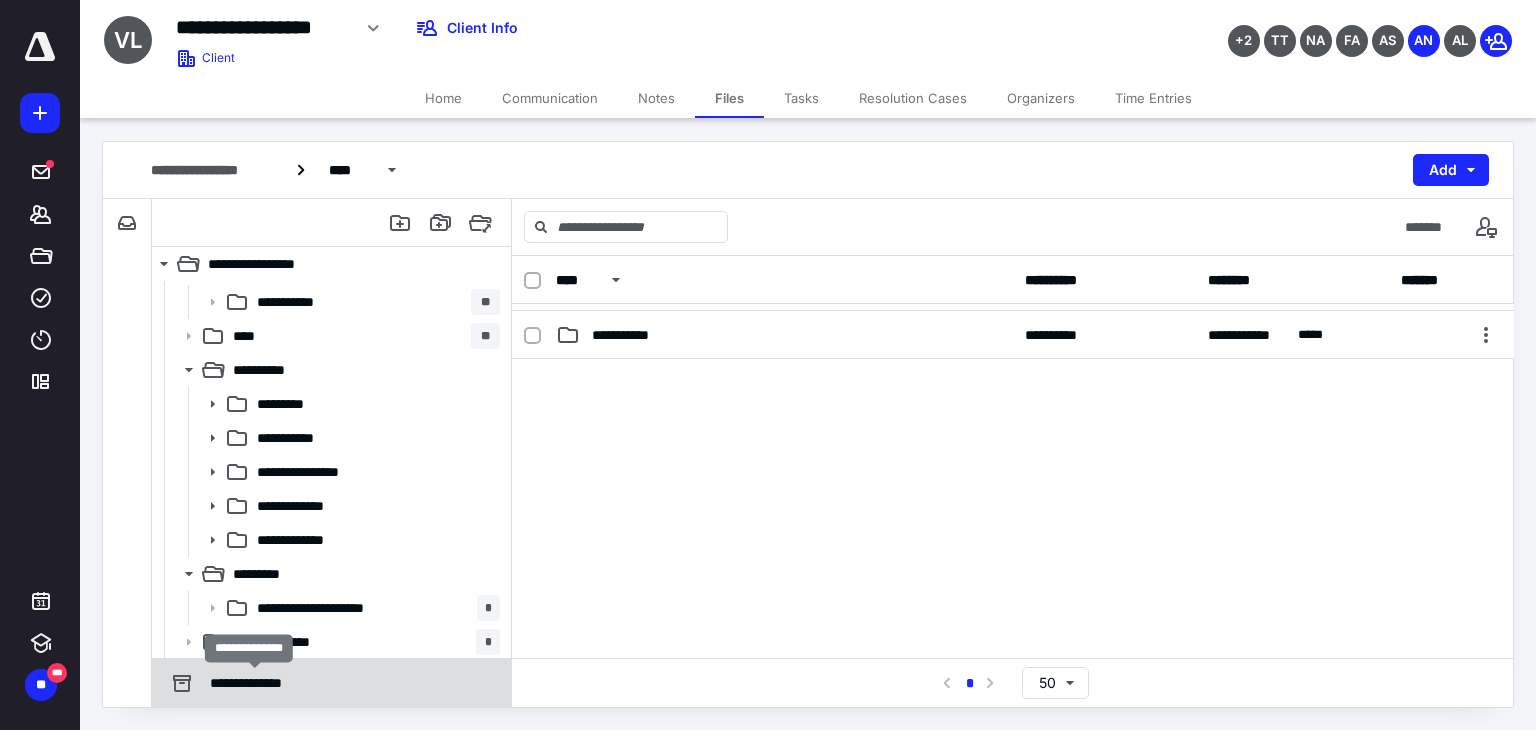 click on "**********" at bounding box center (255, 683) 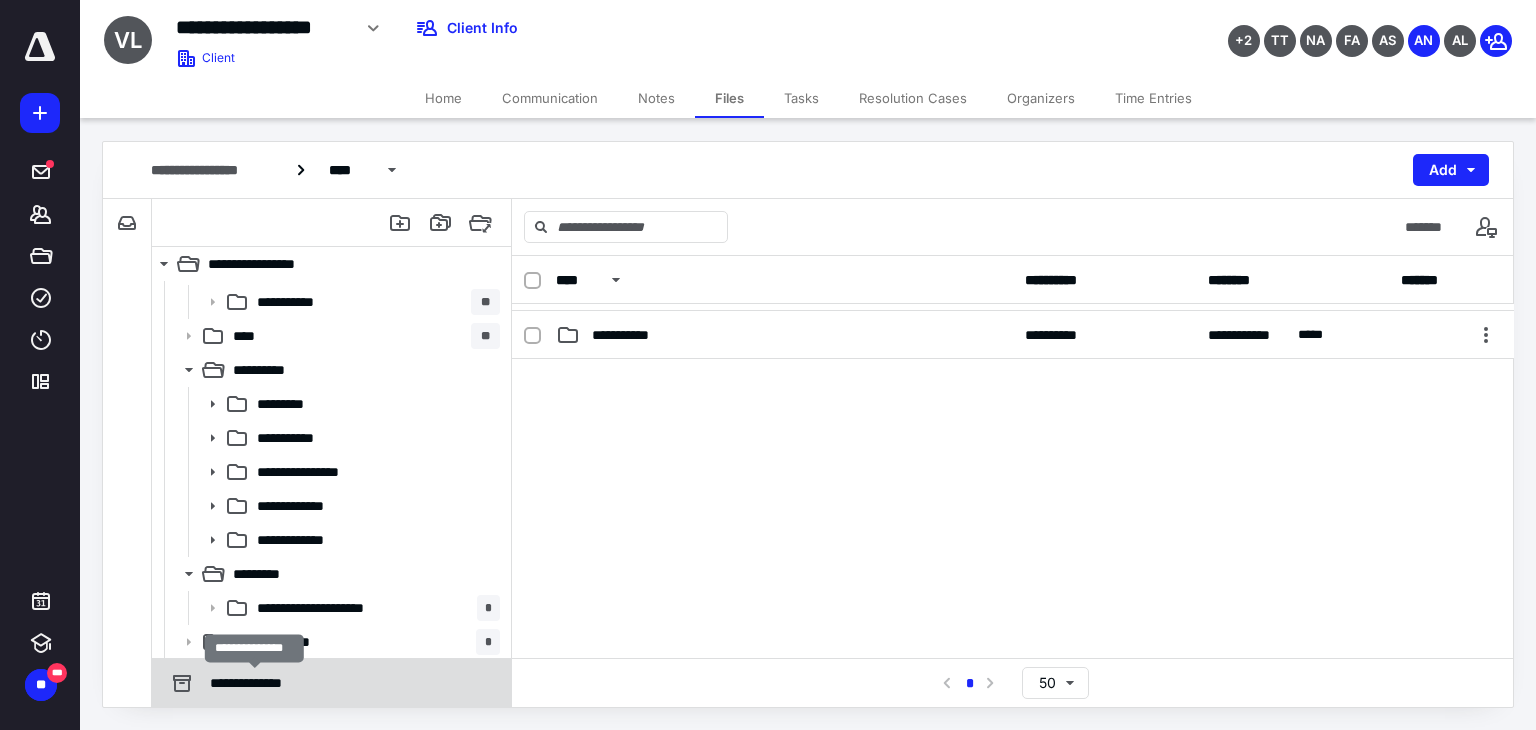scroll, scrollTop: 0, scrollLeft: 0, axis: both 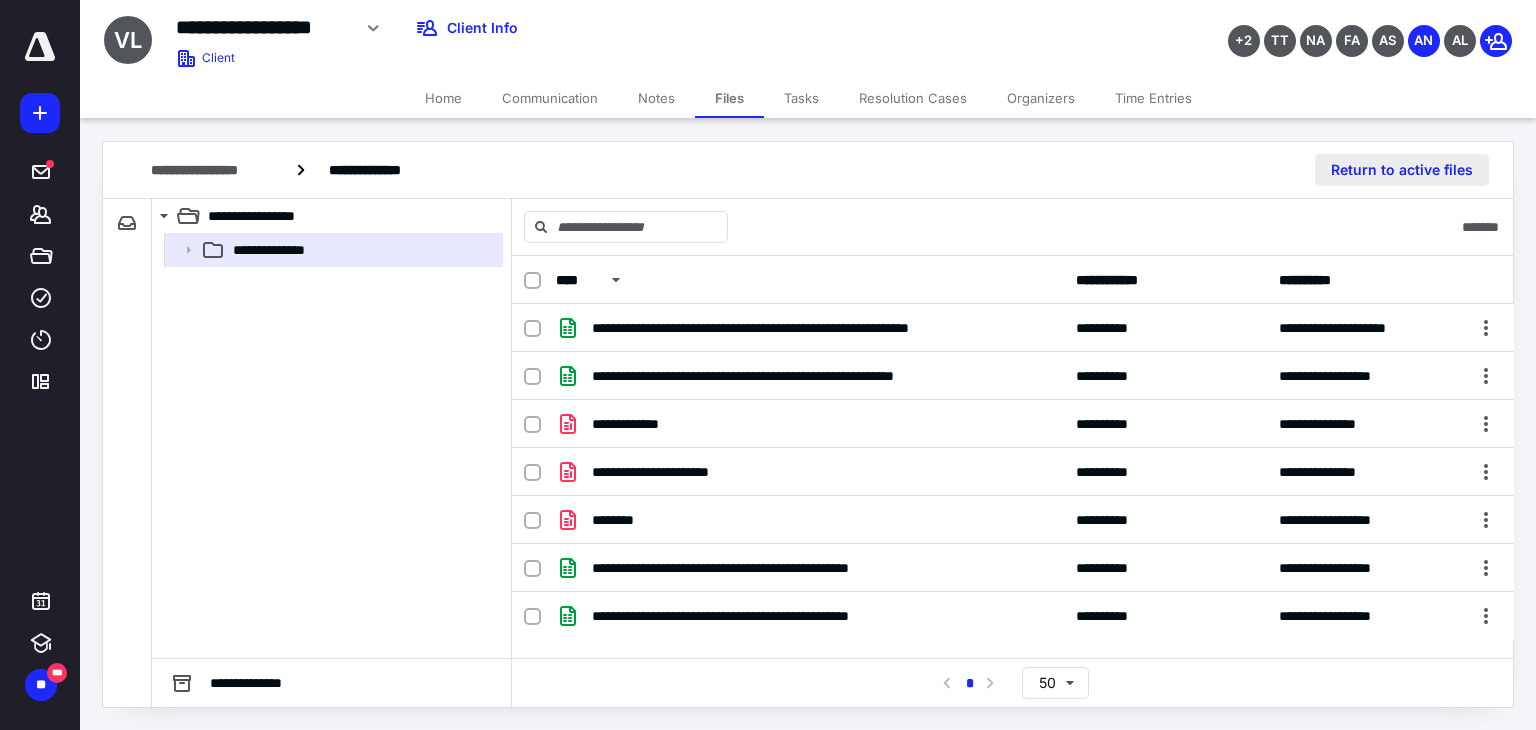 click on "Return to active files" at bounding box center [1402, 170] 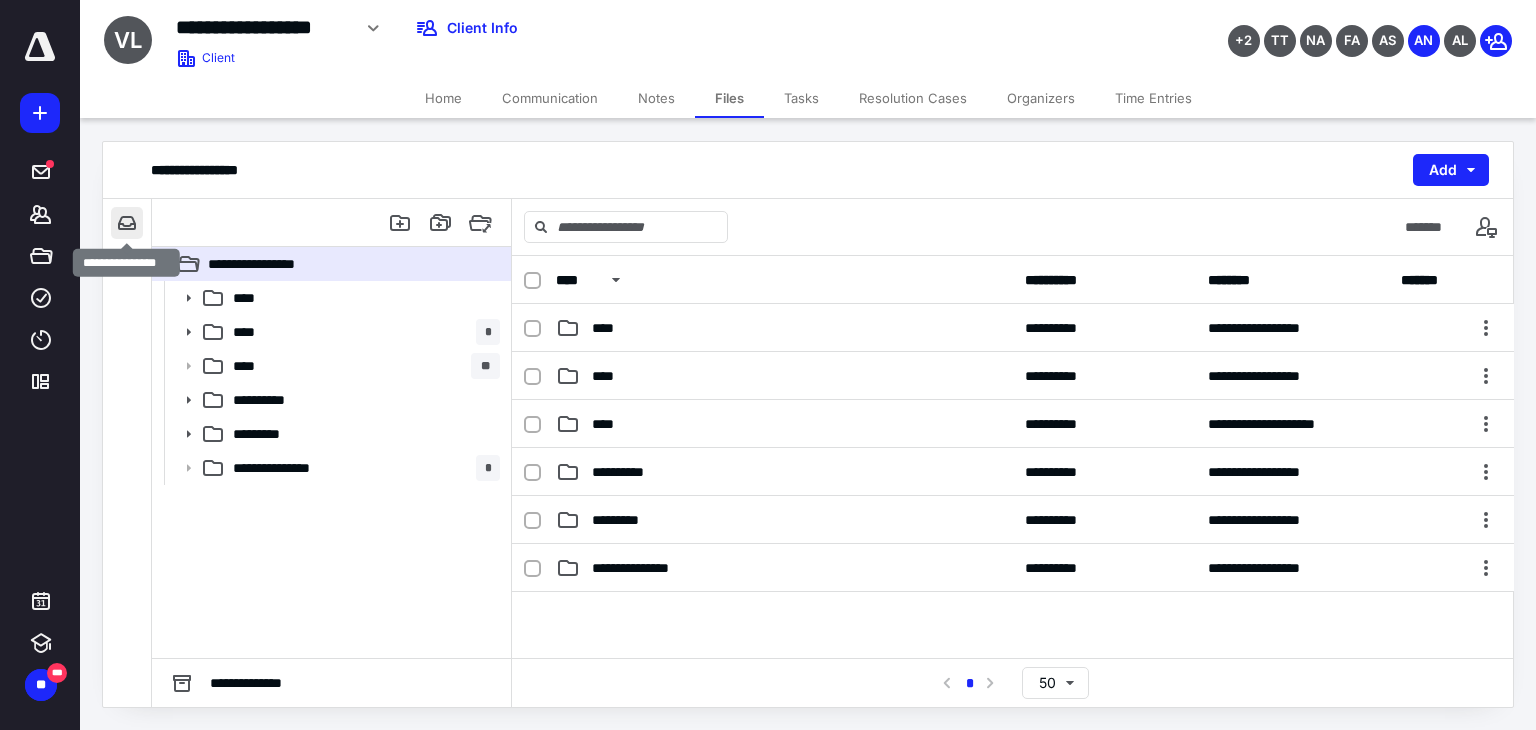 click at bounding box center (127, 223) 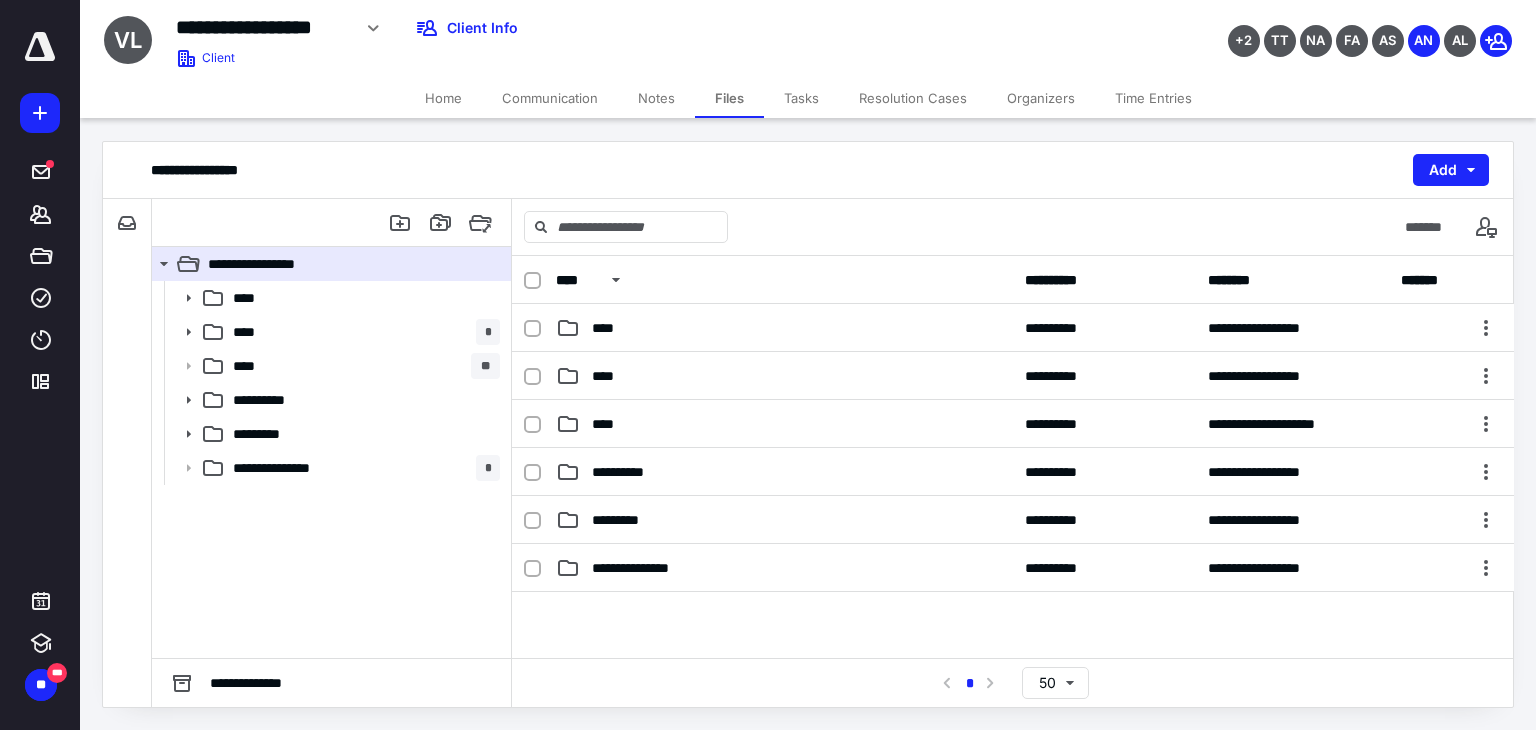 click on "Communication" at bounding box center (550, 98) 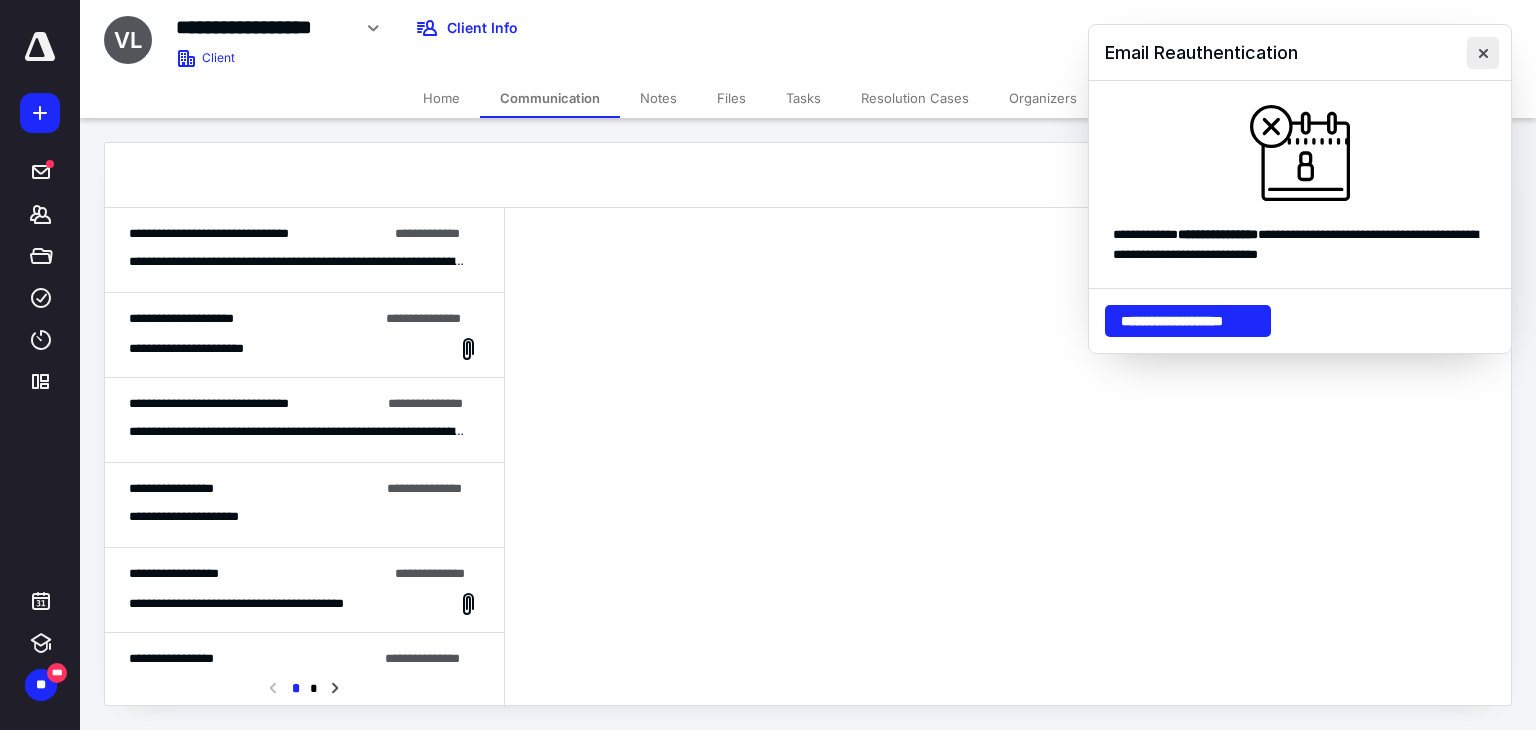 click at bounding box center [1483, 53] 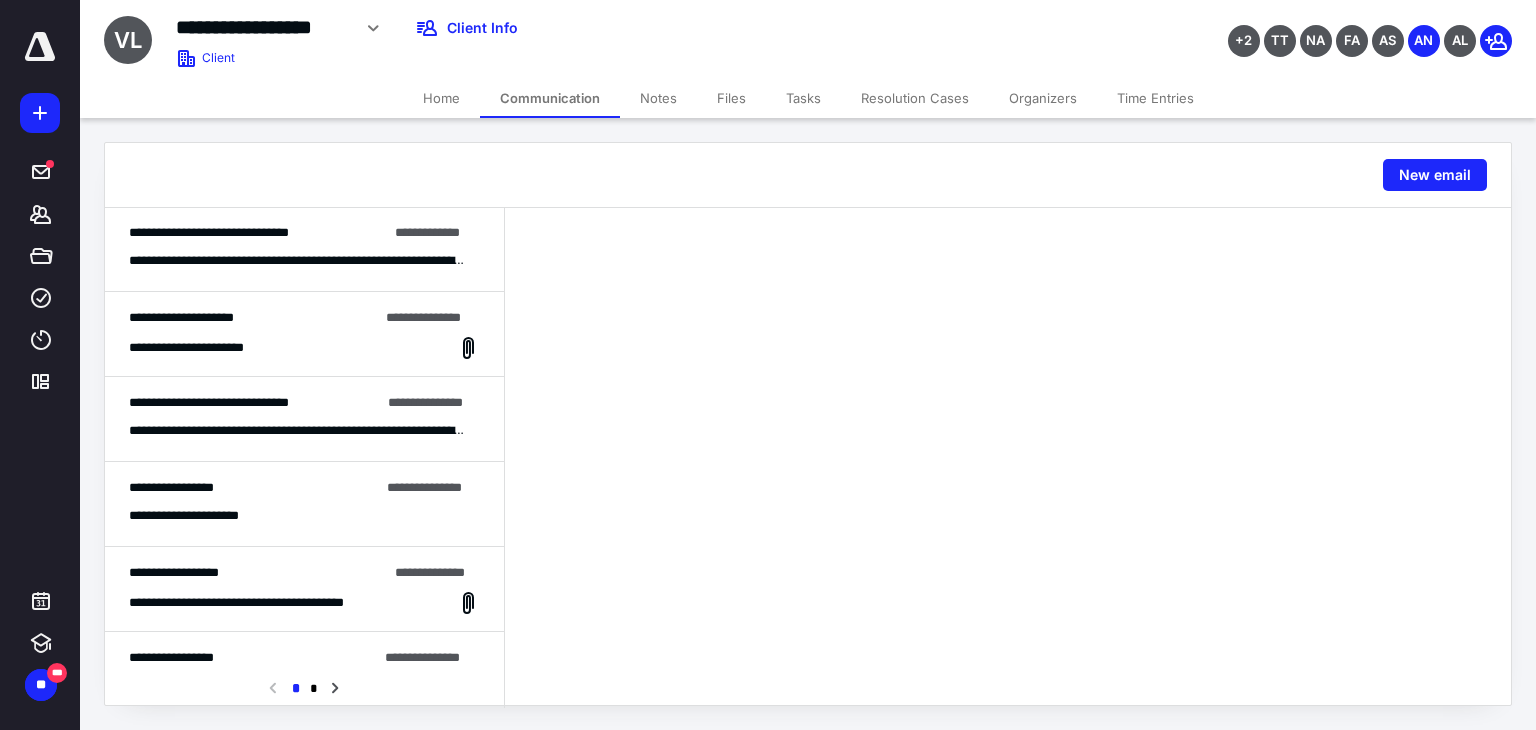 scroll, scrollTop: 0, scrollLeft: 0, axis: both 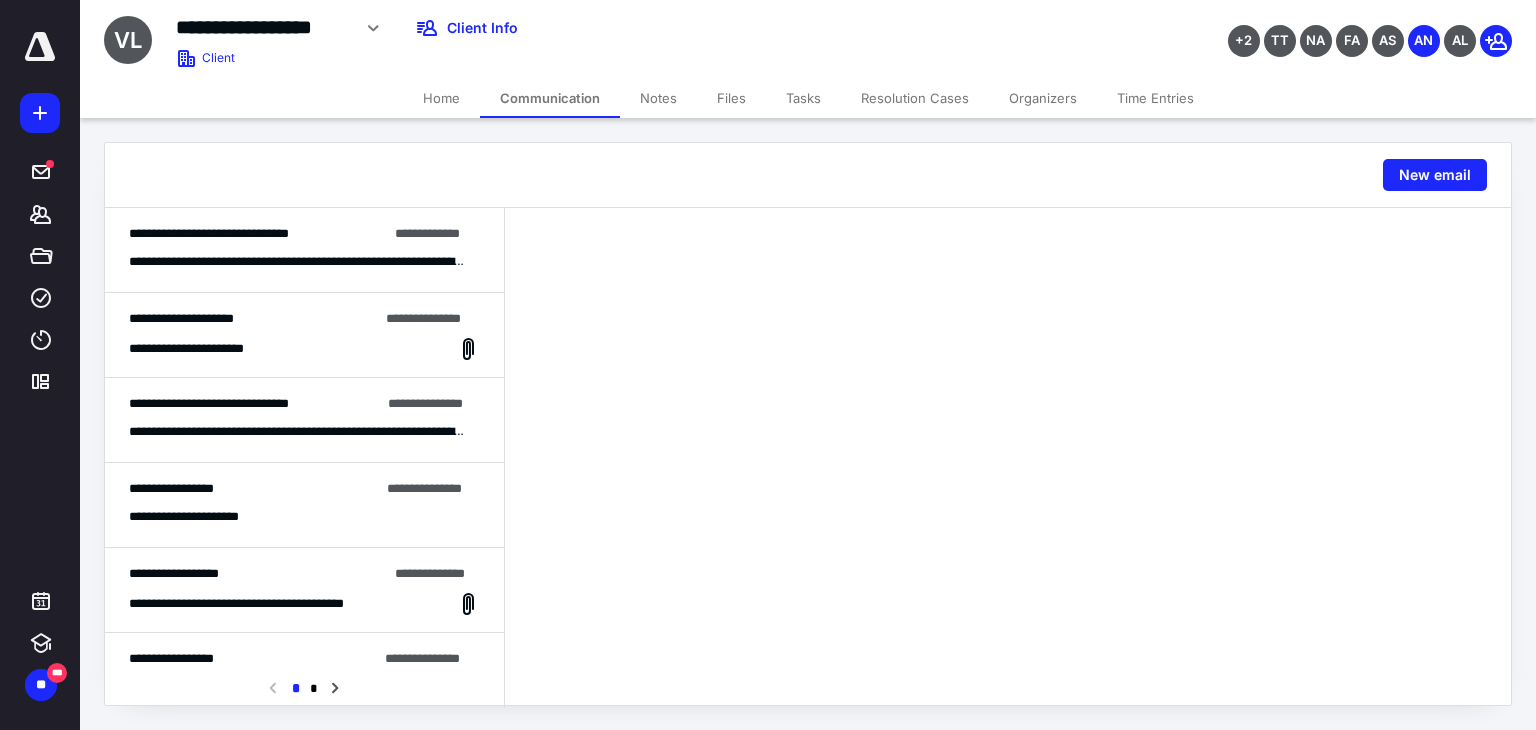 click on "**********" at bounding box center [297, 262] 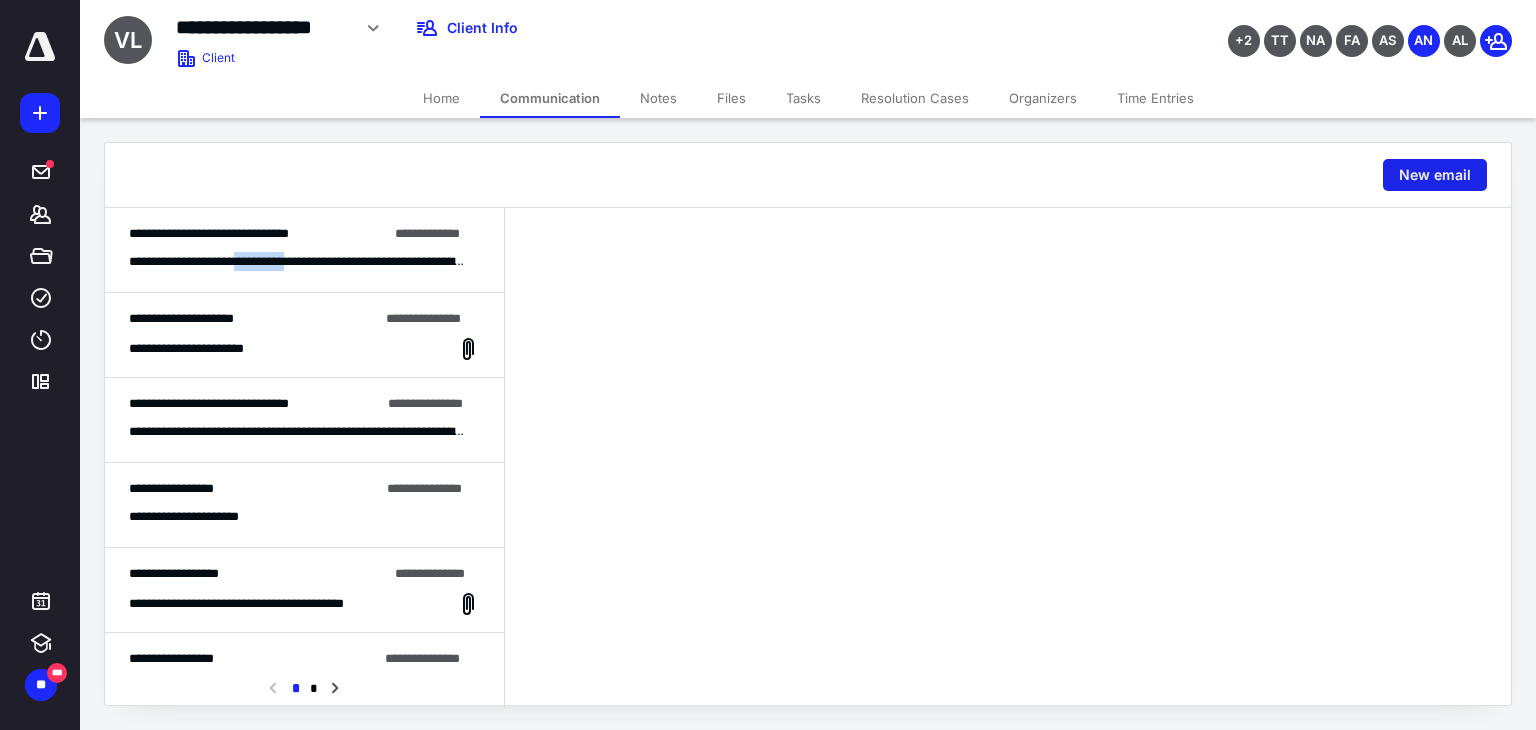 click on "New email" at bounding box center (1435, 175) 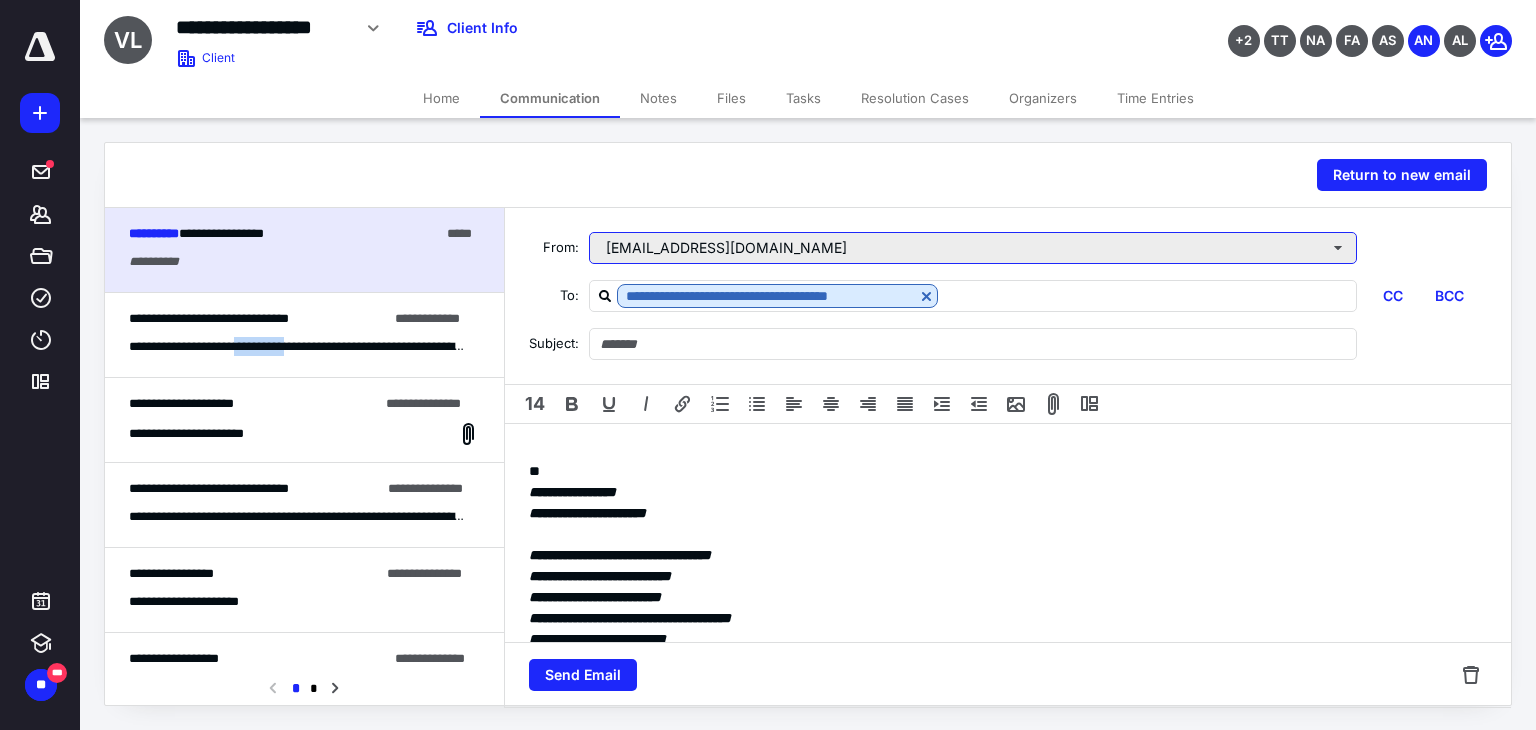 click on "[EMAIL_ADDRESS][DOMAIN_NAME]" at bounding box center [973, 248] 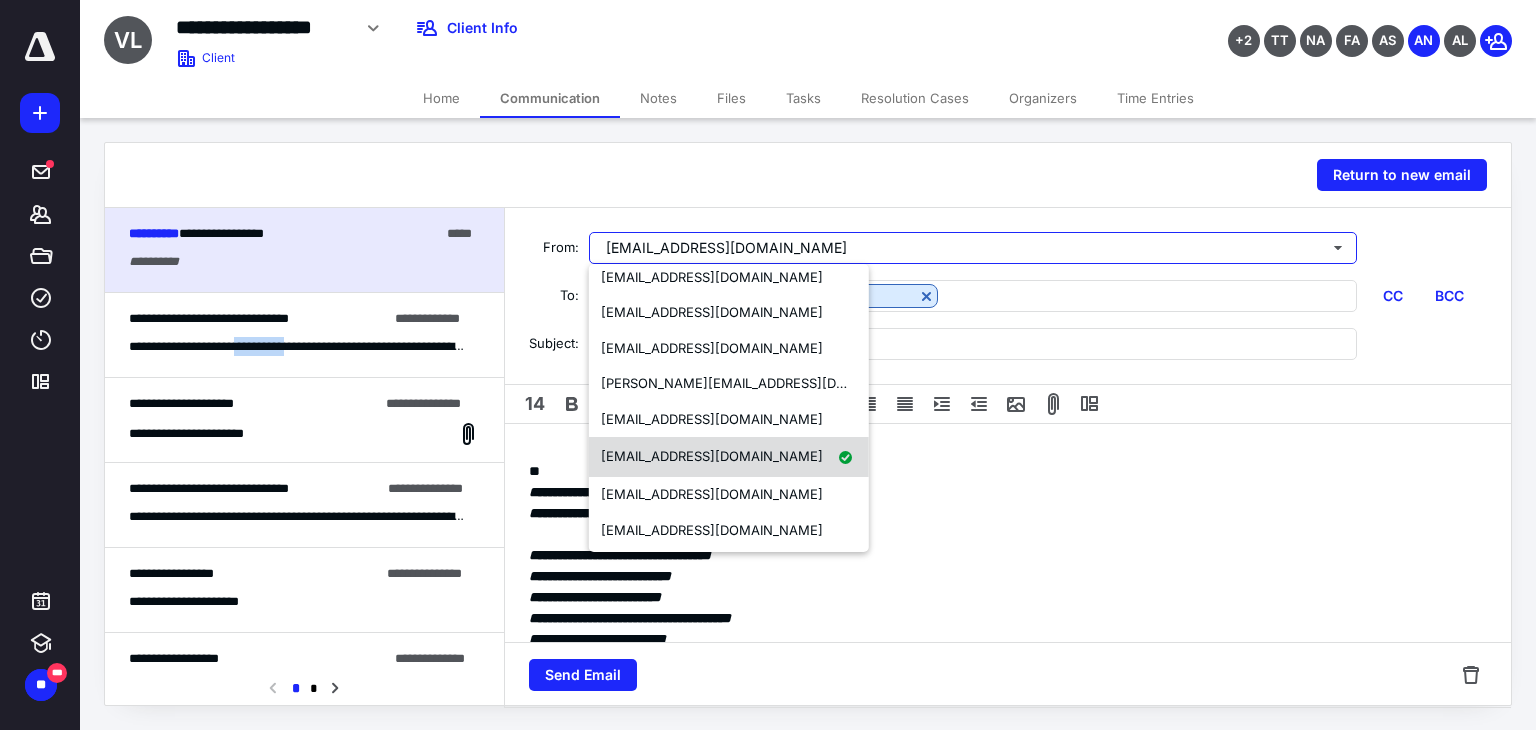 scroll, scrollTop: 87, scrollLeft: 0, axis: vertical 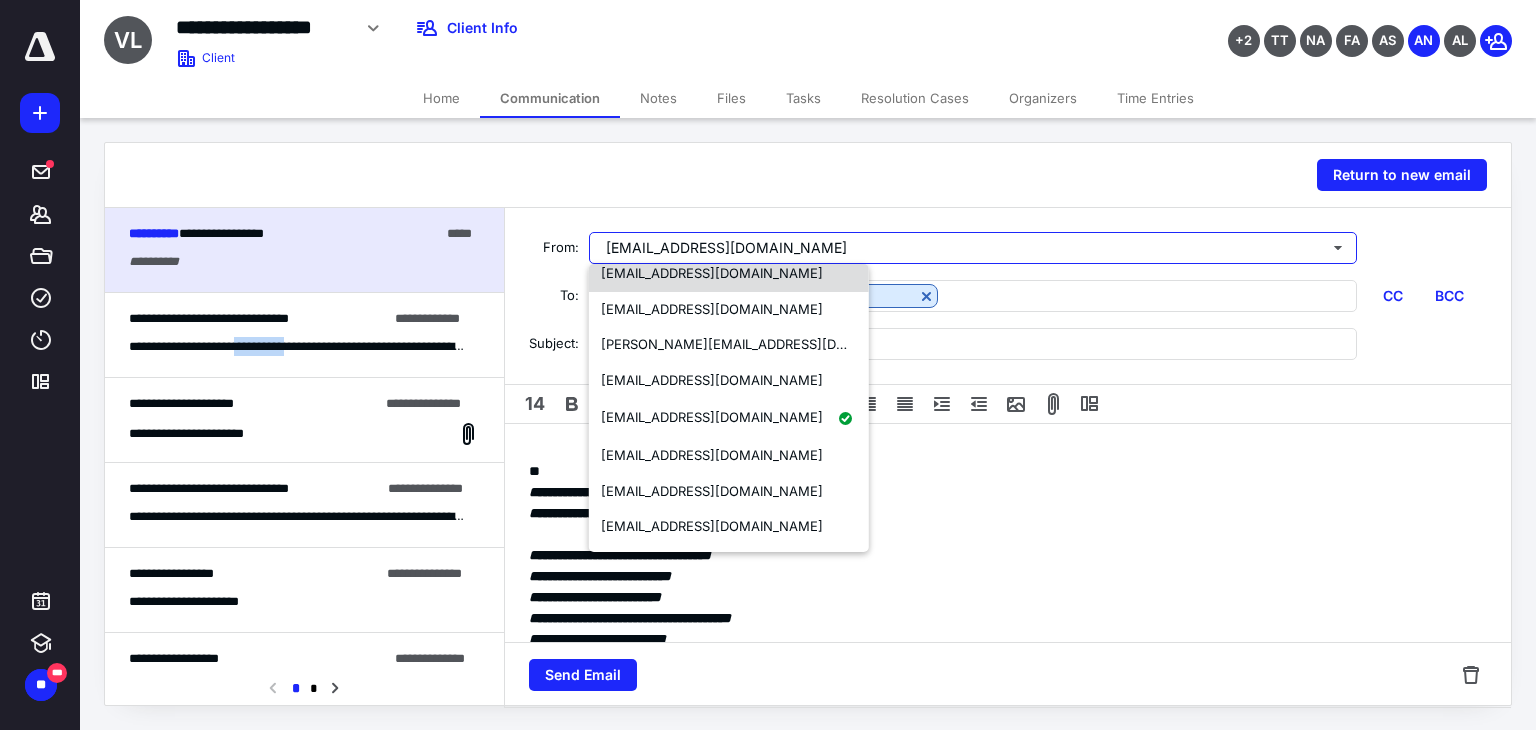 click on "[EMAIL_ADDRESS][DOMAIN_NAME]" at bounding box center (712, 273) 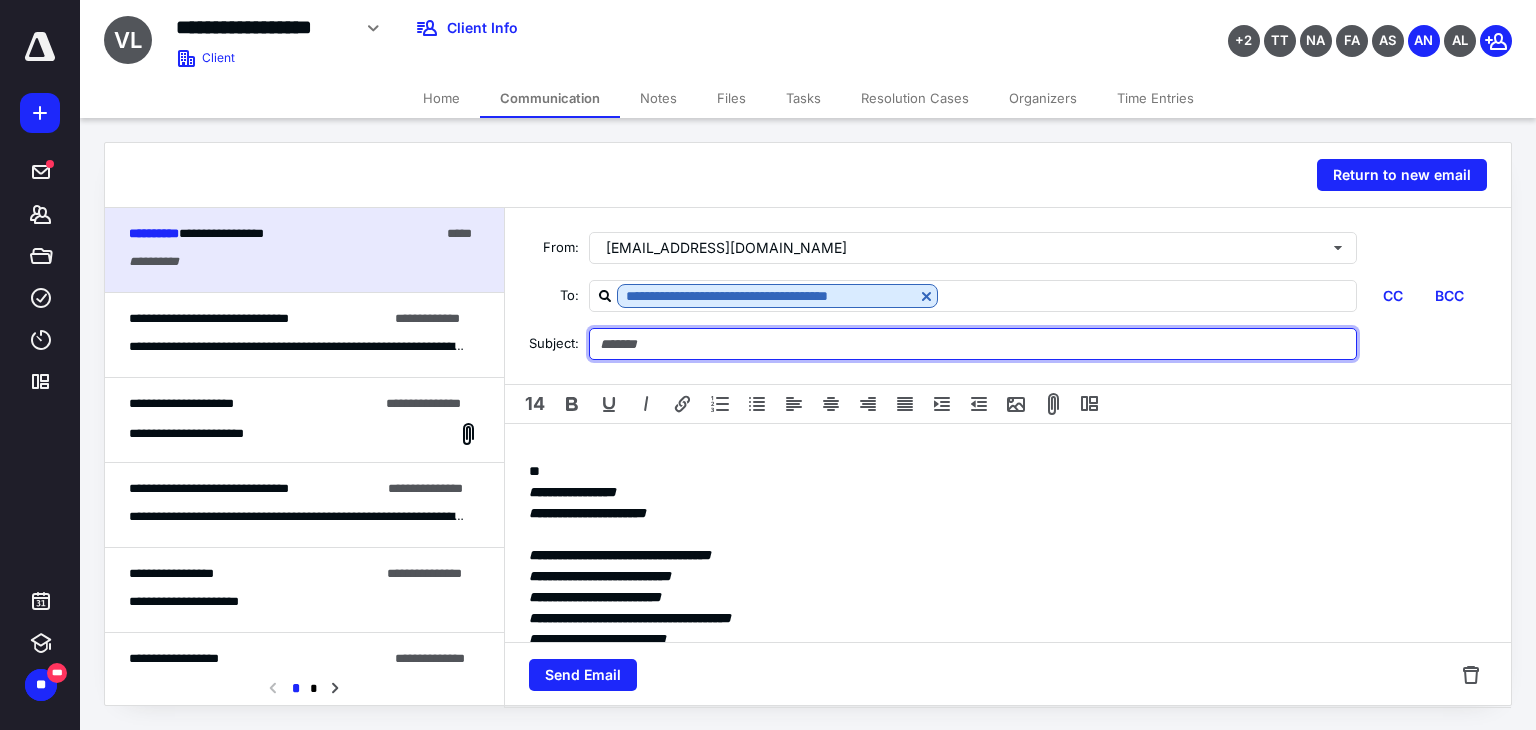 click at bounding box center (973, 344) 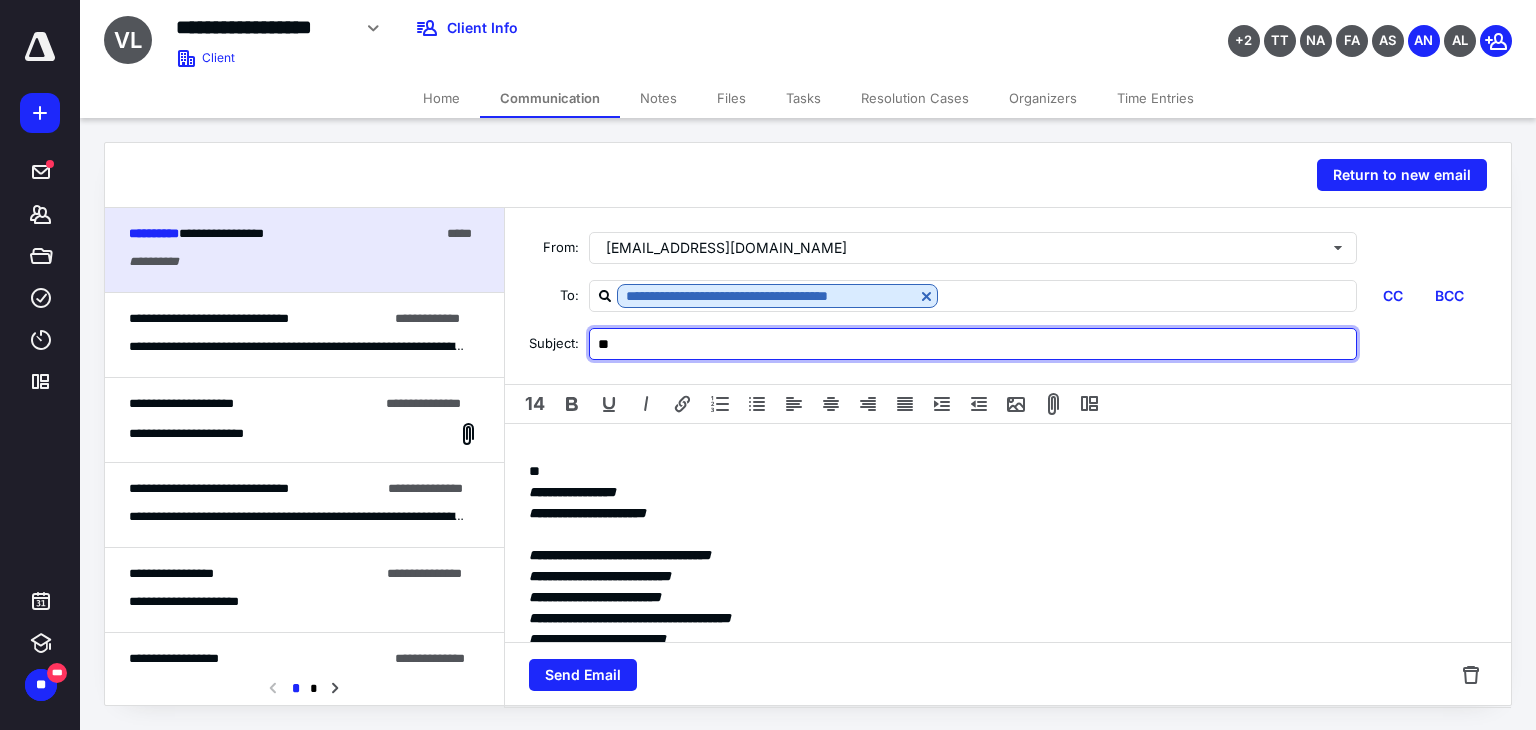 type on "*" 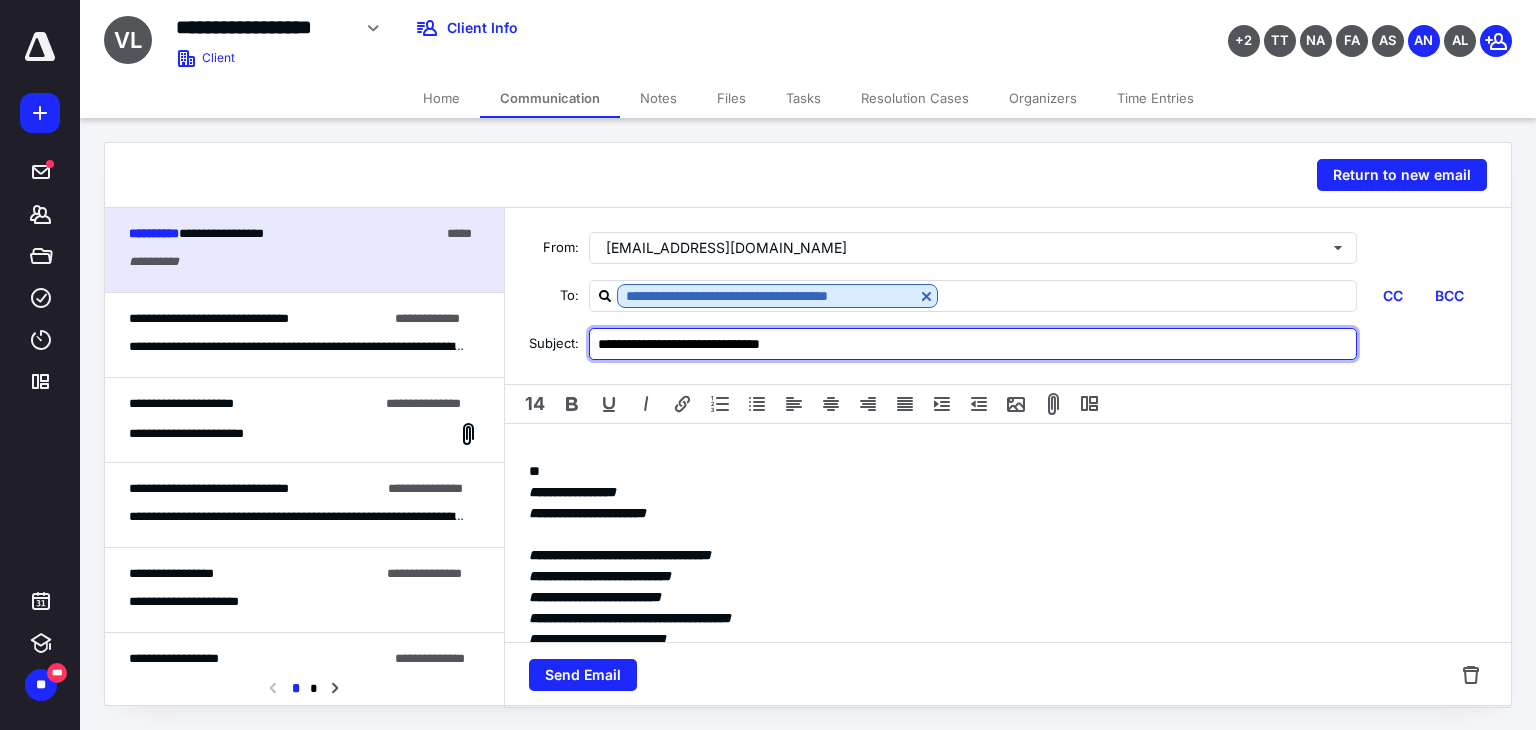 type on "**********" 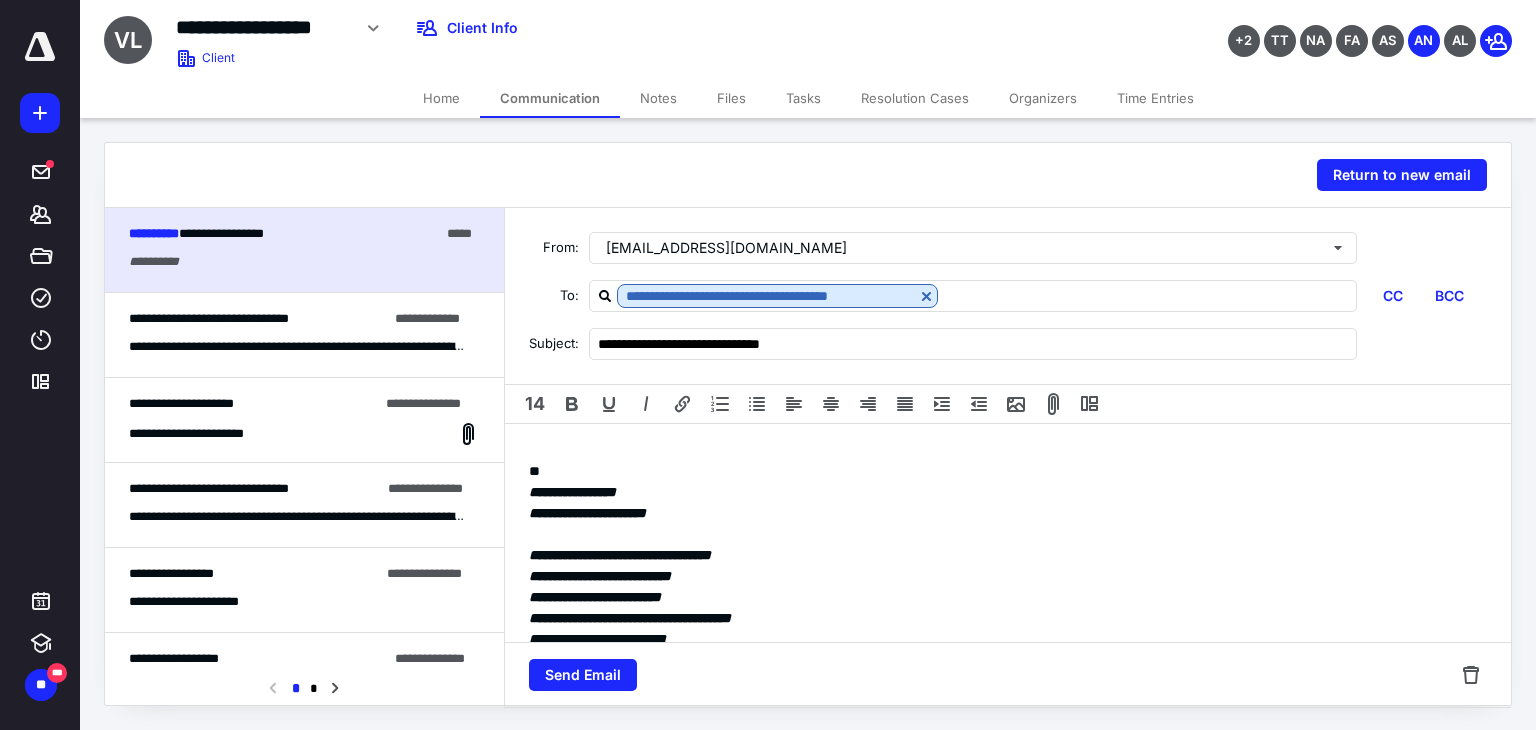 click on "**********" at bounding box center (1008, 629) 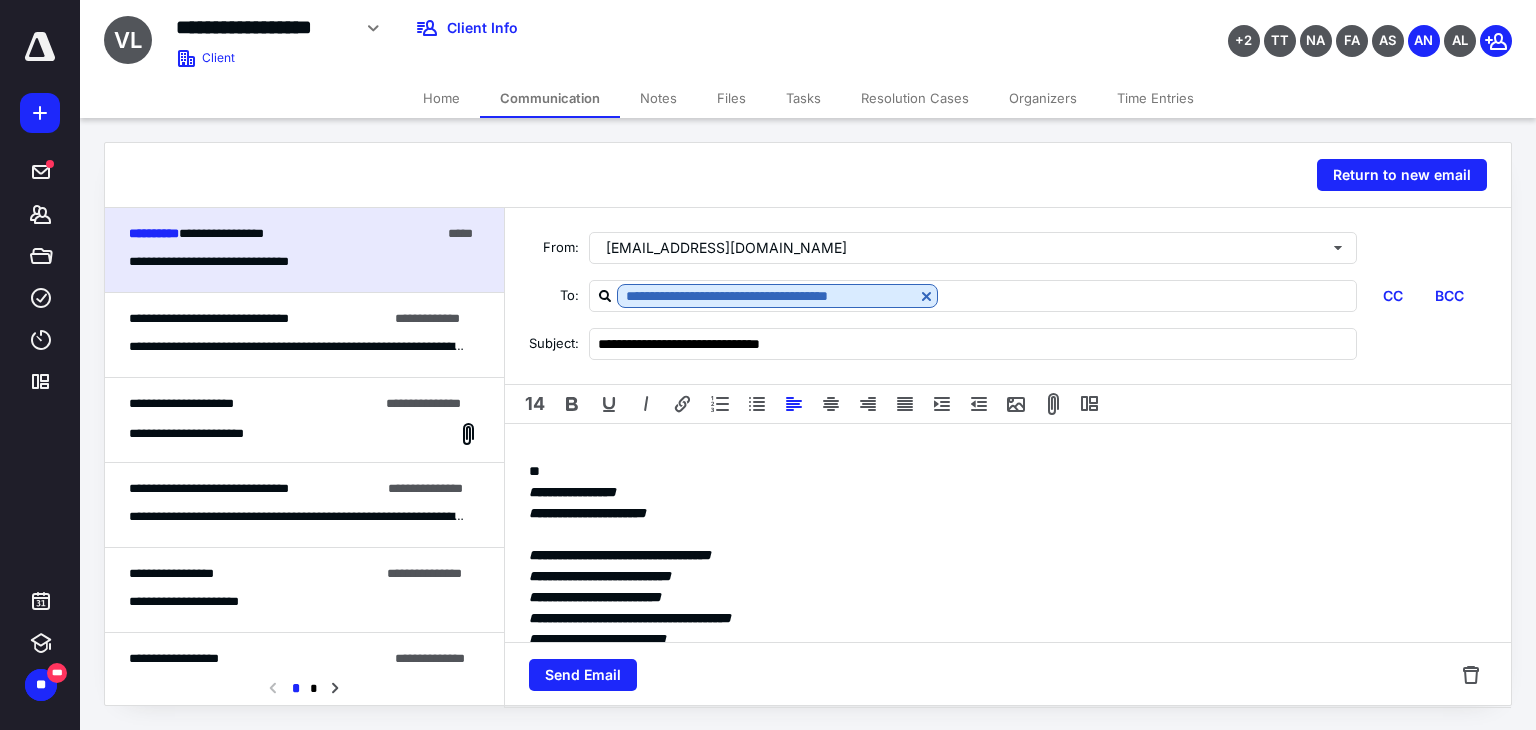 type 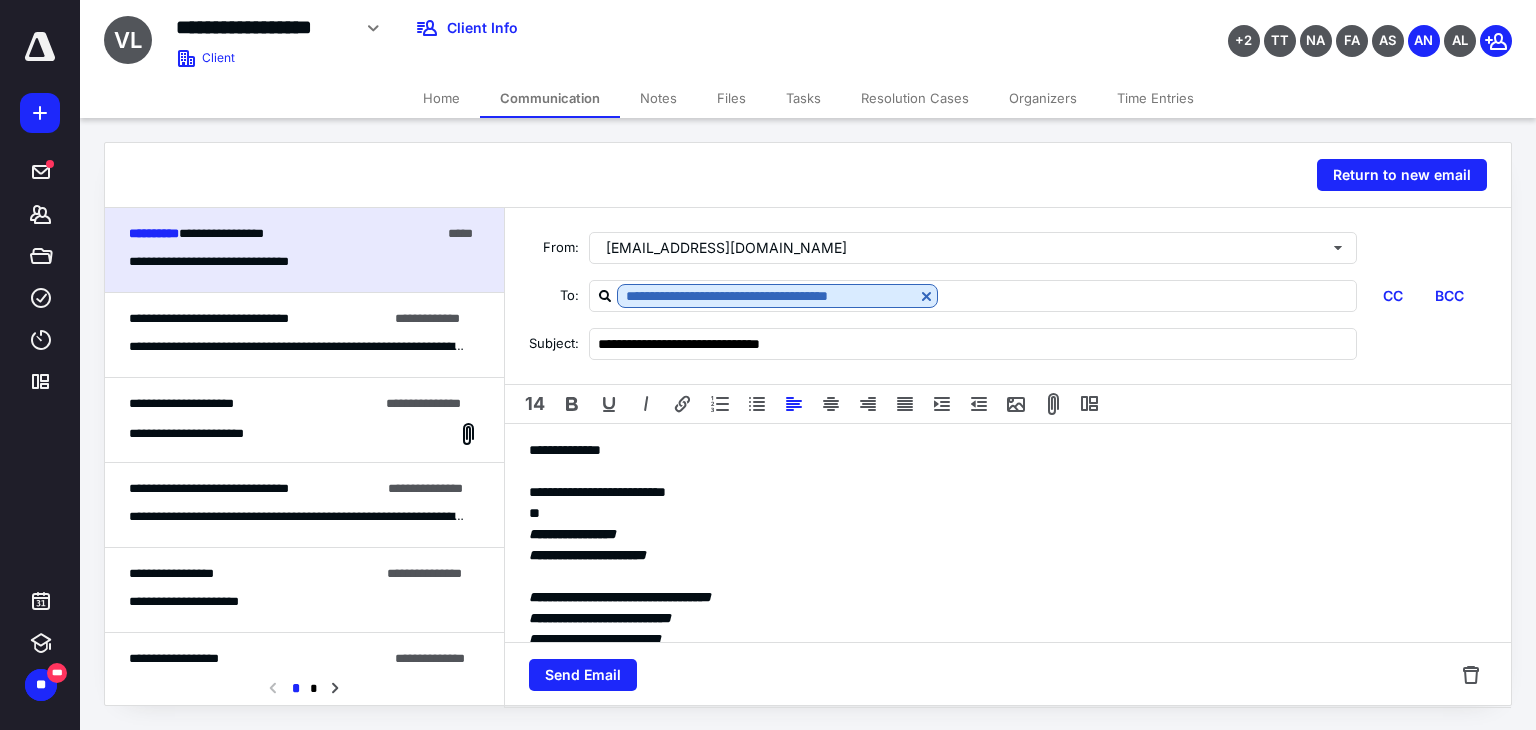 click on "**********" at bounding box center (1000, 671) 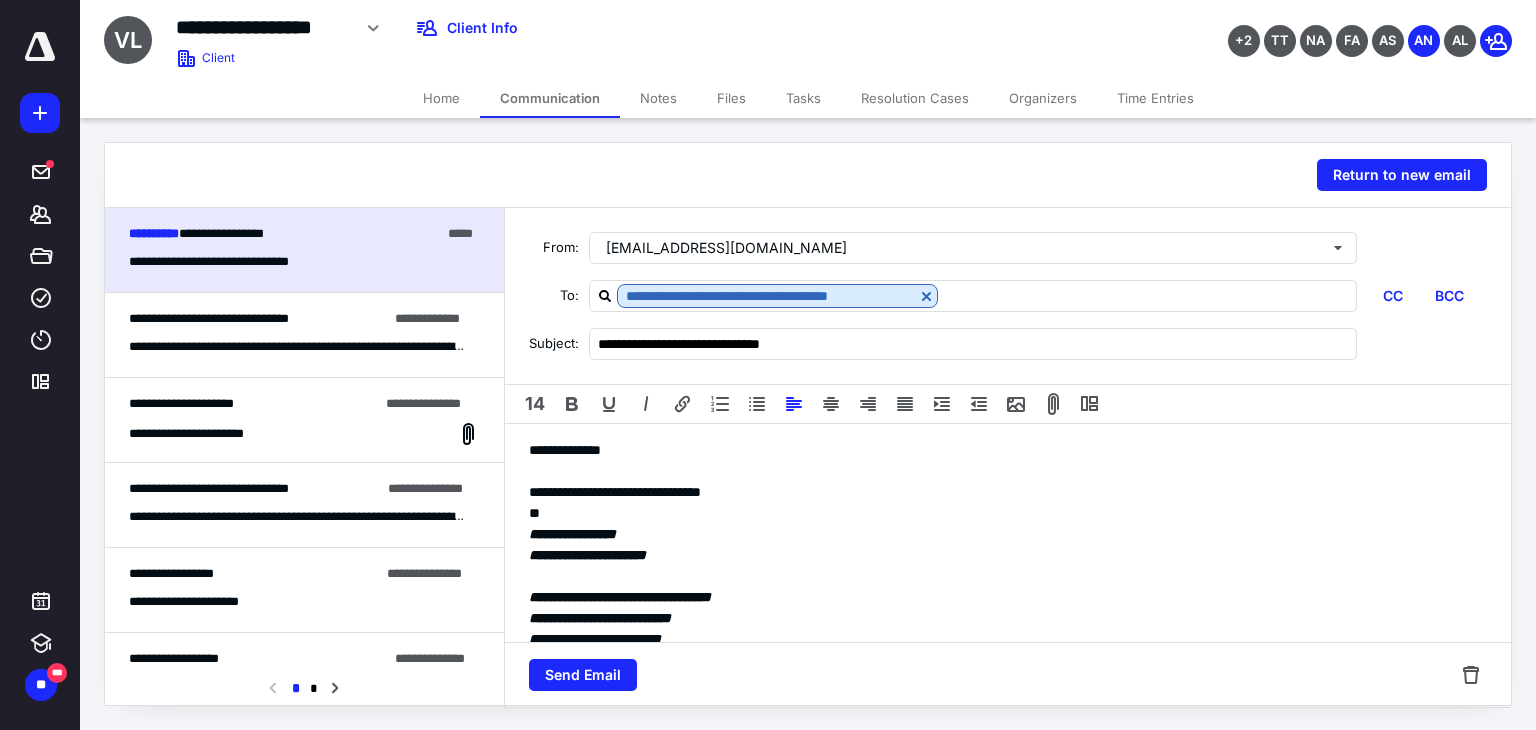 click on "**********" at bounding box center (1000, 671) 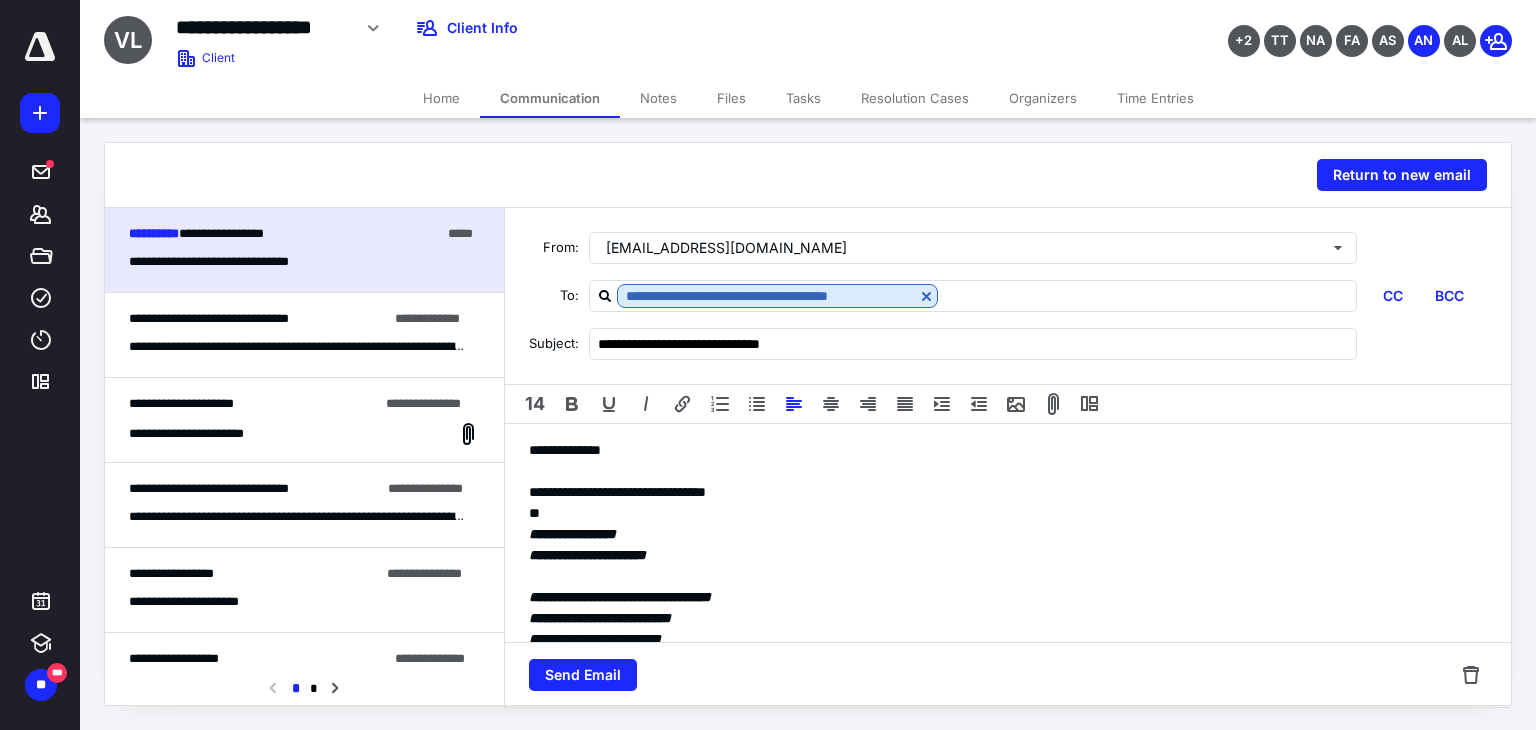 click on "**********" at bounding box center (1000, 671) 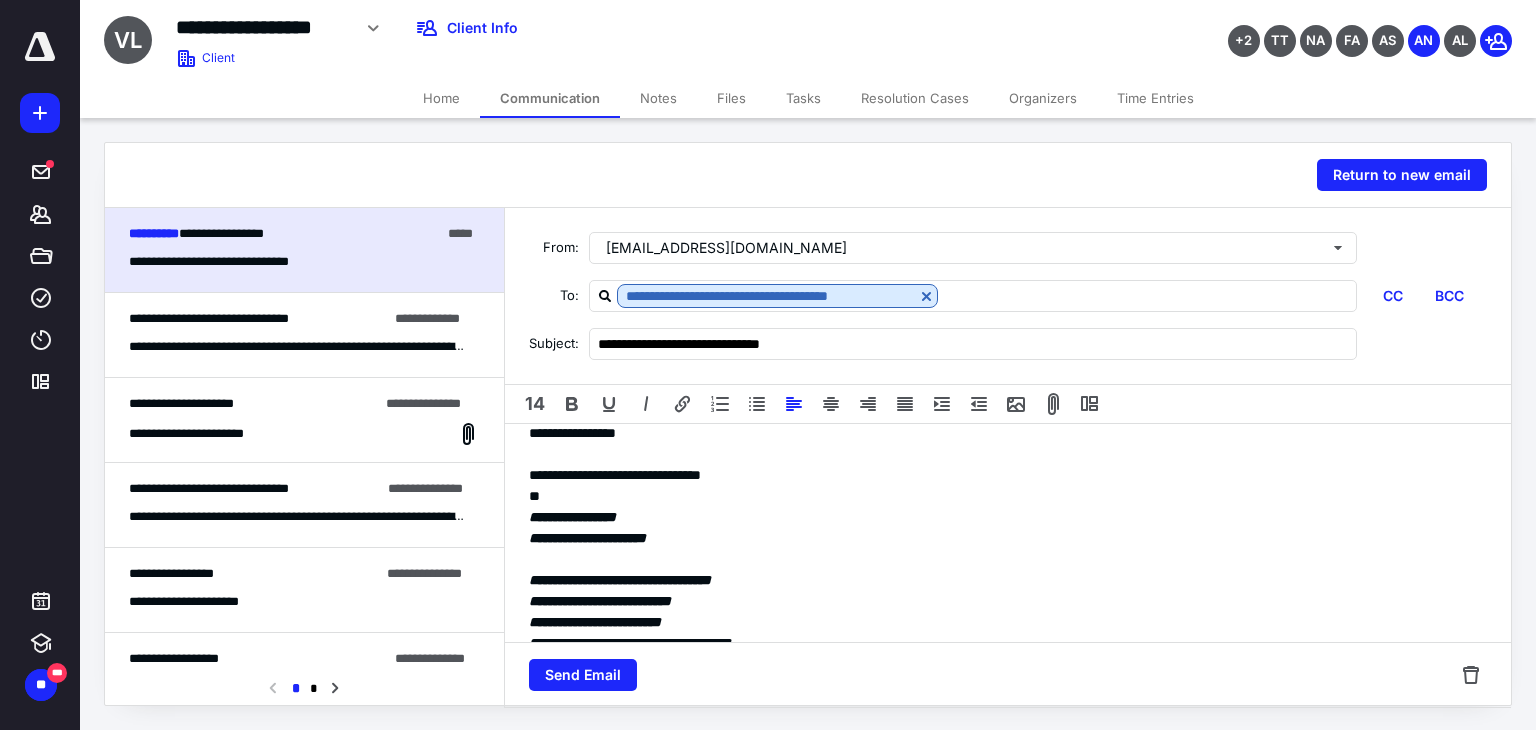 scroll, scrollTop: 0, scrollLeft: 0, axis: both 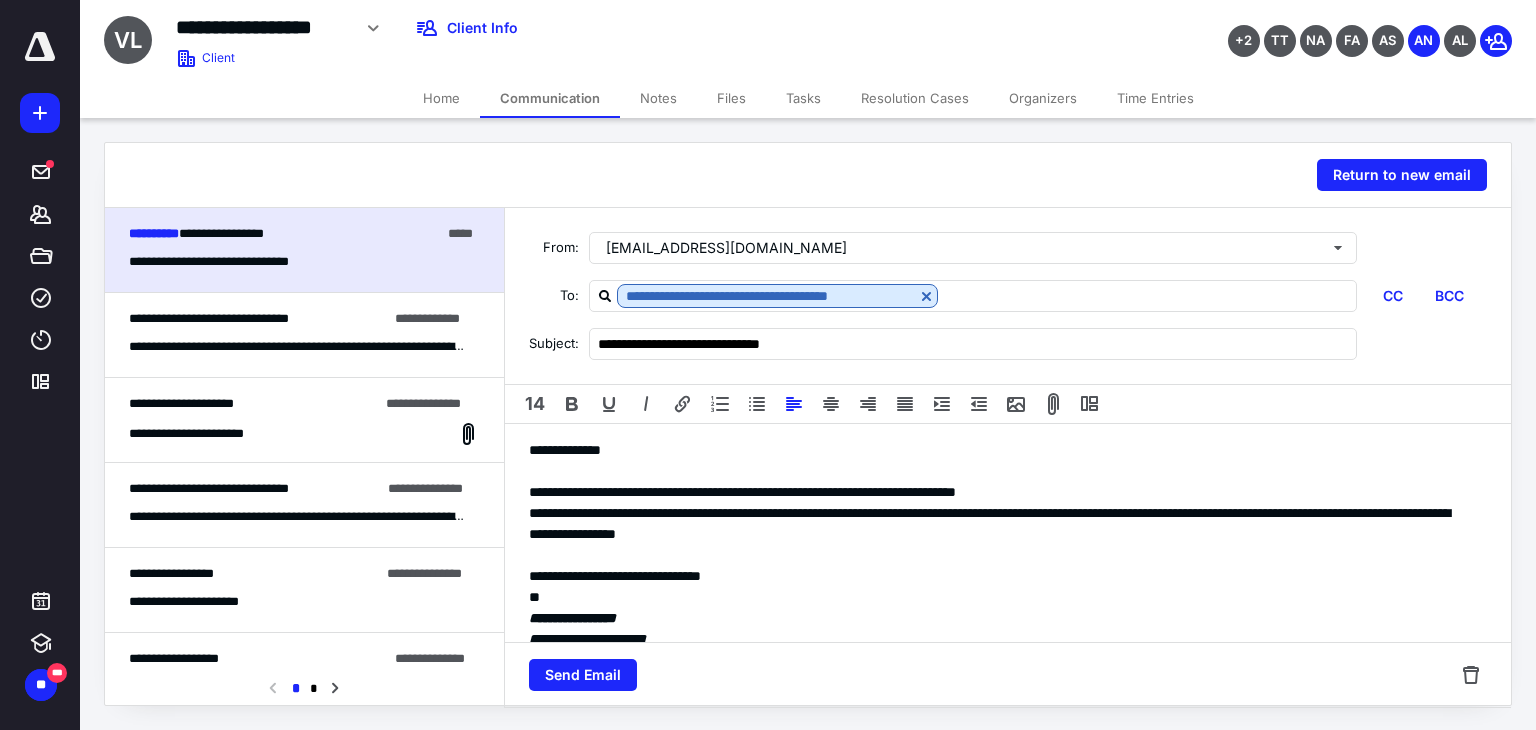 click on "**********" at bounding box center [572, 618] 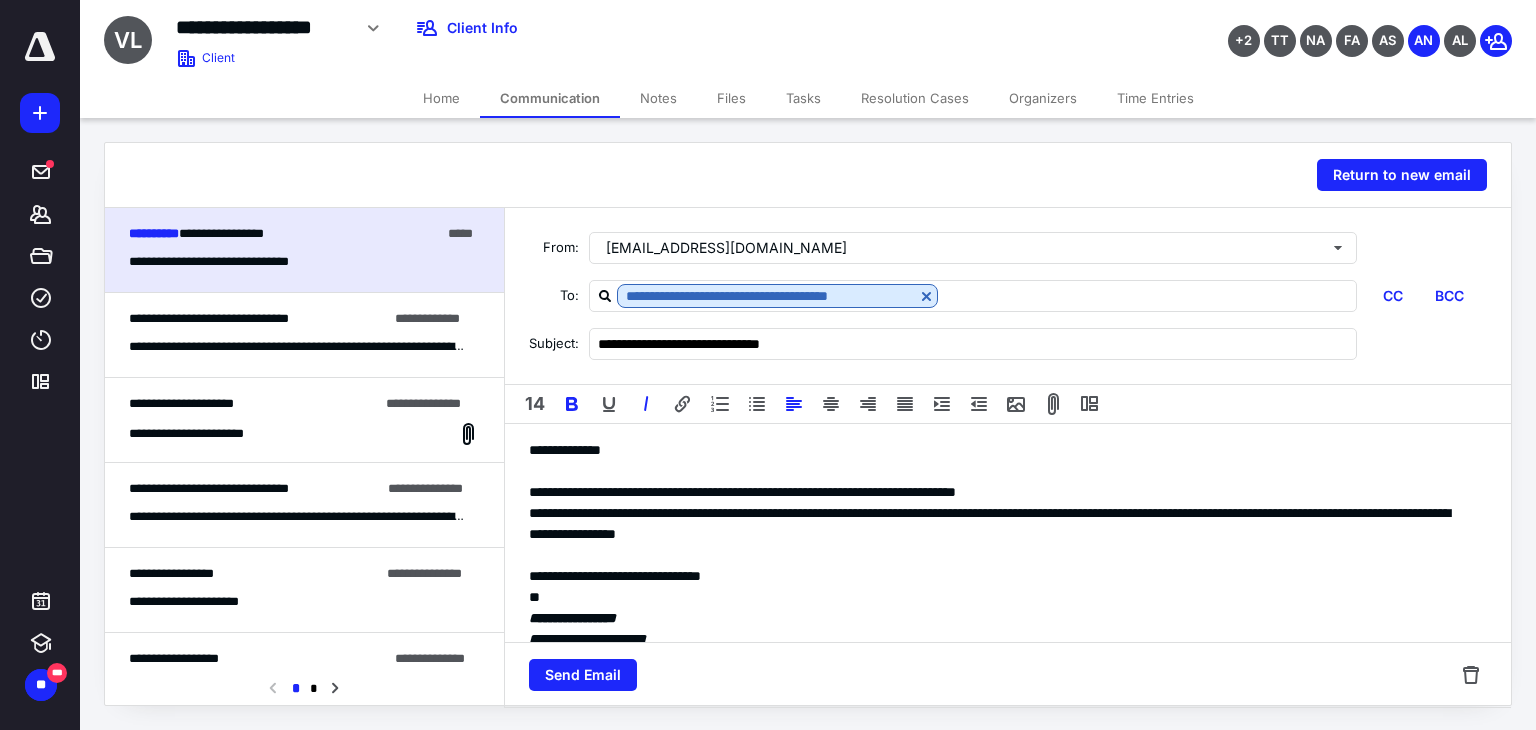click on "**********" at bounding box center (1000, 618) 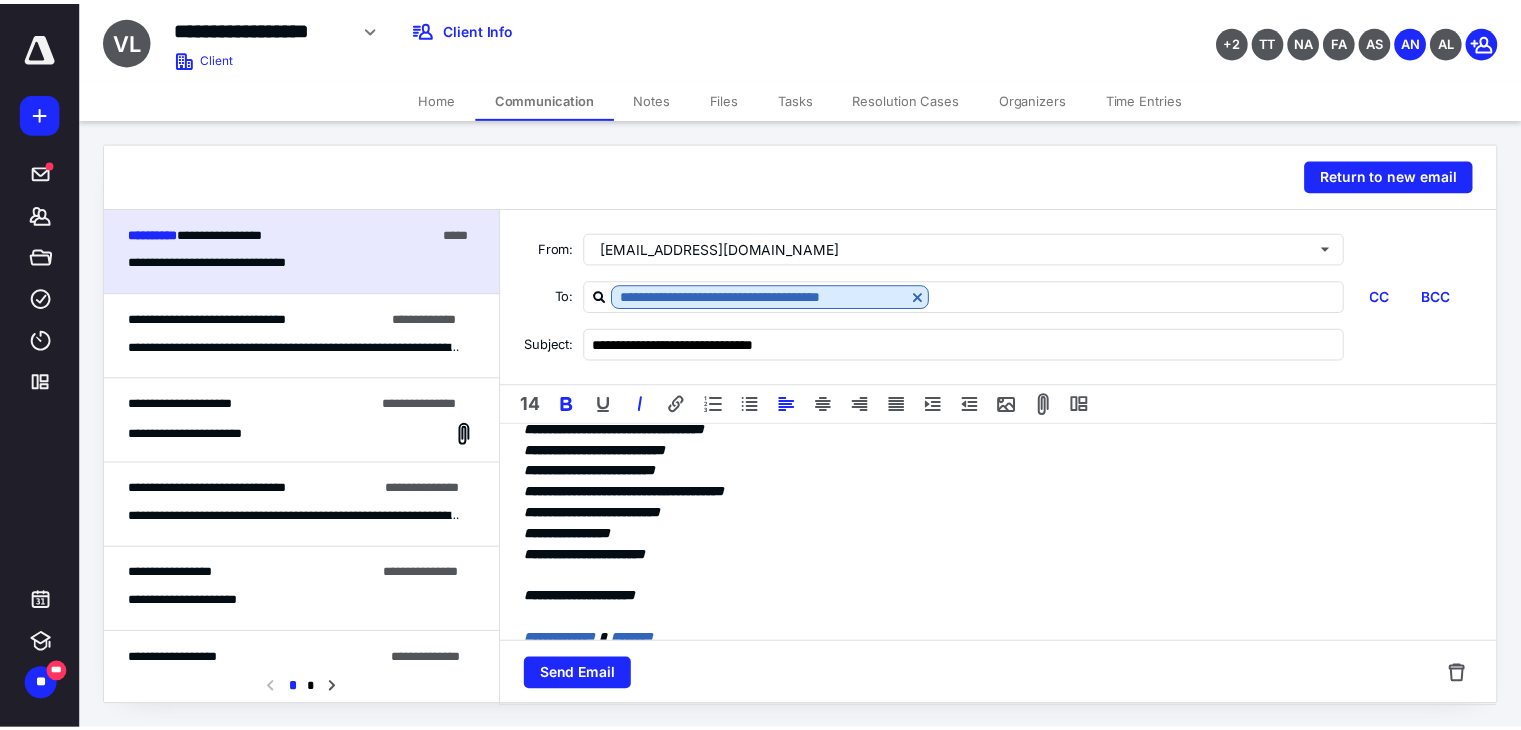 scroll, scrollTop: 317, scrollLeft: 0, axis: vertical 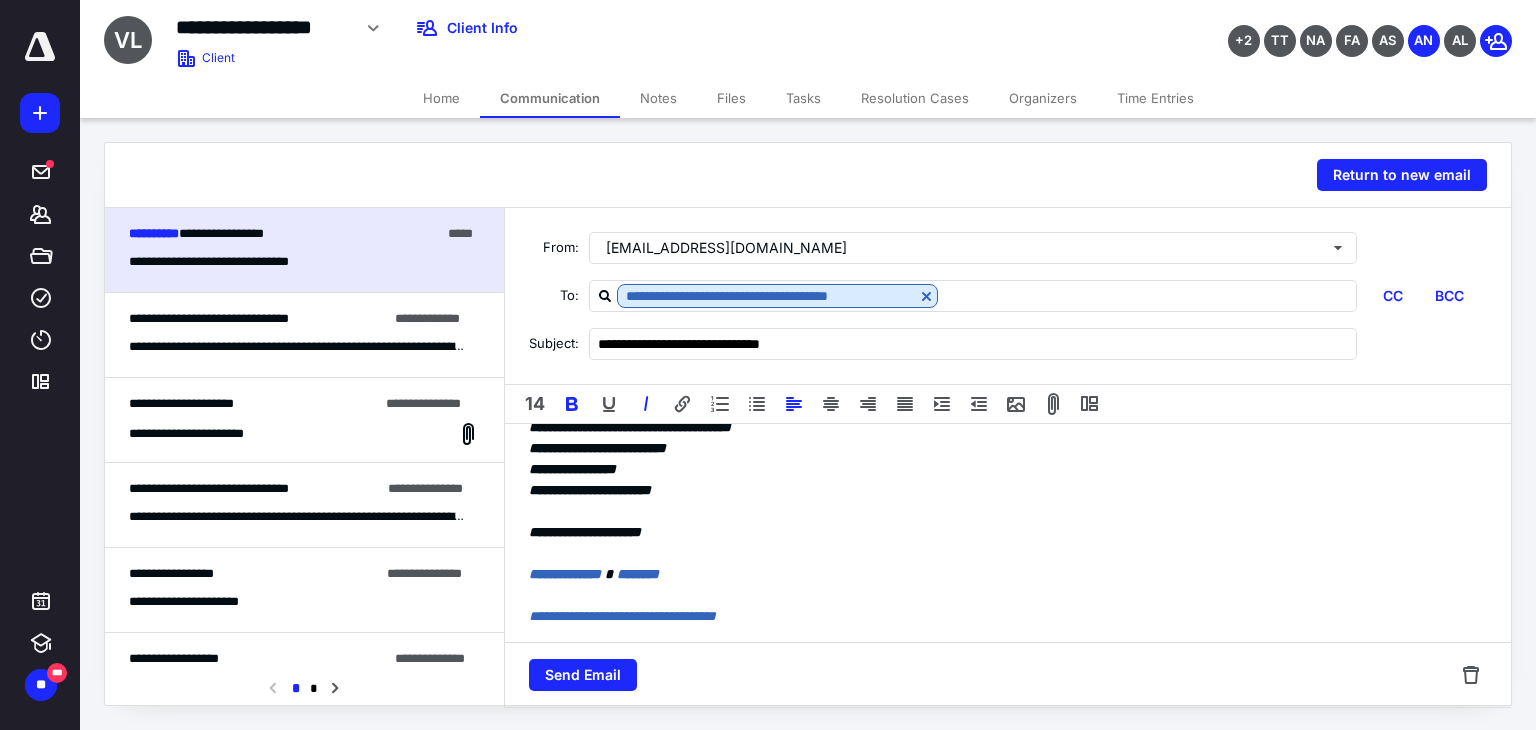 click on "**********" at bounding box center (590, 490) 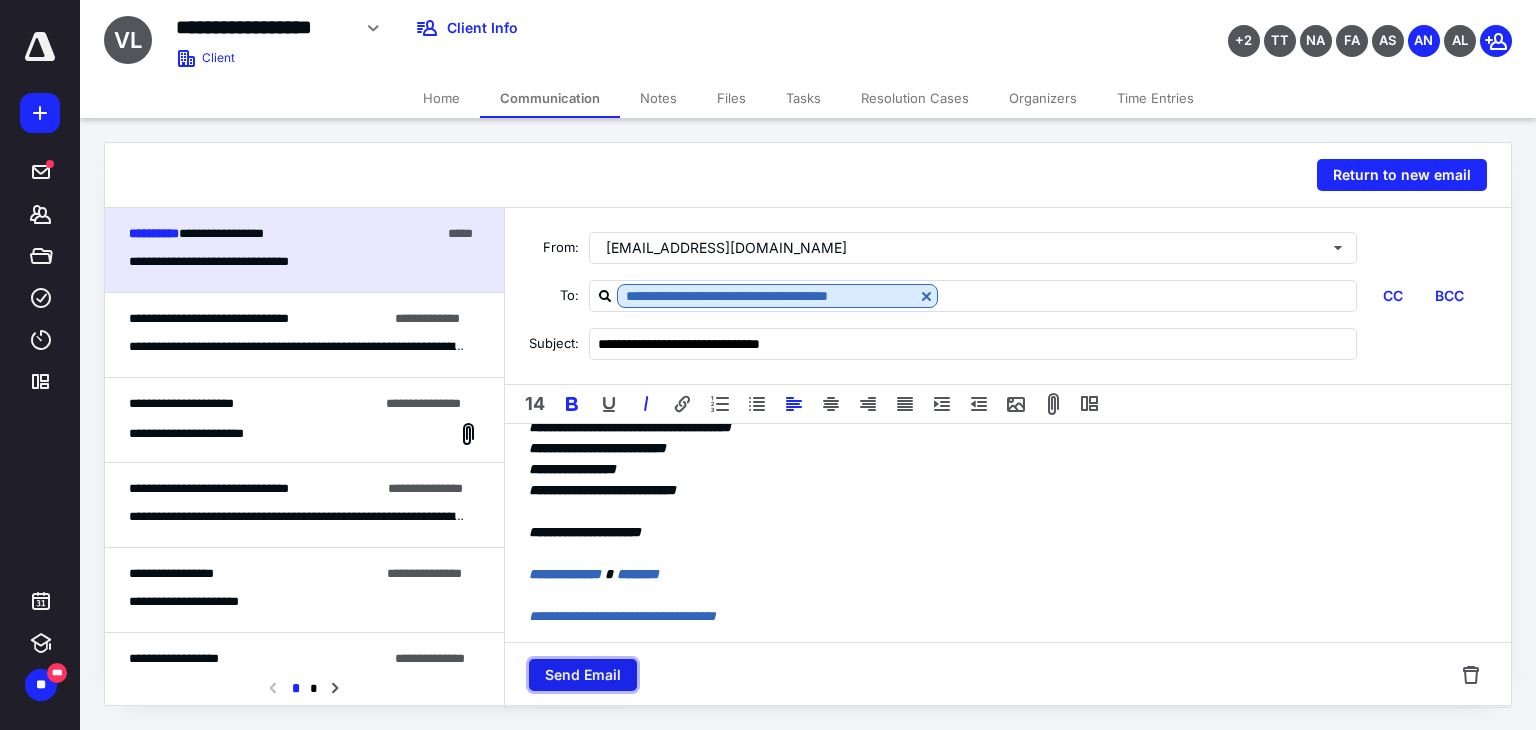 click on "Send Email" at bounding box center (583, 675) 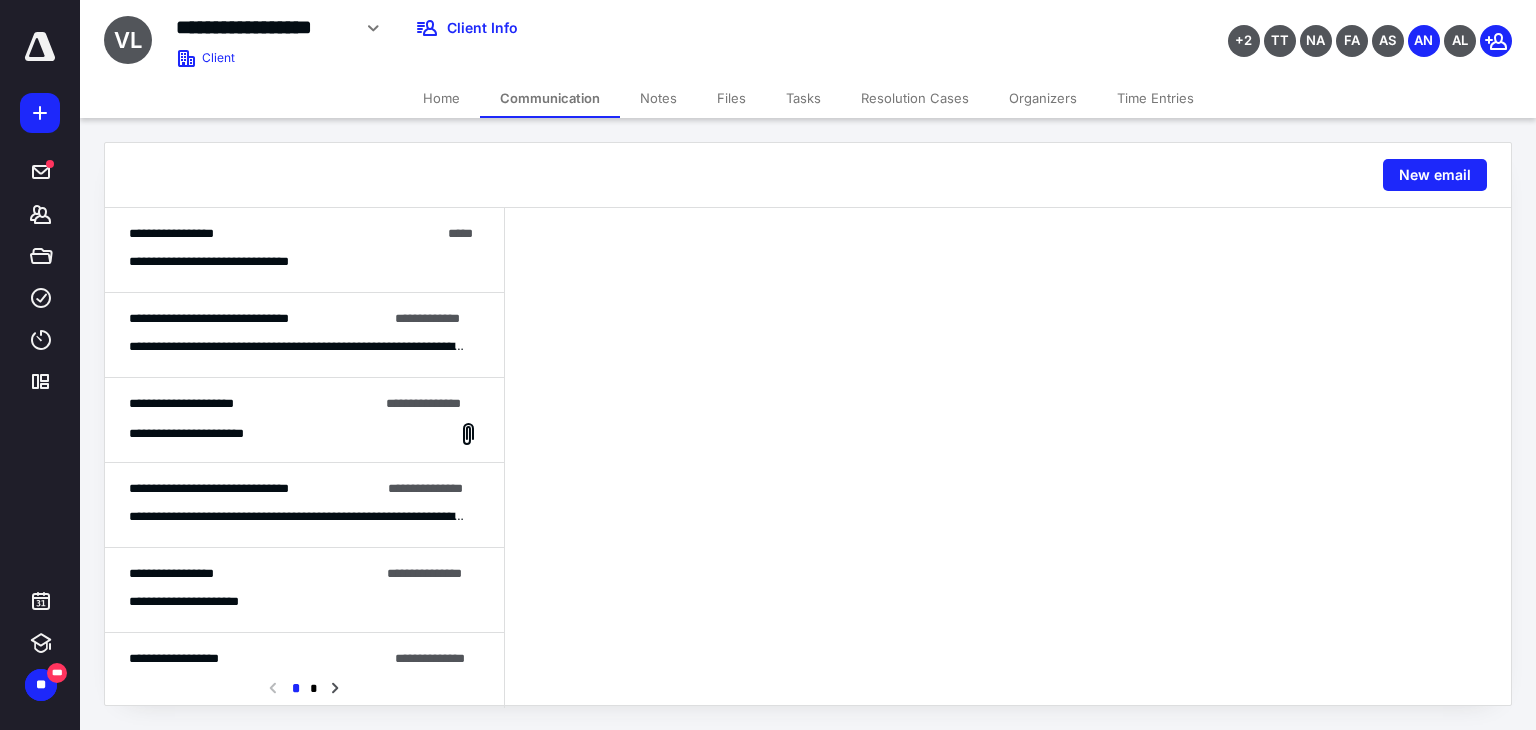 click on "Home" at bounding box center [441, 98] 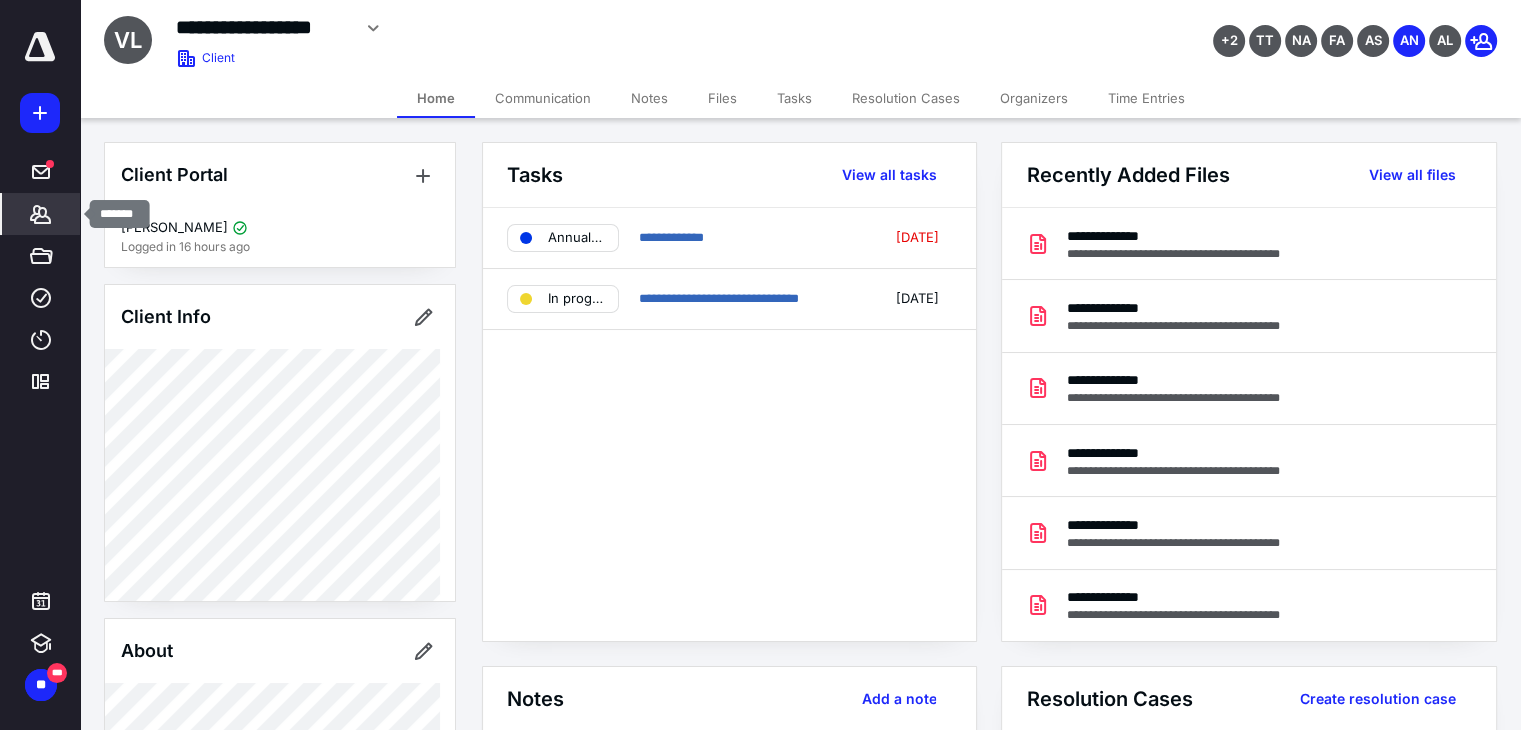 click on "*******" at bounding box center [41, 214] 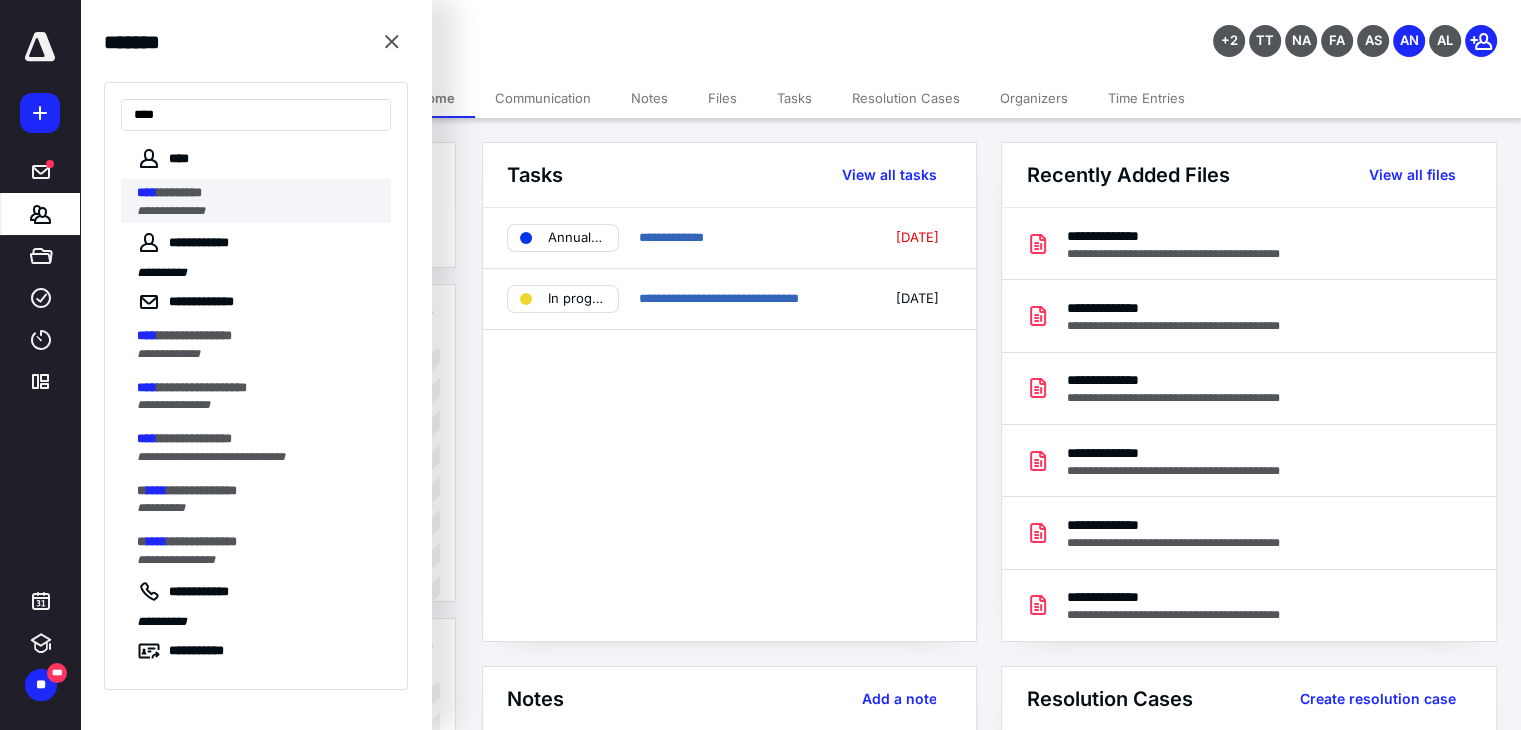 type on "****" 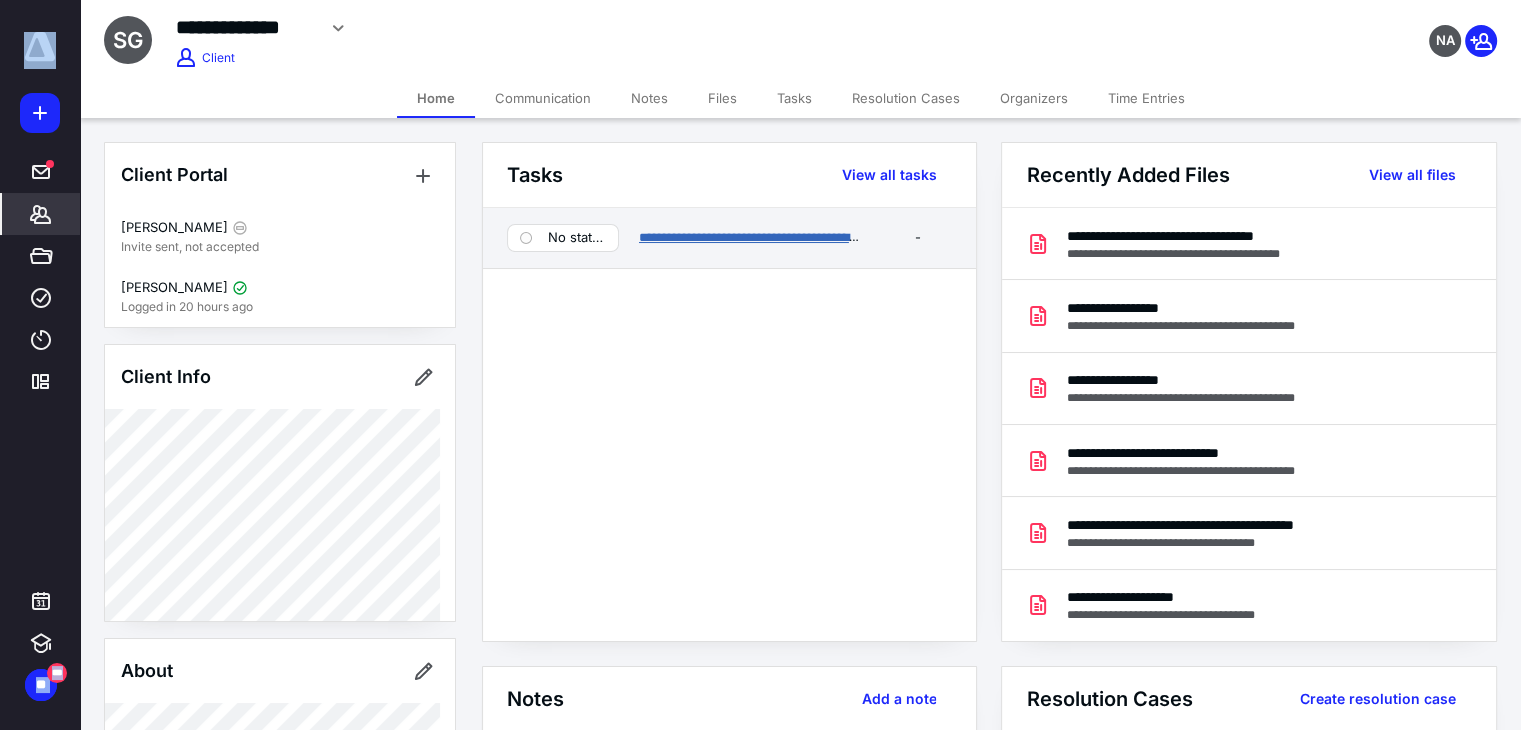 click on "**********" at bounding box center [759, 237] 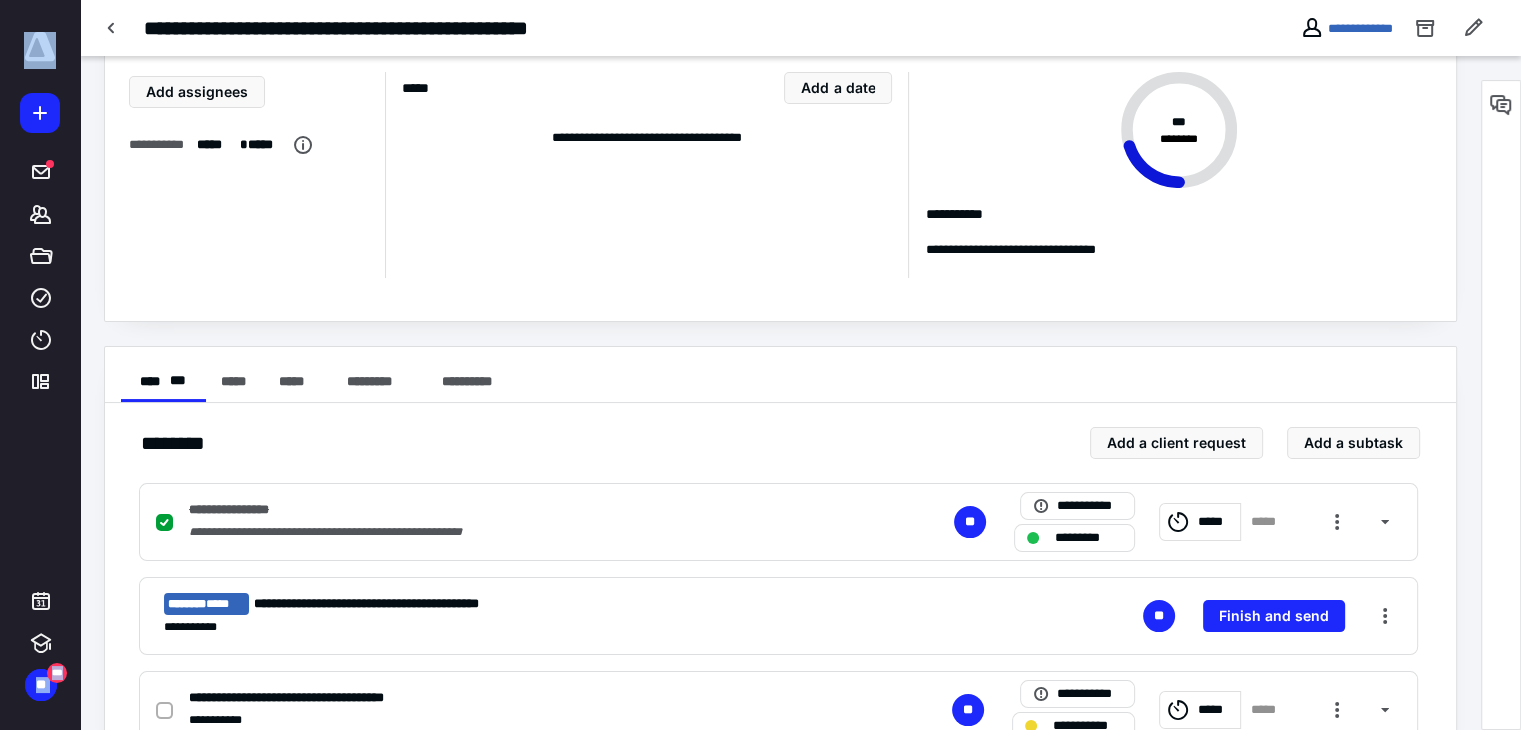 scroll, scrollTop: 200, scrollLeft: 0, axis: vertical 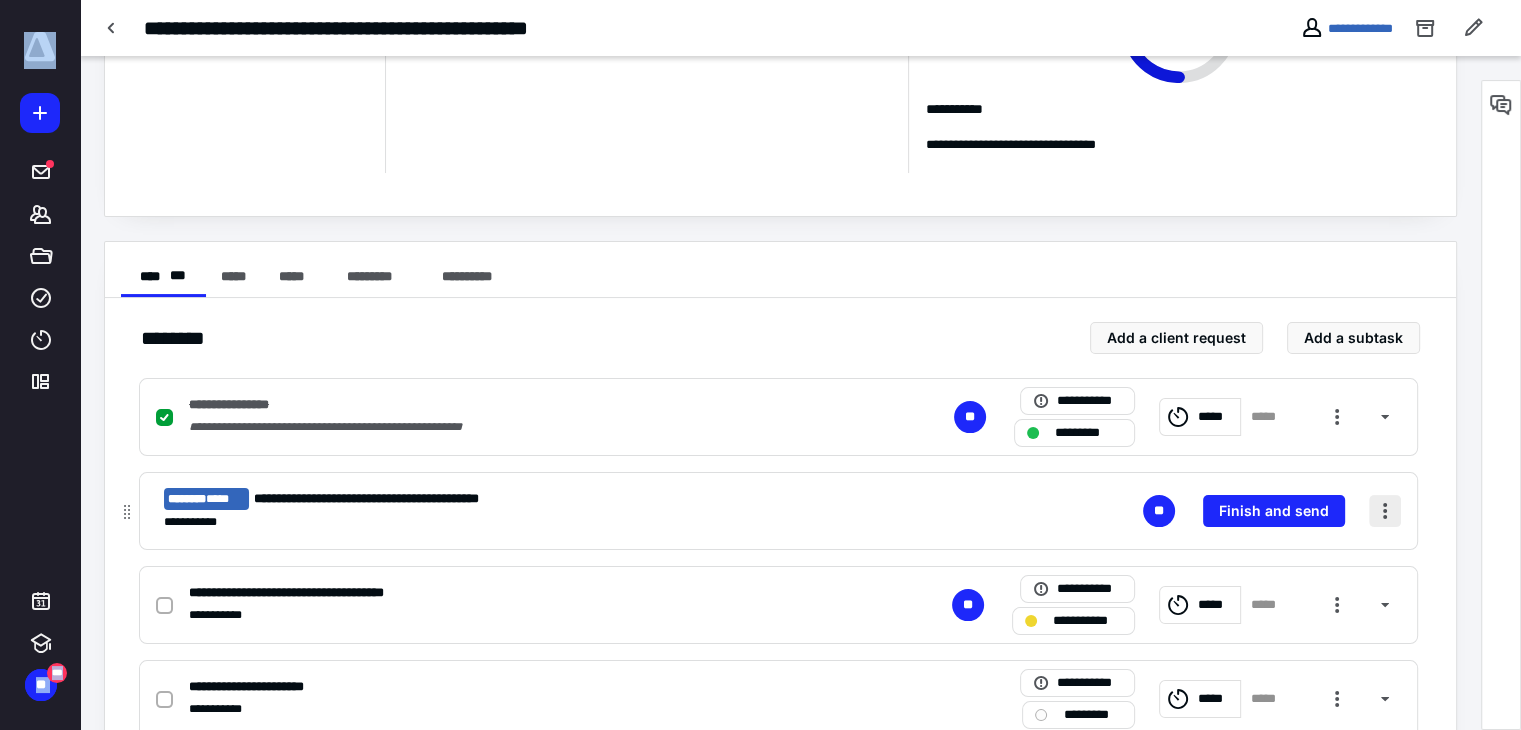 click at bounding box center [1385, 511] 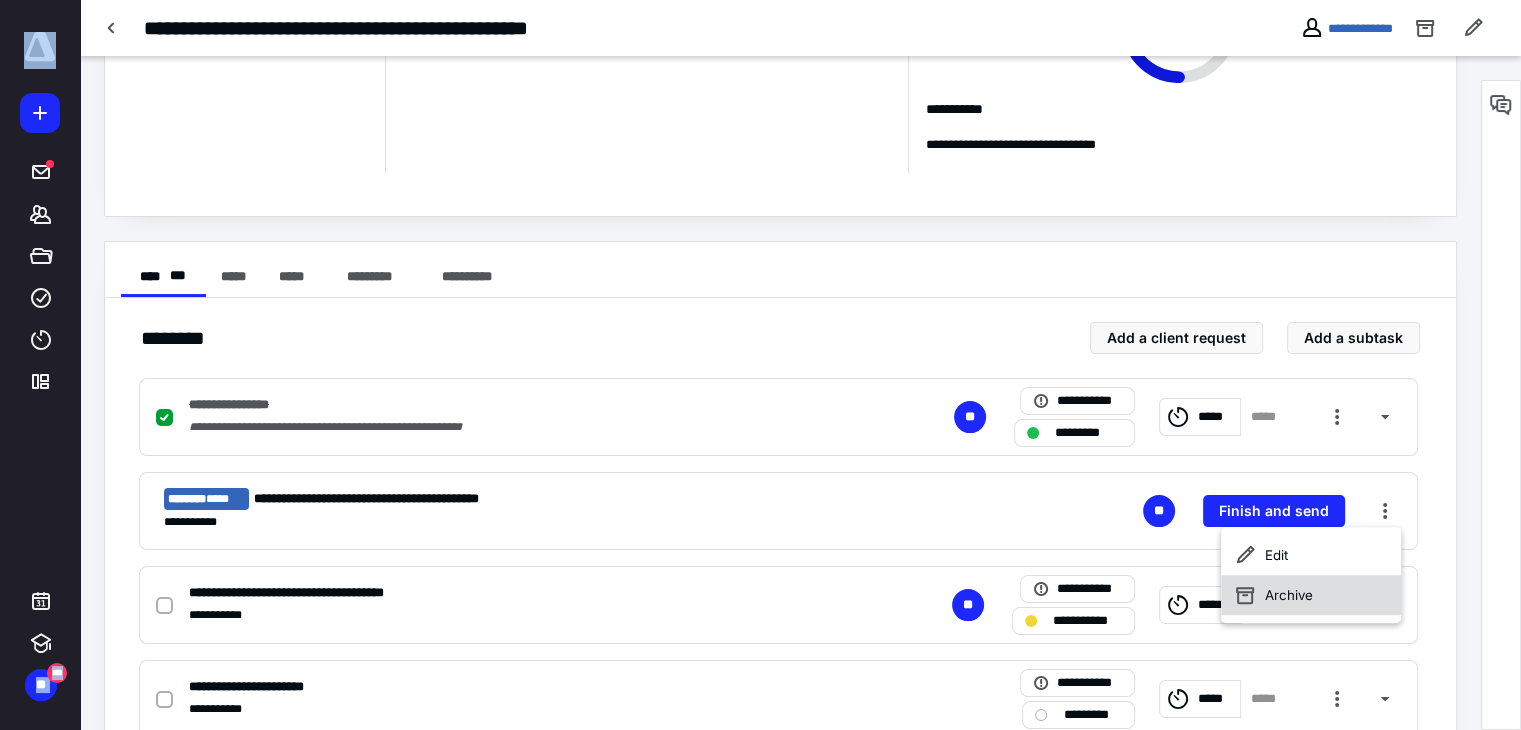click on "Archive" at bounding box center [1311, 595] 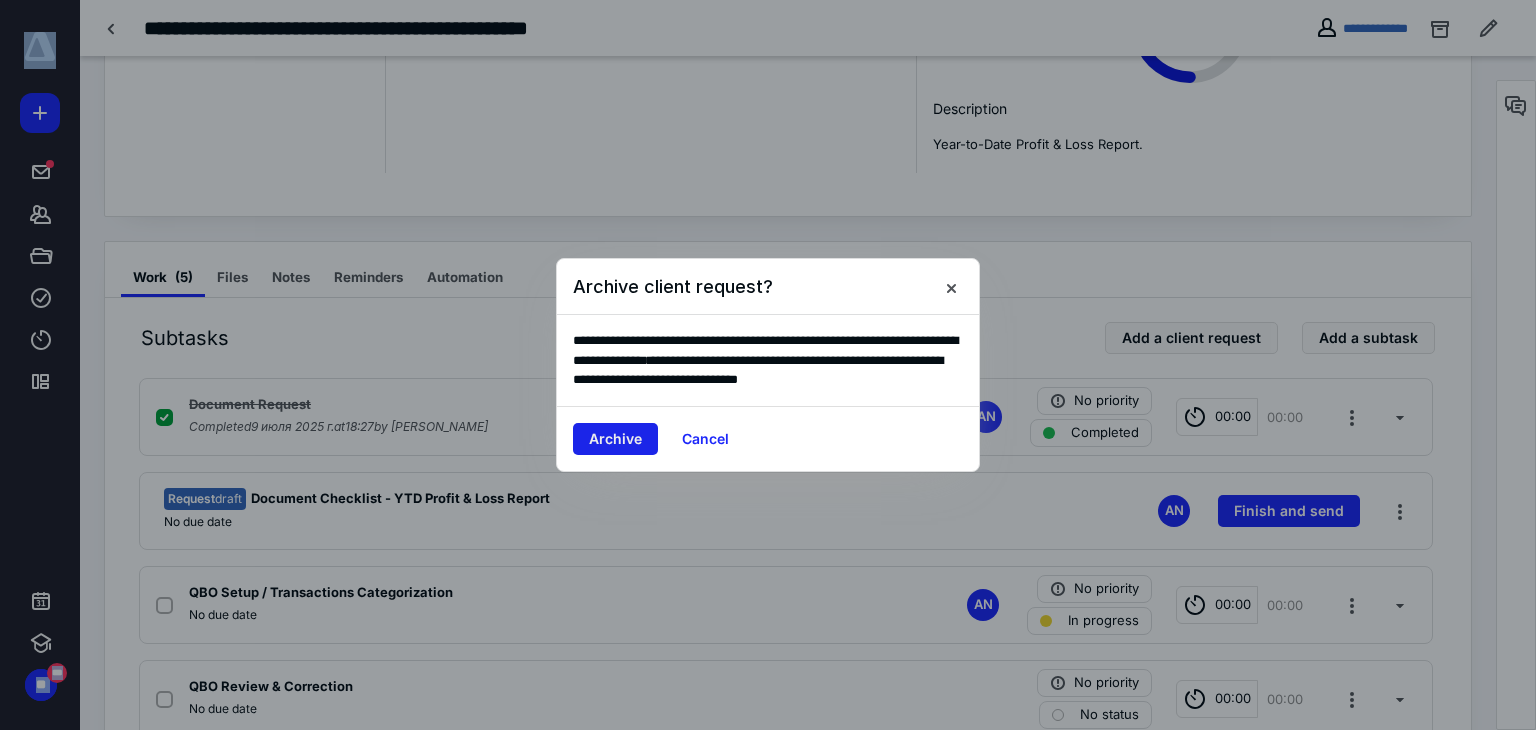 click on "Archive" at bounding box center [615, 439] 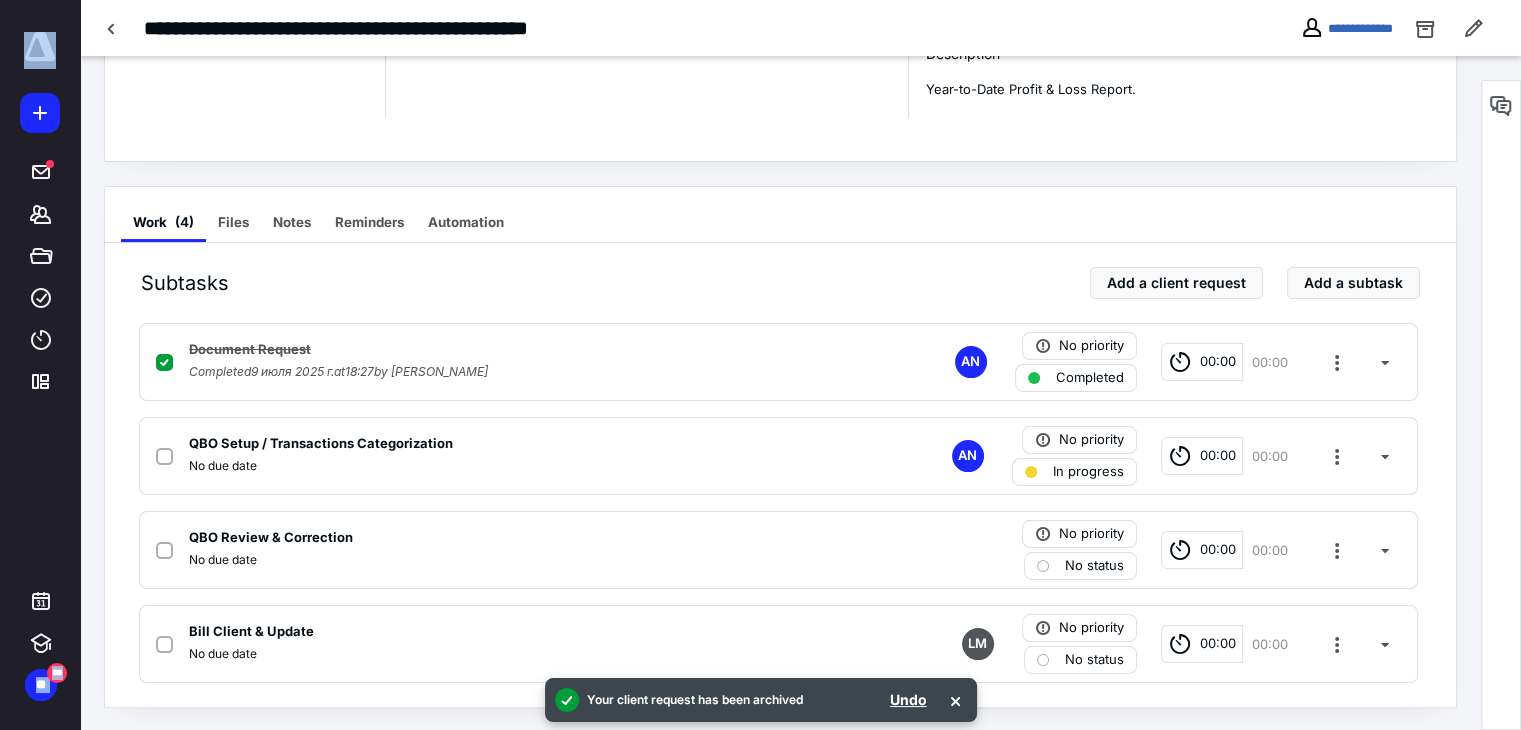 scroll, scrollTop: 256, scrollLeft: 0, axis: vertical 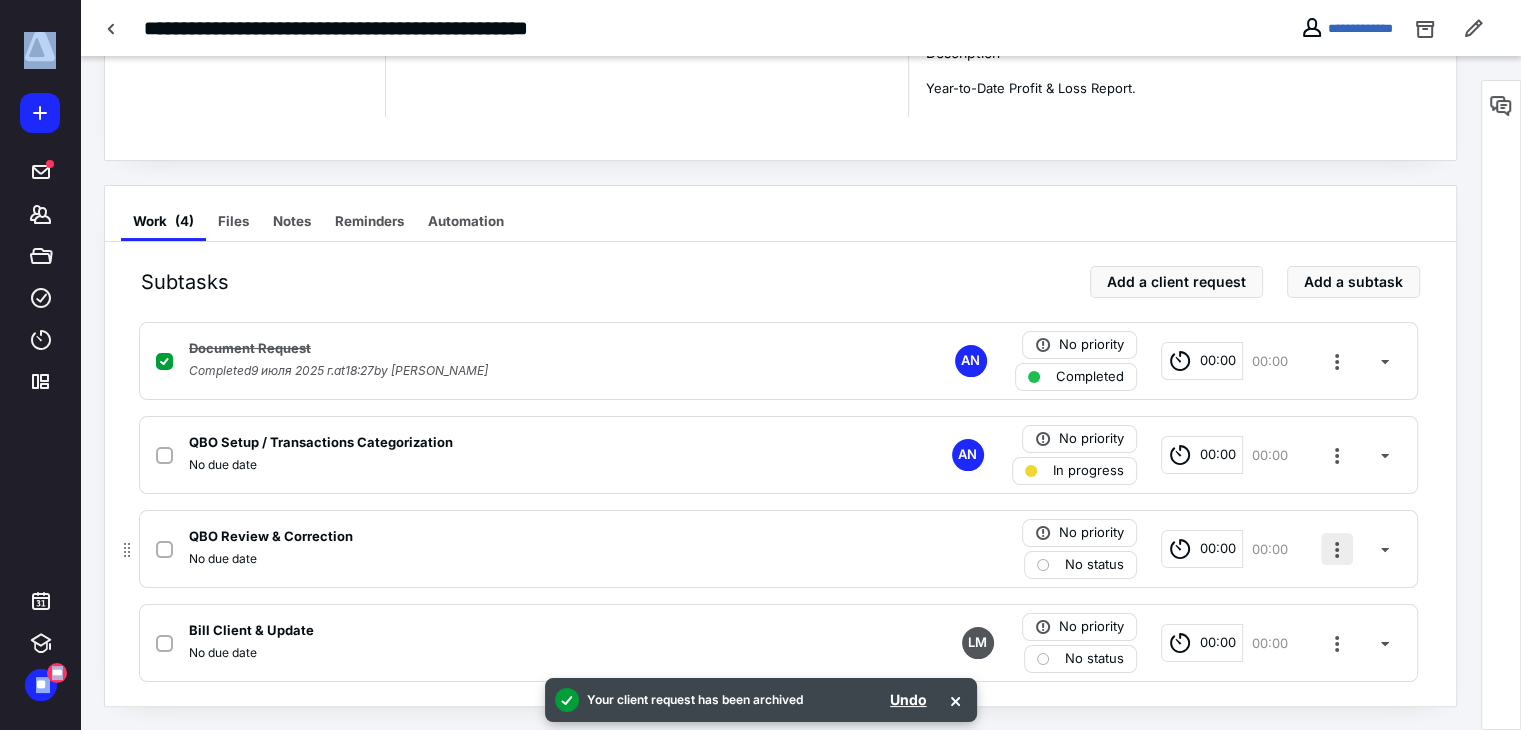 click at bounding box center [1337, 549] 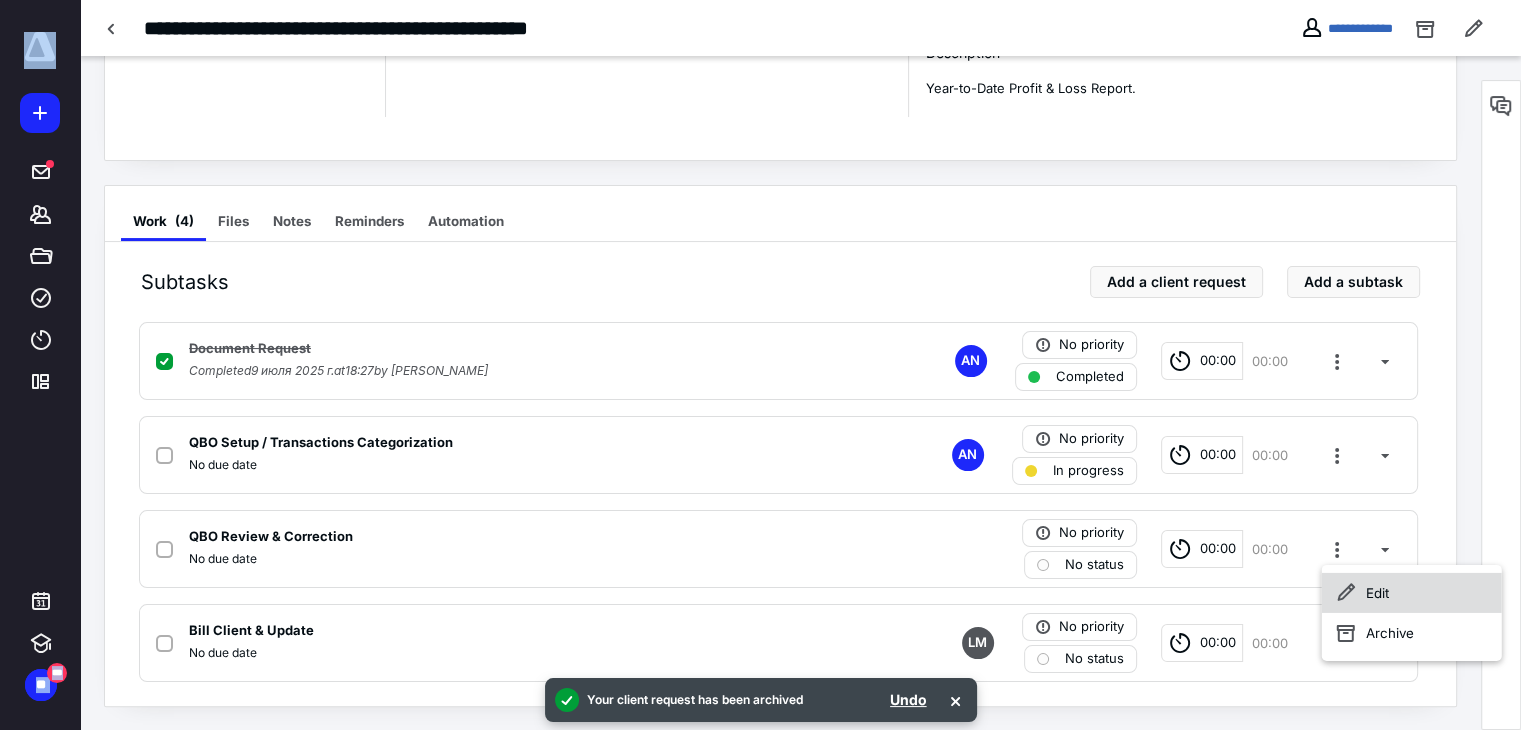 click on "Edit" at bounding box center (1412, 593) 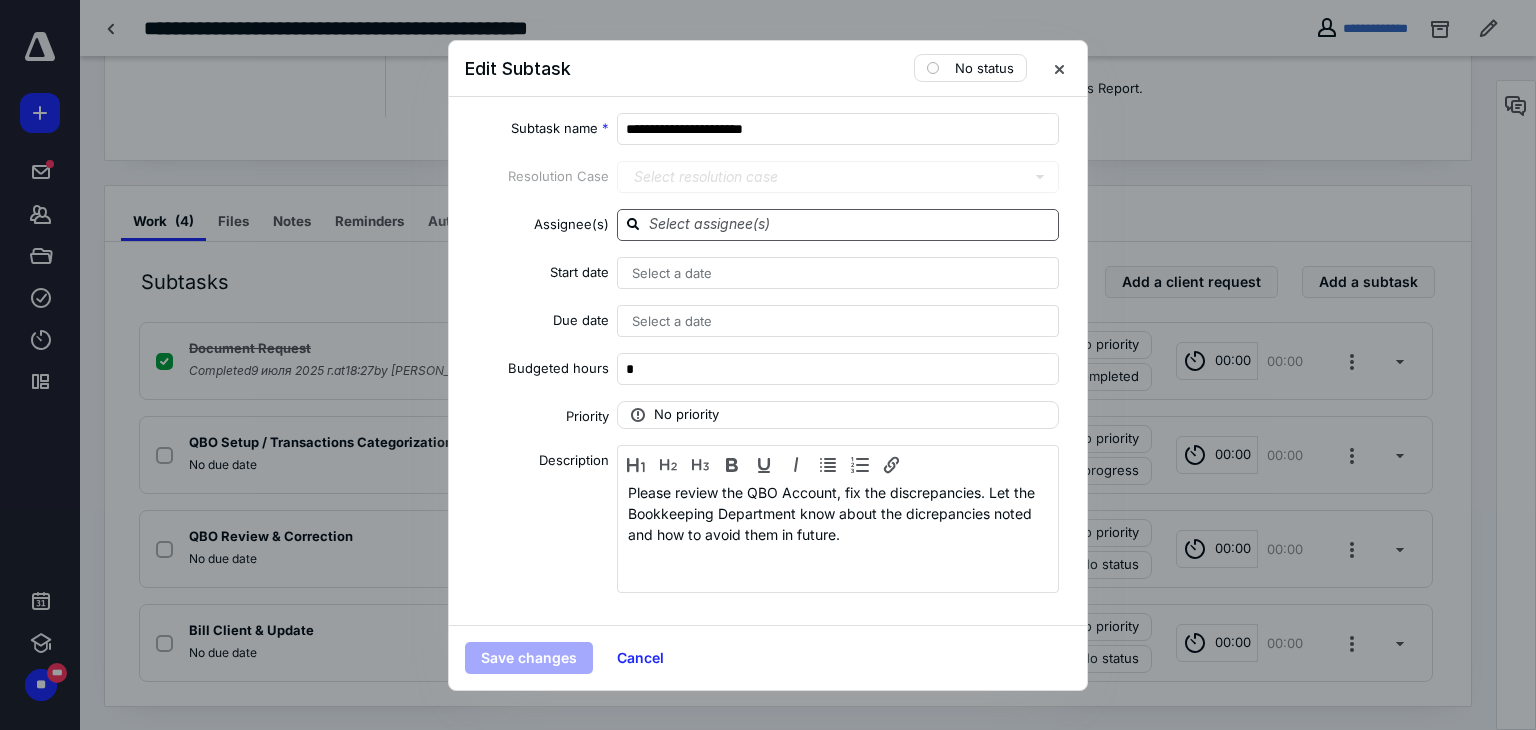 click at bounding box center [850, 224] 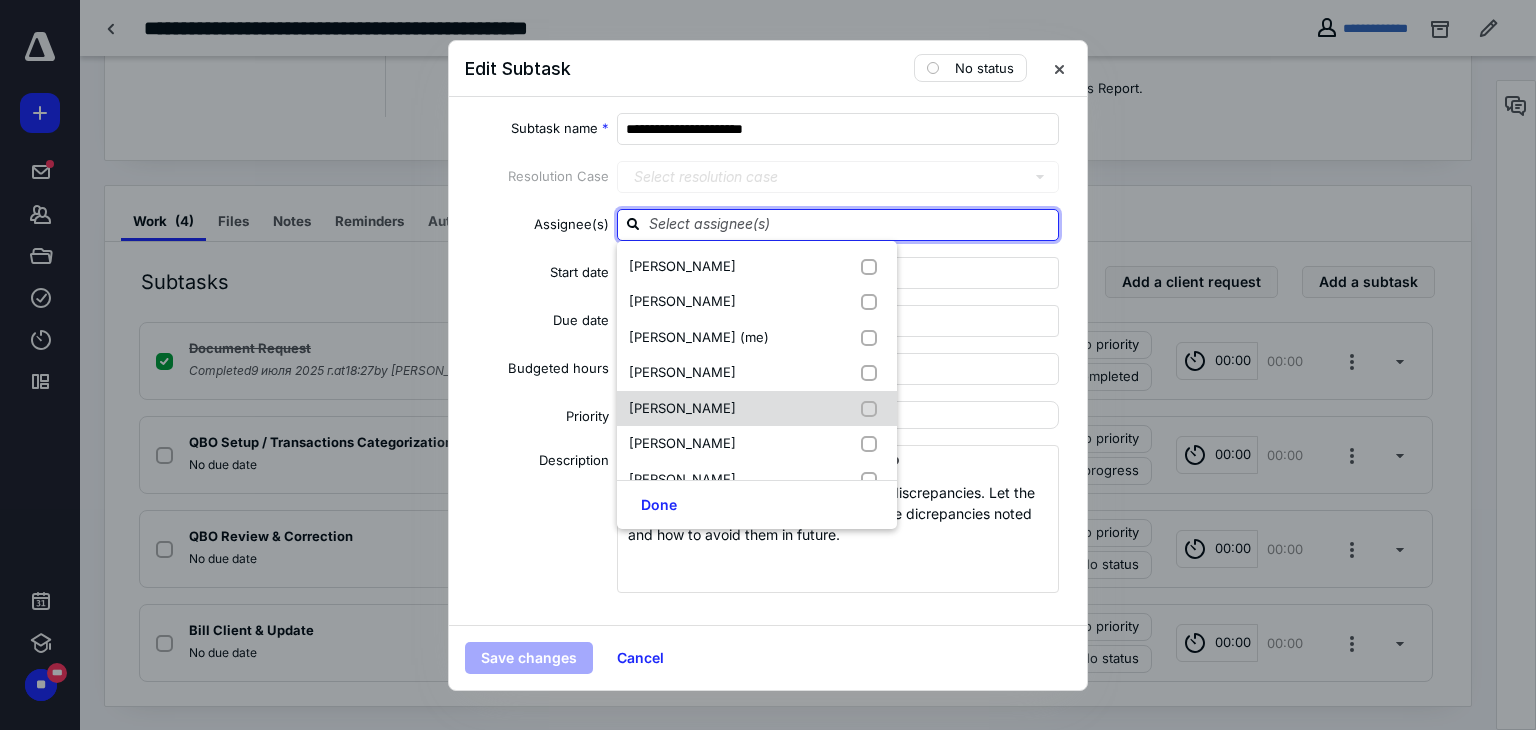 click at bounding box center [873, 409] 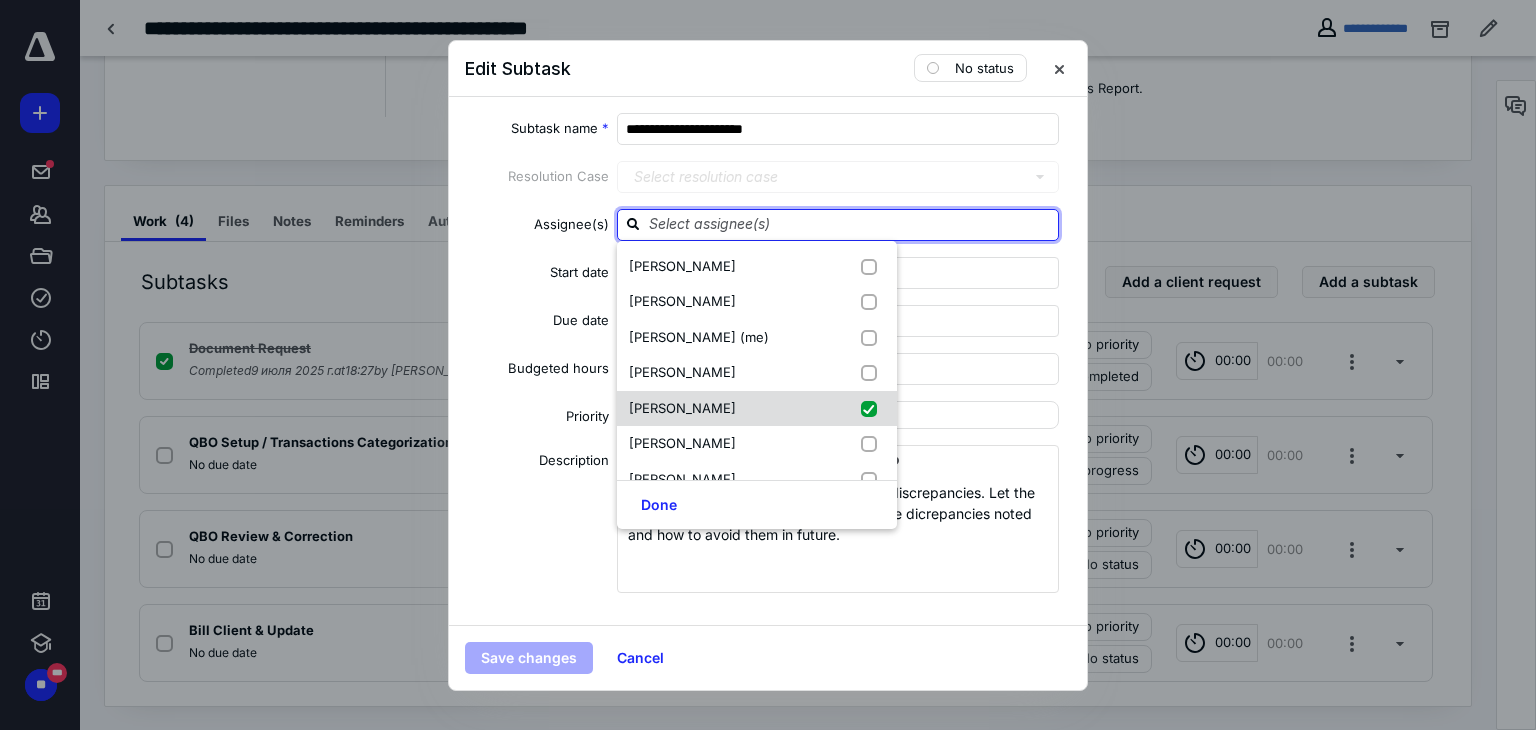 checkbox on "true" 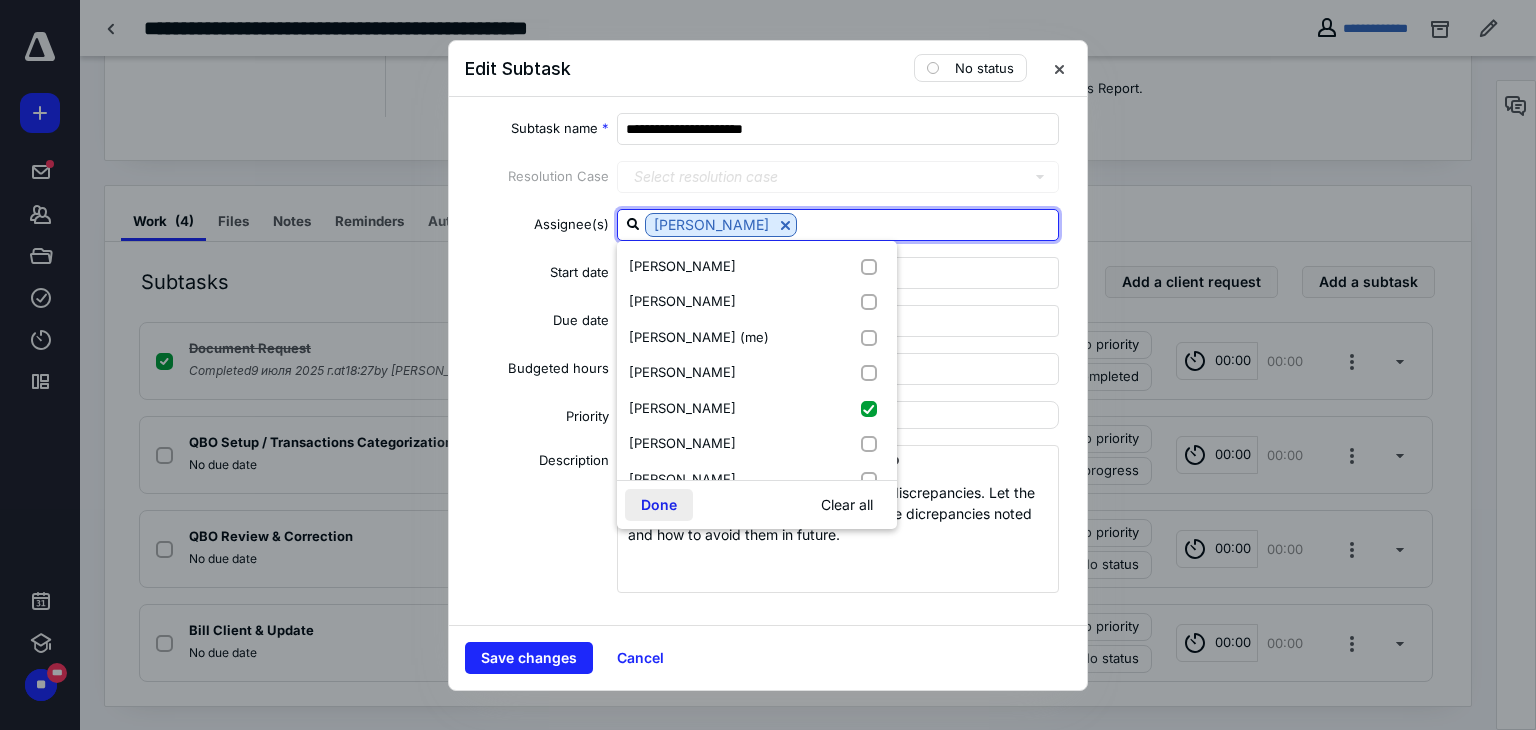 click on "Done" at bounding box center [659, 505] 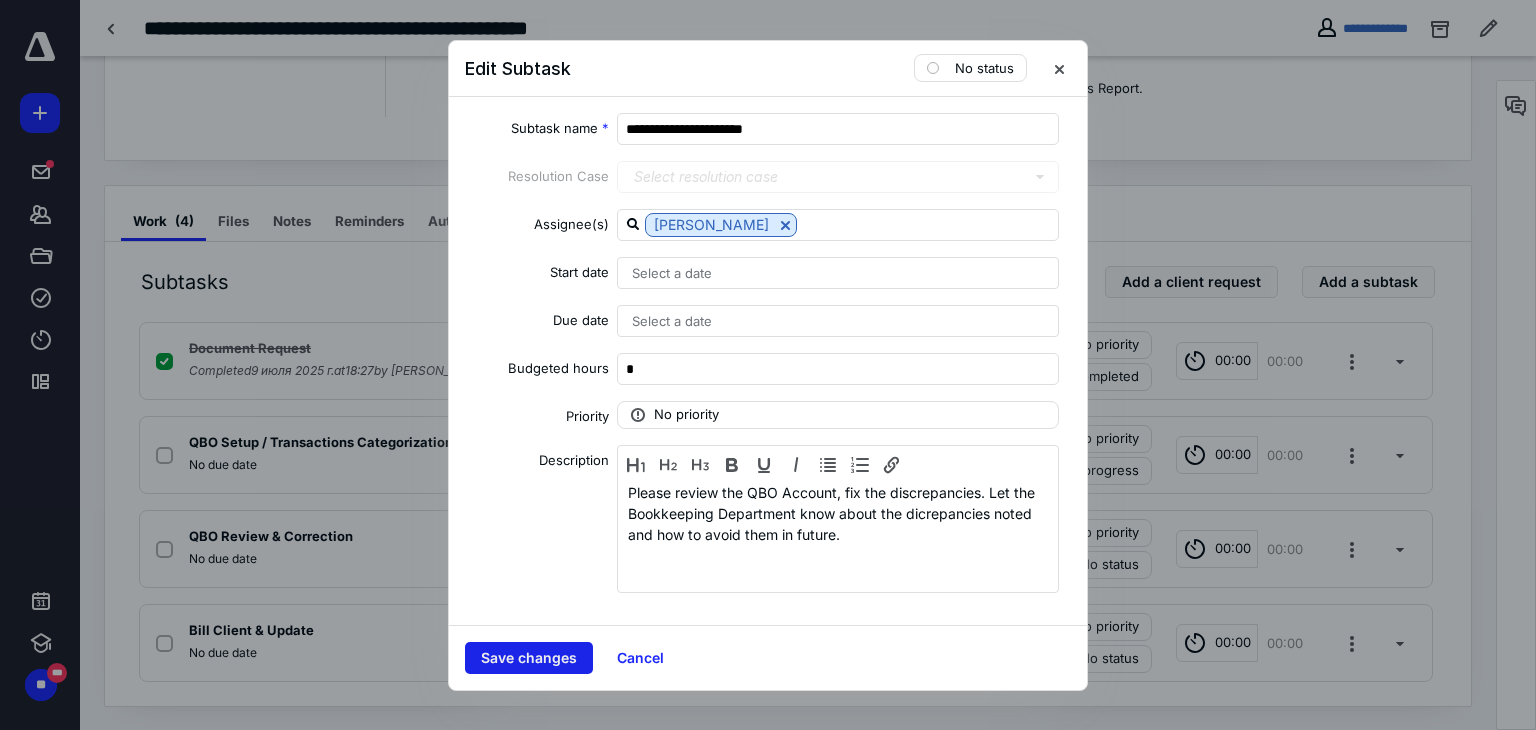 click on "Save changes" at bounding box center [529, 658] 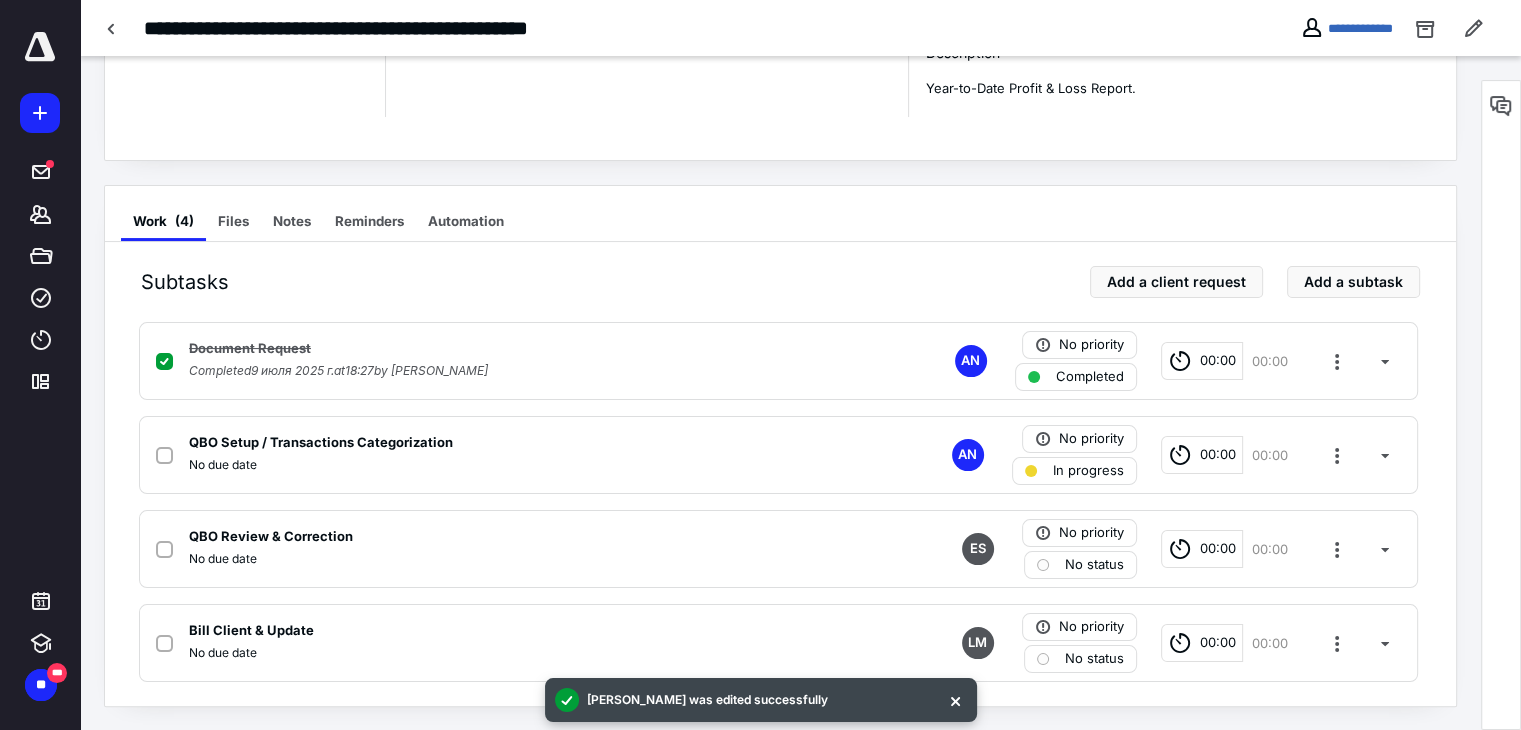 click on "**********" at bounding box center (800, 28) 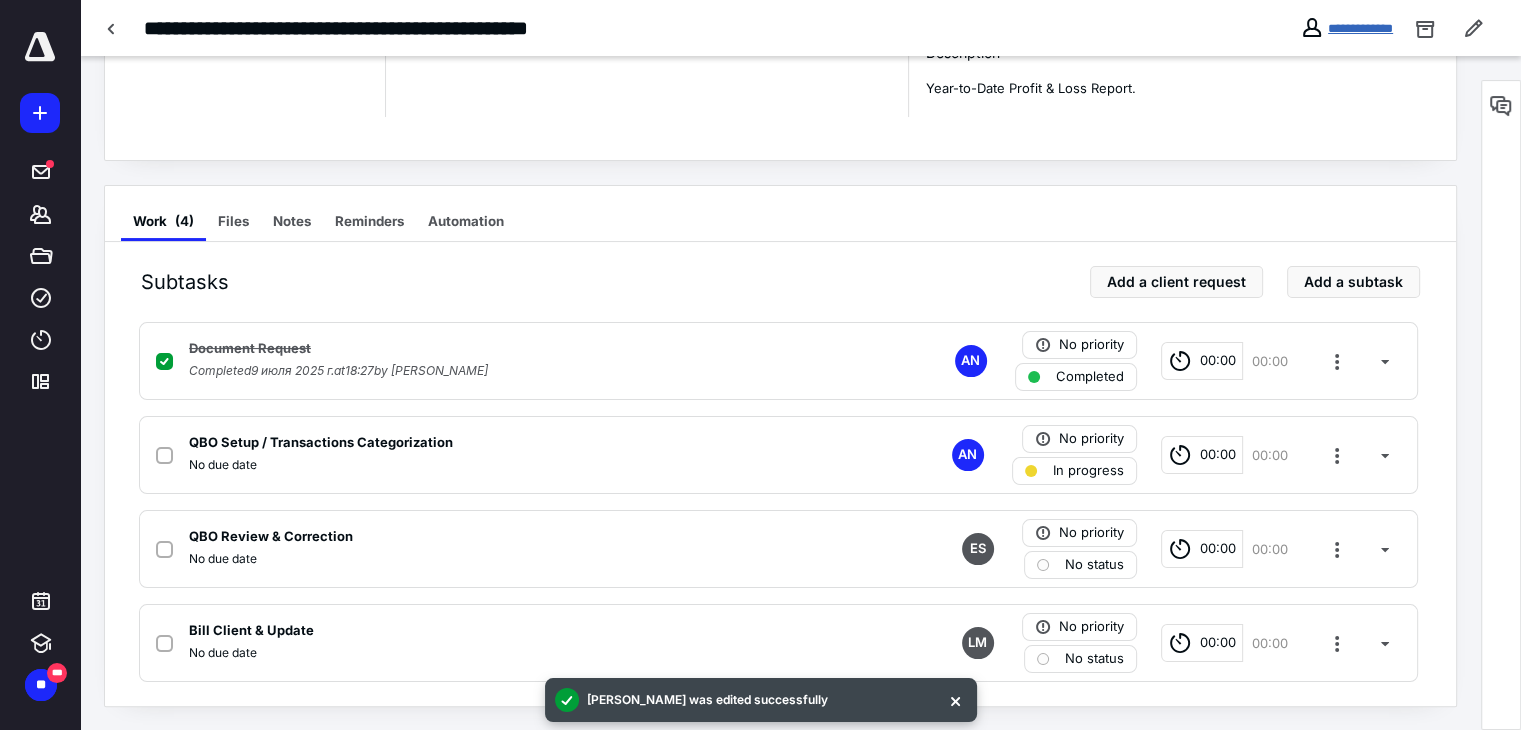 click on "**********" at bounding box center [1360, 28] 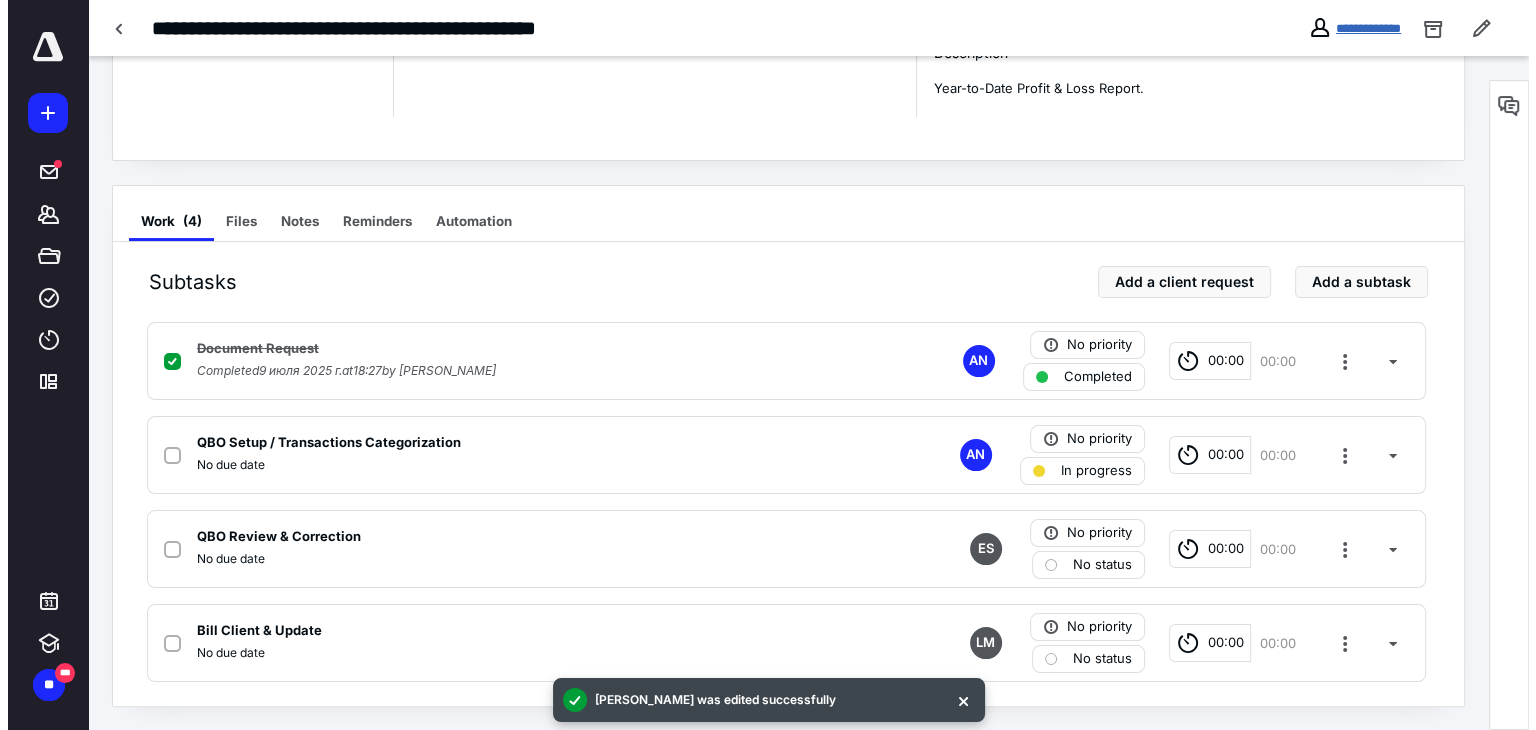 scroll, scrollTop: 0, scrollLeft: 0, axis: both 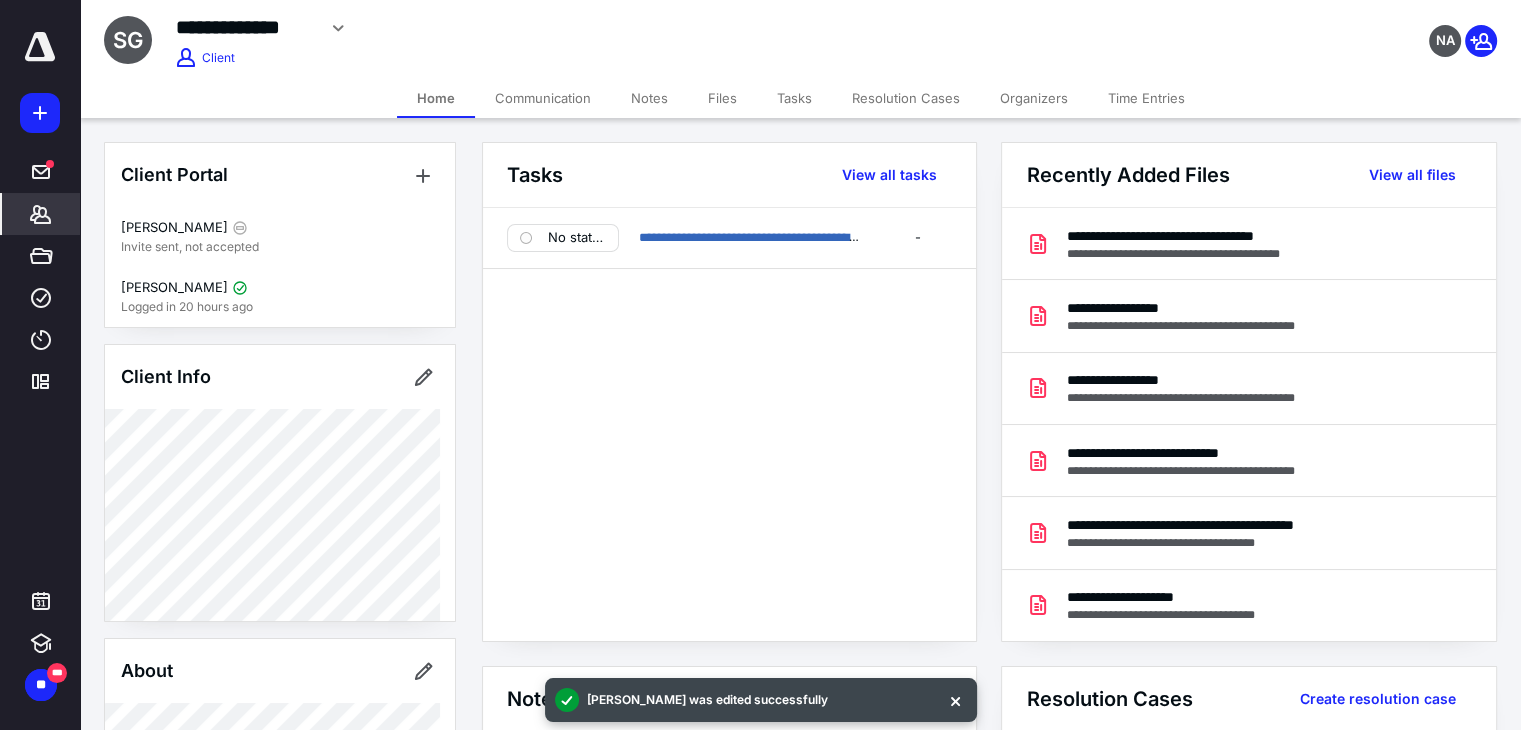 click on "Files" at bounding box center [722, 98] 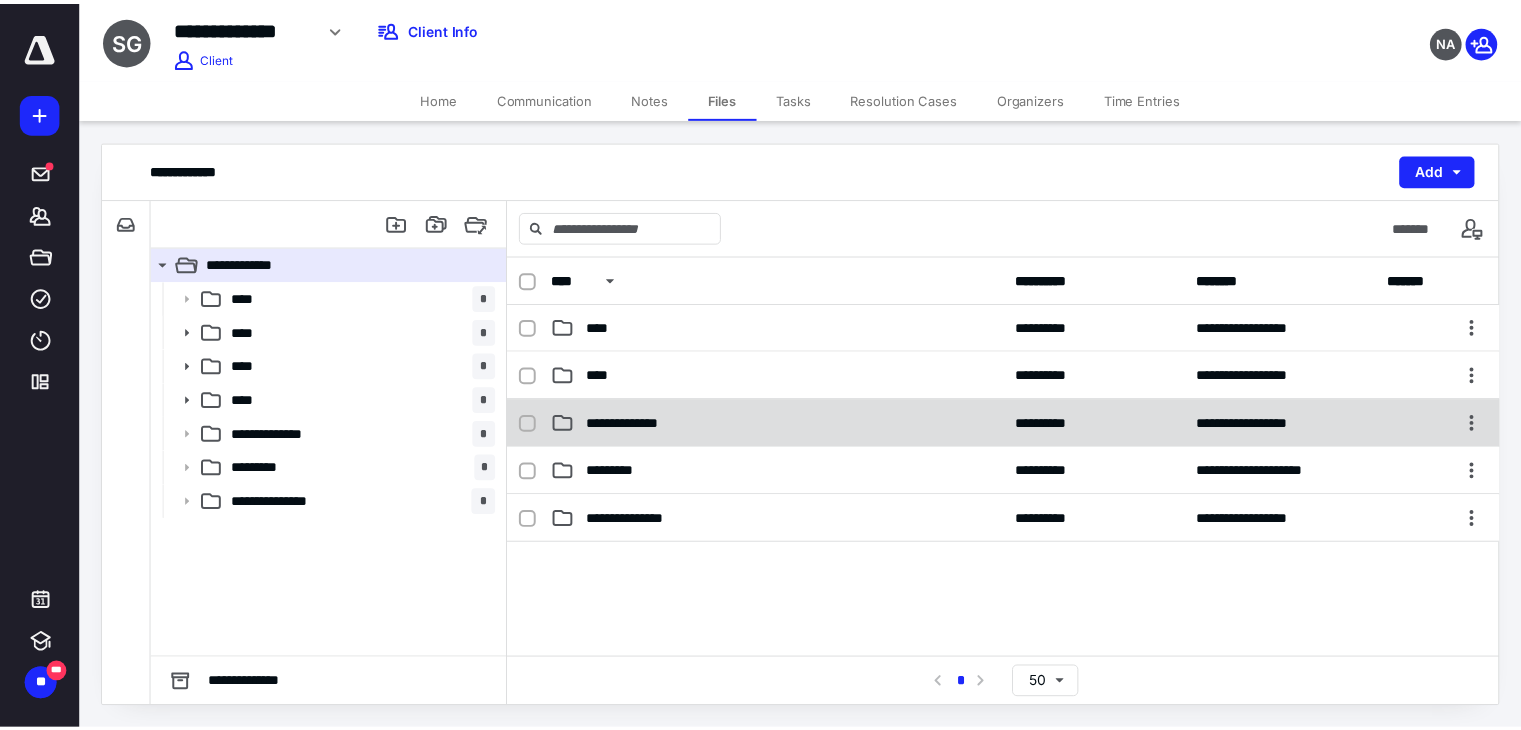scroll, scrollTop: 0, scrollLeft: 0, axis: both 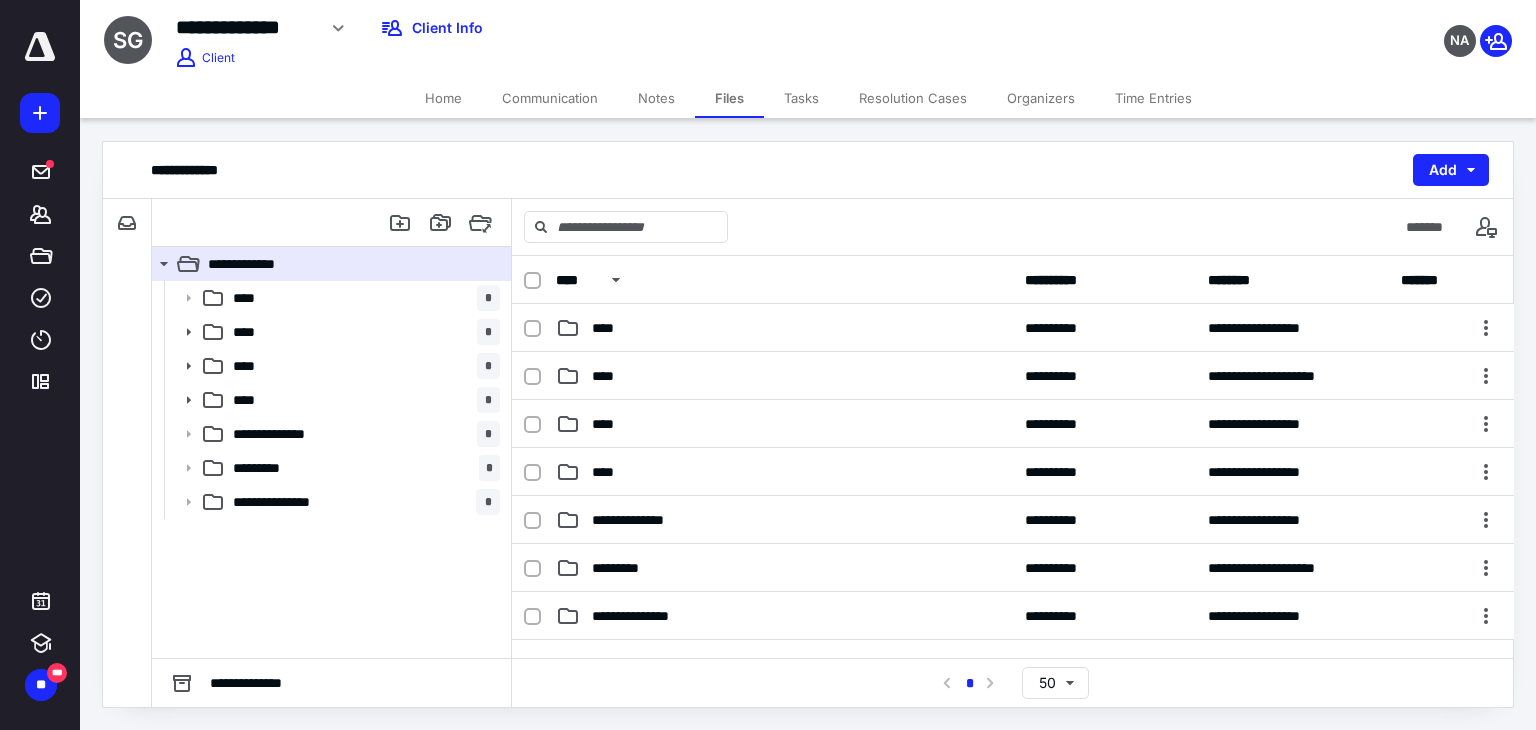 click on "Home" at bounding box center [443, 98] 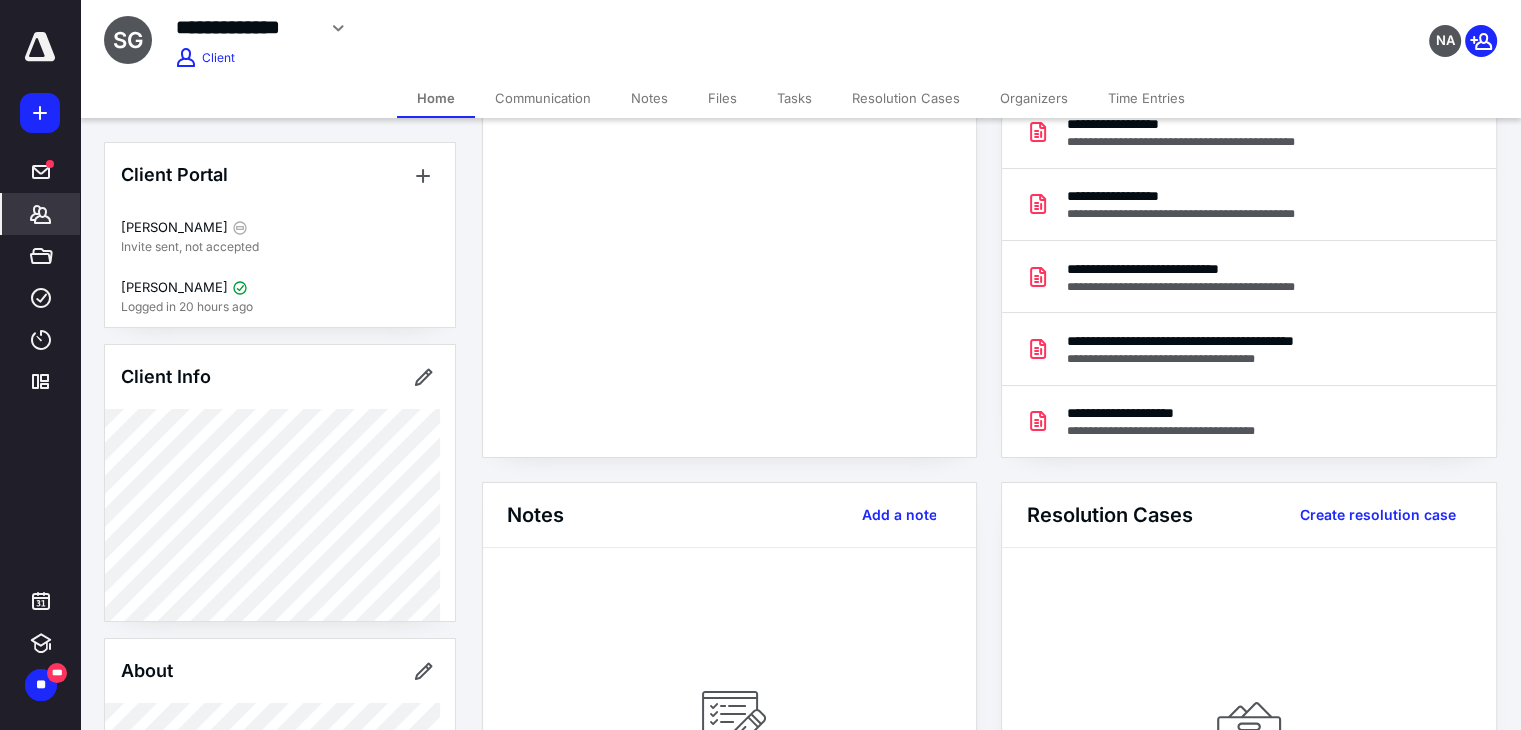 scroll, scrollTop: 200, scrollLeft: 0, axis: vertical 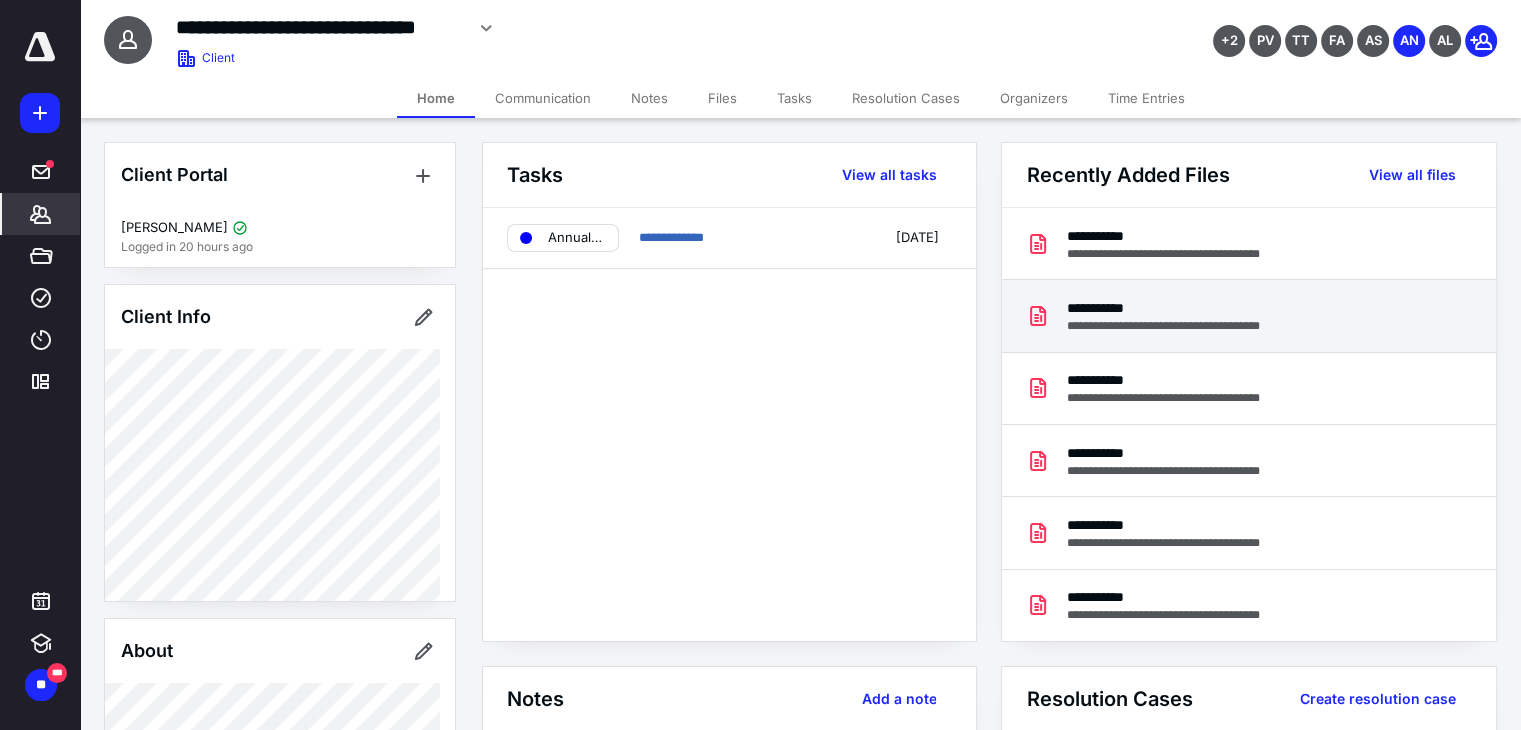 click on "**********" at bounding box center [1183, 308] 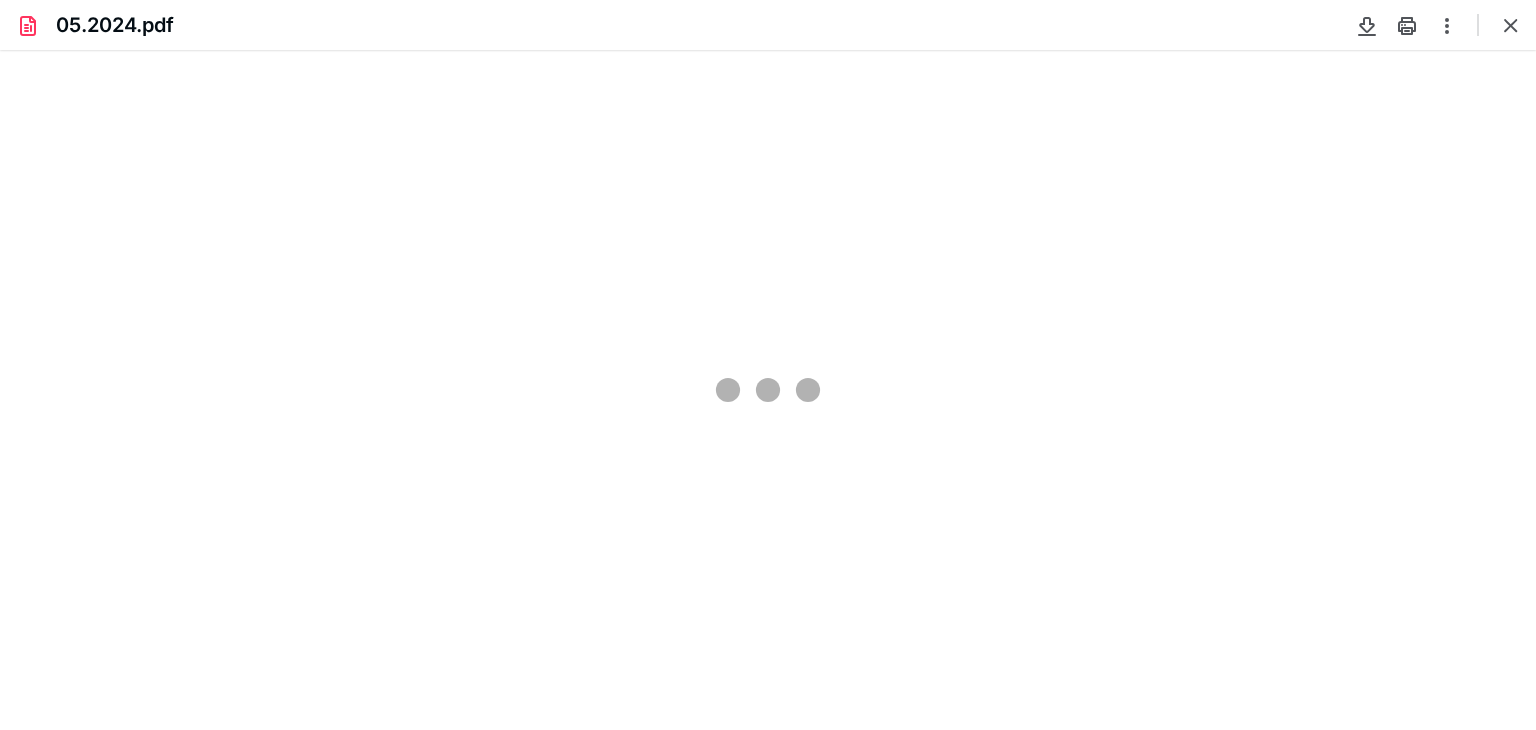 scroll, scrollTop: 0, scrollLeft: 0, axis: both 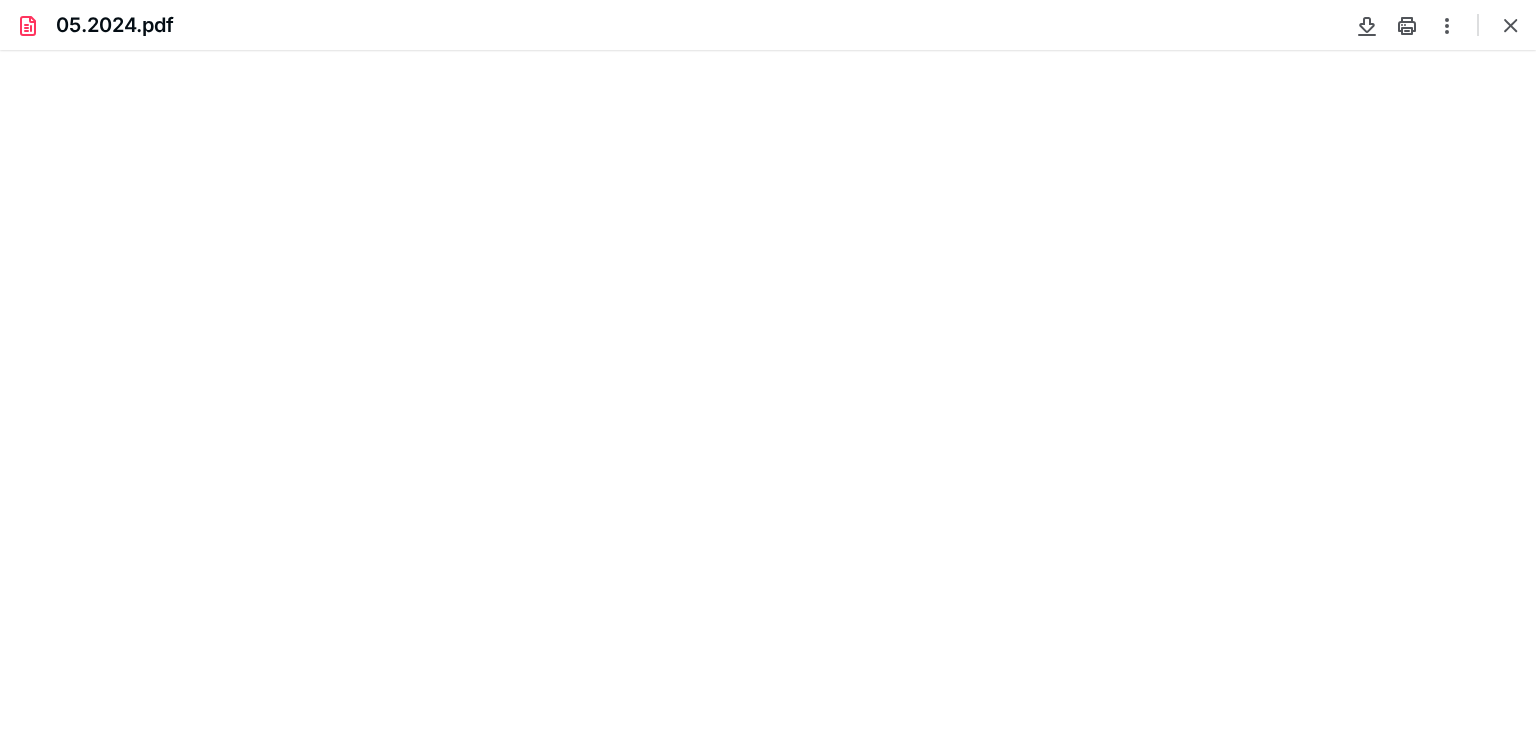 type on "247" 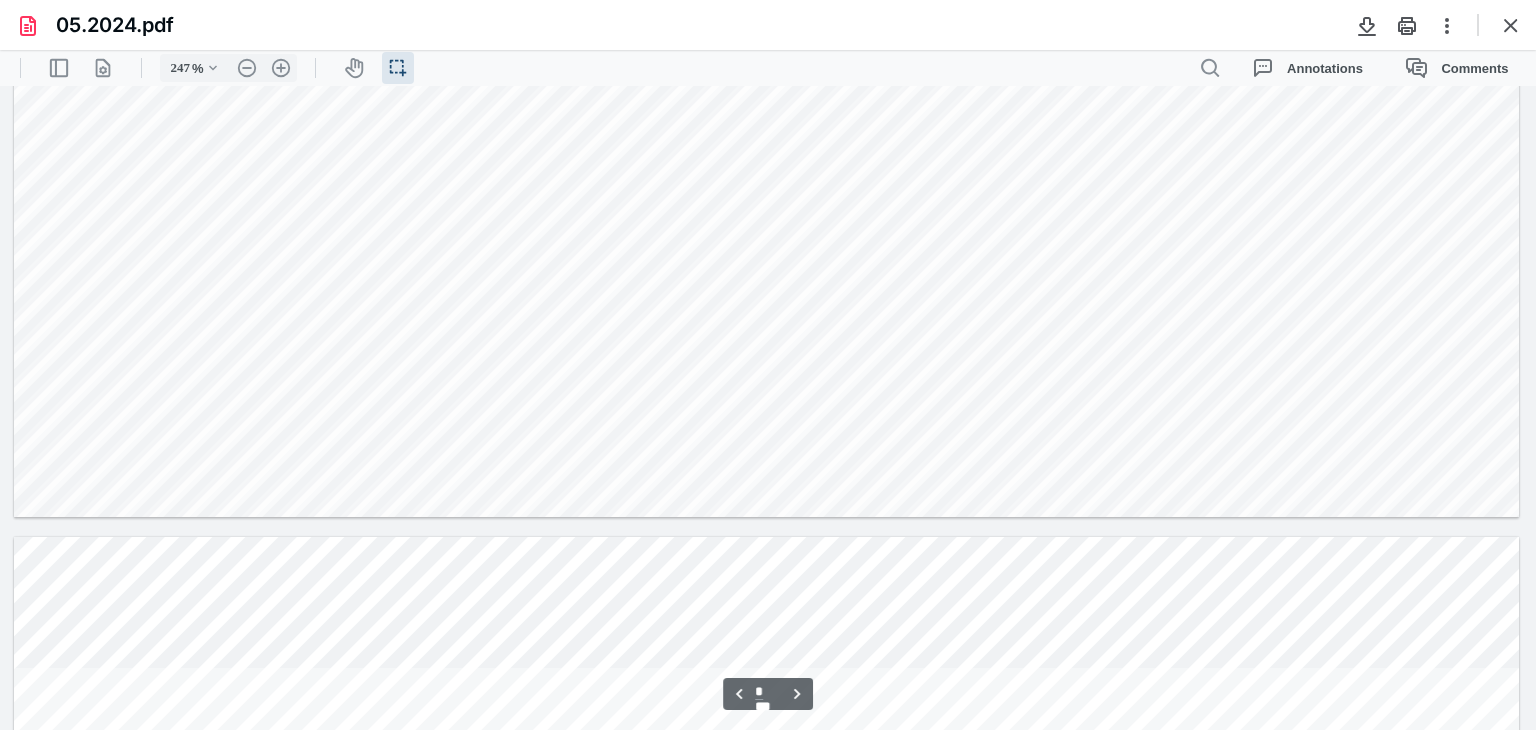 scroll, scrollTop: 9446, scrollLeft: 0, axis: vertical 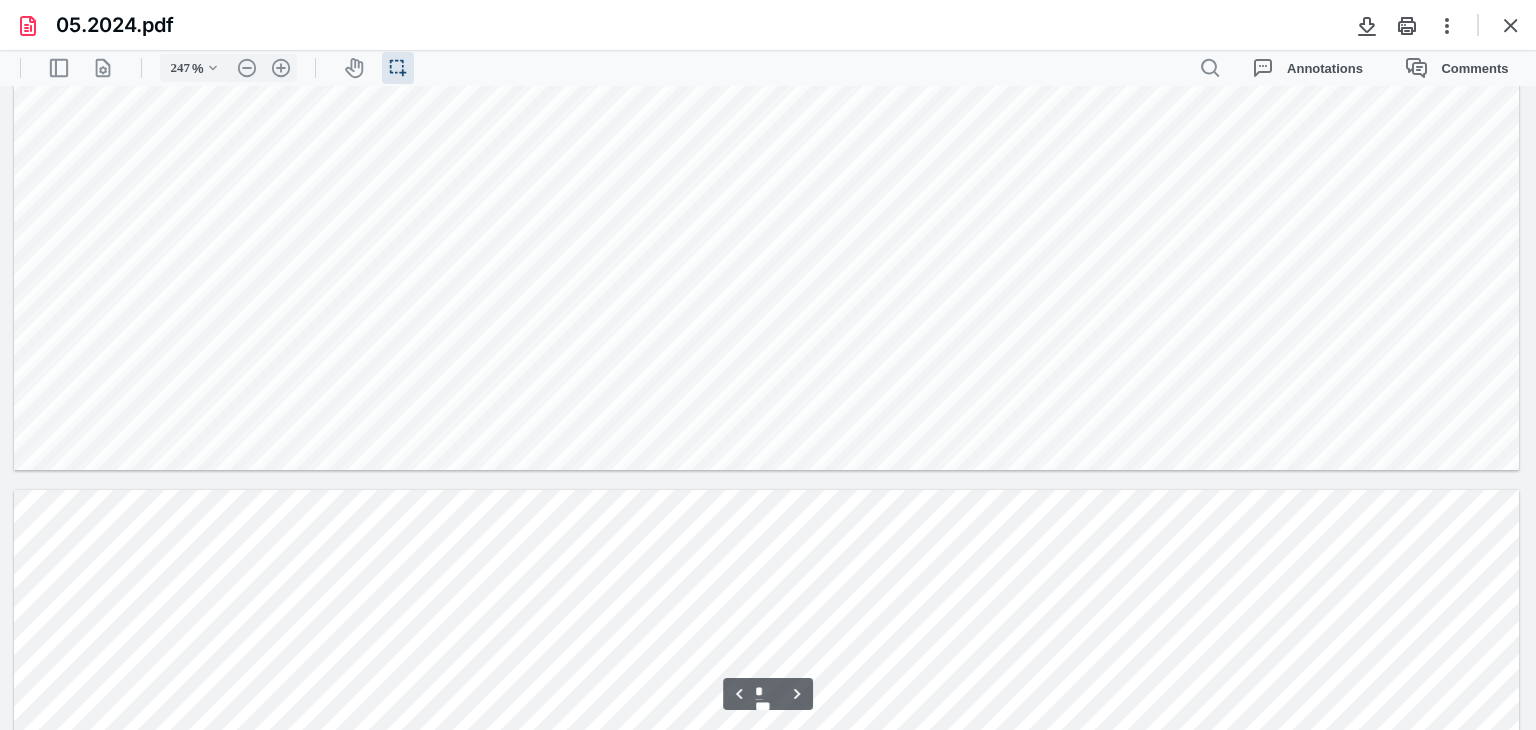 type on "*" 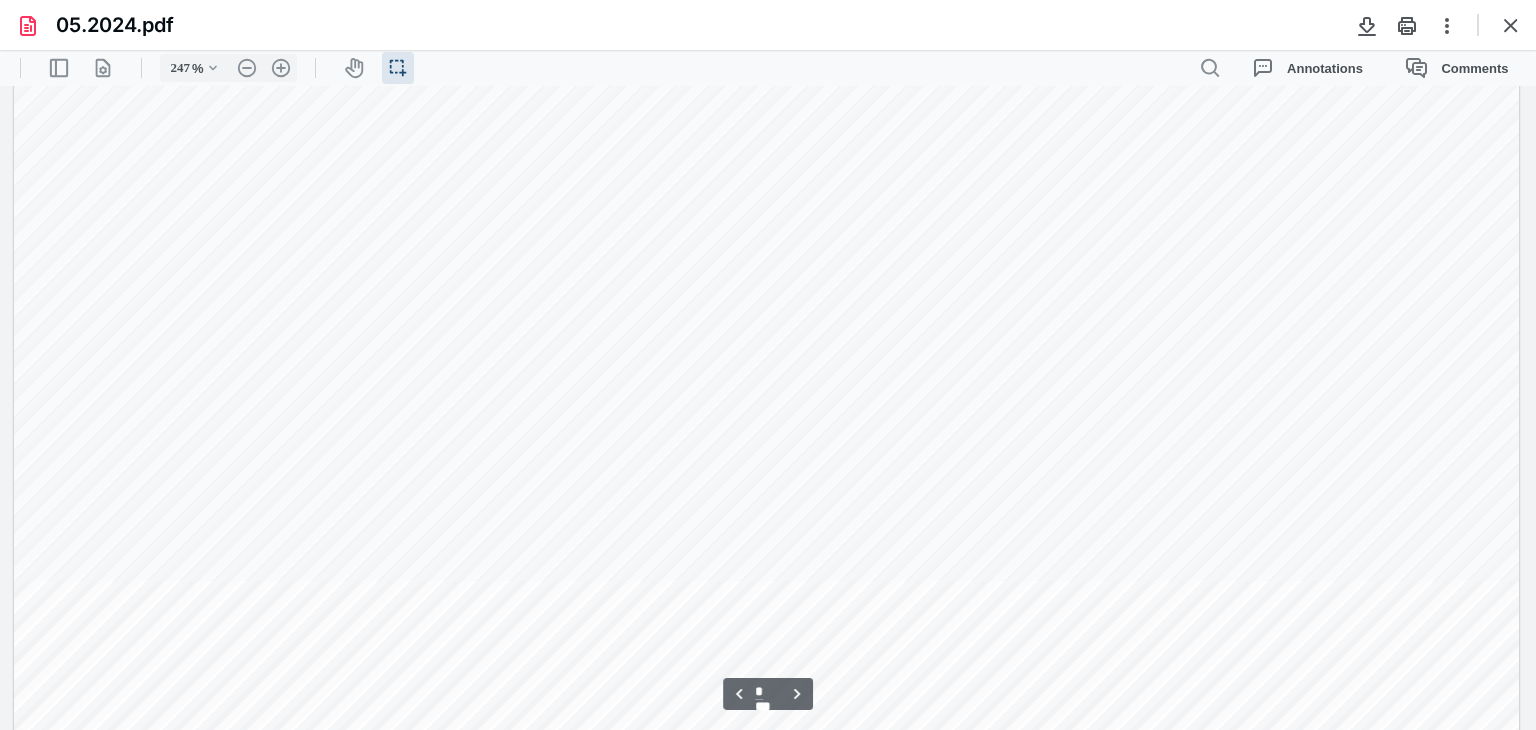 scroll, scrollTop: 11146, scrollLeft: 0, axis: vertical 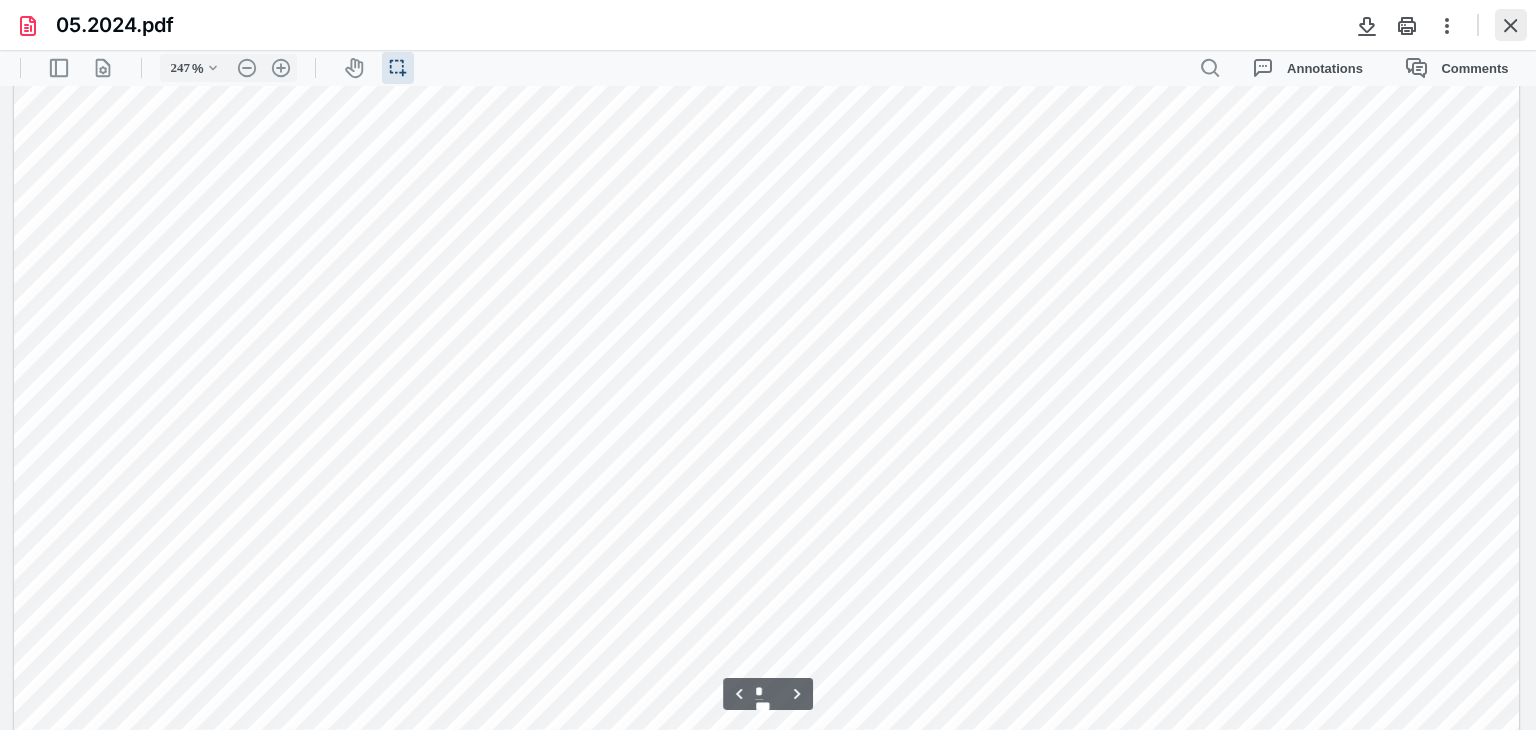 click at bounding box center (1511, 25) 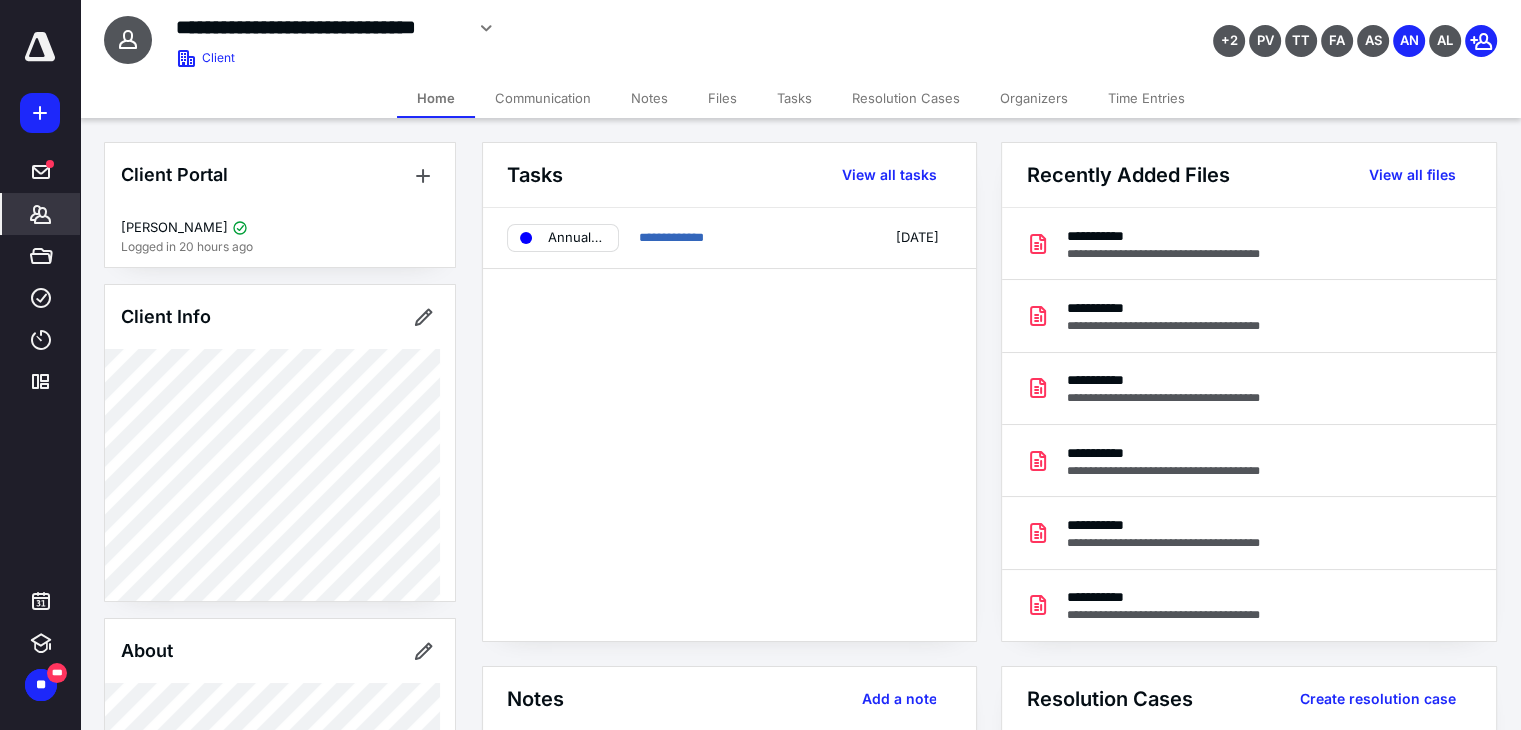 click on "Files" at bounding box center [722, 98] 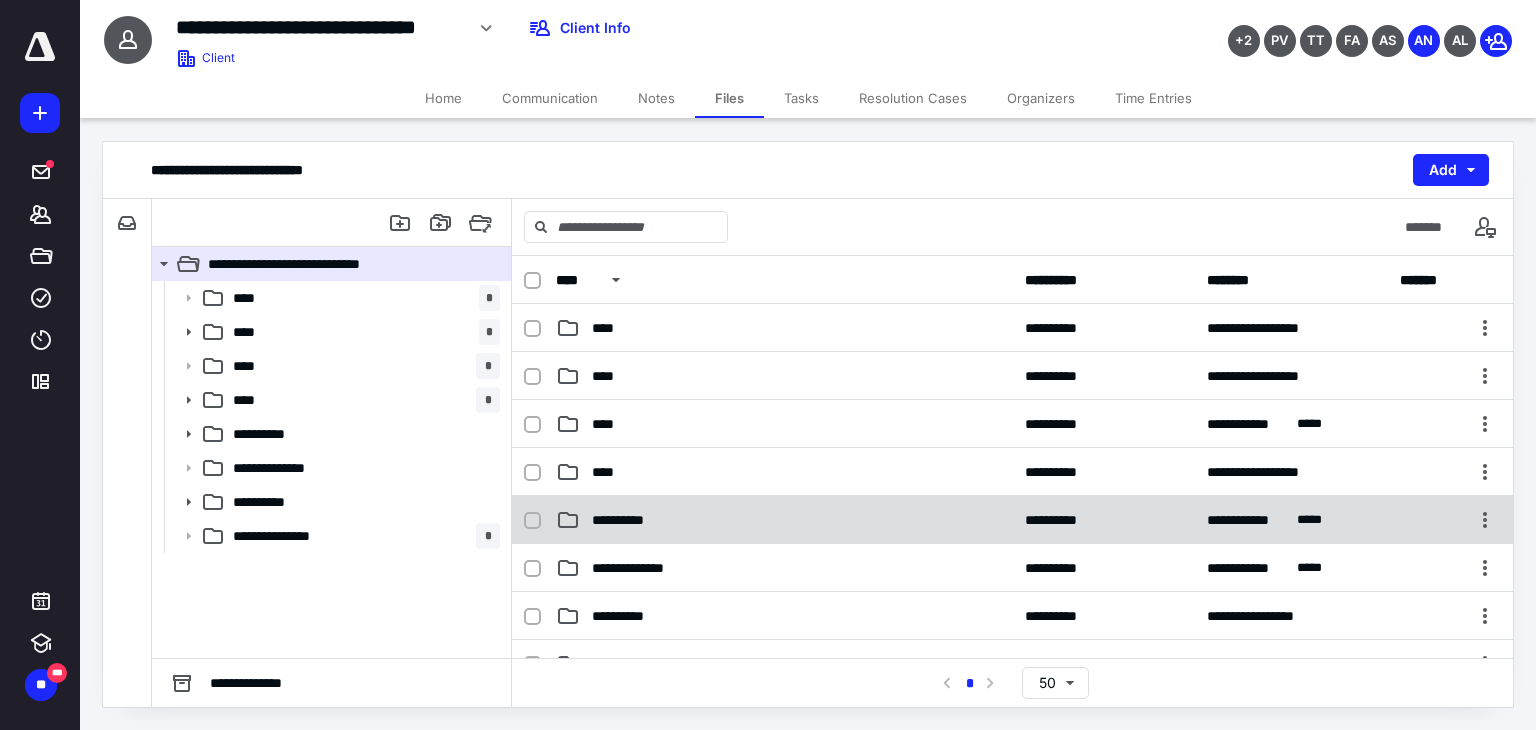 click on "**********" at bounding box center [784, 520] 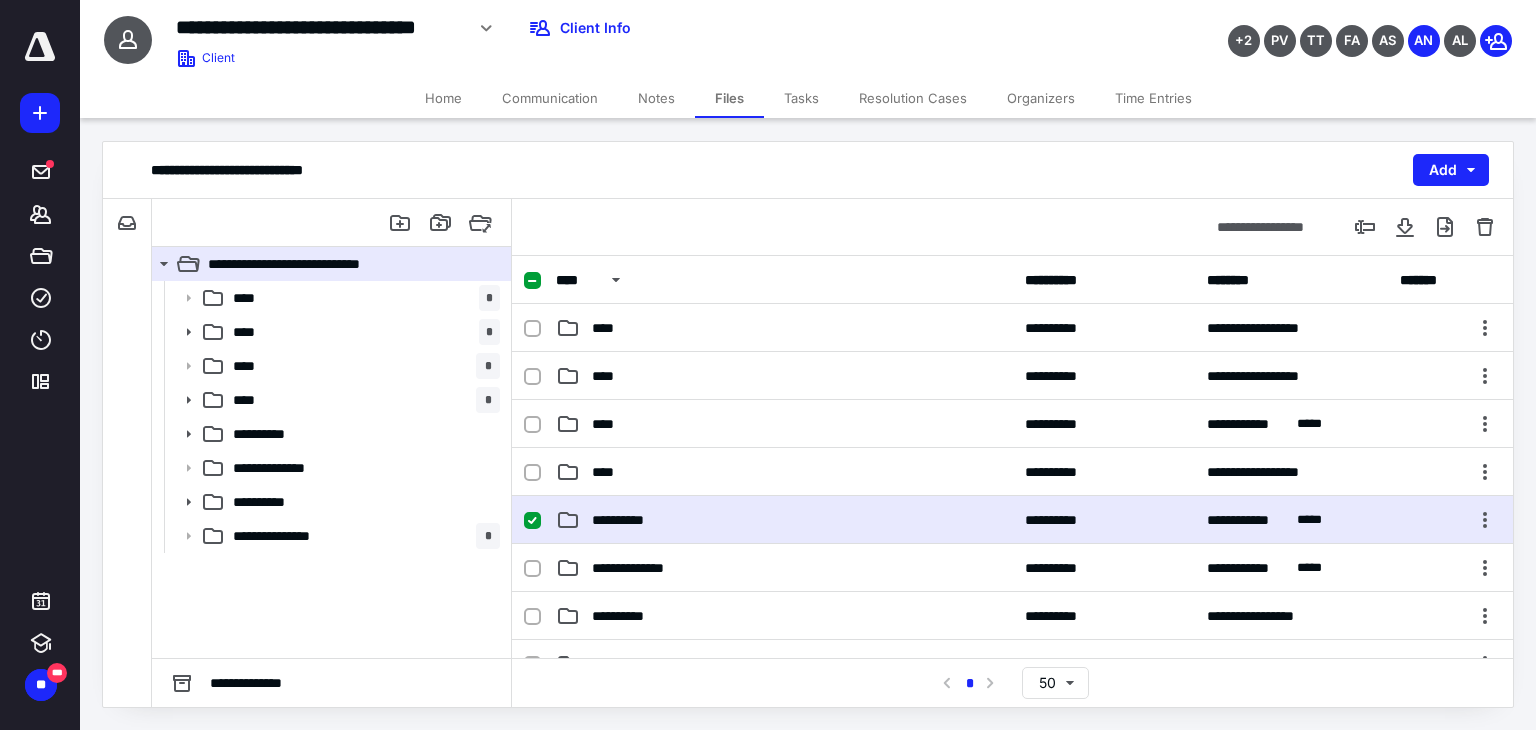 click on "**********" at bounding box center [784, 520] 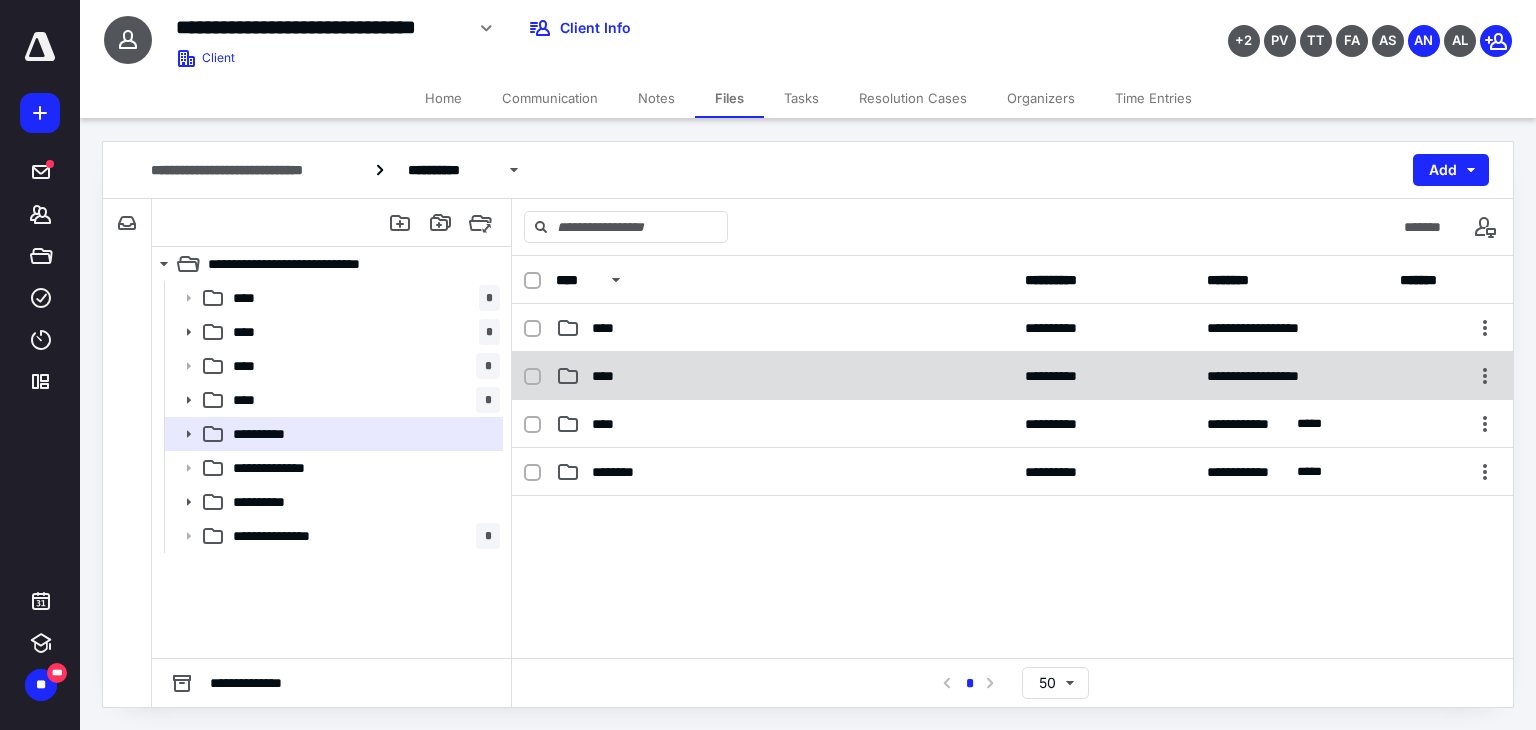 click on "****" at bounding box center (784, 376) 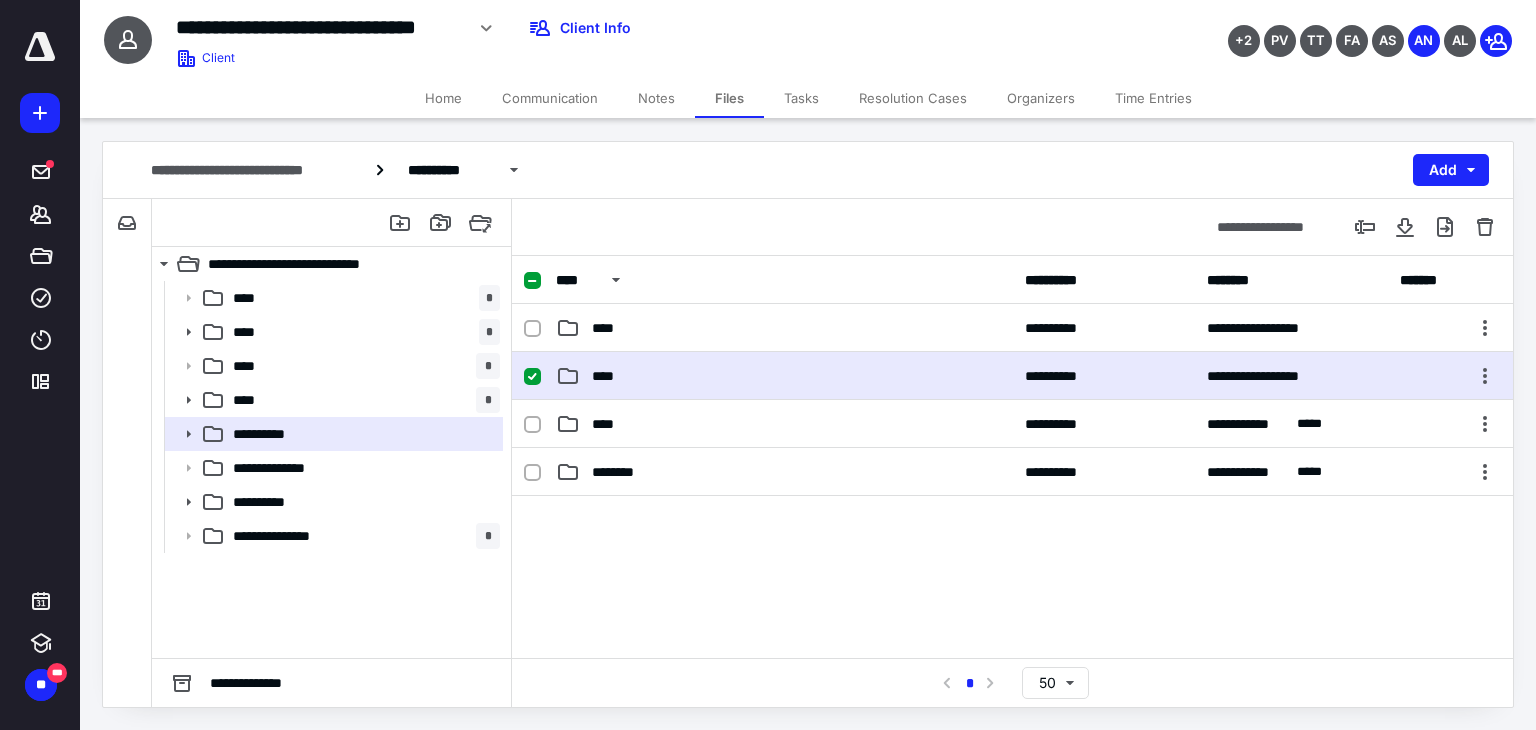 click on "****" at bounding box center [784, 376] 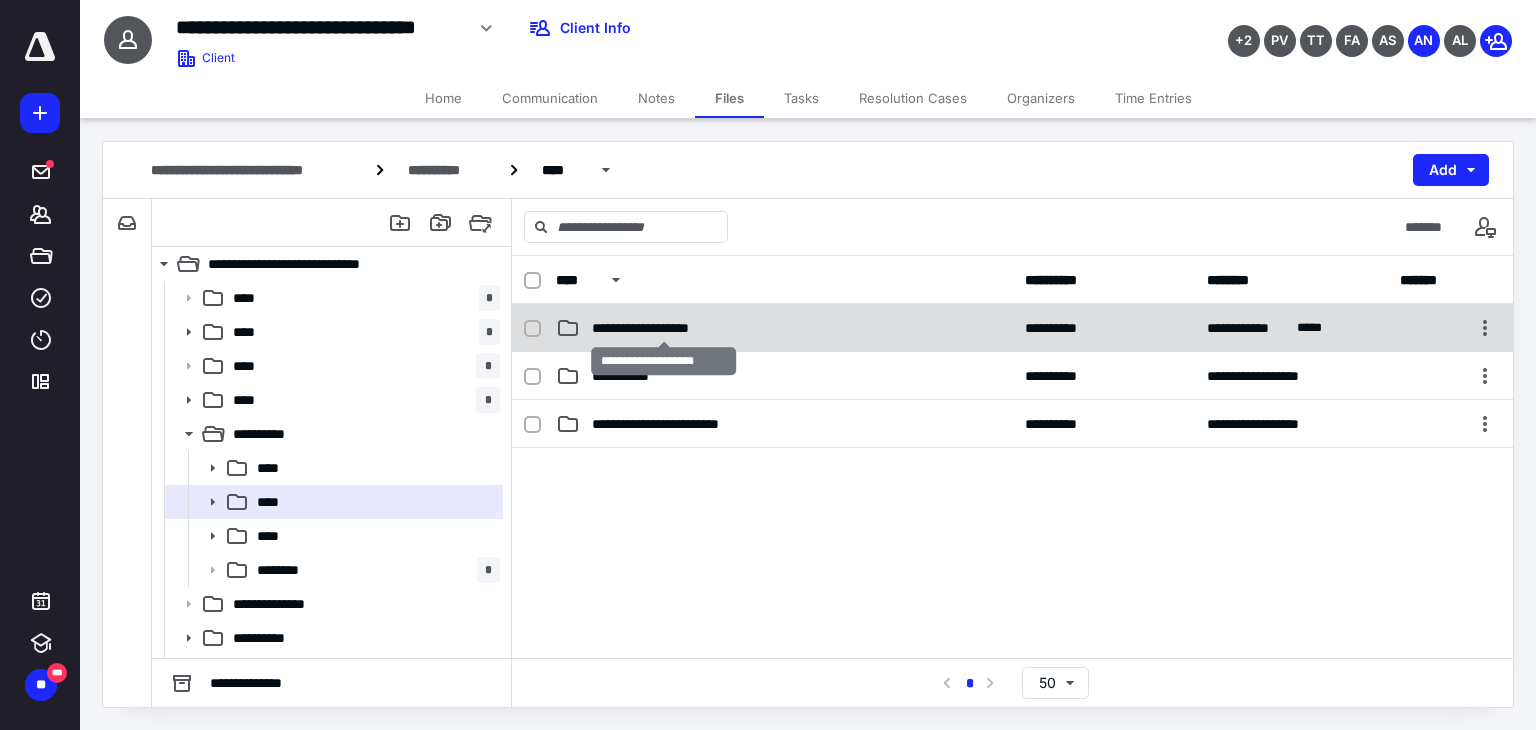 click on "**********" at bounding box center [664, 328] 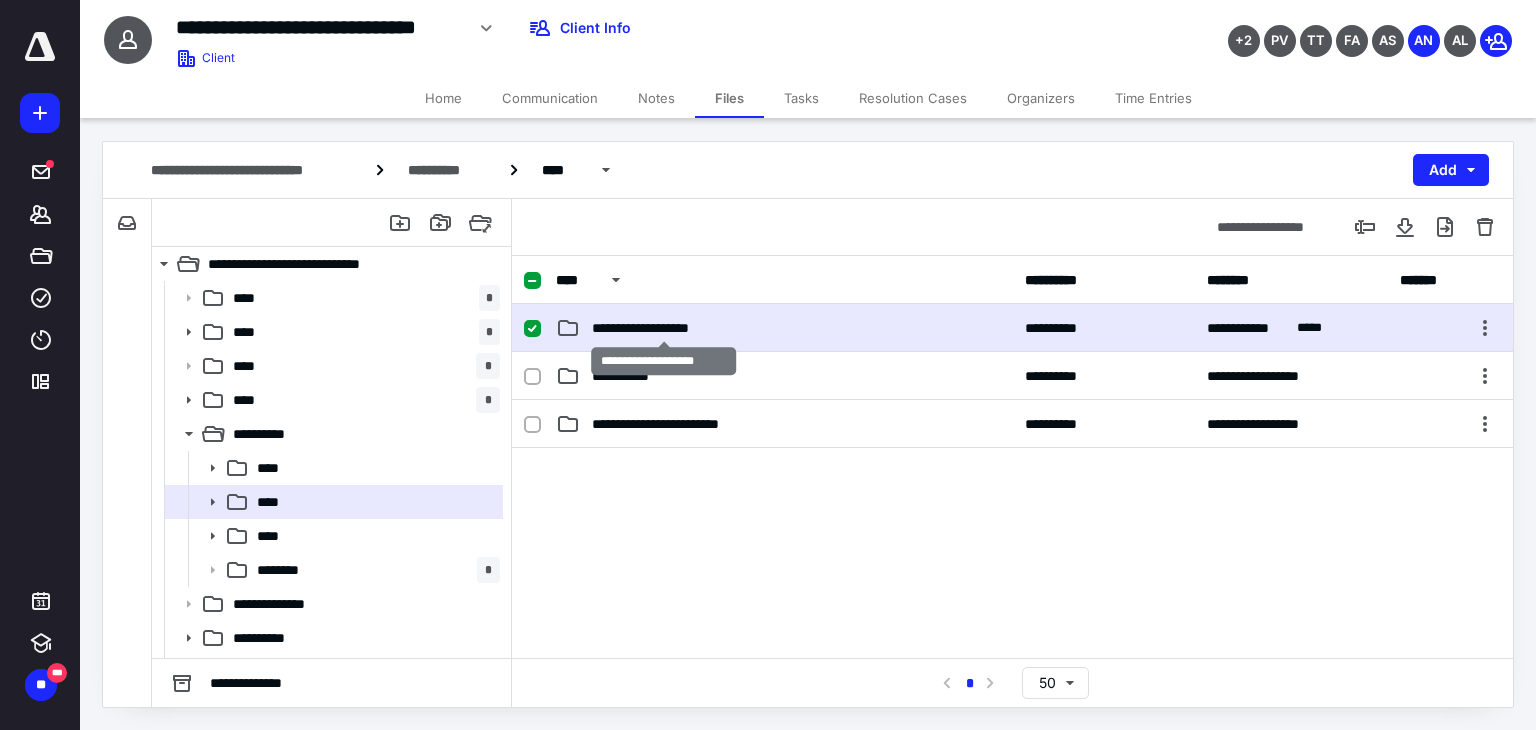 click on "**********" at bounding box center (664, 328) 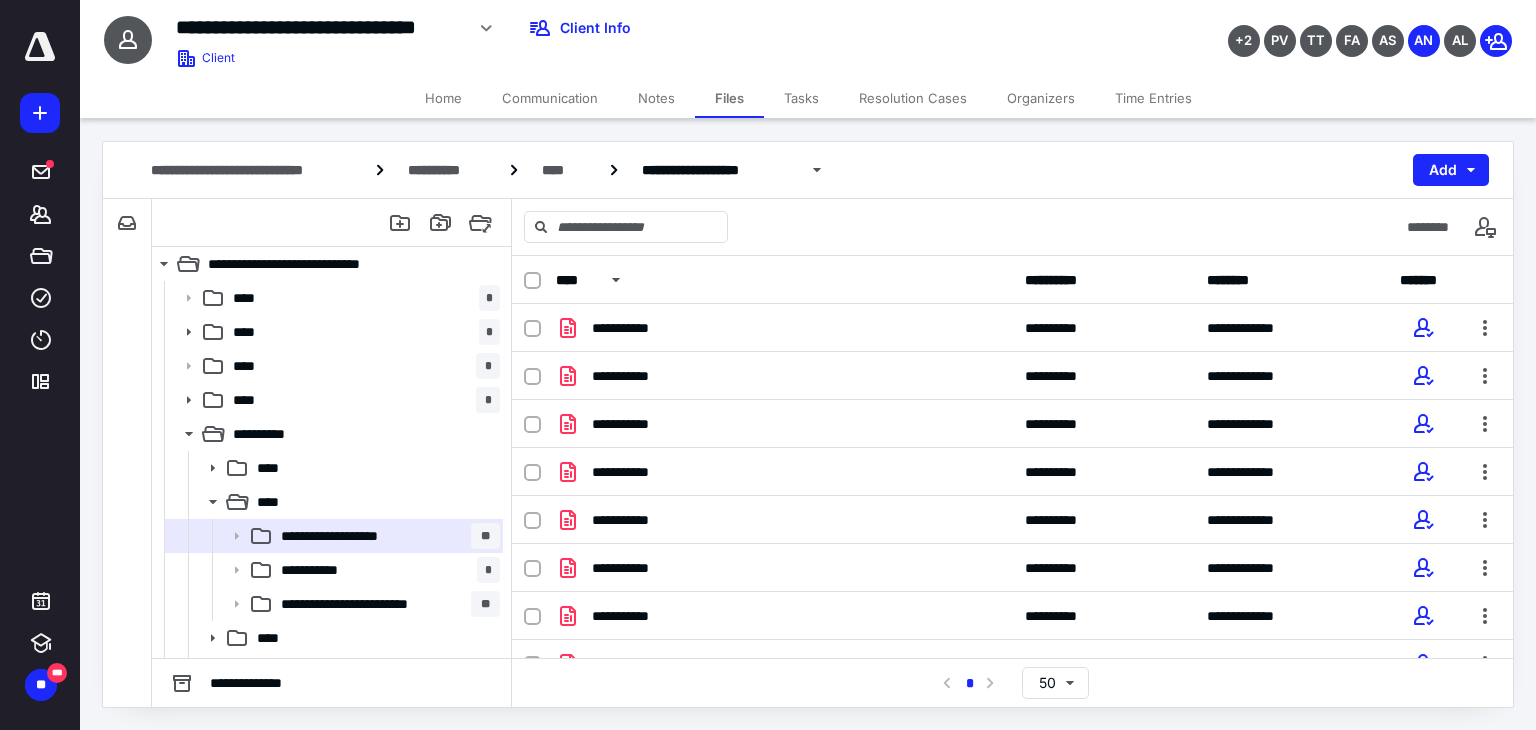 scroll, scrollTop: 219, scrollLeft: 0, axis: vertical 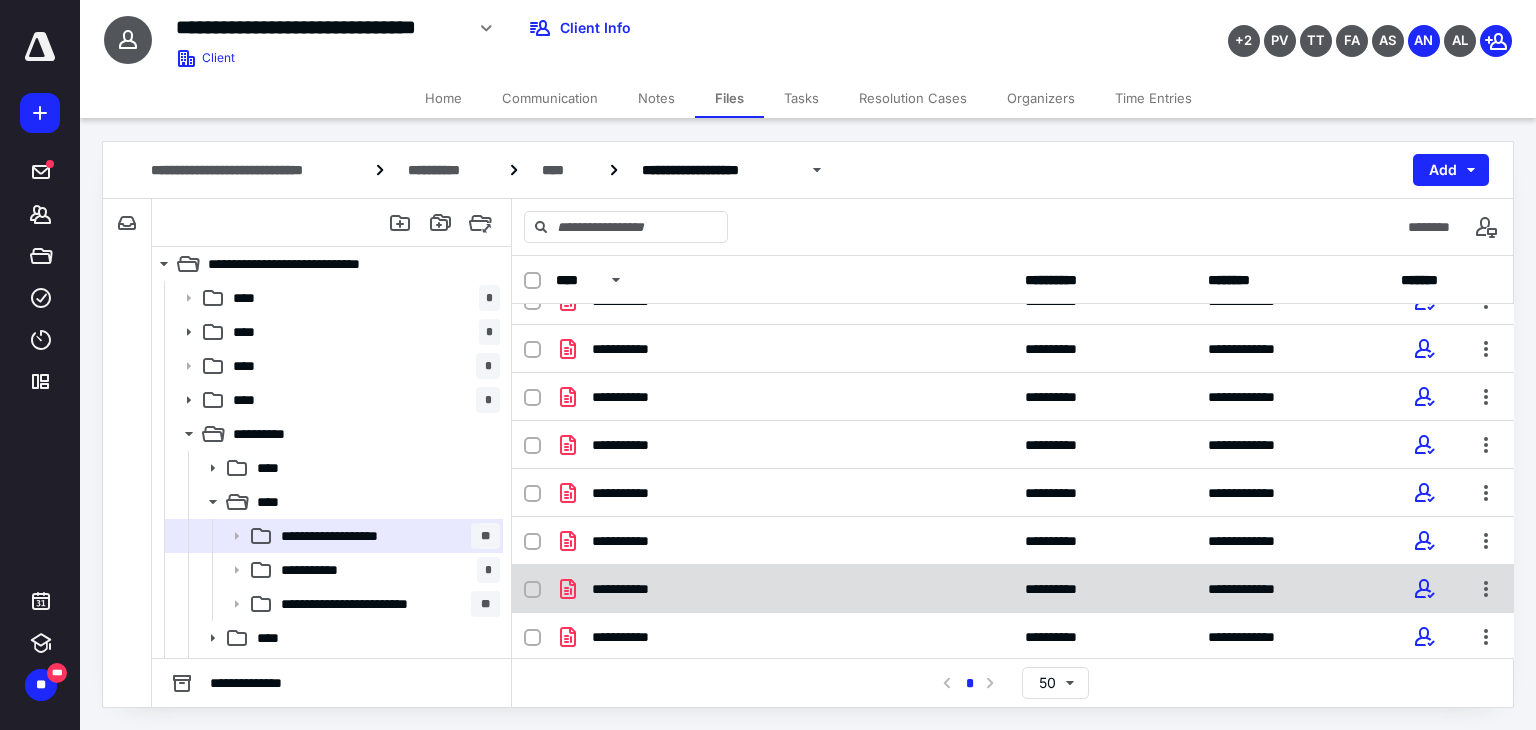 click on "**********" at bounding box center [784, 589] 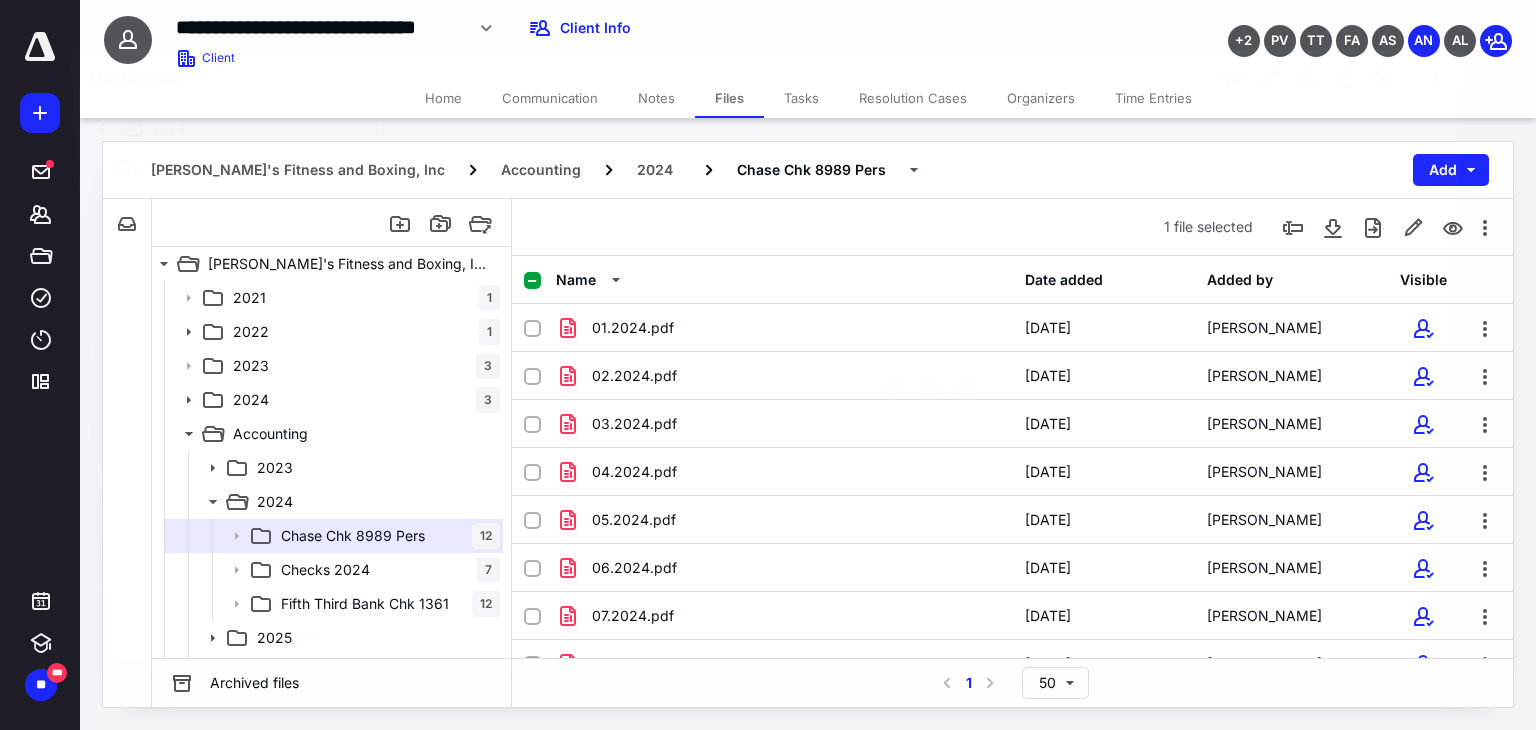 scroll, scrollTop: 219, scrollLeft: 0, axis: vertical 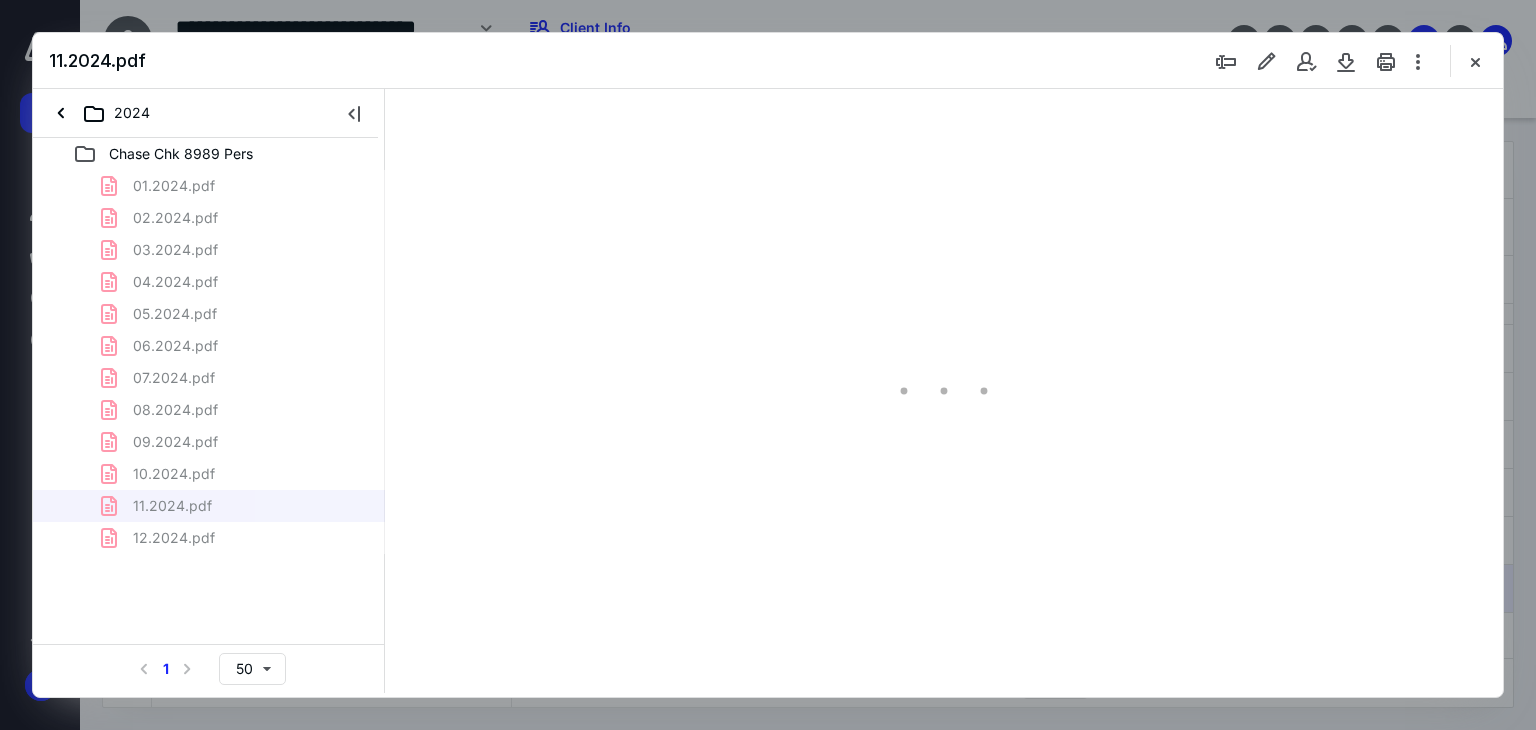 type on "179" 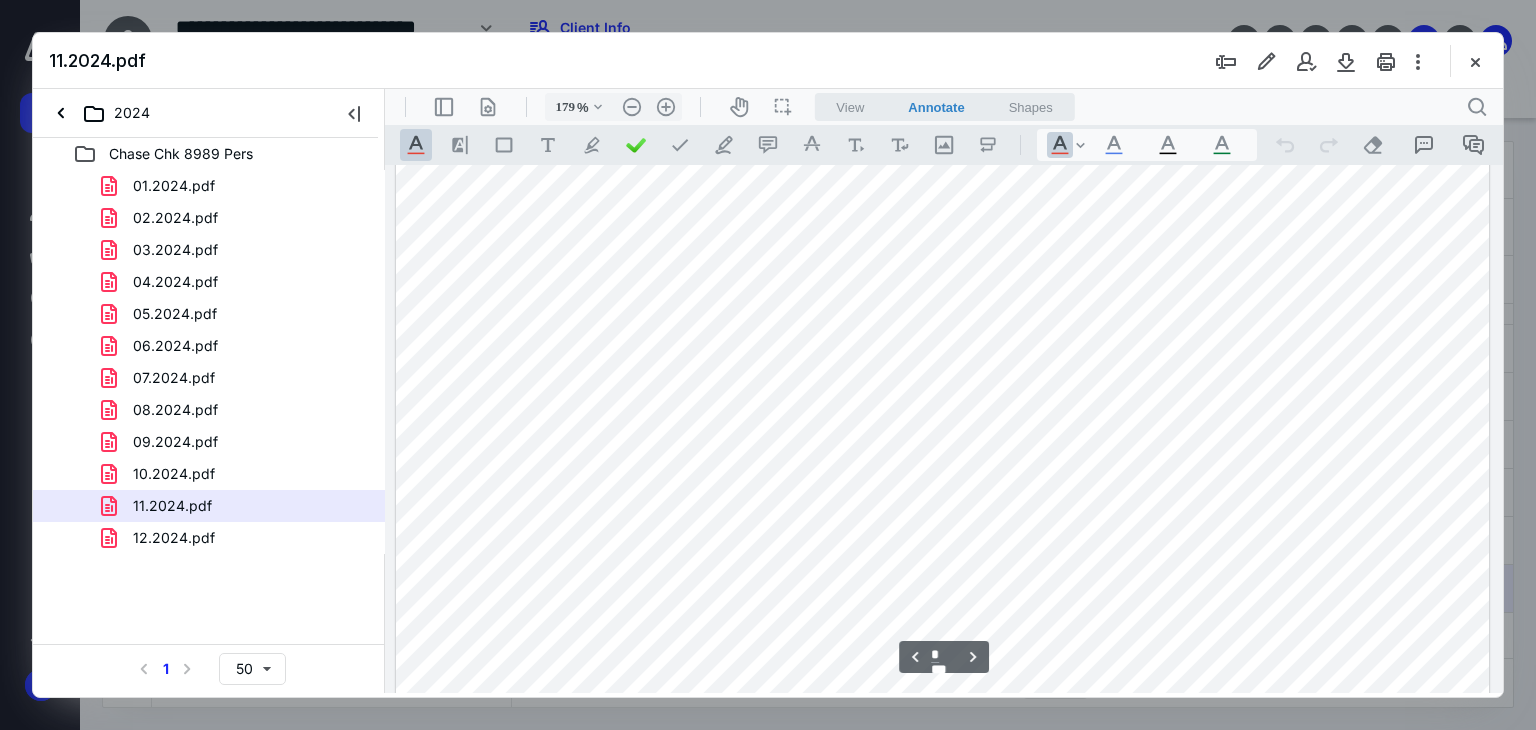 scroll, scrollTop: 4583, scrollLeft: 0, axis: vertical 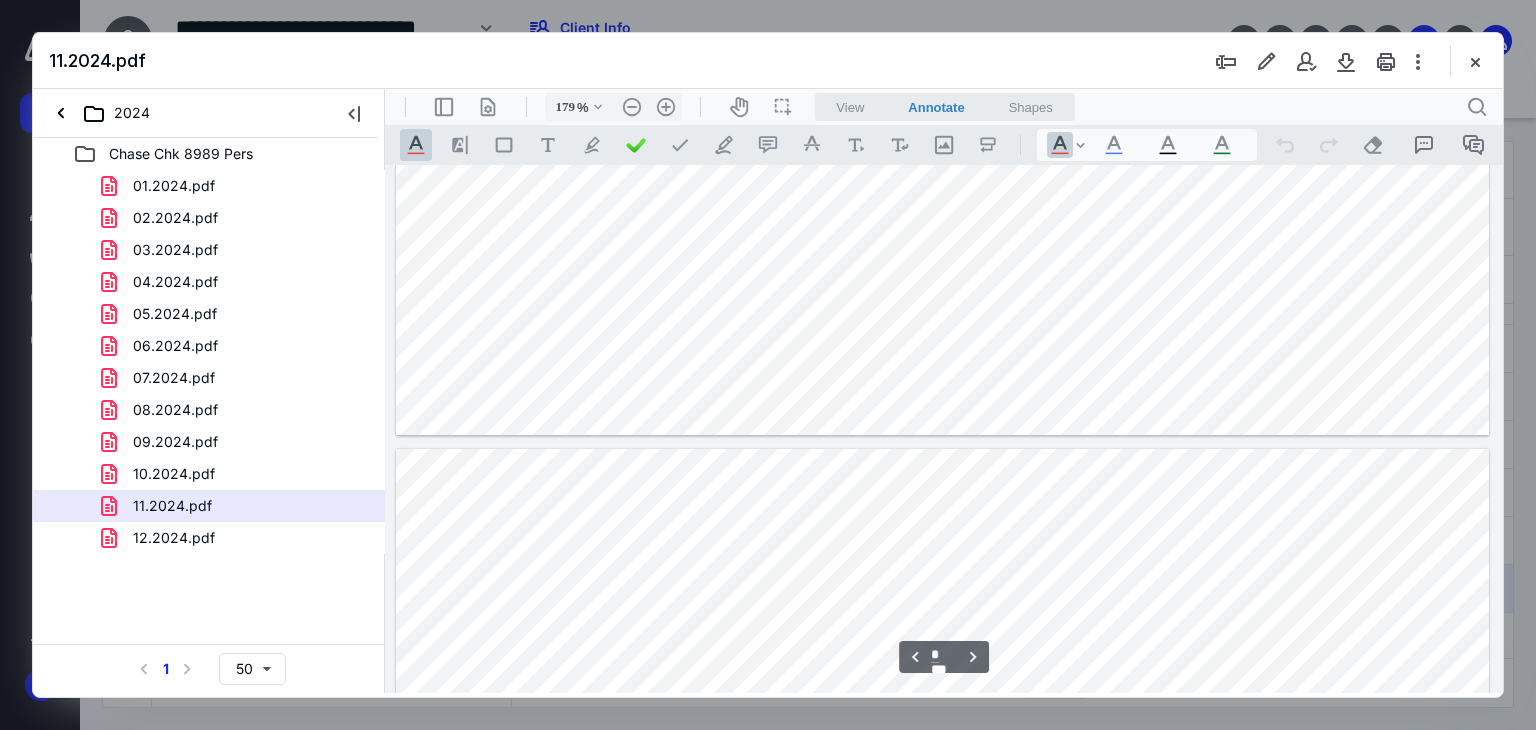type on "*" 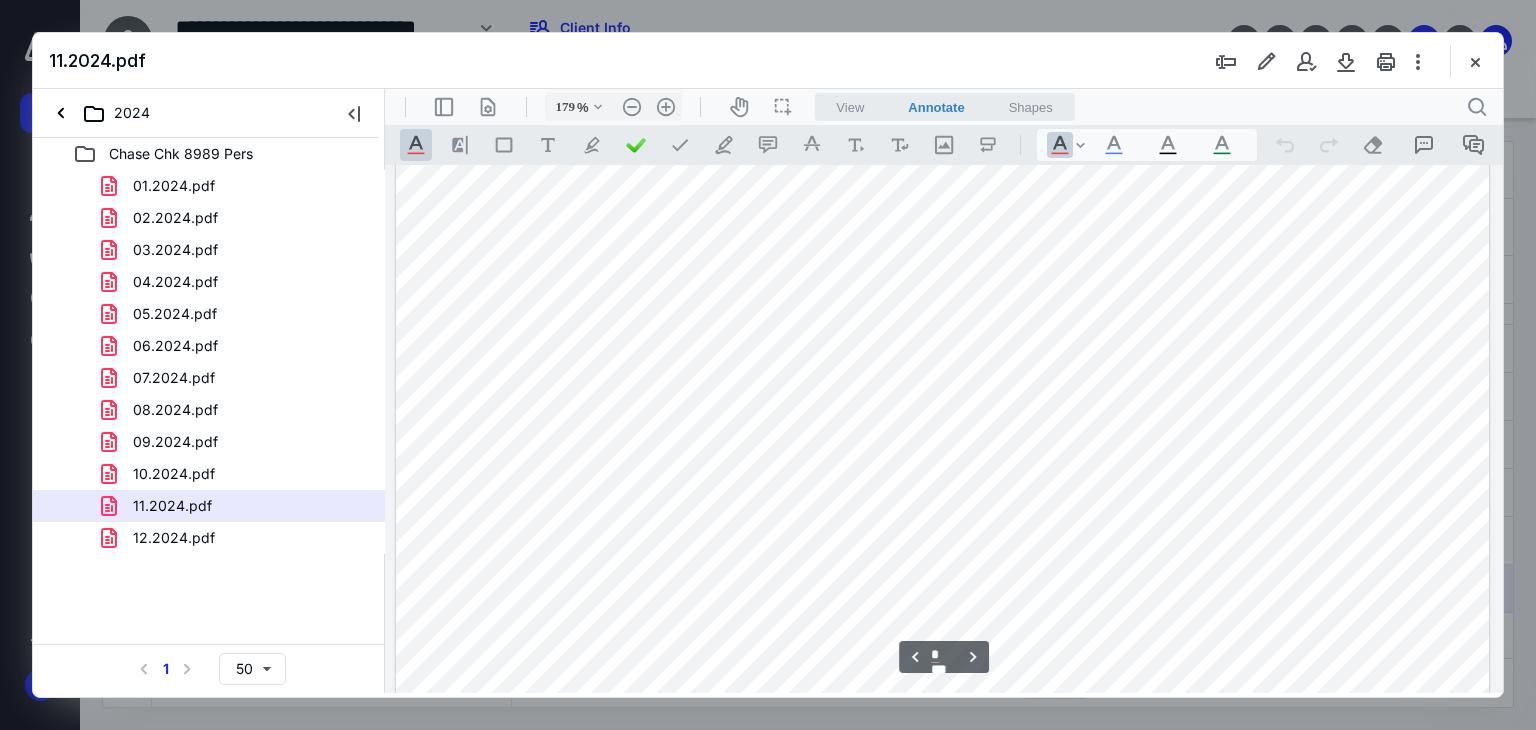scroll, scrollTop: 6183, scrollLeft: 0, axis: vertical 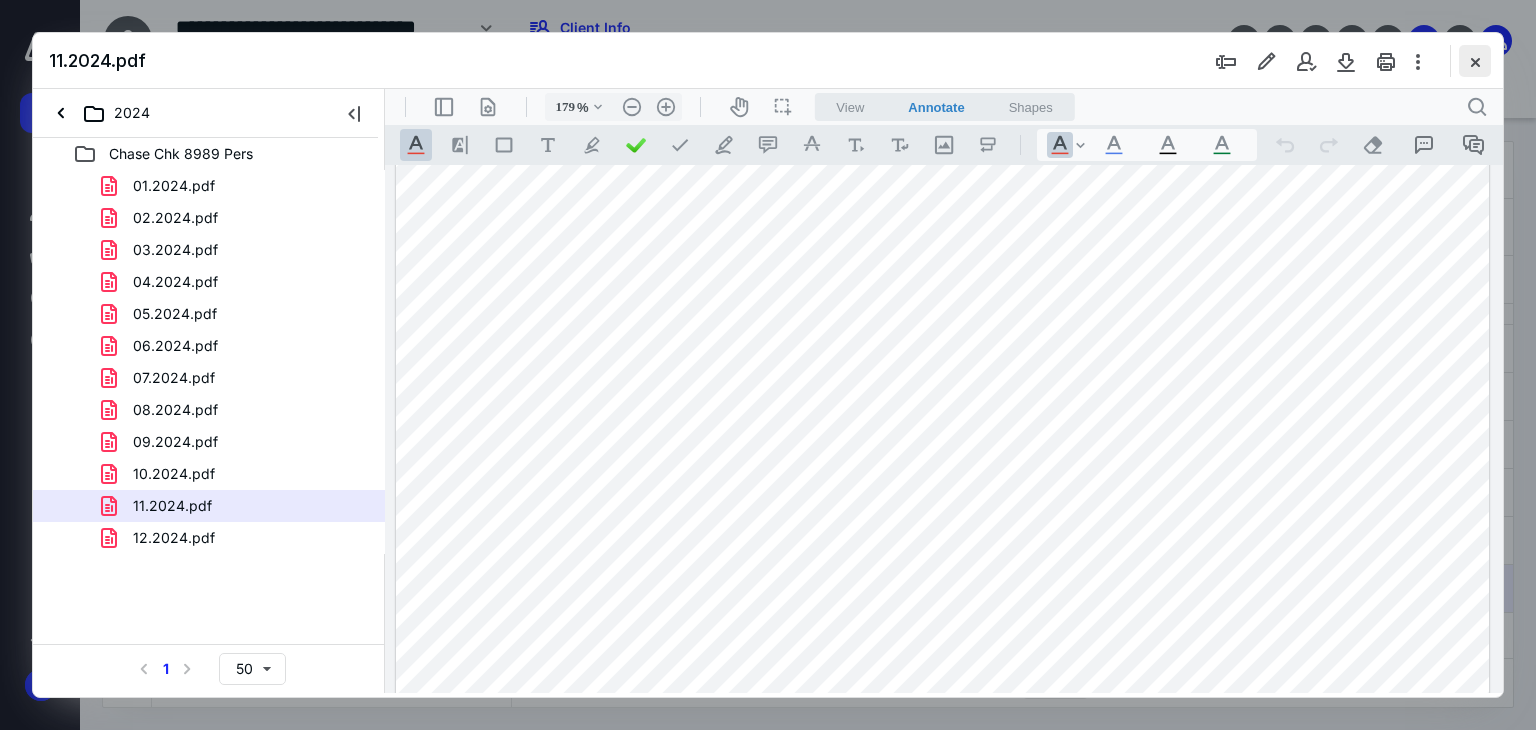 click at bounding box center (1475, 61) 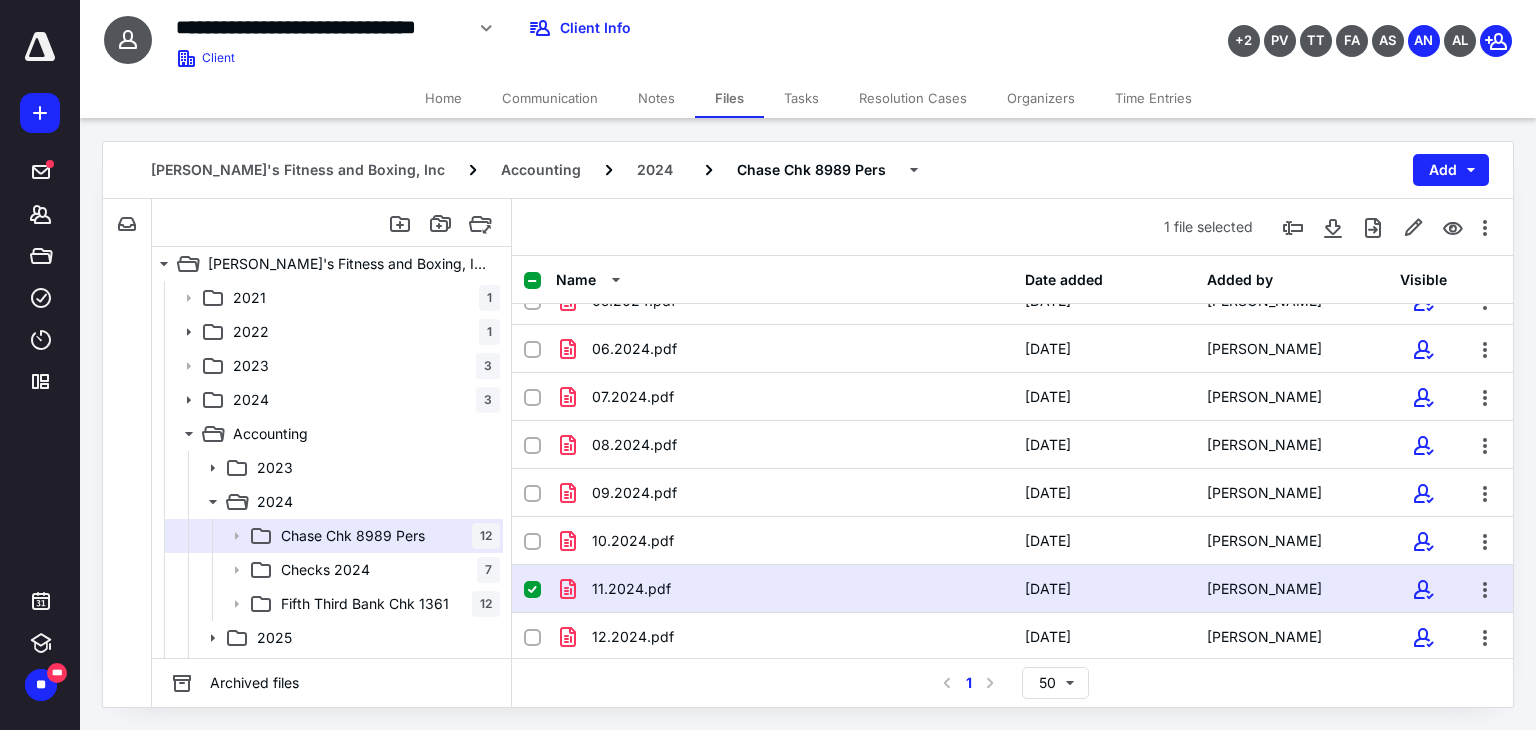 click on "Home Communication Notes Files Tasks Resolution Cases Organizers Time Entries" at bounding box center (808, 98) 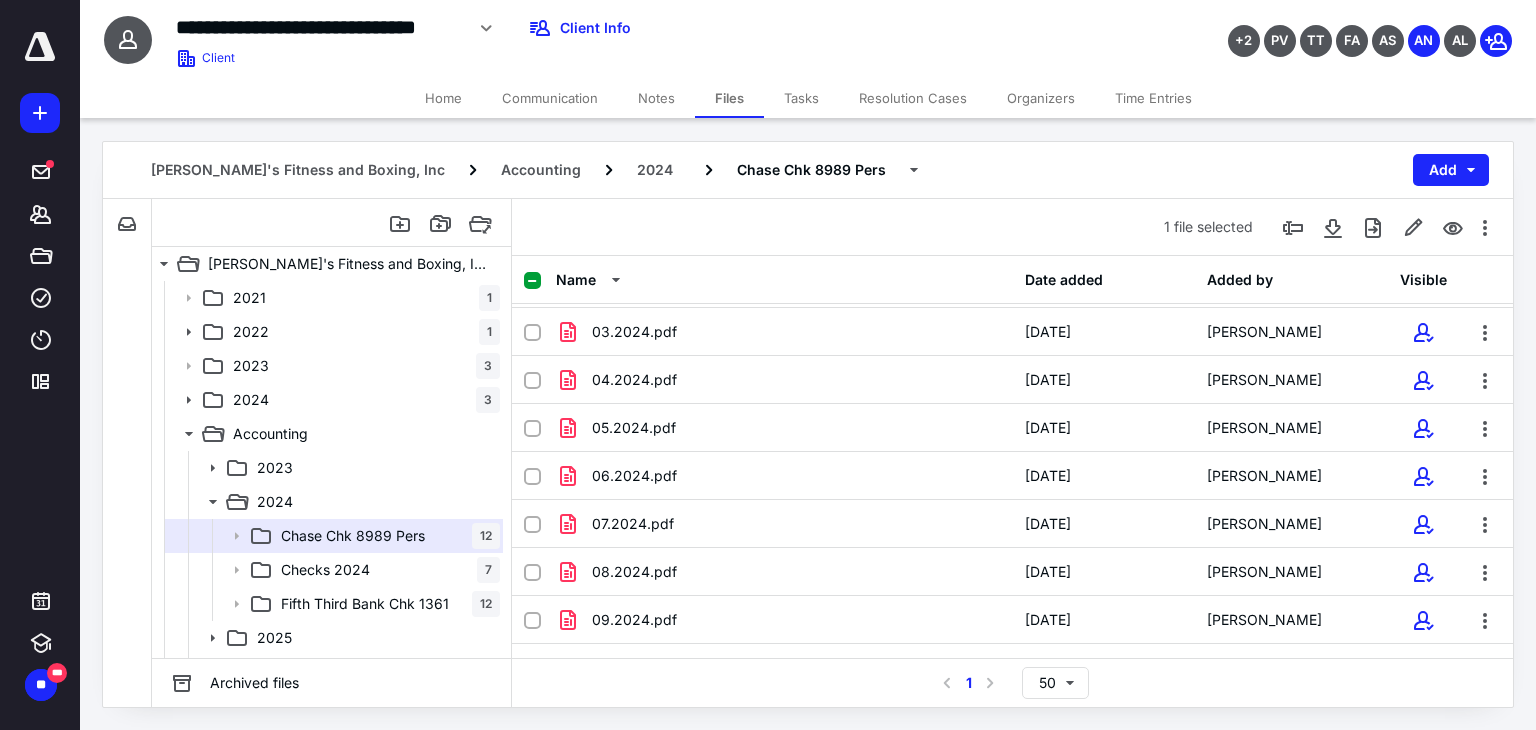 scroll, scrollTop: 0, scrollLeft: 0, axis: both 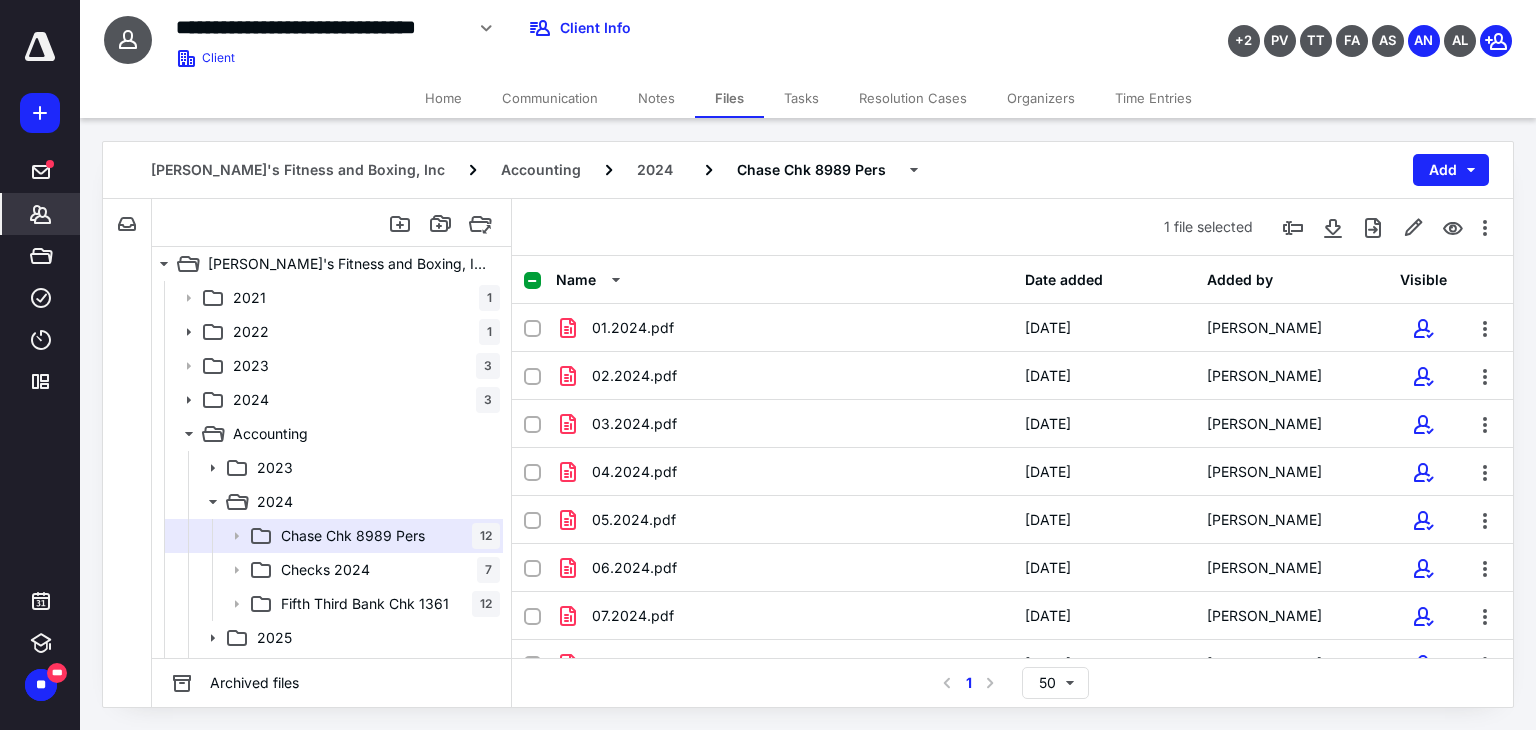 click on "*******" at bounding box center (41, 214) 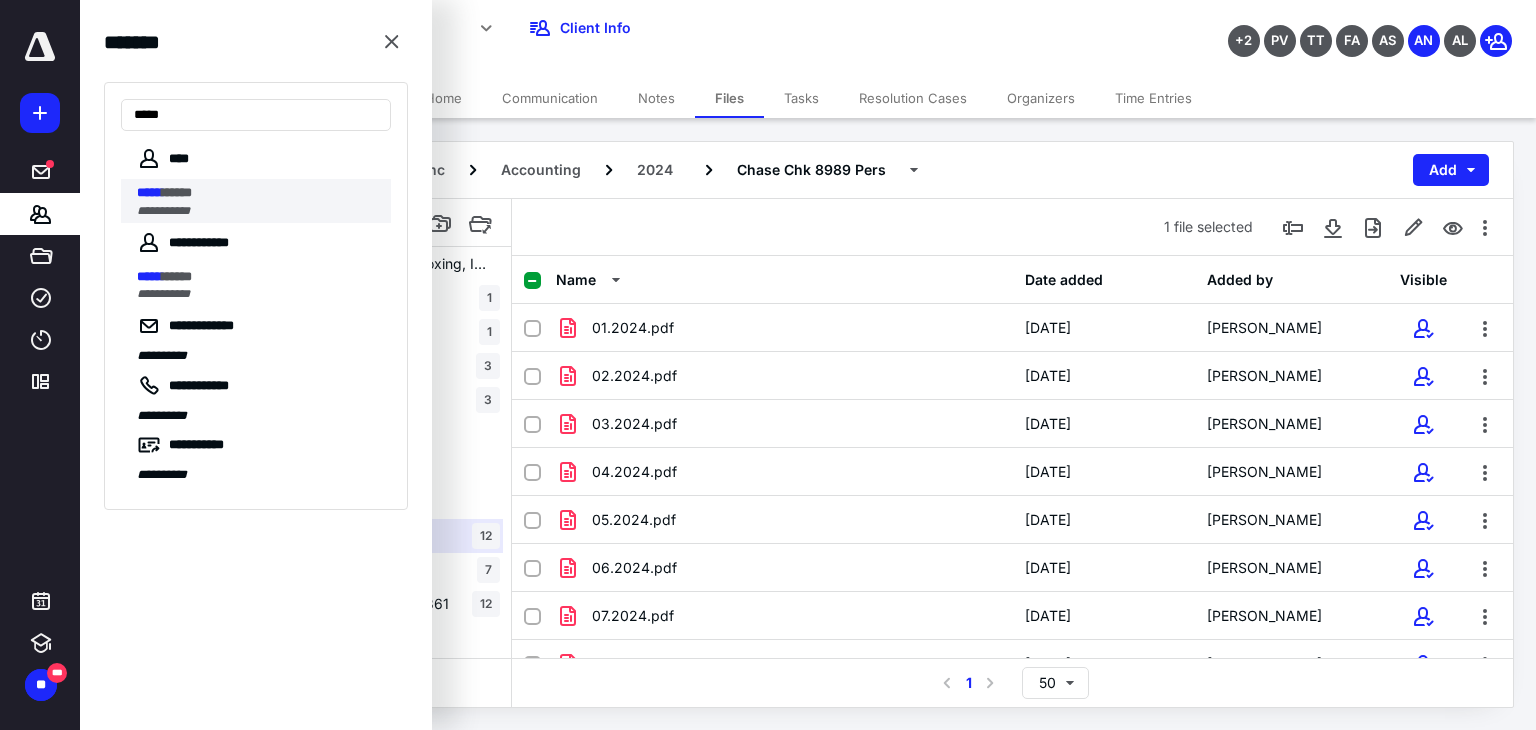 type on "*****" 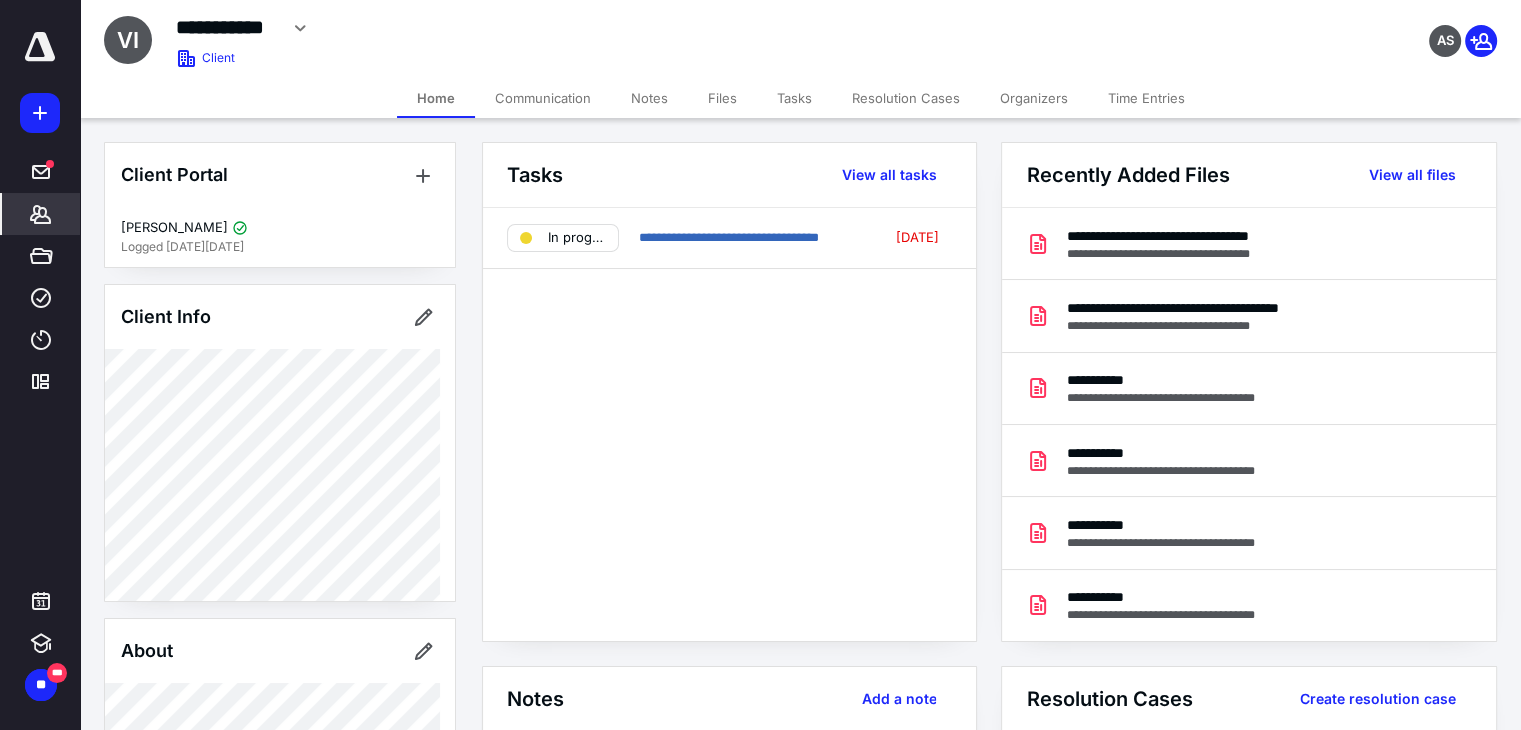 click on "Communication" at bounding box center (543, 98) 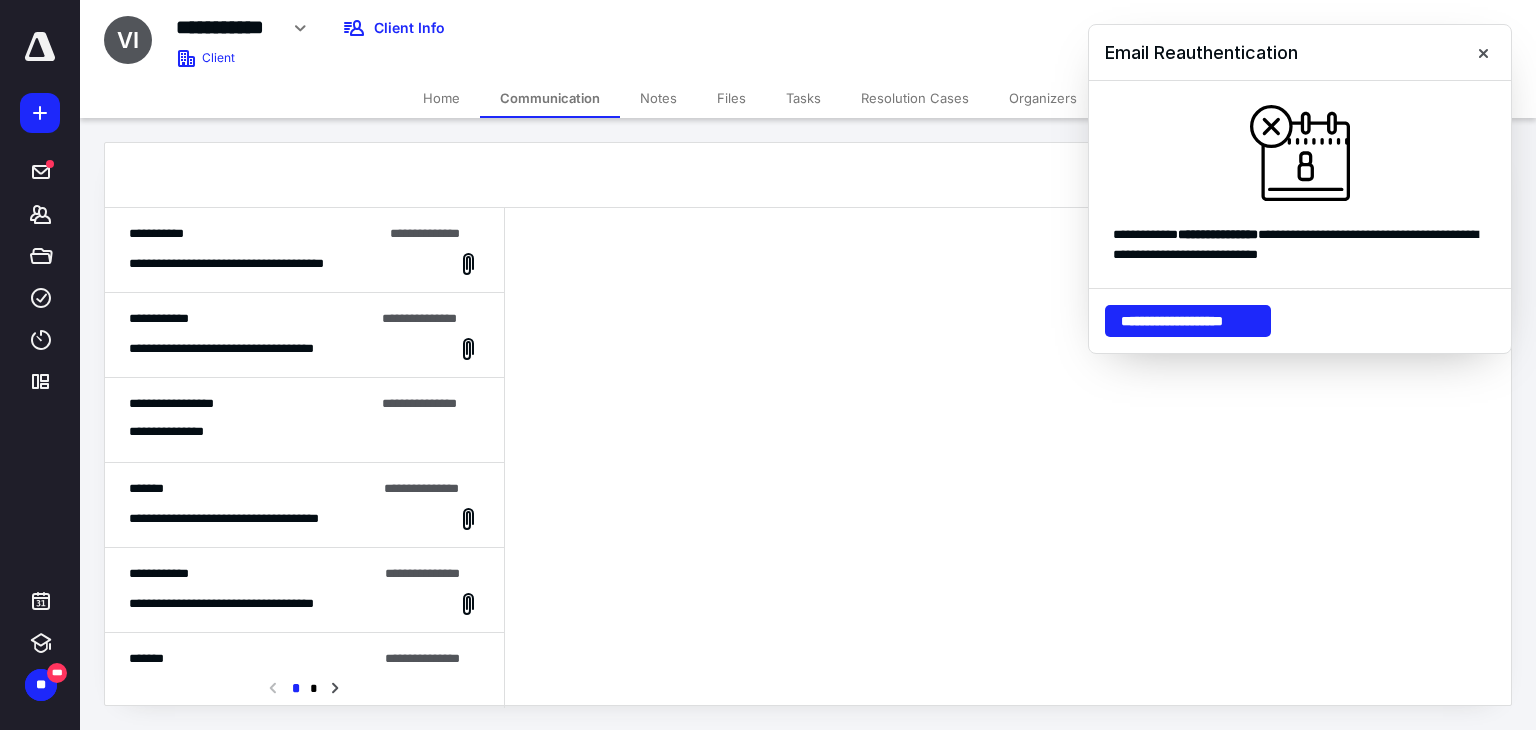 click on "**********" at bounding box center (252, 264) 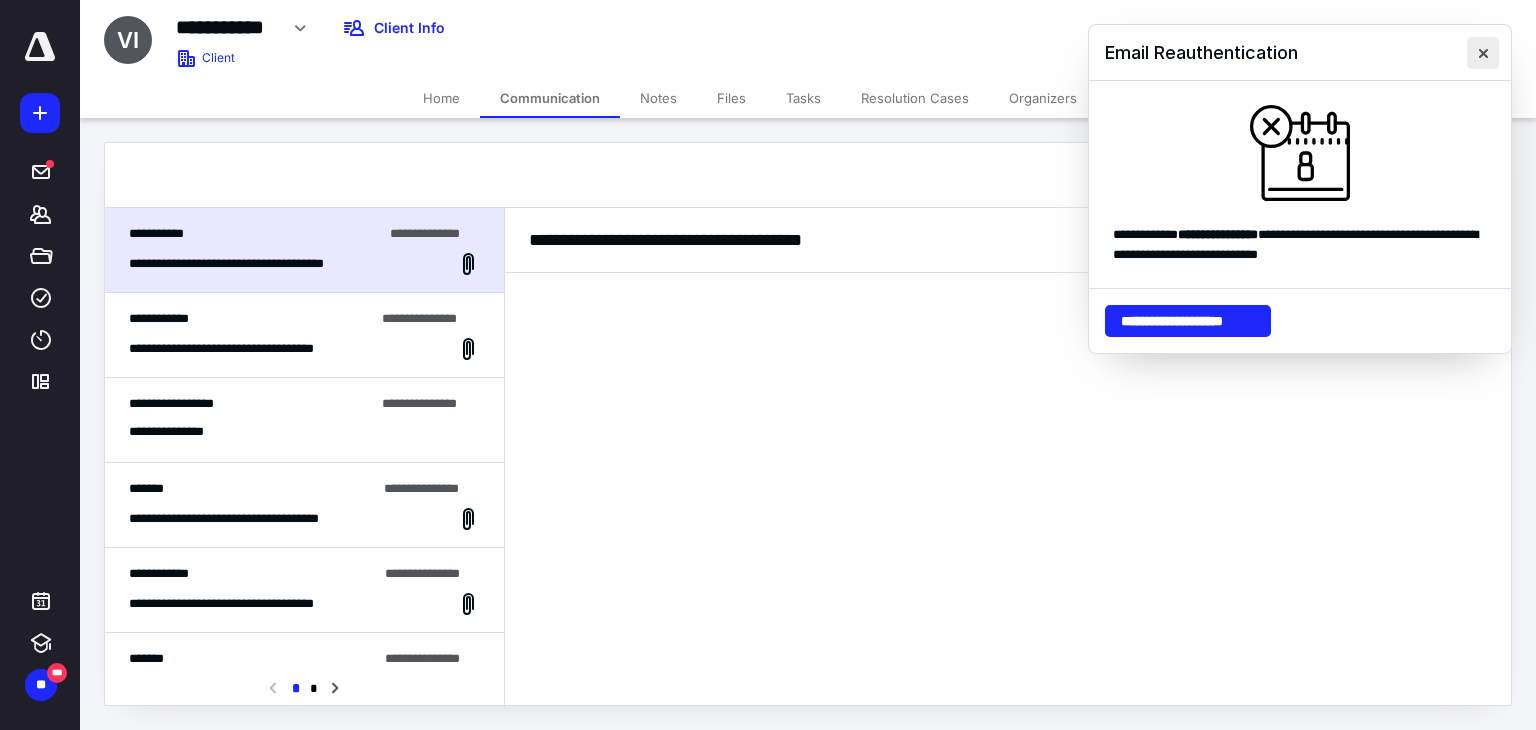 click at bounding box center [1483, 53] 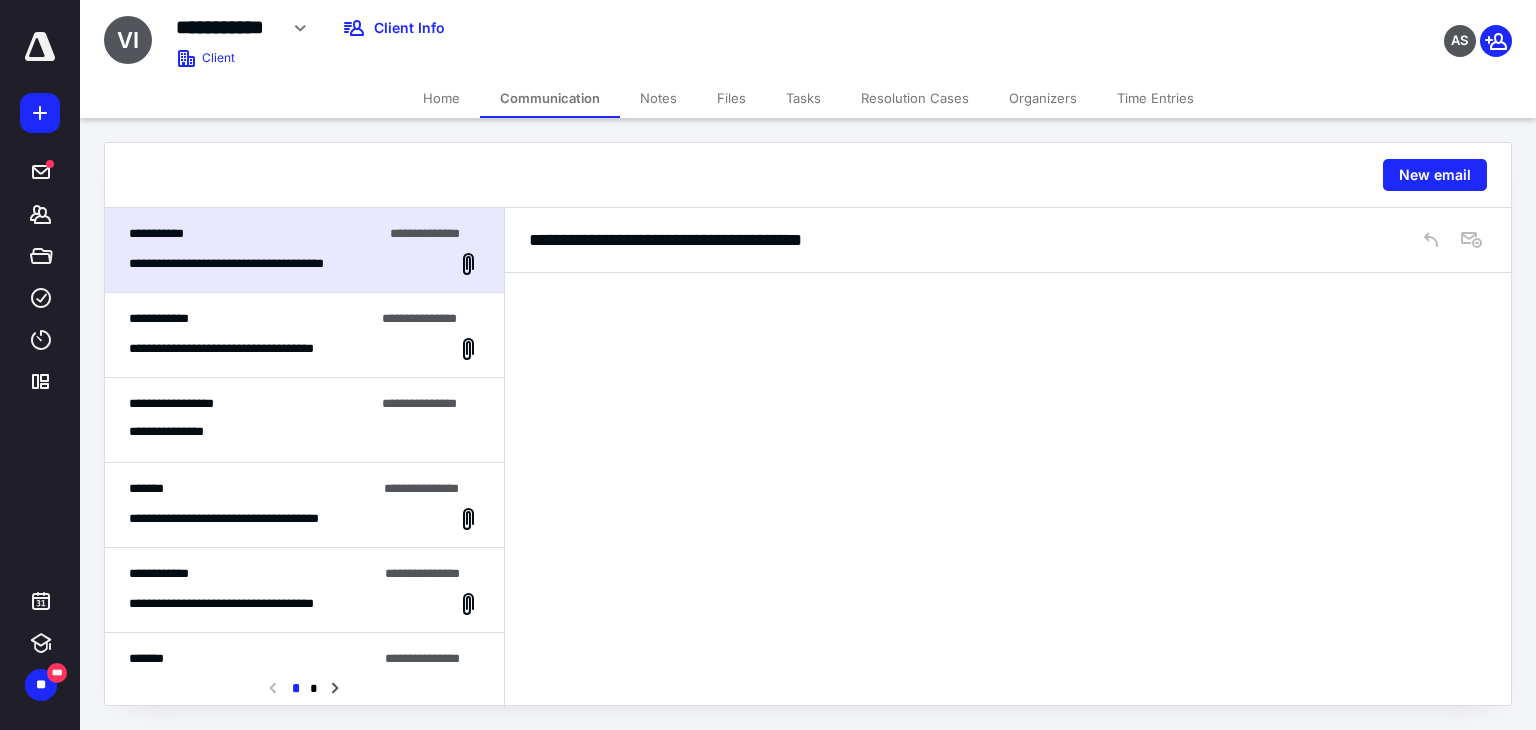 click on "**********" at bounding box center (304, 264) 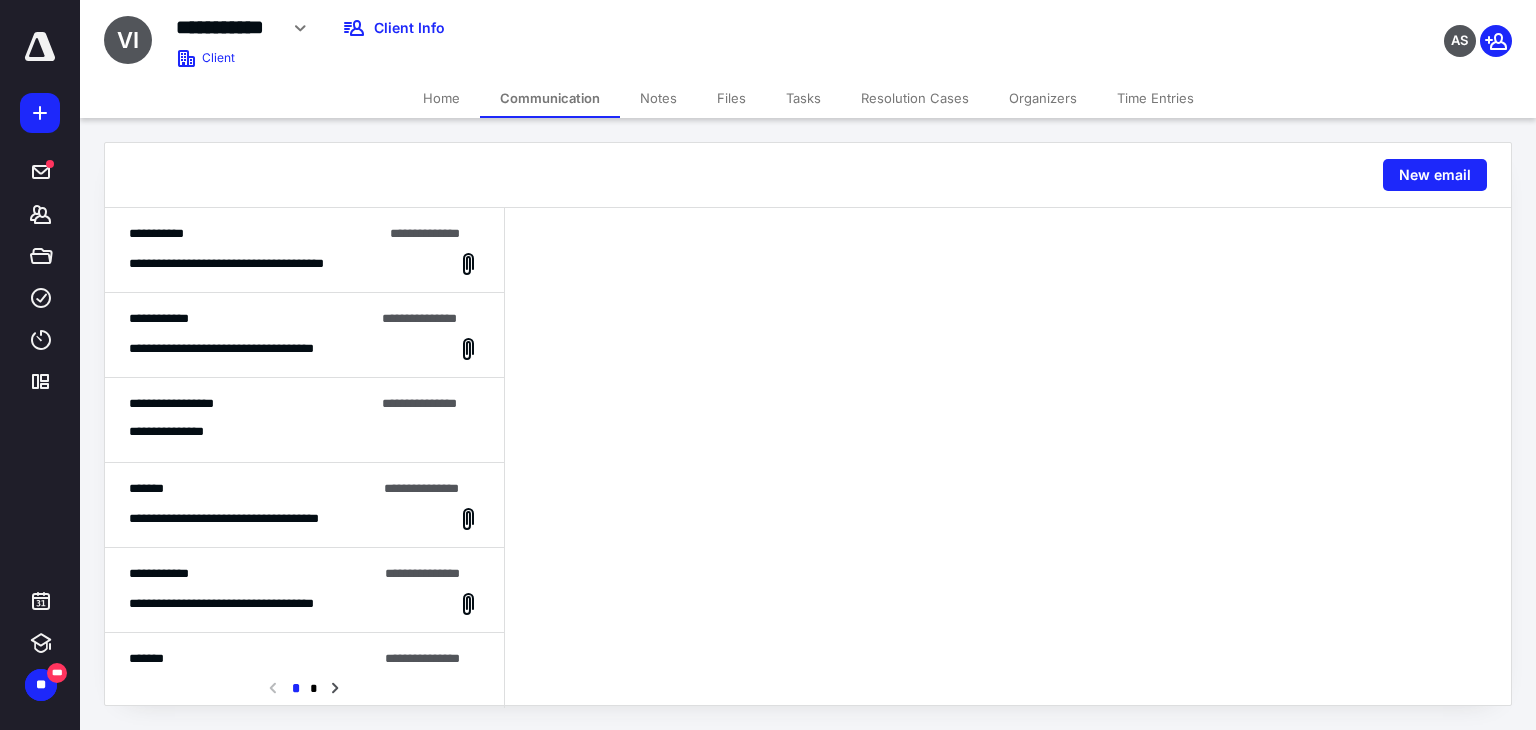 click on "**********" at bounding box center (251, 319) 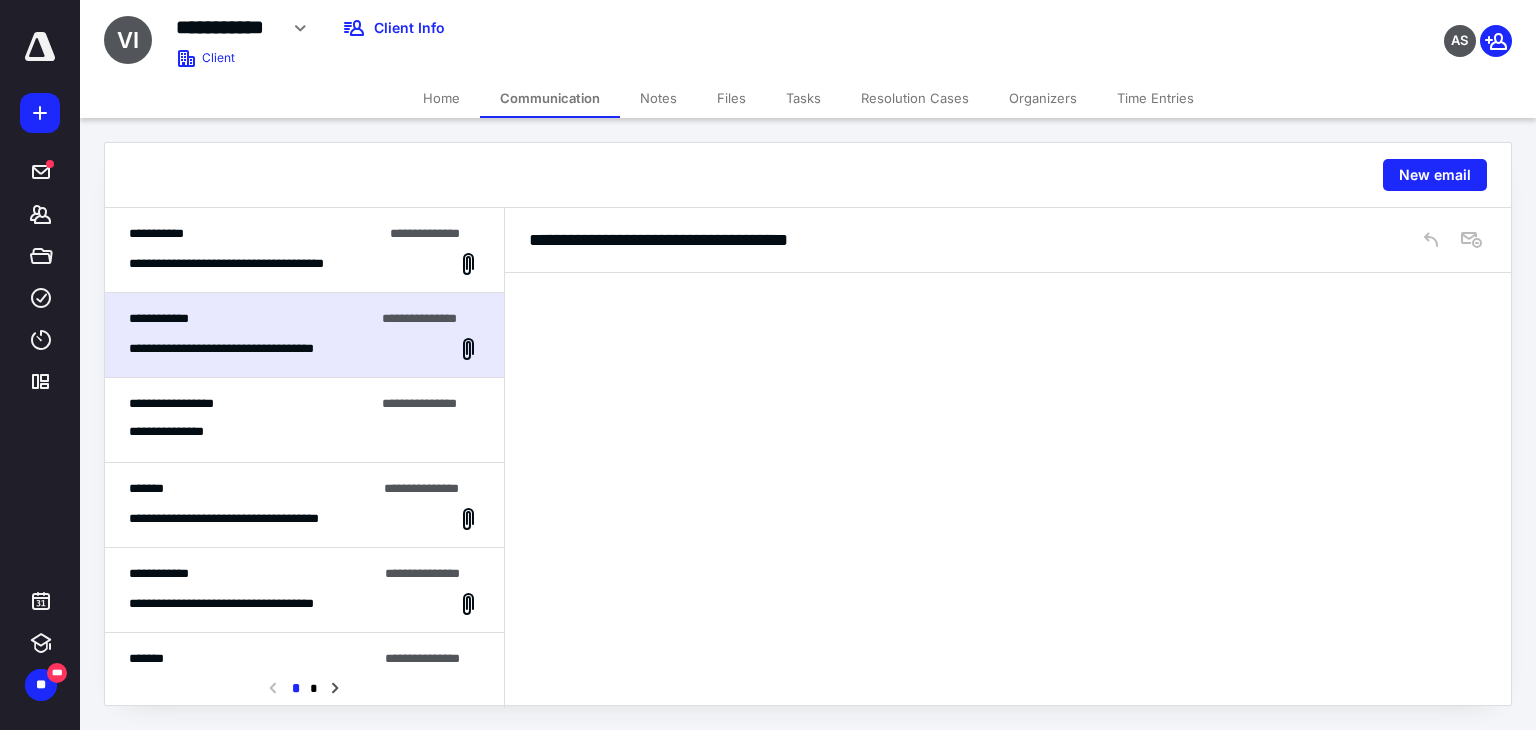 click on "**********" at bounding box center [304, 264] 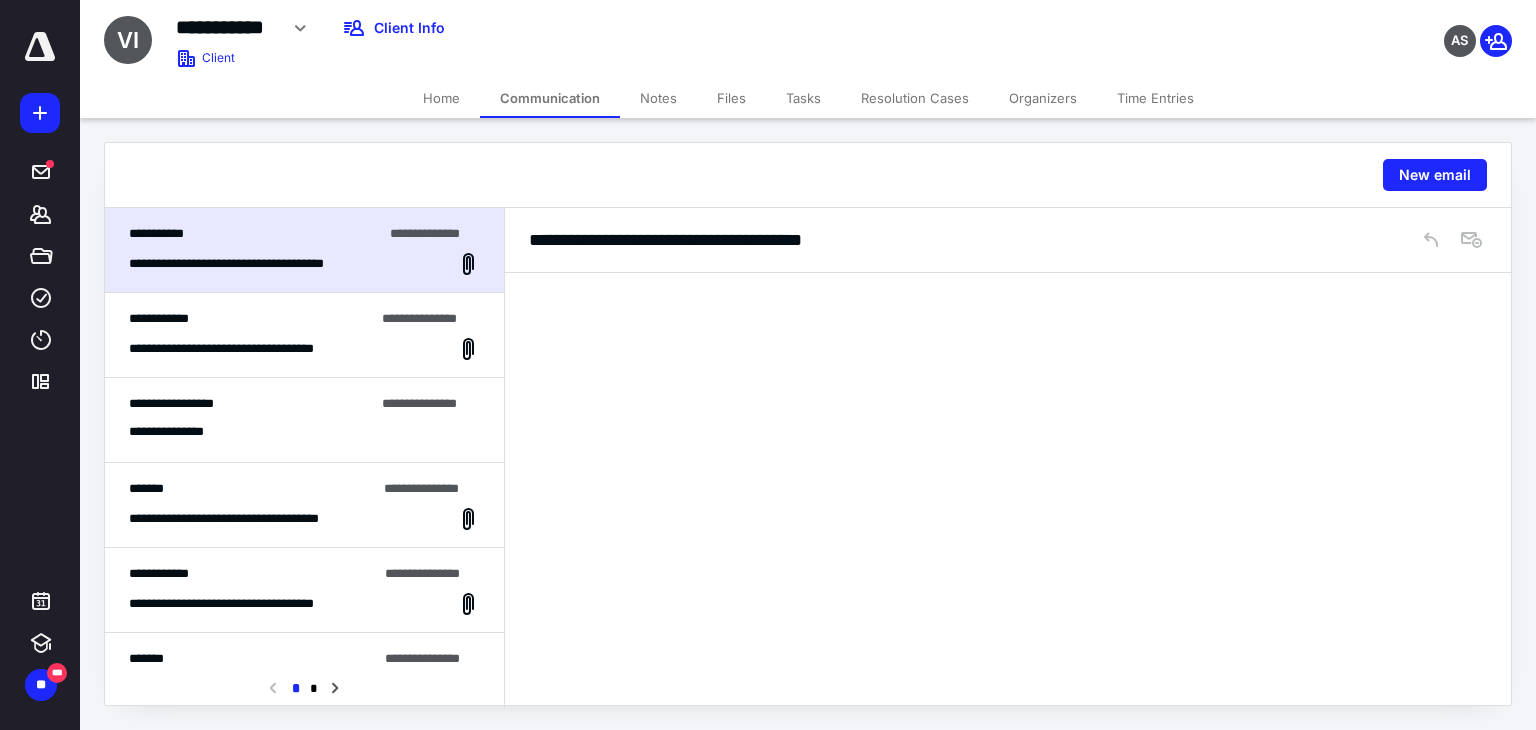 click on "**********" at bounding box center (261, 519) 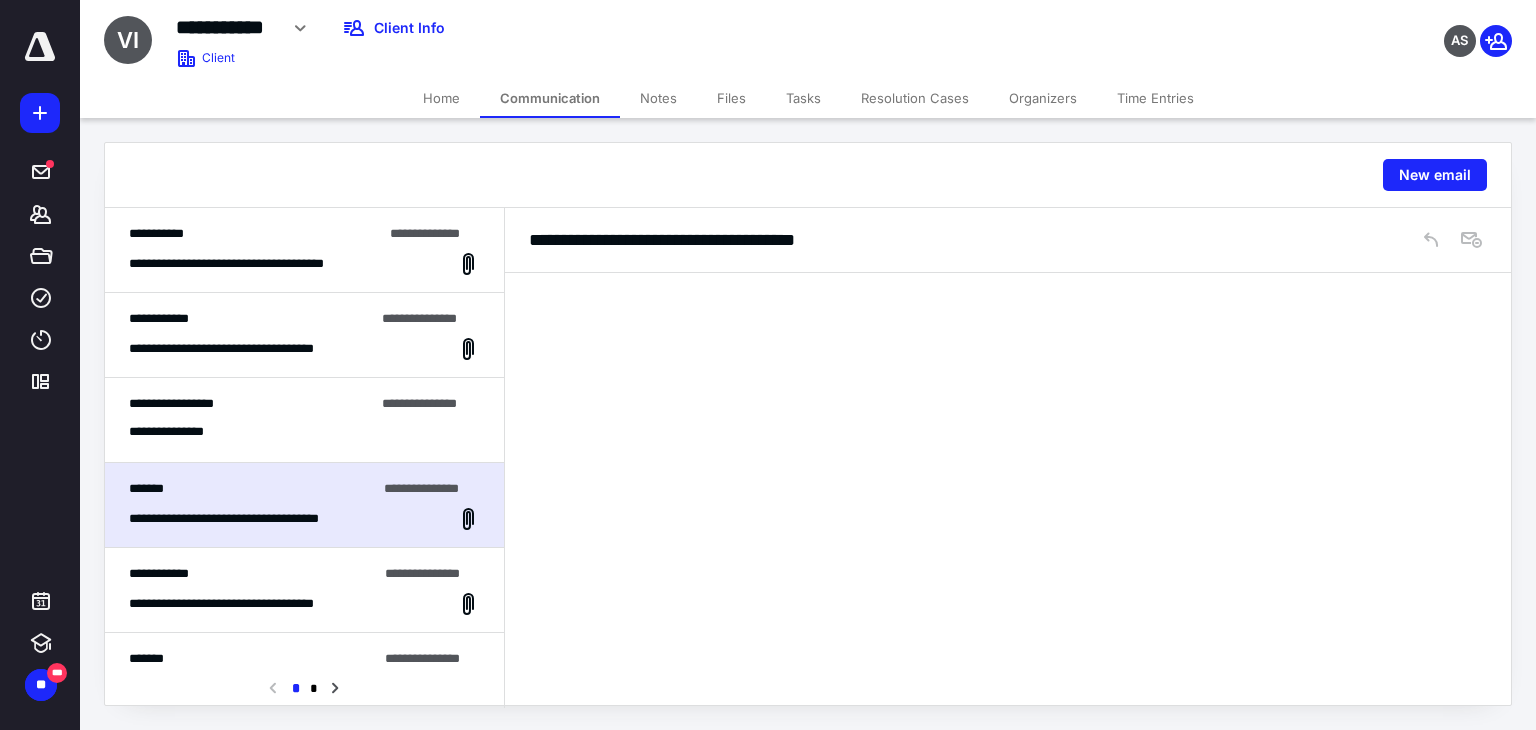 click on "**********" at bounding box center [249, 349] 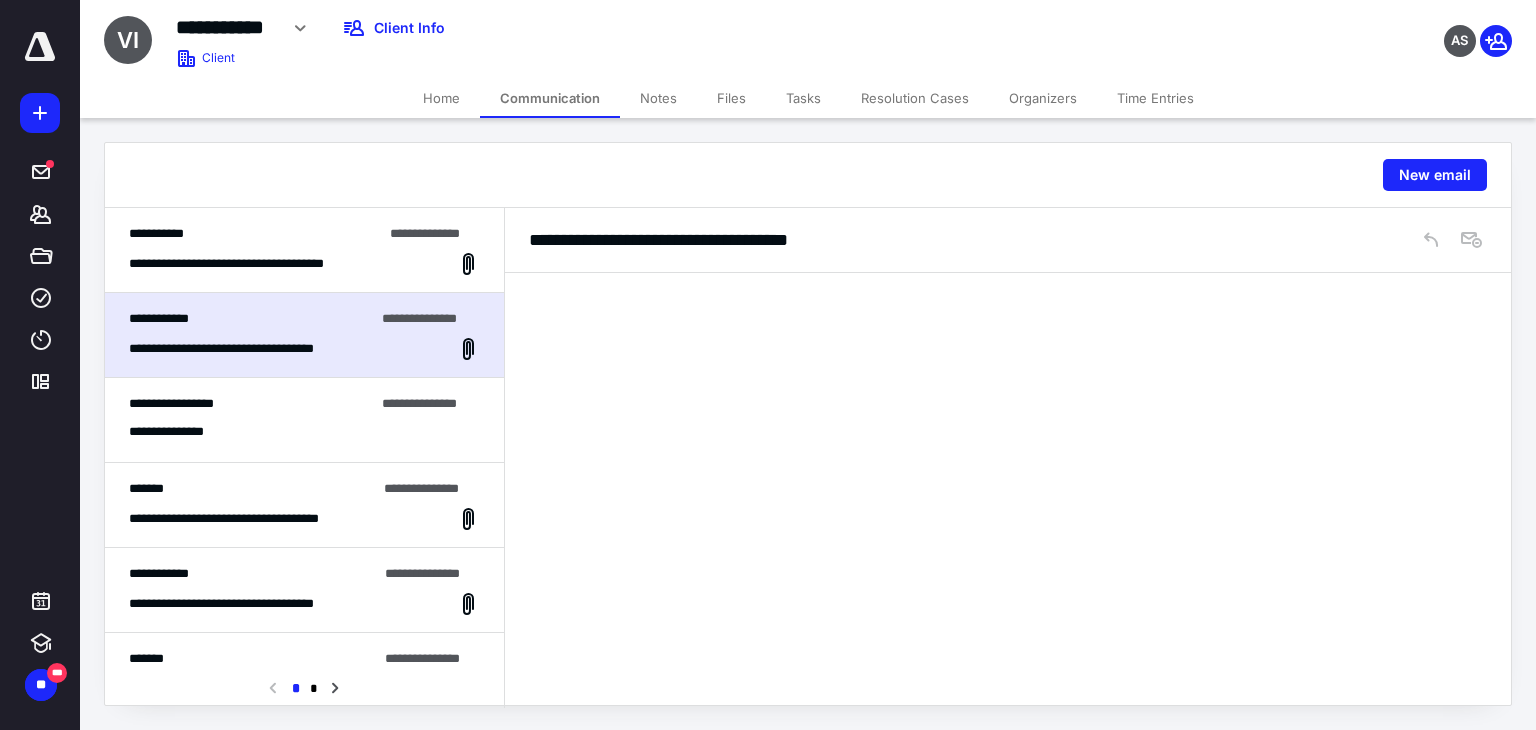 click on "**********" at bounding box center (304, 264) 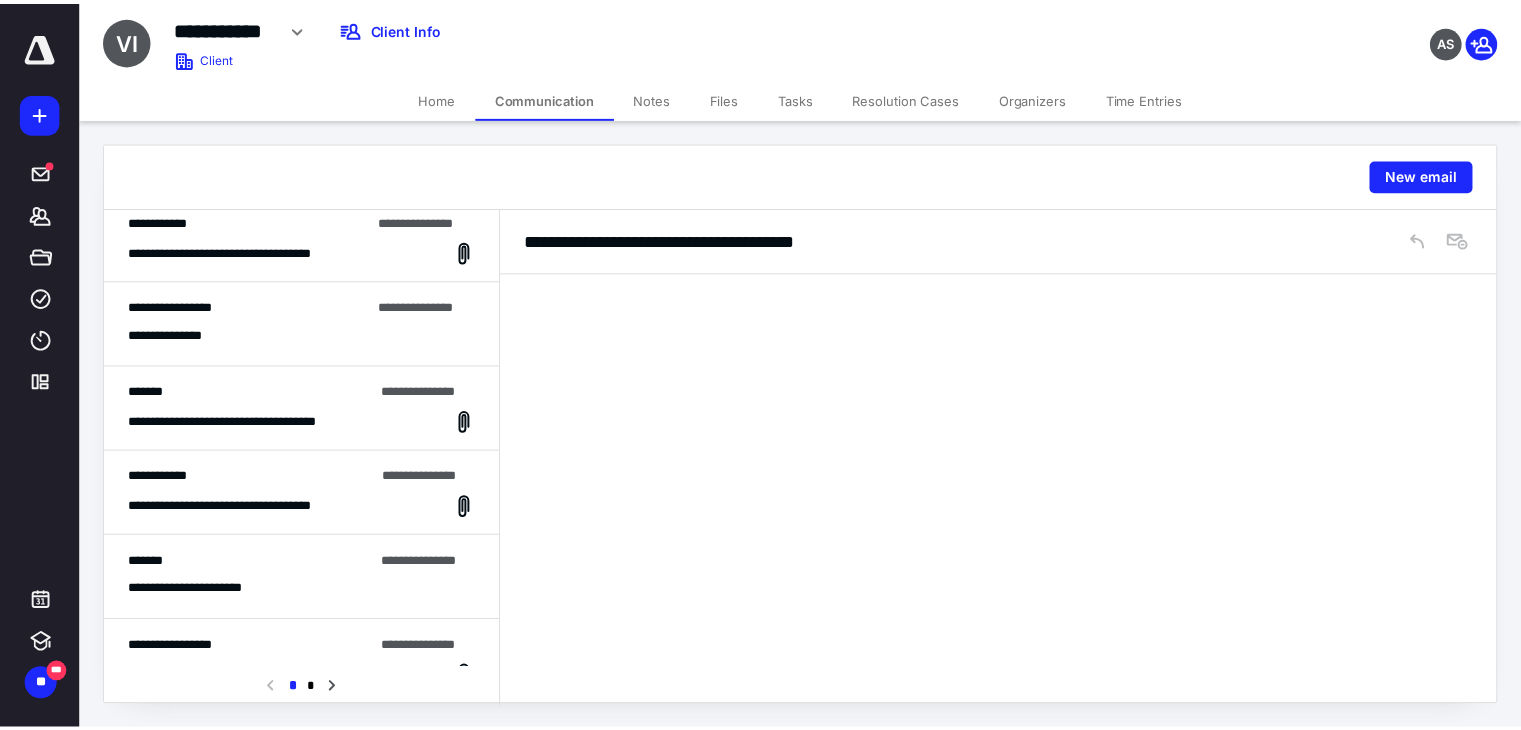 scroll, scrollTop: 200, scrollLeft: 0, axis: vertical 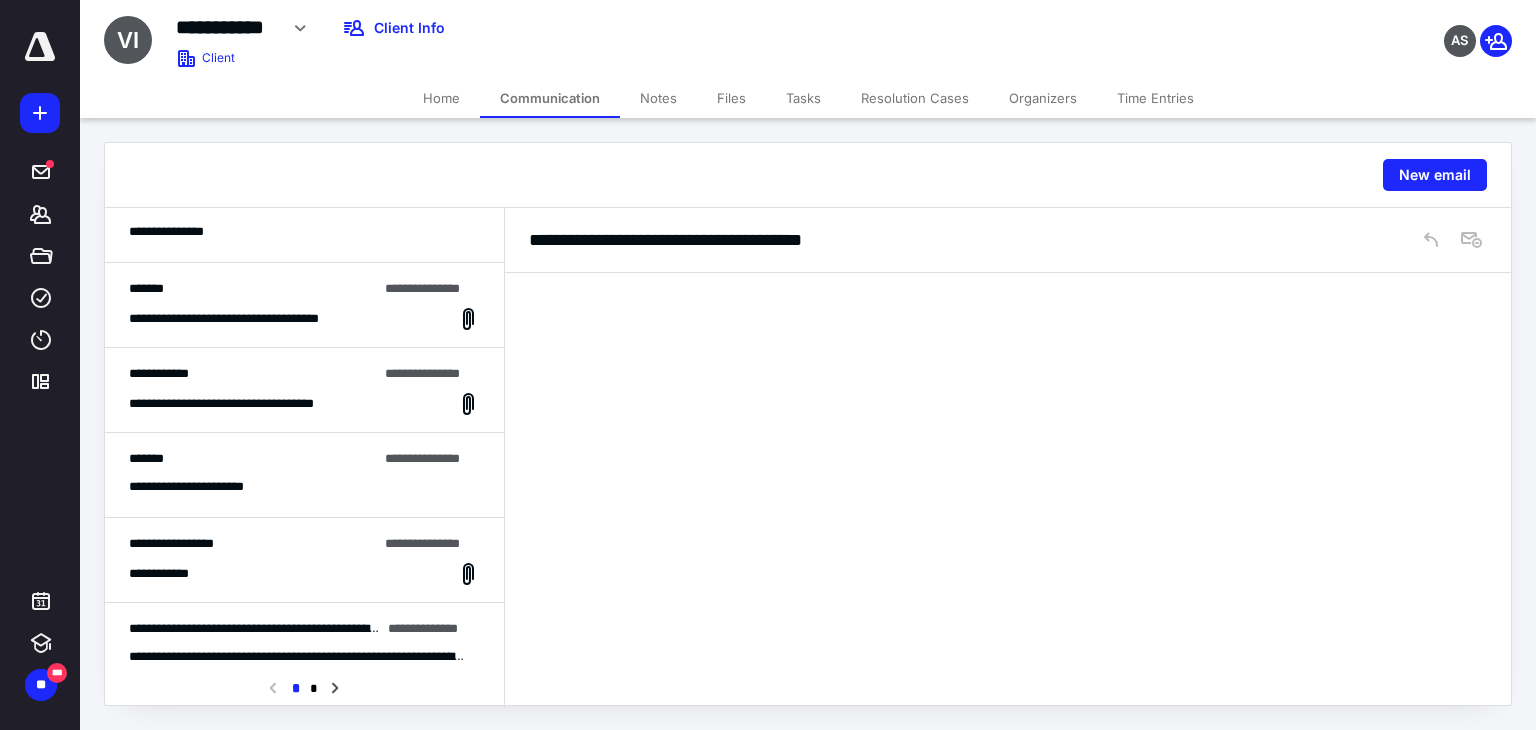 click on "**********" at bounding box center [304, 475] 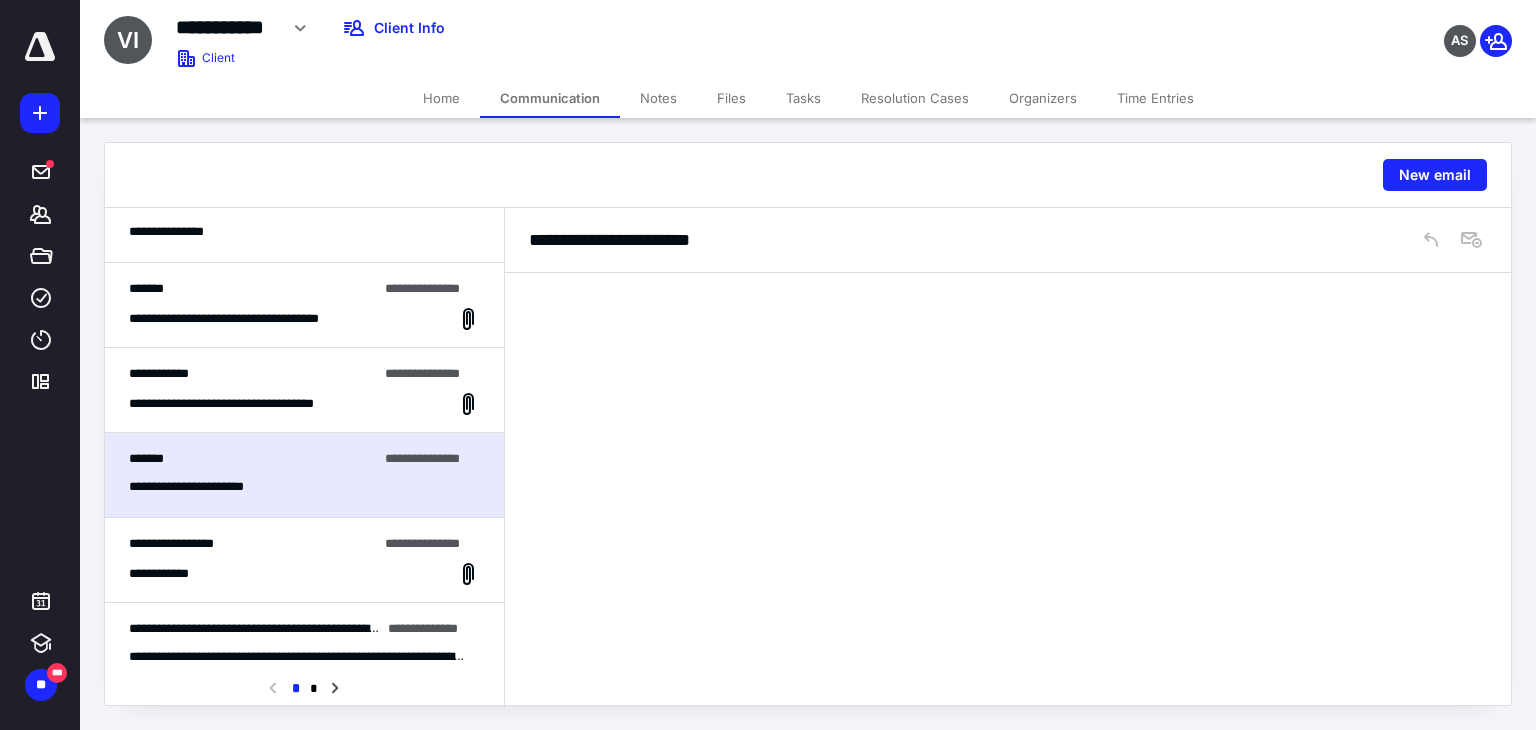 click on "Home" at bounding box center (441, 98) 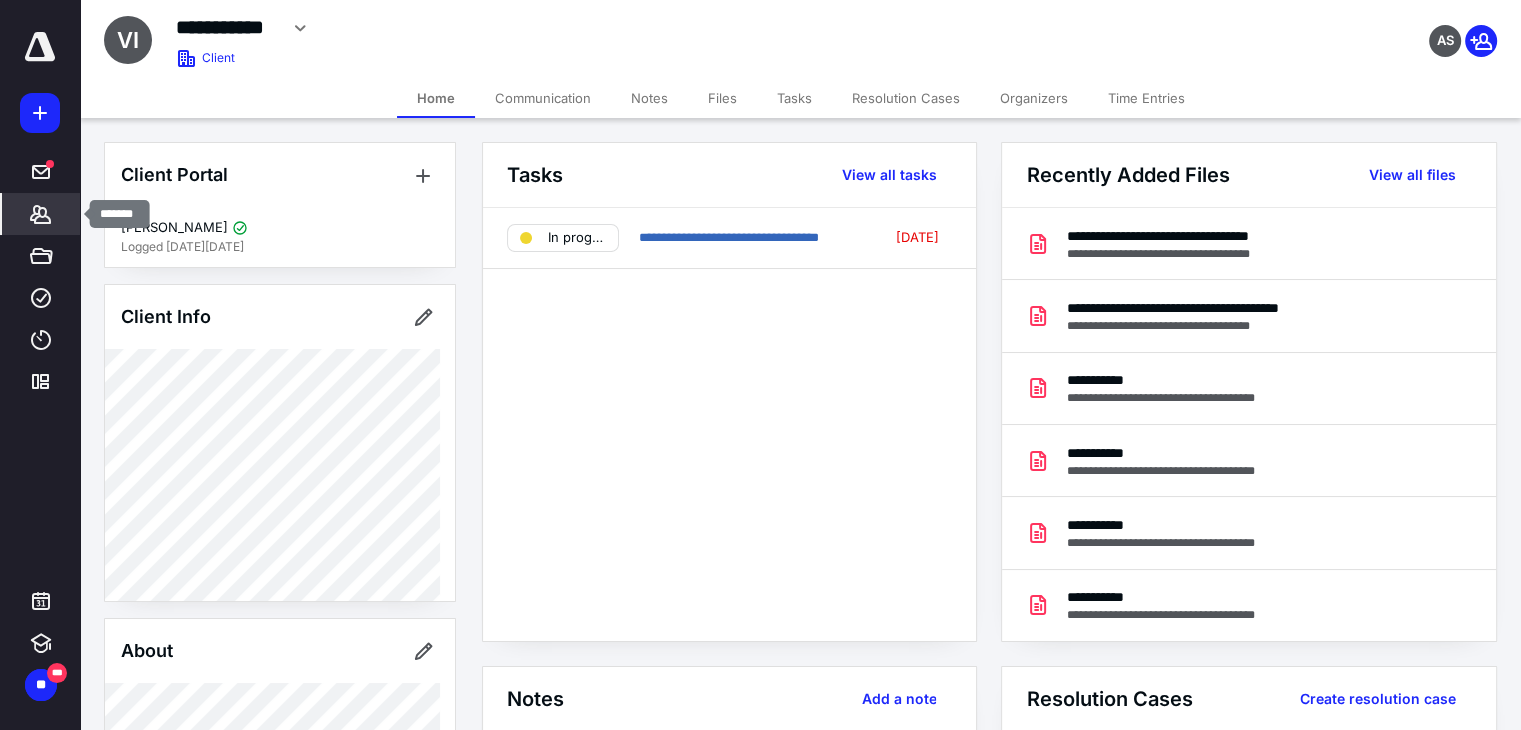 click 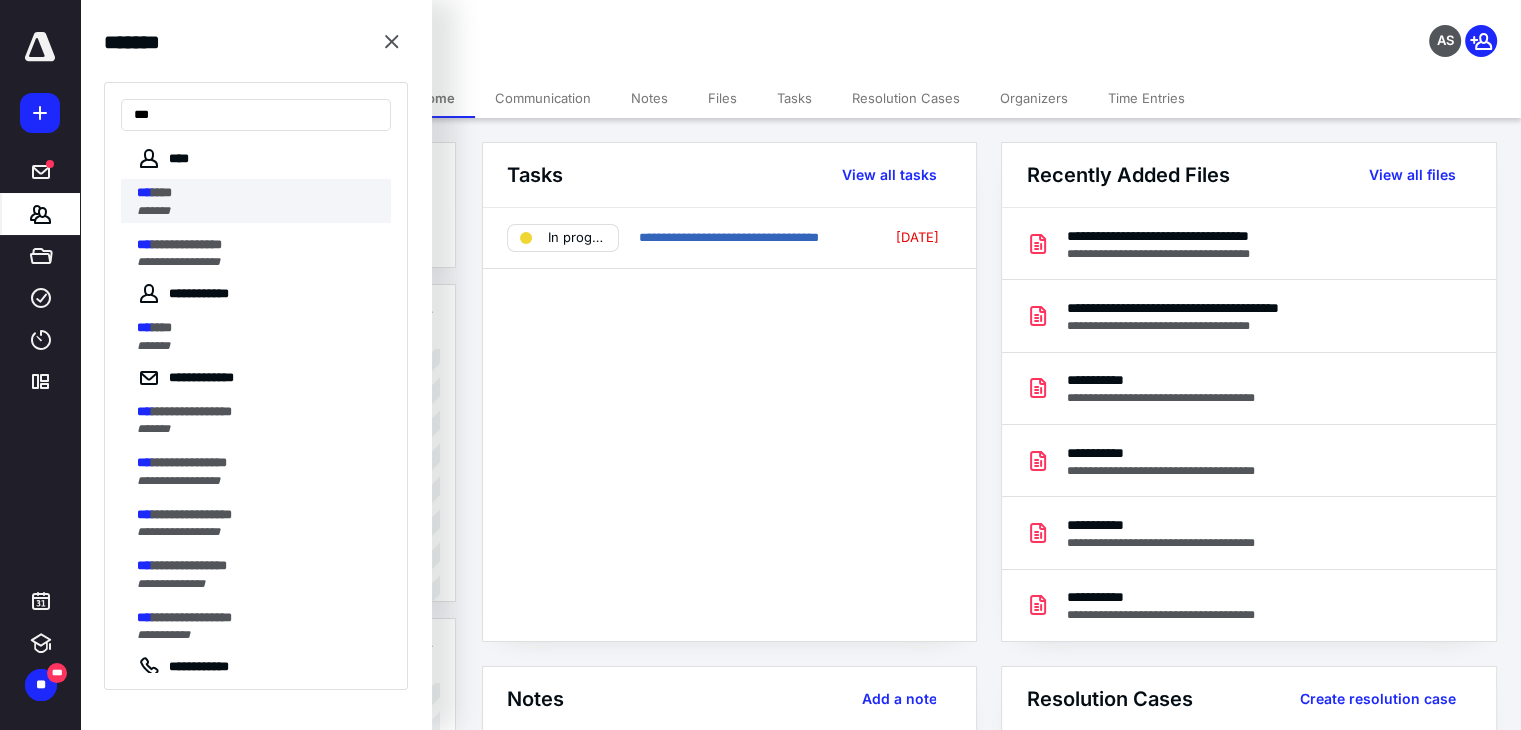 type on "***" 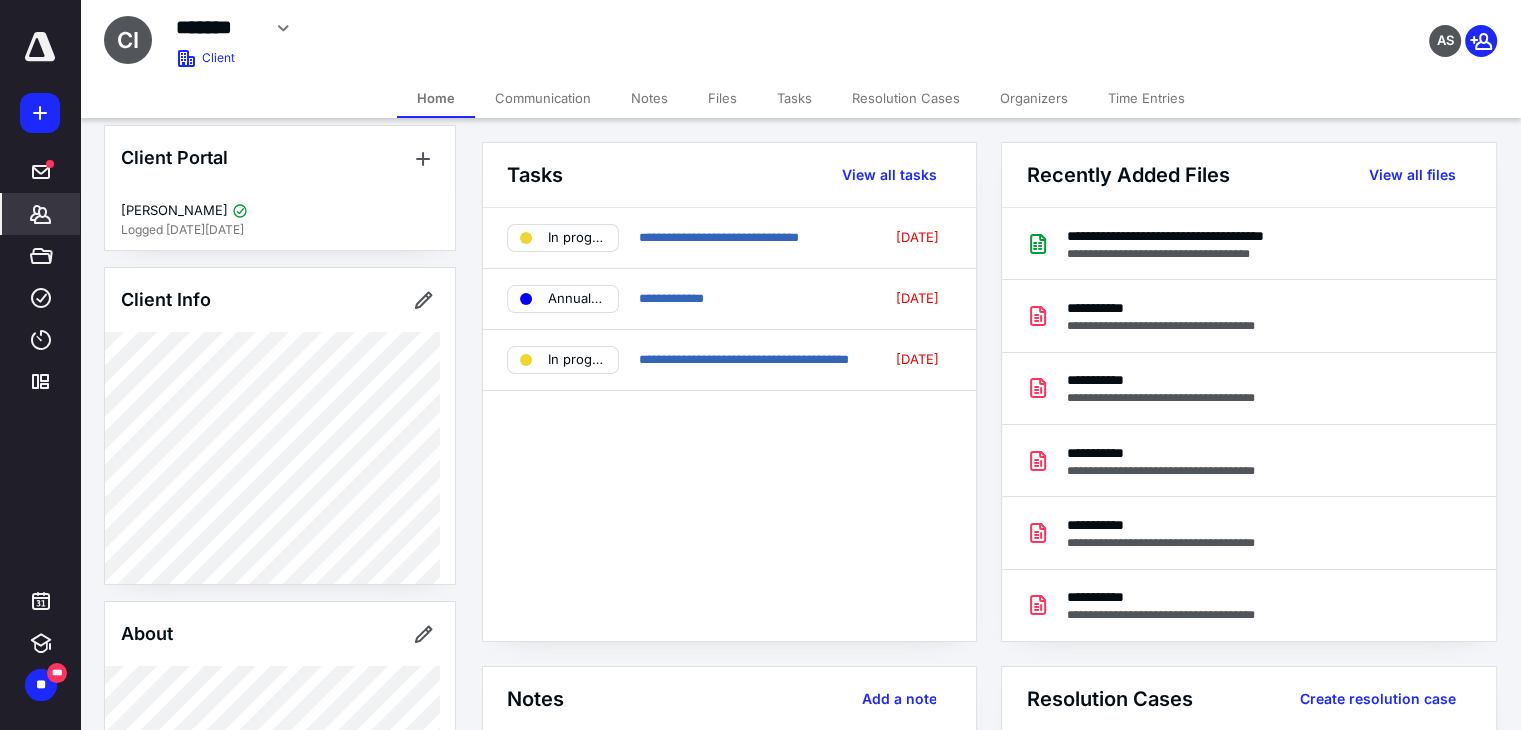 scroll, scrollTop: 0, scrollLeft: 0, axis: both 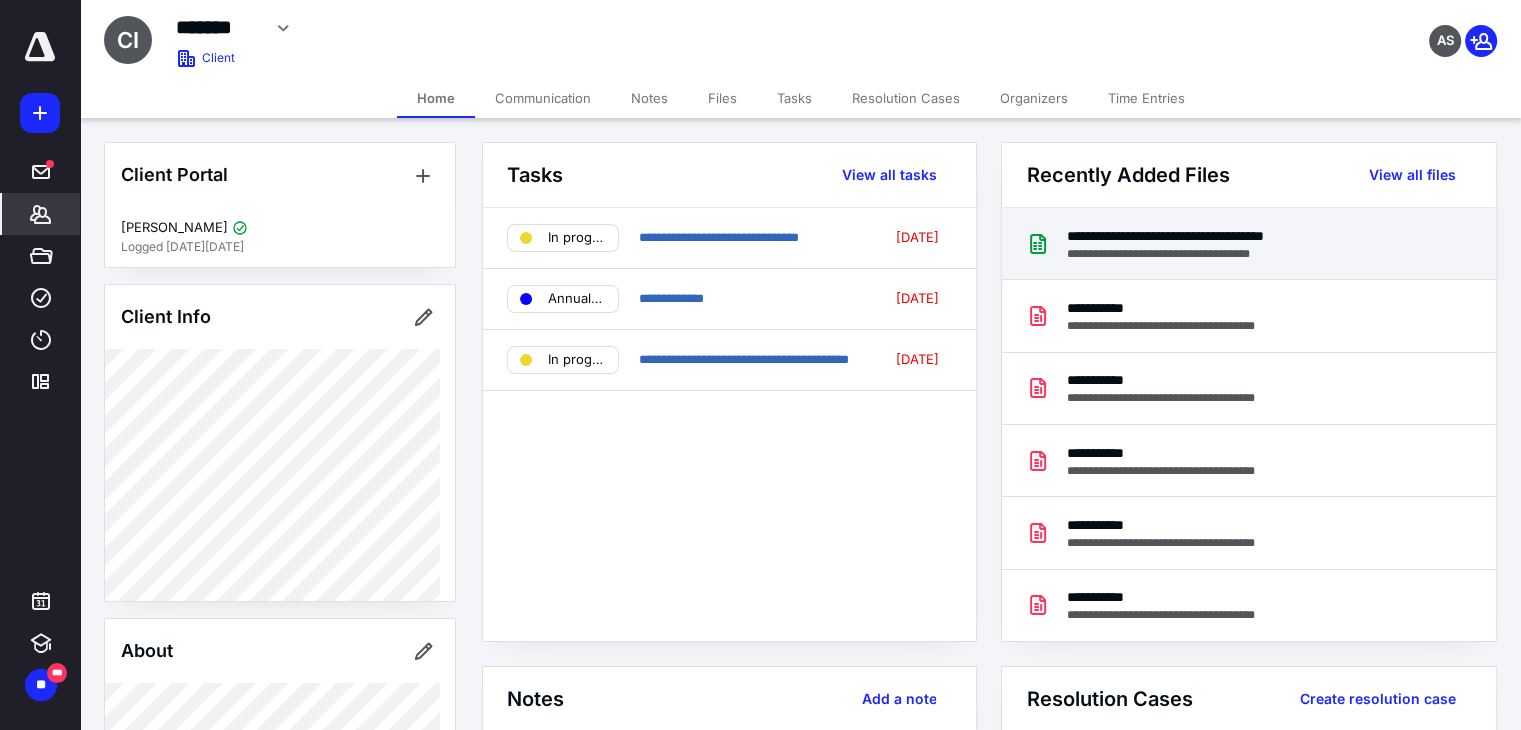 click on "**********" at bounding box center (1248, 244) 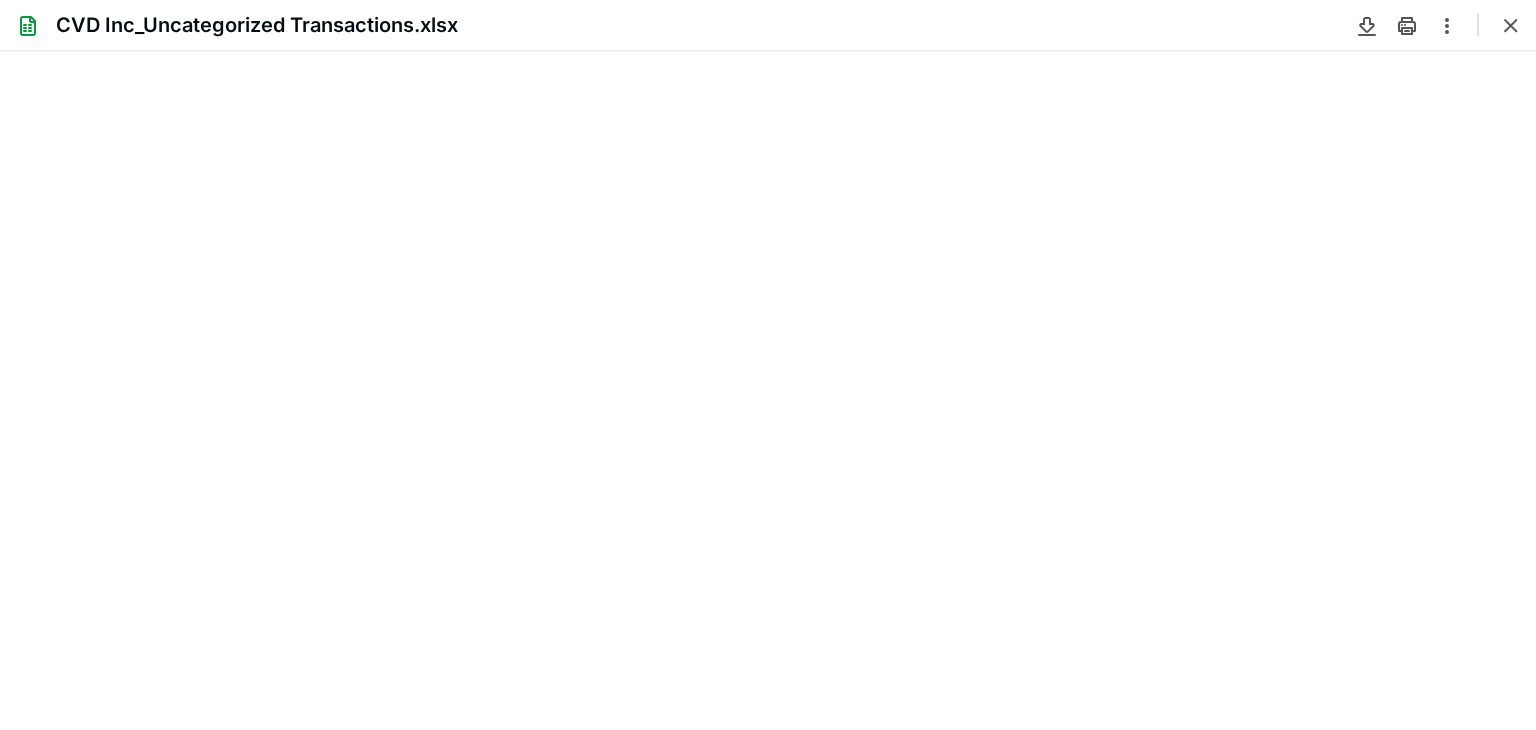 scroll, scrollTop: 0, scrollLeft: 0, axis: both 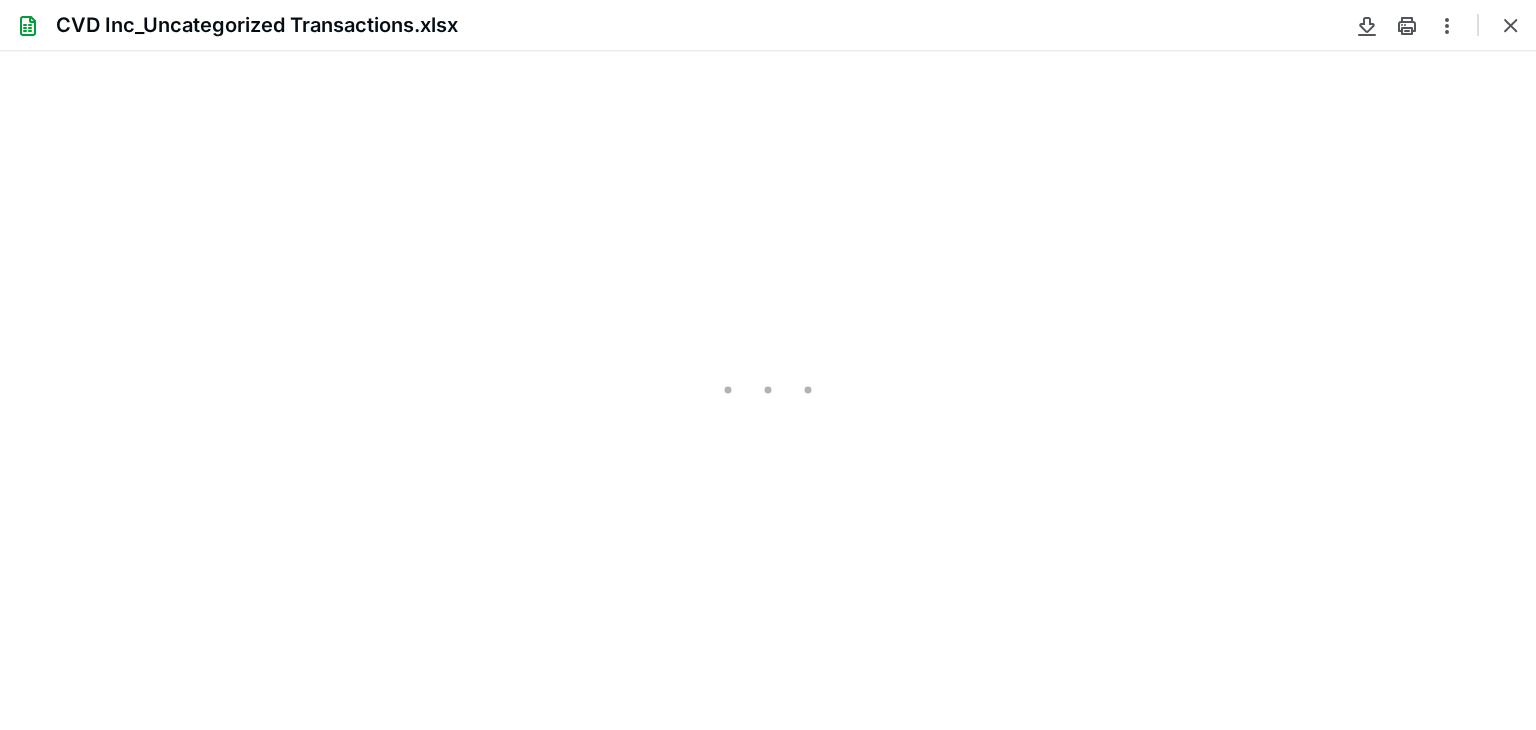 type on "111" 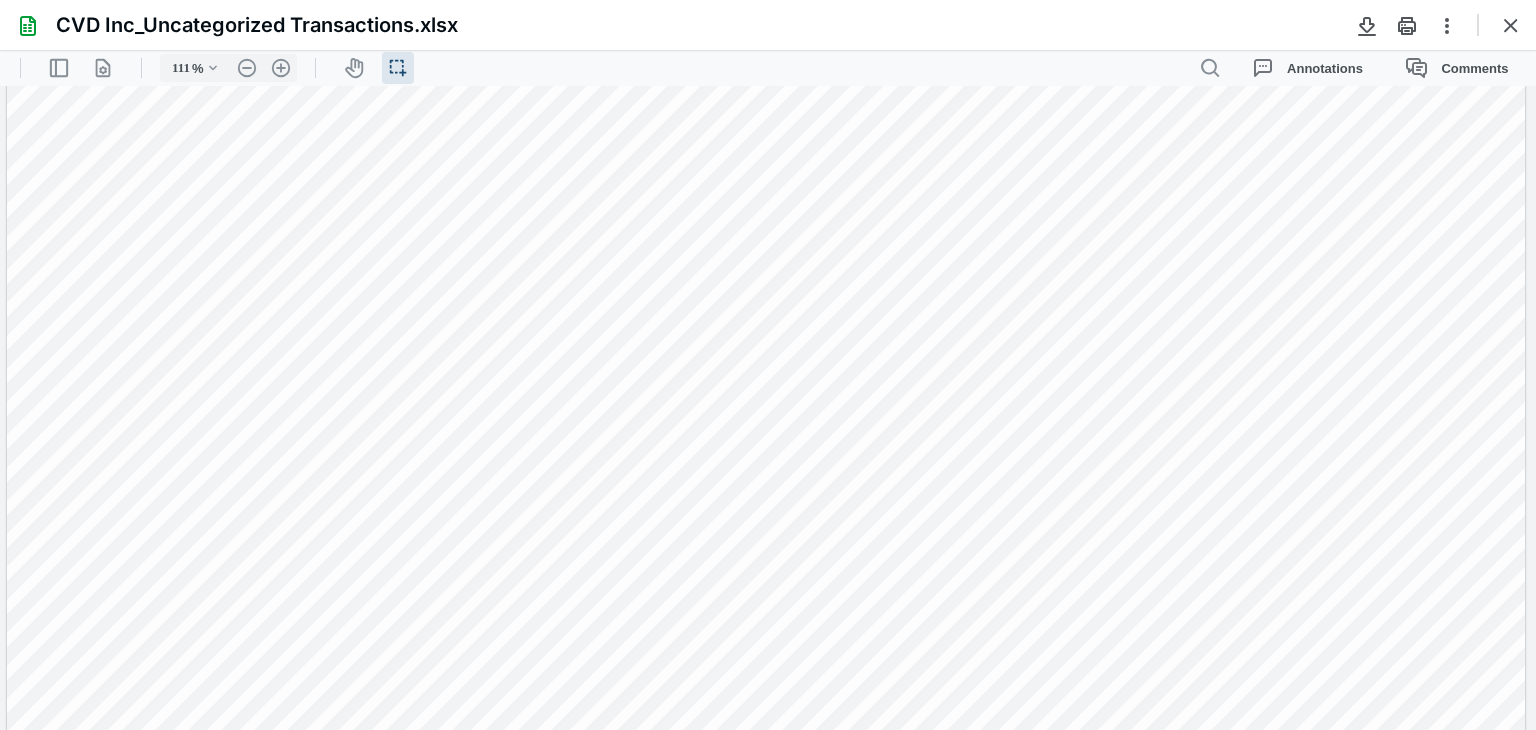 scroll, scrollTop: 2000, scrollLeft: 0, axis: vertical 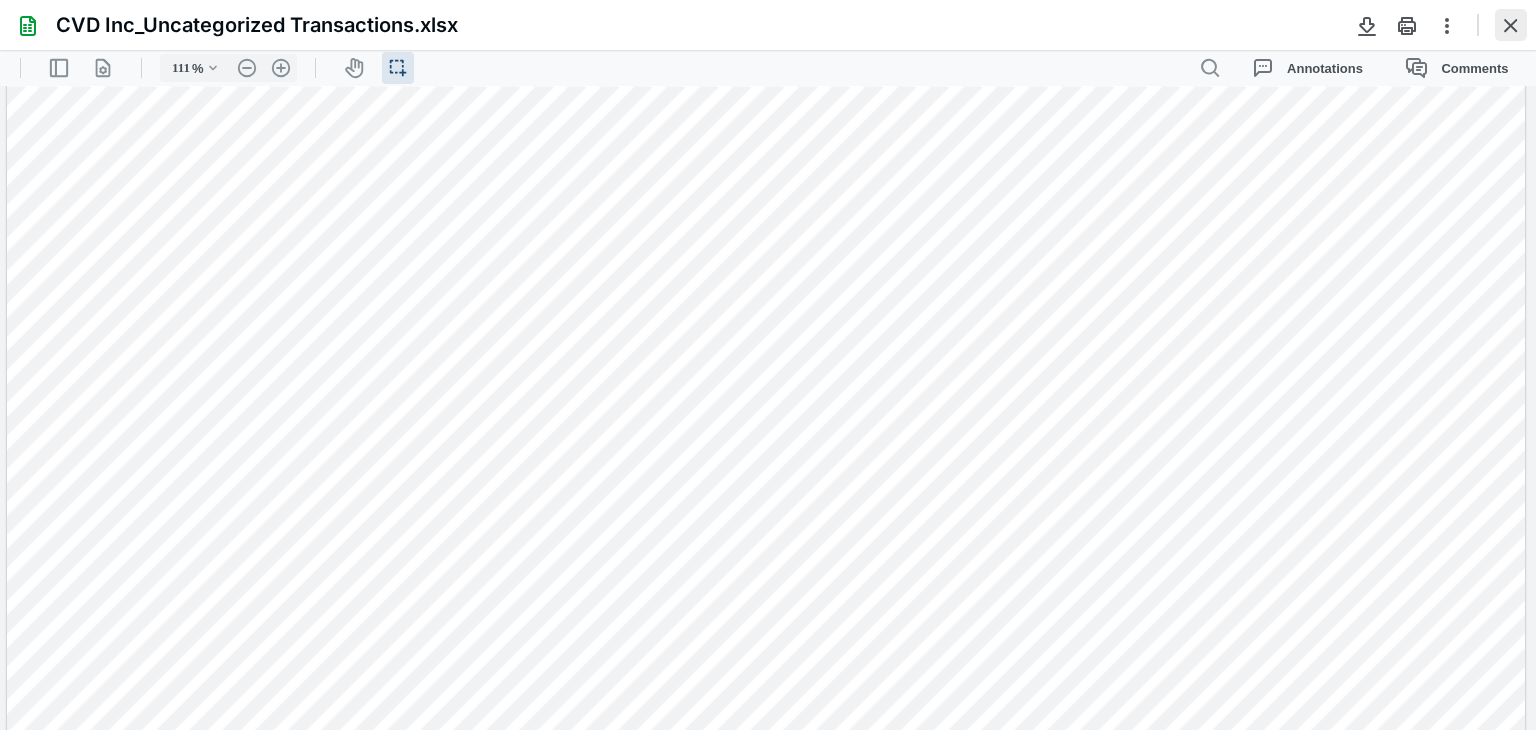 click at bounding box center [1511, 25] 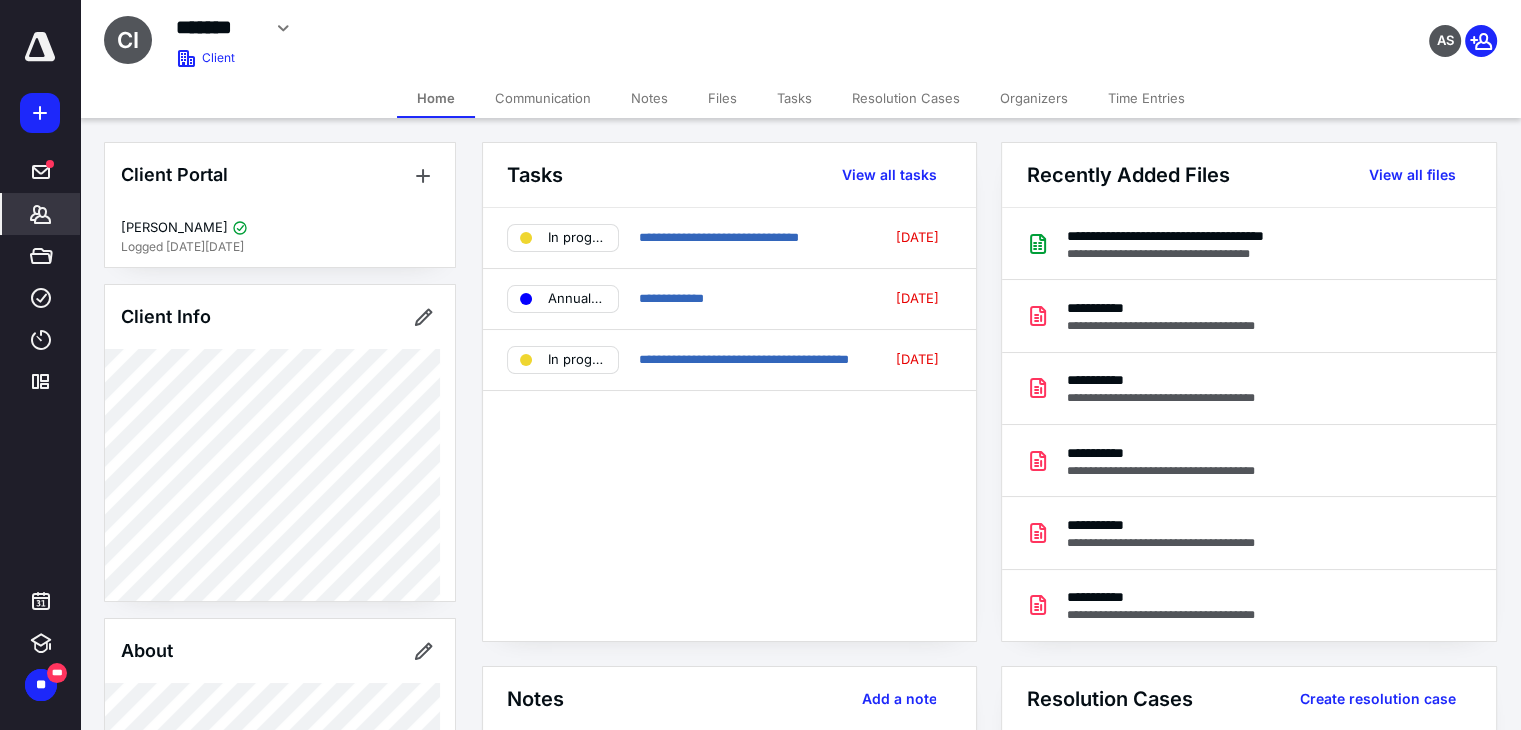 click on "Files" at bounding box center [722, 98] 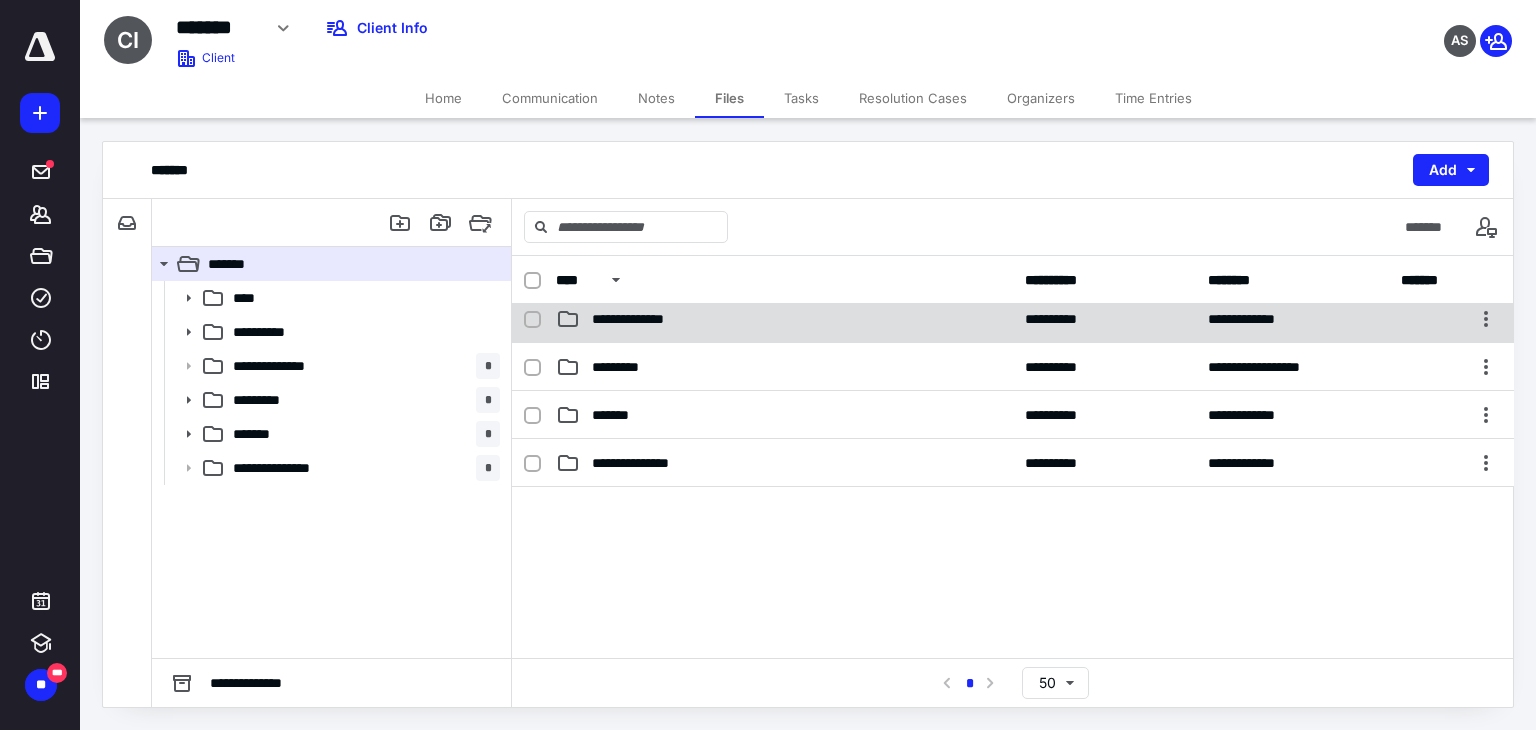 scroll, scrollTop: 0, scrollLeft: 0, axis: both 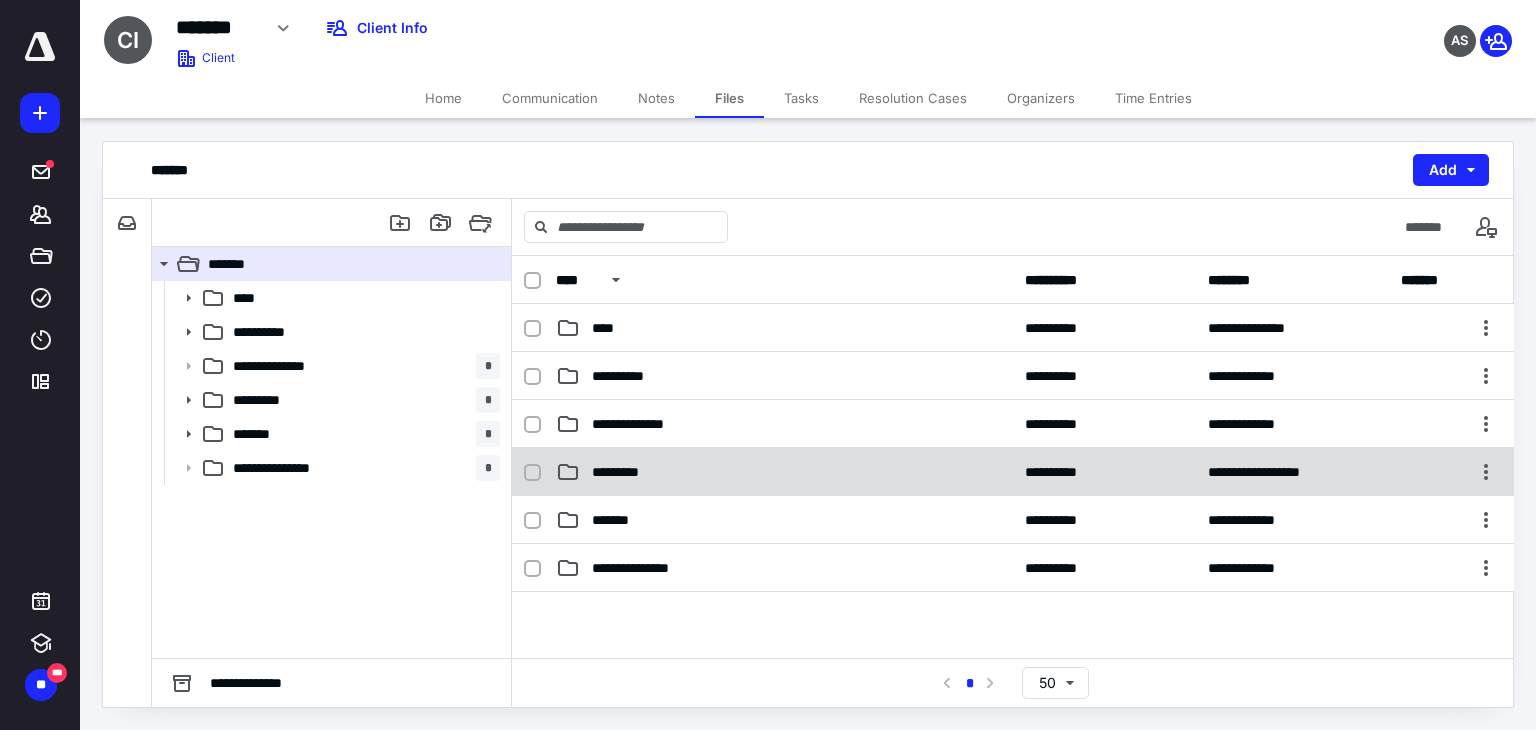 click on "*********" at bounding box center [627, 472] 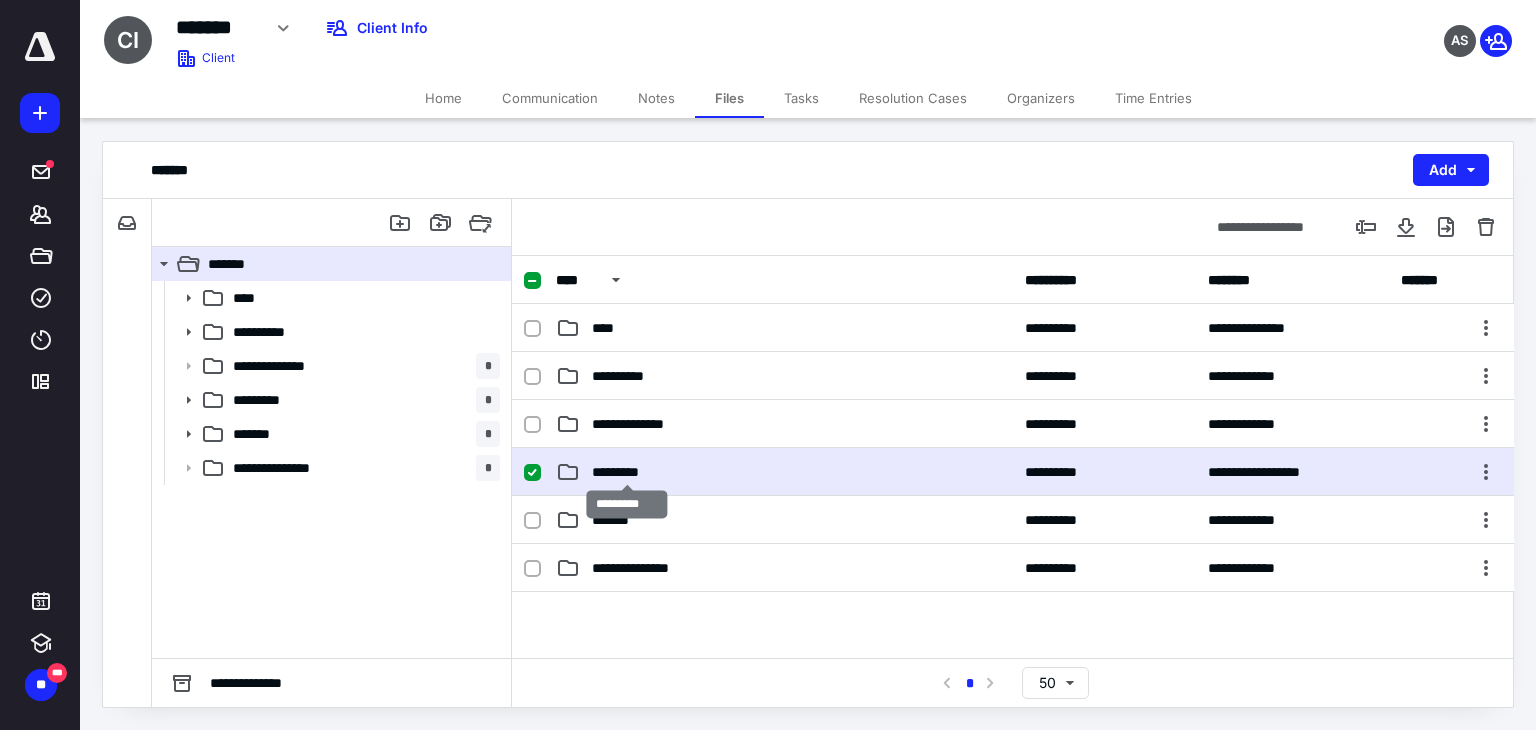 click on "*********" at bounding box center [627, 472] 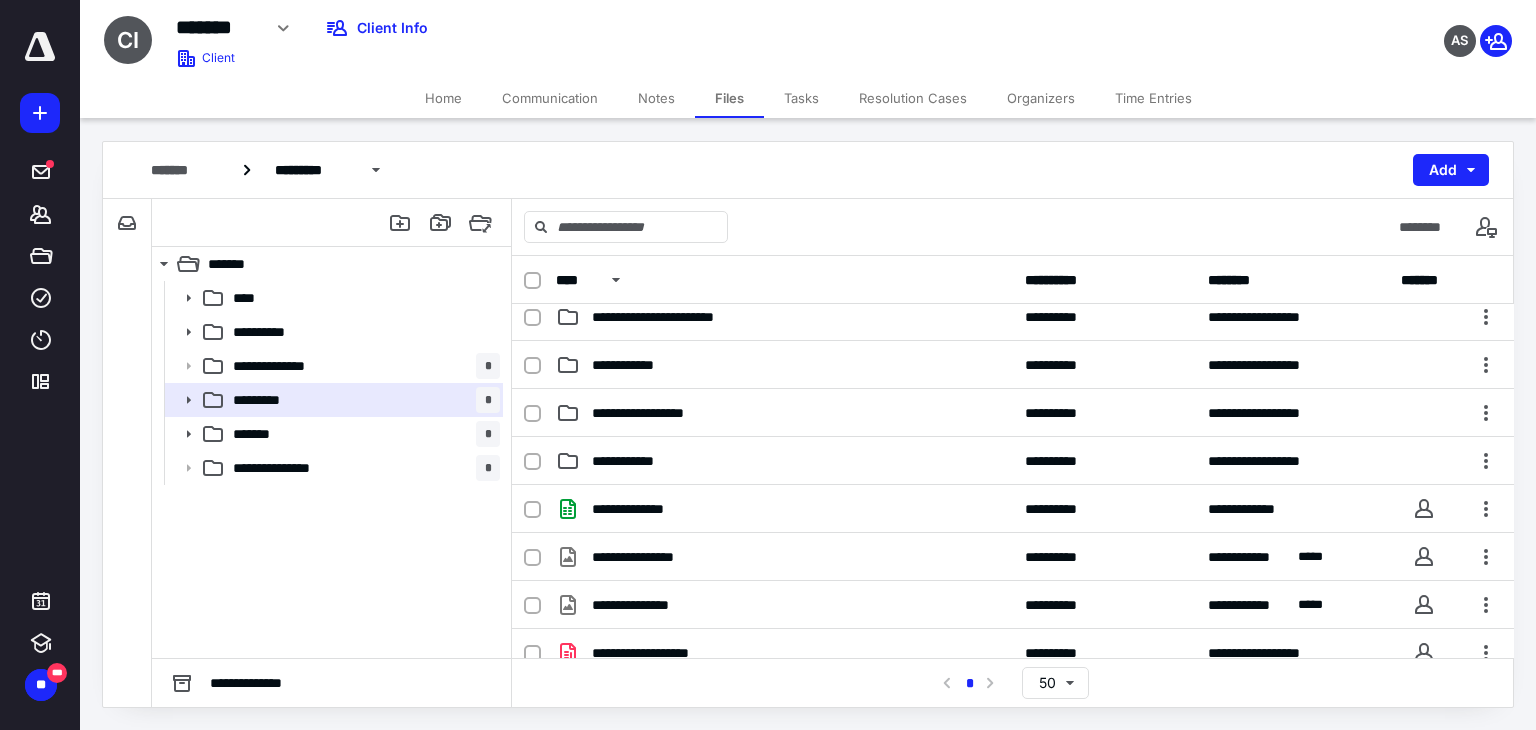 scroll, scrollTop: 0, scrollLeft: 0, axis: both 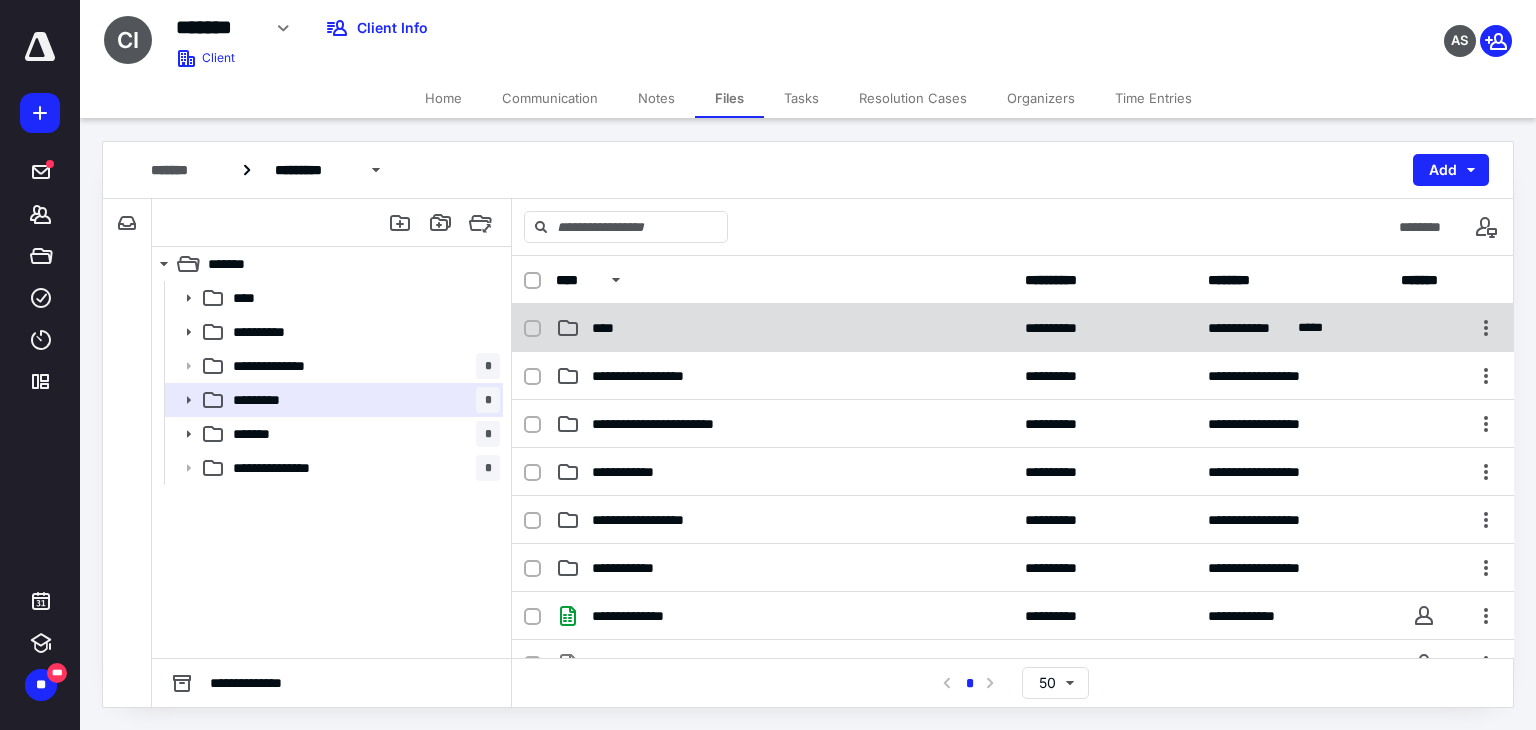 click on "****" at bounding box center [606, 328] 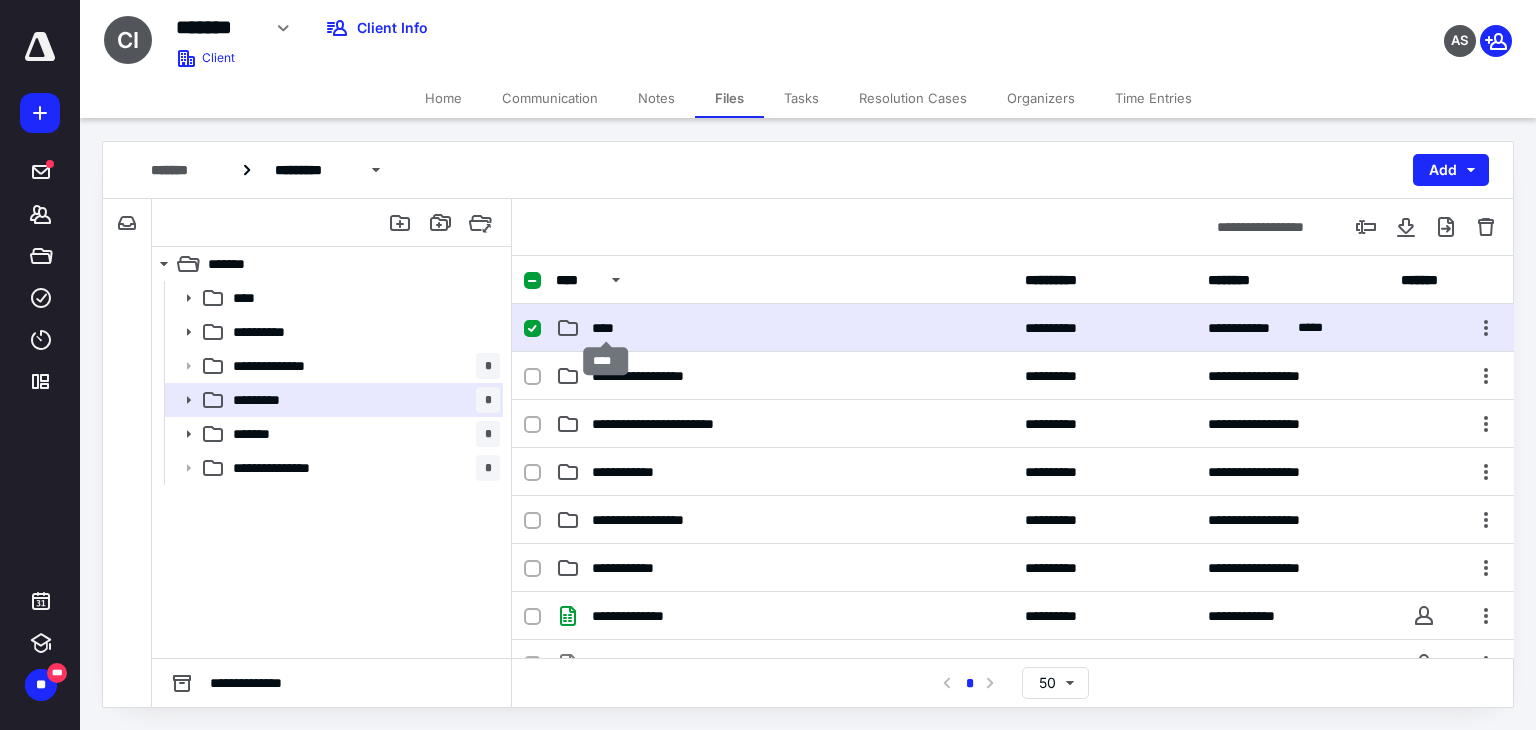 click on "****" at bounding box center (606, 328) 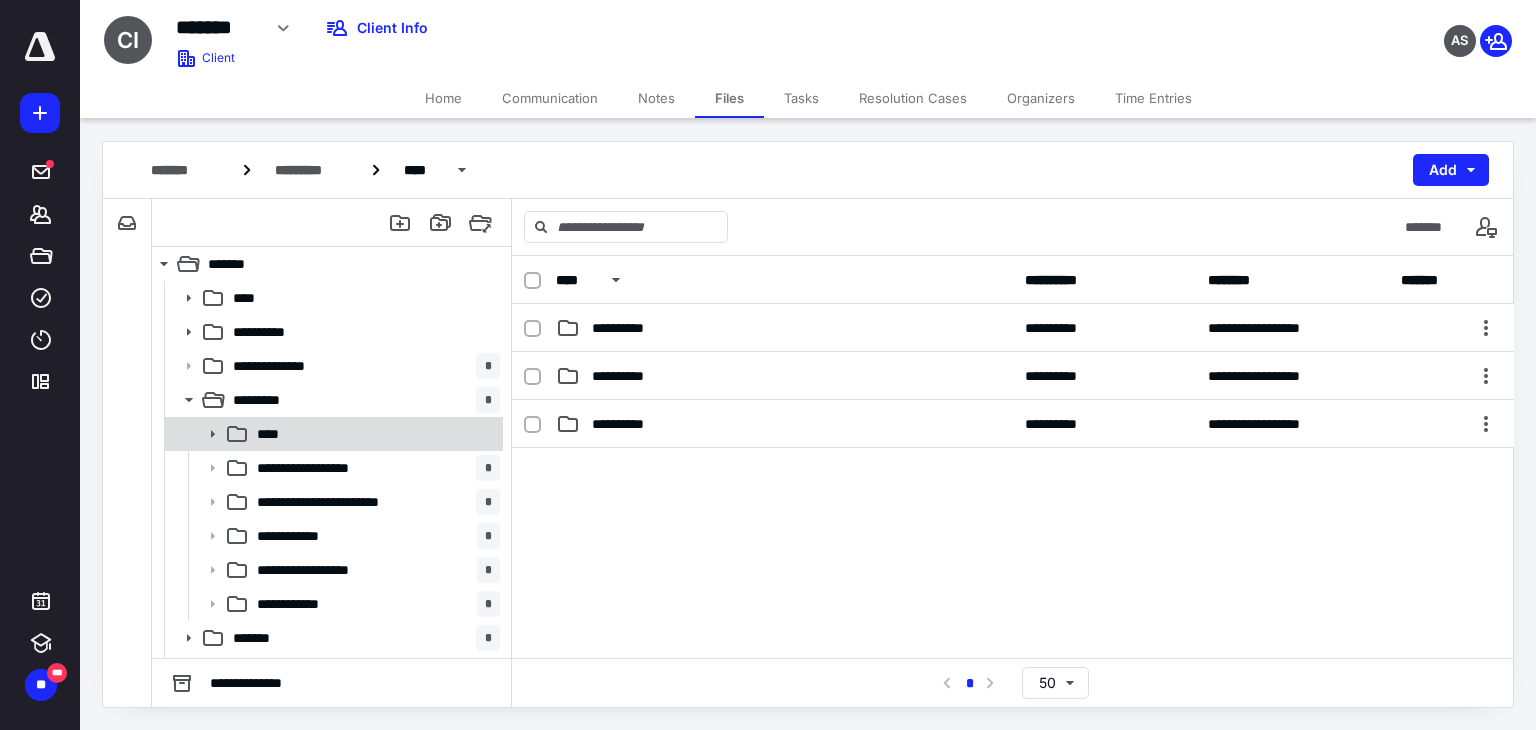click on "****" at bounding box center (374, 434) 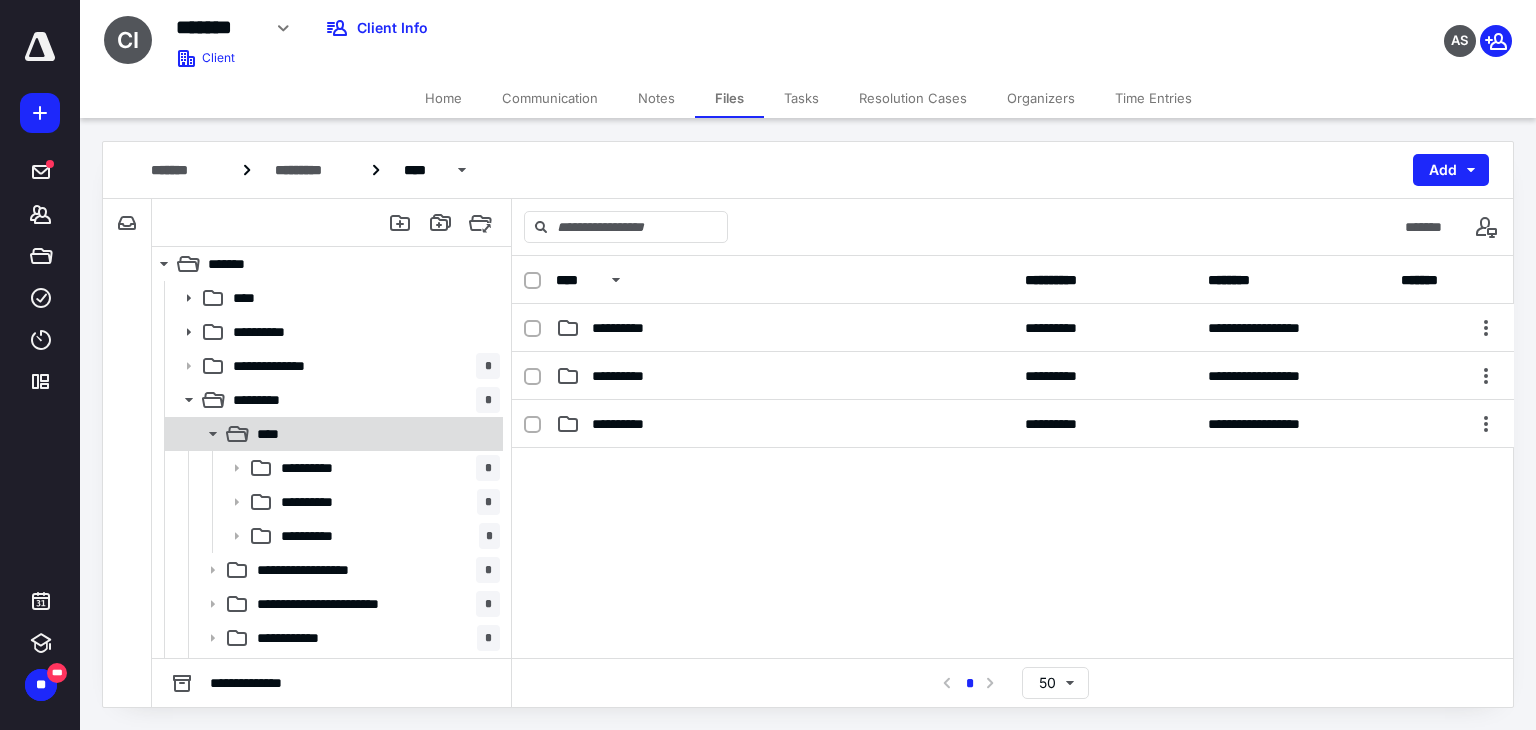 click 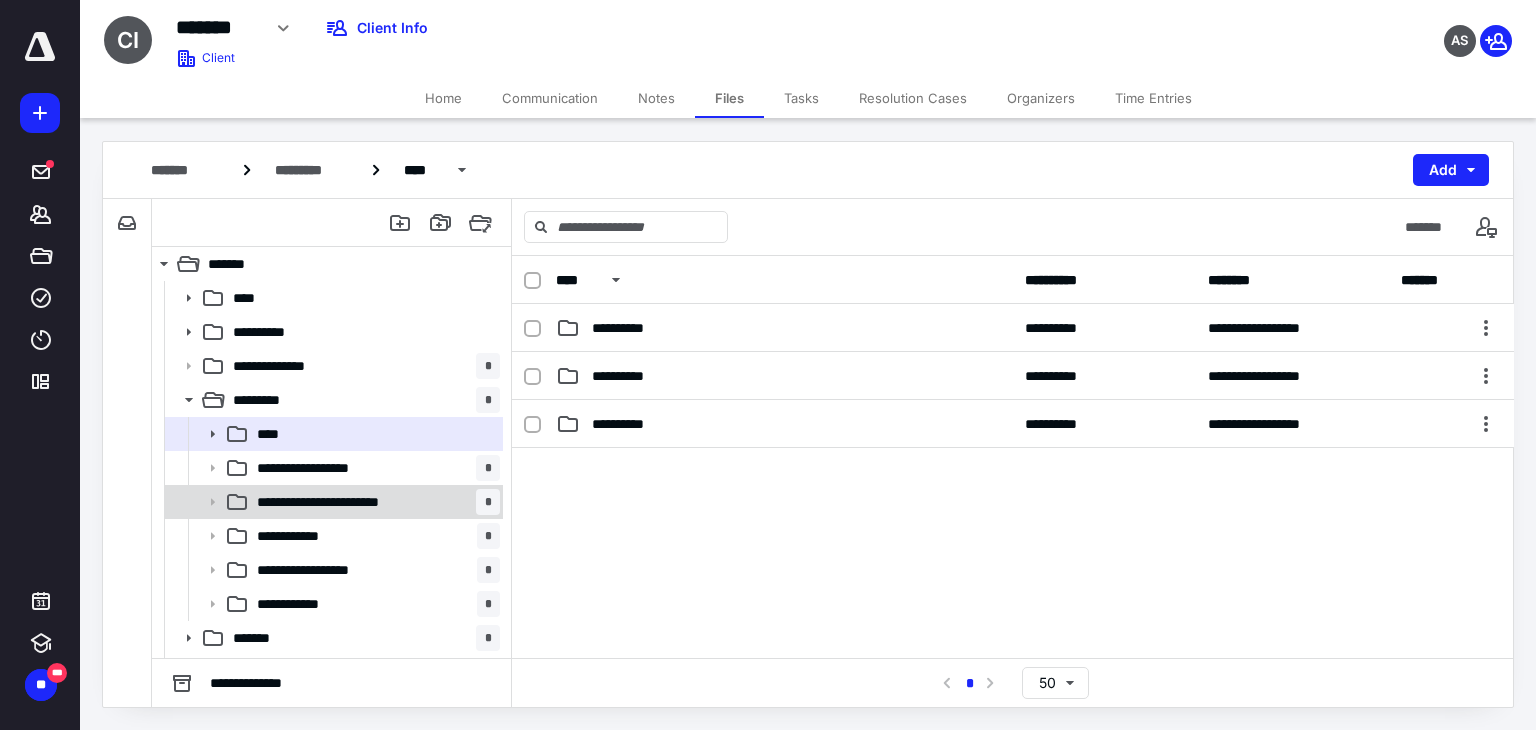 scroll, scrollTop: 30, scrollLeft: 0, axis: vertical 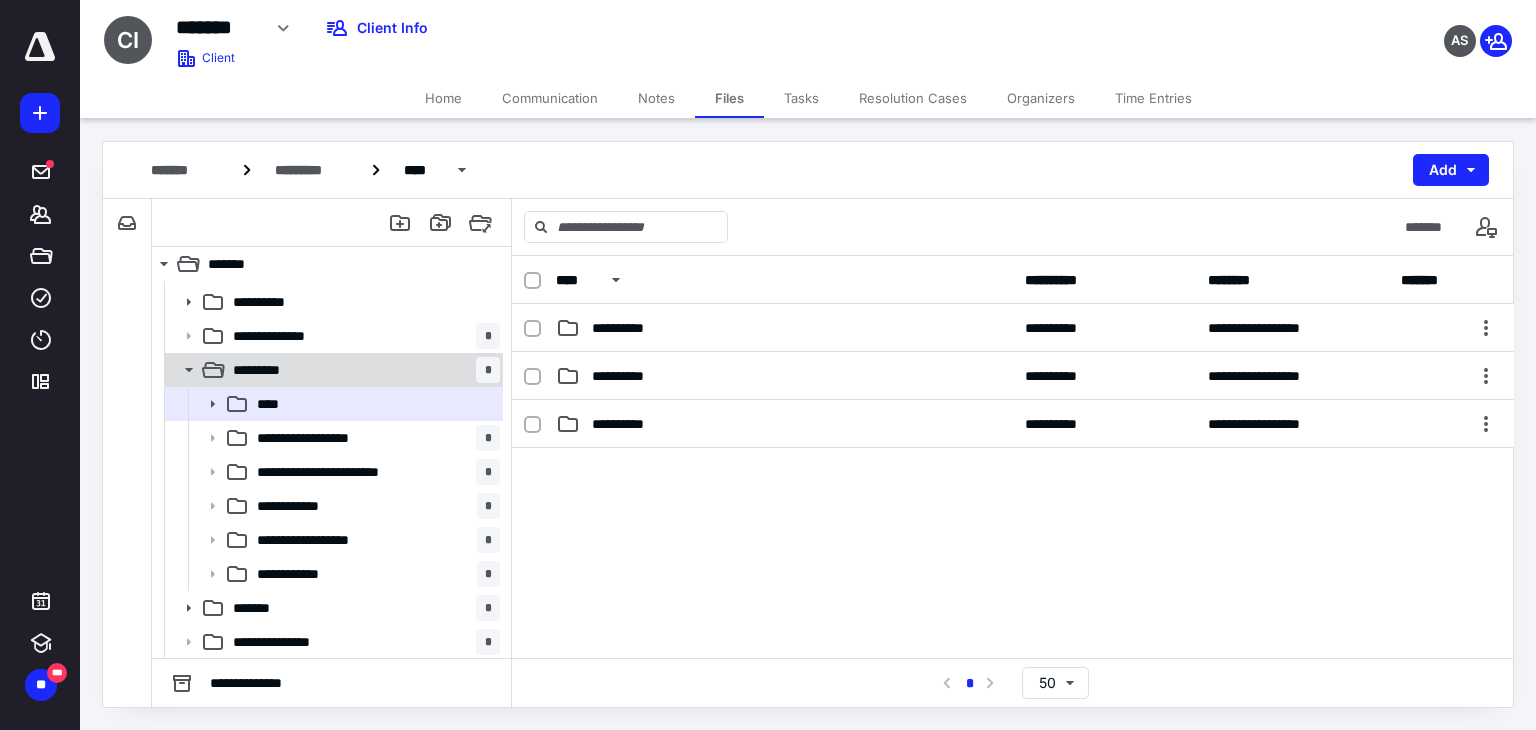 click on "*********" at bounding box center (268, 370) 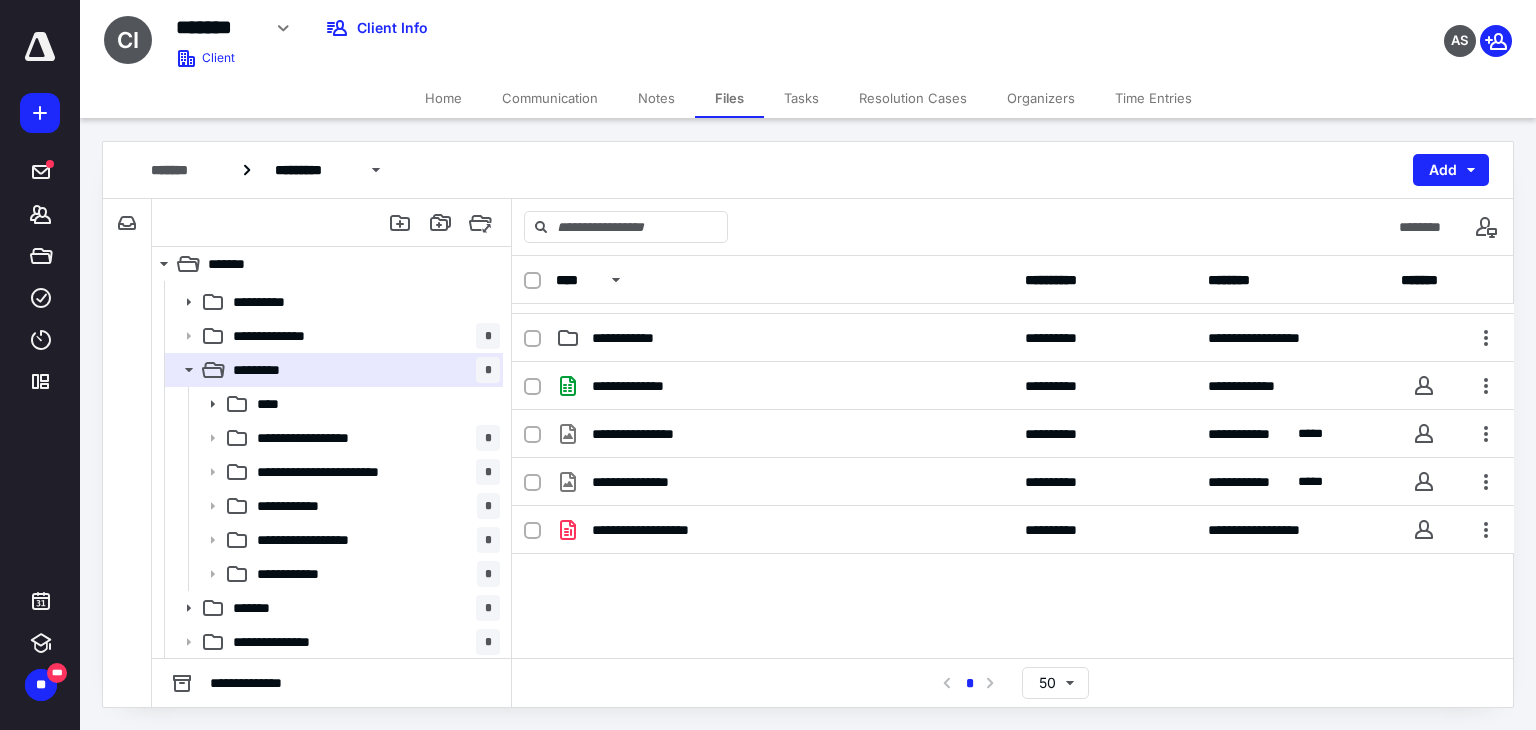 scroll, scrollTop: 232, scrollLeft: 0, axis: vertical 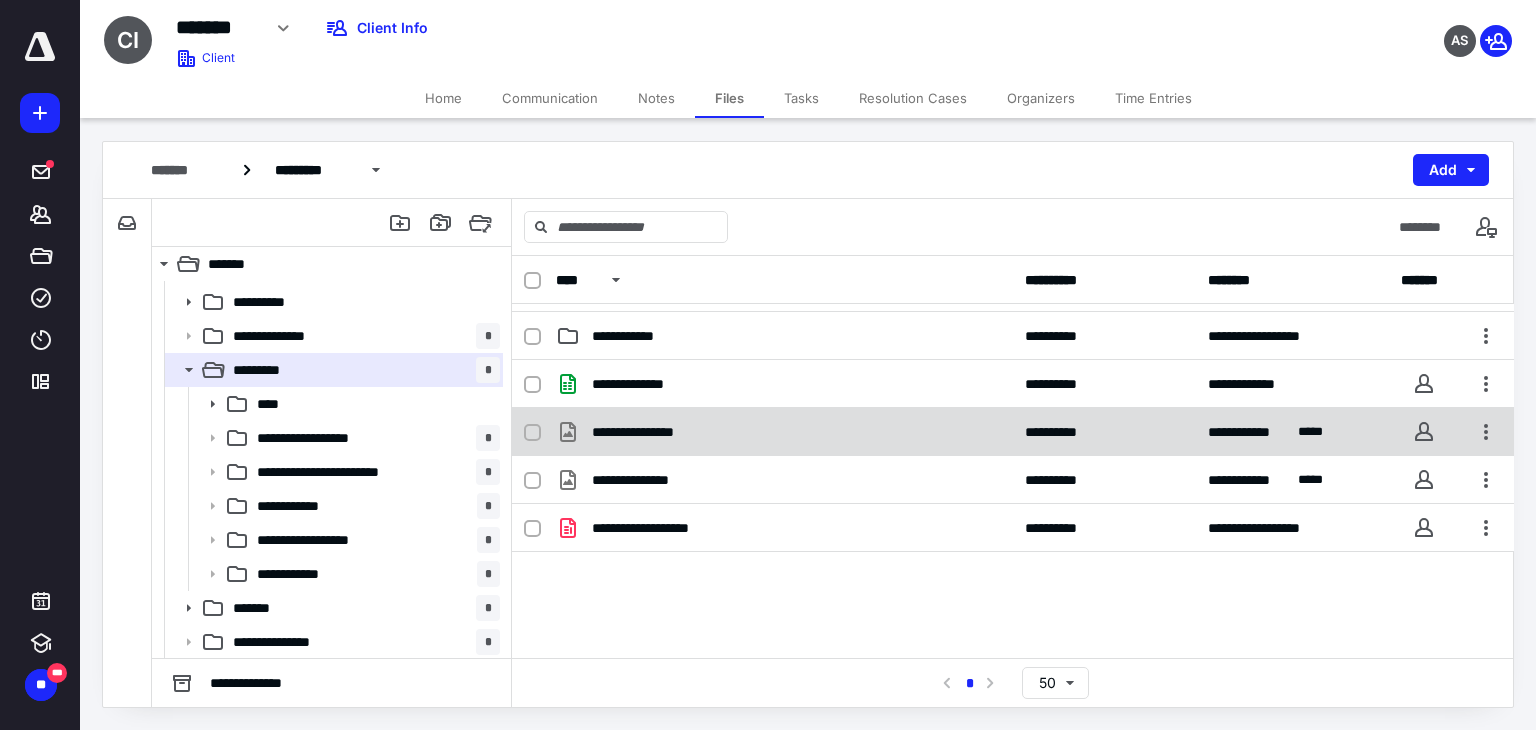 click on "**********" at bounding box center (784, 432) 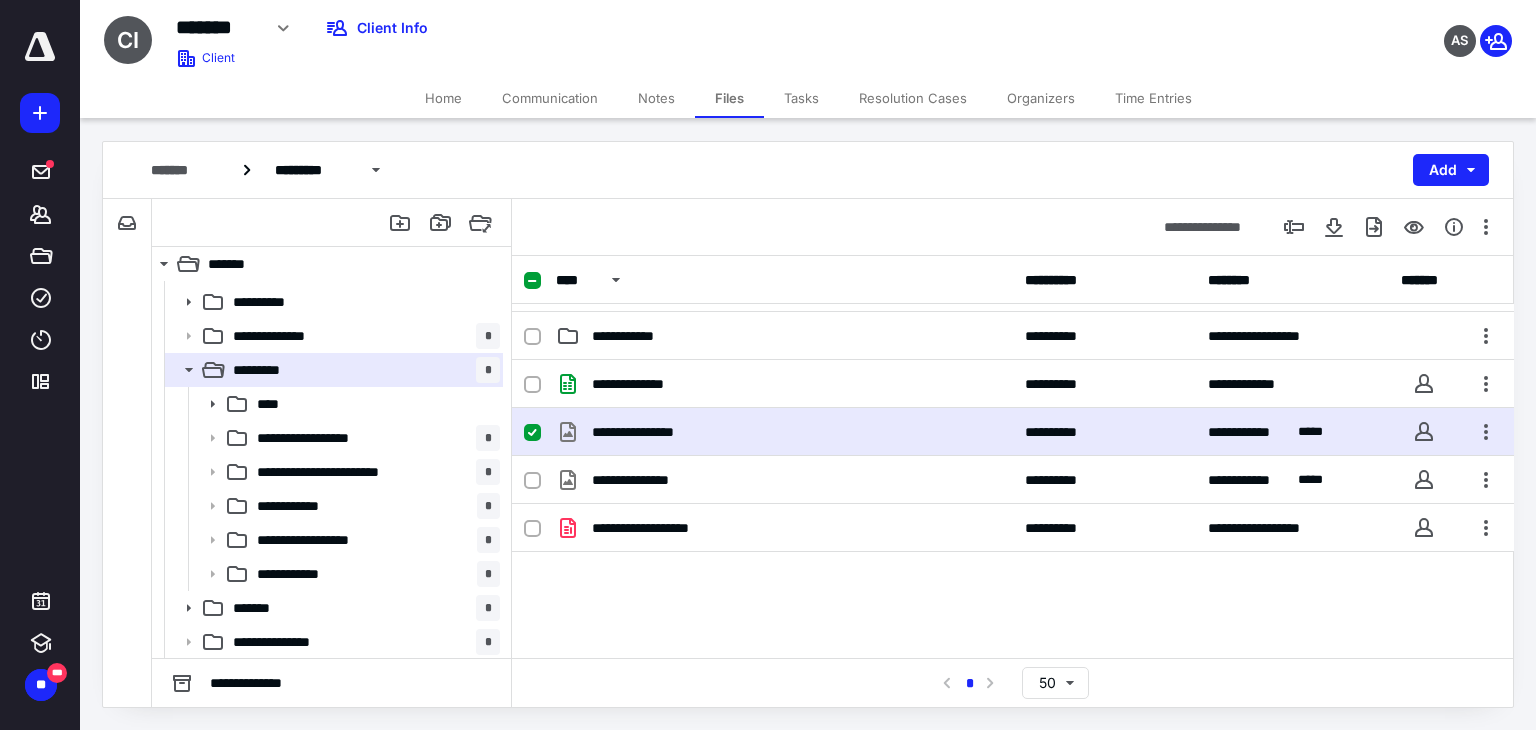 click on "**********" at bounding box center [784, 432] 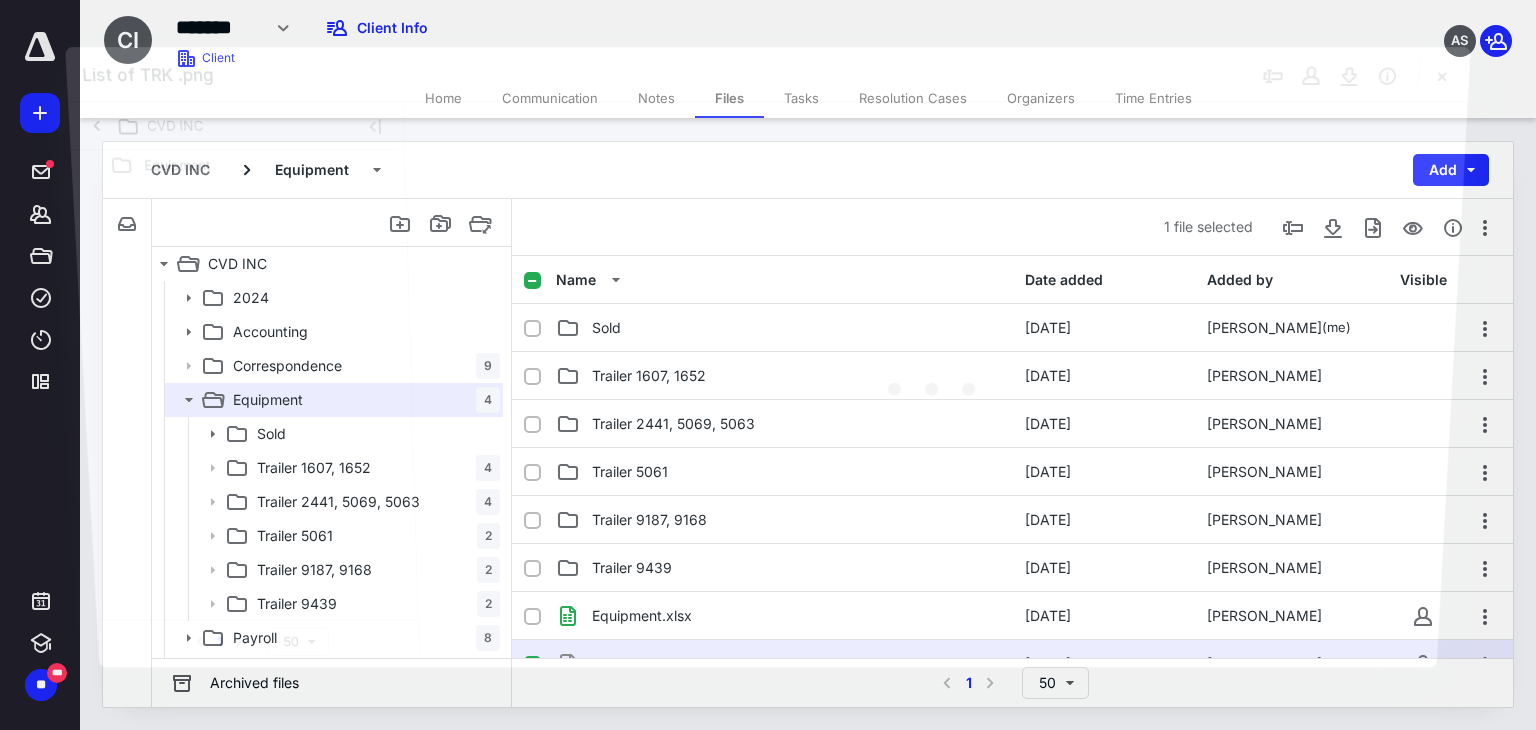scroll, scrollTop: 30, scrollLeft: 0, axis: vertical 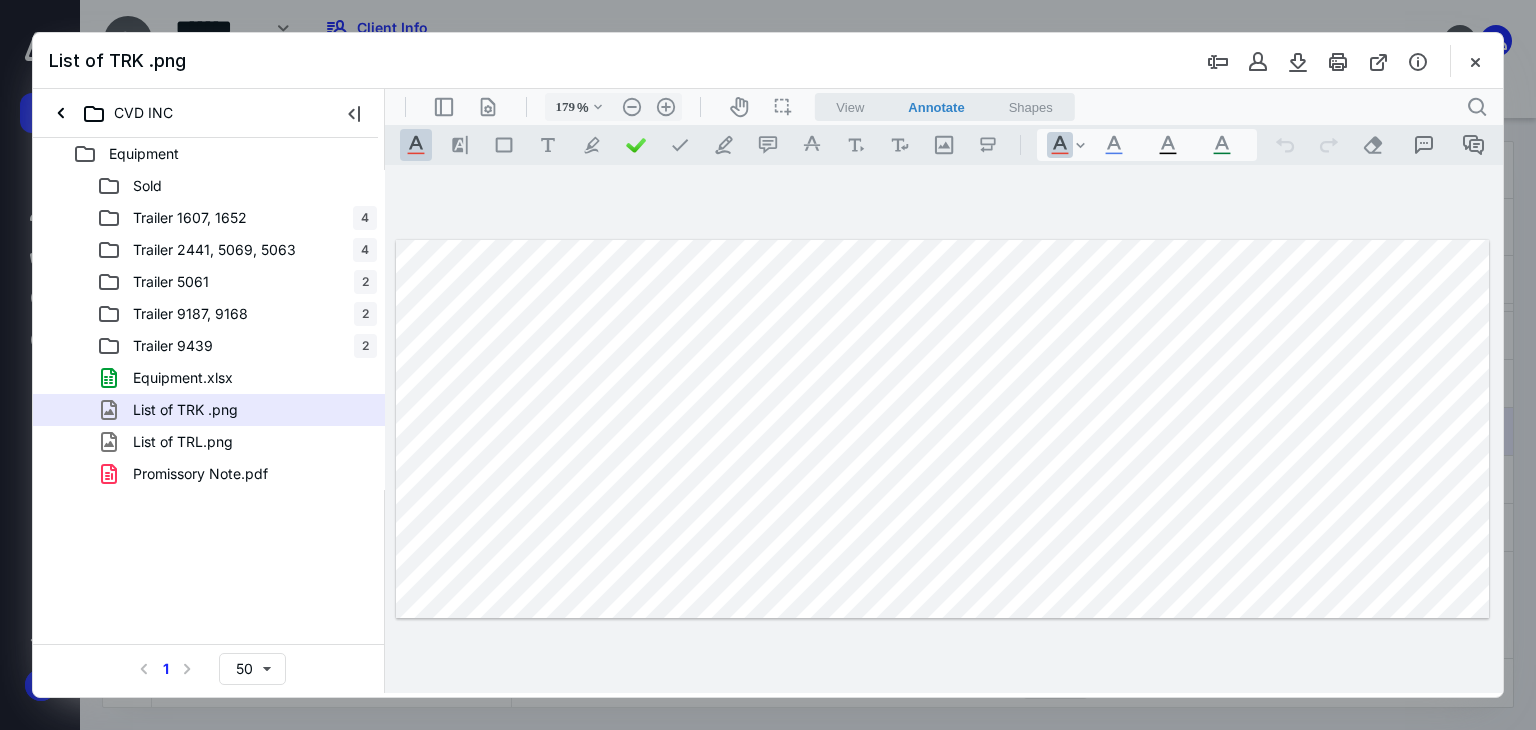 click at bounding box center [943, 429] 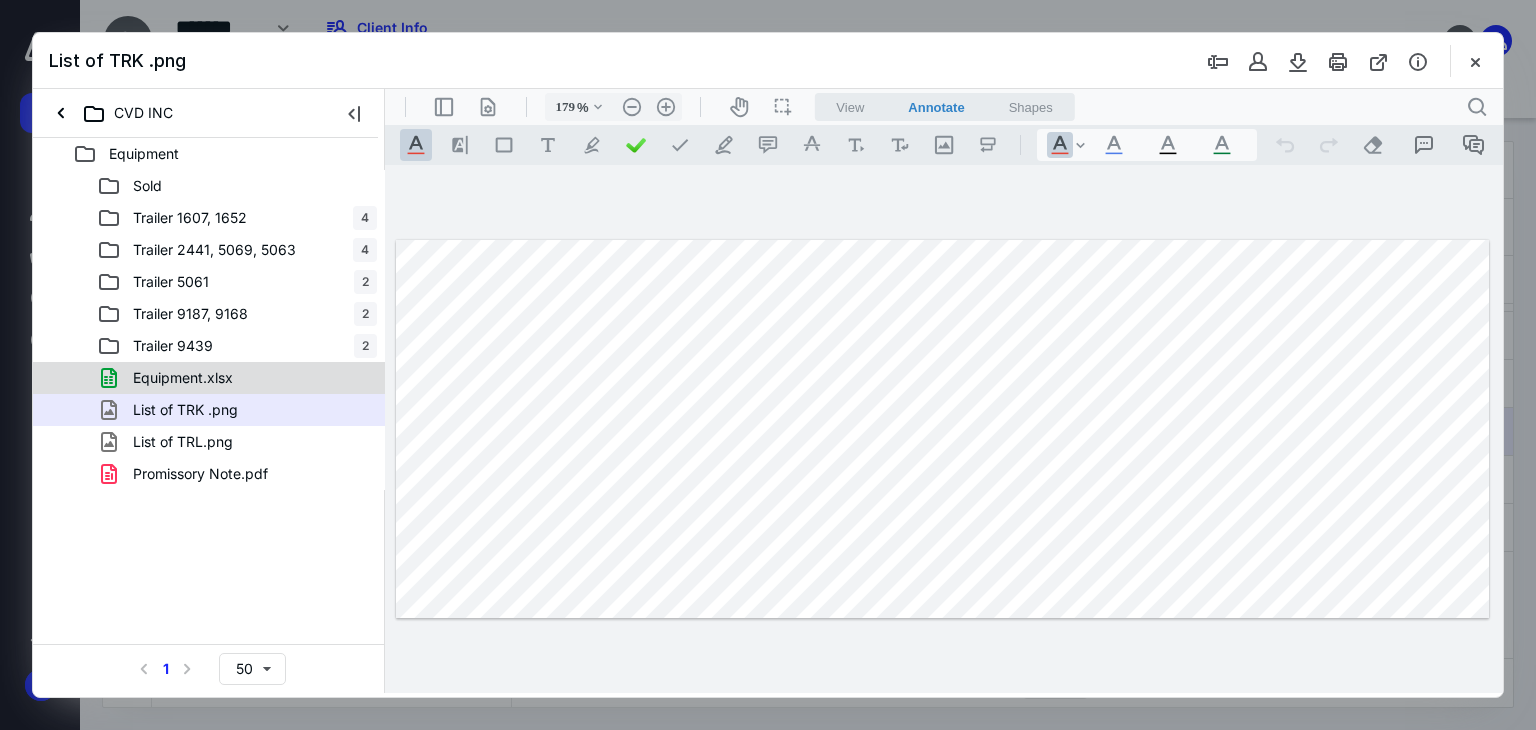 click on "Equipment.xlsx" at bounding box center (183, 378) 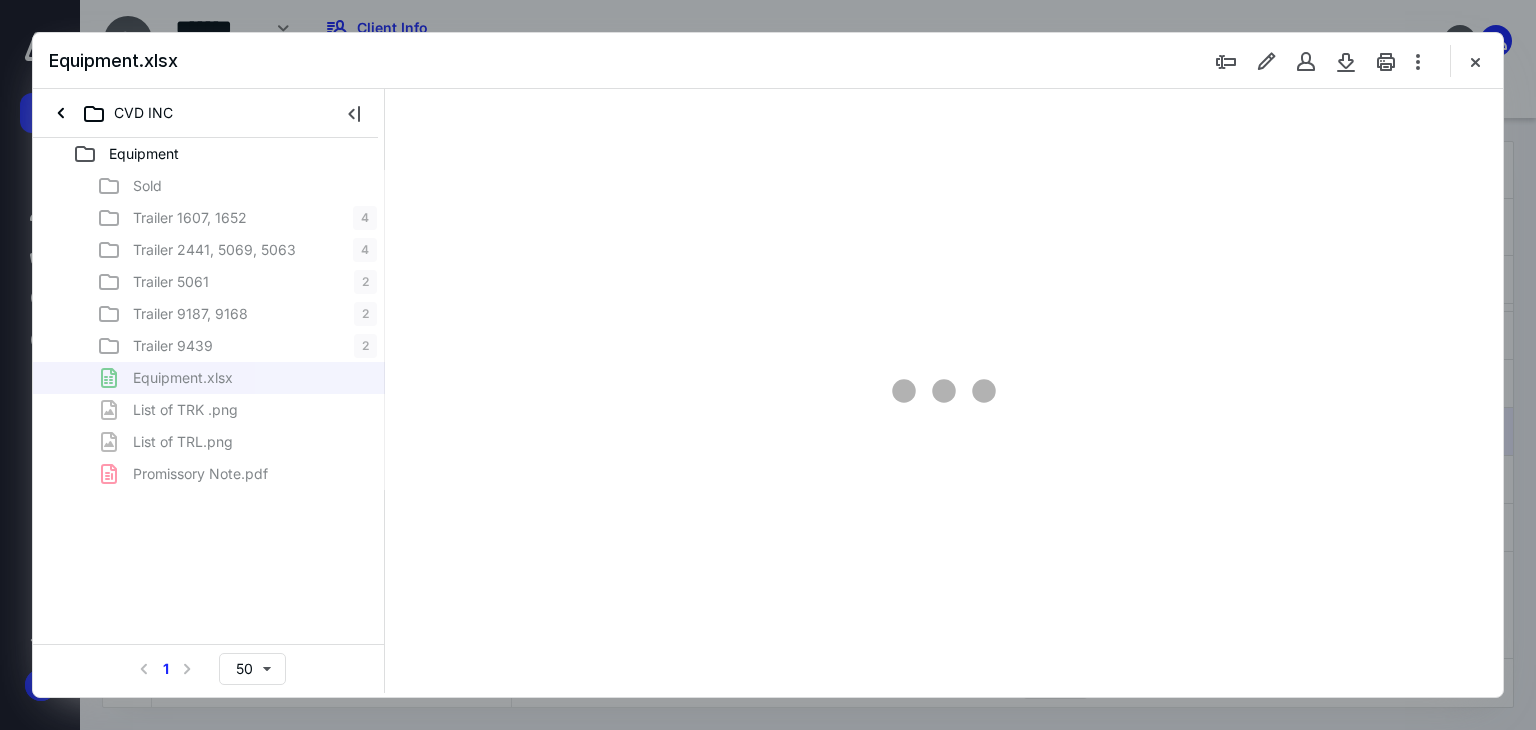 type on "46" 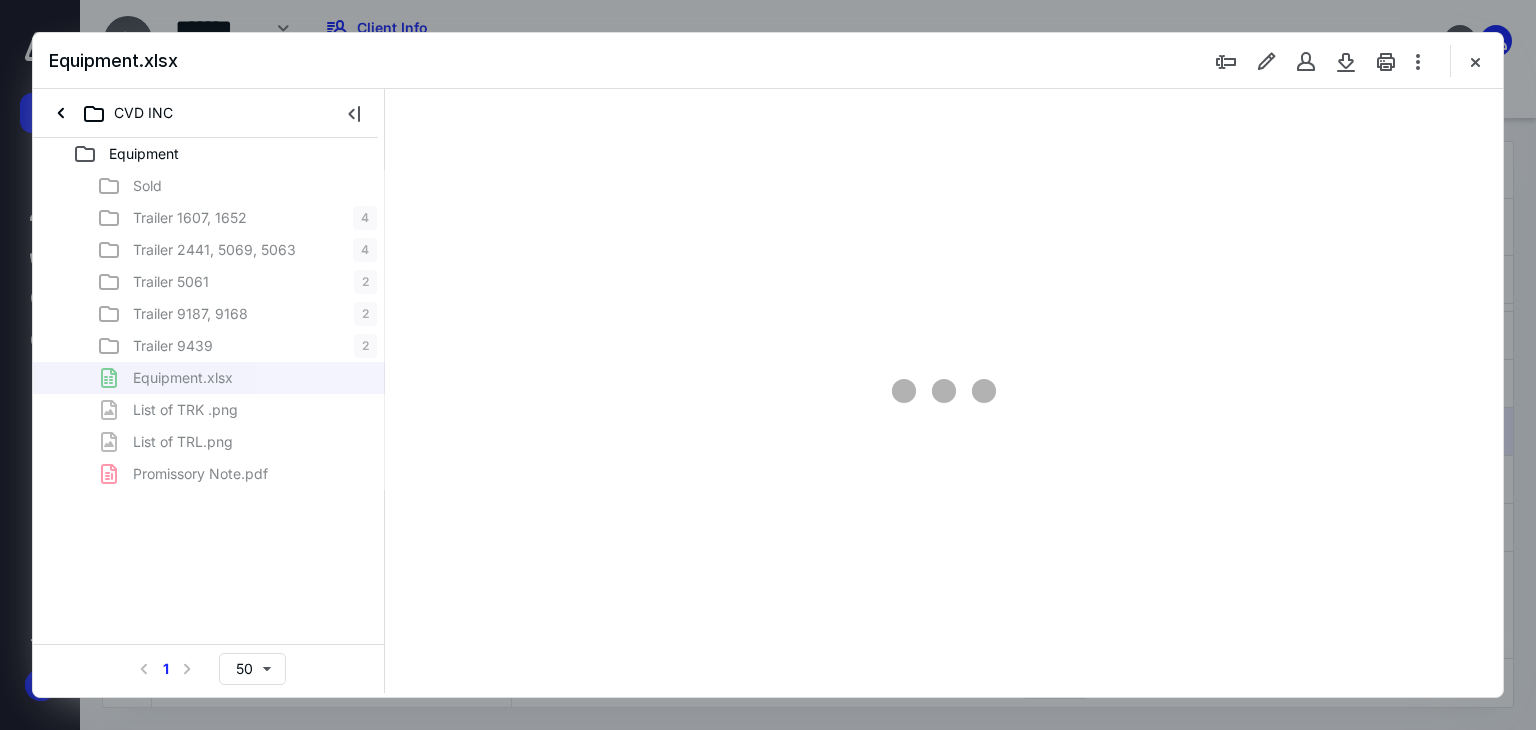 type on "*" 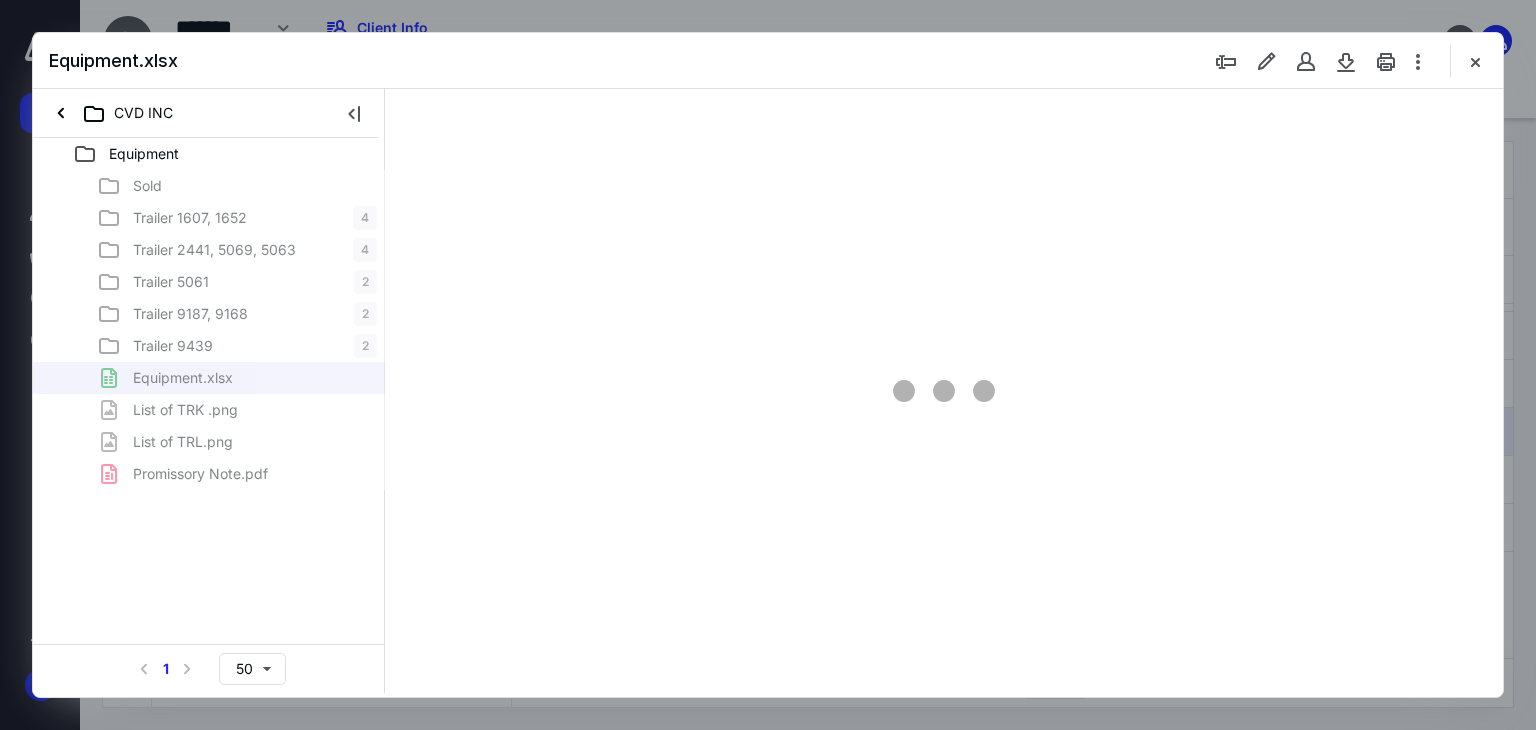scroll, scrollTop: 78, scrollLeft: 0, axis: vertical 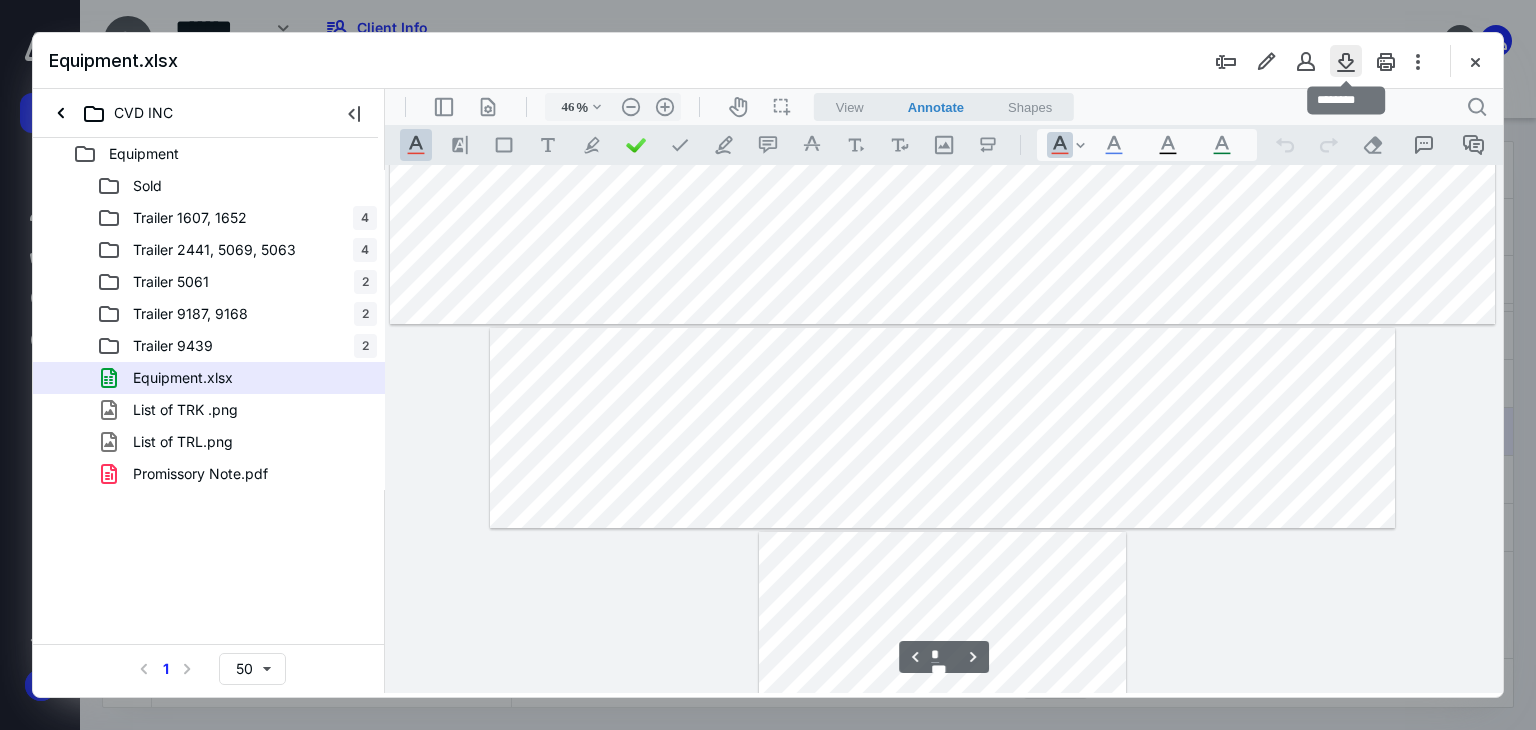 click at bounding box center [1346, 61] 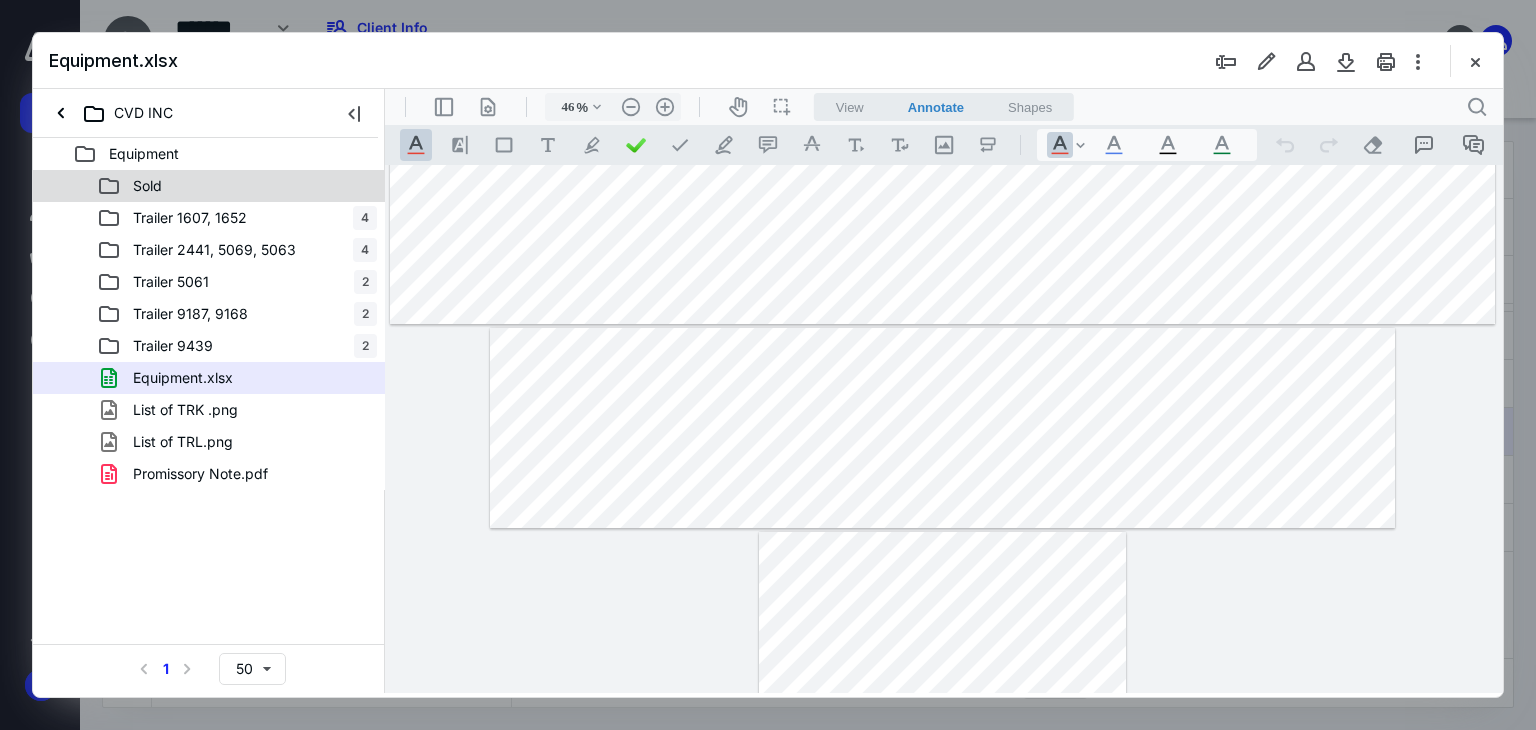 click on "Sold" at bounding box center [237, 186] 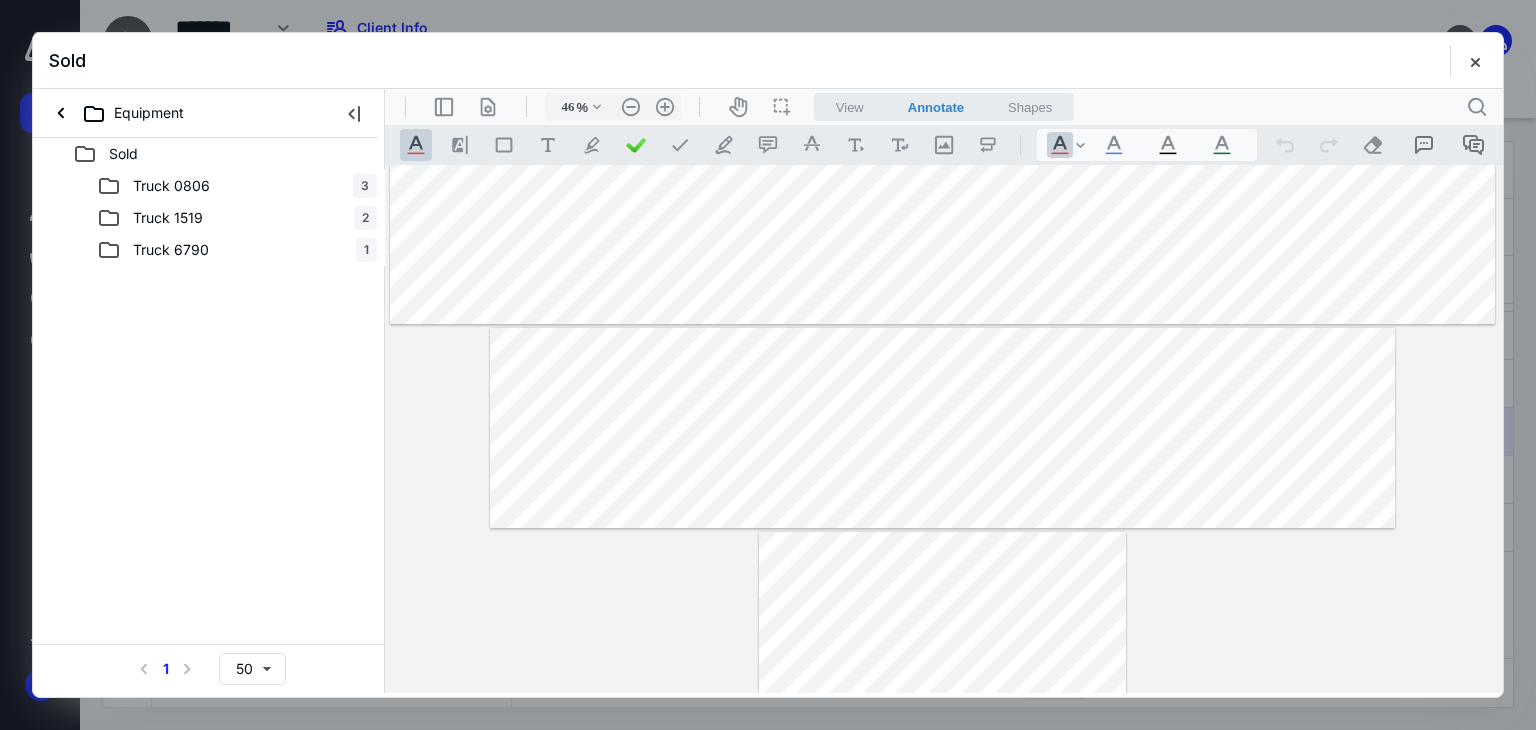 click on "Sold" at bounding box center (123, 154) 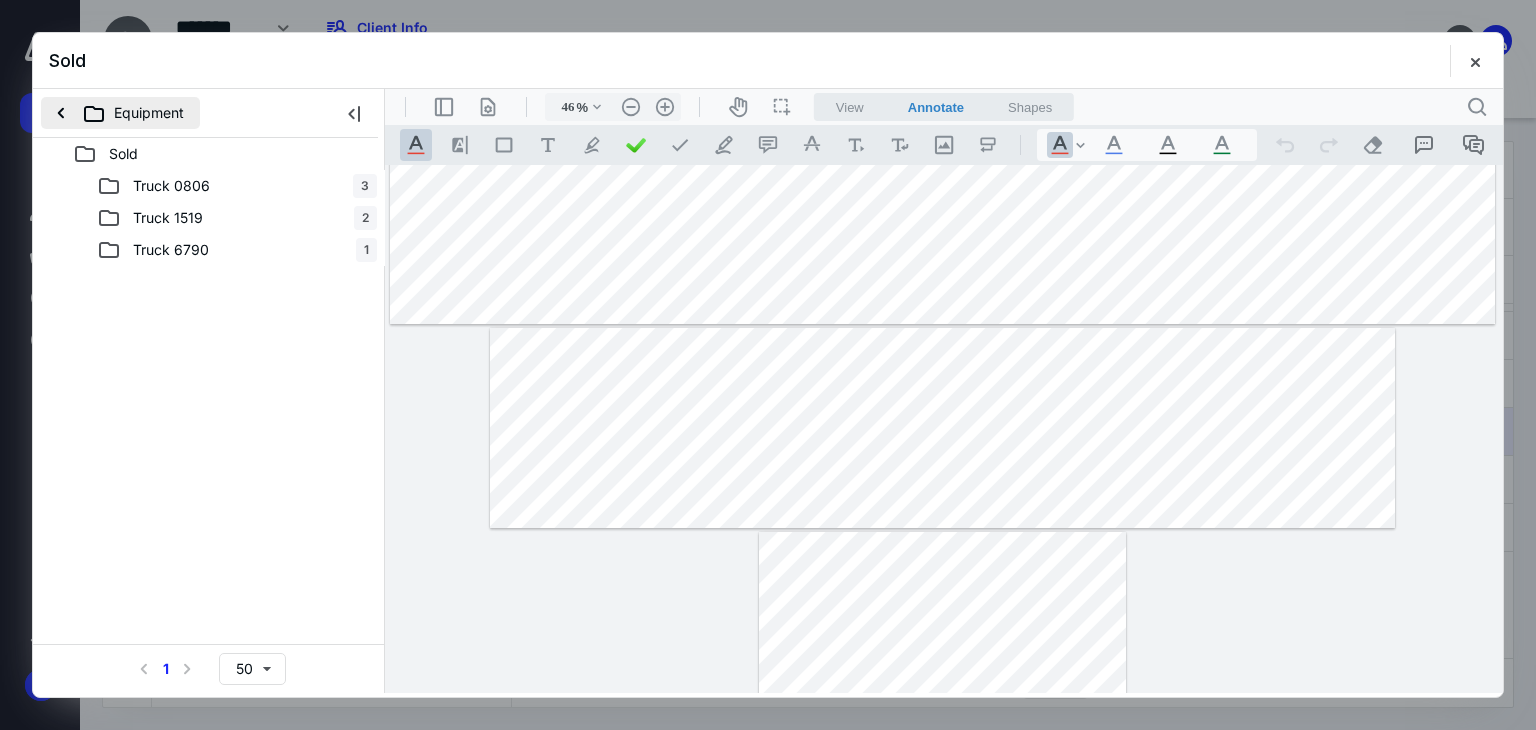 click on "Equipment" at bounding box center [120, 113] 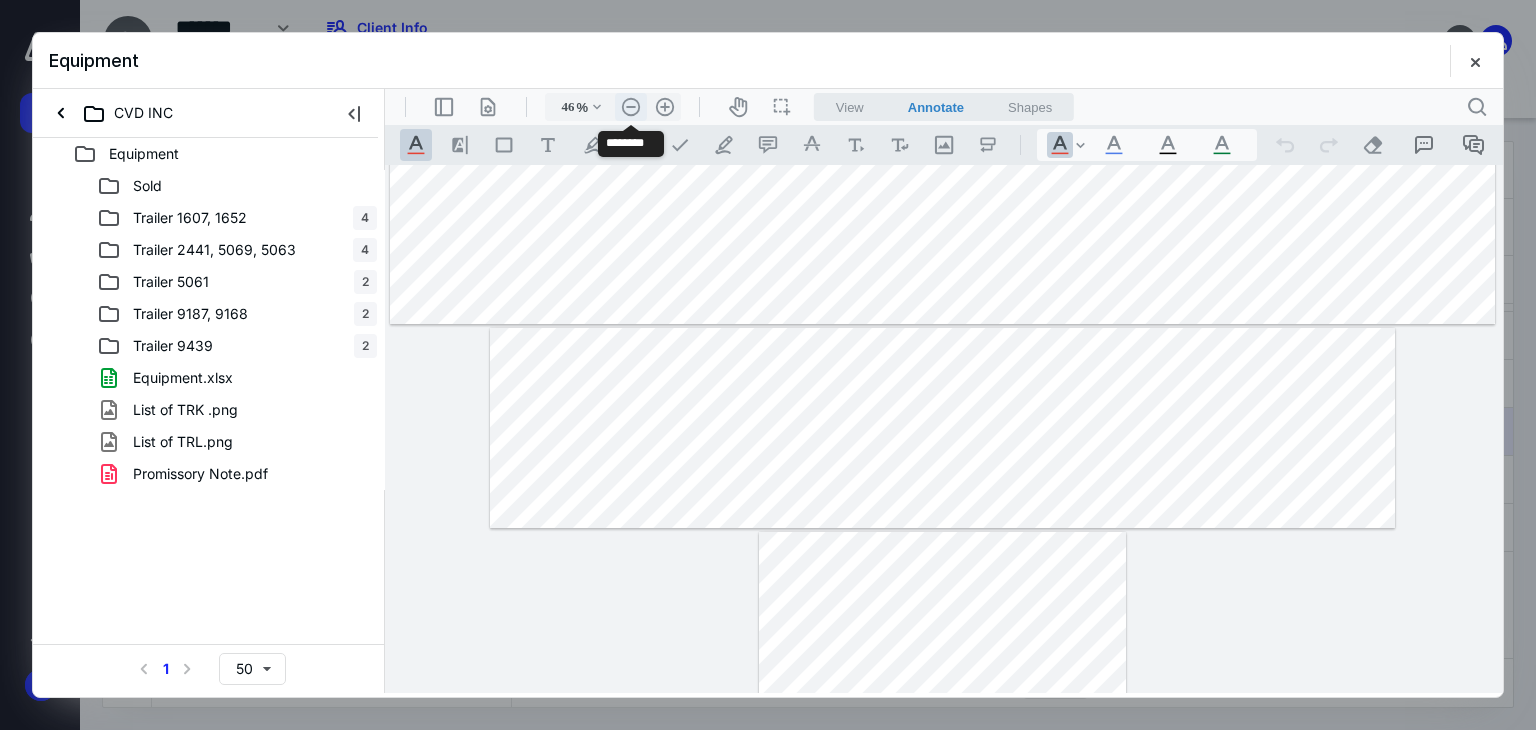 click on ".cls-1{fill:#abb0c4;} icon - header - zoom - out - line" at bounding box center [631, 107] 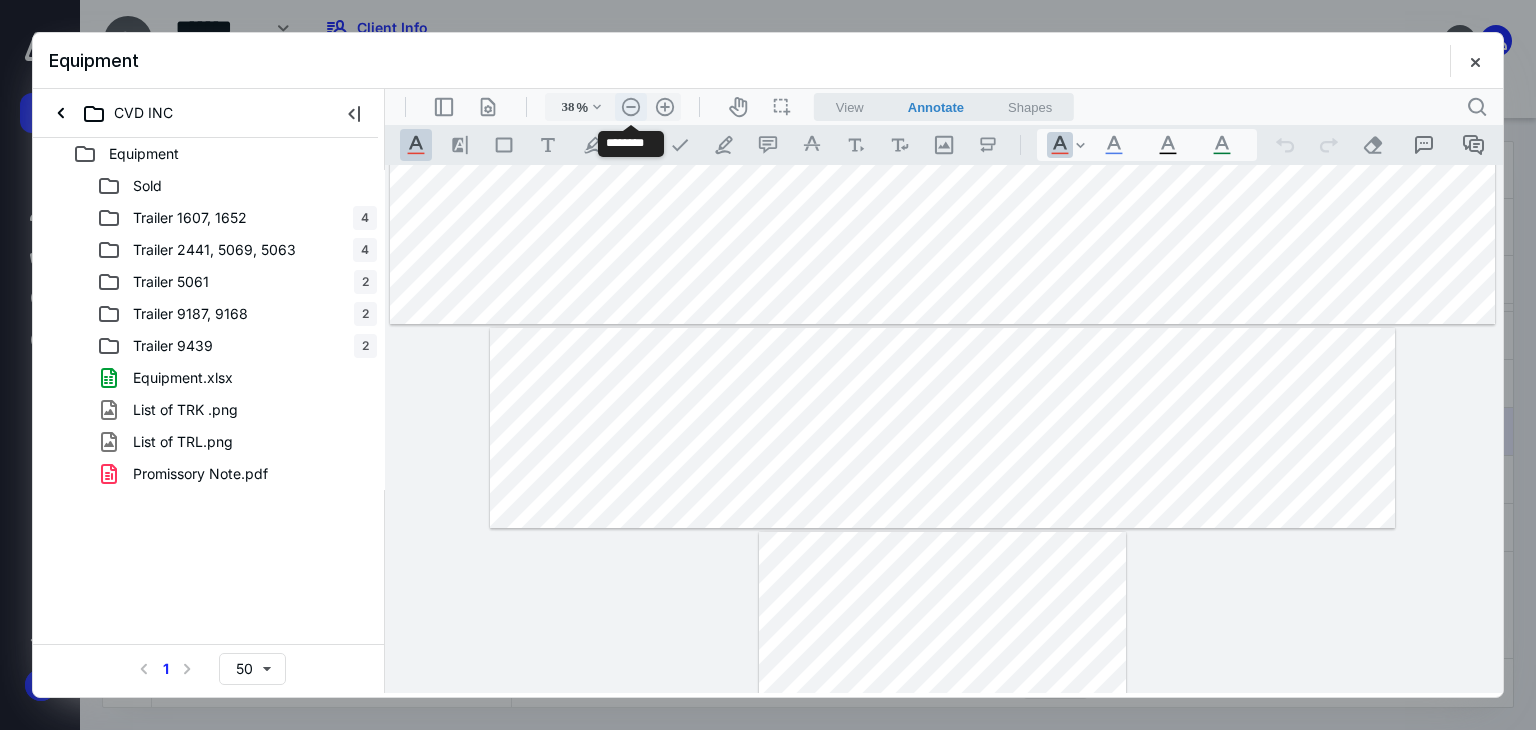 scroll, scrollTop: 28, scrollLeft: 0, axis: vertical 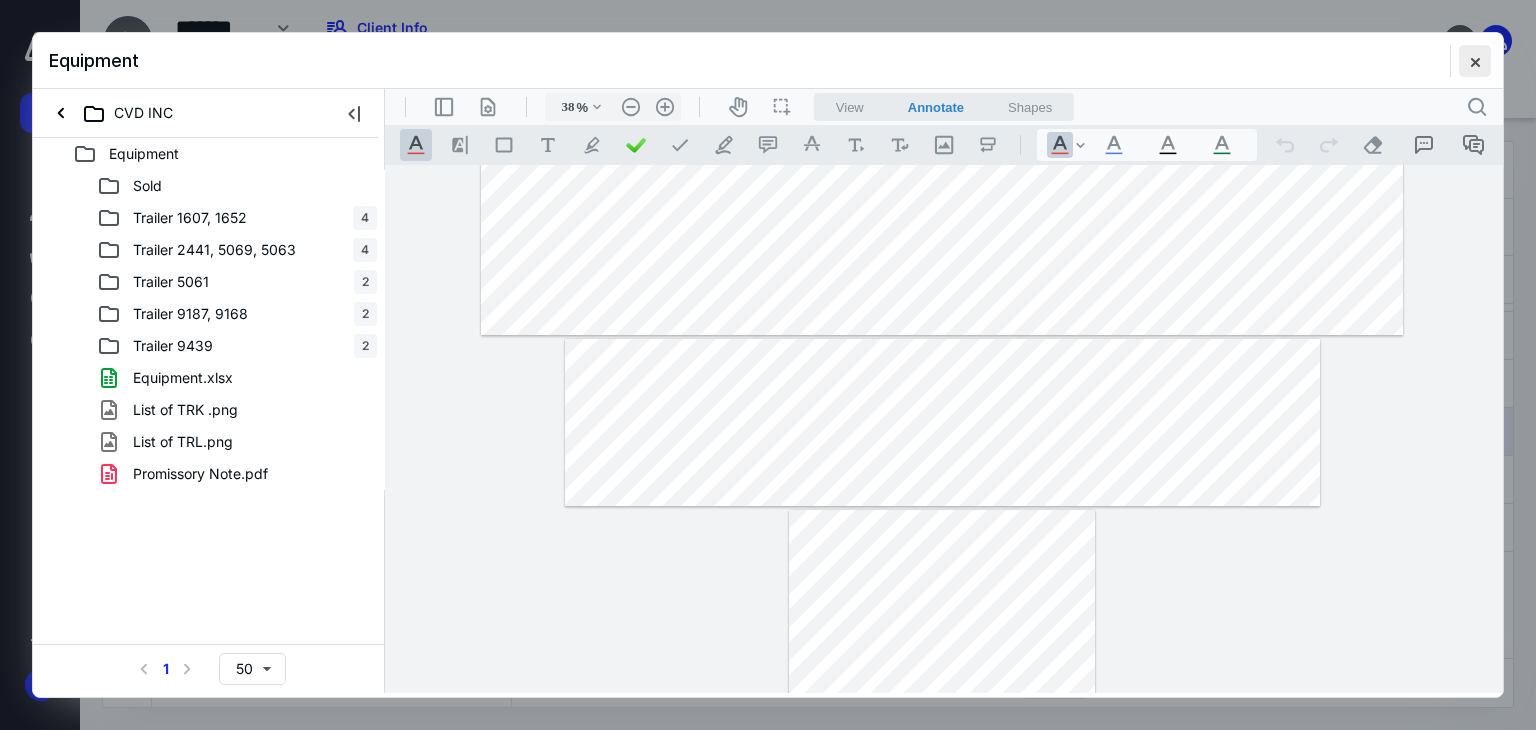 click at bounding box center (1475, 61) 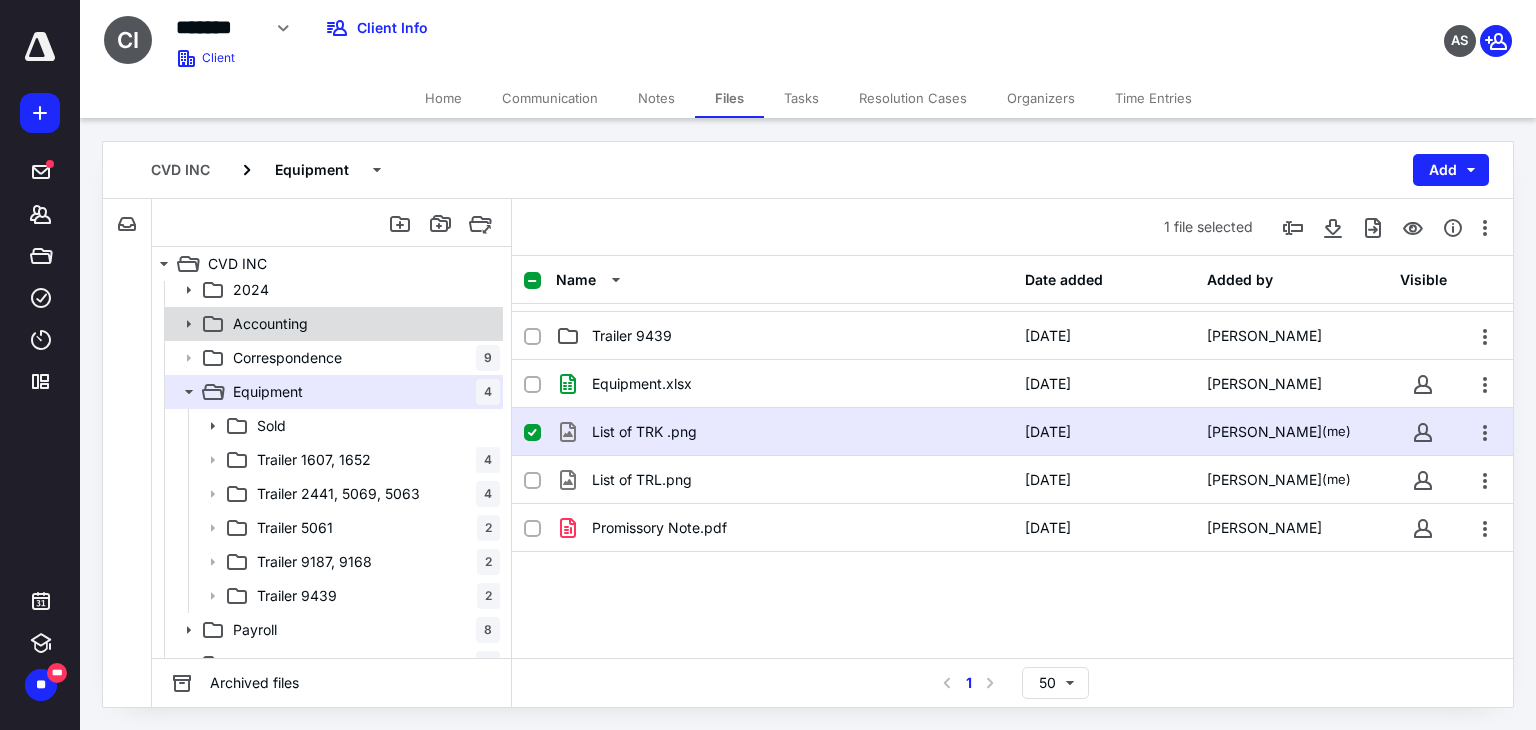 scroll, scrollTop: 0, scrollLeft: 0, axis: both 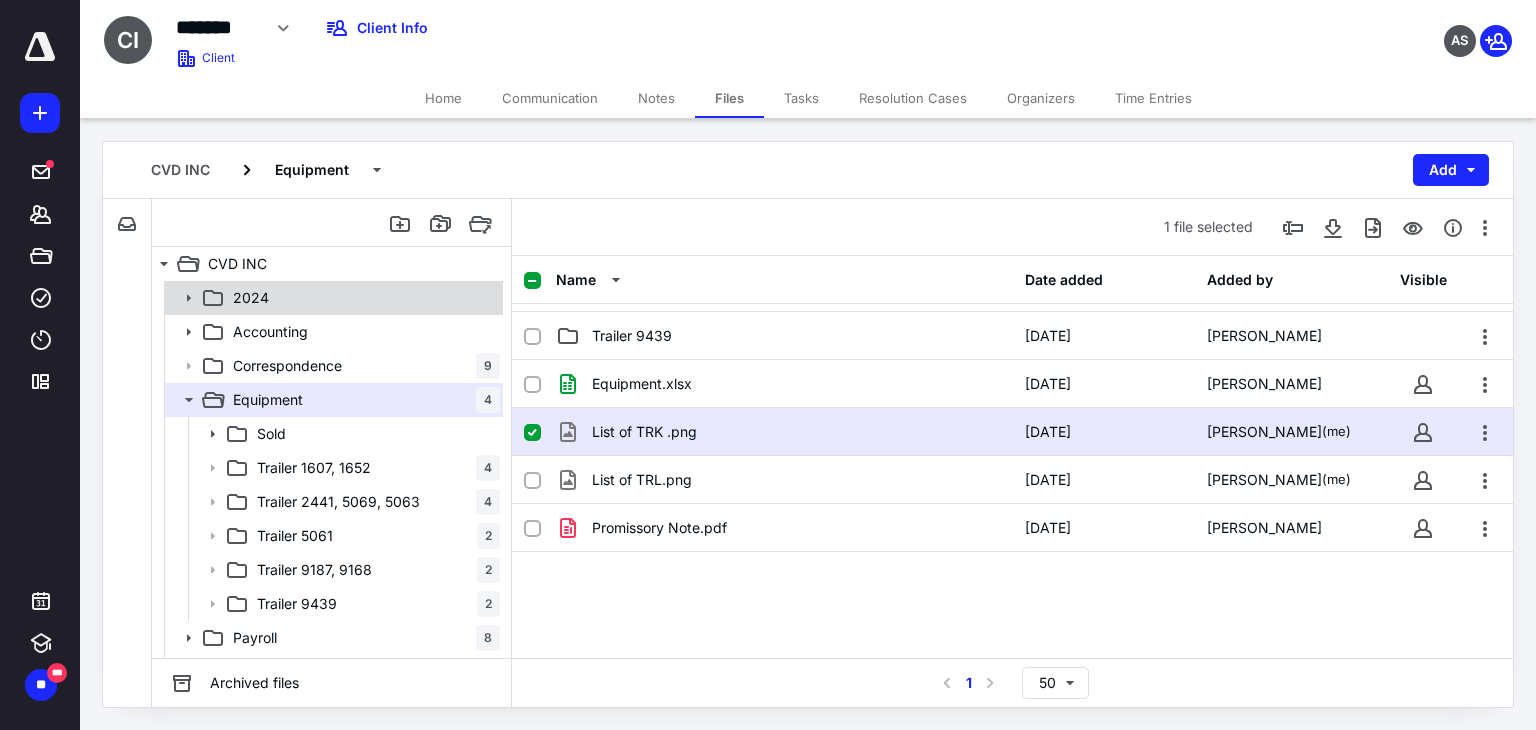 click on "2024" at bounding box center [362, 298] 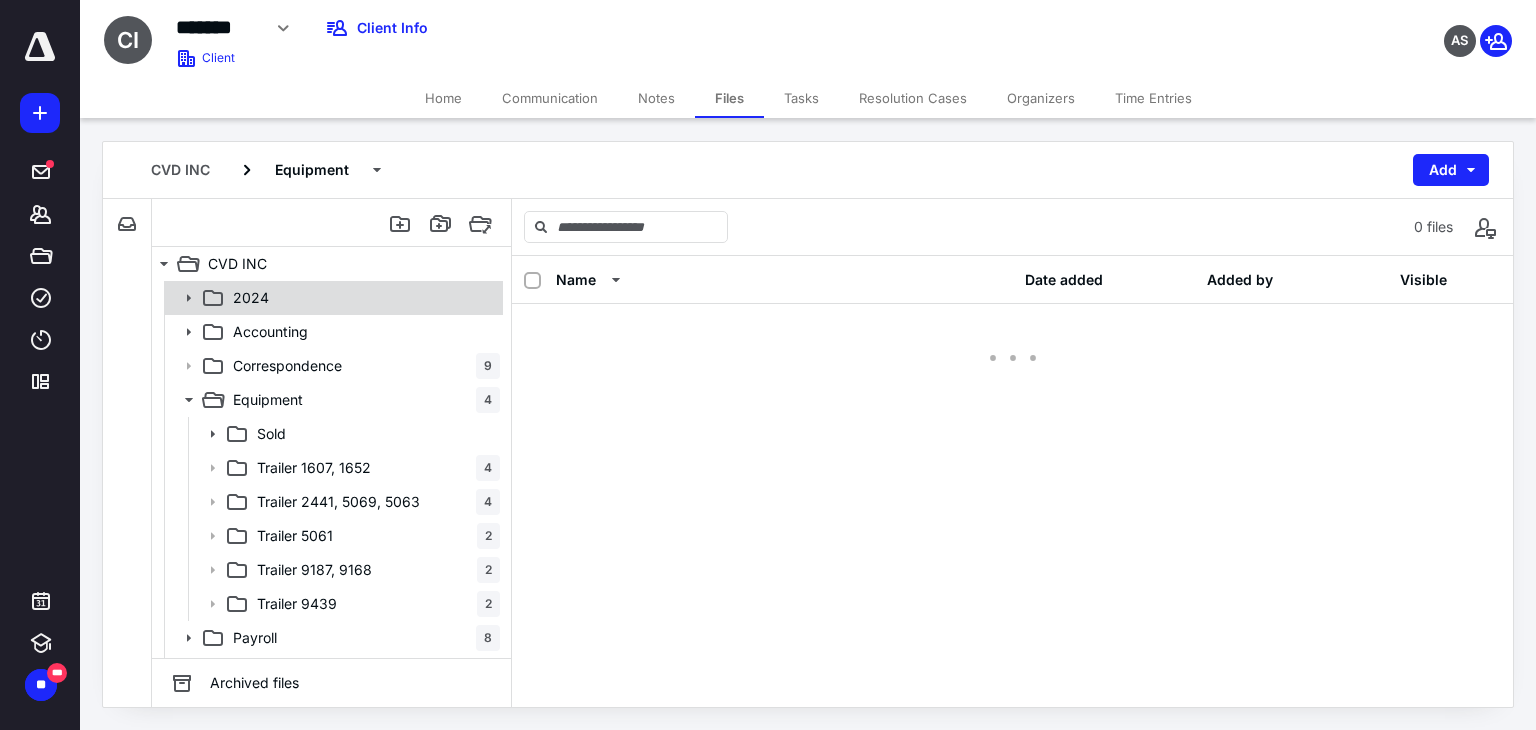 scroll, scrollTop: 0, scrollLeft: 0, axis: both 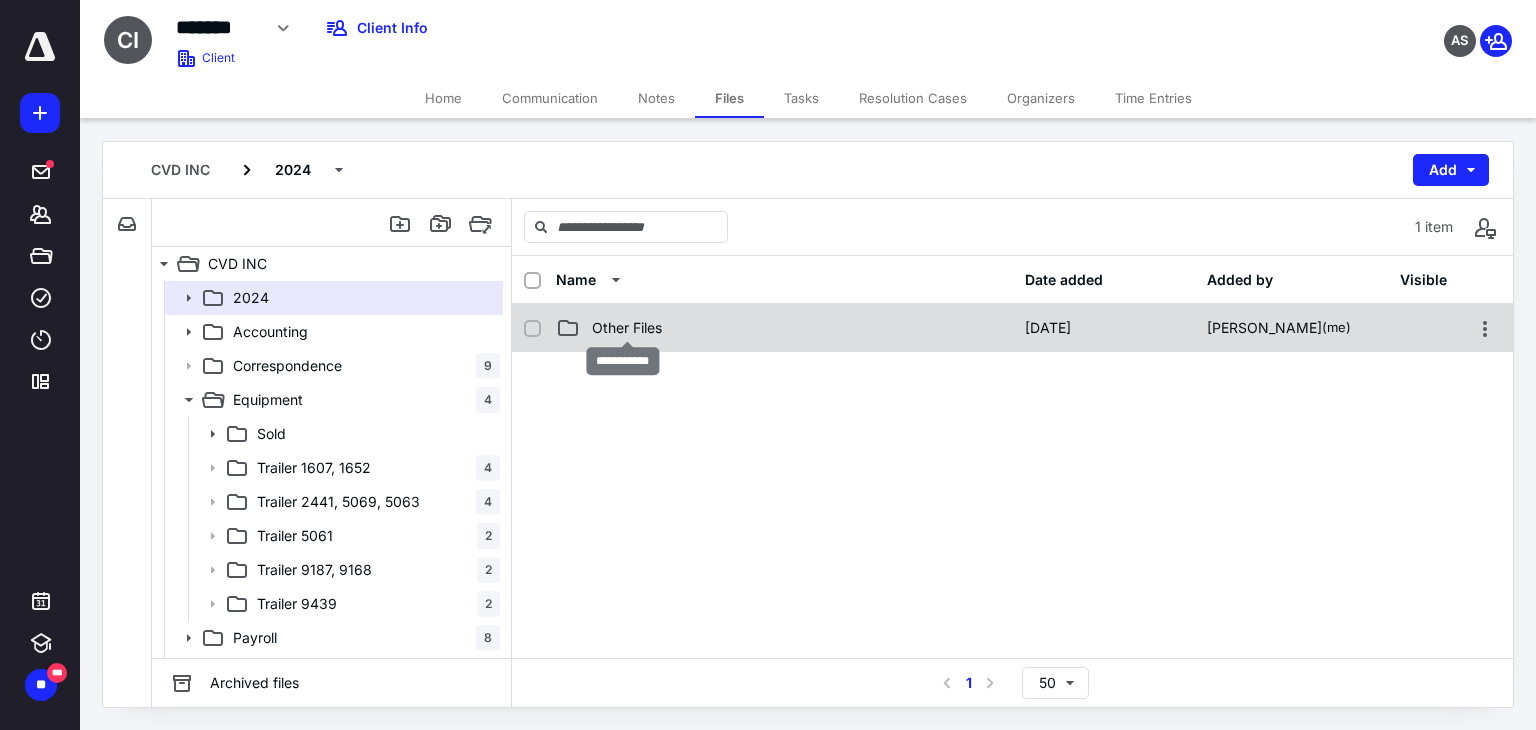 click on "Other Files" at bounding box center [627, 328] 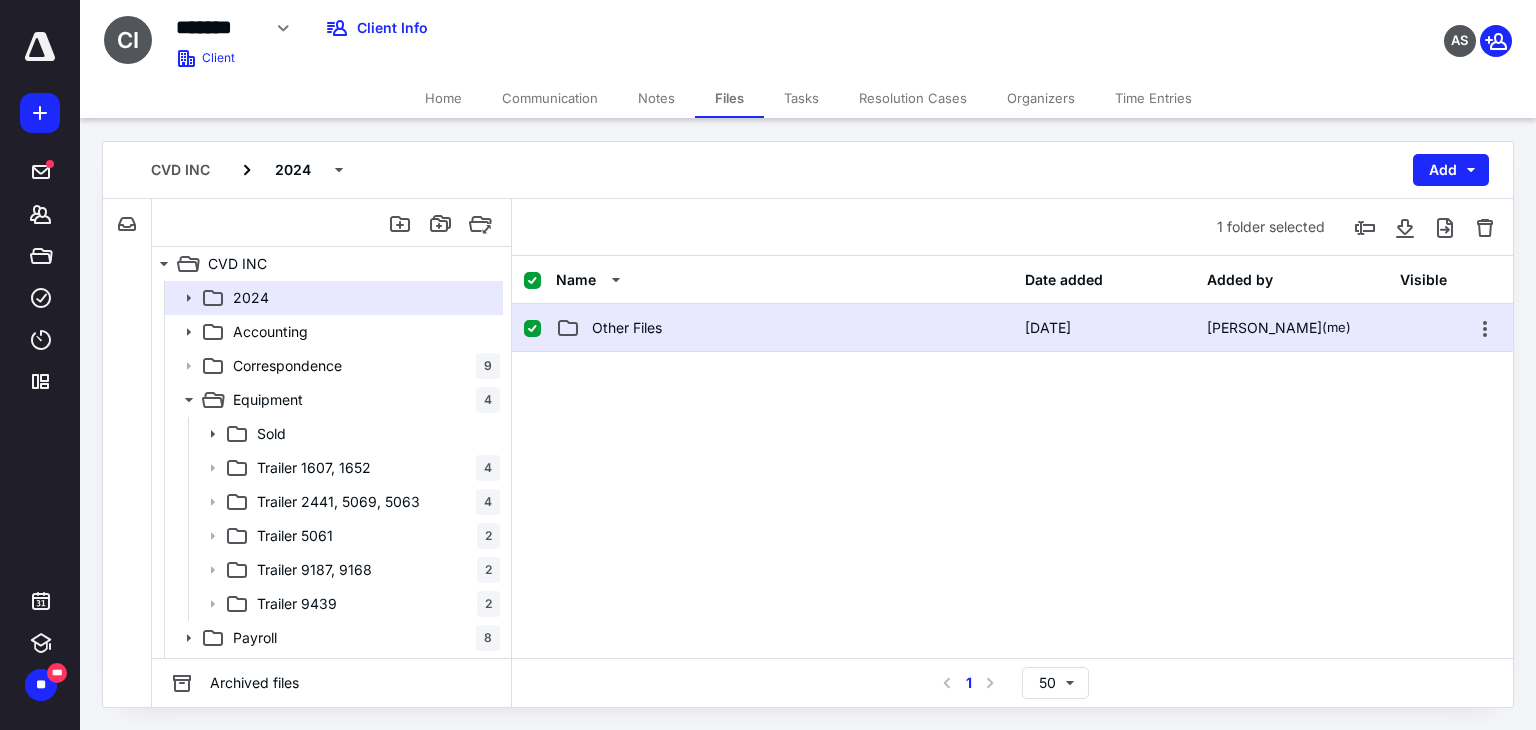 click on "Other Files" at bounding box center [627, 328] 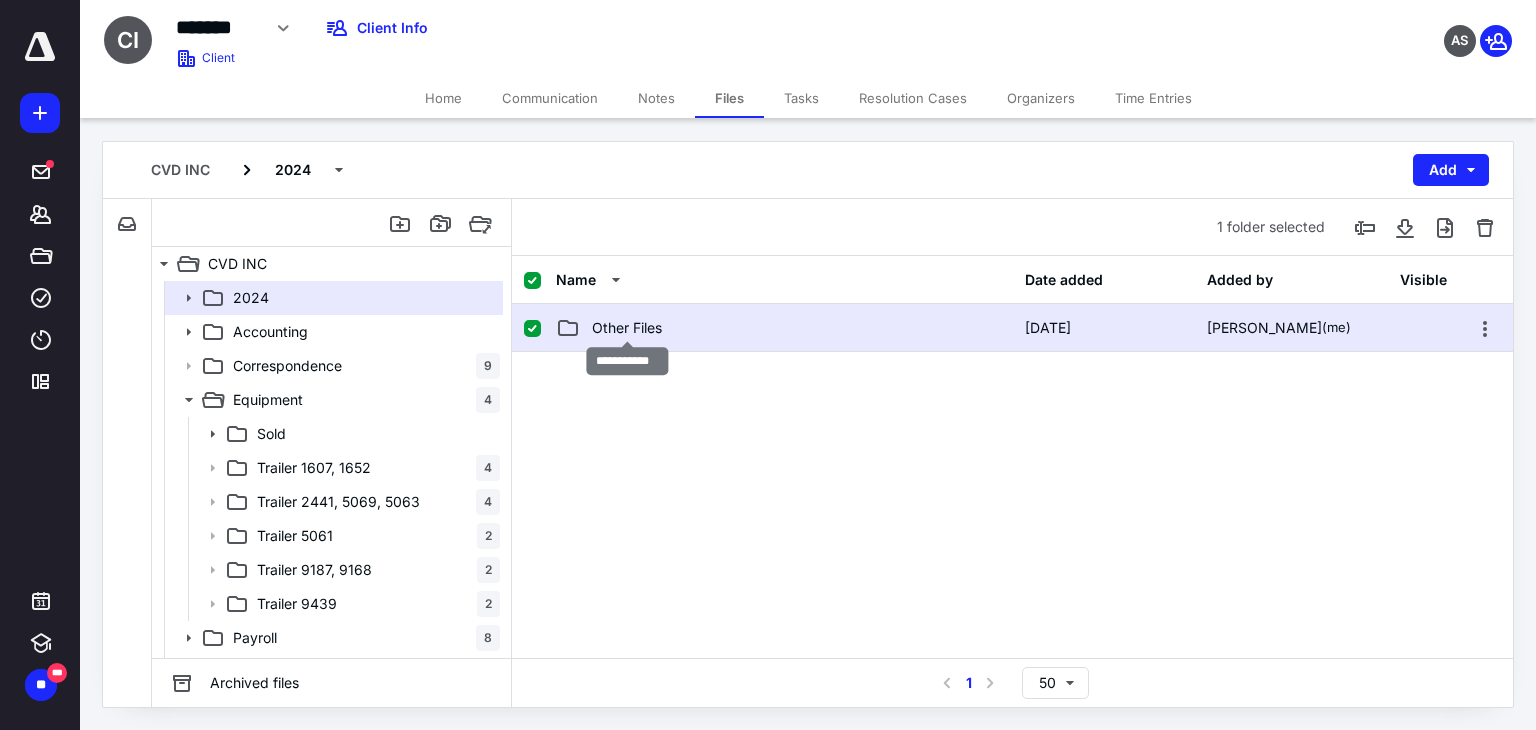 click on "Other Files" at bounding box center (627, 328) 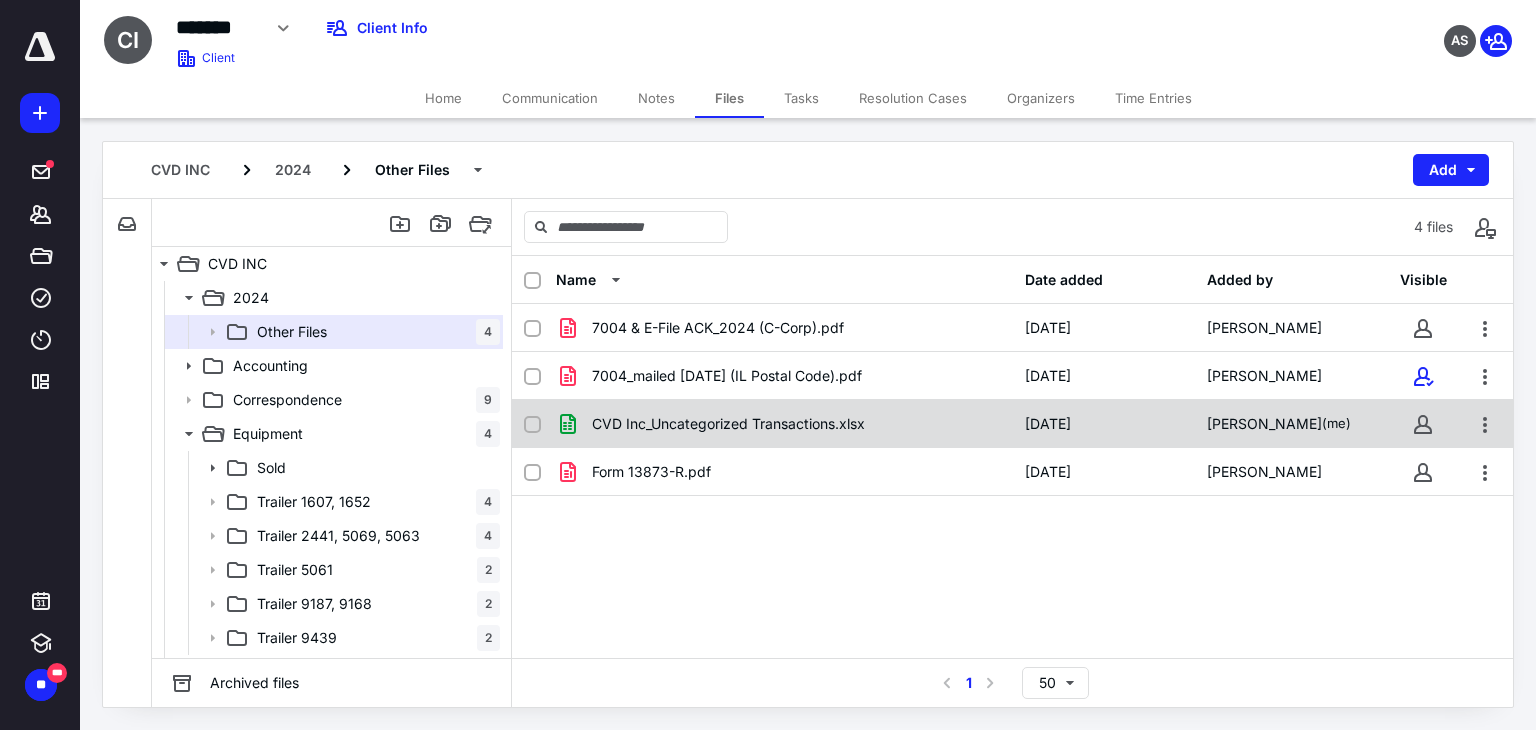 click on "CVD Inc_Uncategorized Transactions.xlsx" at bounding box center [728, 424] 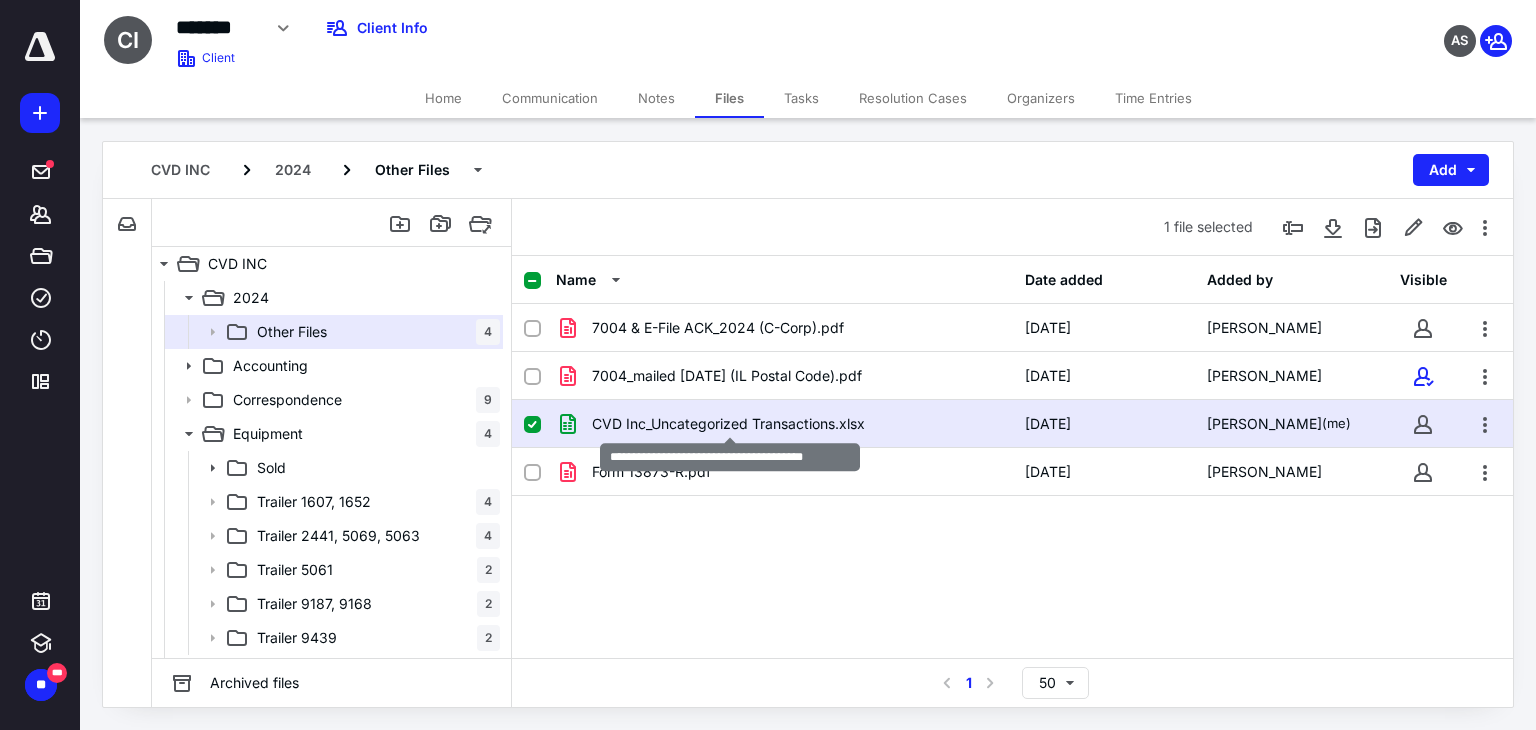 click on "CVD Inc_Uncategorized Transactions.xlsx" at bounding box center (728, 424) 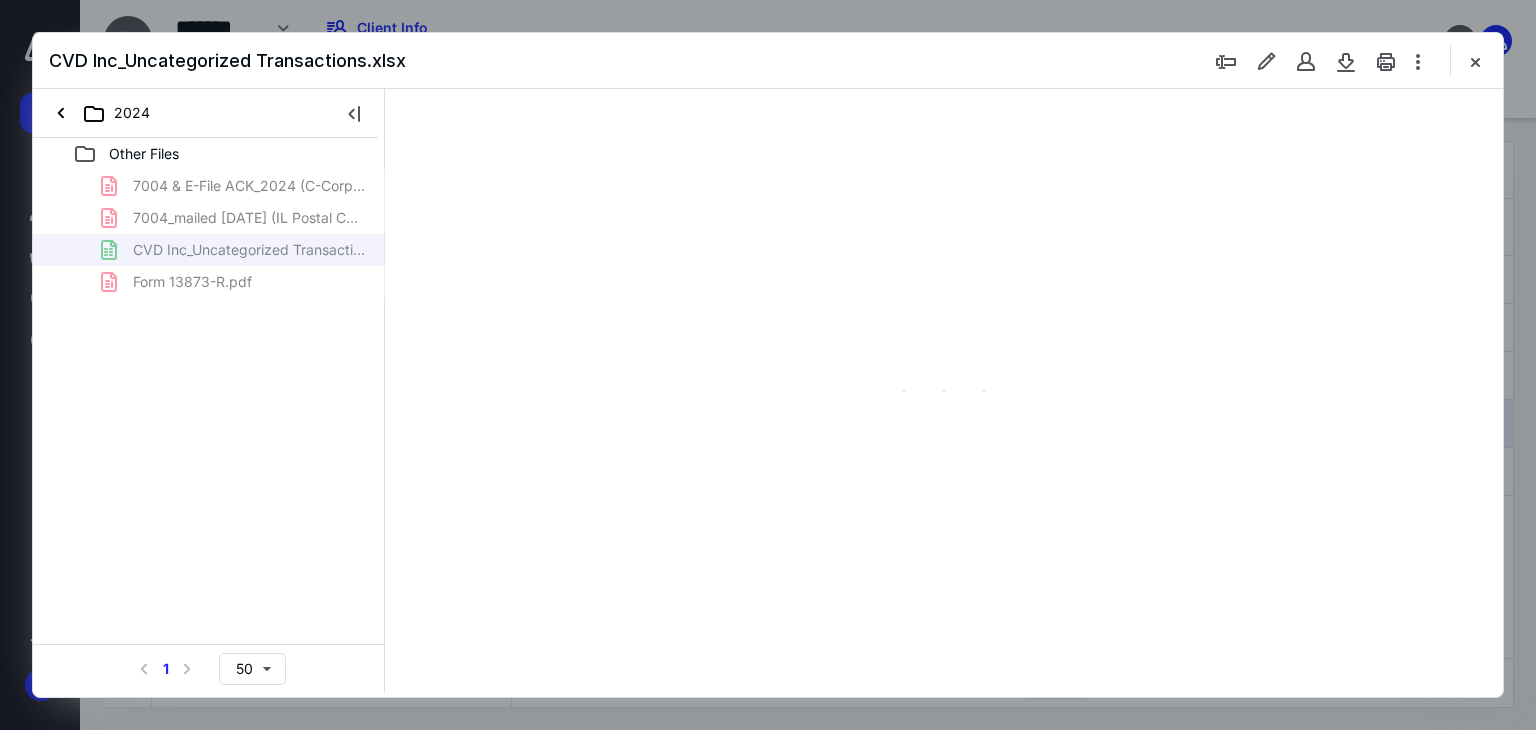 scroll, scrollTop: 0, scrollLeft: 0, axis: both 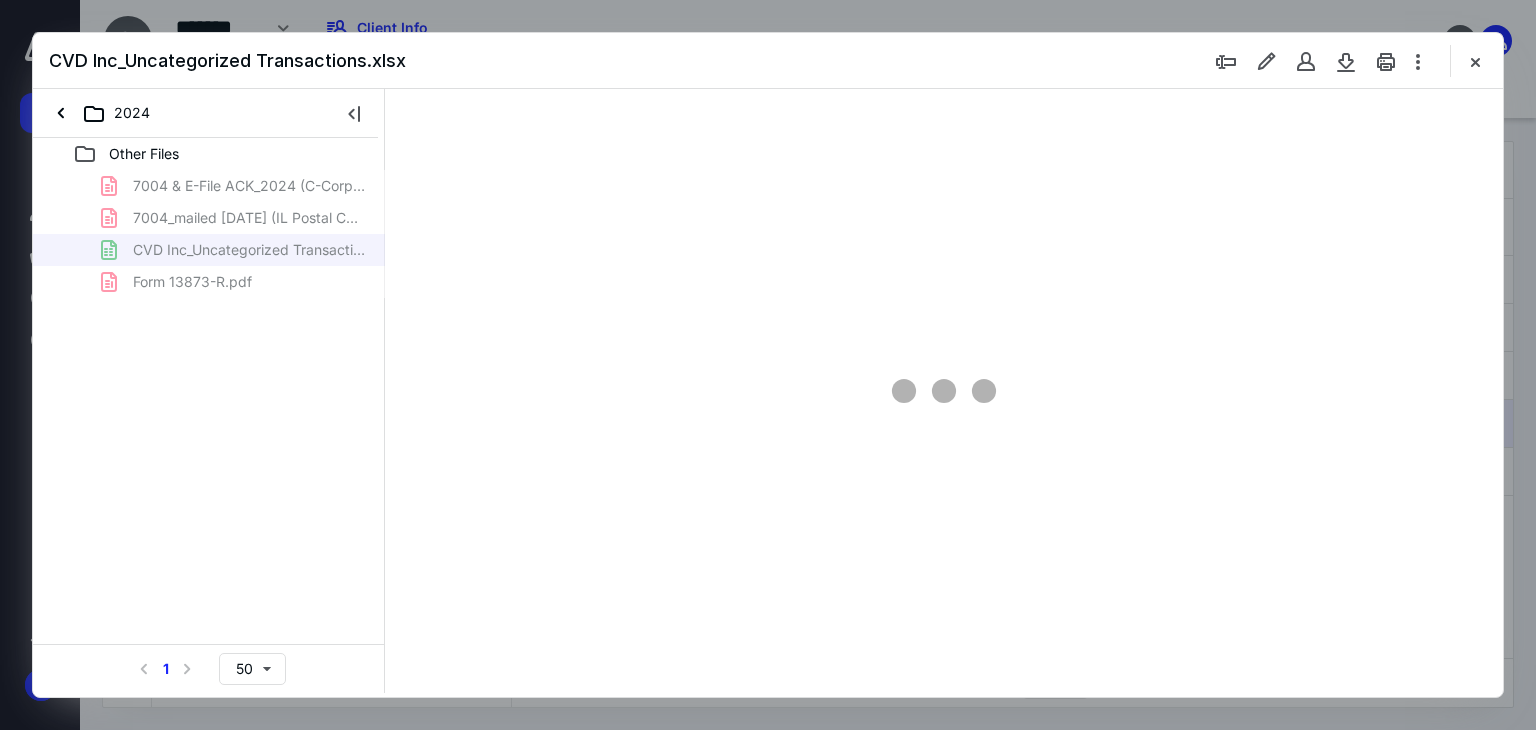 type on "81" 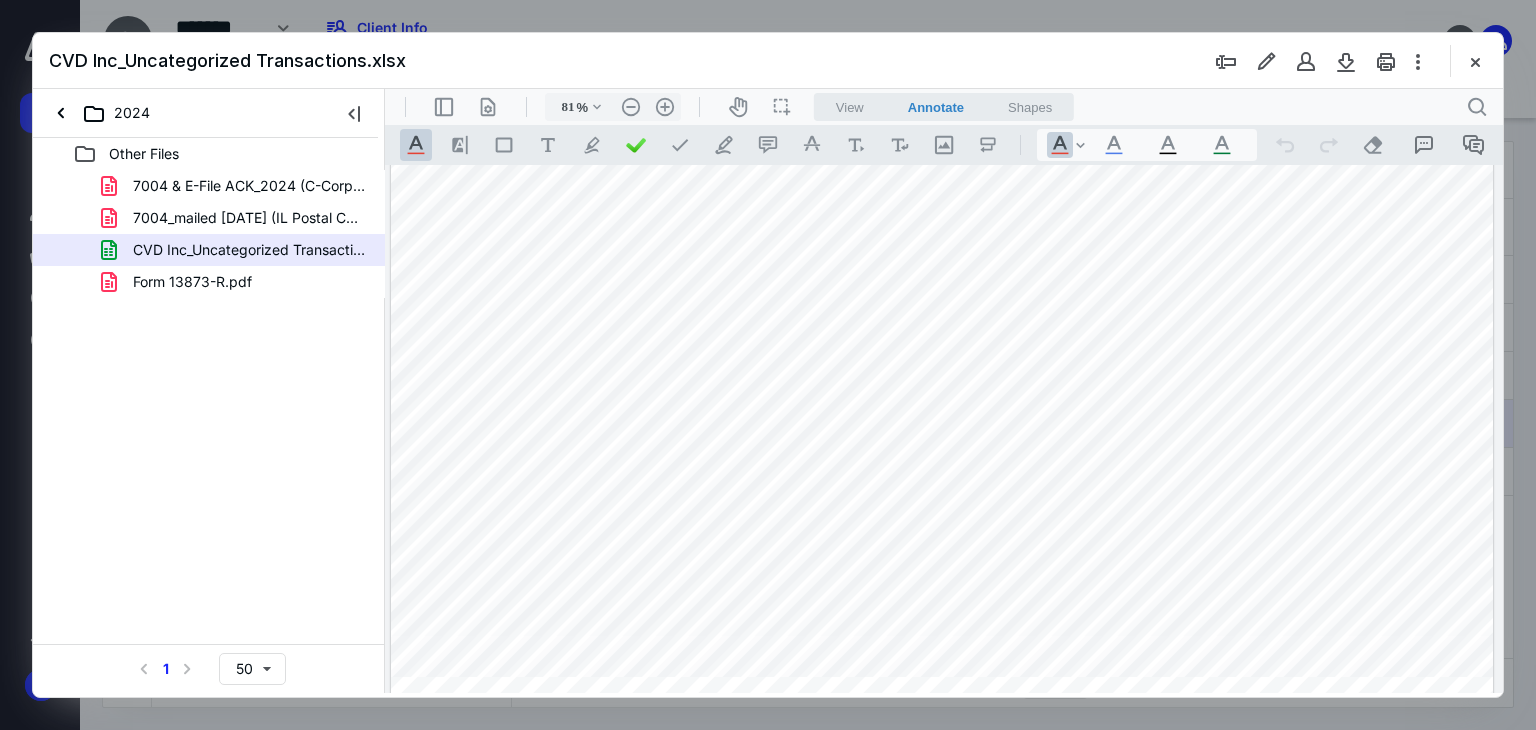 scroll, scrollTop: 300, scrollLeft: 0, axis: vertical 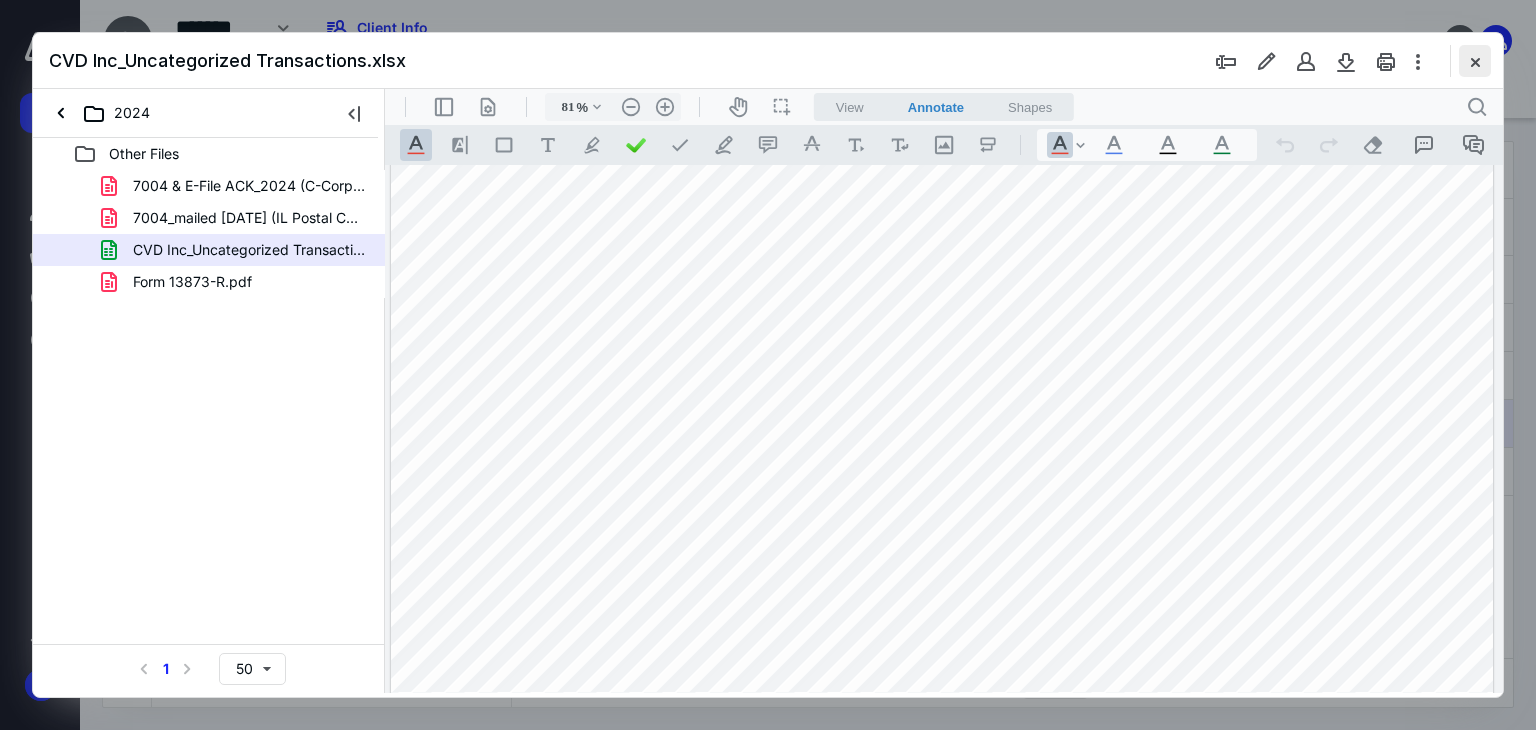 click at bounding box center (1475, 61) 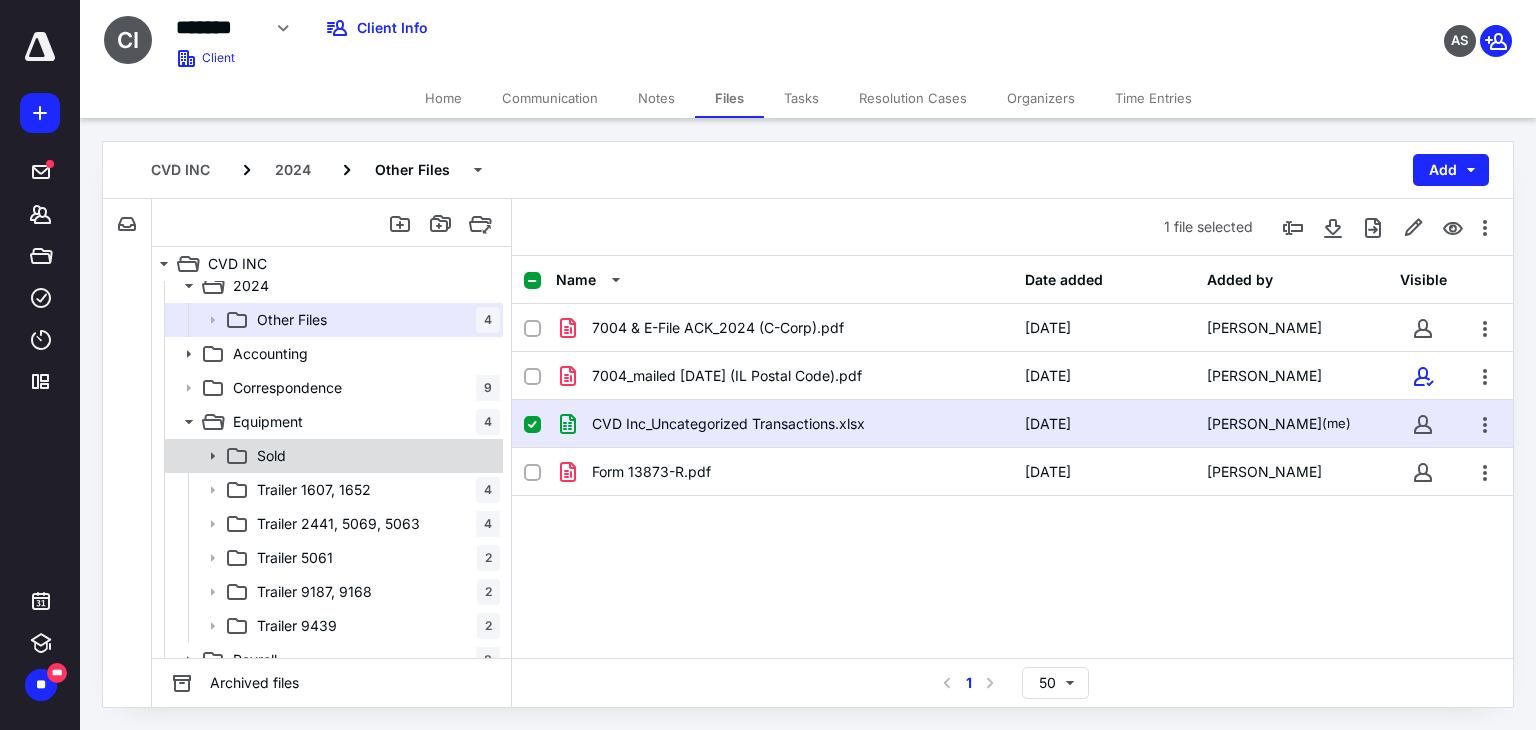 scroll, scrollTop: 0, scrollLeft: 0, axis: both 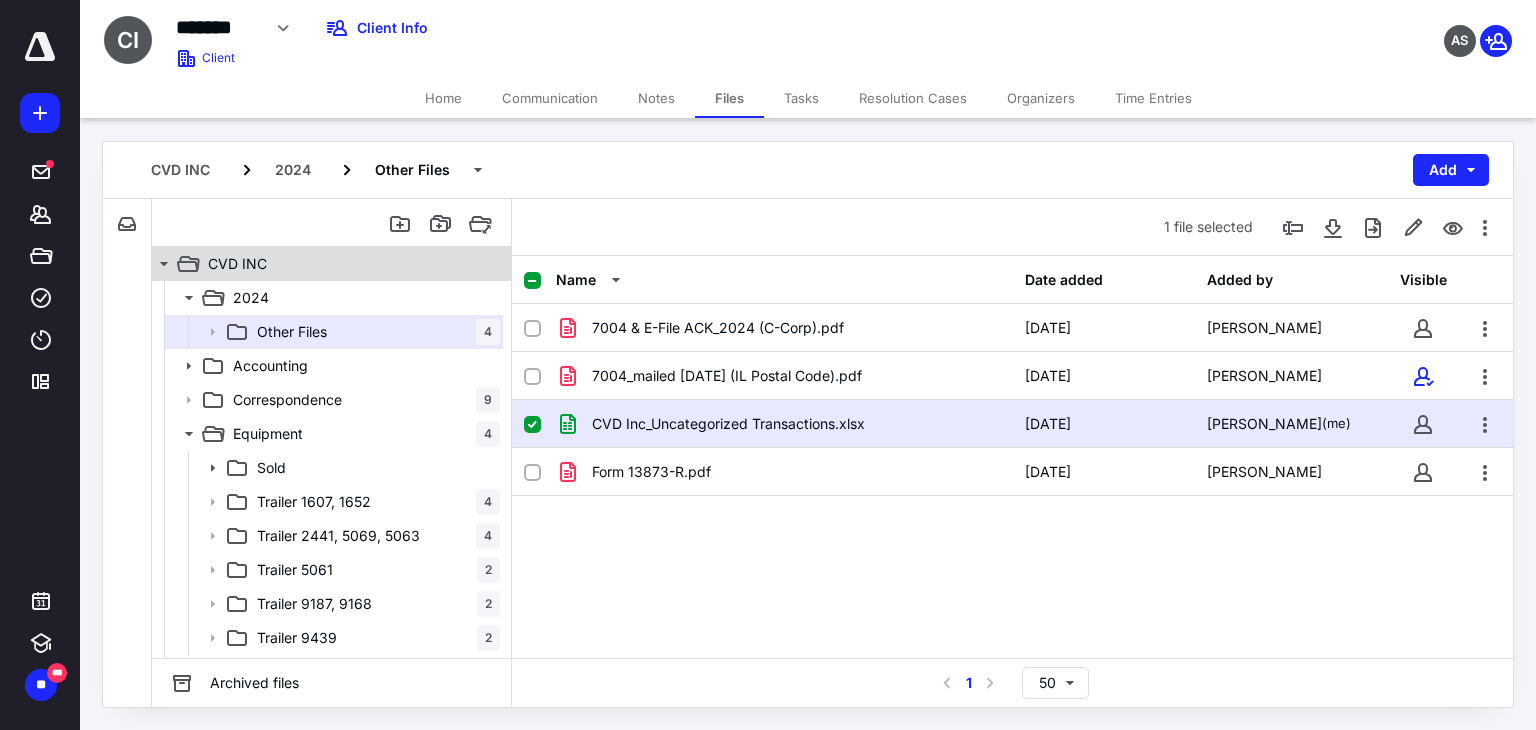 click 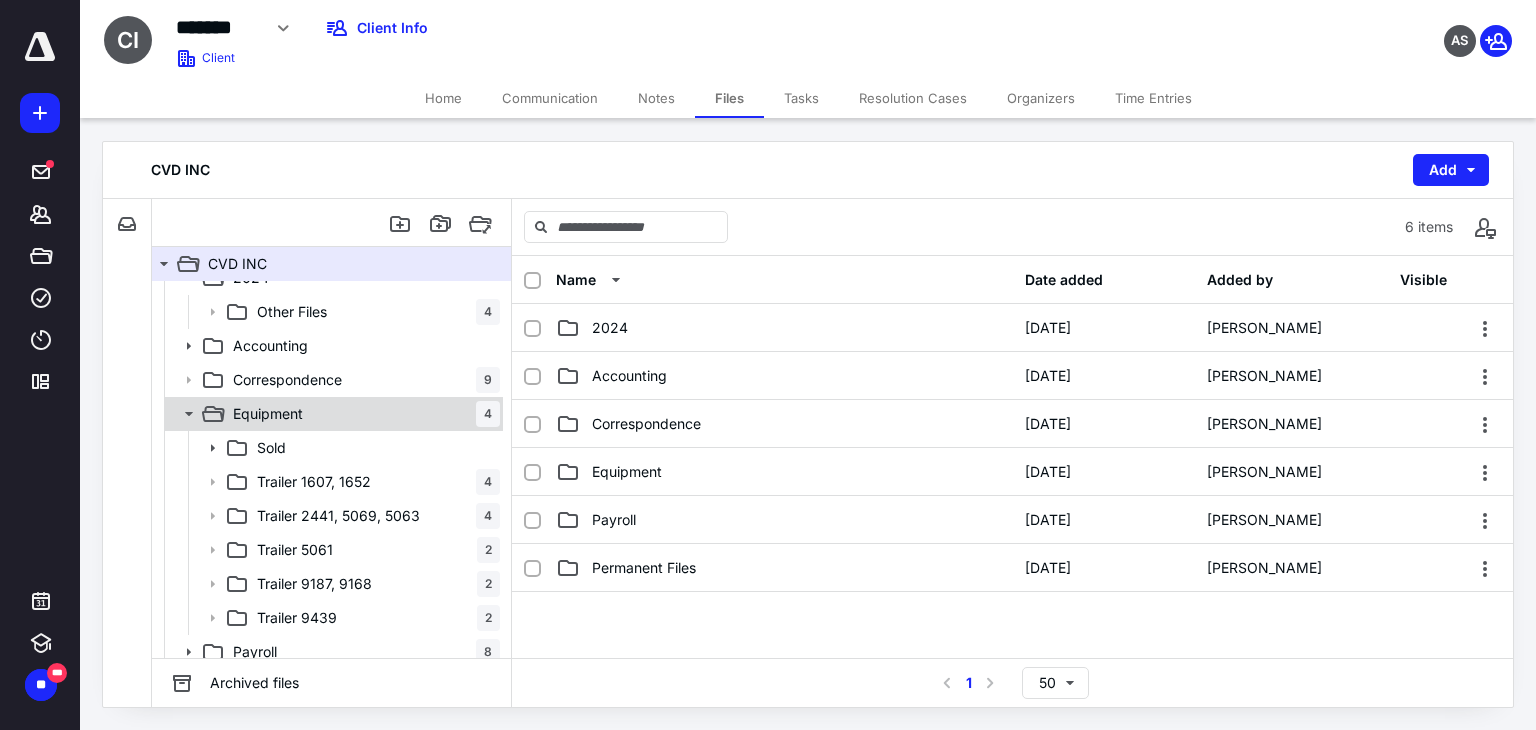 scroll, scrollTop: 0, scrollLeft: 0, axis: both 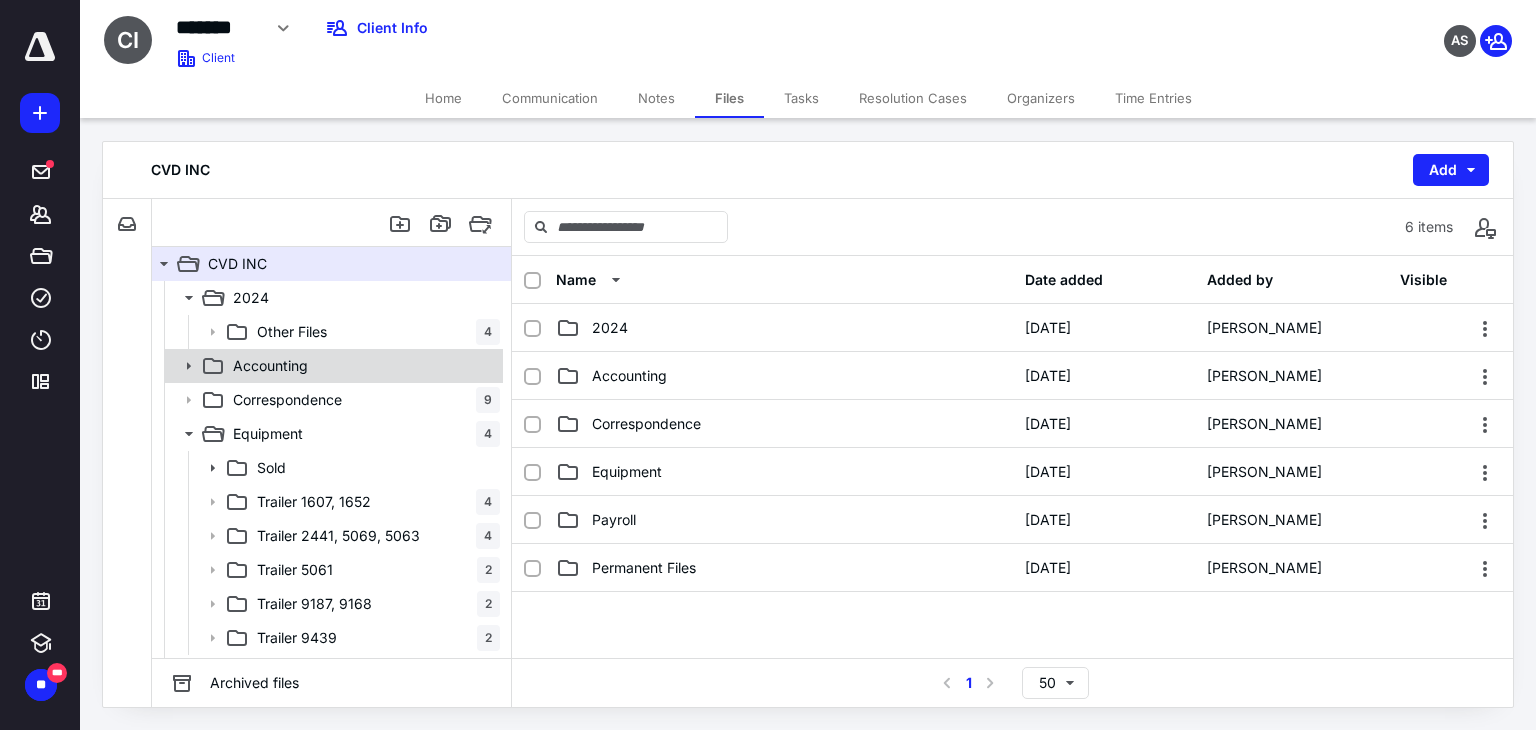click 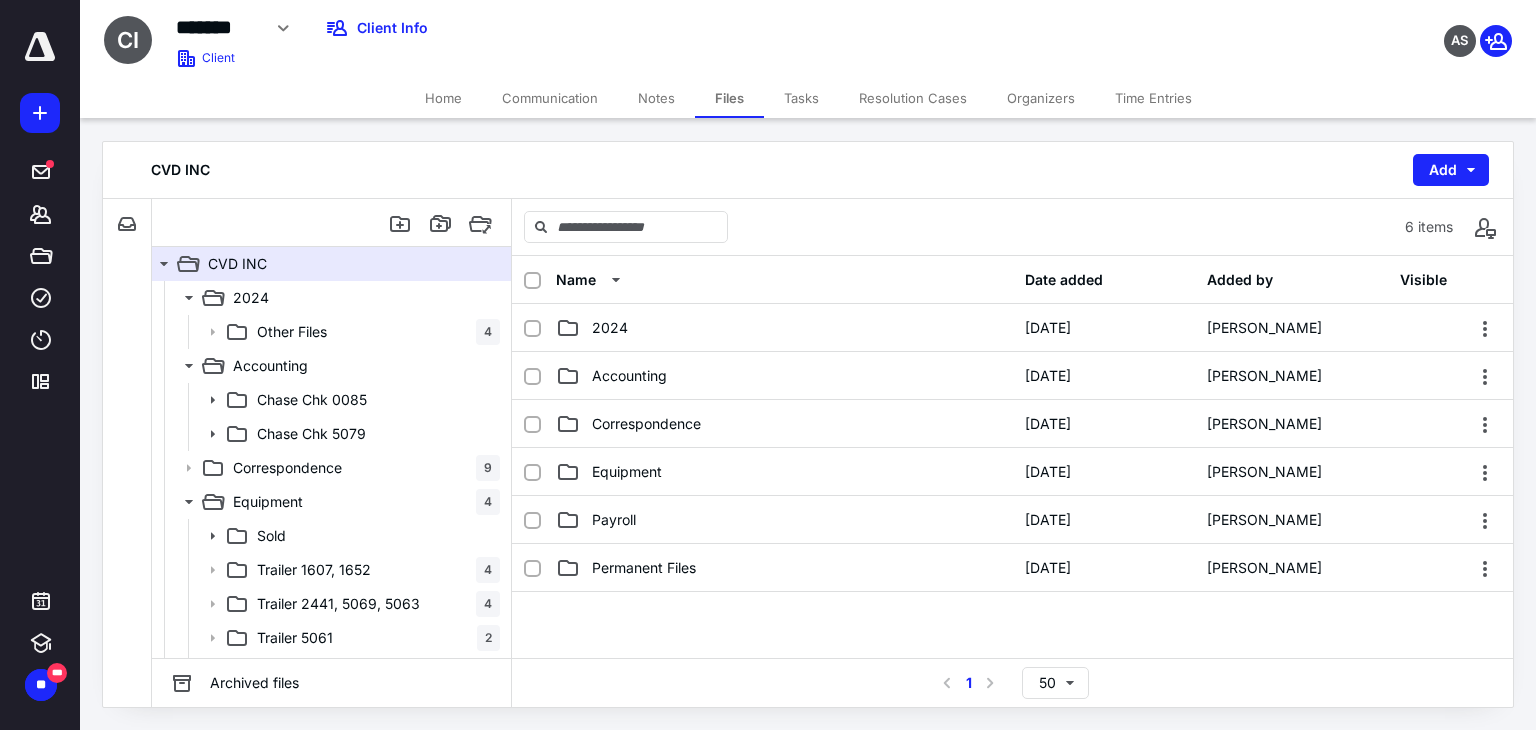 click on "Home" at bounding box center [443, 98] 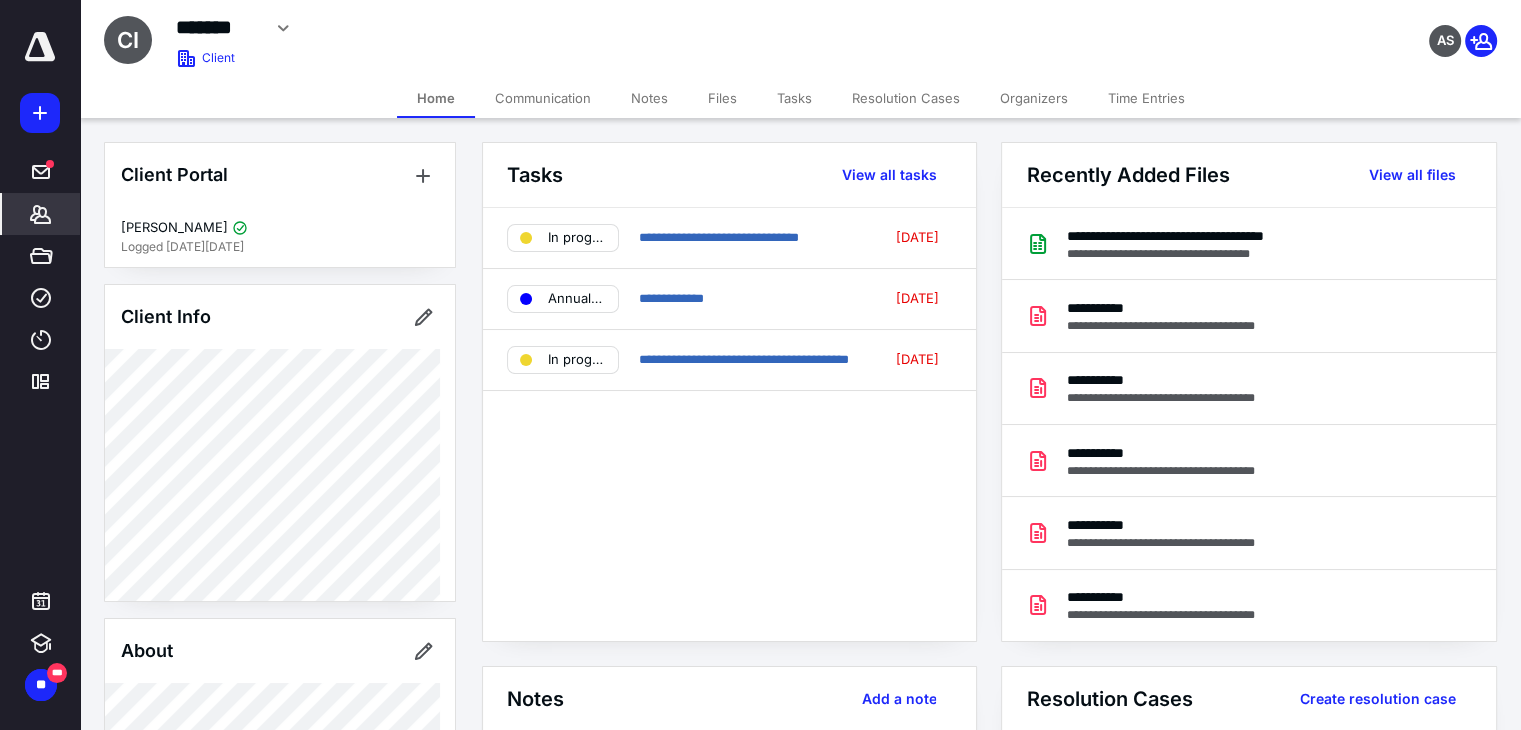 click on "Files" at bounding box center (722, 98) 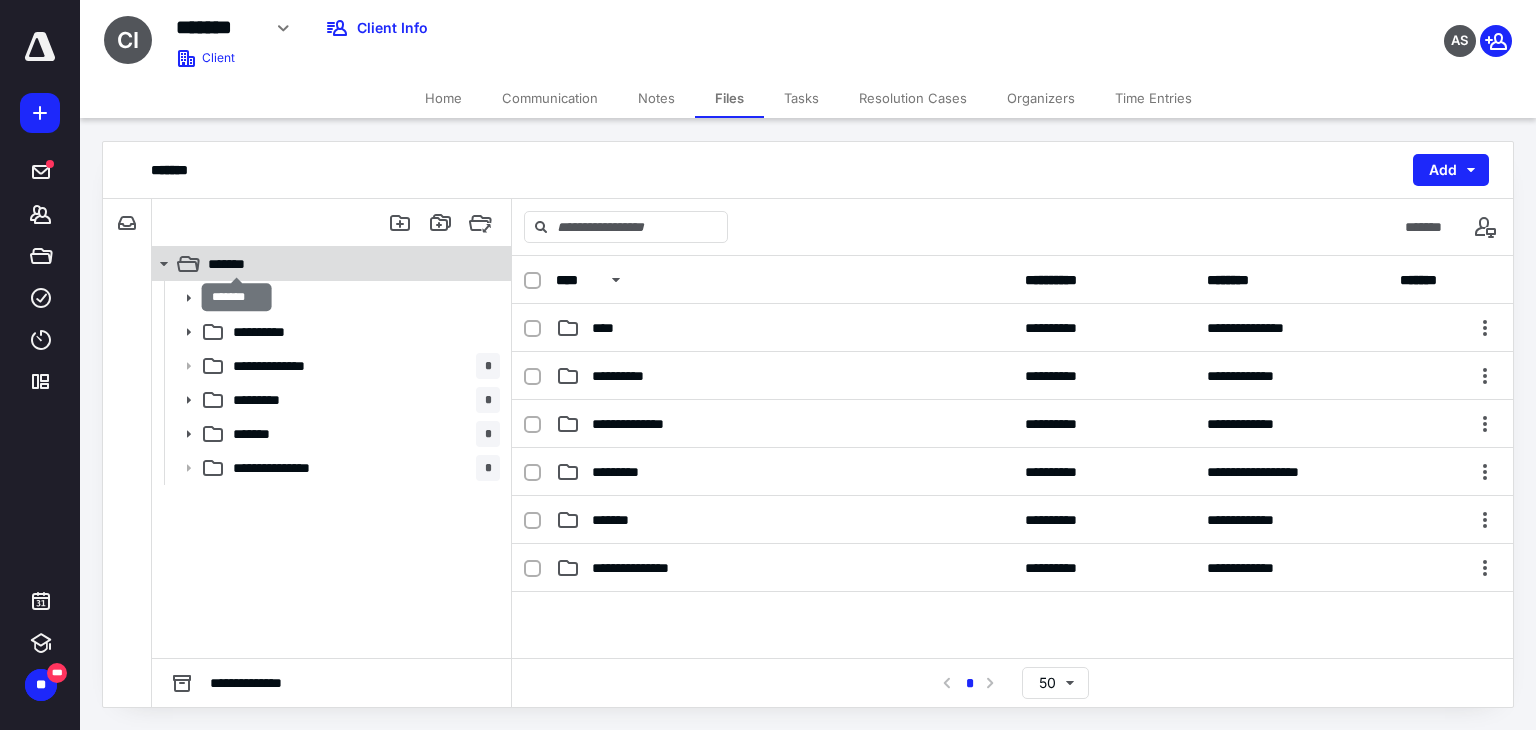 click on "*******" at bounding box center (237, 264) 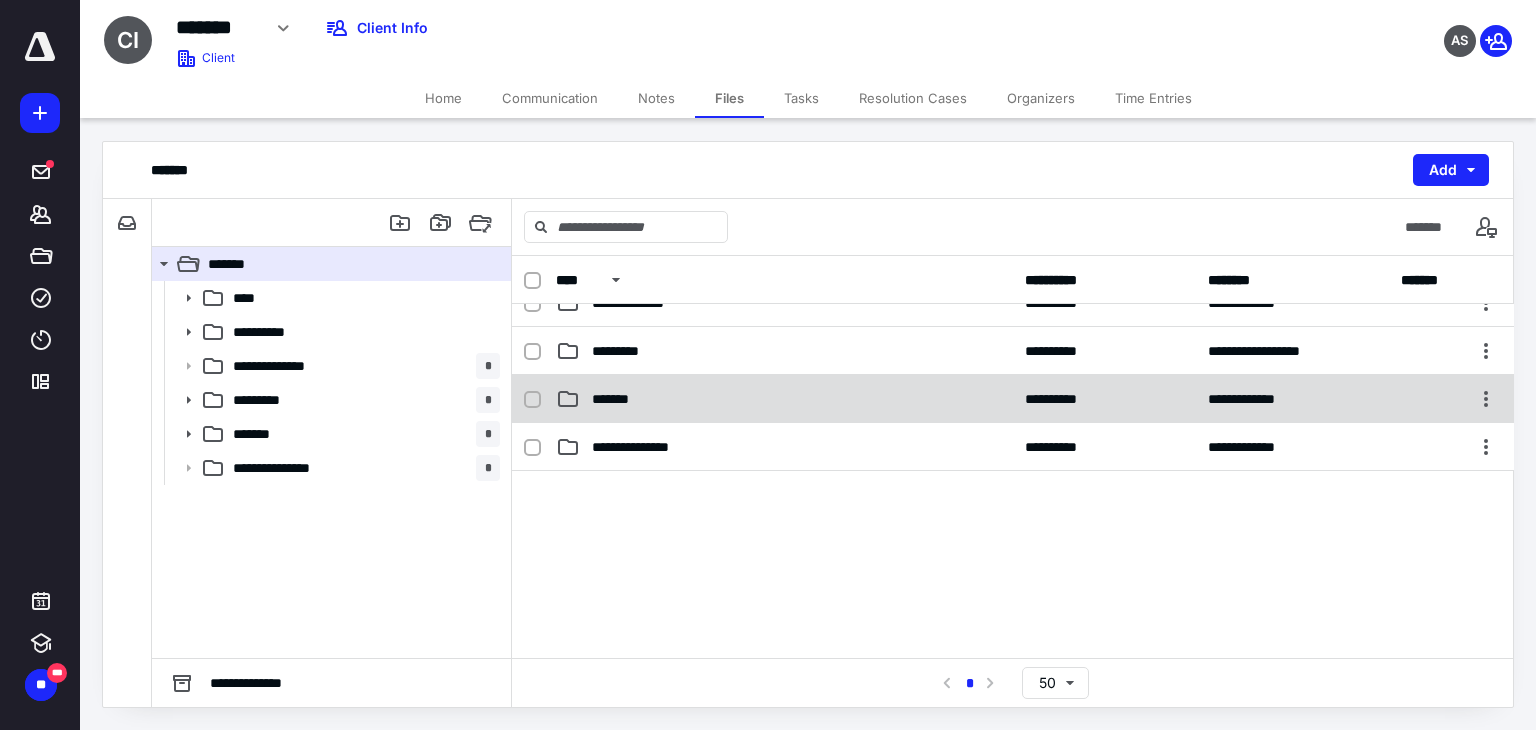 scroll, scrollTop: 0, scrollLeft: 0, axis: both 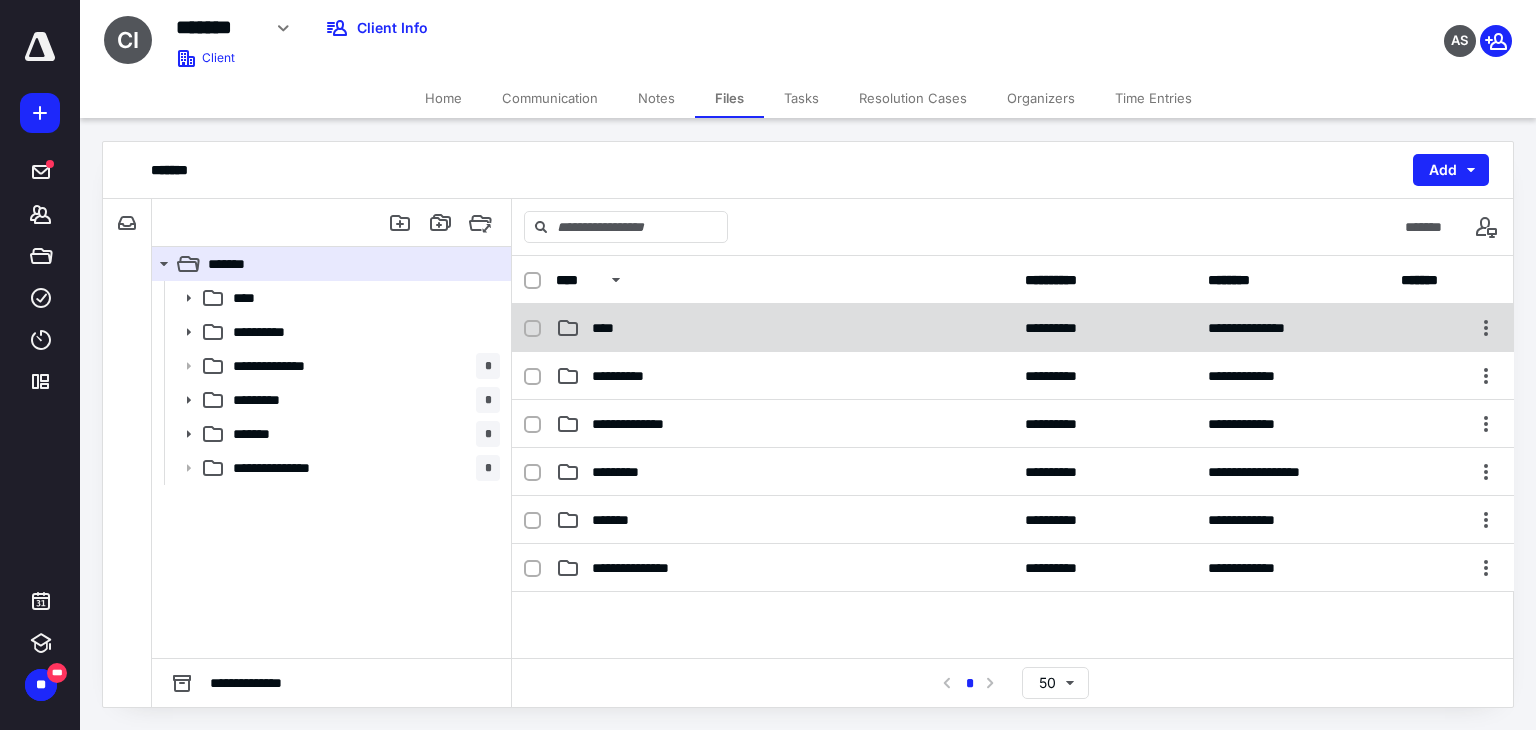 click on "****" at bounding box center [609, 328] 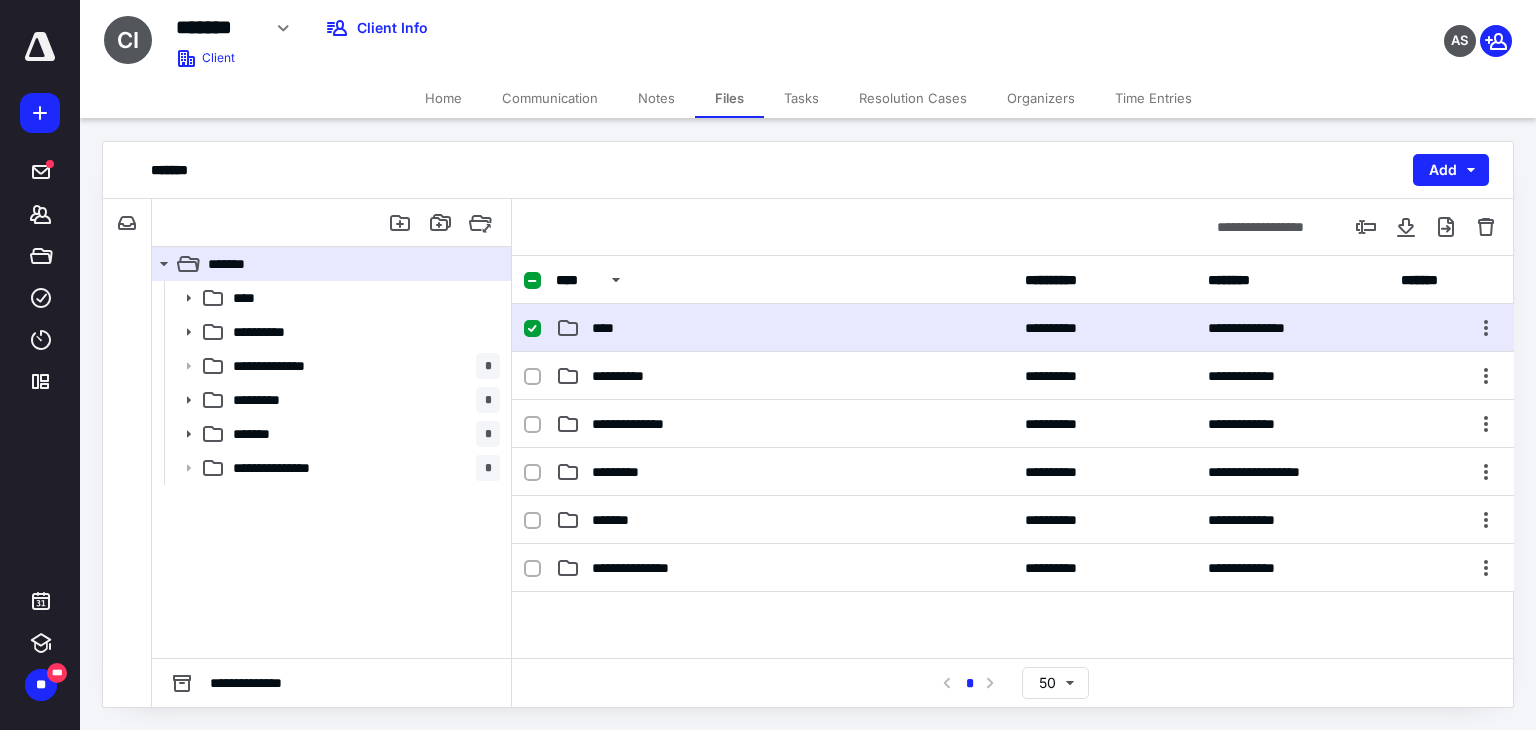 click on "****" at bounding box center [784, 328] 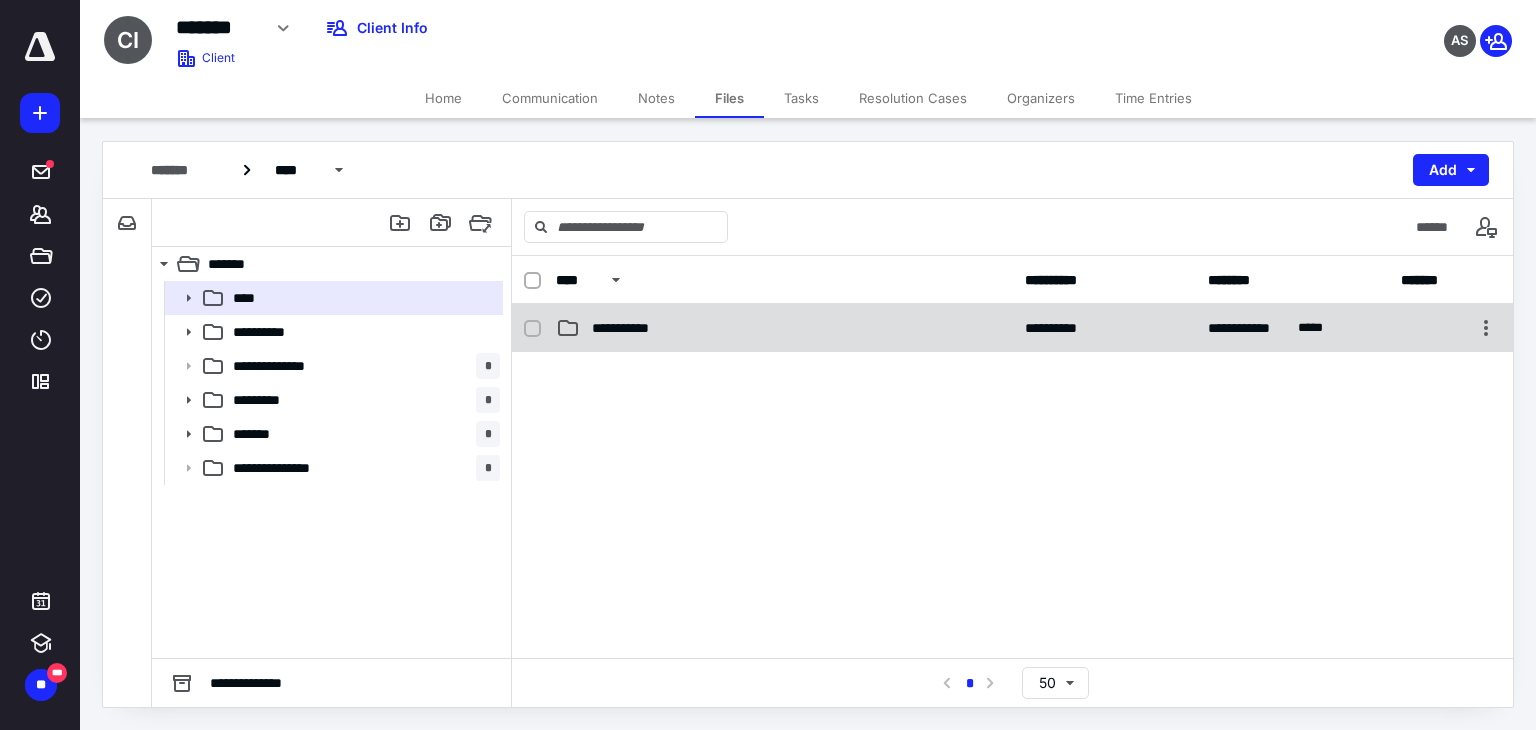 click on "**********" at bounding box center (784, 328) 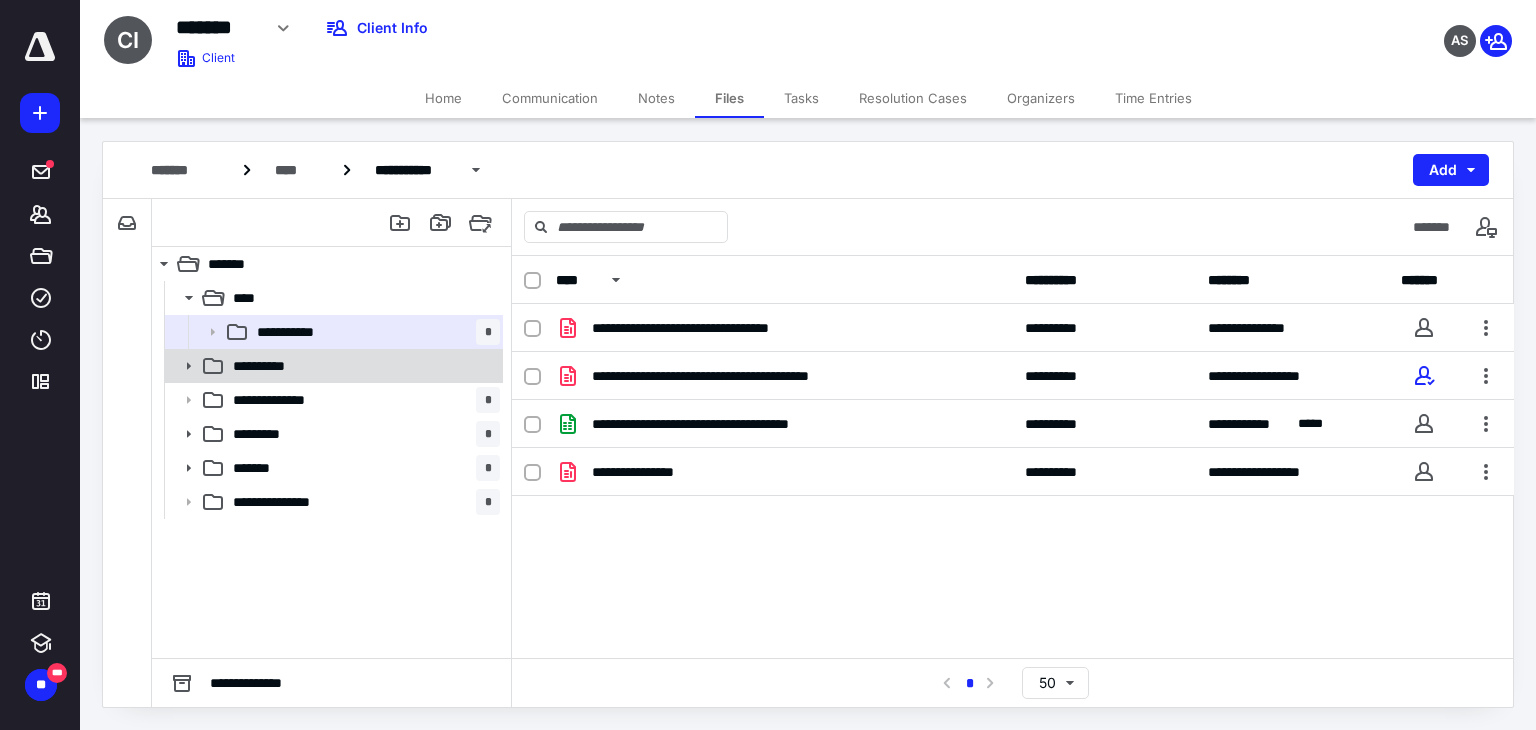 click 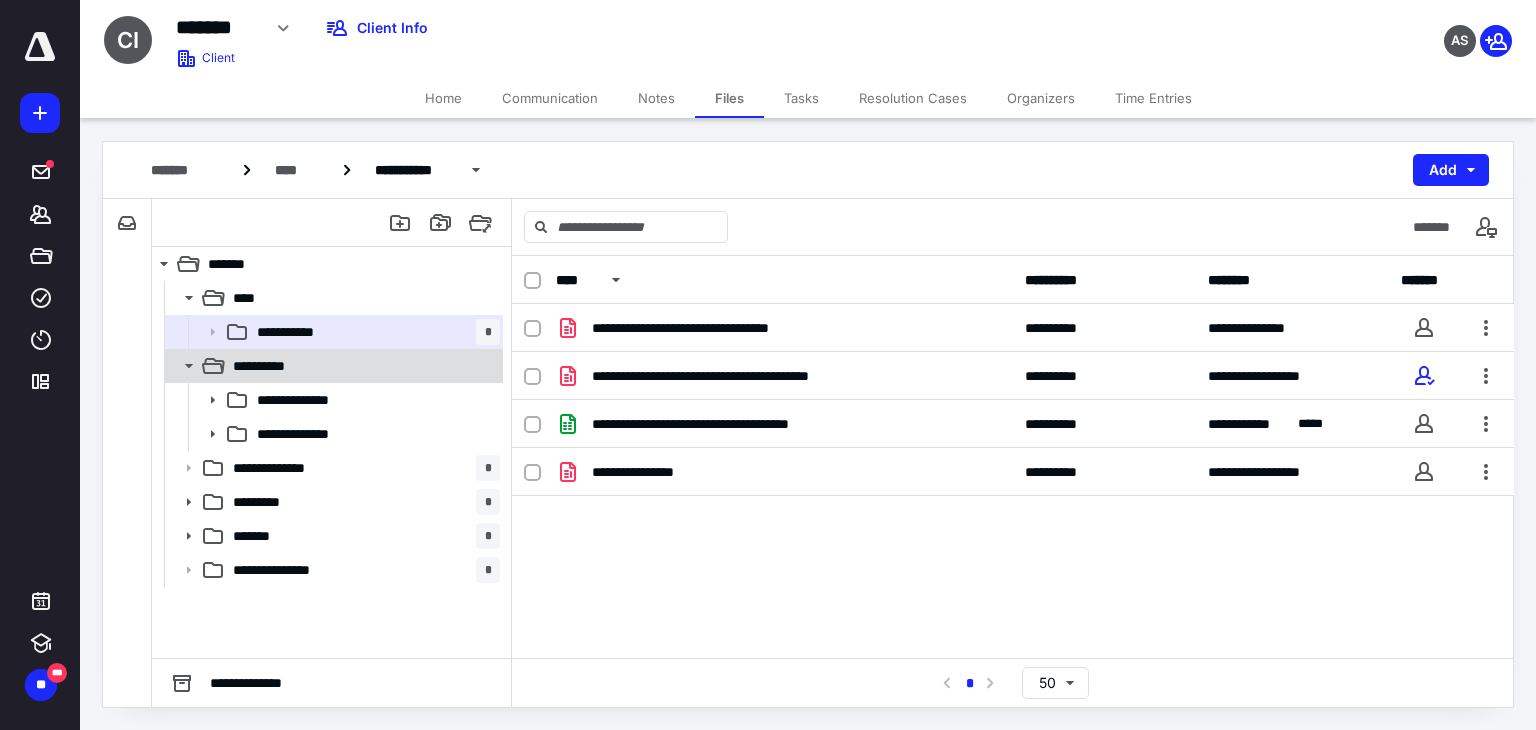 click on "**********" at bounding box center [332, 366] 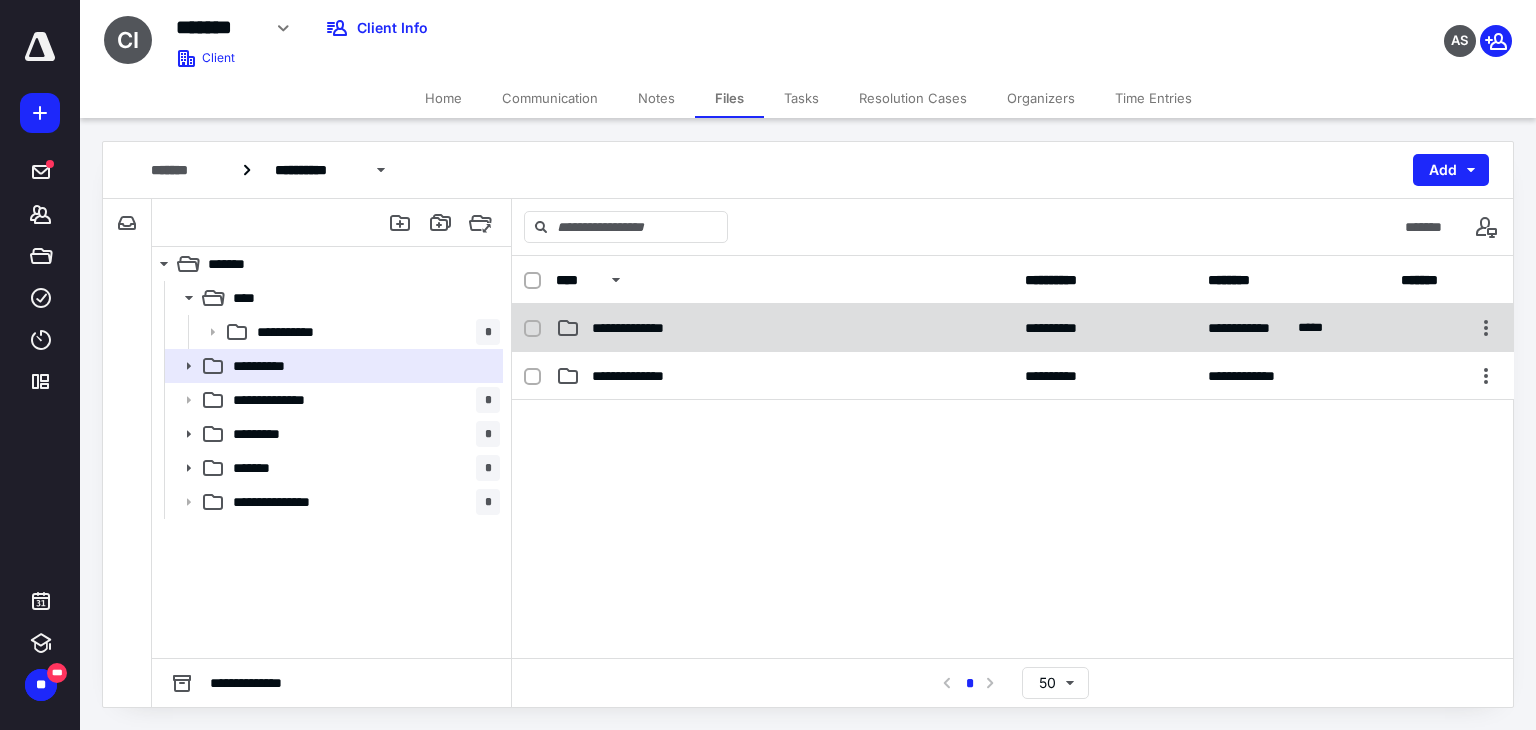 click on "**********" at bounding box center [1013, 328] 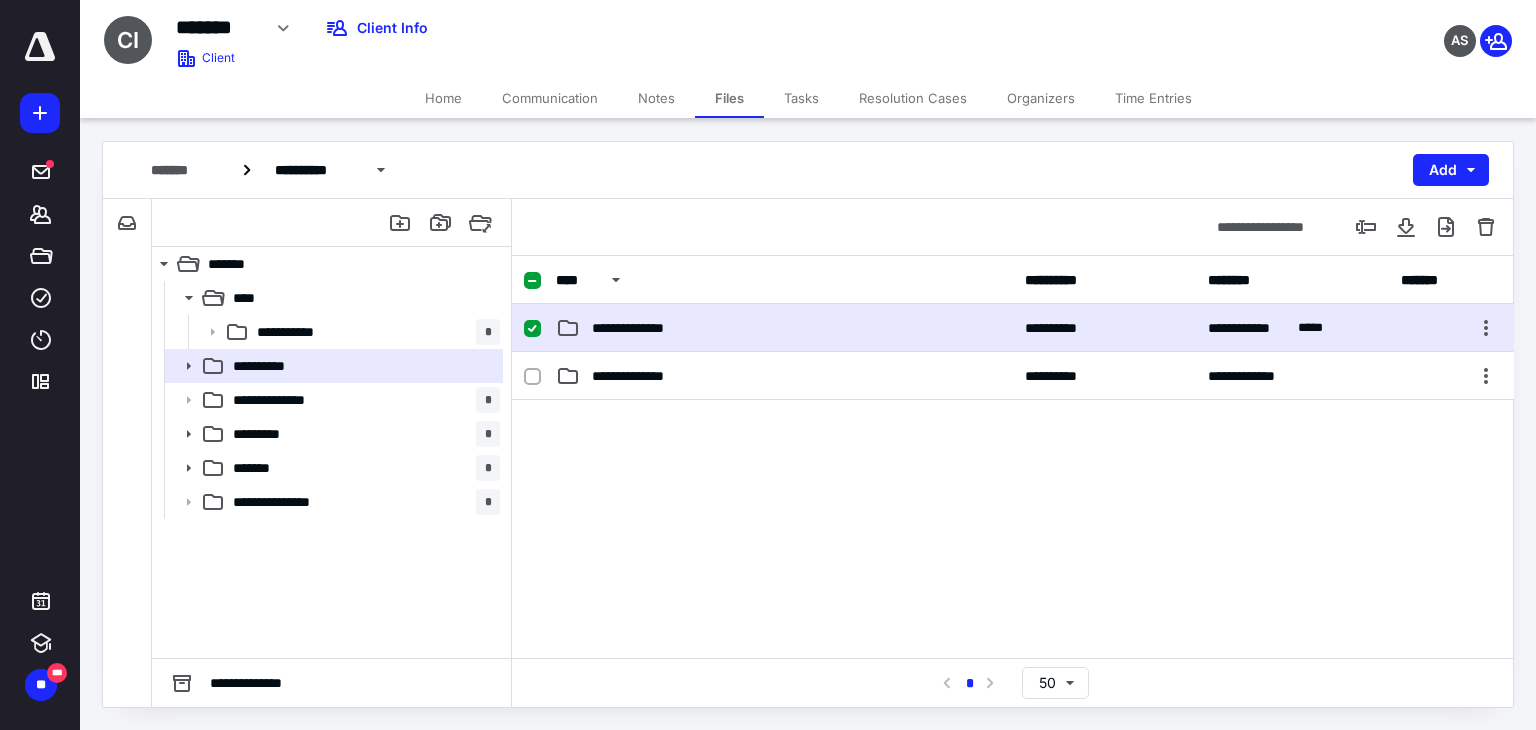 click on "**********" at bounding box center [647, 328] 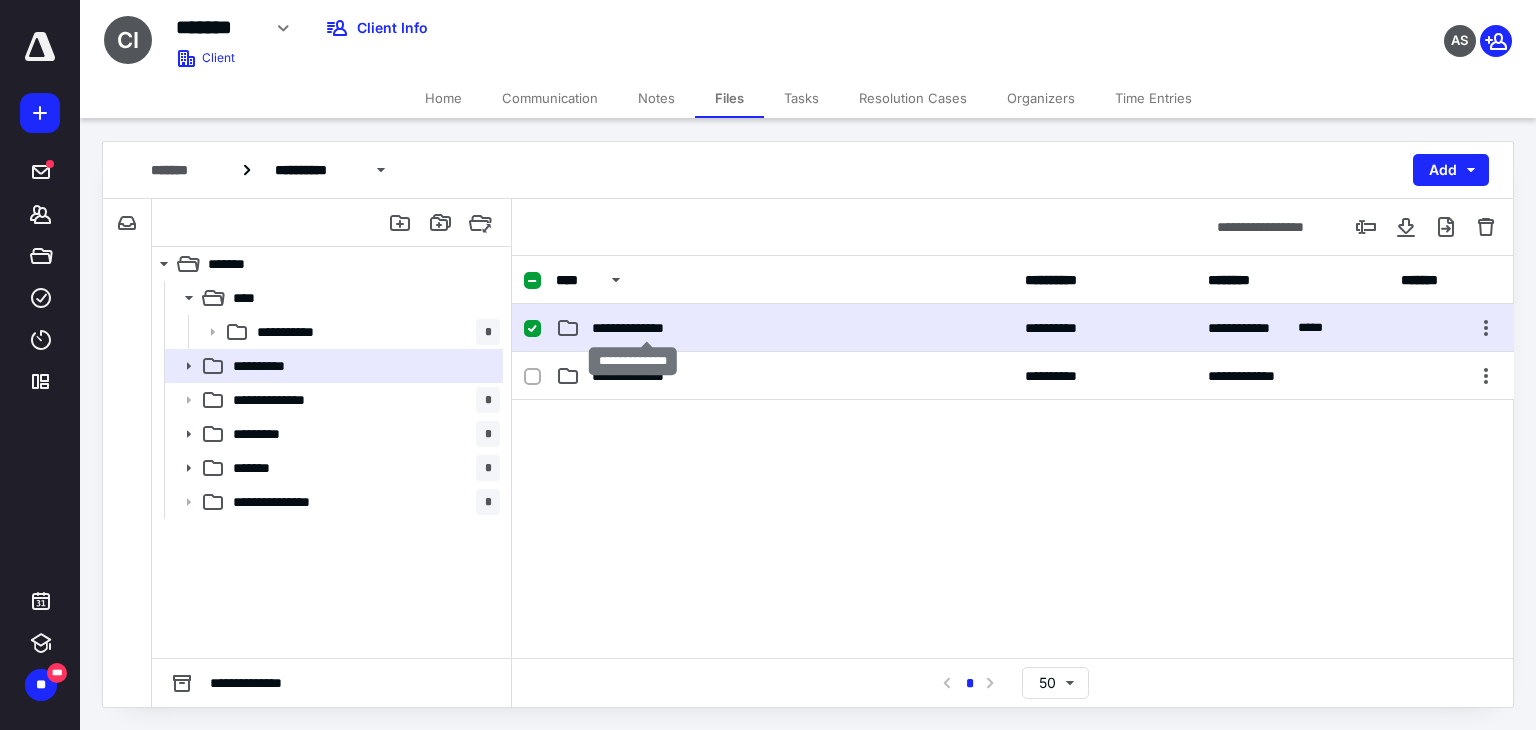 click on "**********" at bounding box center [647, 328] 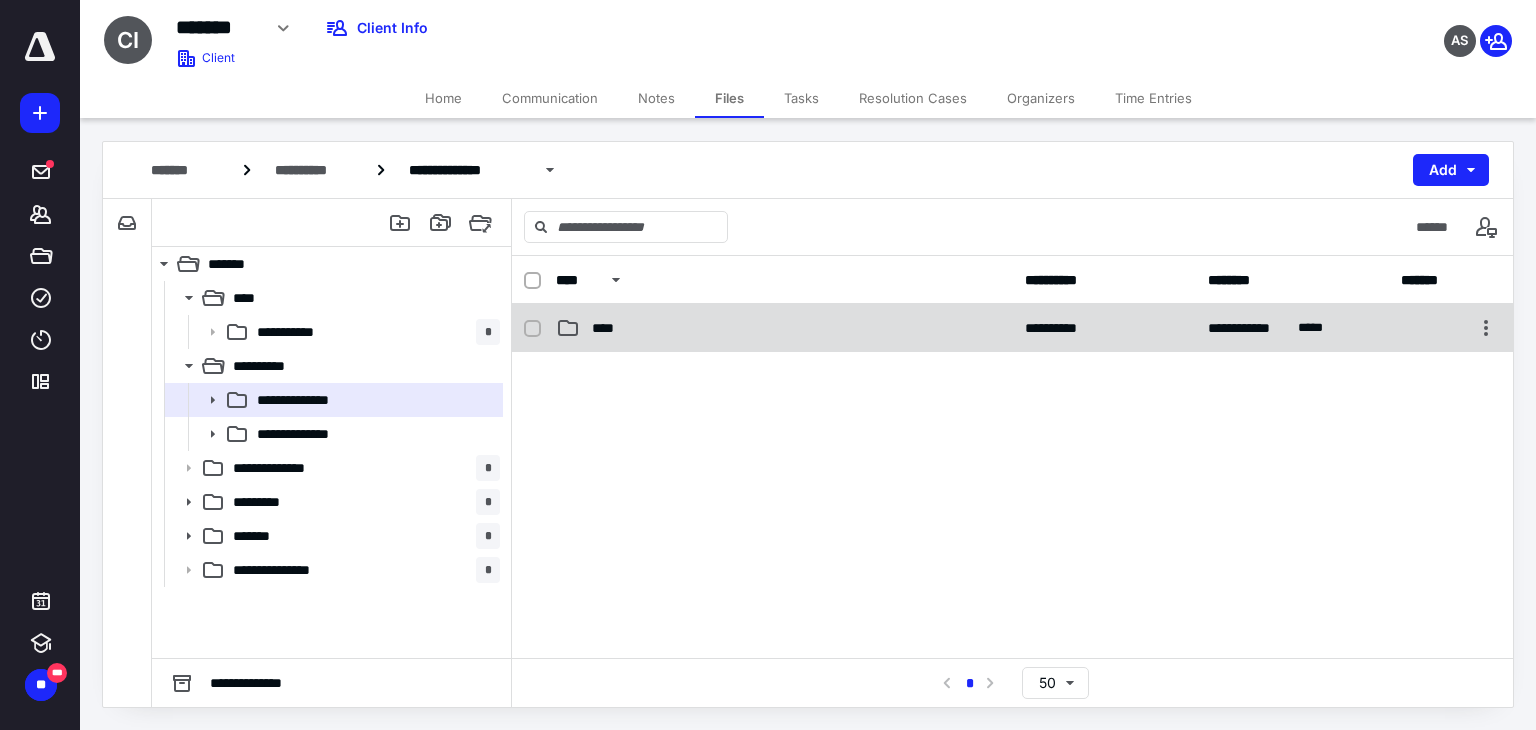 click on "****" at bounding box center [609, 328] 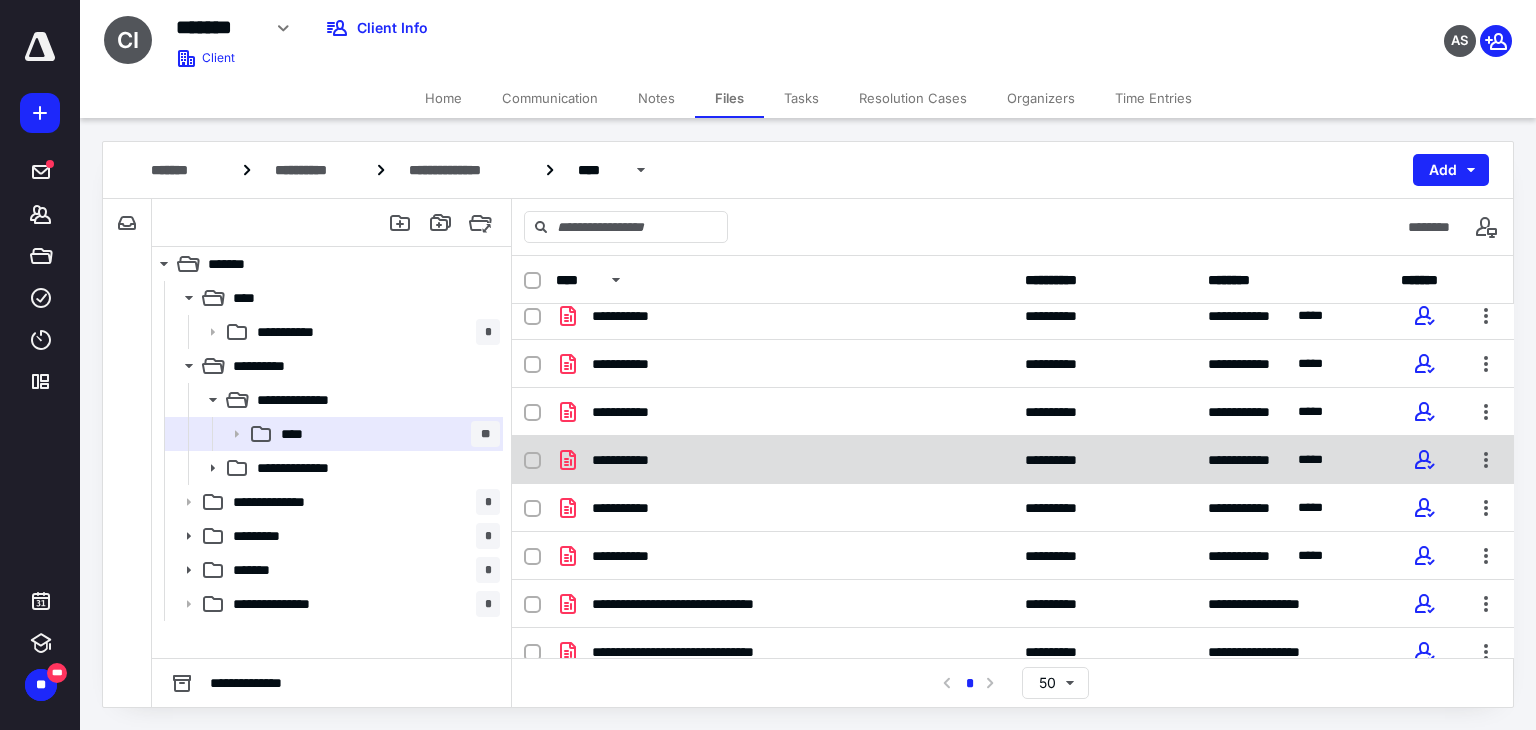 scroll, scrollTop: 506, scrollLeft: 0, axis: vertical 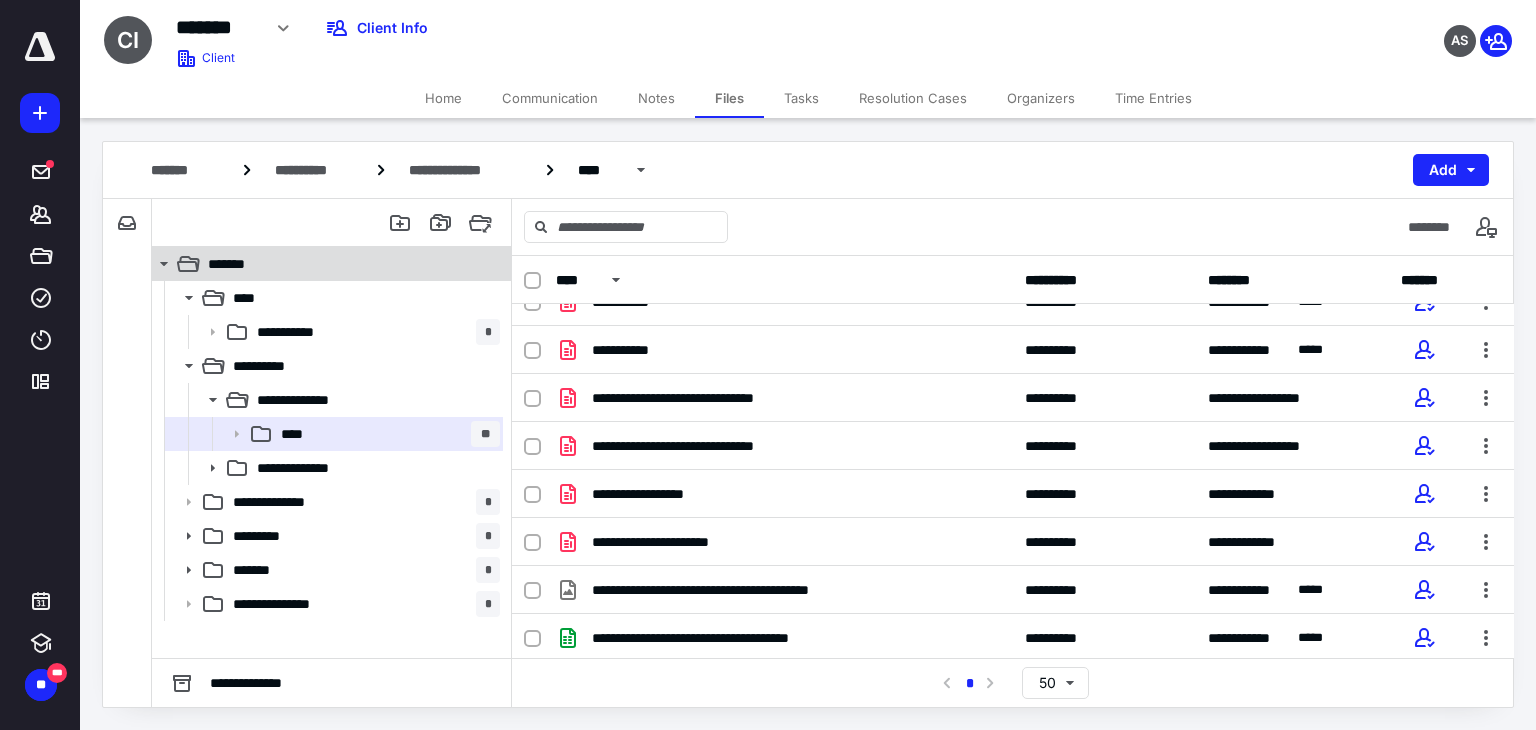 click on "*******" at bounding box center (344, 264) 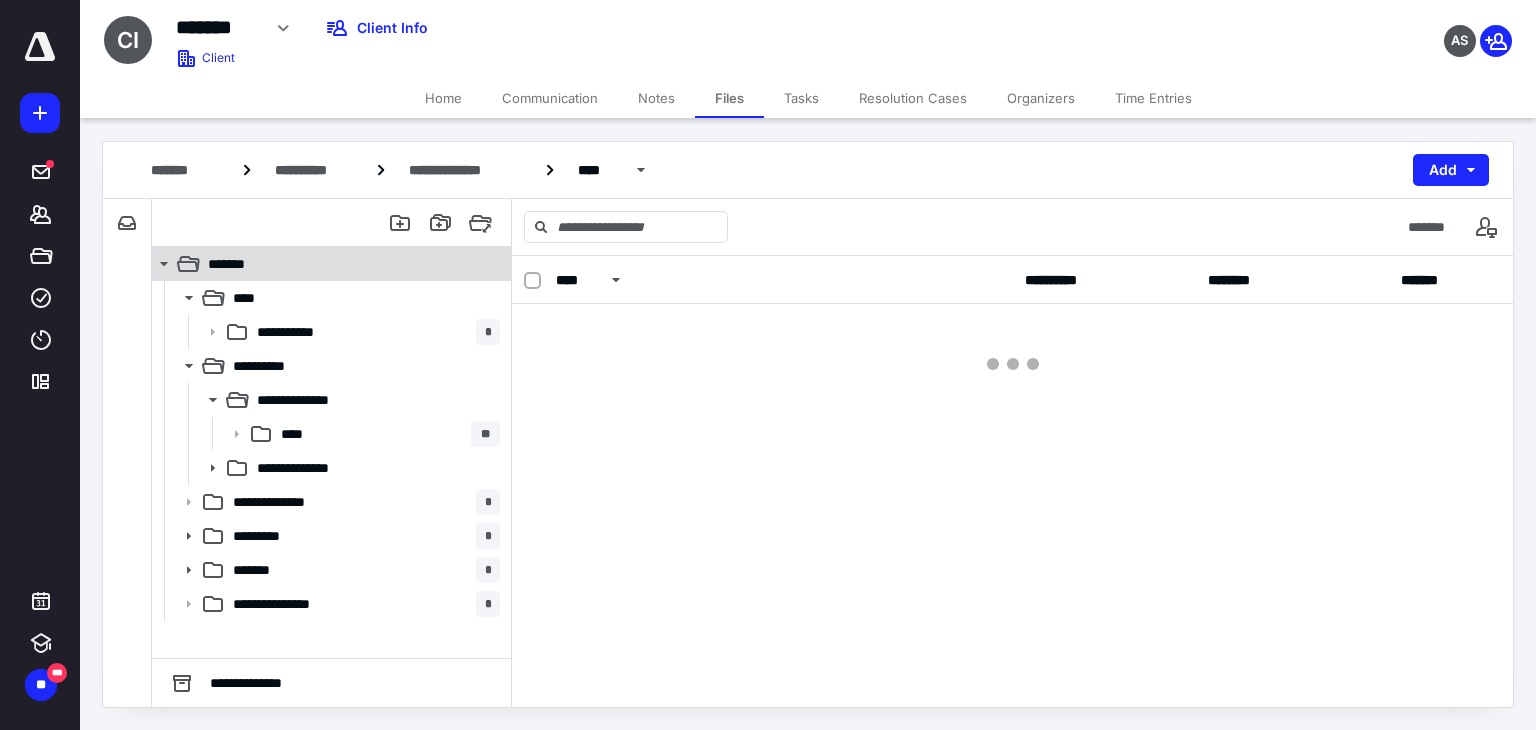 scroll, scrollTop: 0, scrollLeft: 0, axis: both 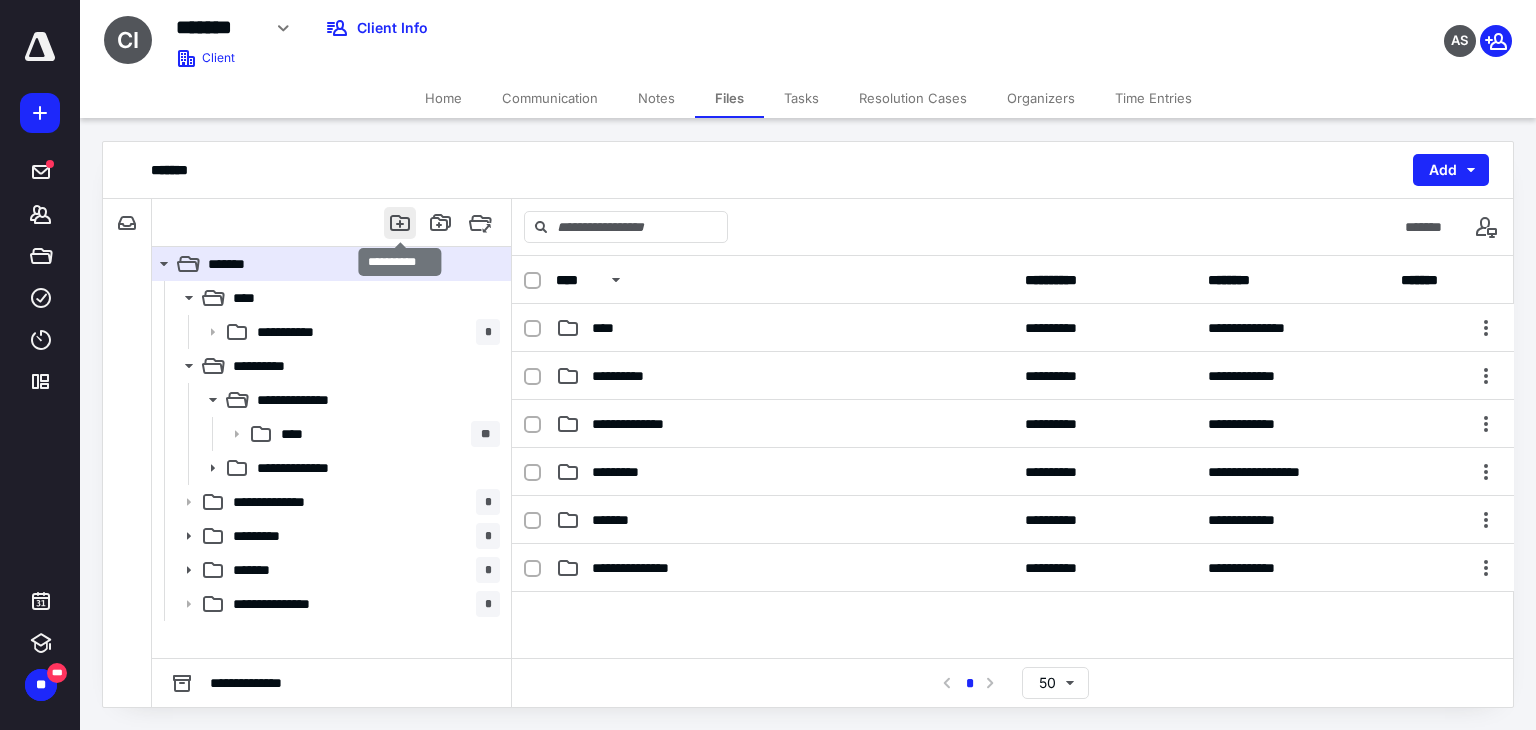 click at bounding box center (400, 223) 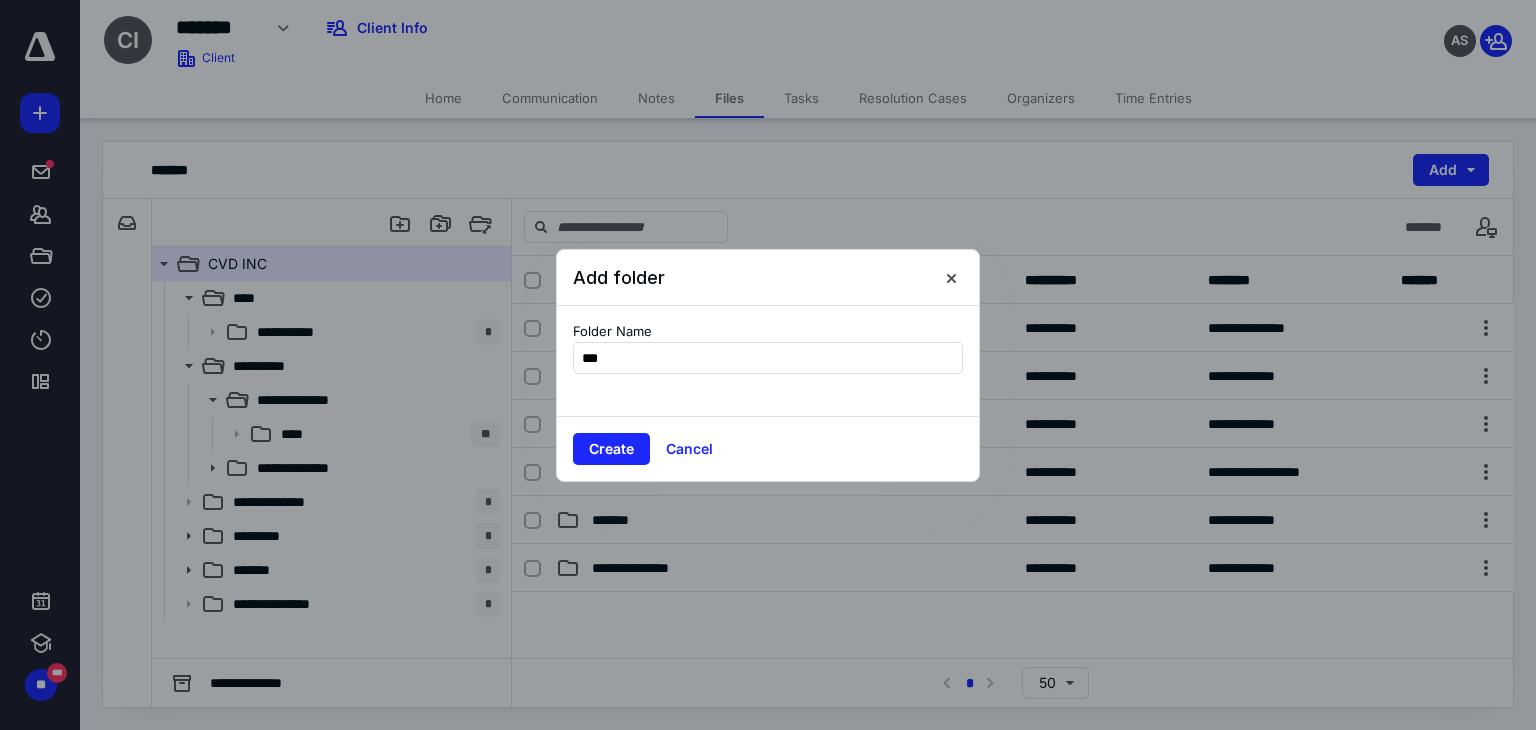 type on "****" 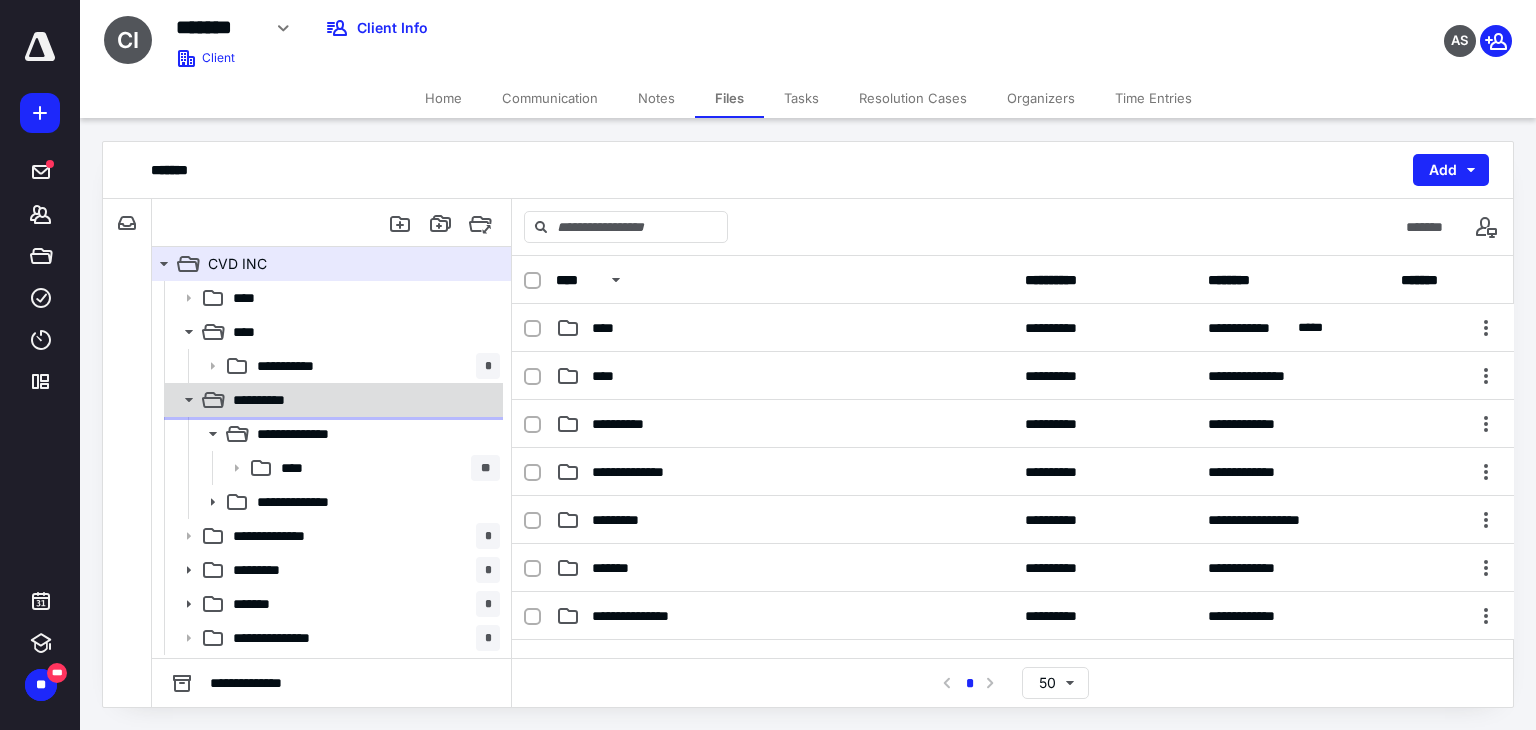 click on "**********" at bounding box center [270, 400] 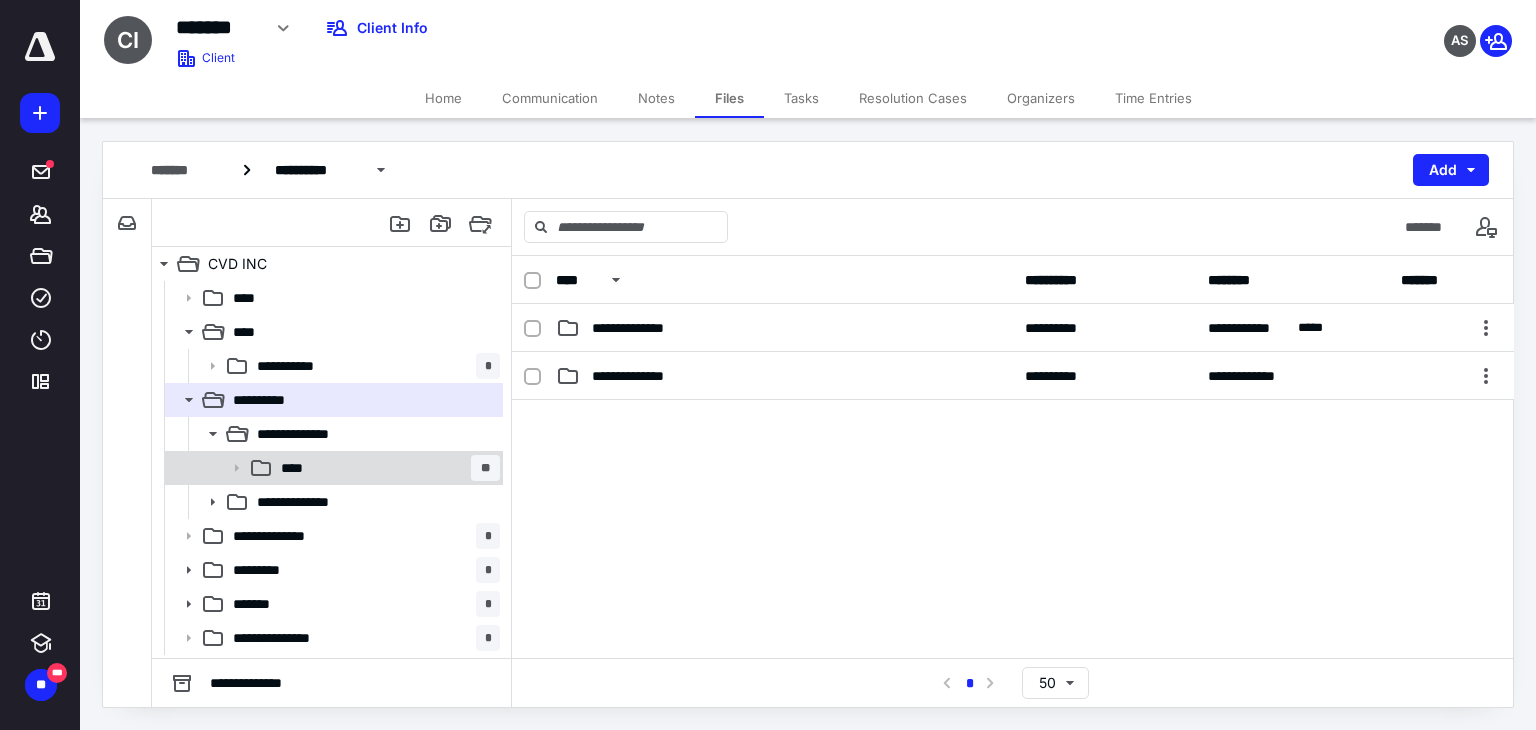 click on "**** **" at bounding box center (386, 468) 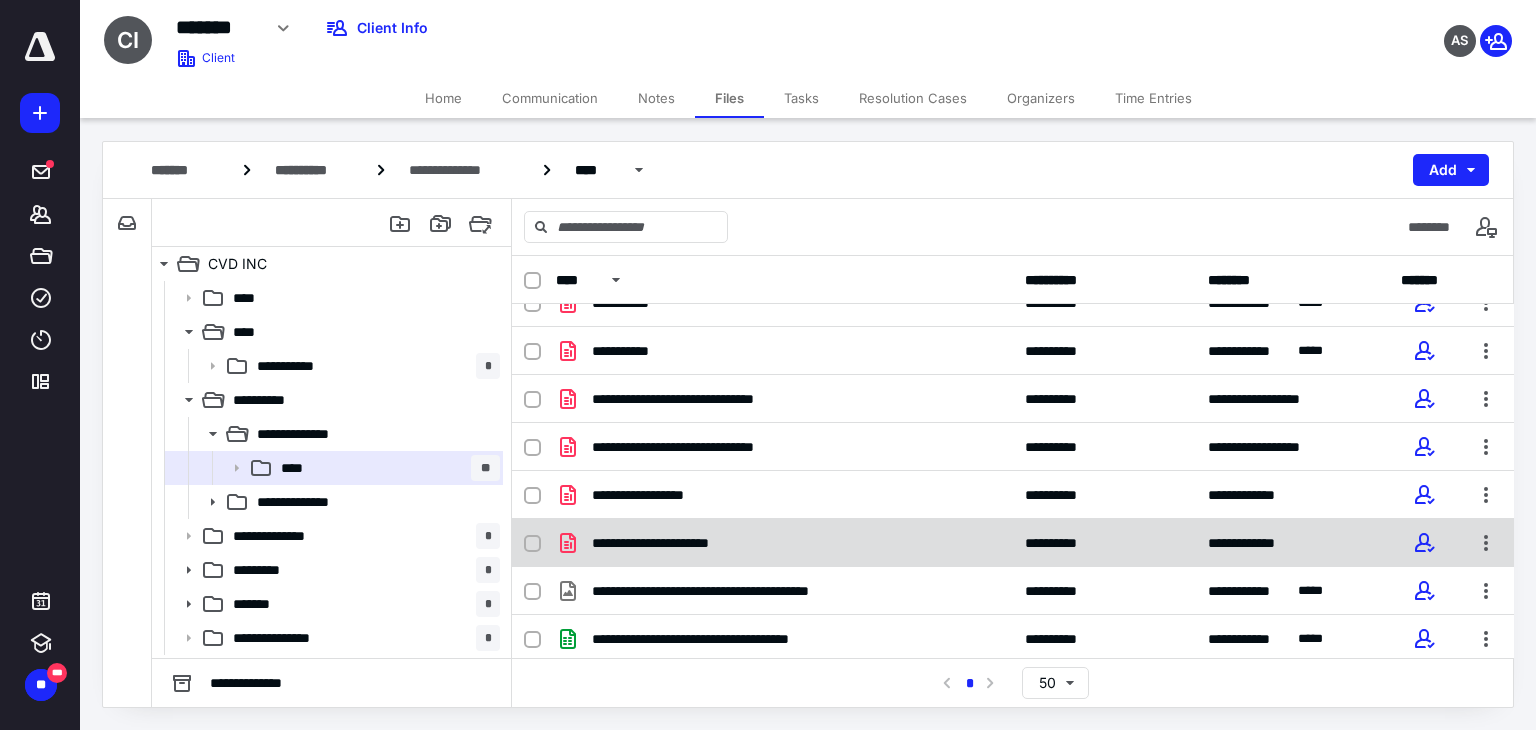 scroll, scrollTop: 506, scrollLeft: 0, axis: vertical 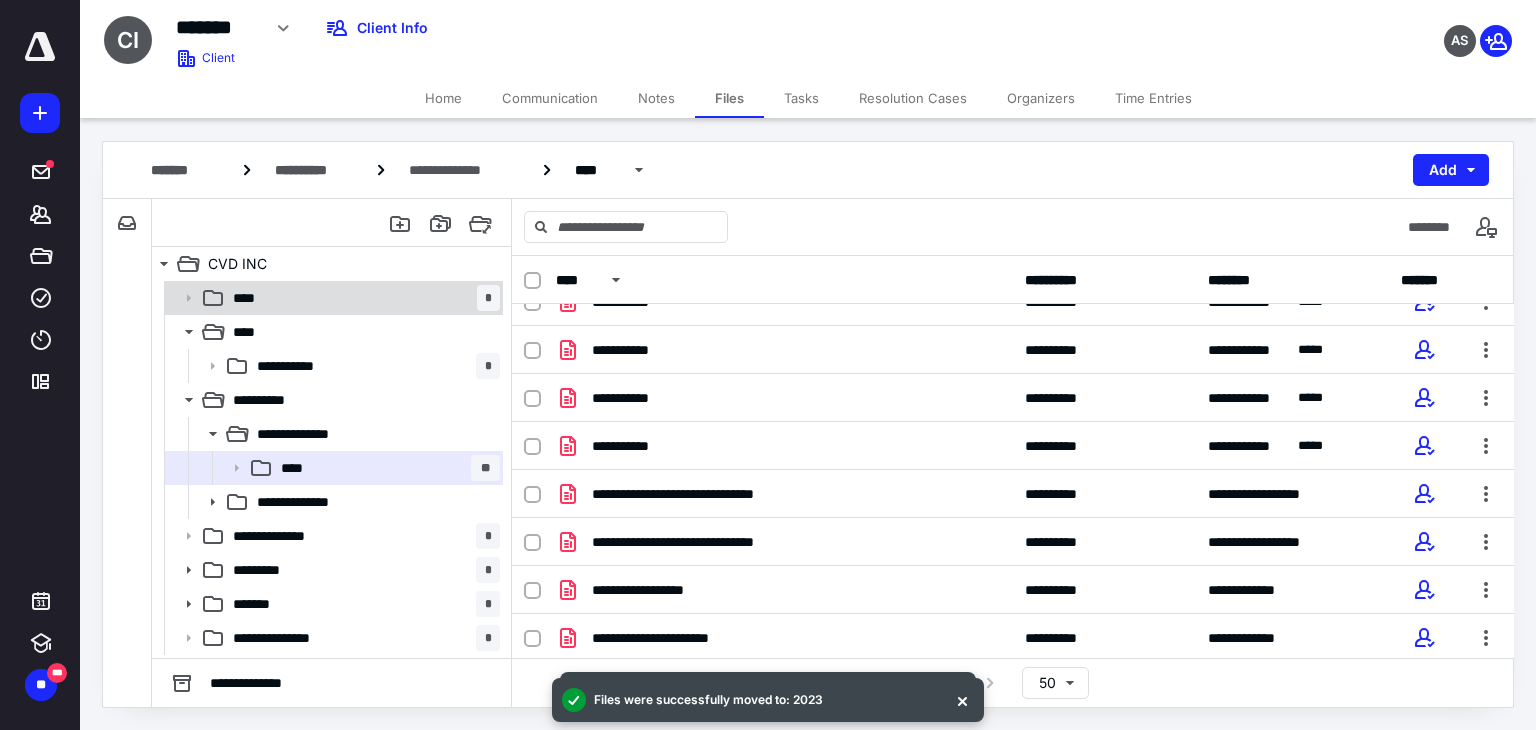 click on "**** *" at bounding box center (362, 298) 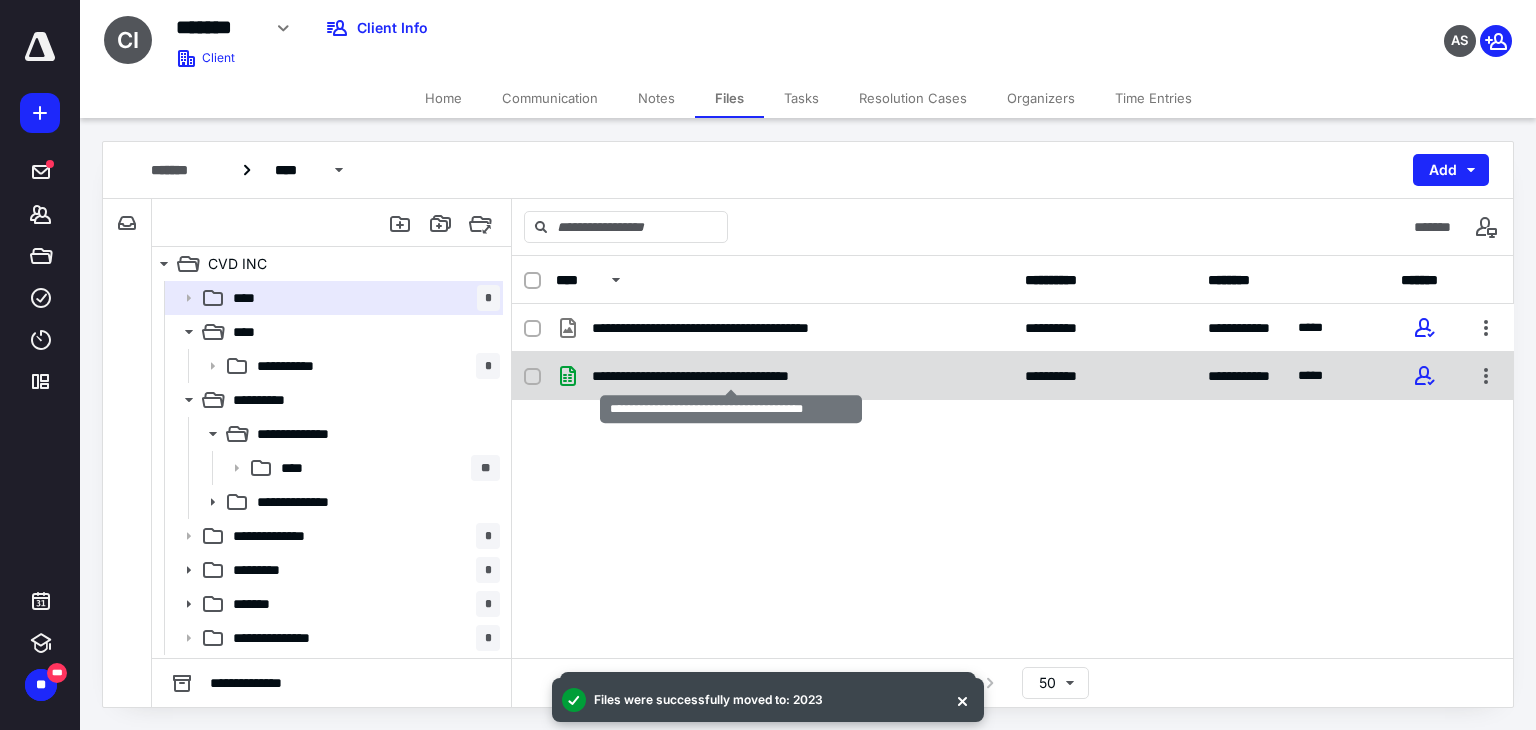 click on "**********" at bounding box center (731, 376) 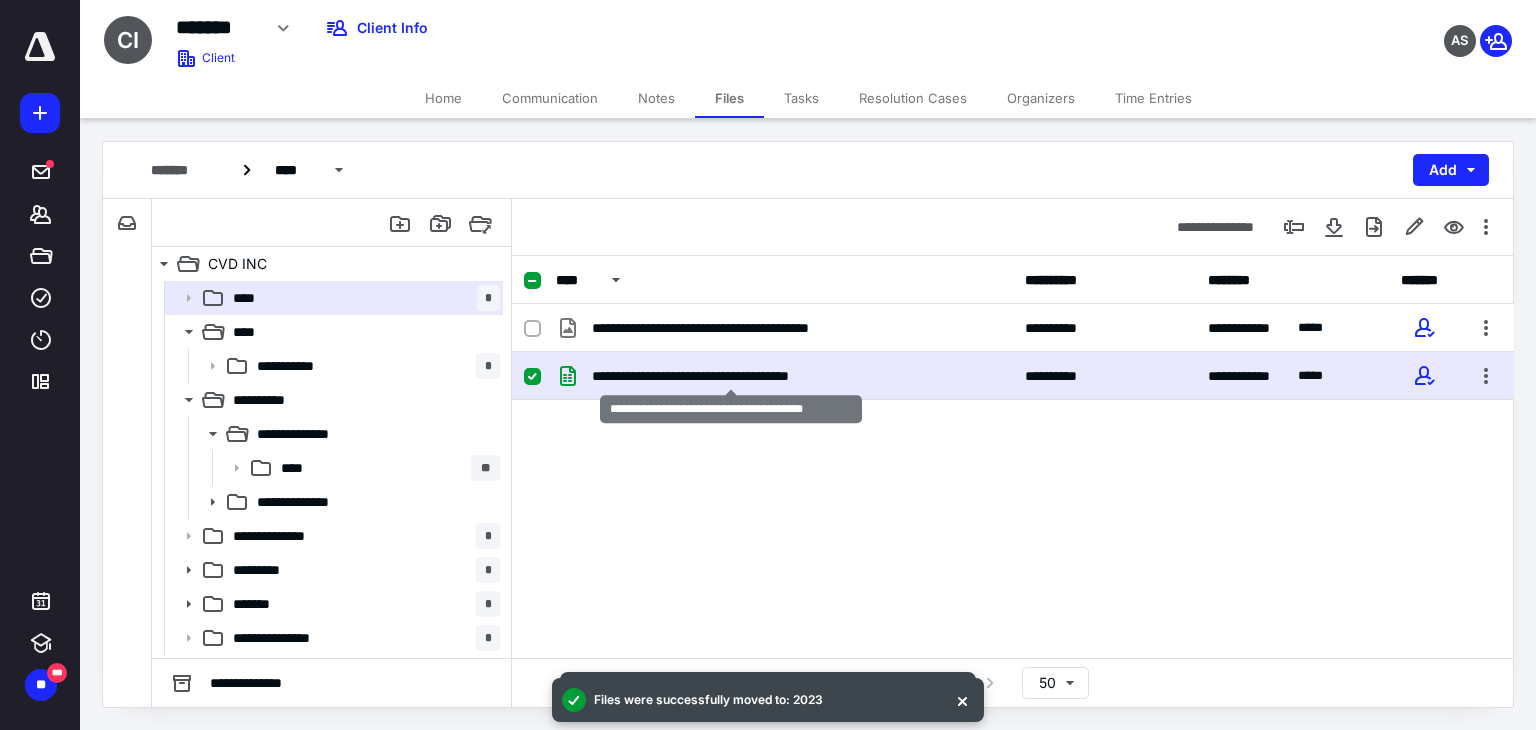click on "**********" at bounding box center (731, 376) 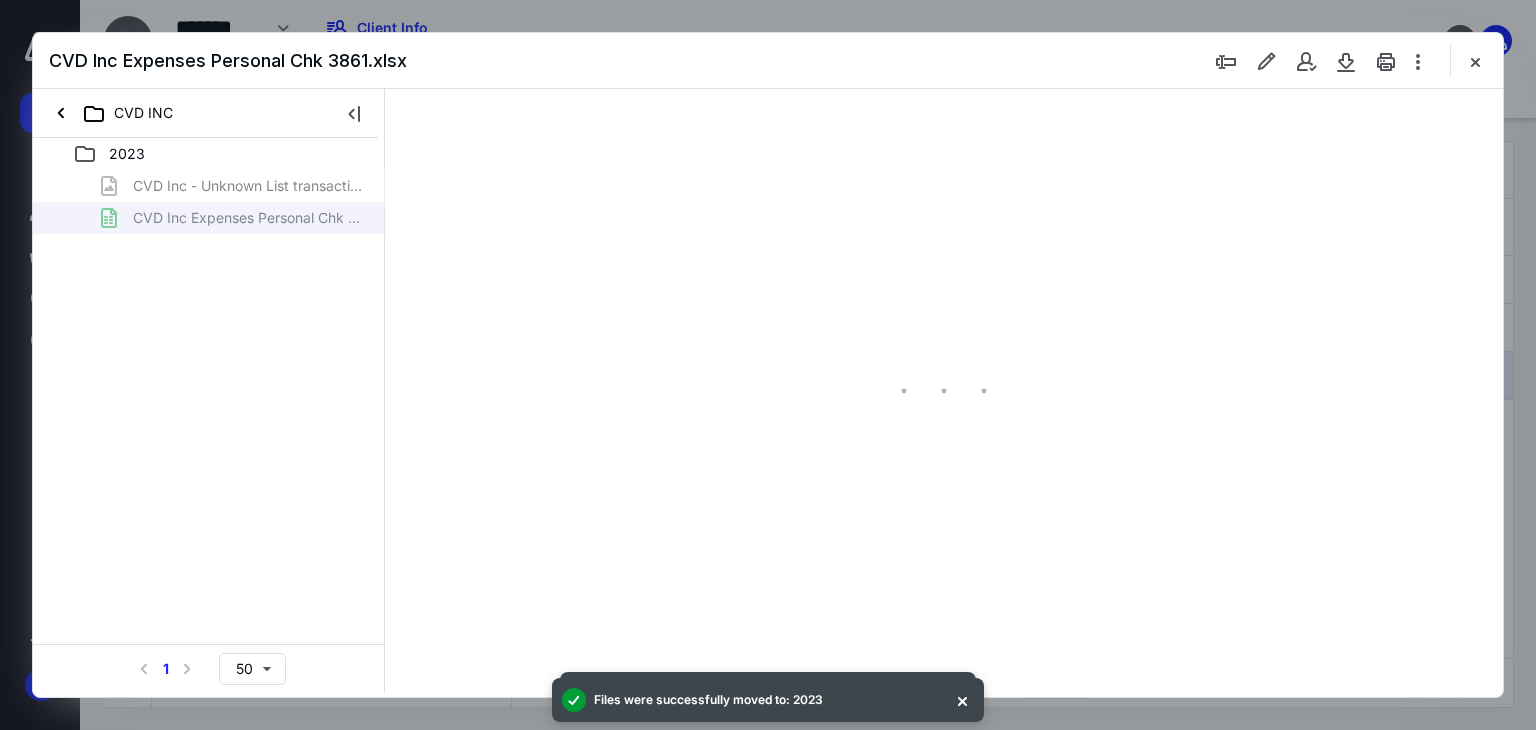 scroll, scrollTop: 0, scrollLeft: 0, axis: both 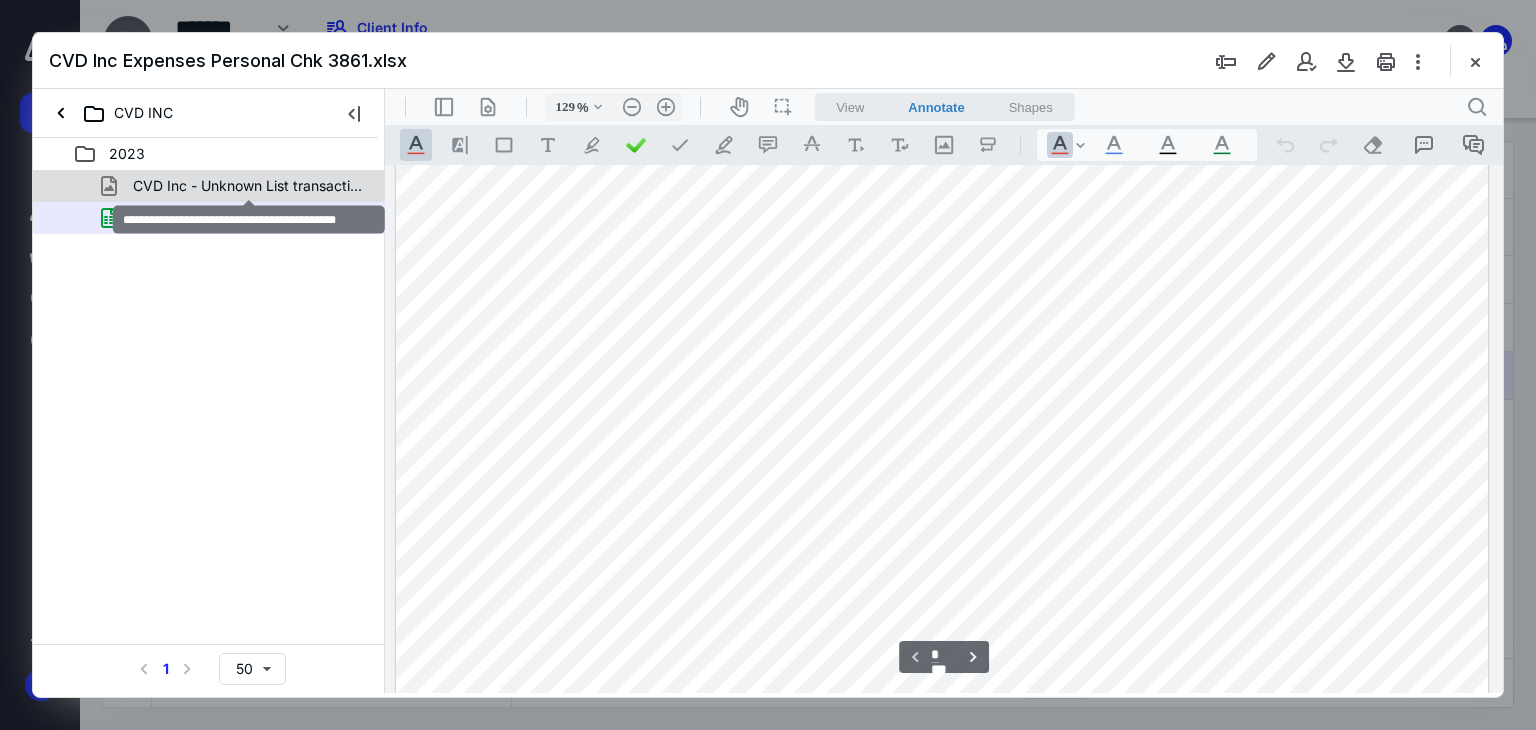 click on "CVD Inc - Unknown List transaction 2023.tif" at bounding box center (249, 186) 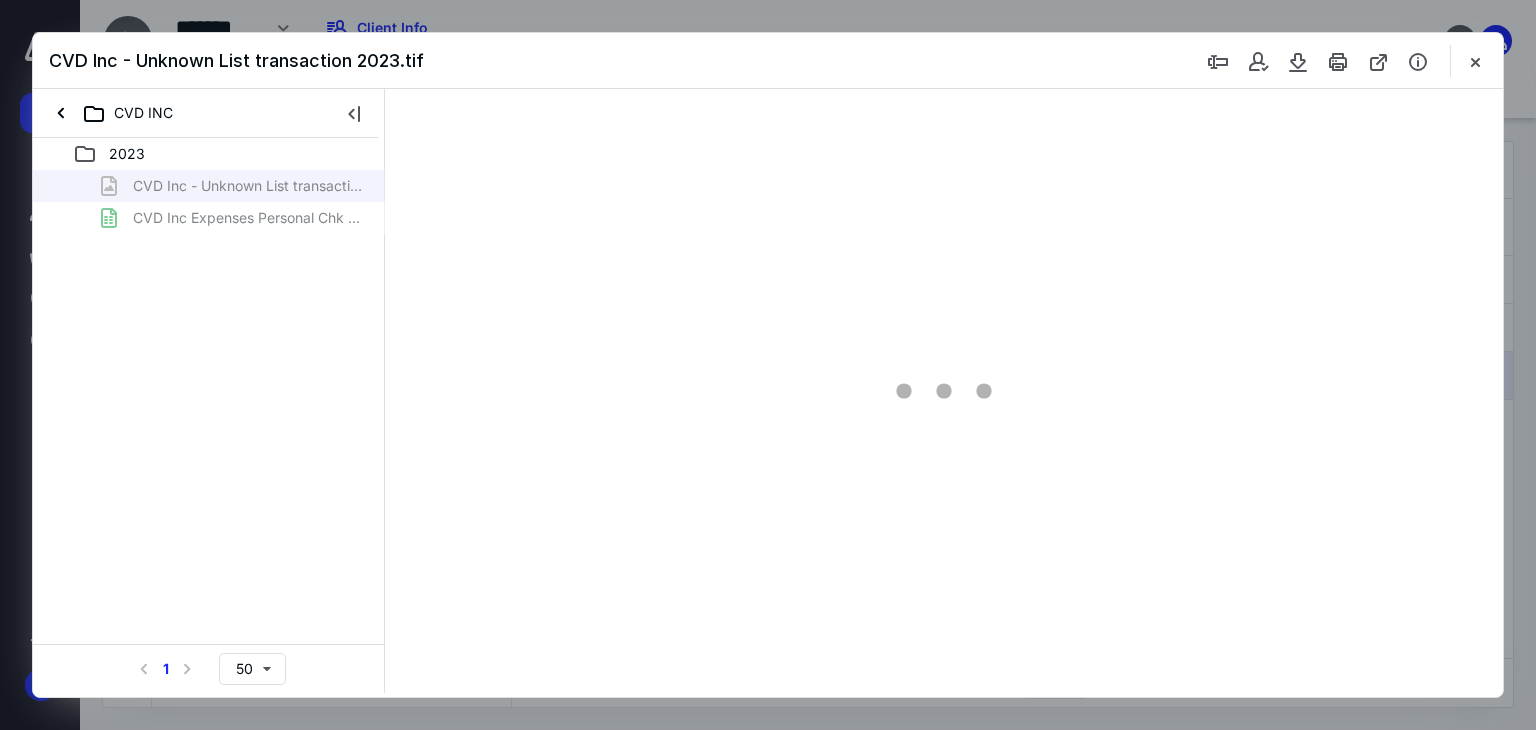 type on "179" 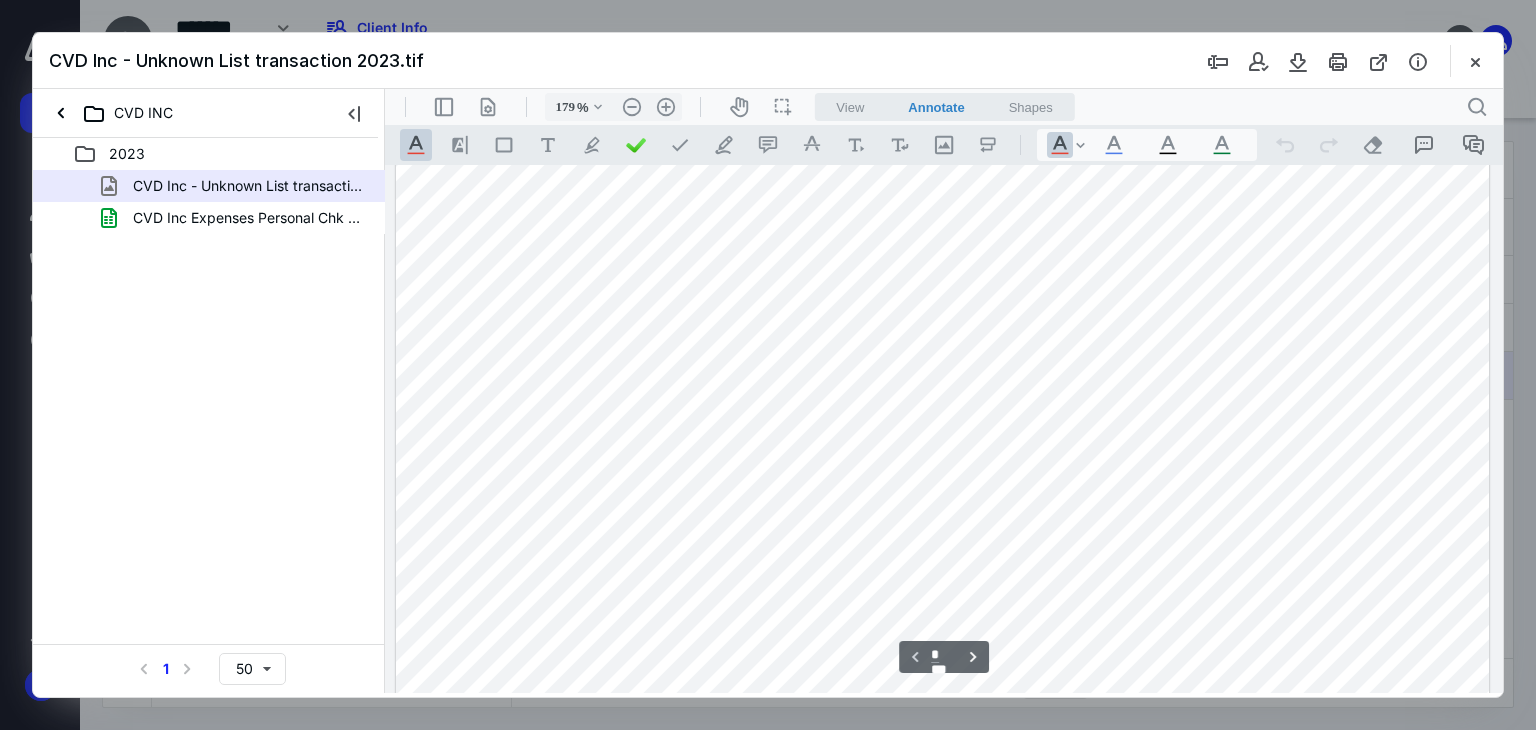scroll, scrollTop: 1183, scrollLeft: 0, axis: vertical 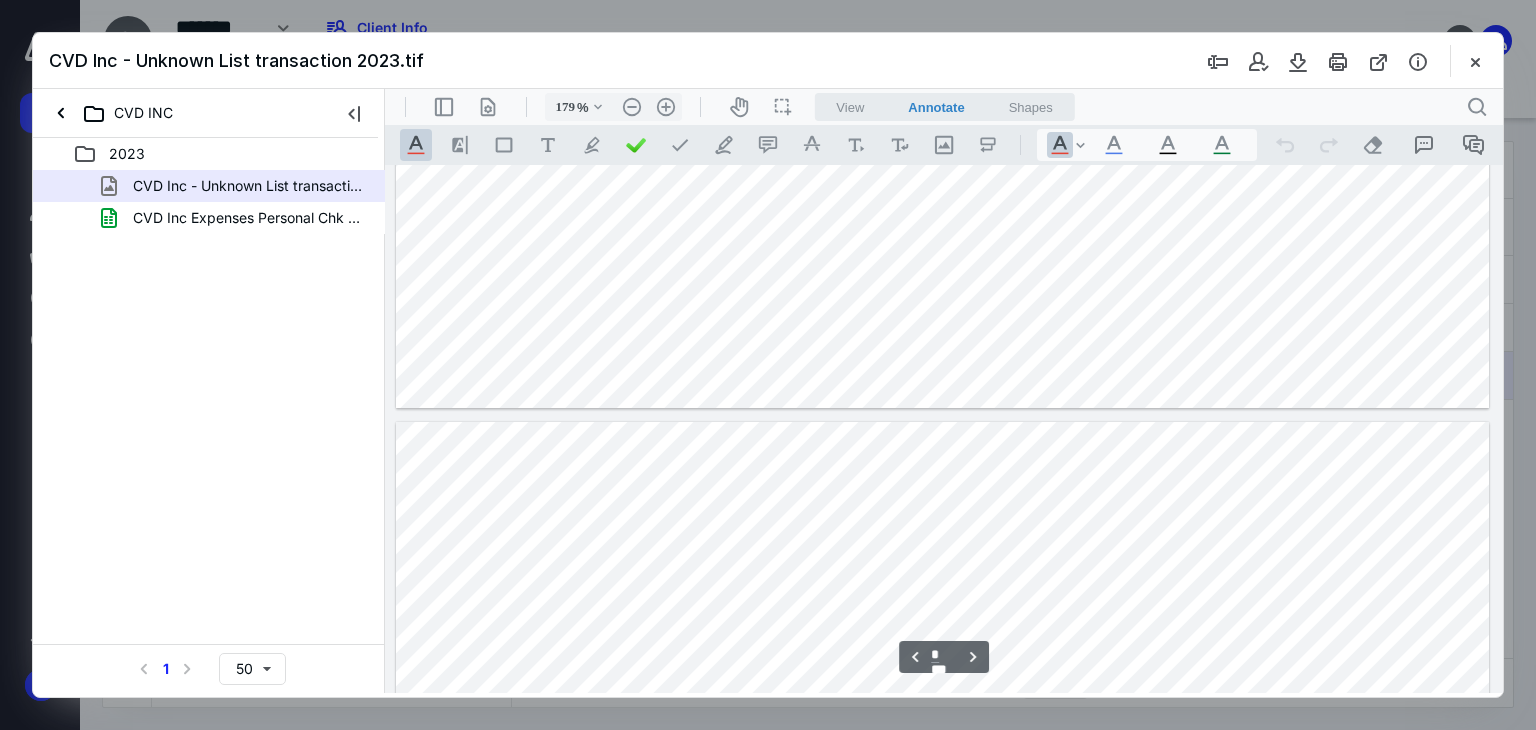 type on "*" 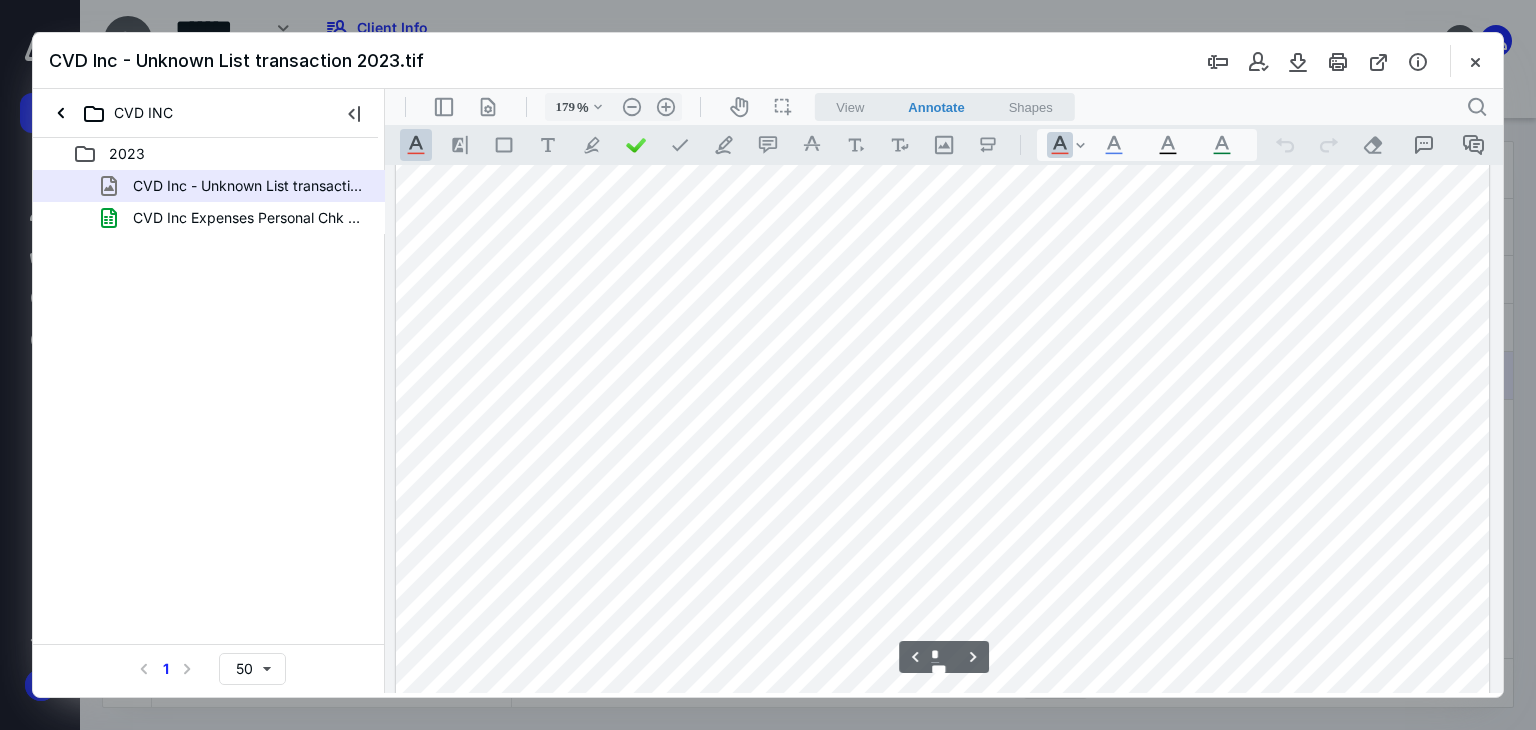 scroll, scrollTop: 6583, scrollLeft: 0, axis: vertical 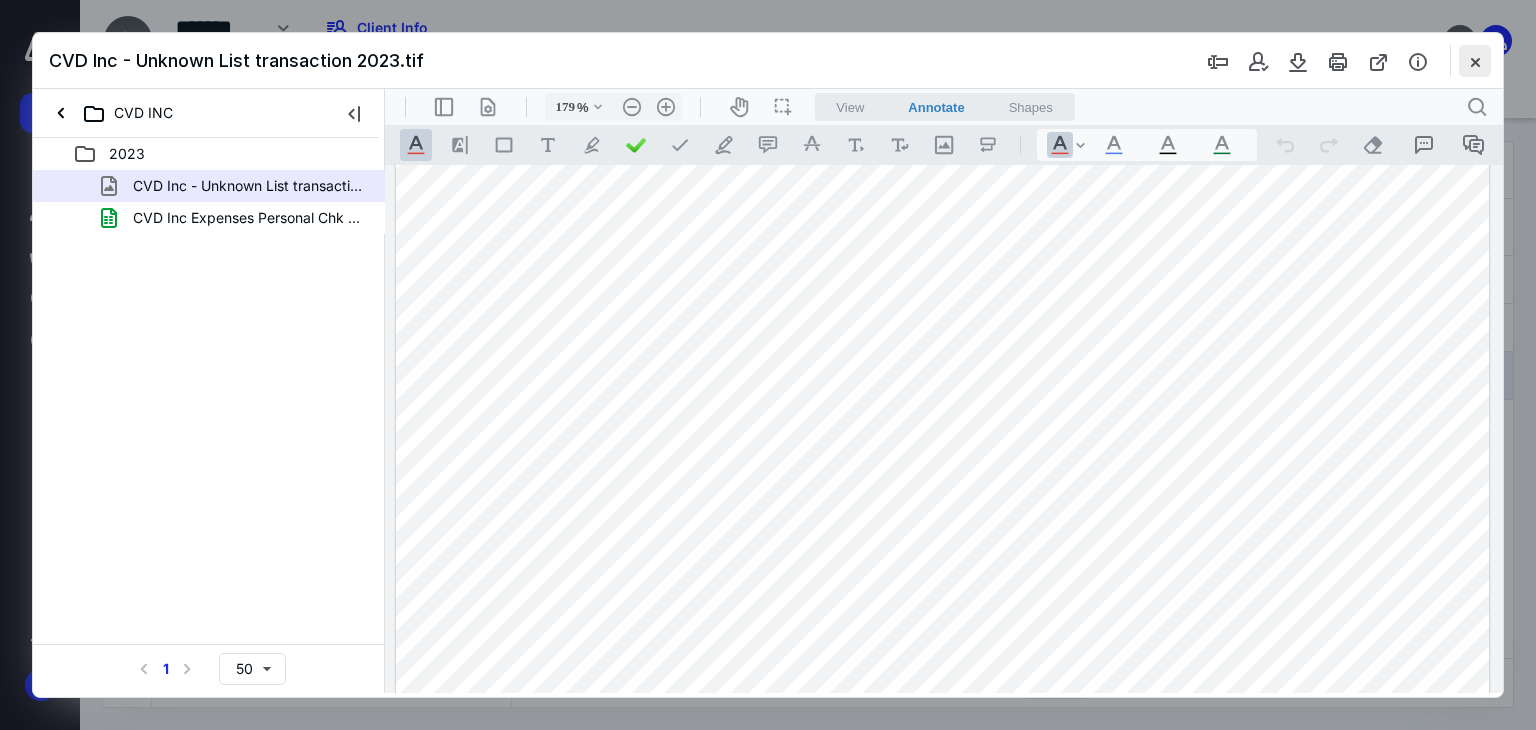 click at bounding box center (1475, 61) 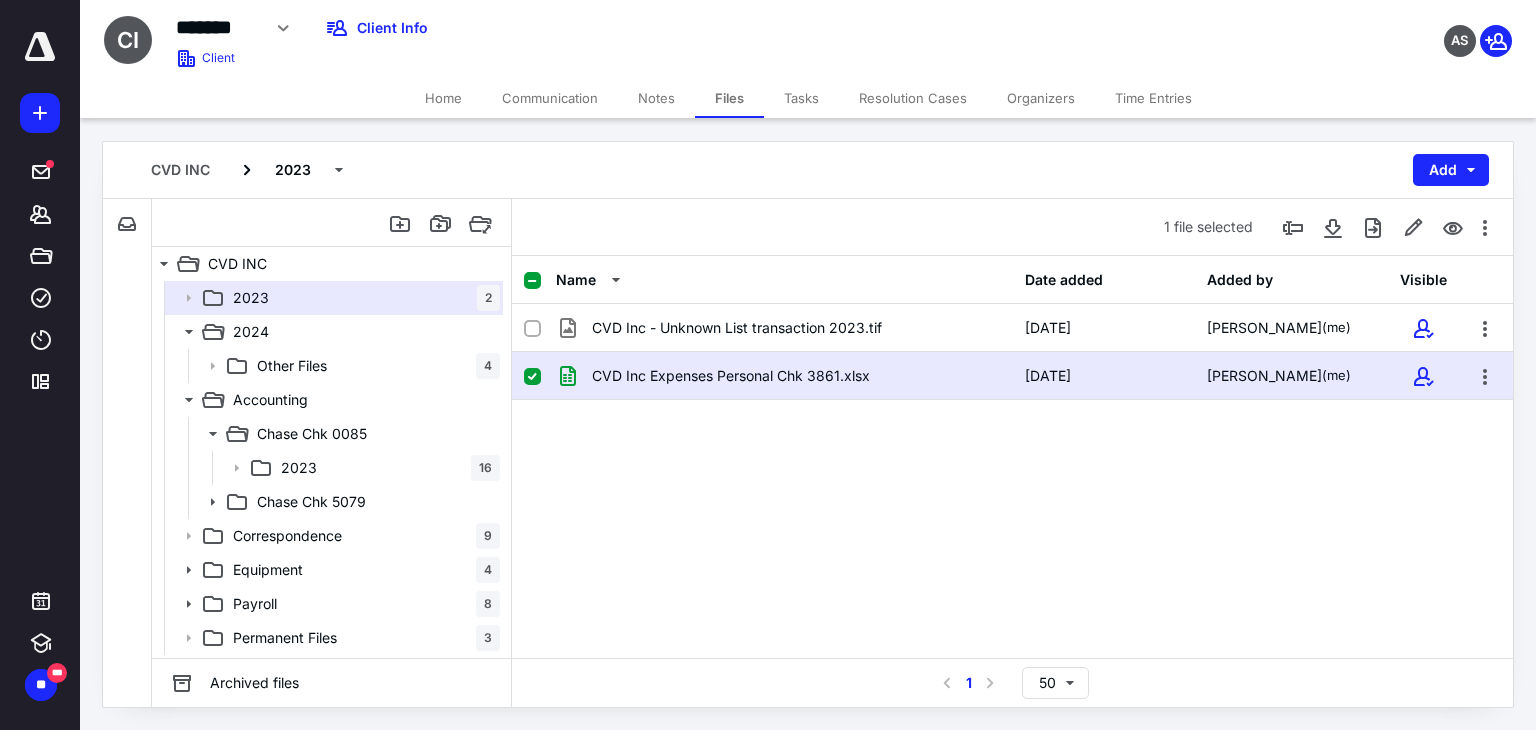 click on "Home" at bounding box center [443, 98] 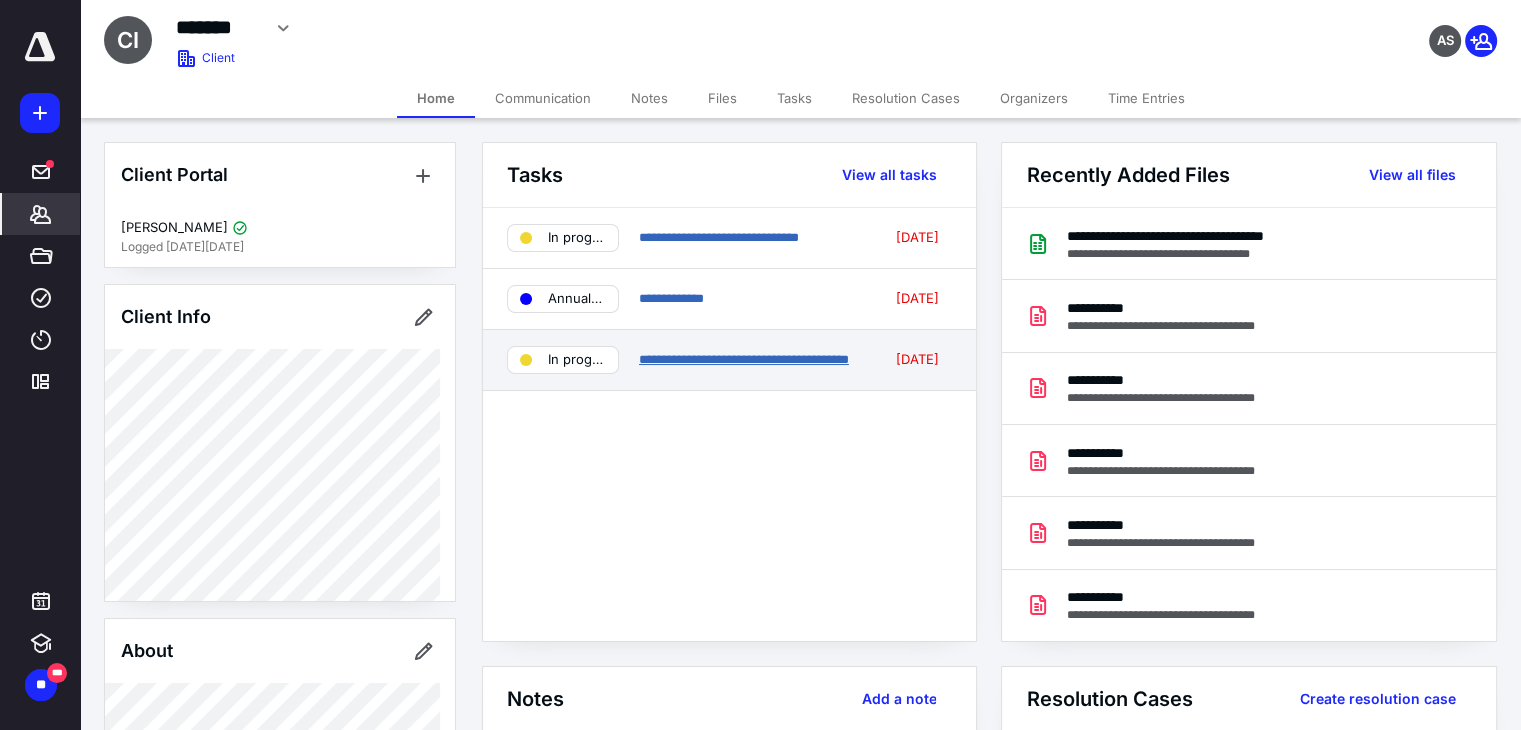 click on "**********" at bounding box center [744, 359] 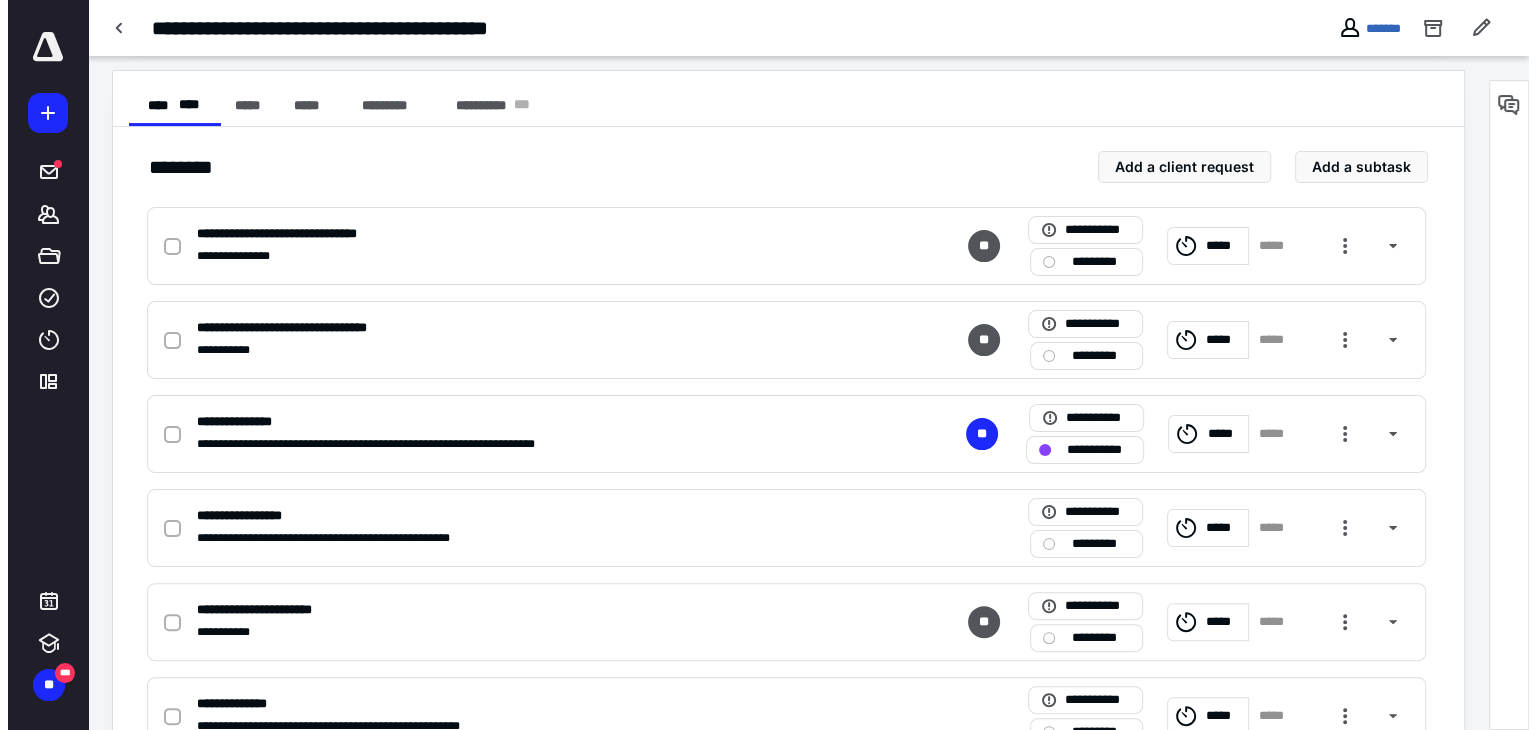 scroll, scrollTop: 400, scrollLeft: 0, axis: vertical 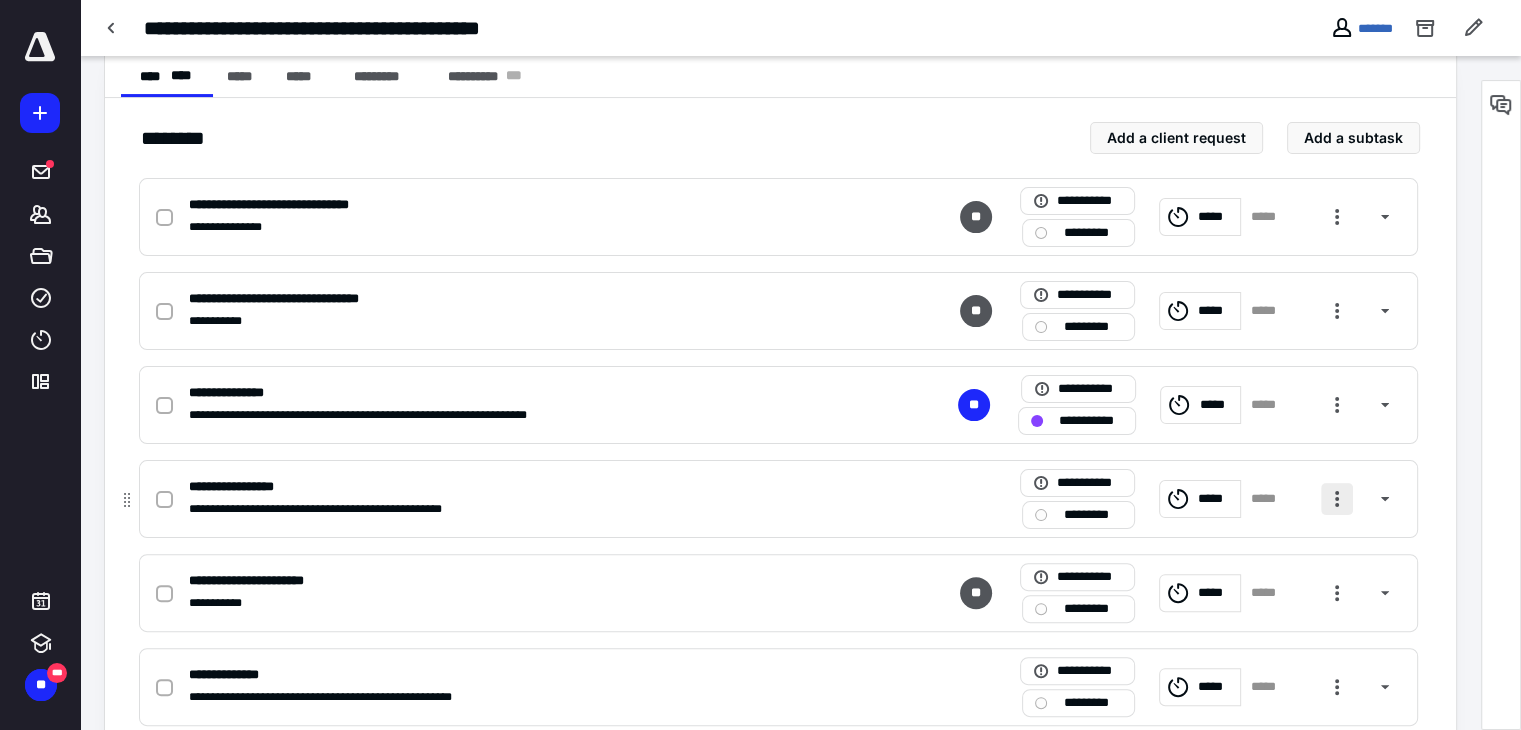 click at bounding box center (1337, 499) 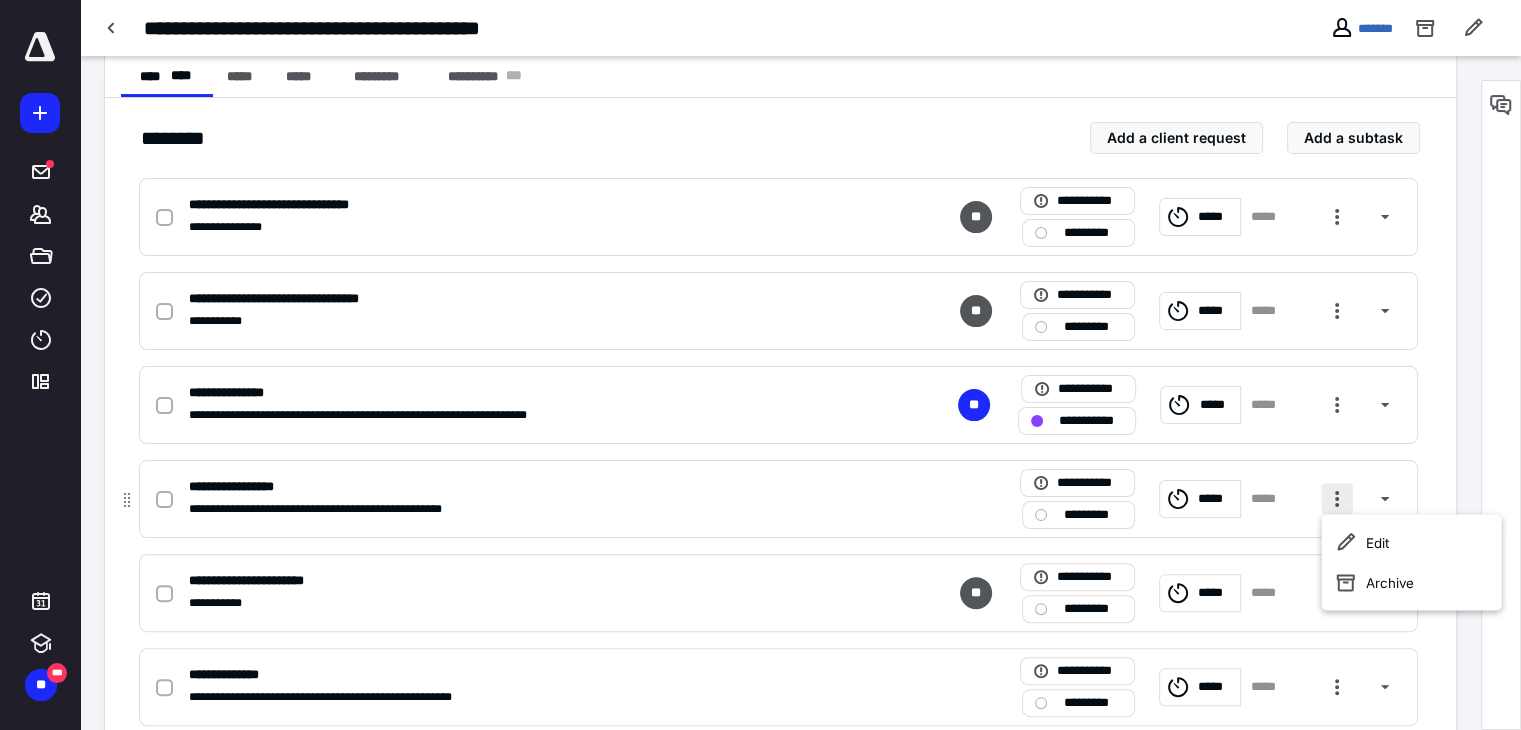 click at bounding box center [1337, 499] 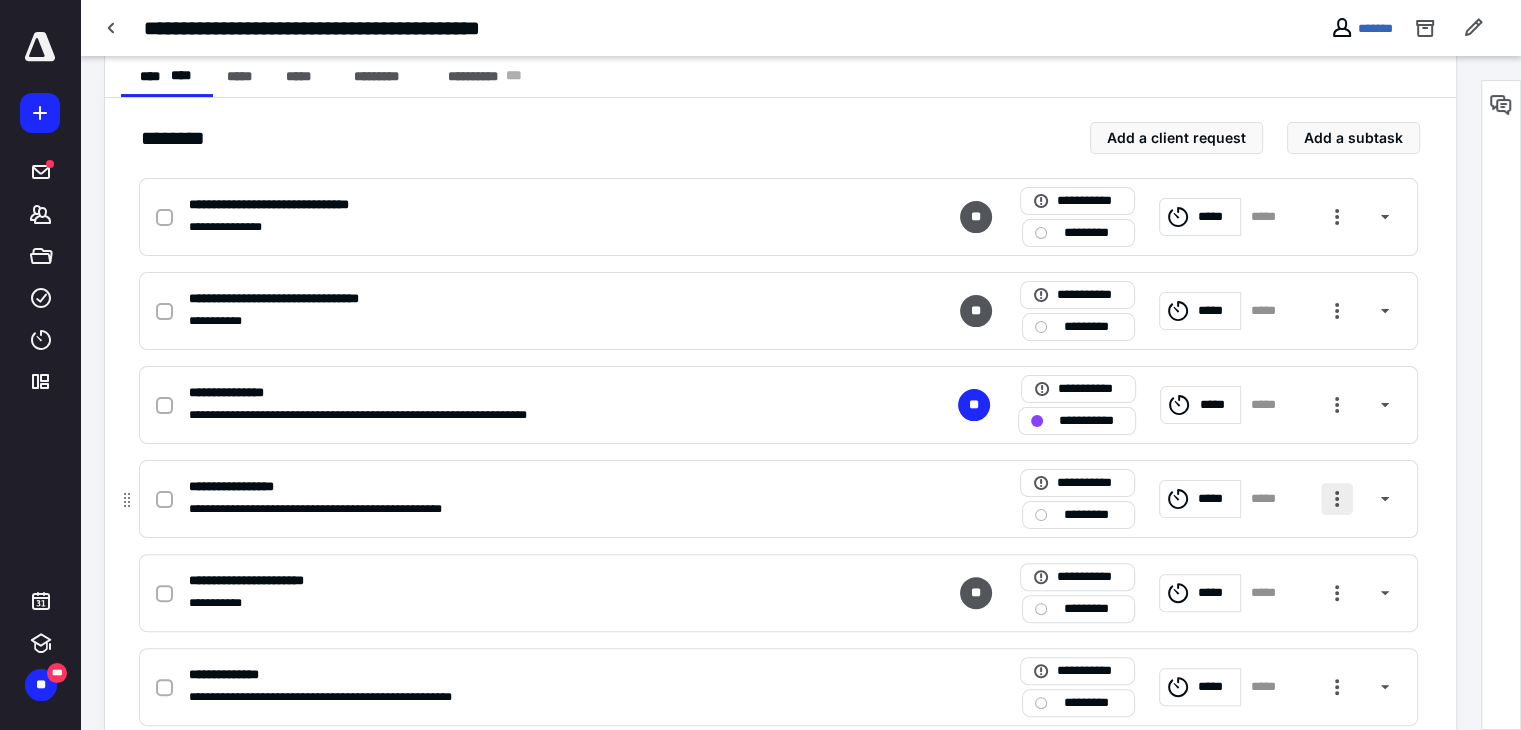 click at bounding box center [1337, 499] 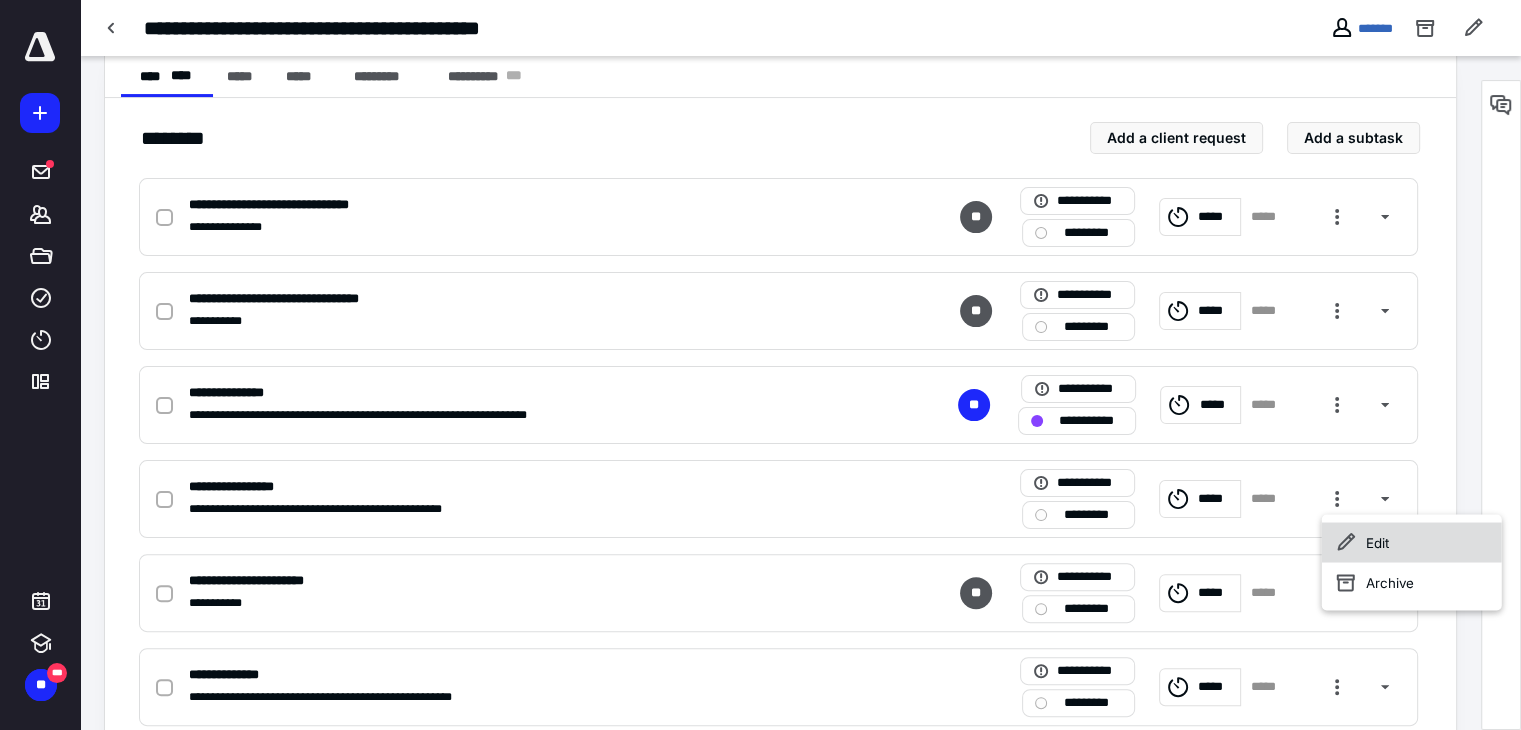 click 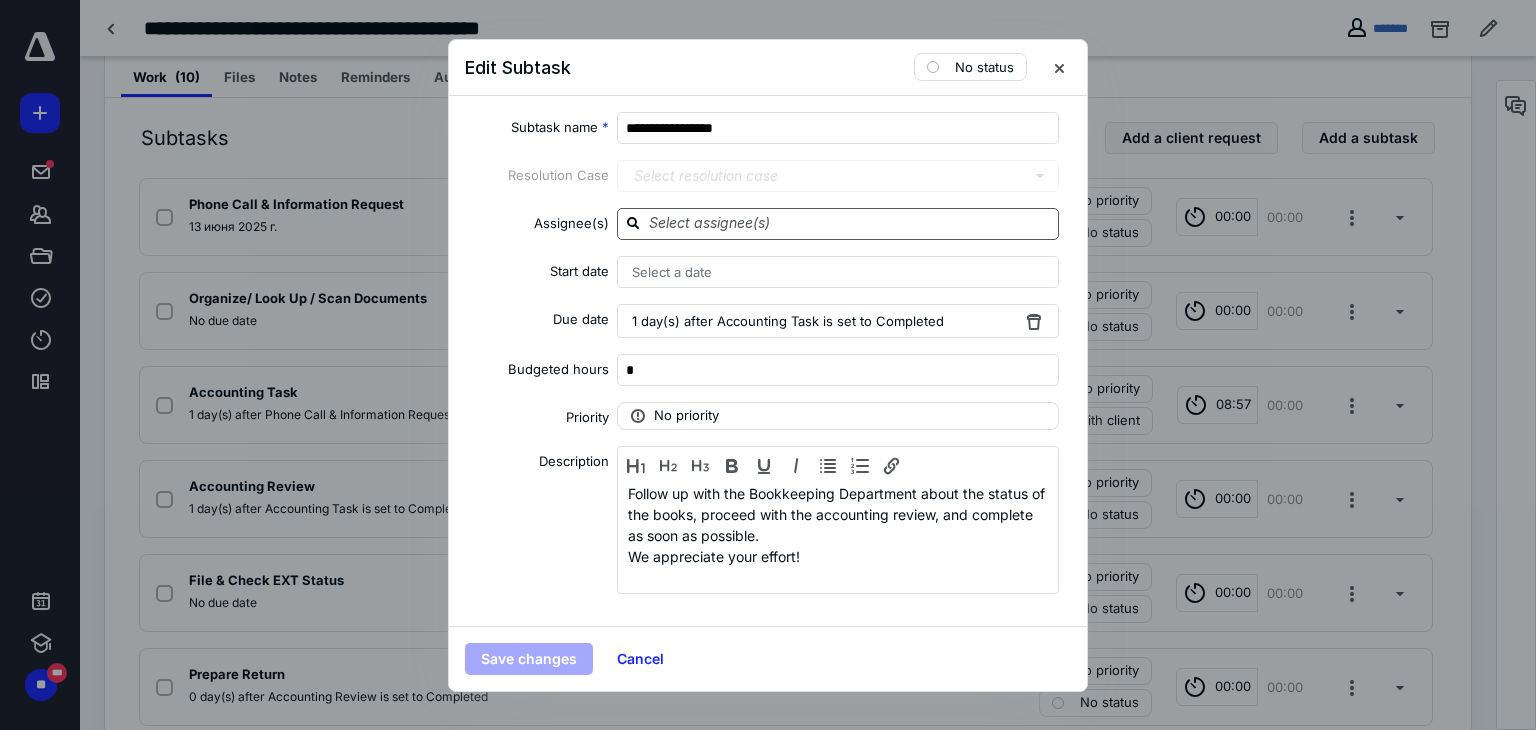 click at bounding box center (850, 223) 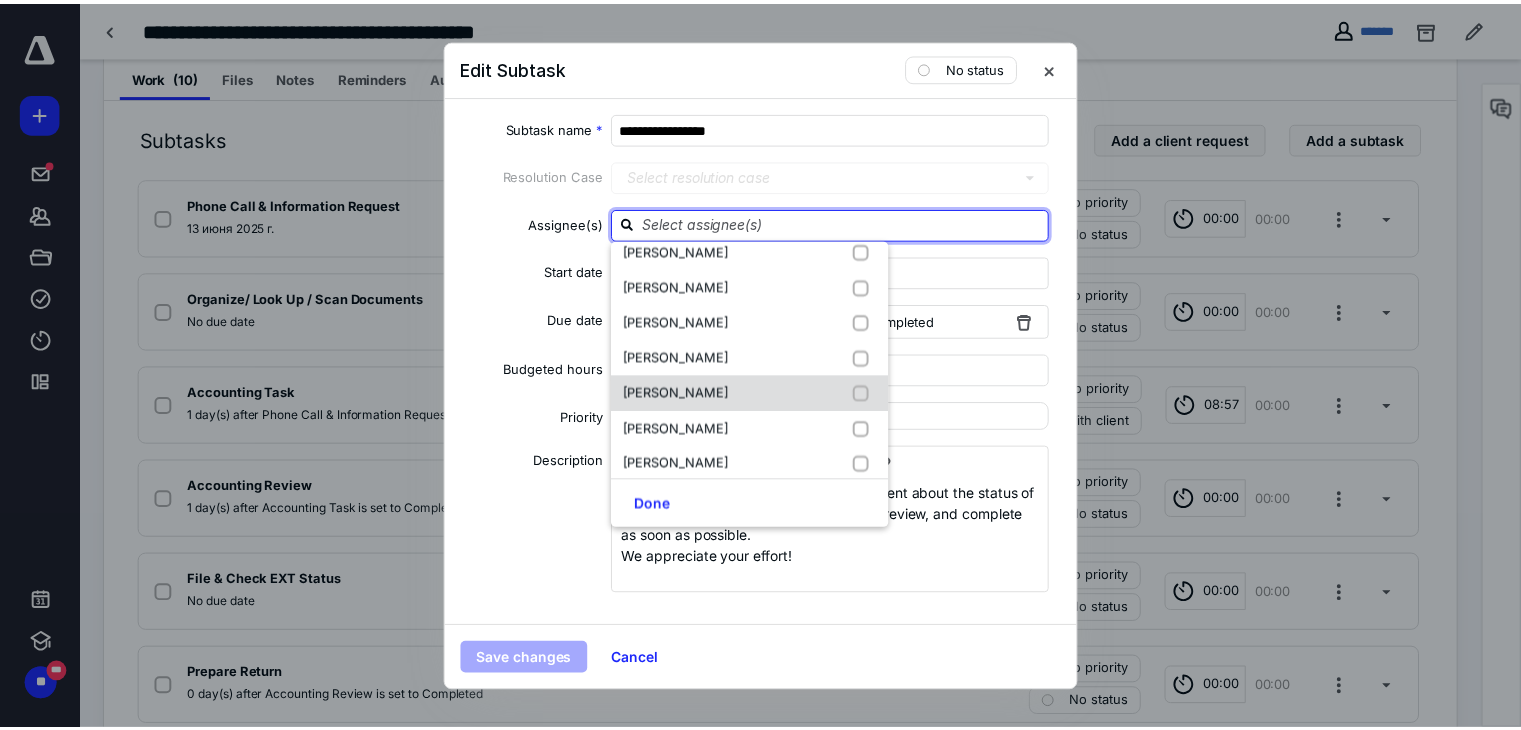 scroll, scrollTop: 132, scrollLeft: 0, axis: vertical 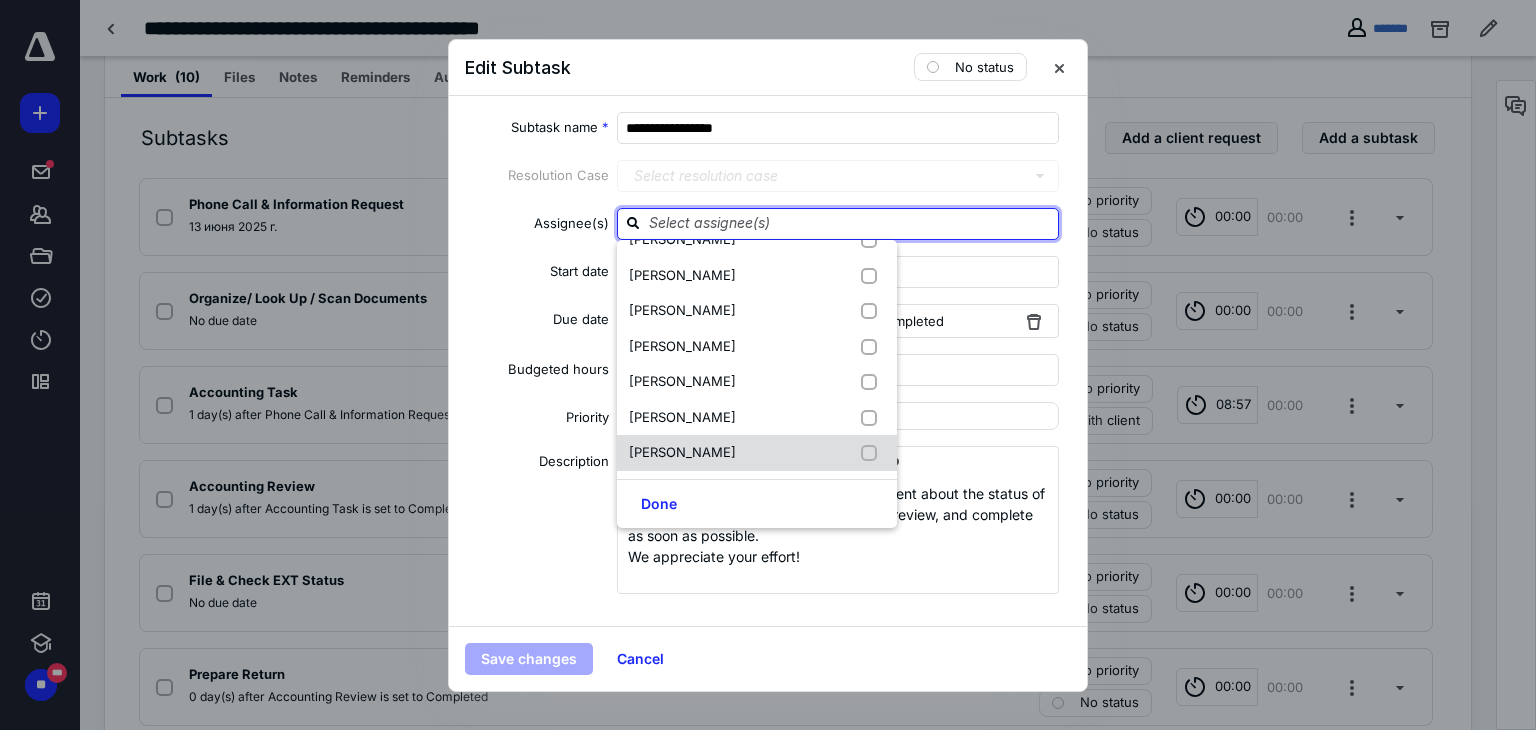 click at bounding box center [873, 453] 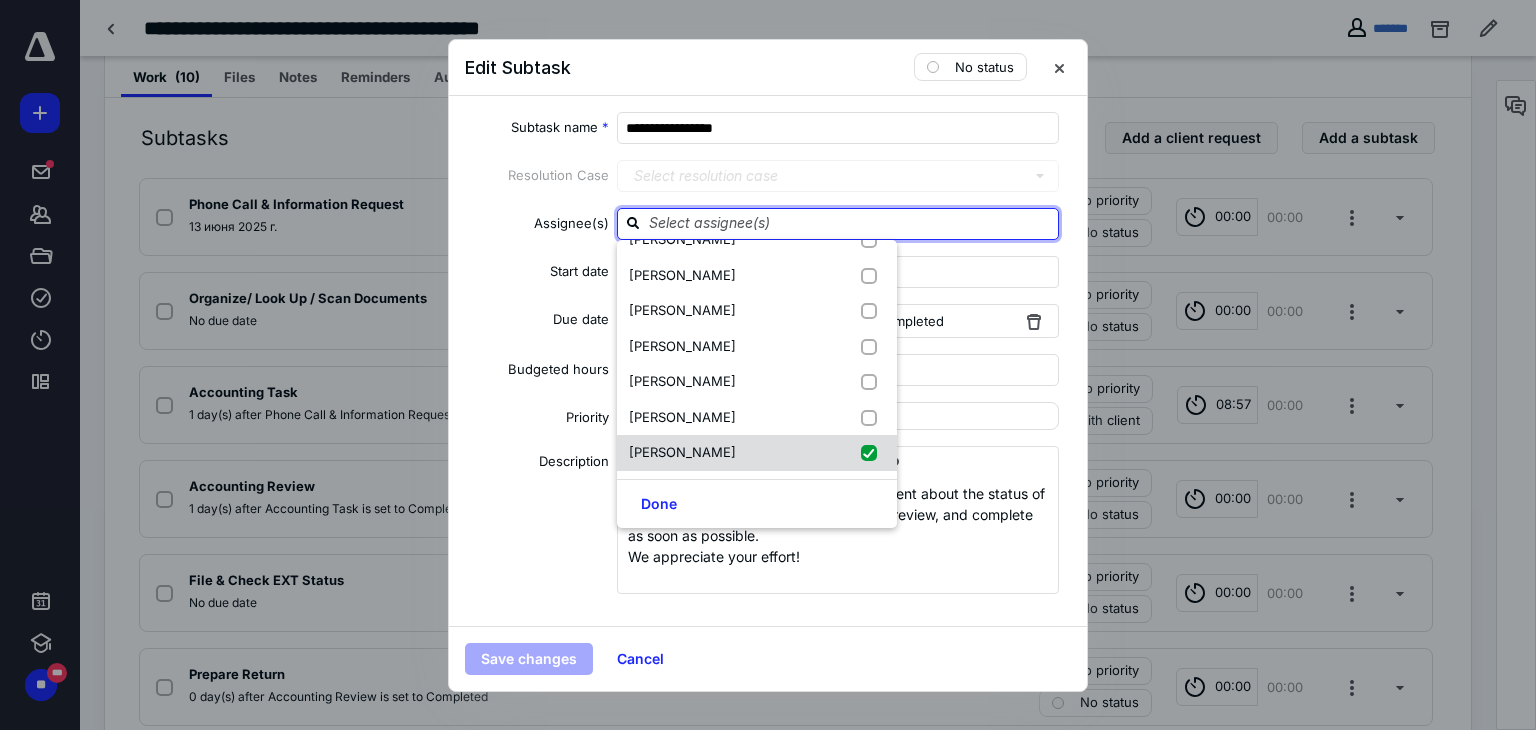 checkbox on "true" 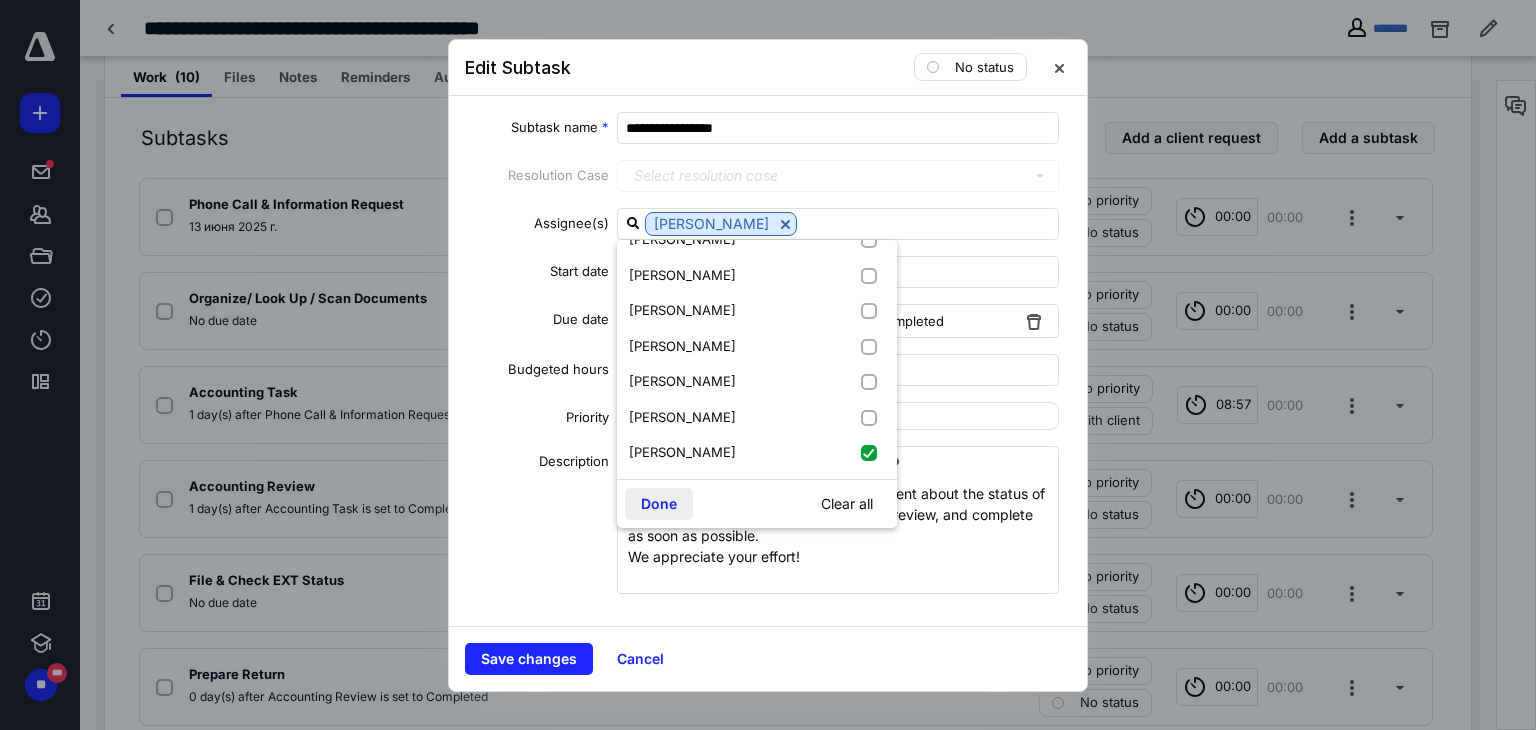 click on "Done" at bounding box center [659, 504] 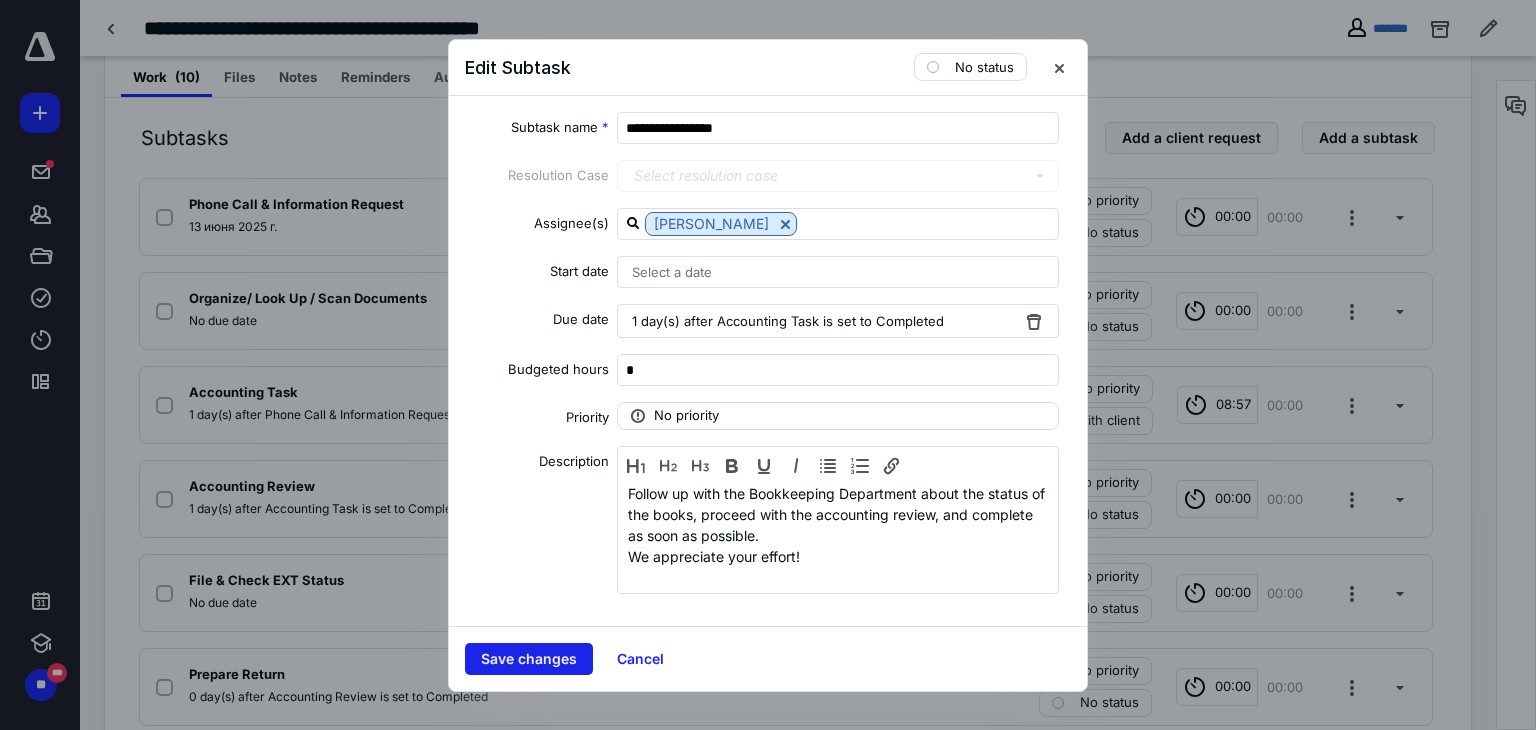 click on "Save changes" at bounding box center [529, 659] 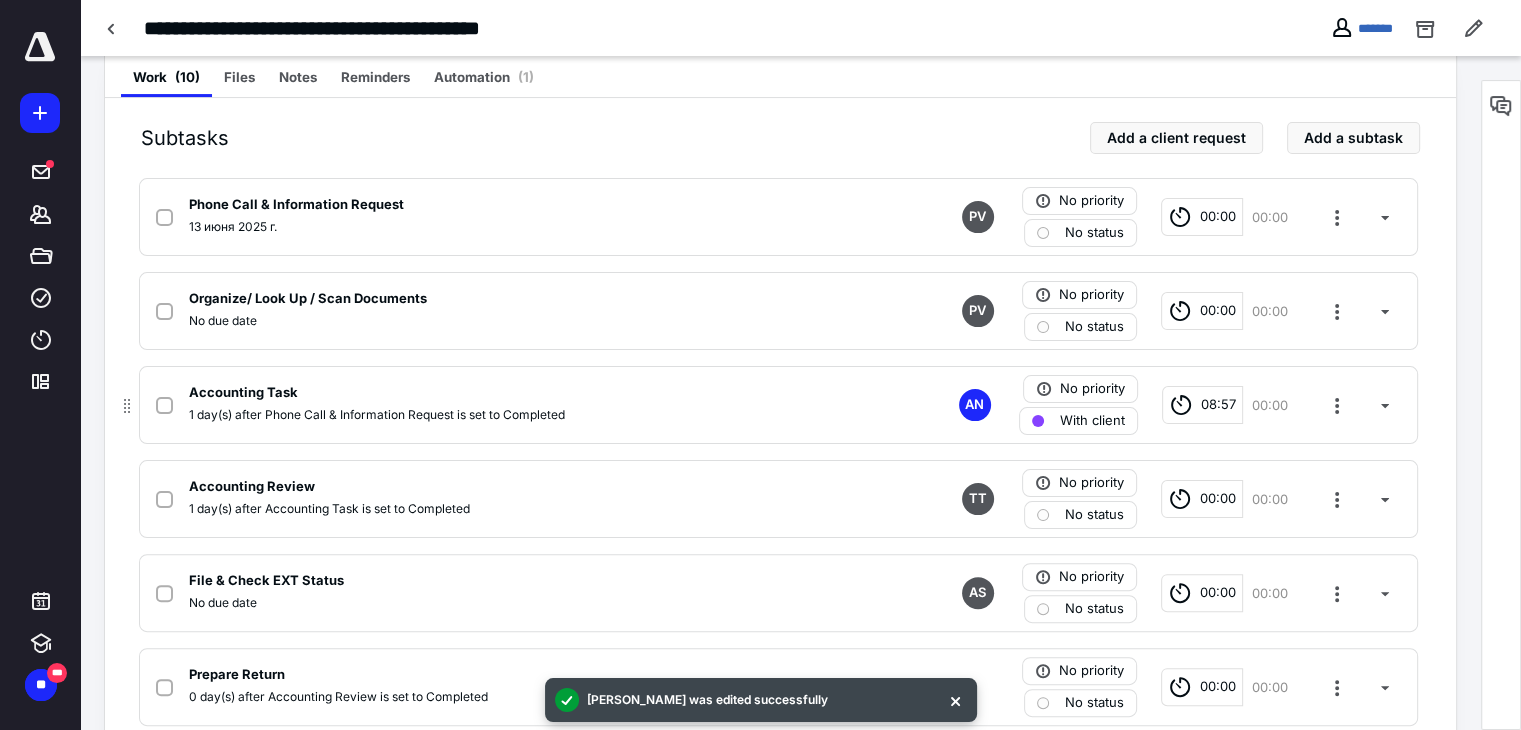 click 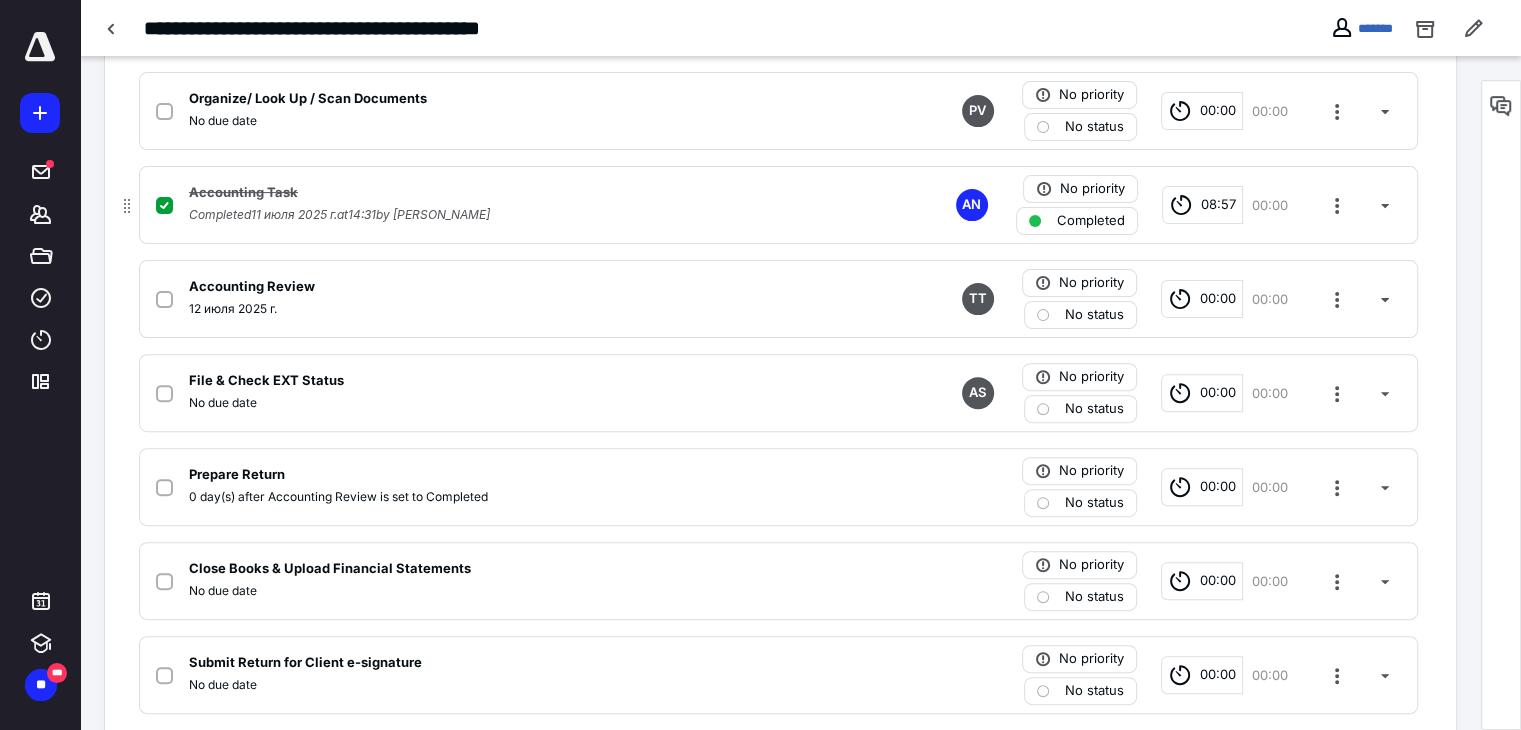 scroll, scrollTop: 200, scrollLeft: 0, axis: vertical 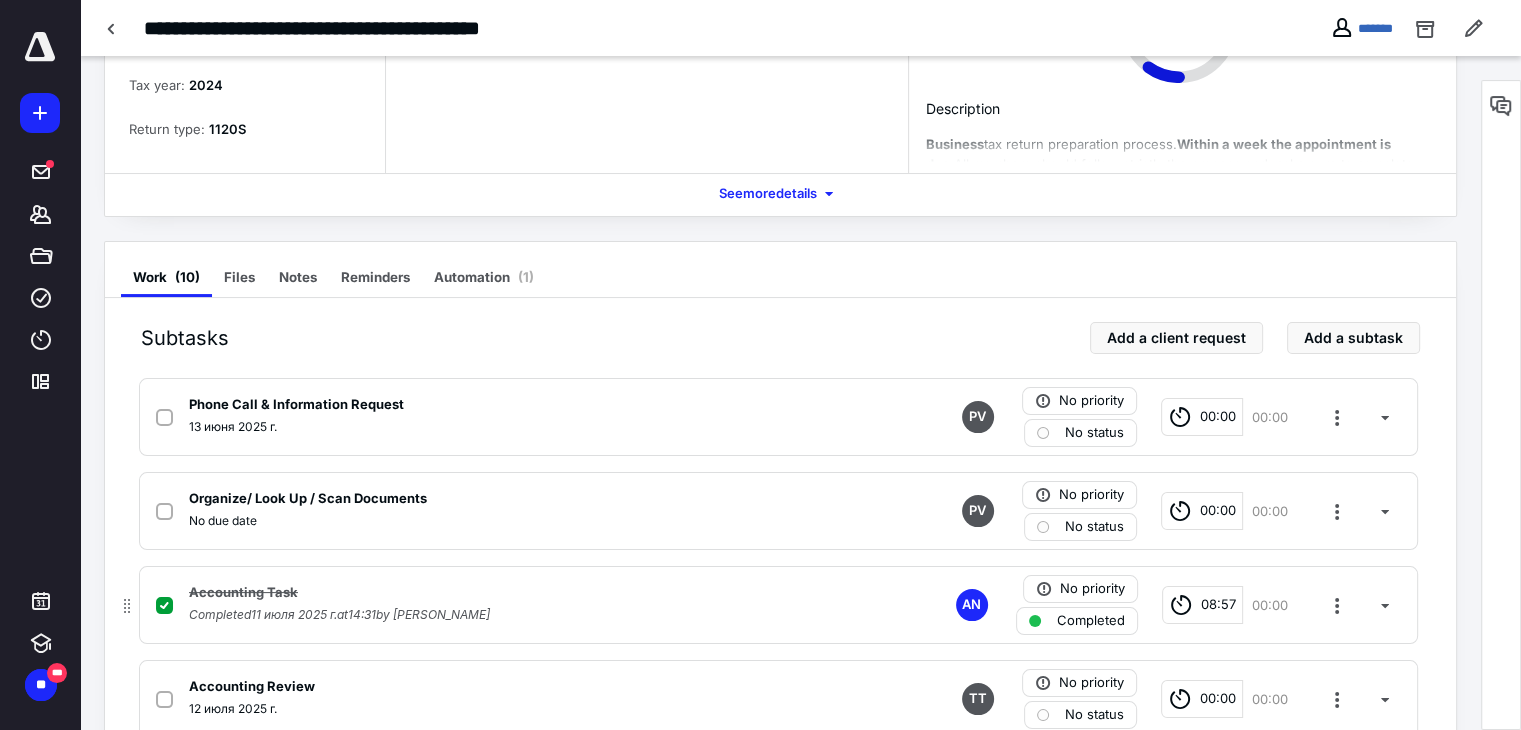 click 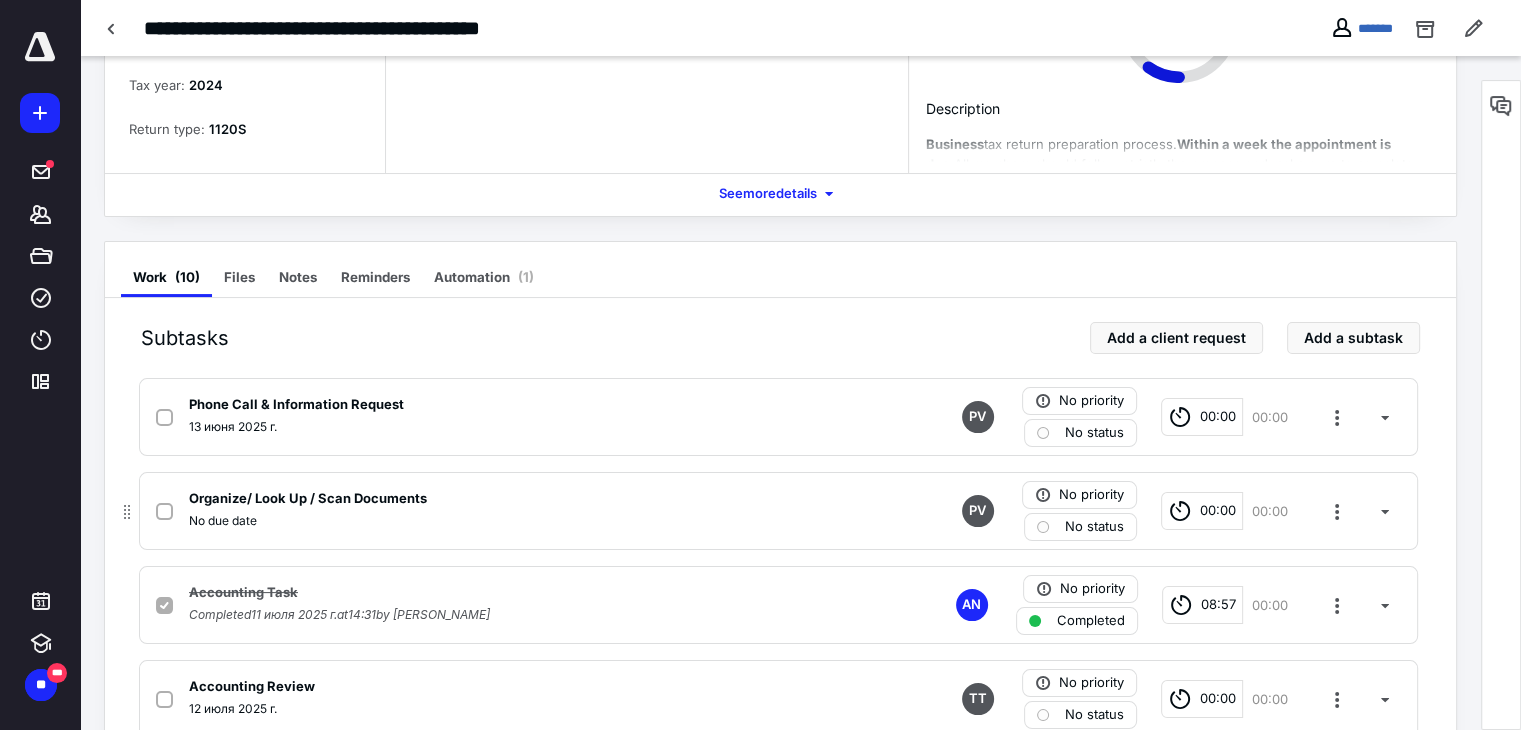 checkbox on "false" 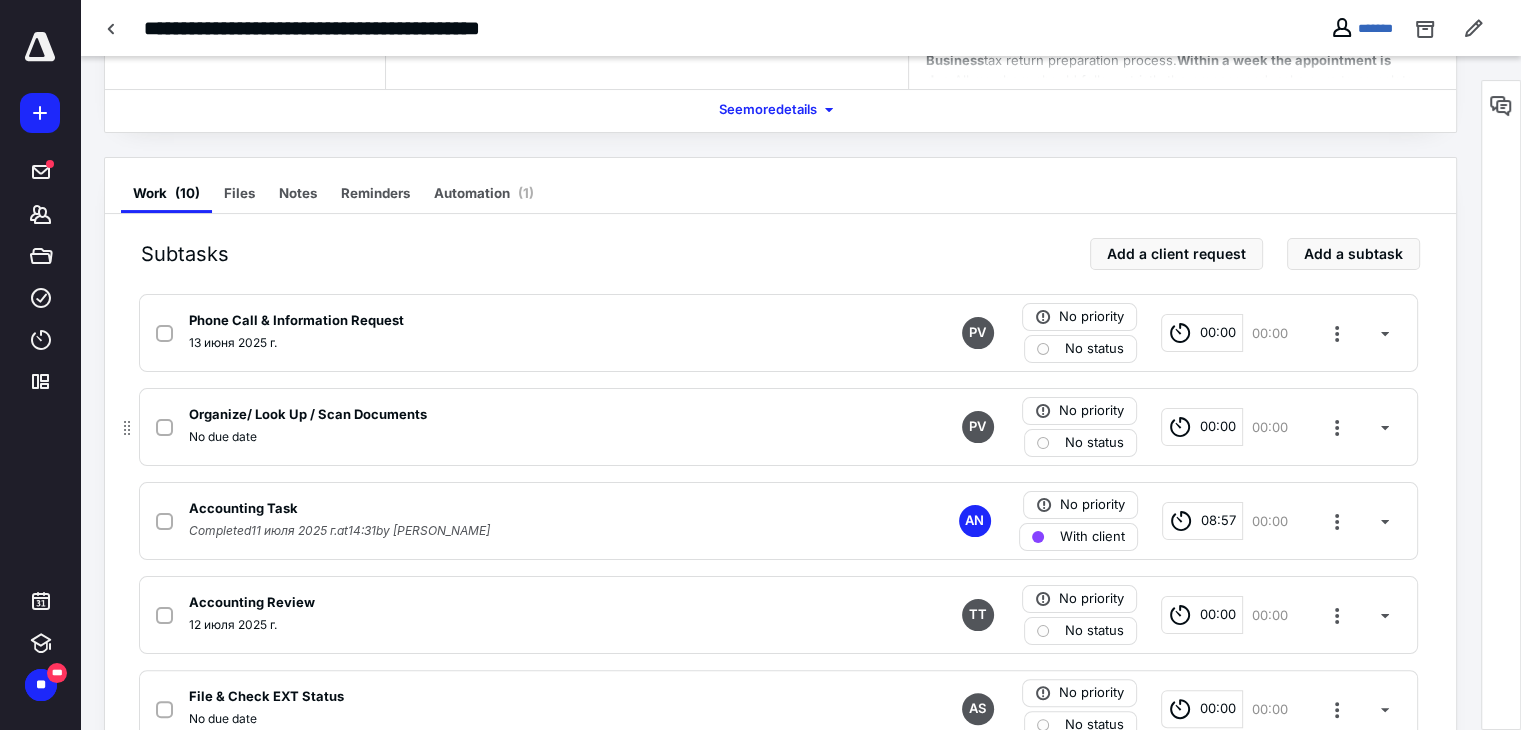scroll, scrollTop: 300, scrollLeft: 0, axis: vertical 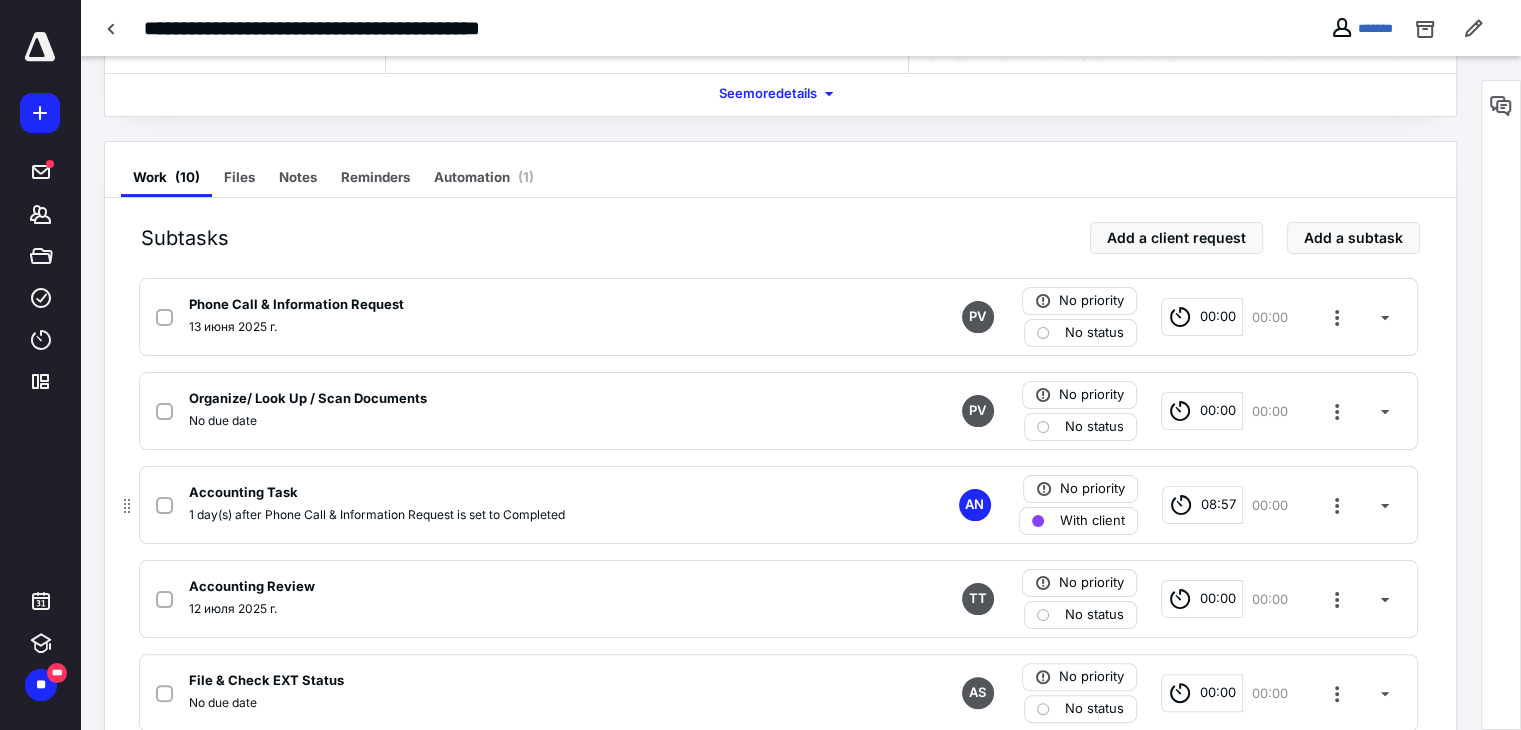 click on "00:00" at bounding box center (1270, 505) 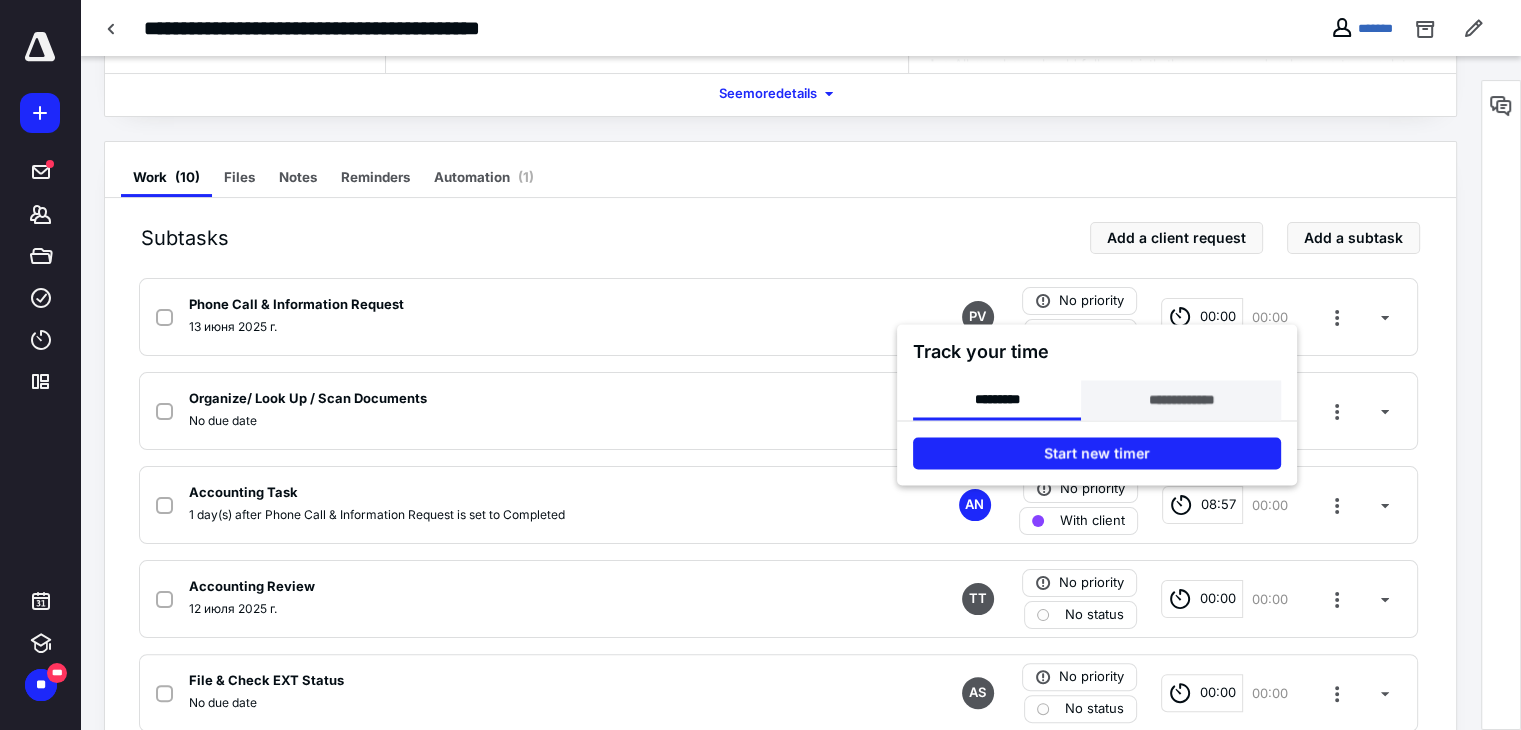 click on "**********" at bounding box center [1180, 400] 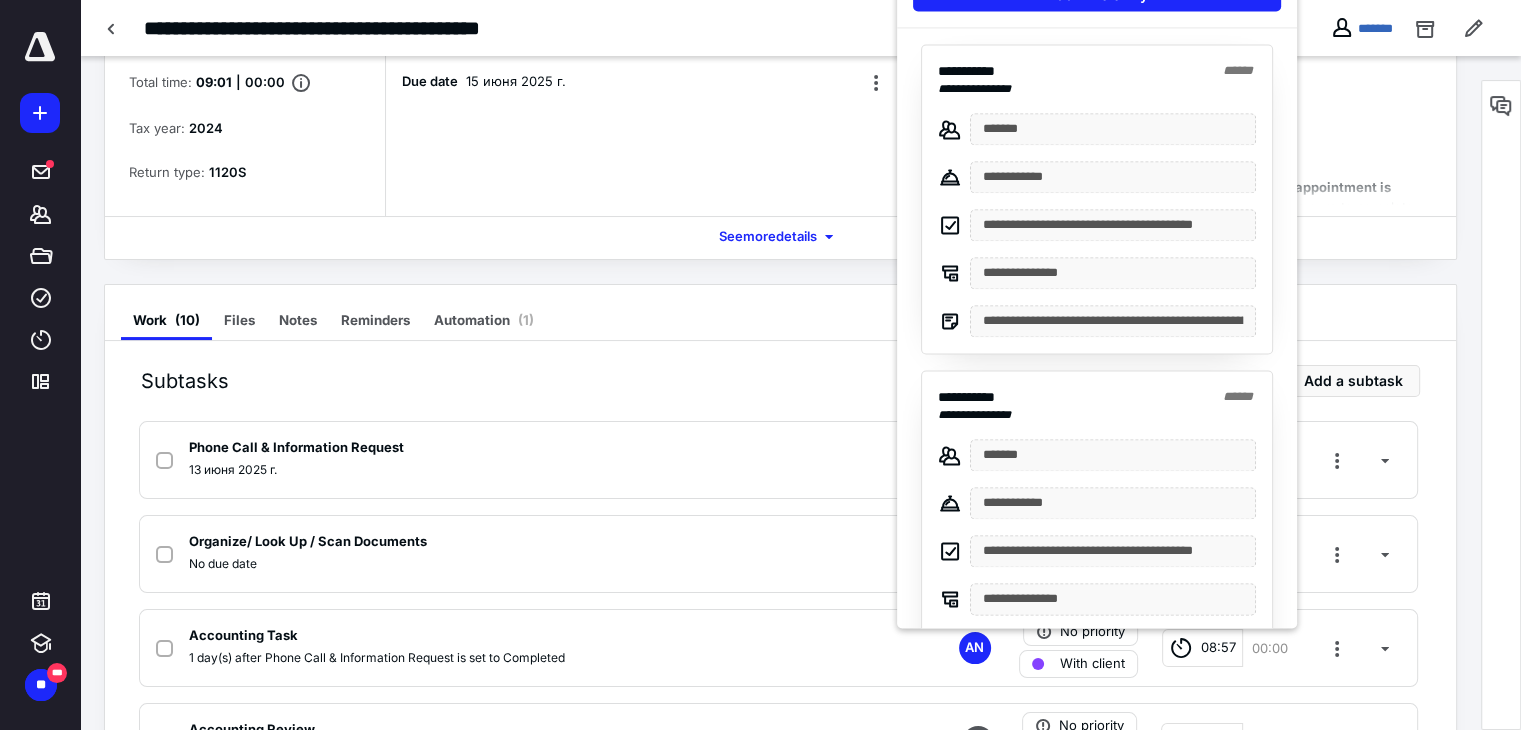 scroll, scrollTop: 0, scrollLeft: 0, axis: both 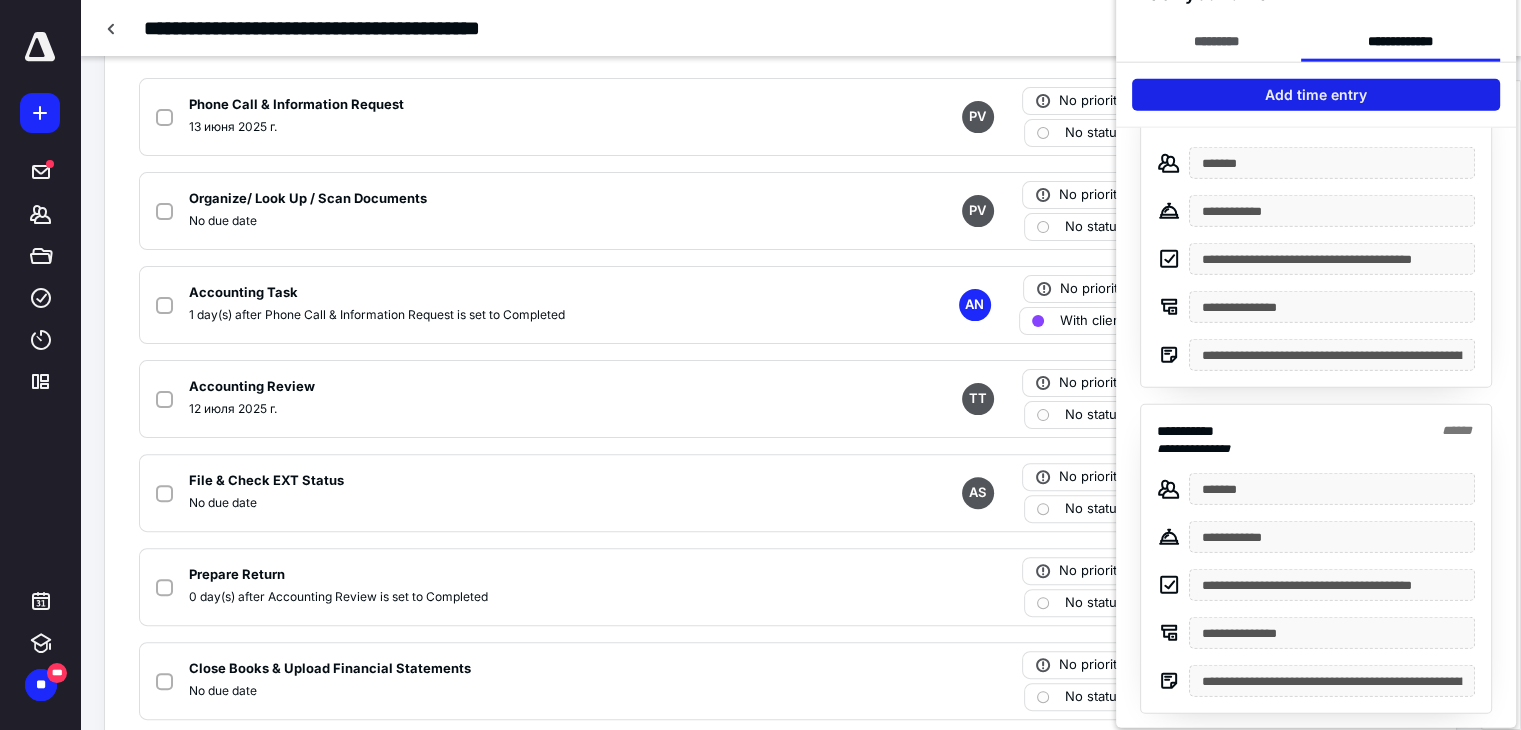 click on "Add time entry" at bounding box center (1316, 95) 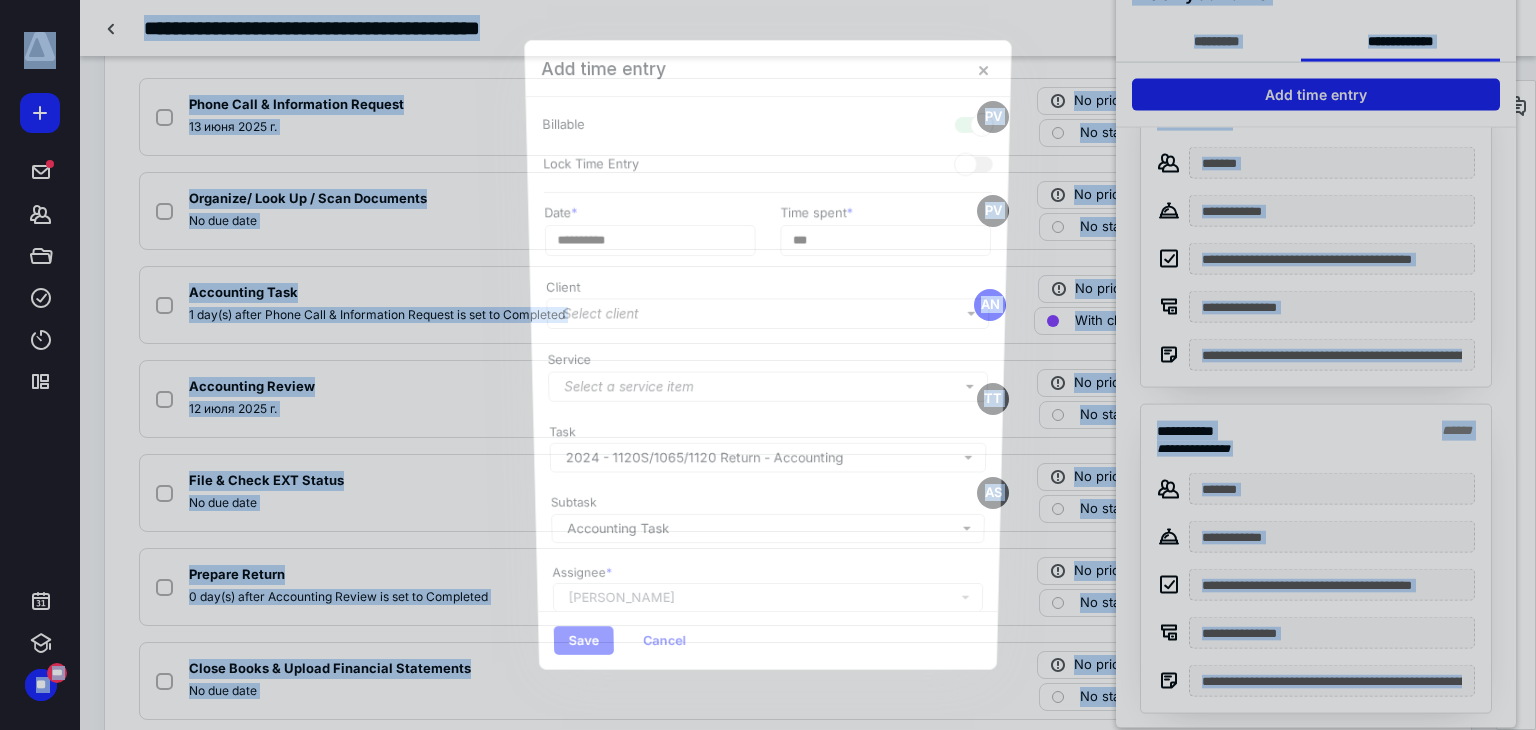 click at bounding box center [768, 365] 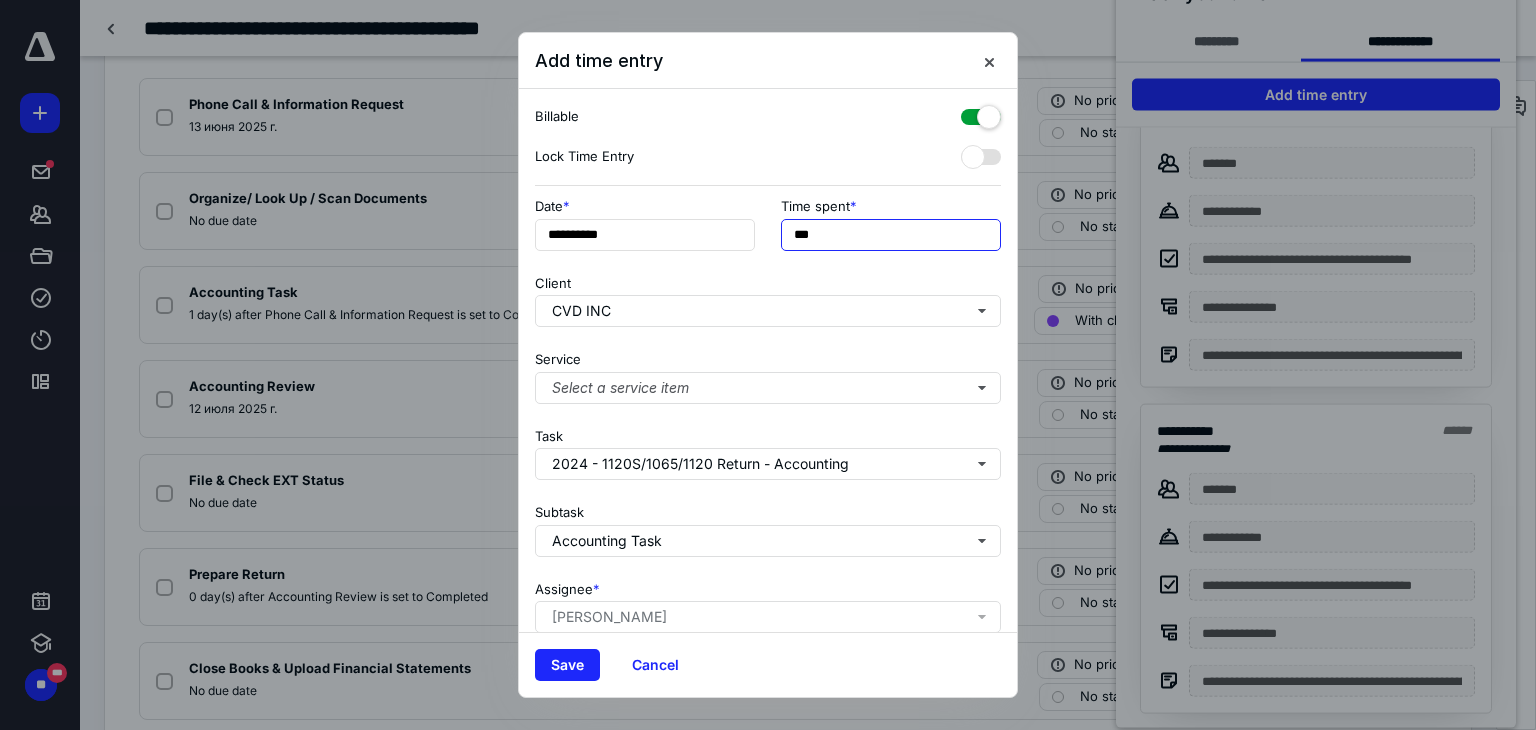 click on "***" at bounding box center [891, 235] 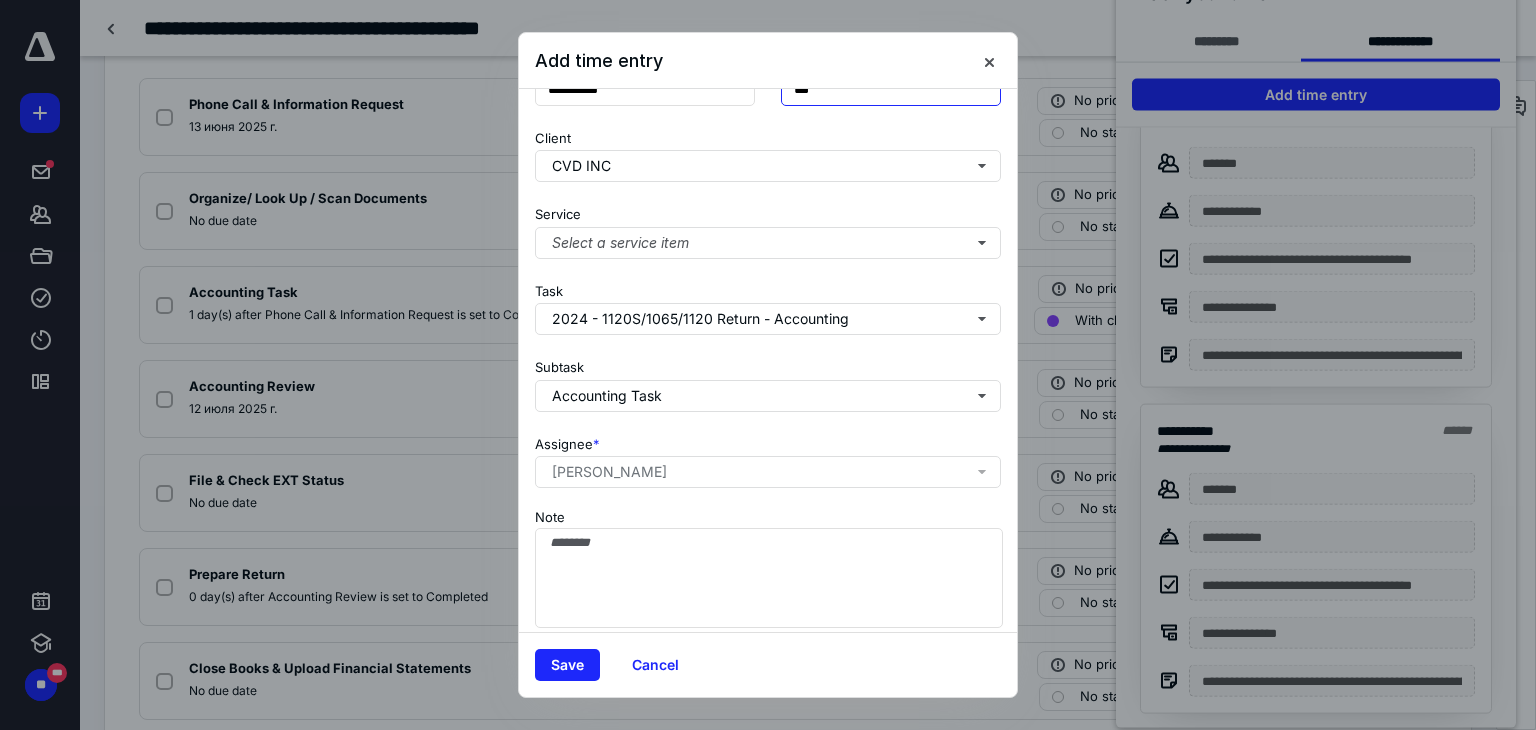 scroll, scrollTop: 171, scrollLeft: 0, axis: vertical 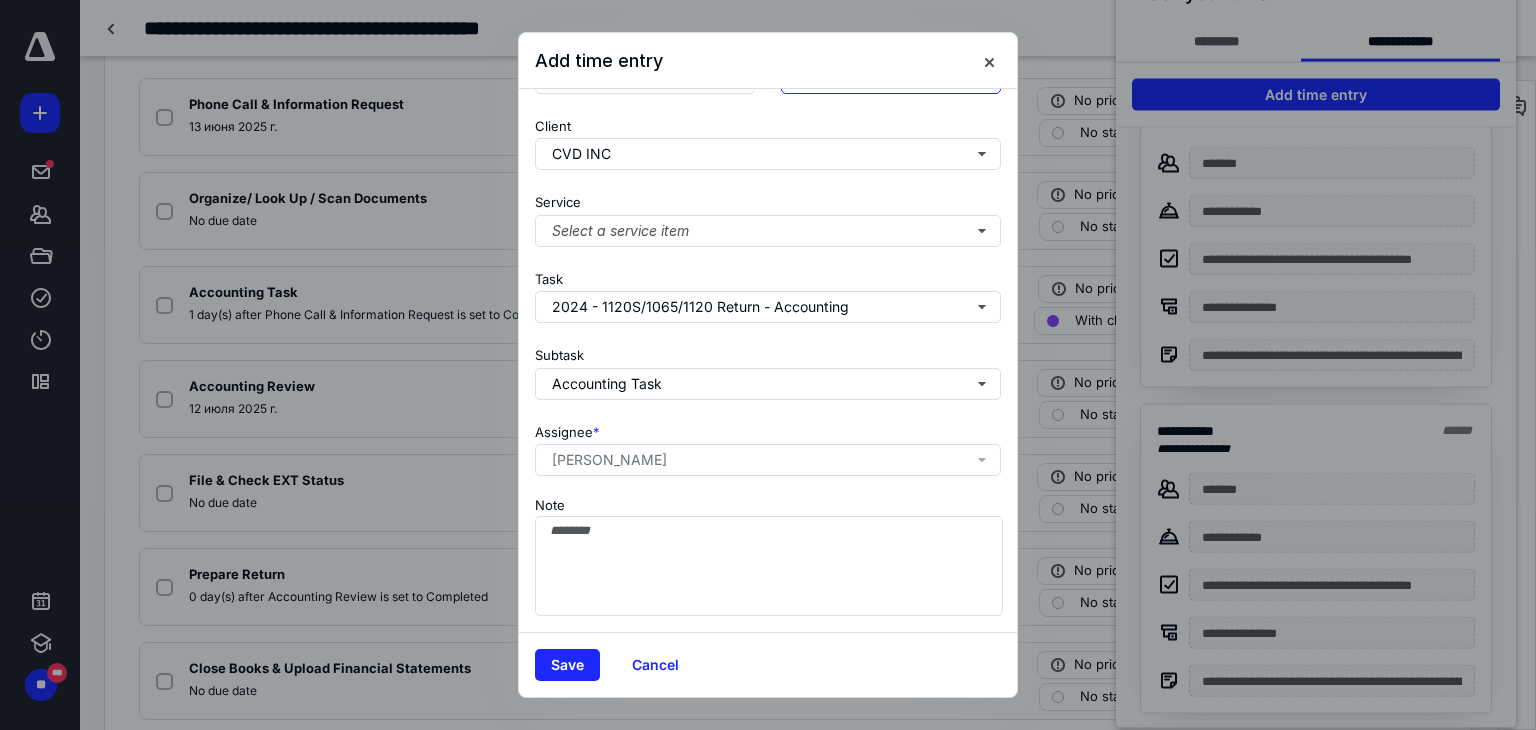 type on "***" 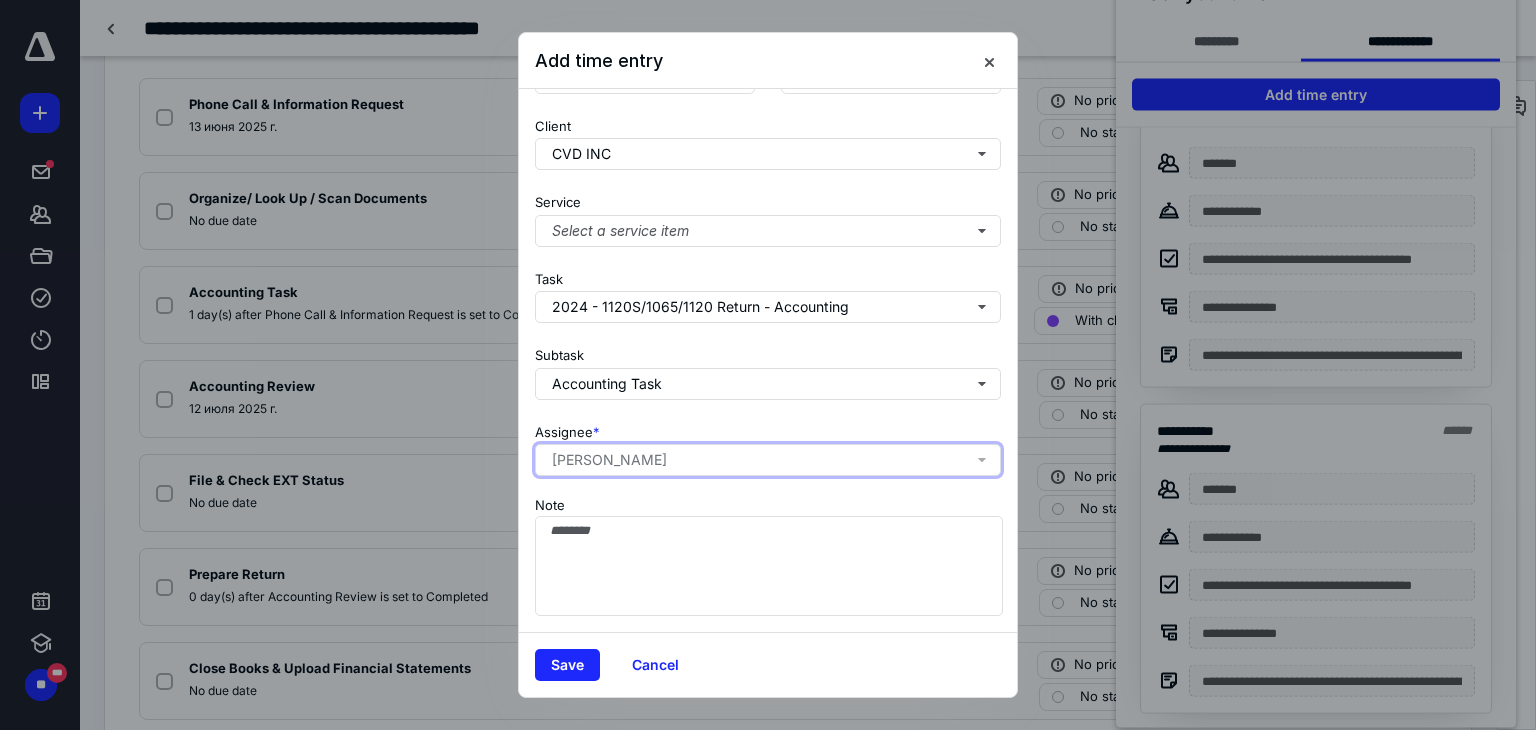 click on "[PERSON_NAME]" at bounding box center (609, 460) 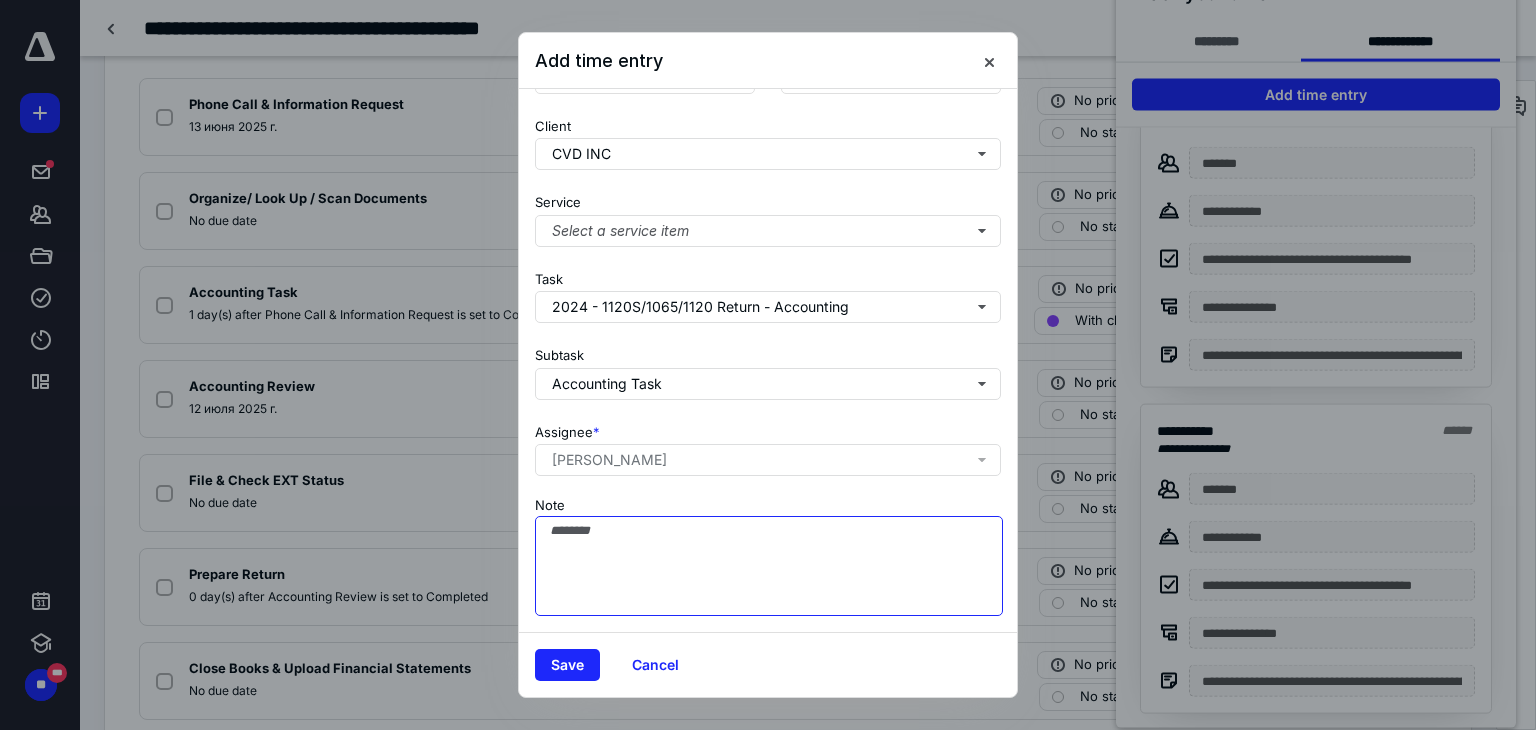 click on "Note" at bounding box center [769, 566] 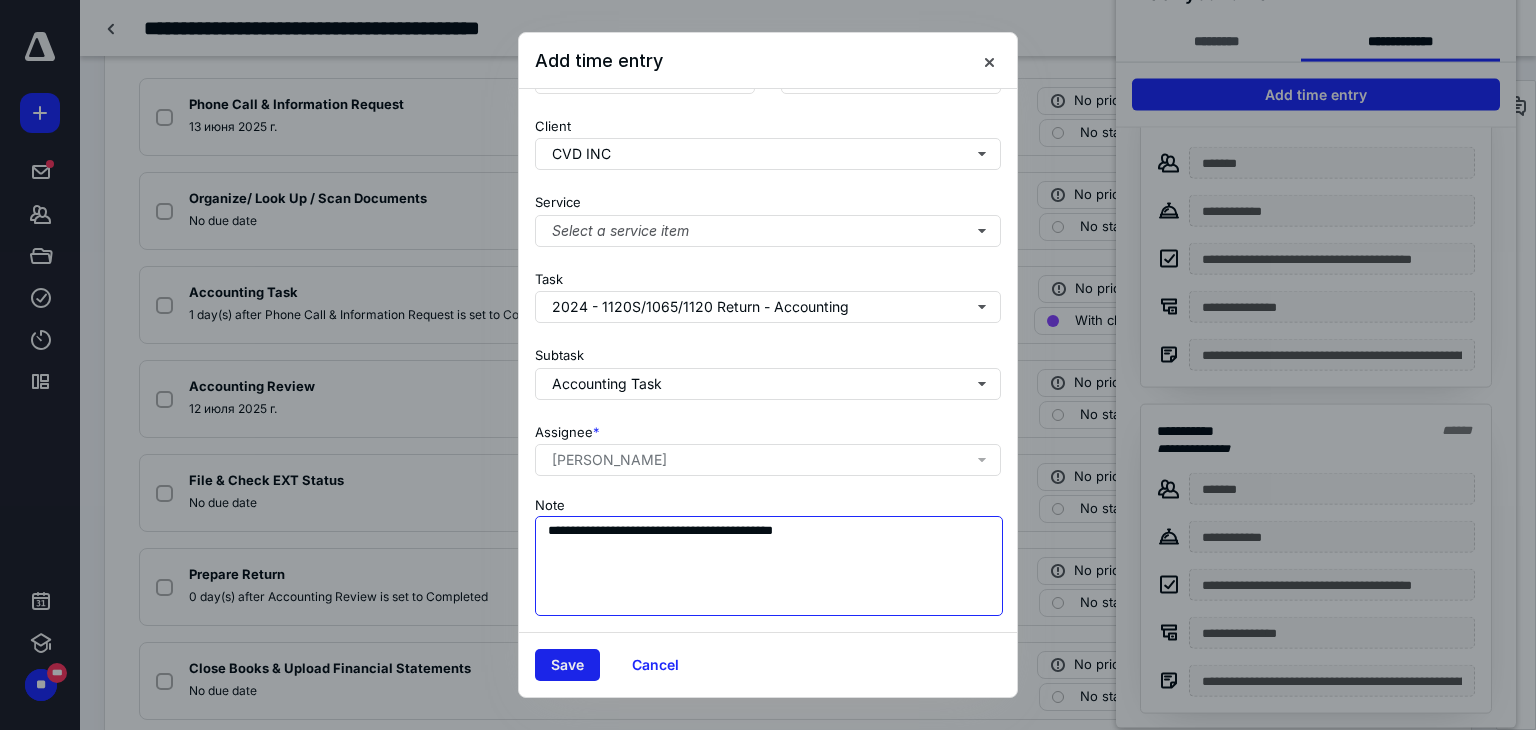 type on "**********" 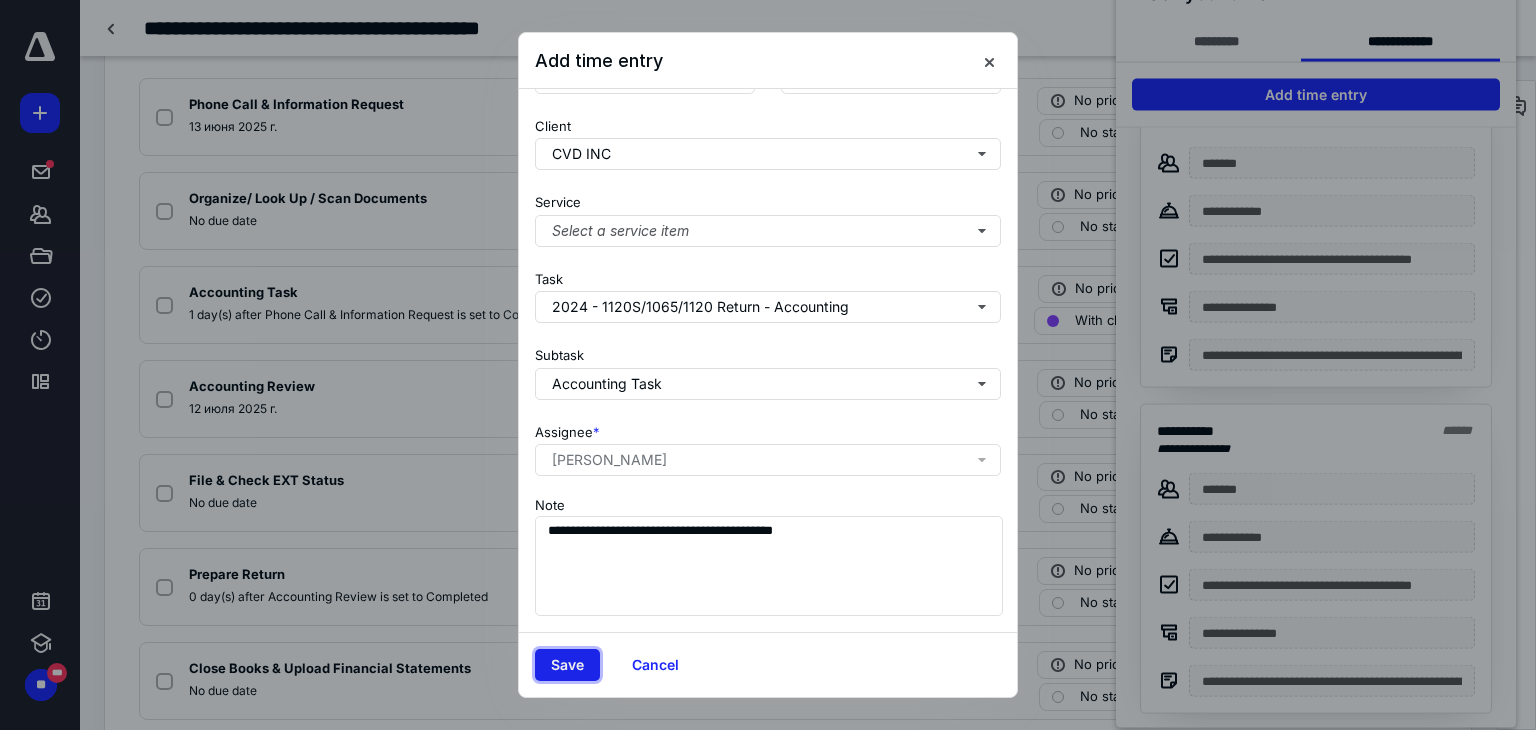 click on "Save" at bounding box center (567, 665) 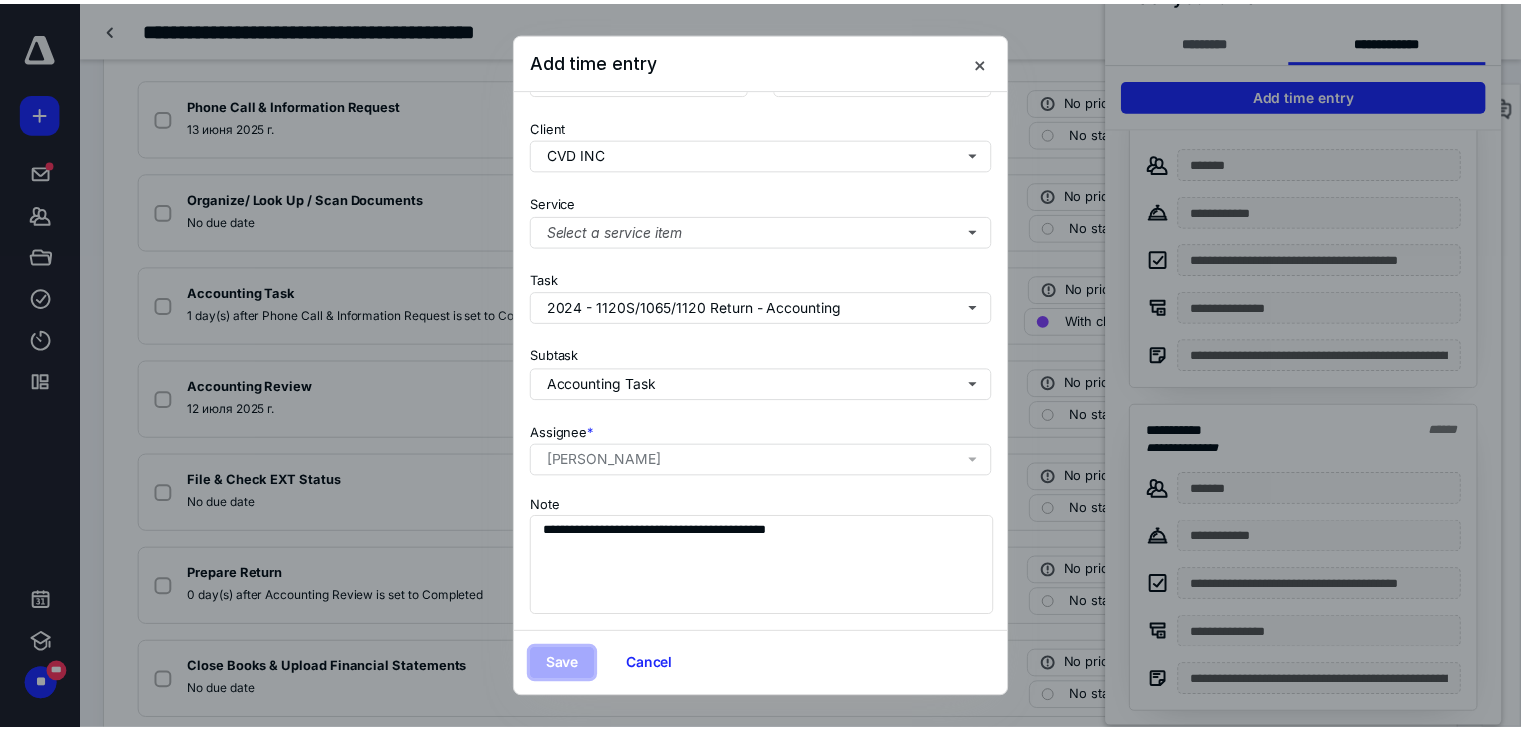 scroll, scrollTop: 0, scrollLeft: 0, axis: both 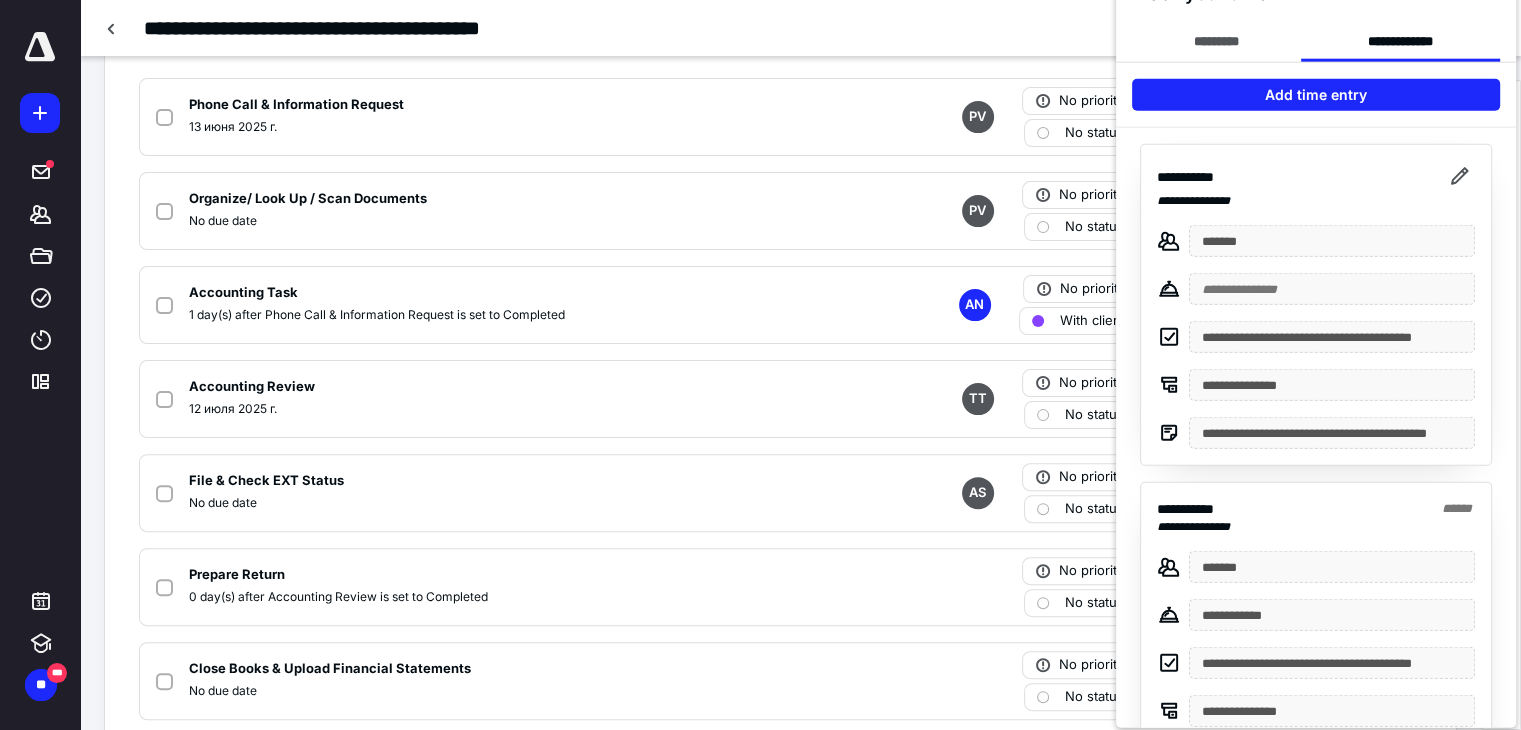 click at bounding box center [760, 365] 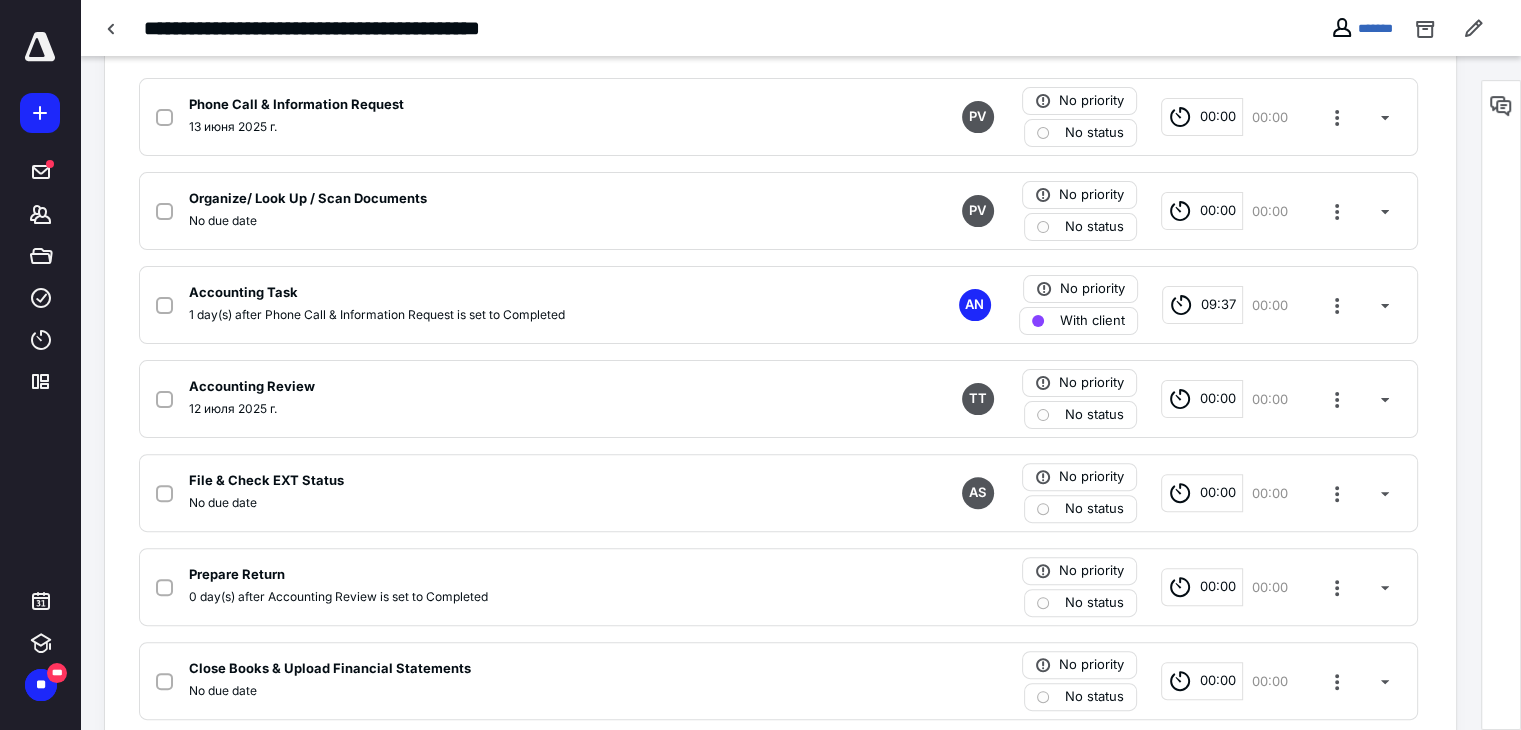click 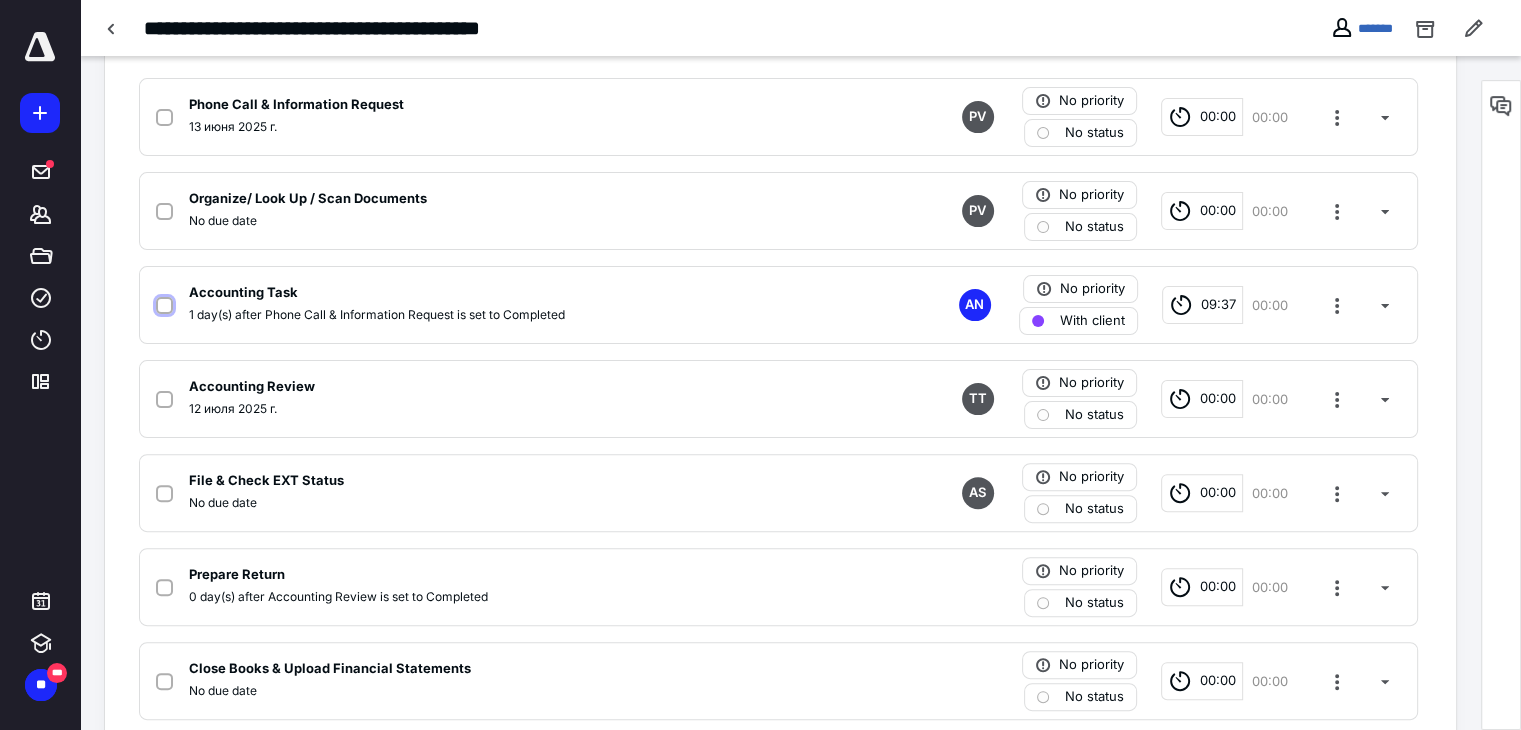 click at bounding box center (164, 306) 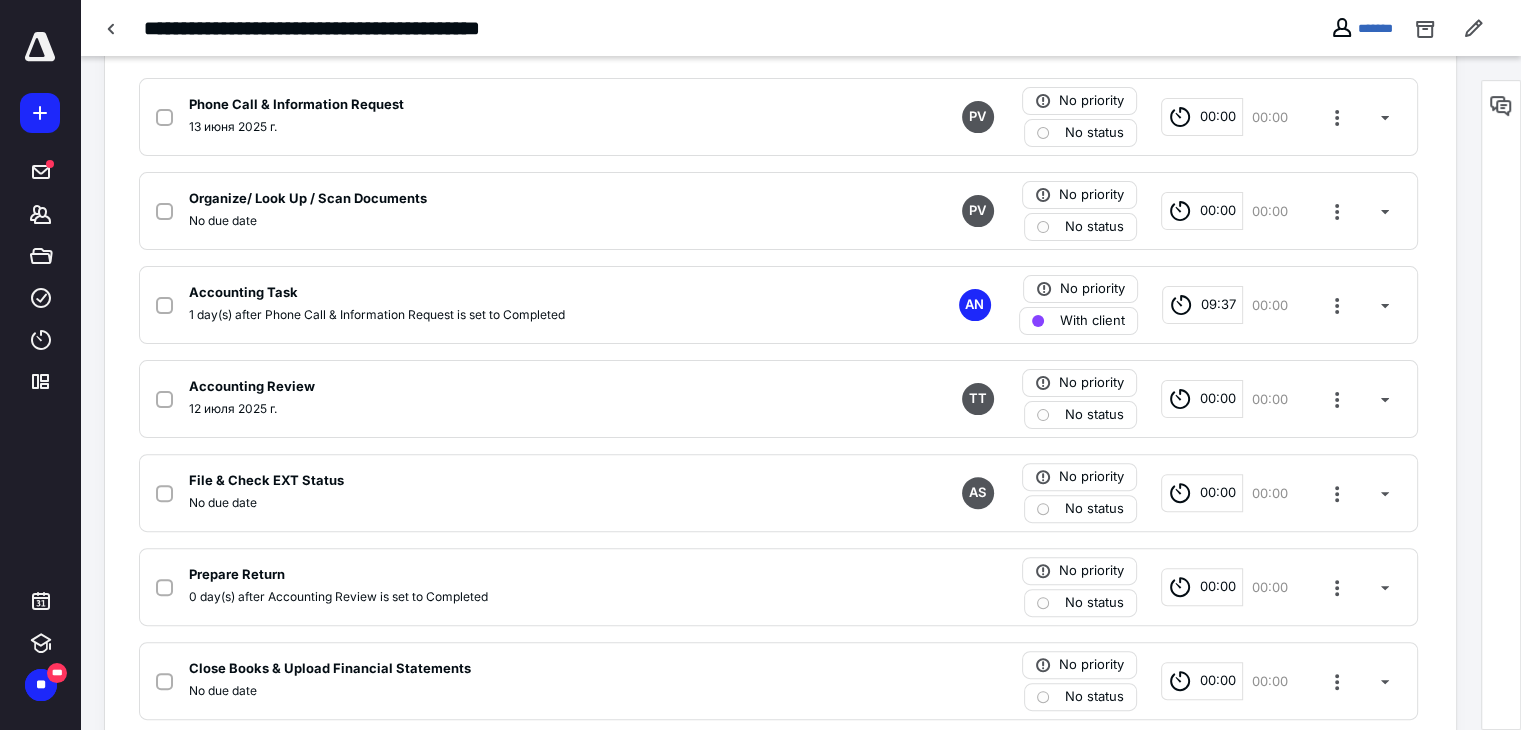 checkbox on "true" 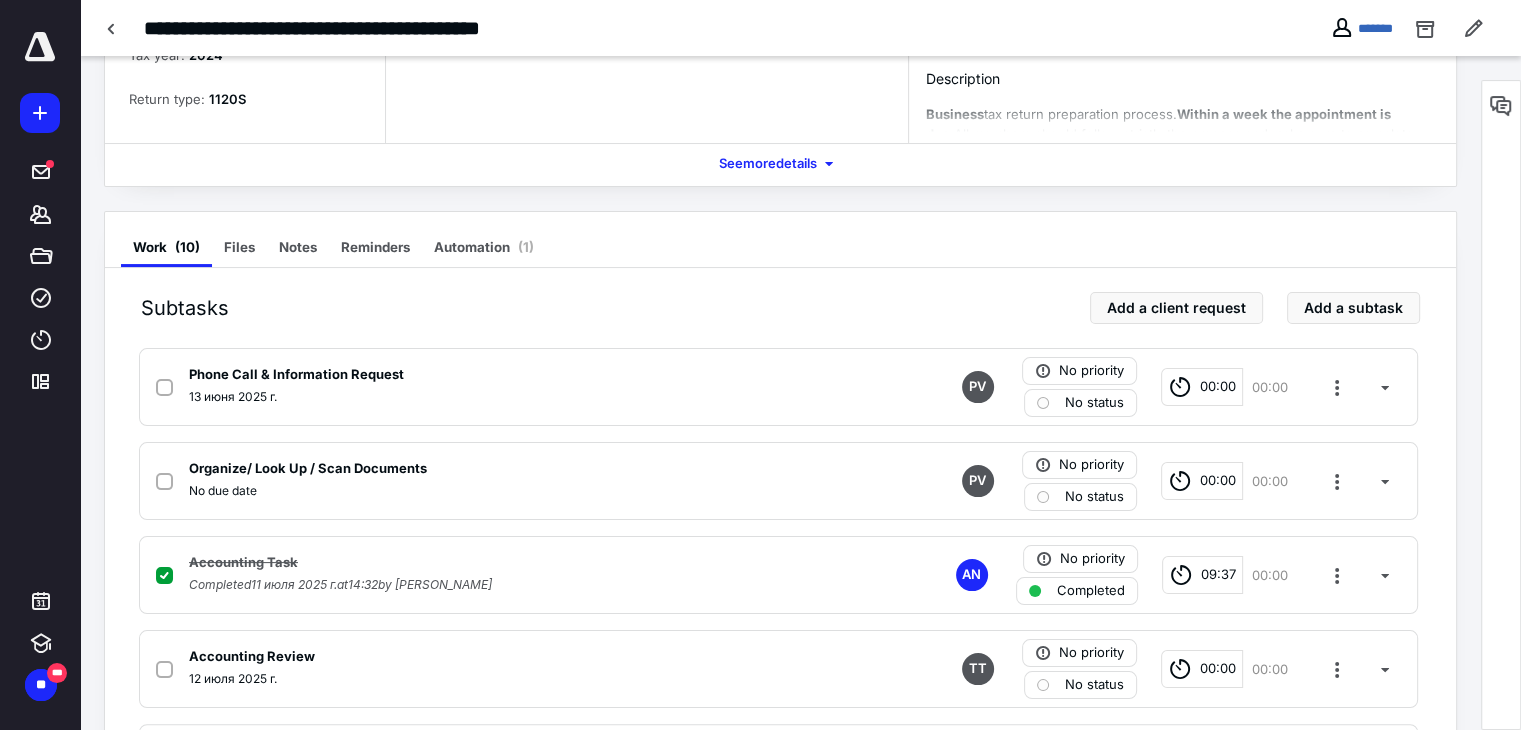 scroll, scrollTop: 100, scrollLeft: 0, axis: vertical 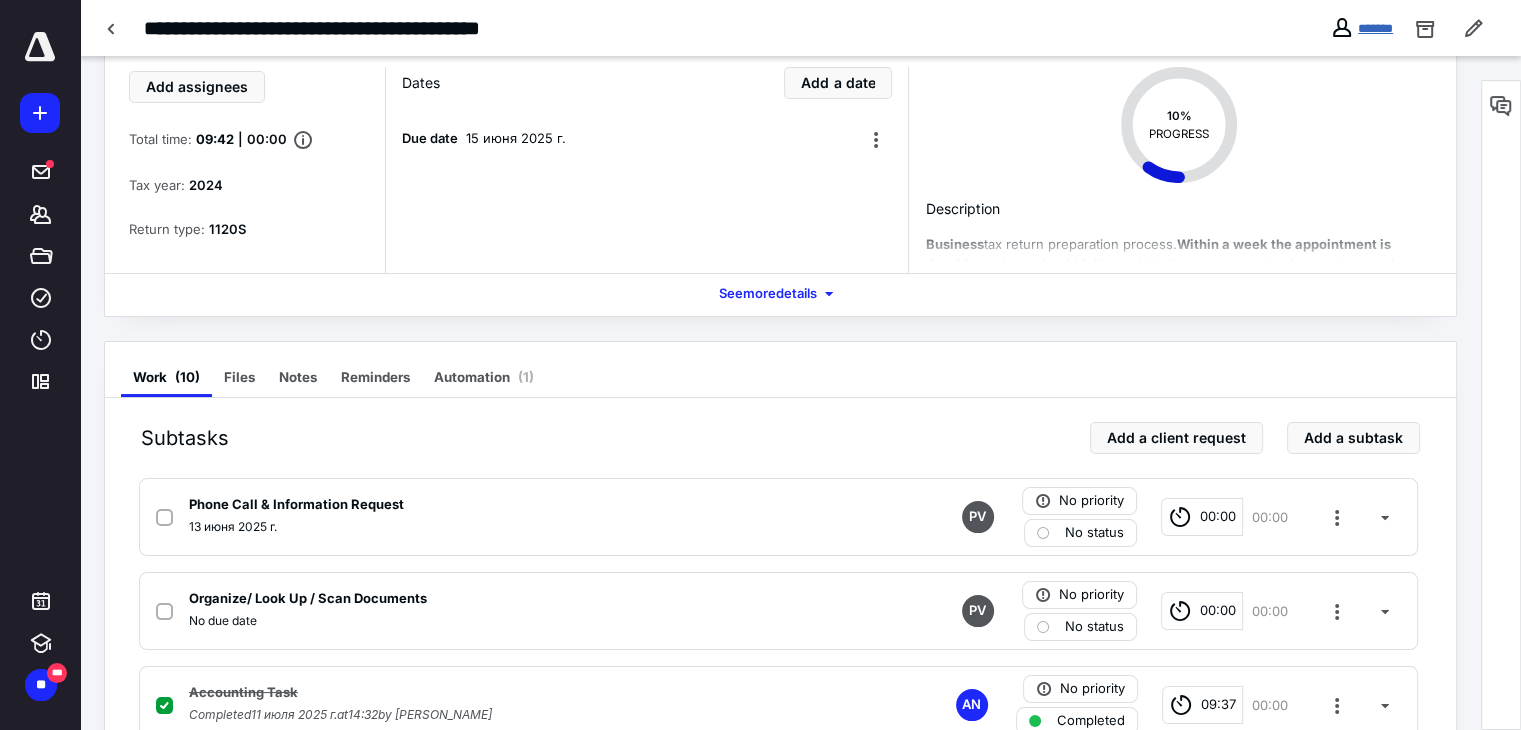 click on "*******" at bounding box center (1375, 28) 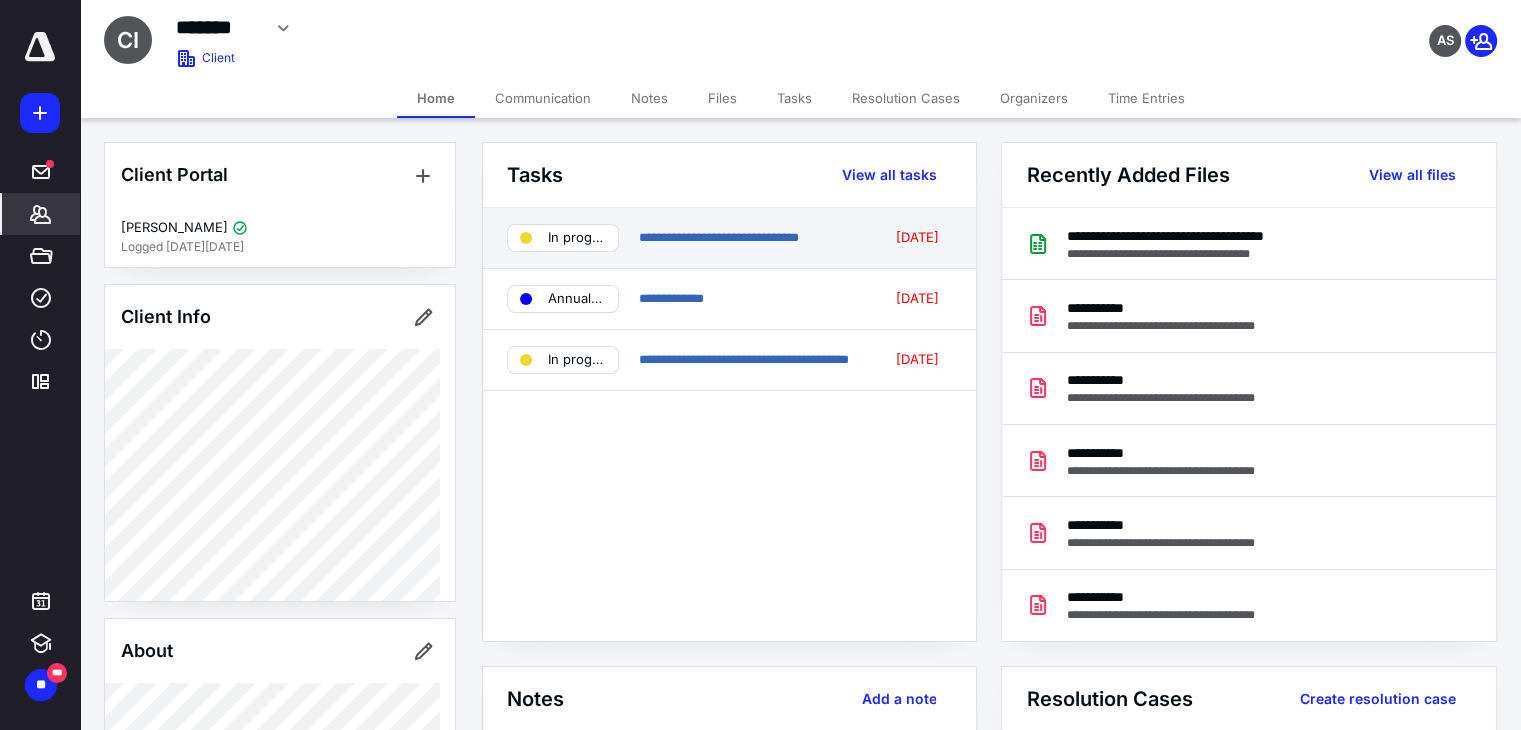 click on "**********" at bounding box center [729, 238] 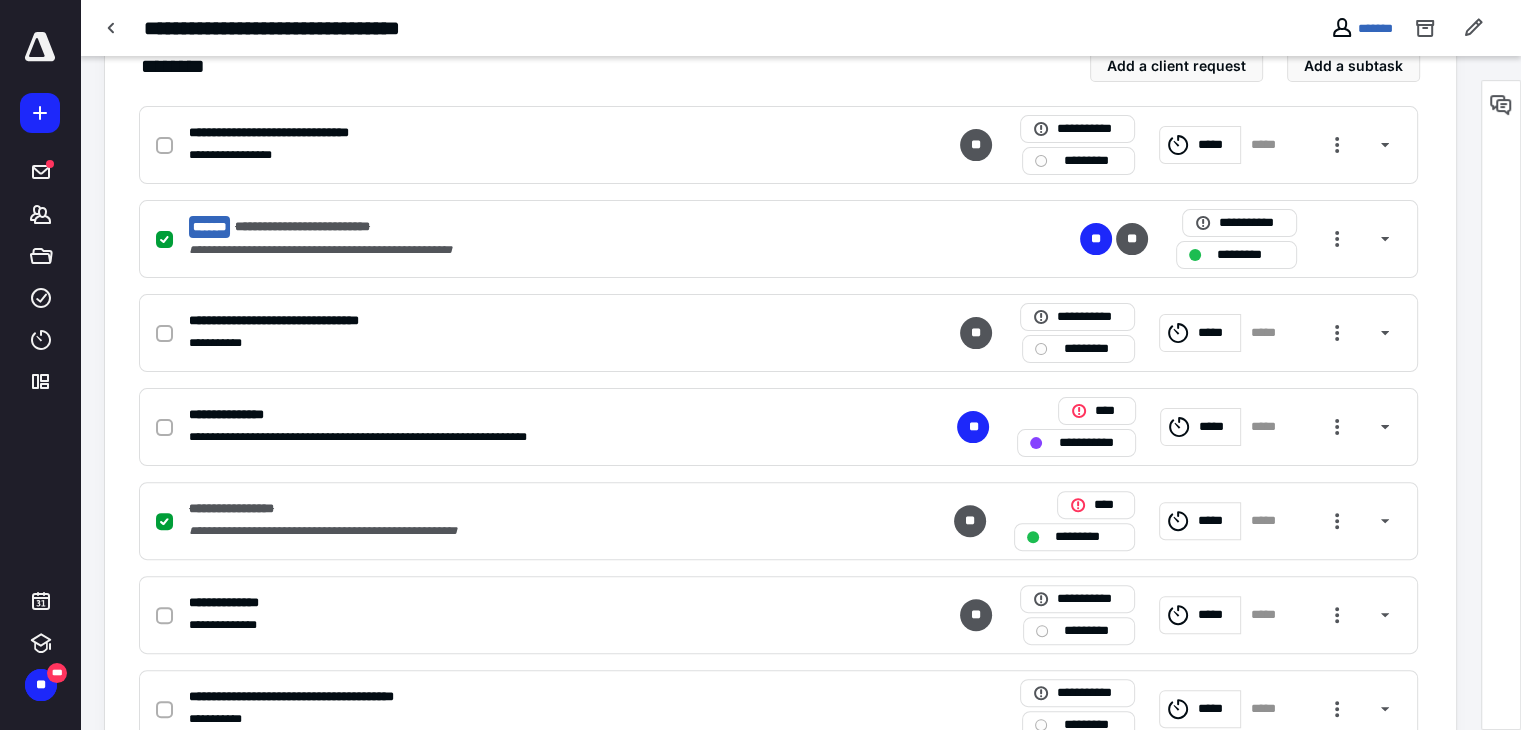 scroll, scrollTop: 500, scrollLeft: 0, axis: vertical 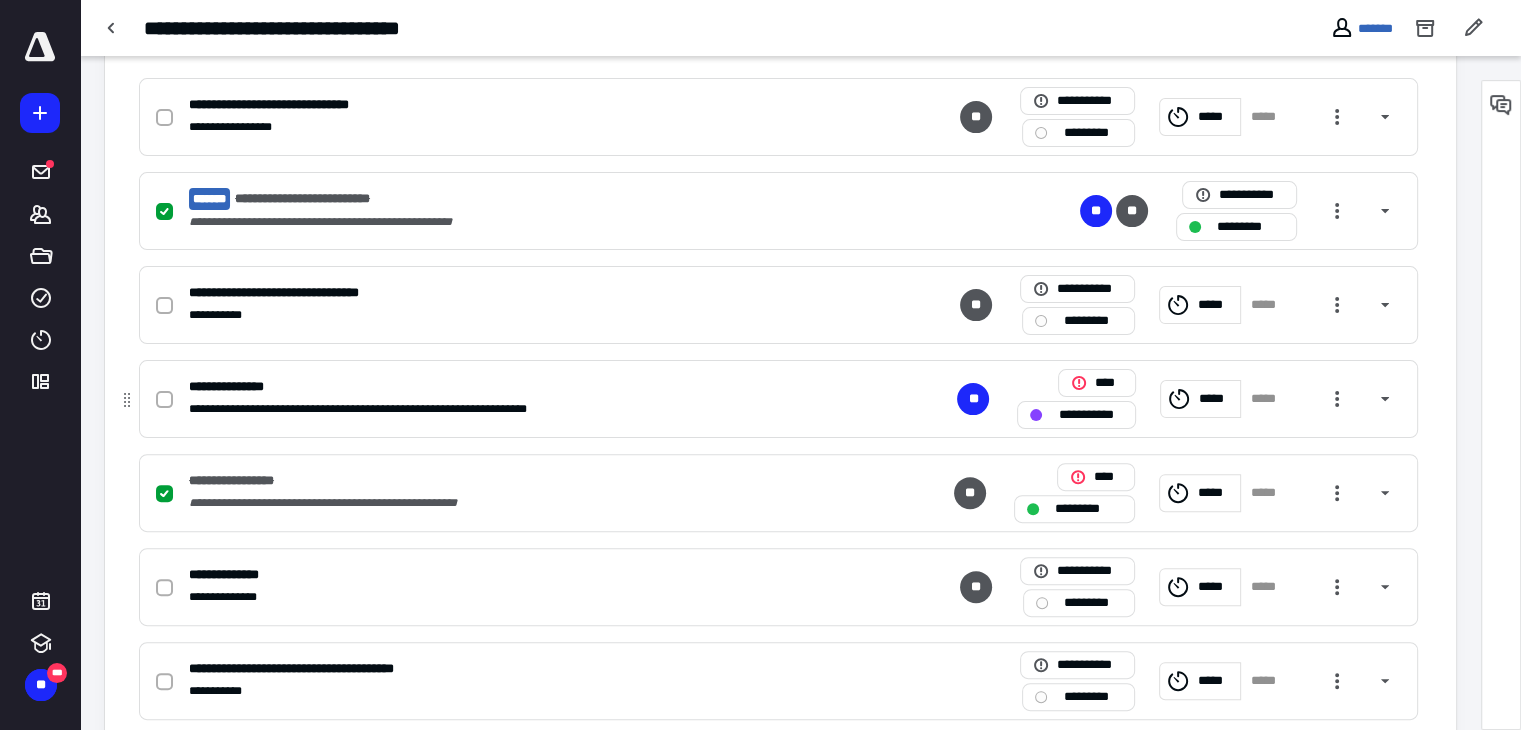 click 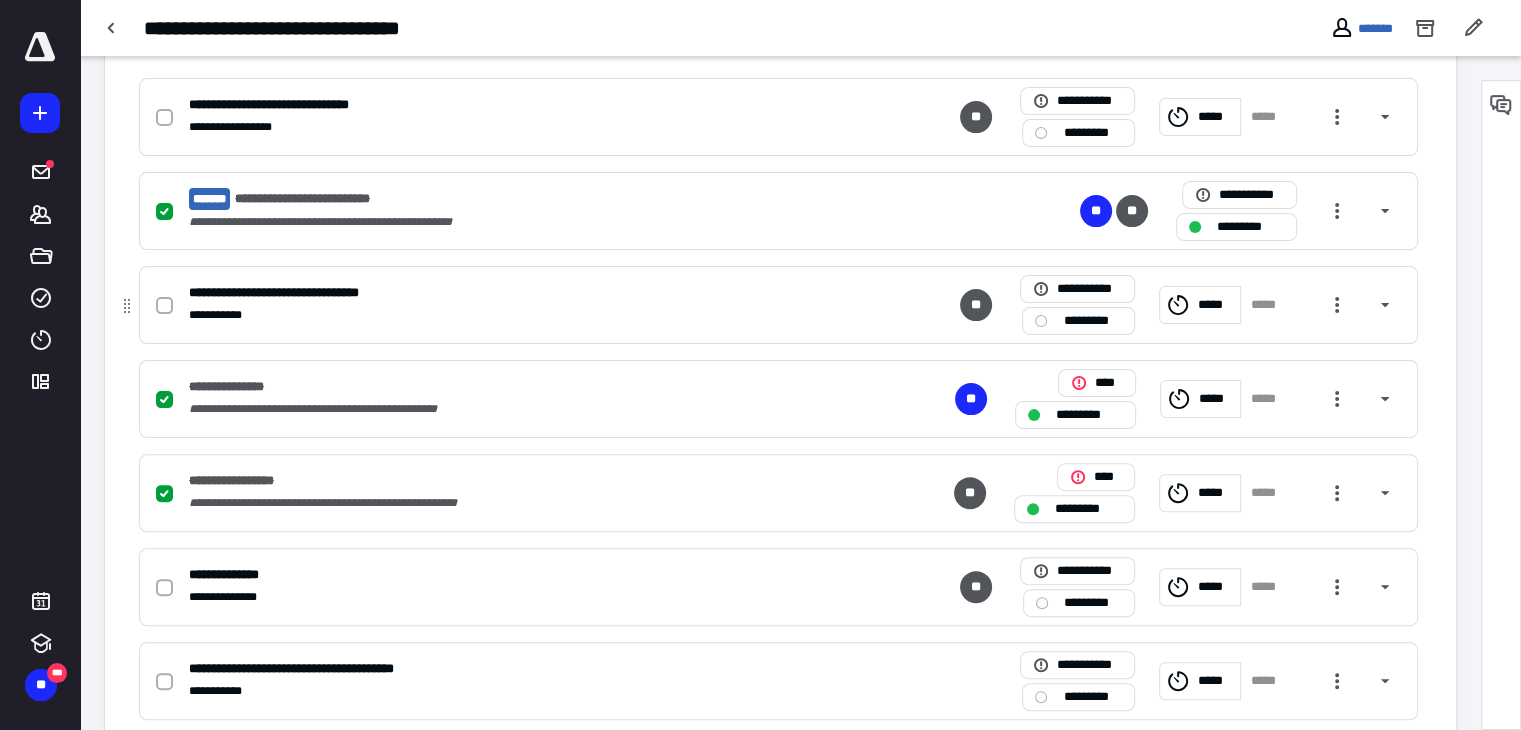 click 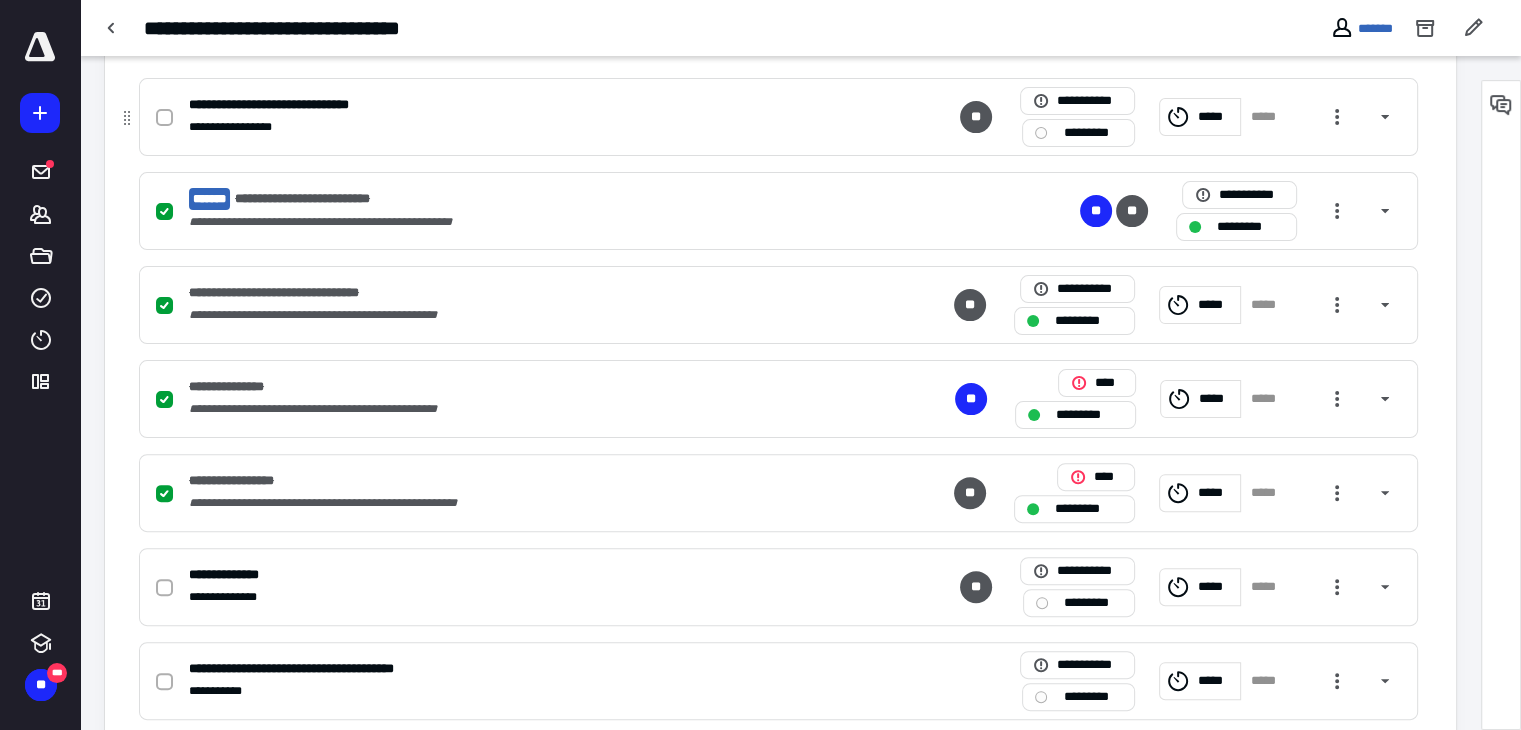 click at bounding box center [164, 118] 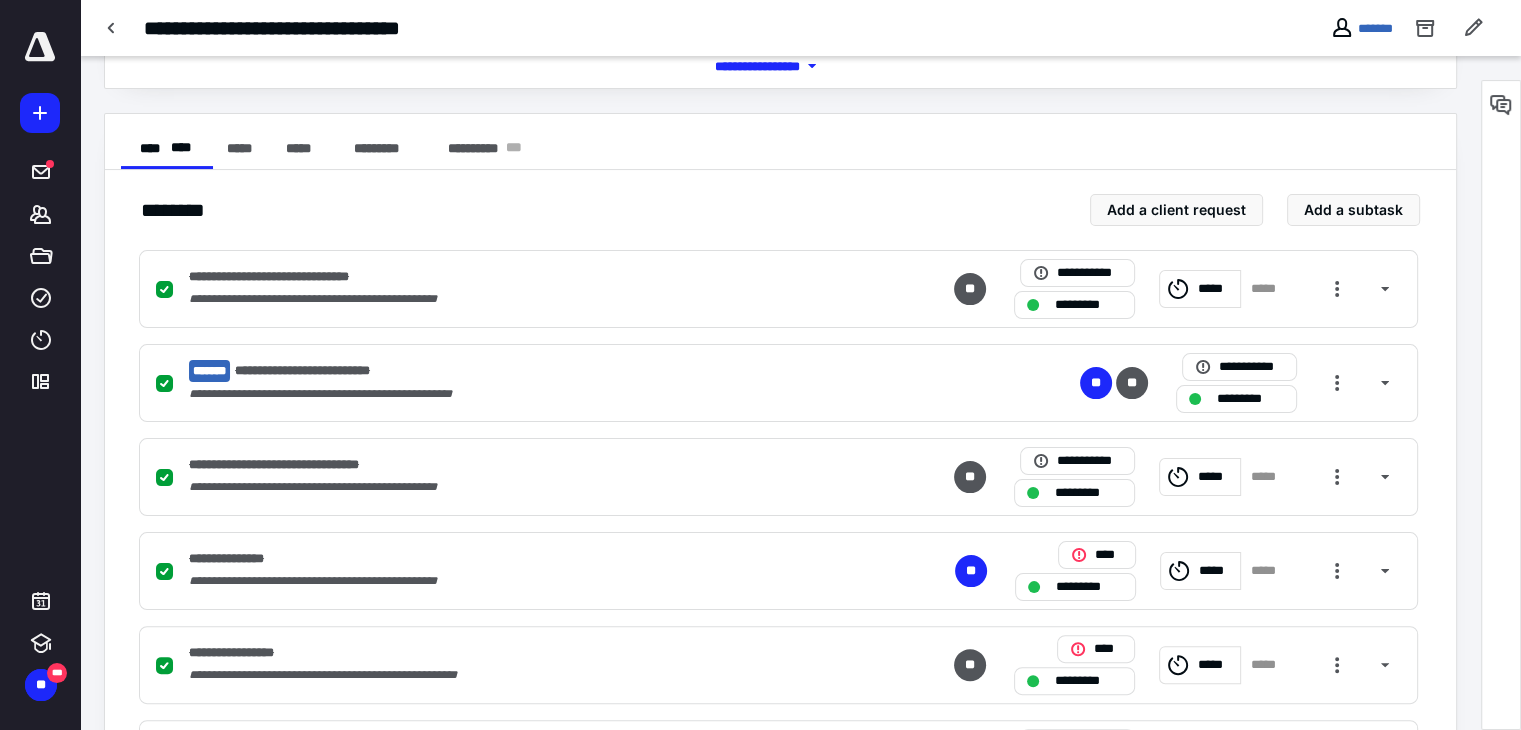 scroll, scrollTop: 300, scrollLeft: 0, axis: vertical 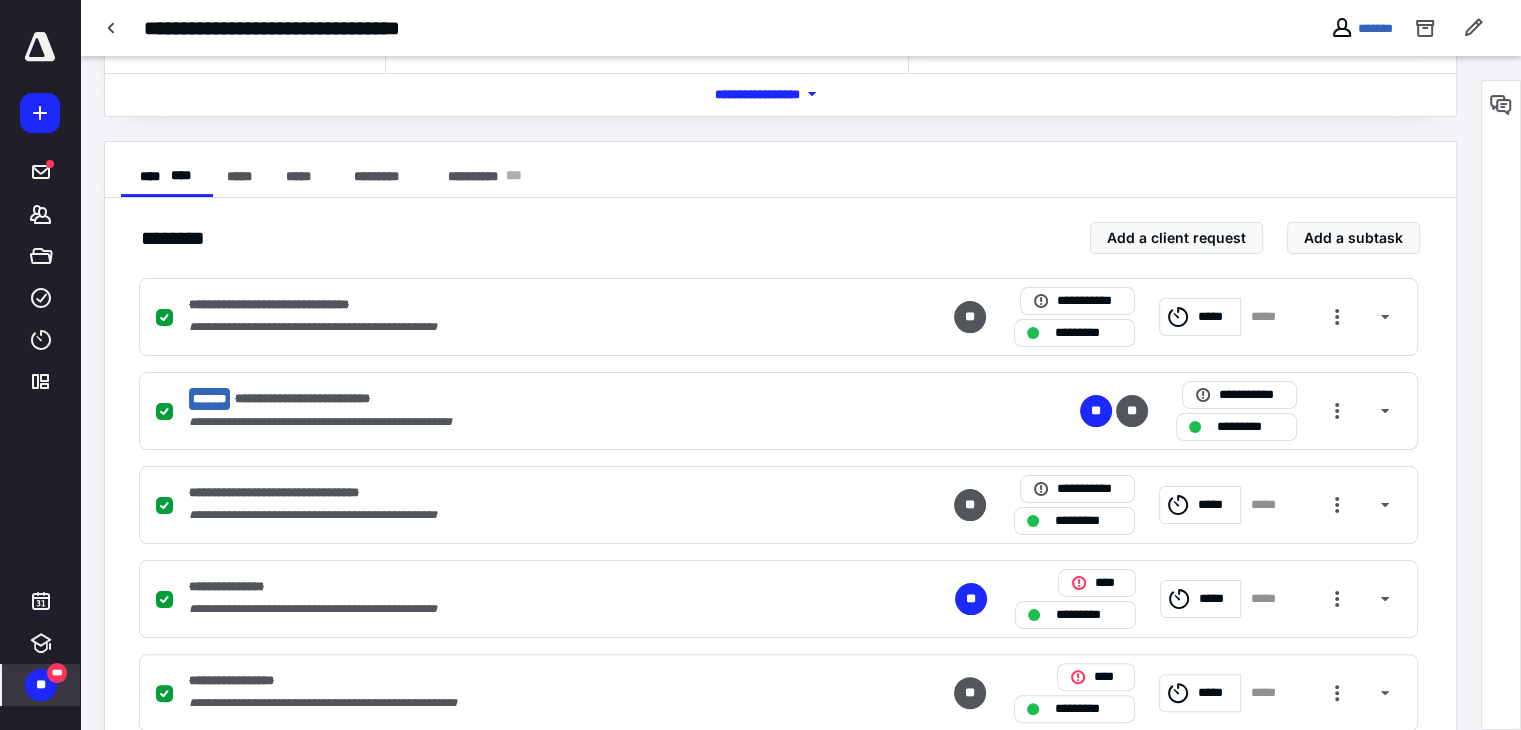 click on "**" at bounding box center (41, 685) 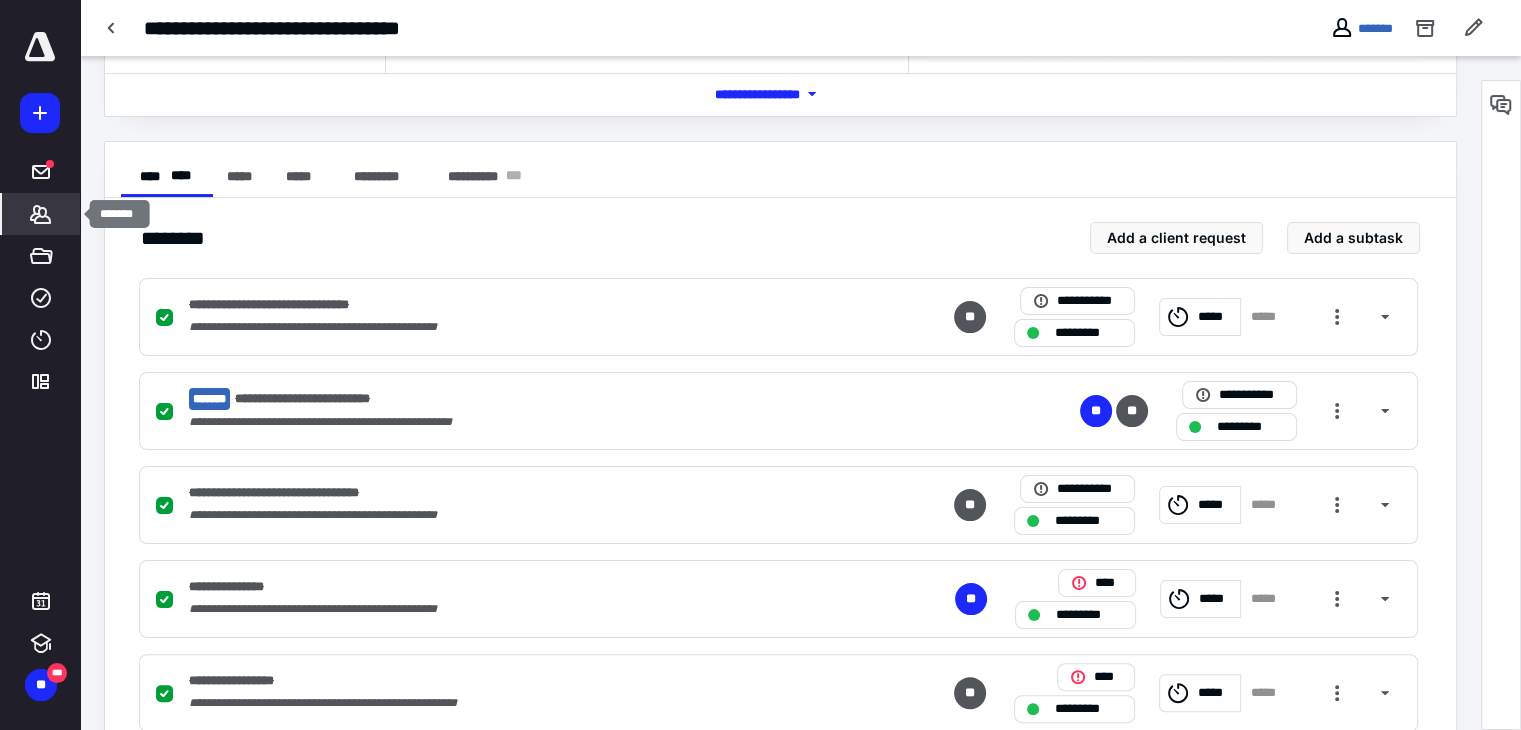 click 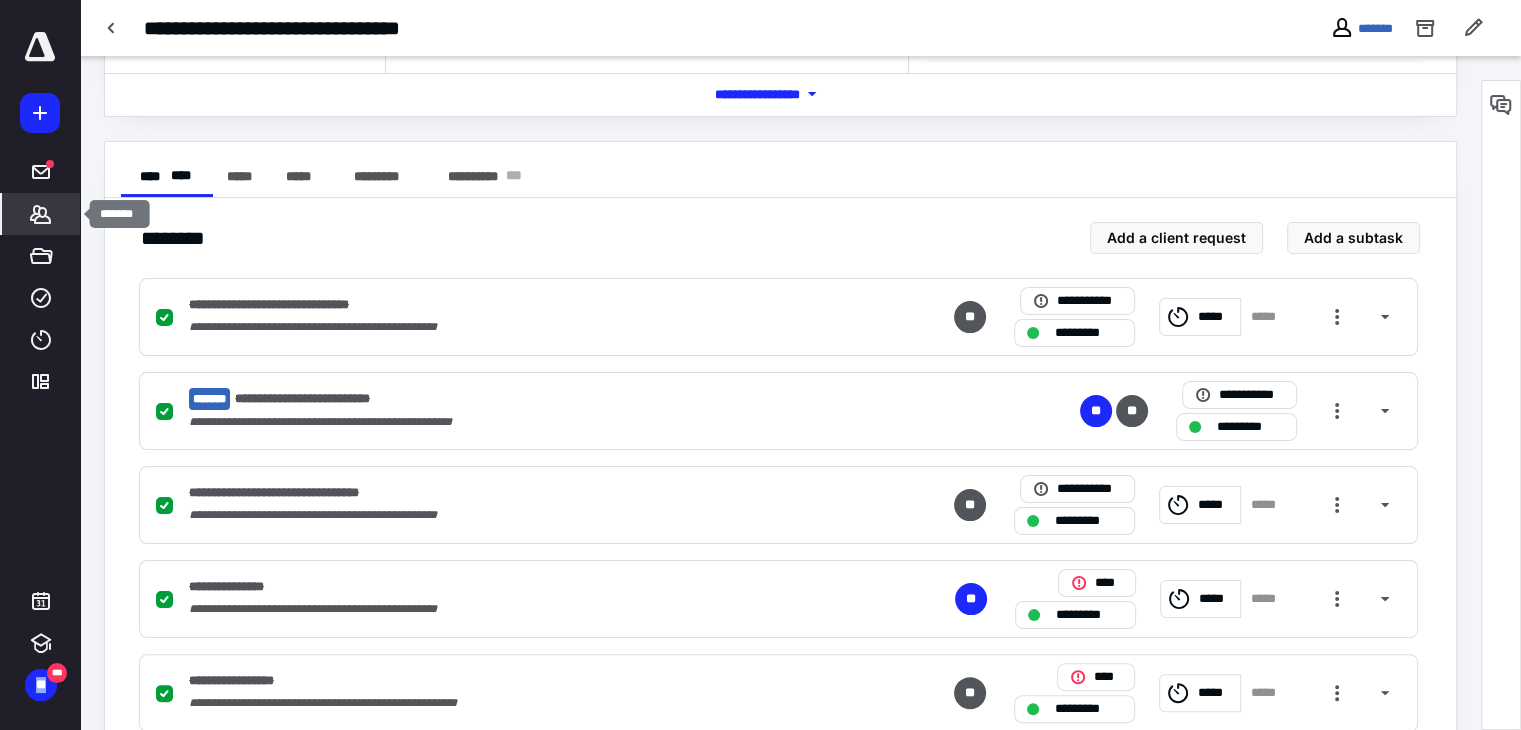 click 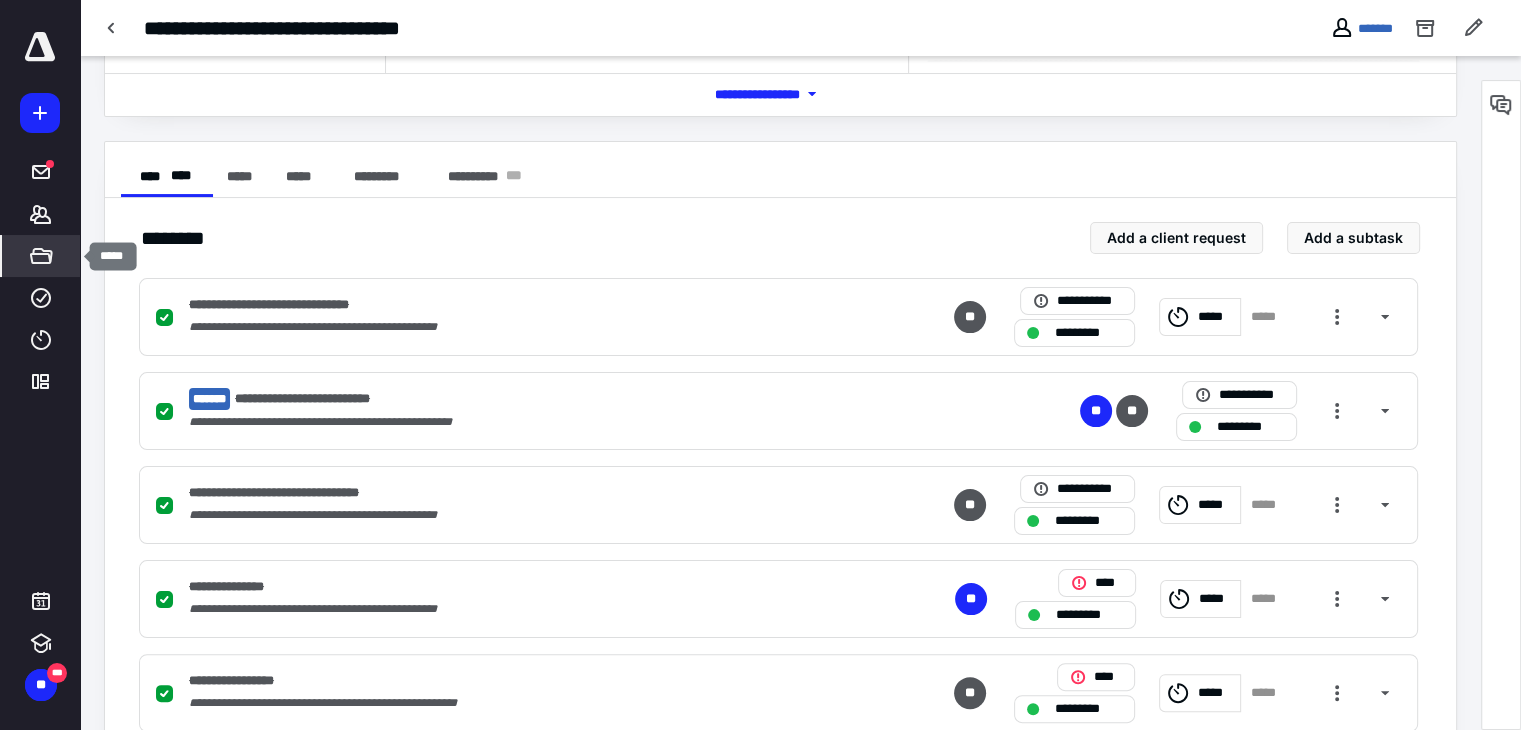 click 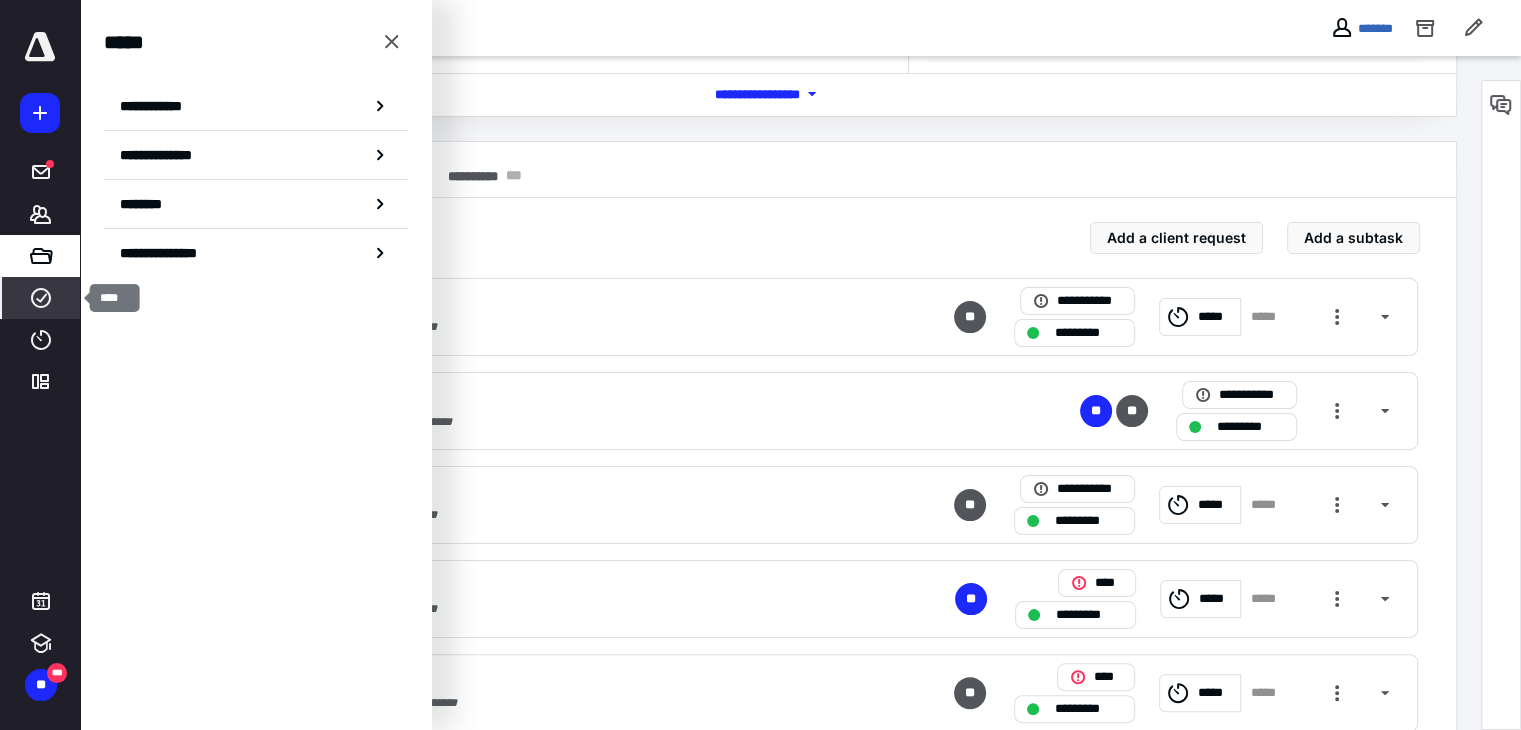 click 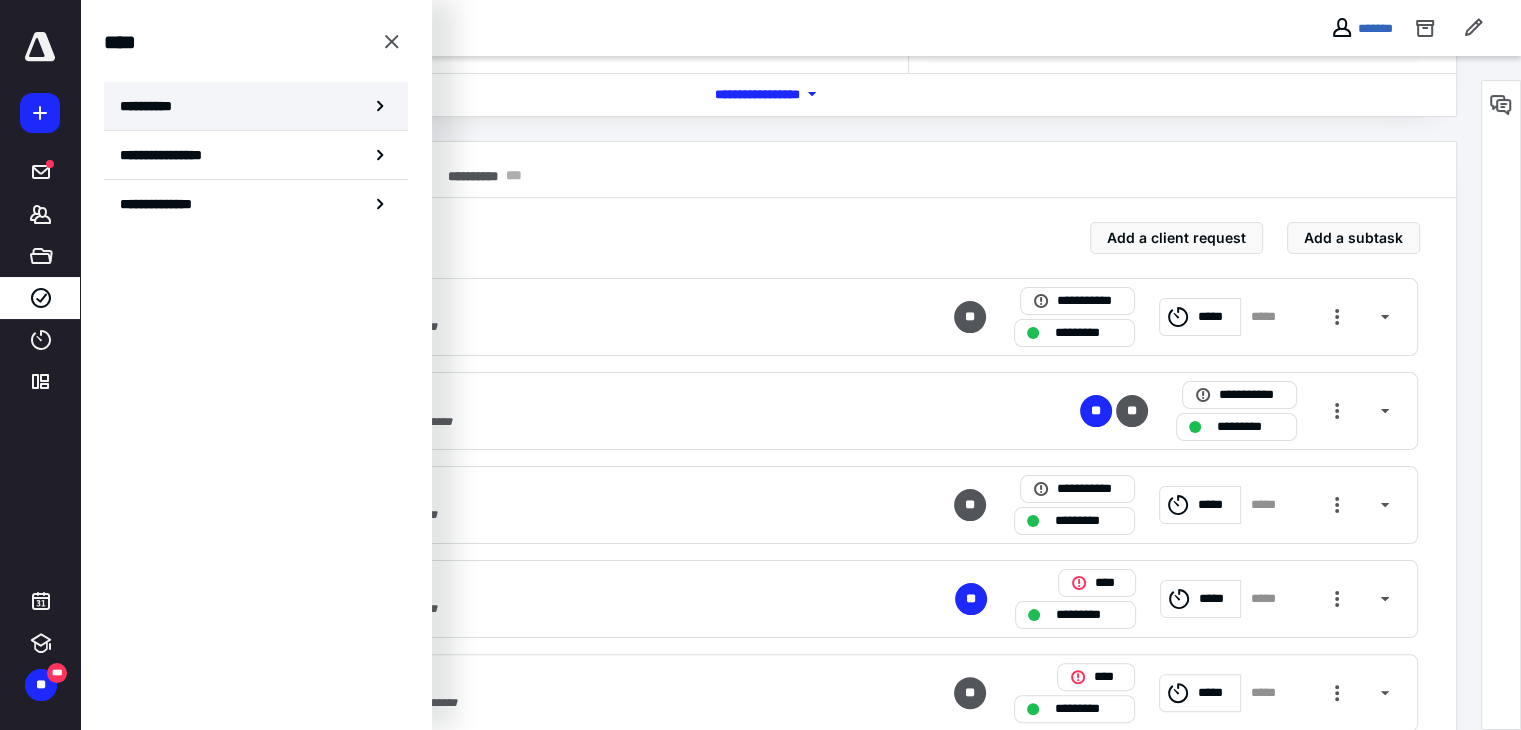click on "**********" at bounding box center (153, 106) 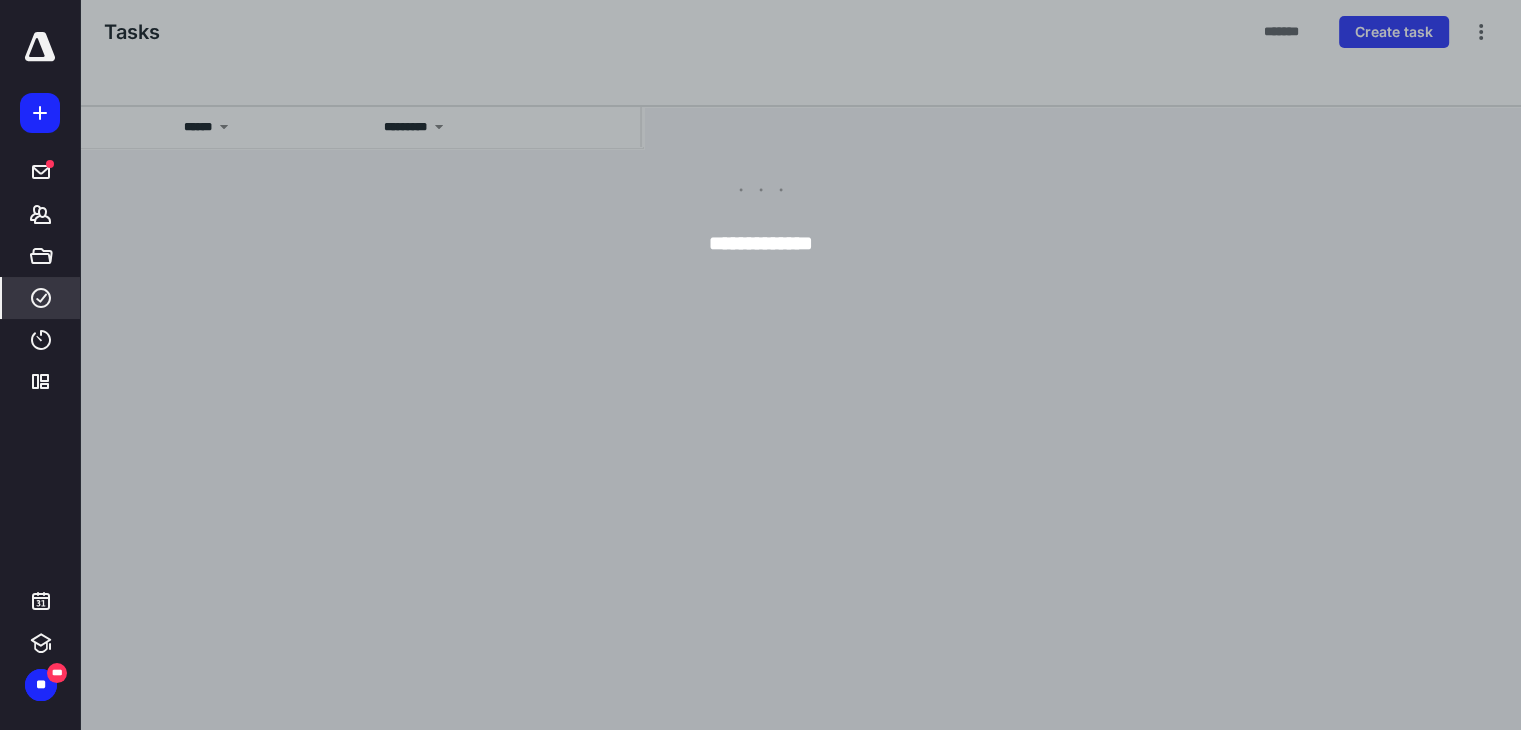 scroll, scrollTop: 0, scrollLeft: 0, axis: both 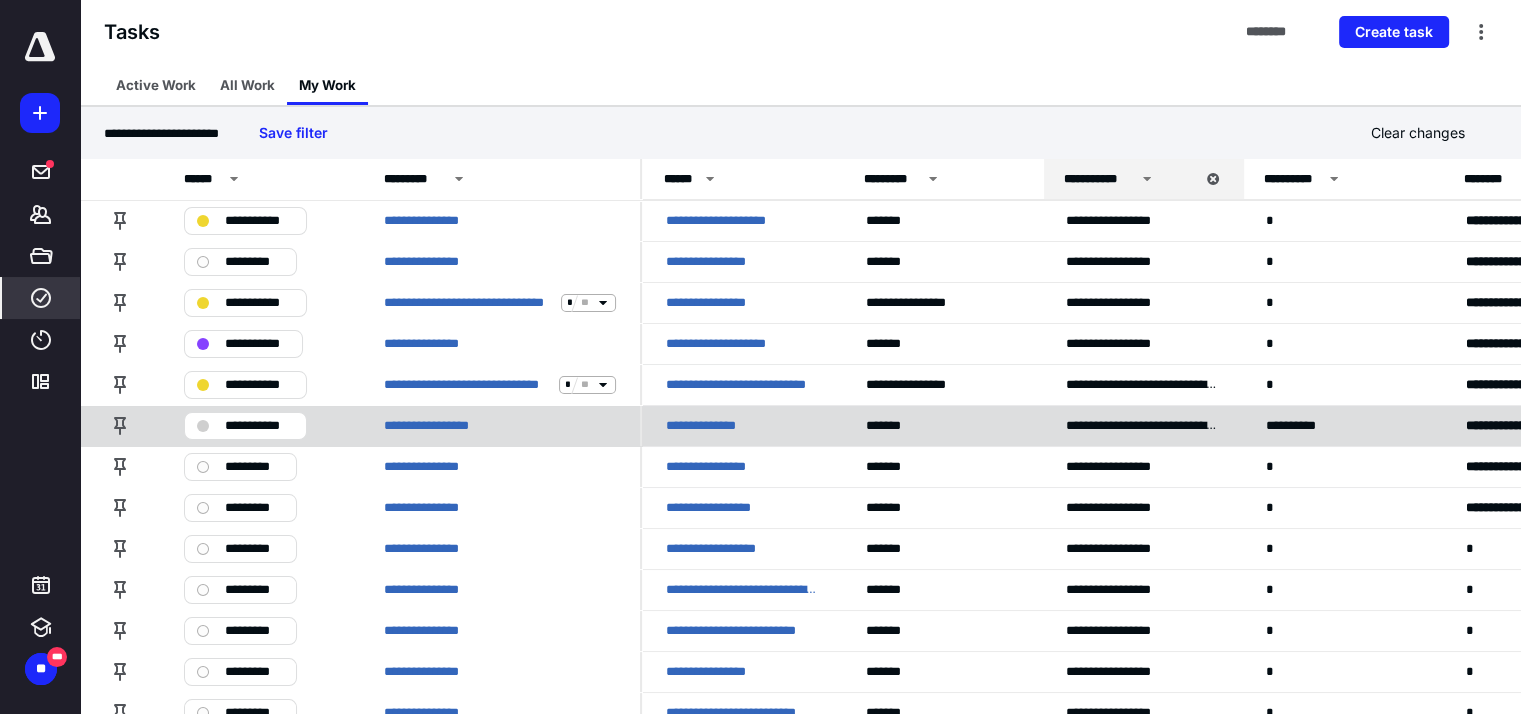 click on "**********" at bounding box center (712, 426) 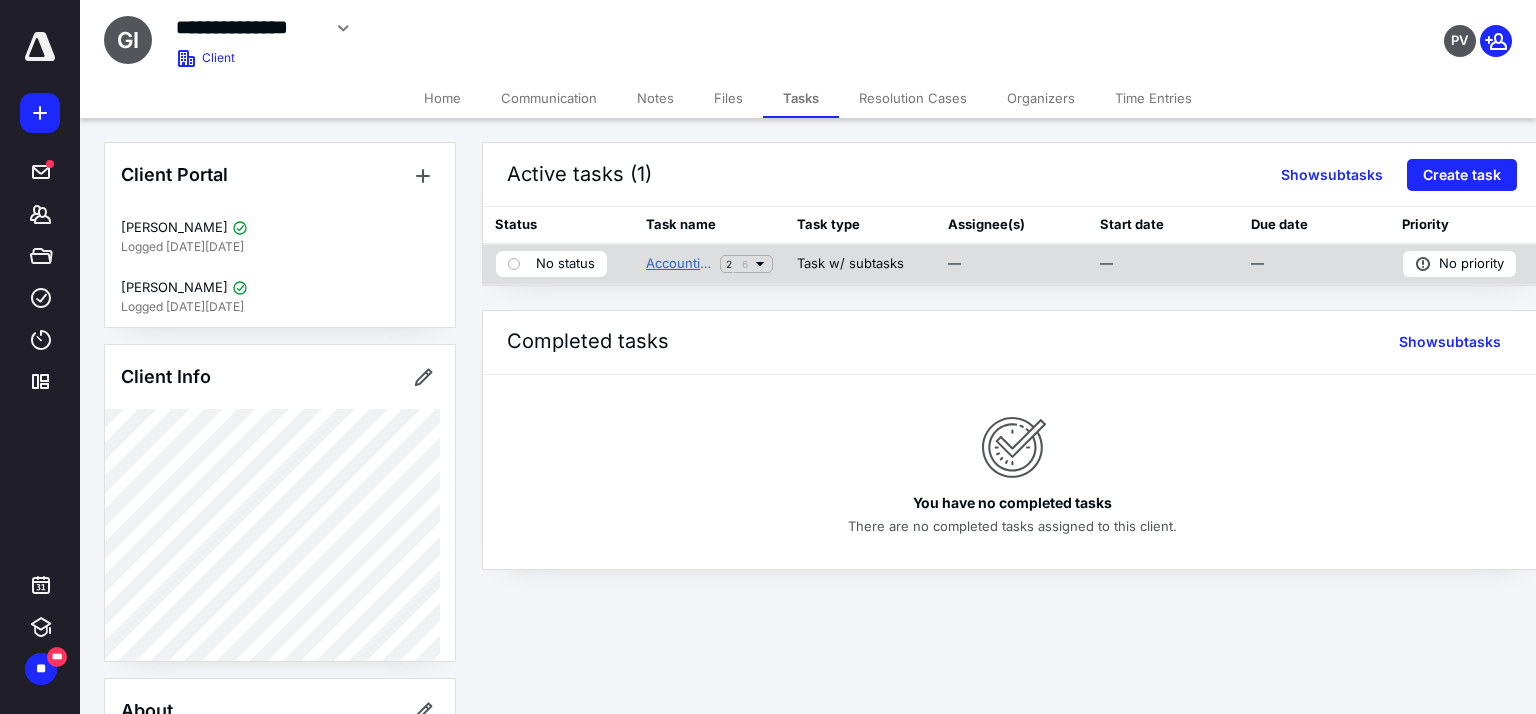 click on "Accounting - Quarterly  Subscription QBD" at bounding box center [679, 264] 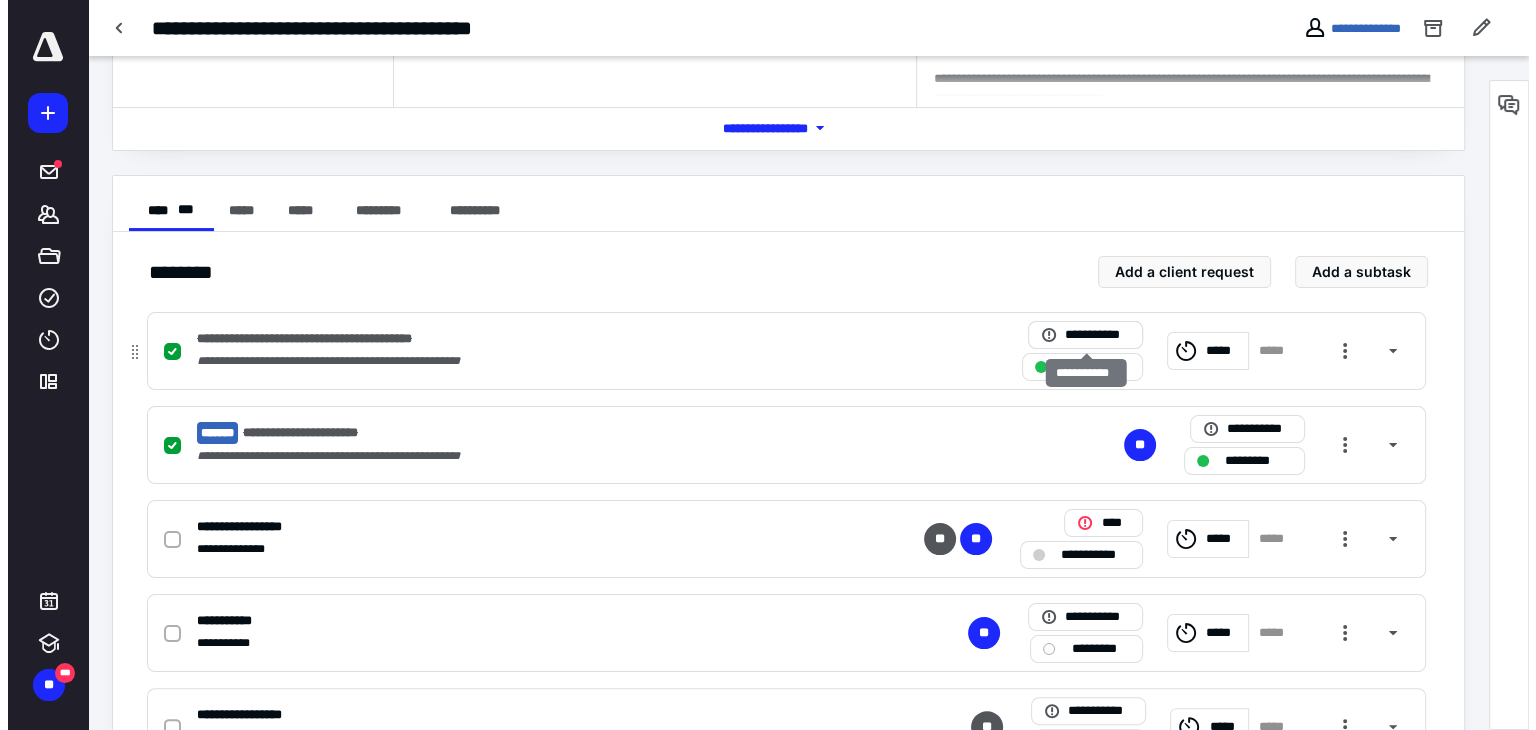 scroll, scrollTop: 400, scrollLeft: 0, axis: vertical 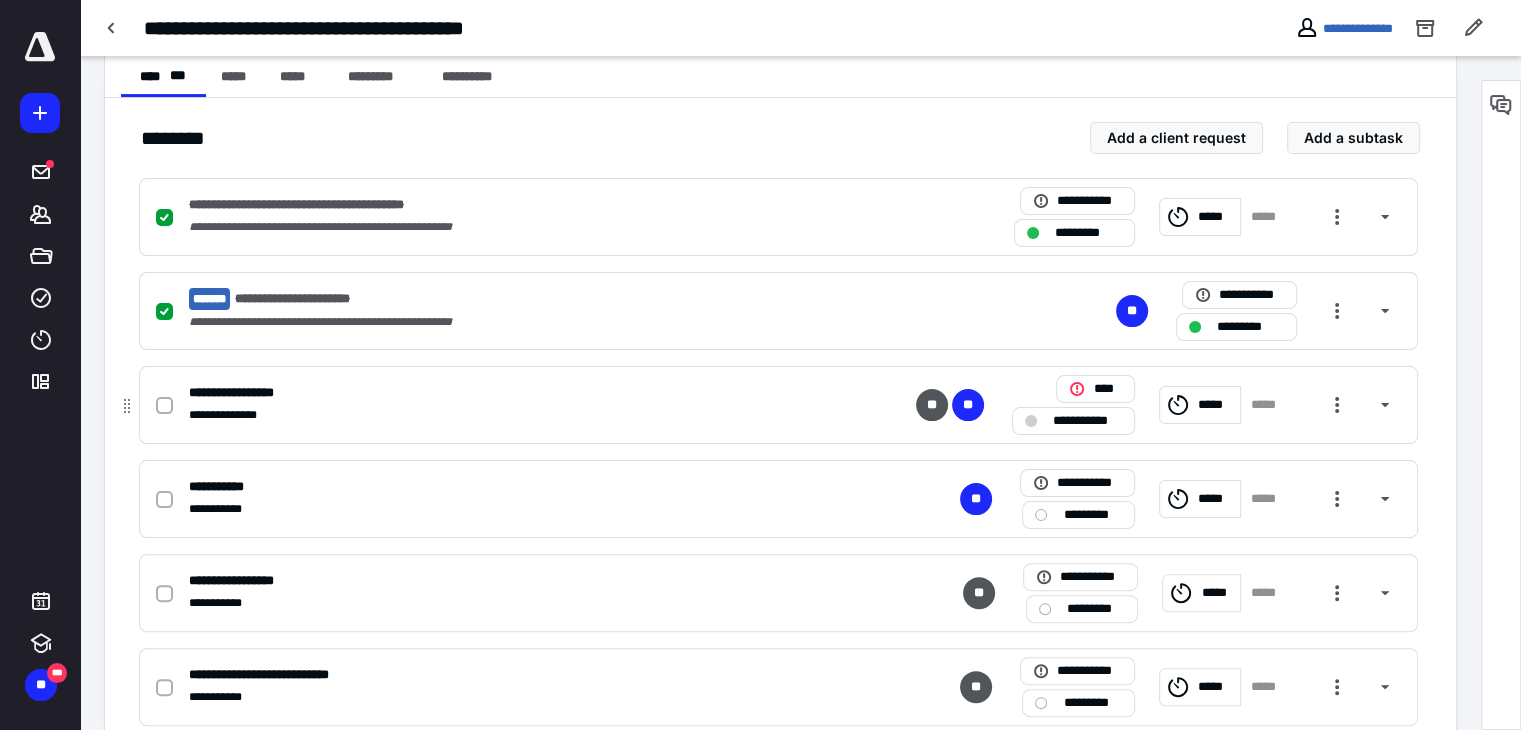 click 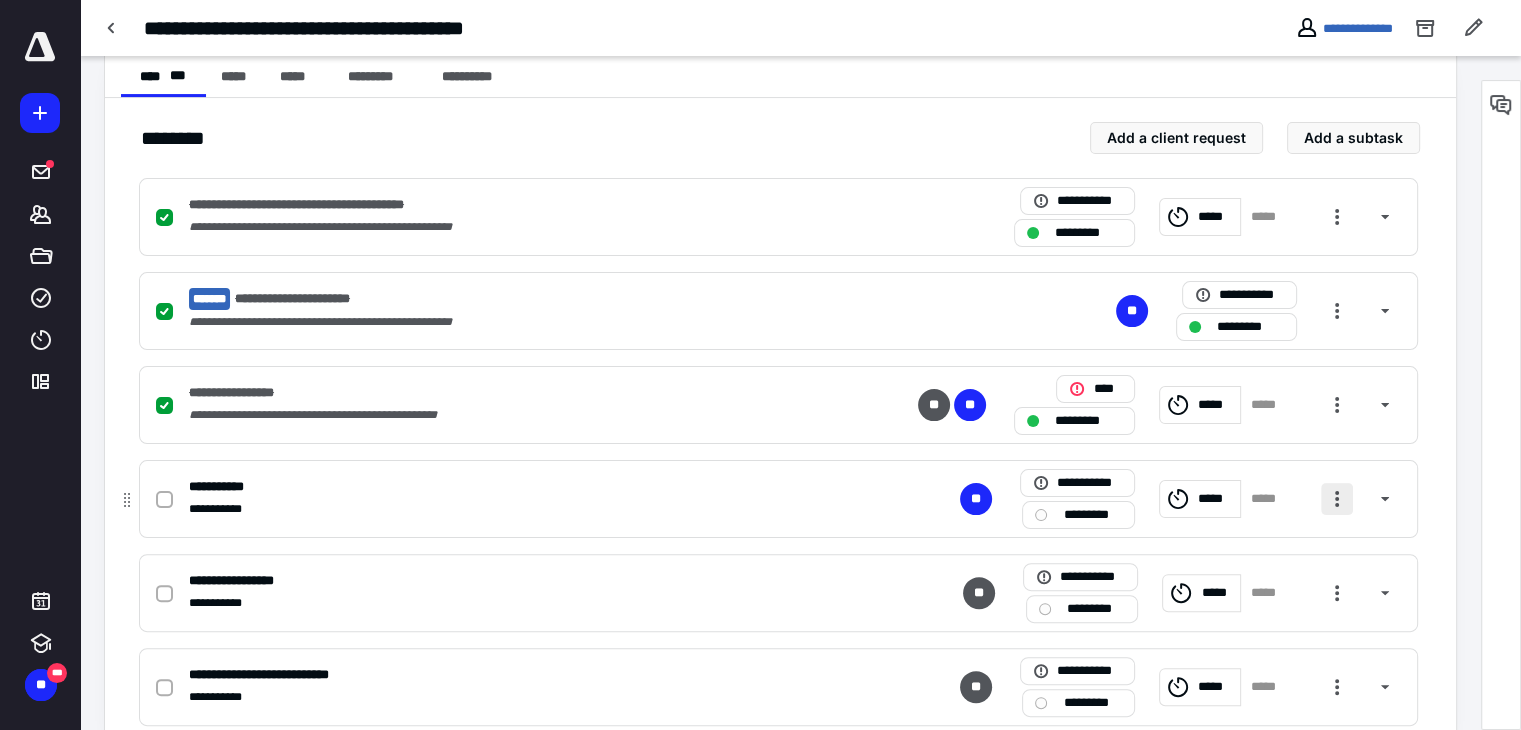 click at bounding box center (1337, 499) 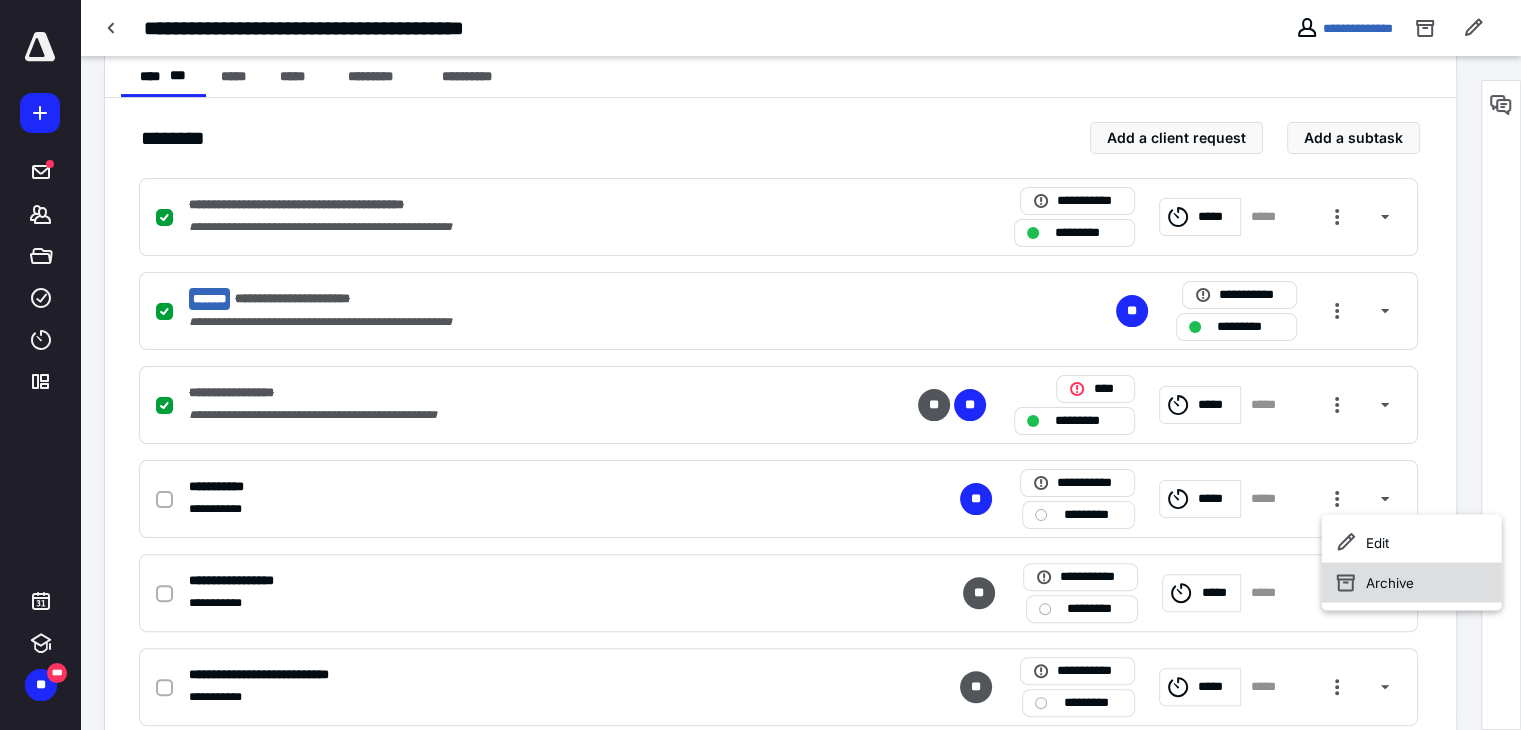 click on "Archive" at bounding box center [1412, 582] 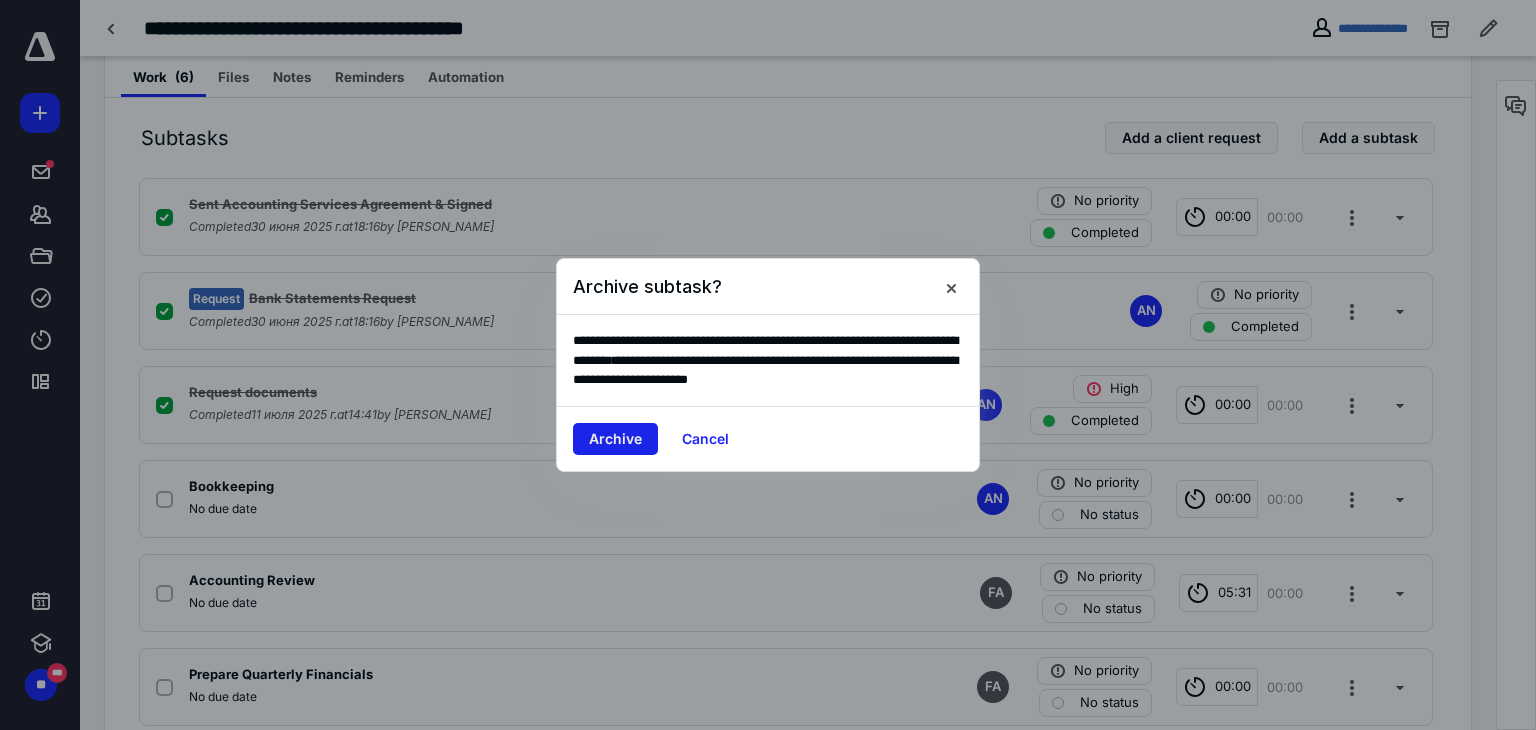 click on "Archive" at bounding box center (615, 439) 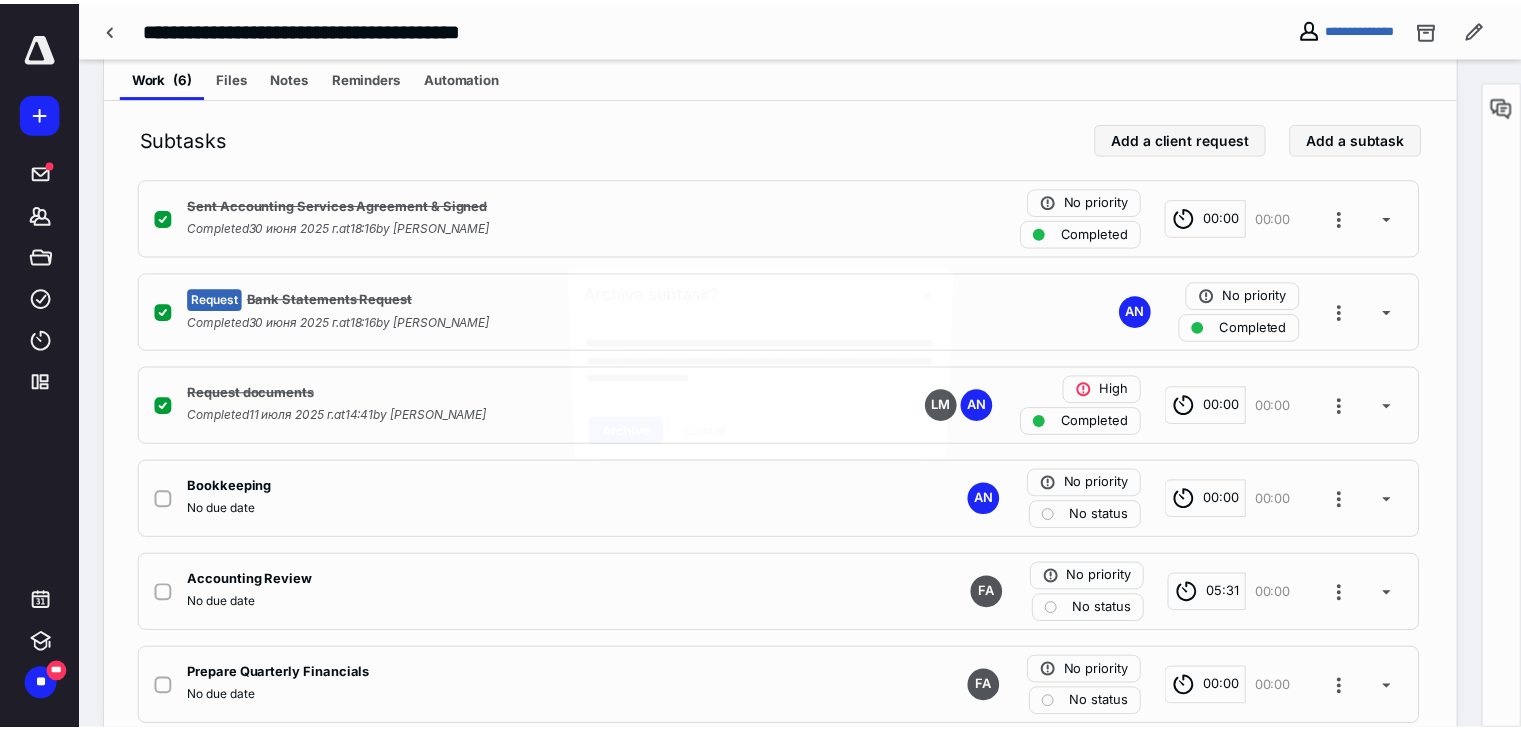 scroll, scrollTop: 351, scrollLeft: 0, axis: vertical 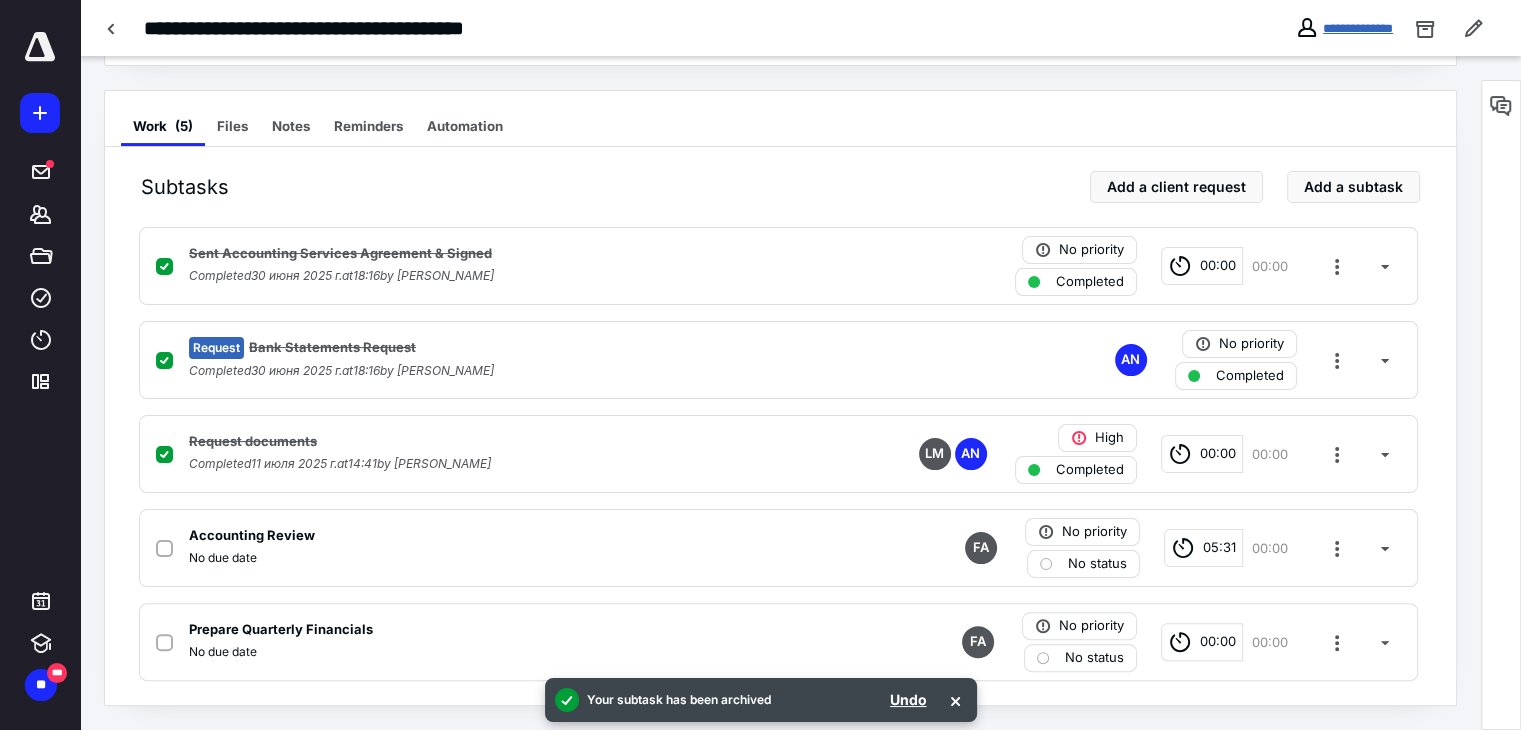 click on "**********" at bounding box center (1358, 28) 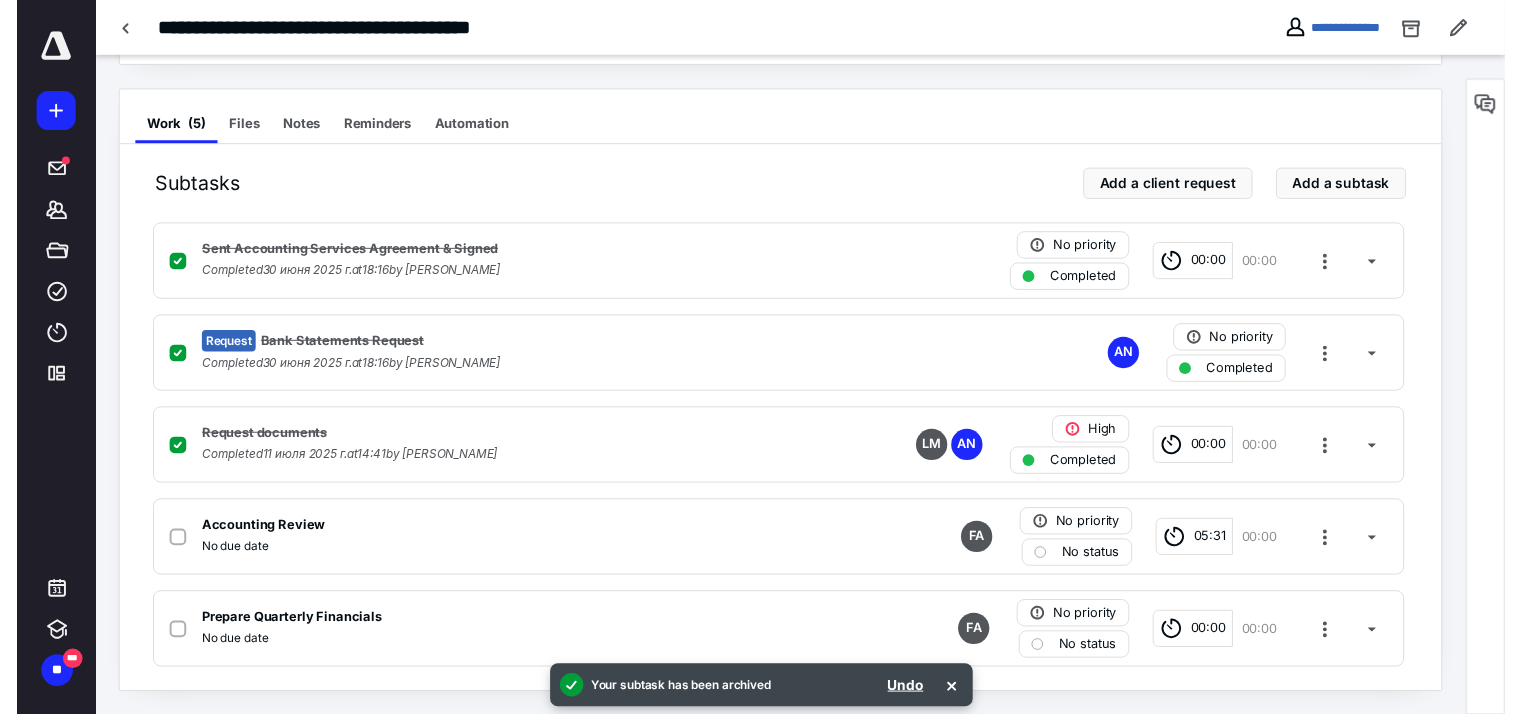 scroll, scrollTop: 0, scrollLeft: 0, axis: both 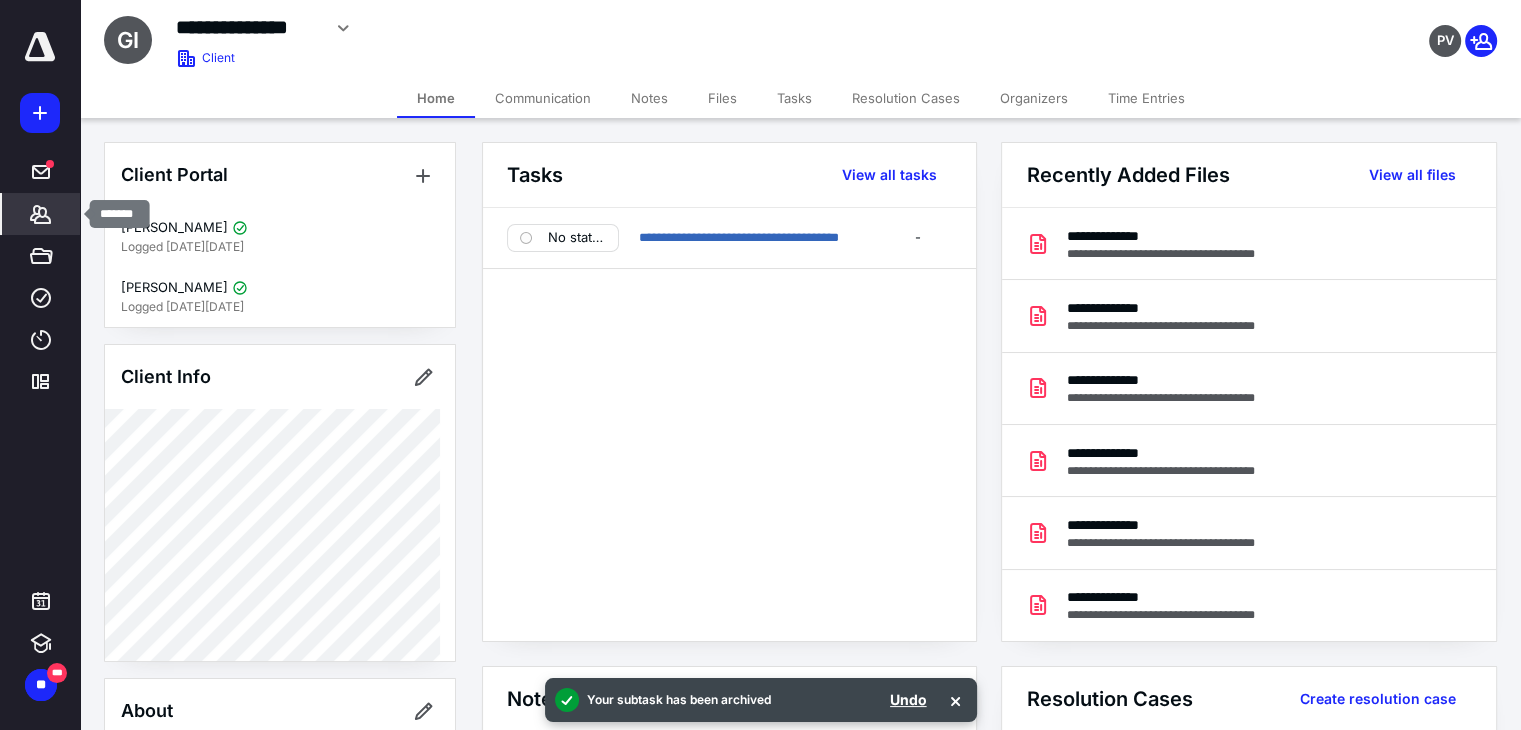 click 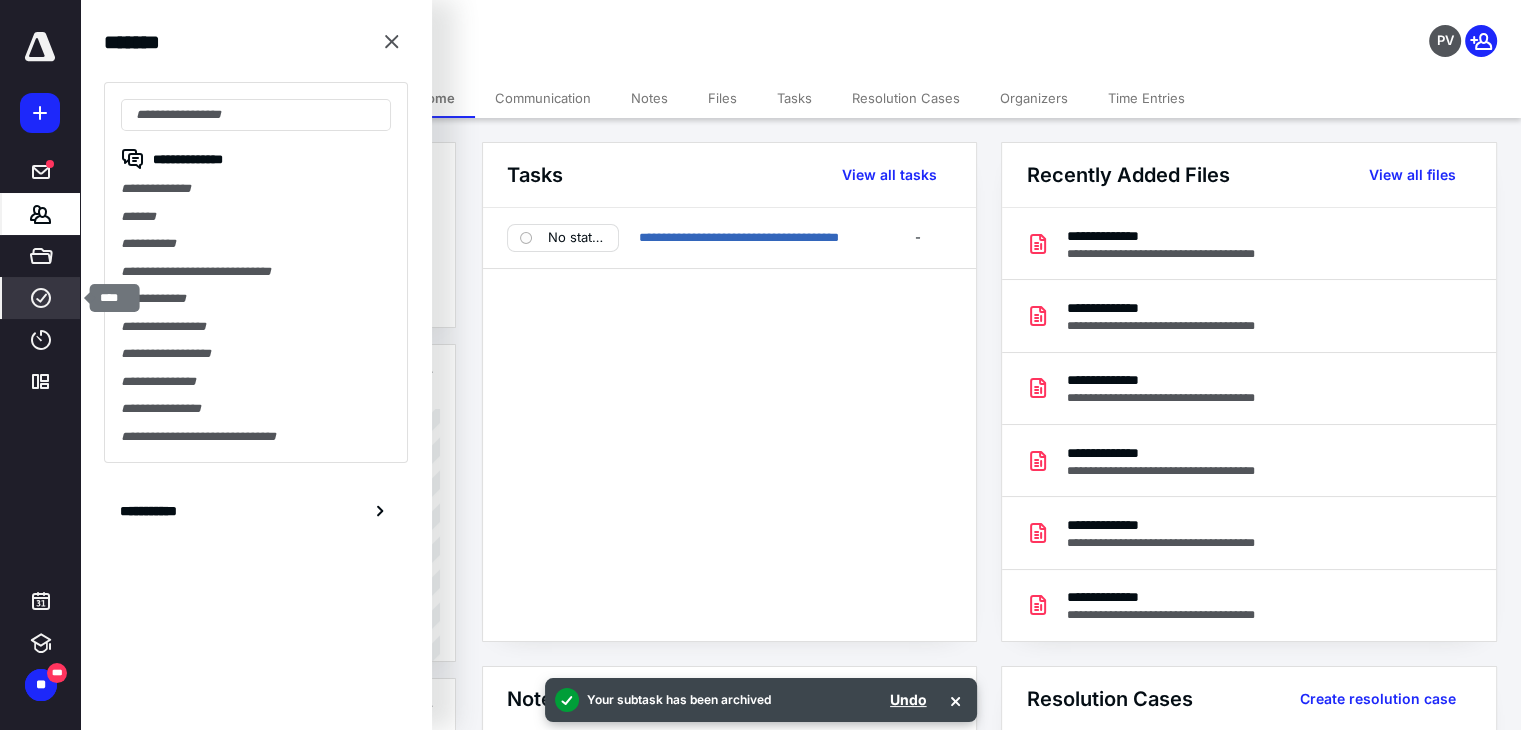 click 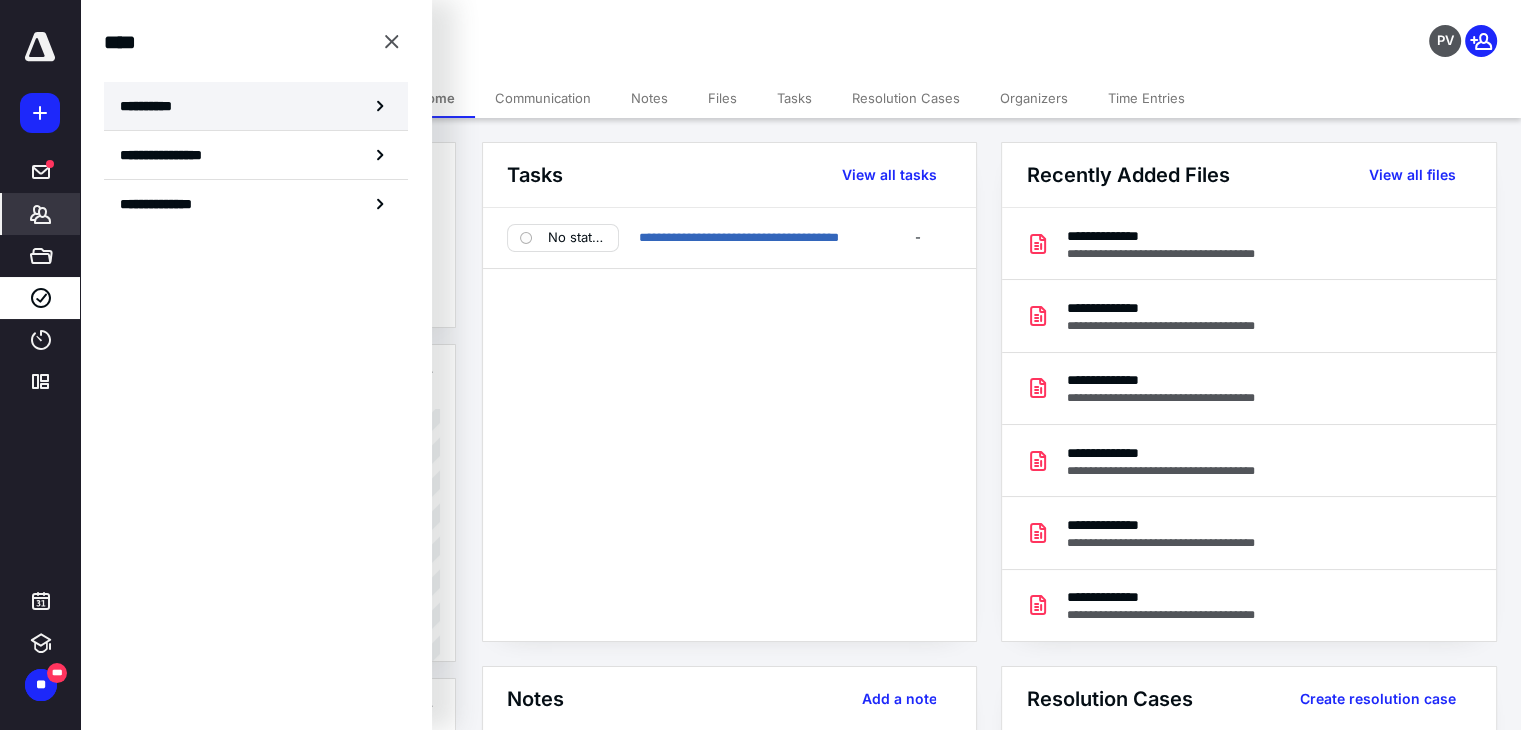 click on "**********" at bounding box center (256, 106) 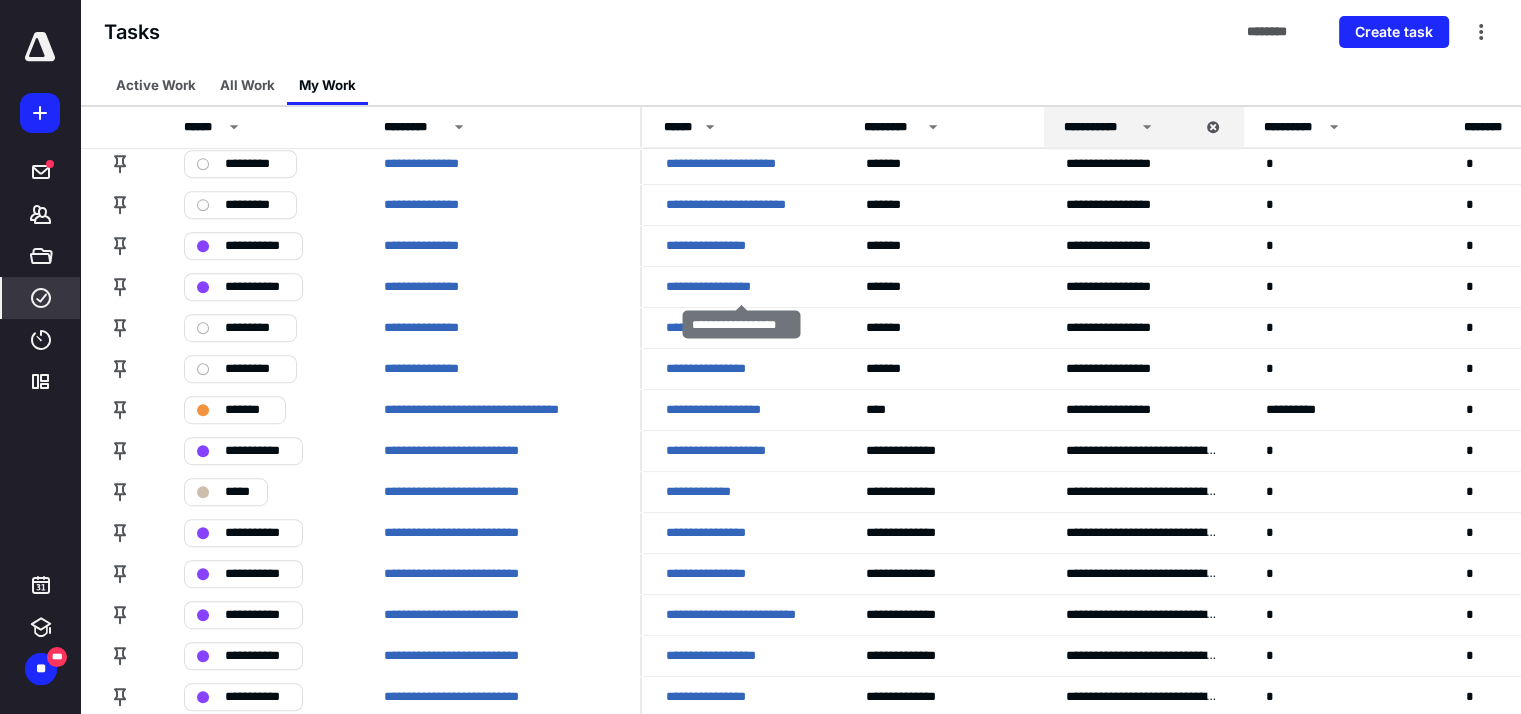 scroll, scrollTop: 1100, scrollLeft: 0, axis: vertical 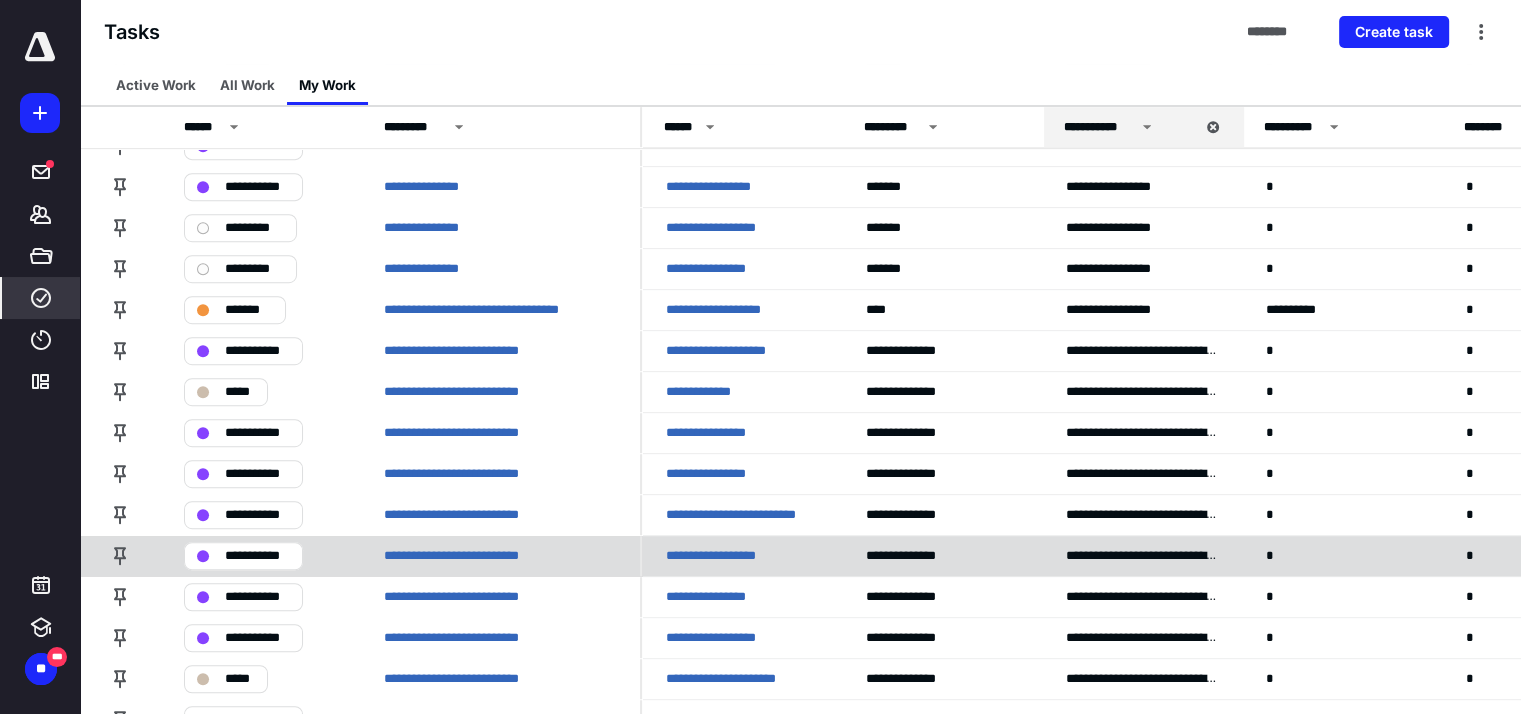 click on "**********" at bounding box center (725, 556) 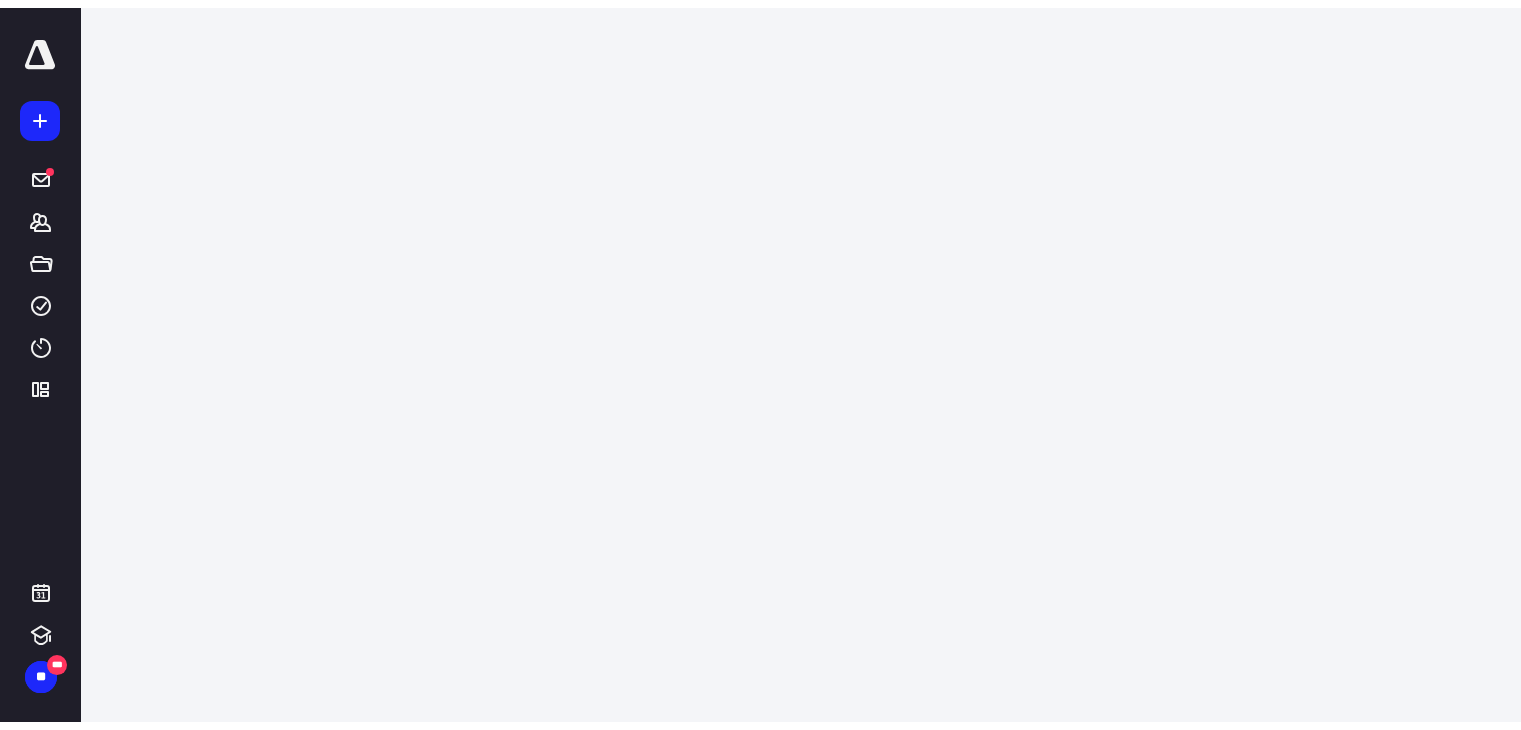 scroll, scrollTop: 0, scrollLeft: 0, axis: both 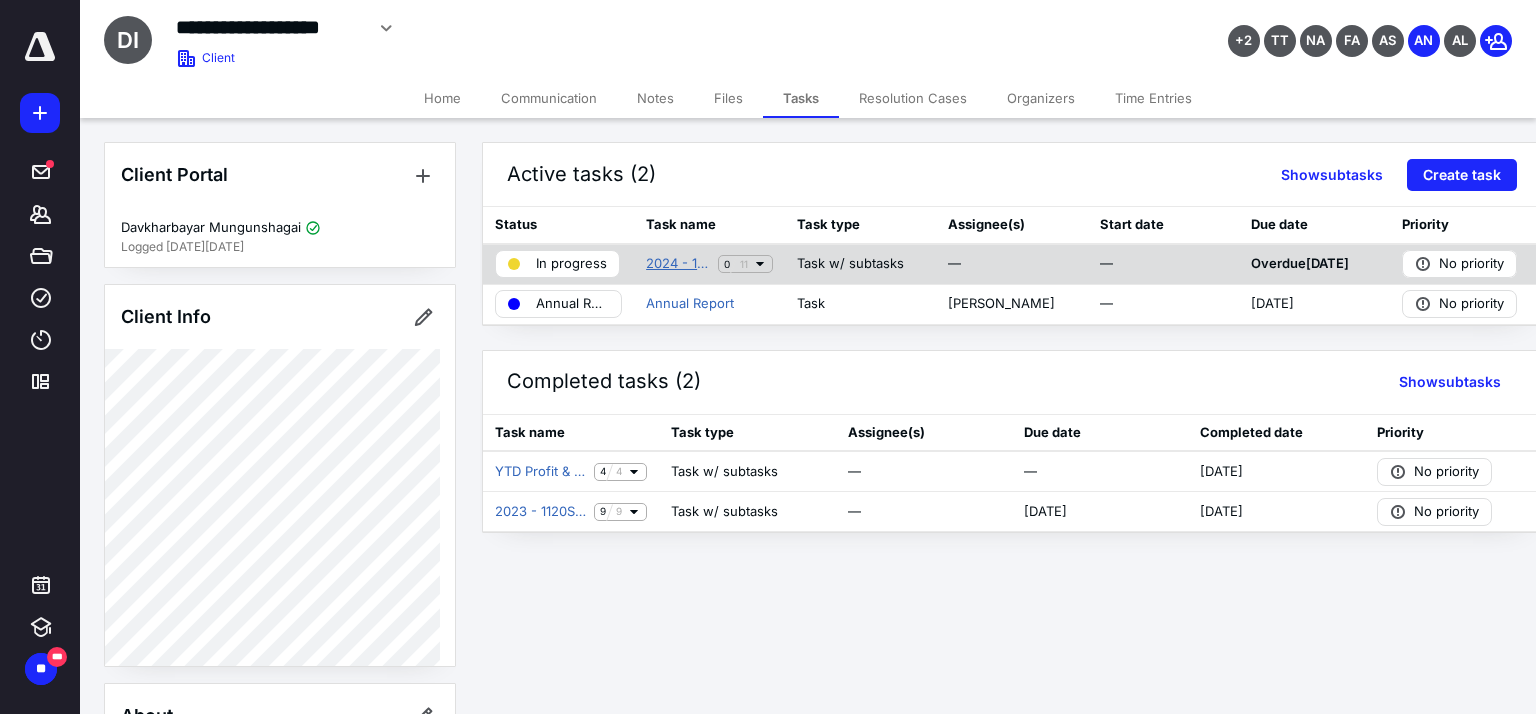click on "2024 - 1120S Return - Accounting" at bounding box center (678, 264) 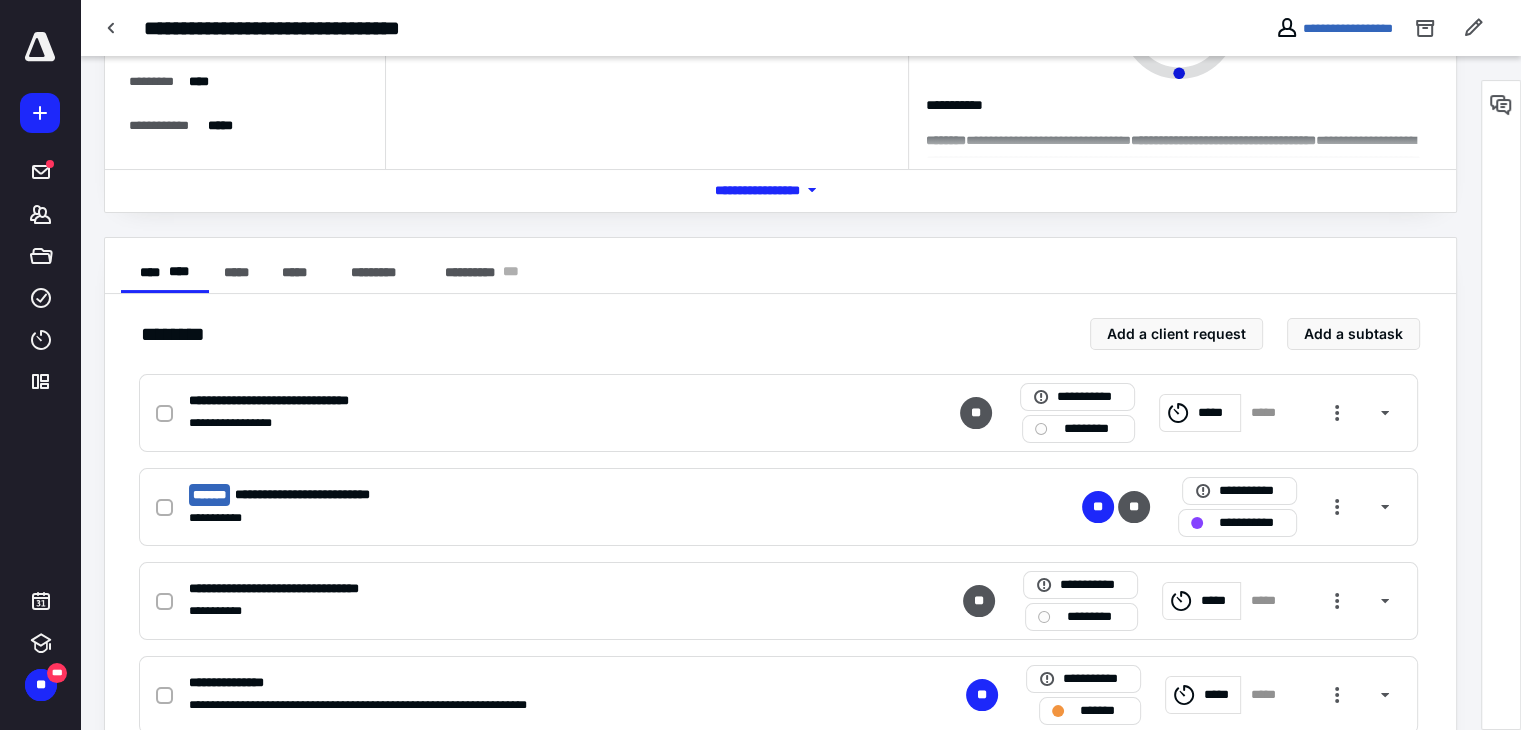 scroll, scrollTop: 300, scrollLeft: 0, axis: vertical 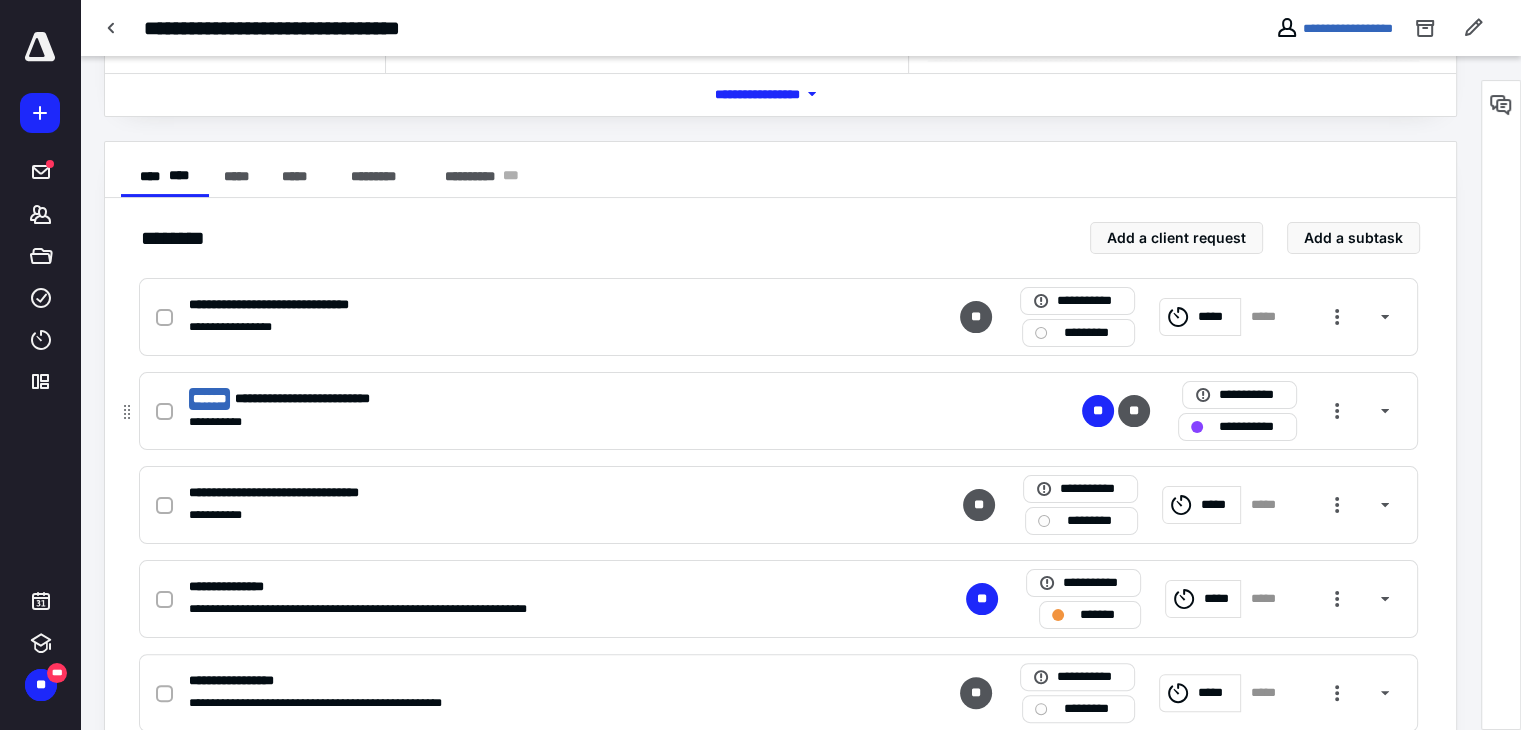 click at bounding box center [164, 412] 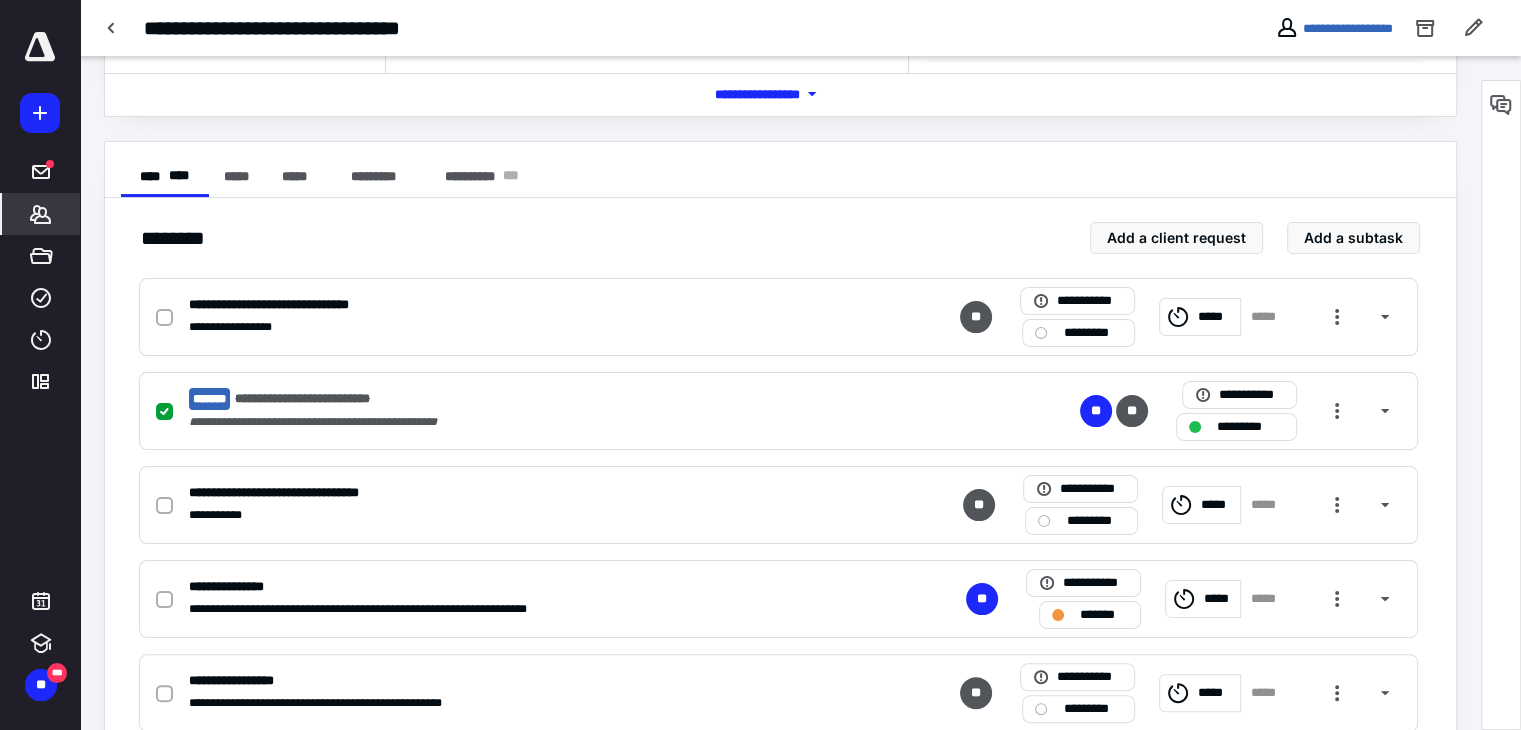 click 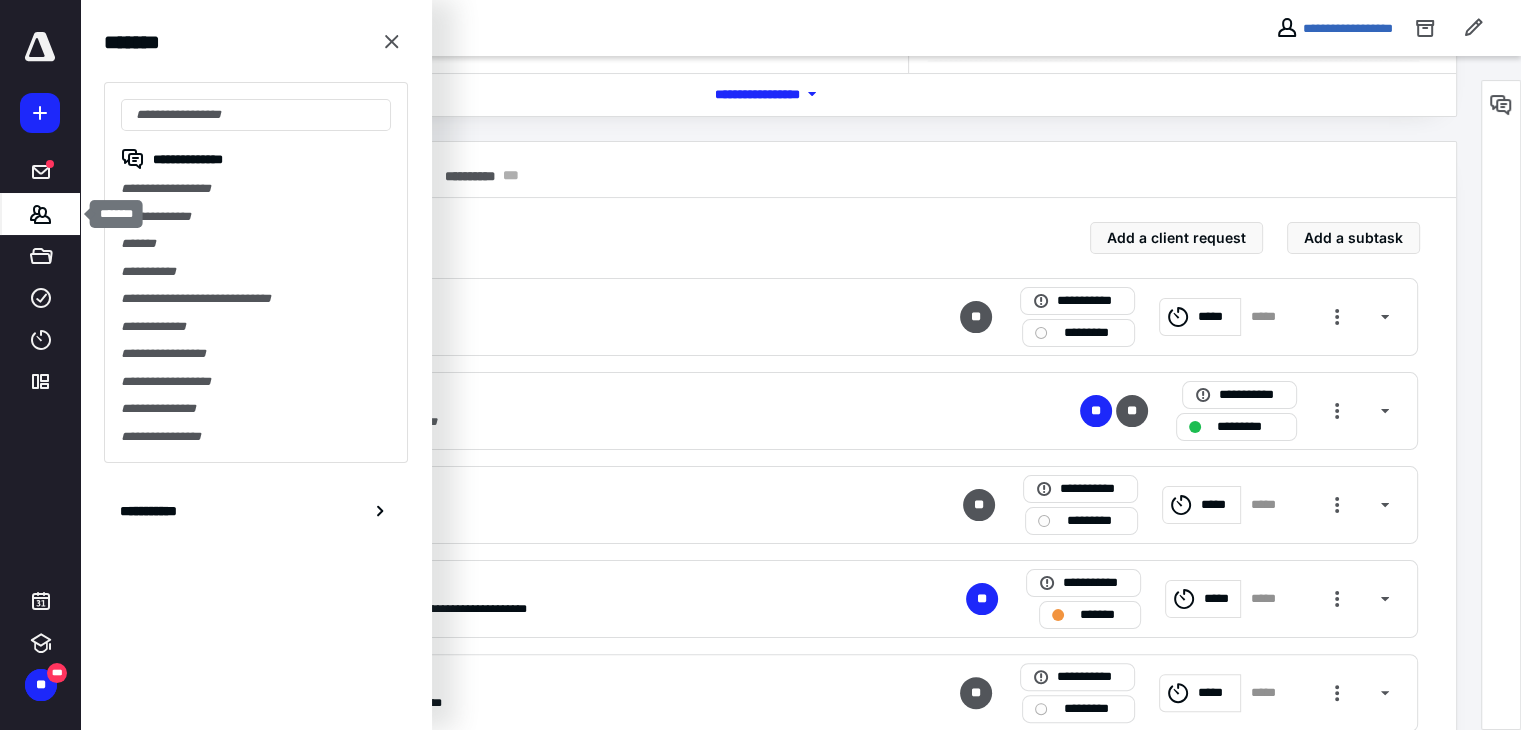 click 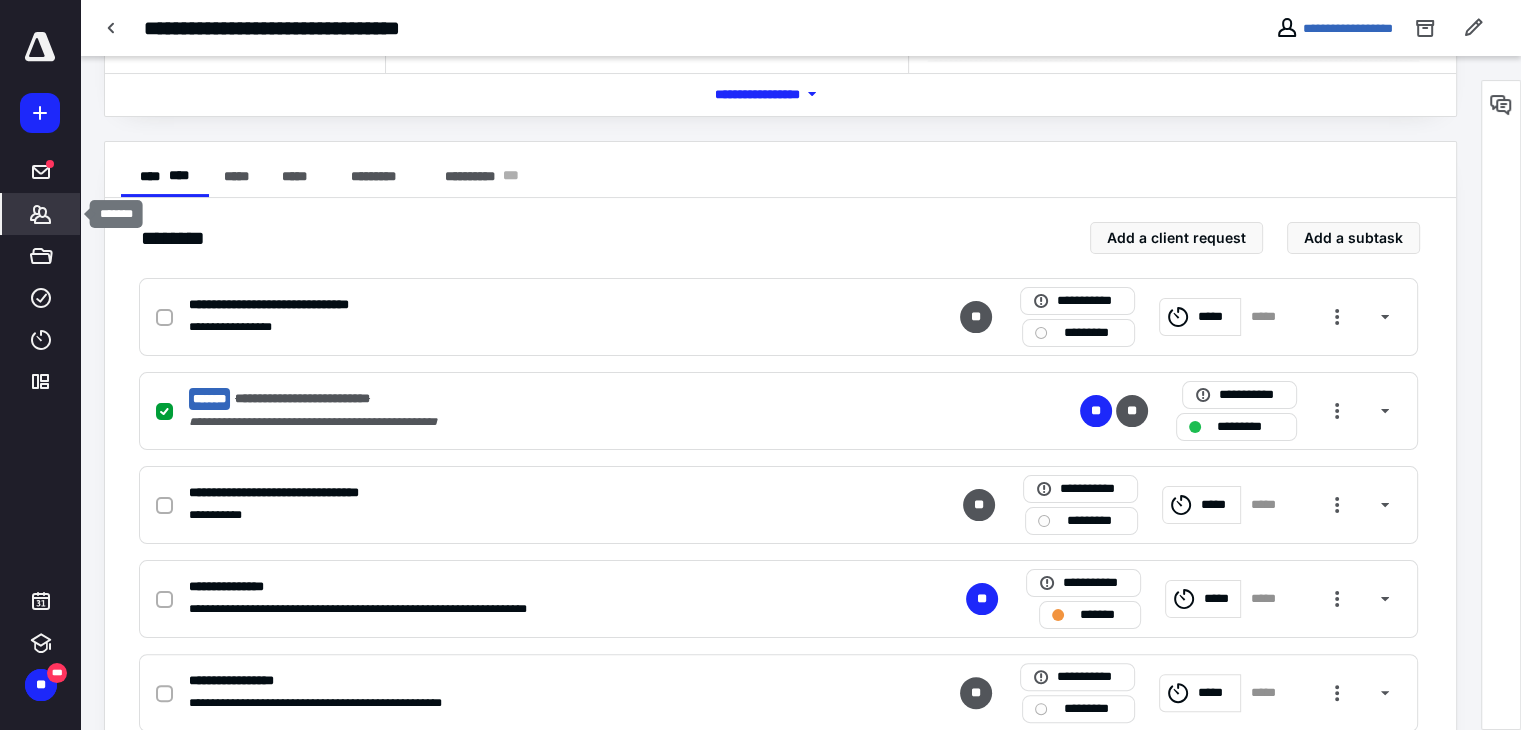 click 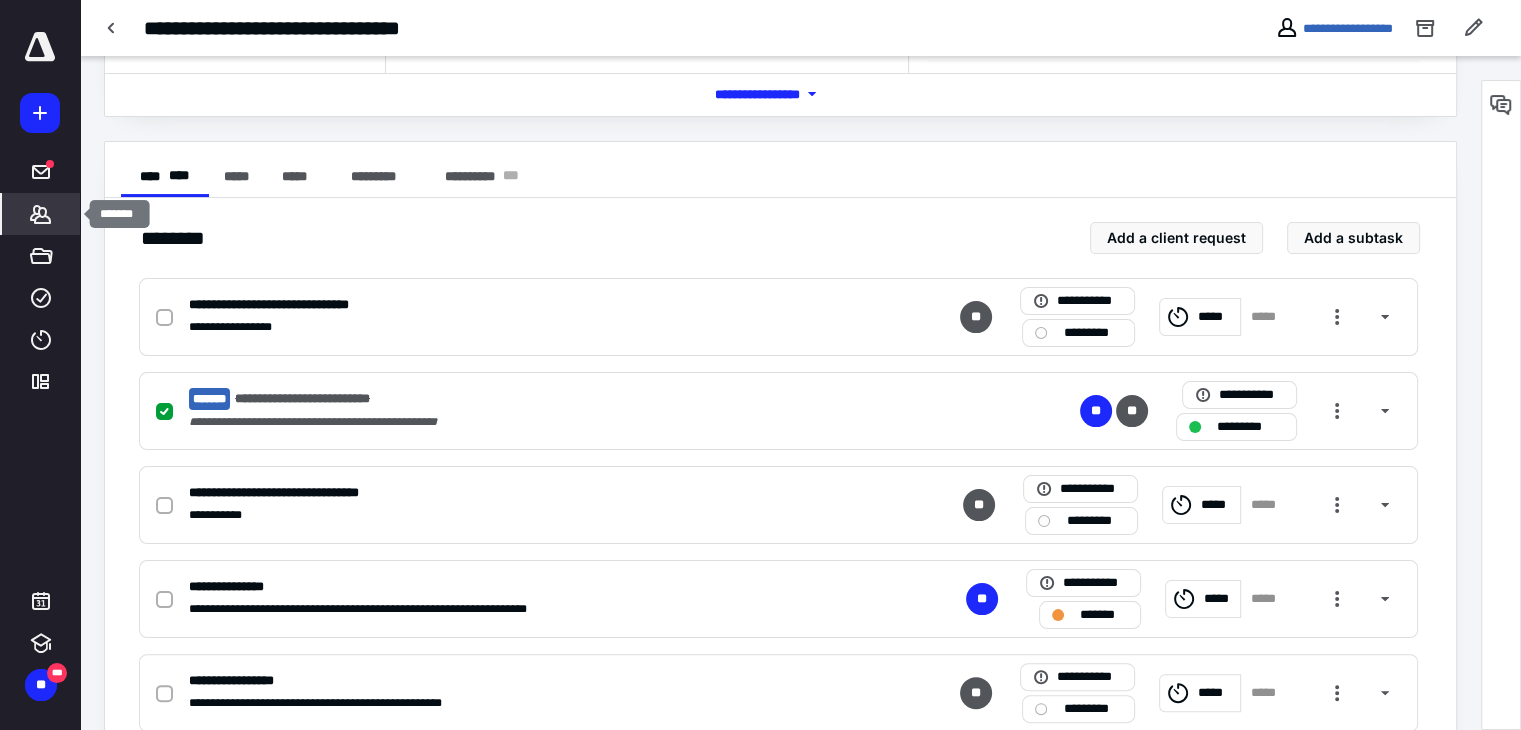 click 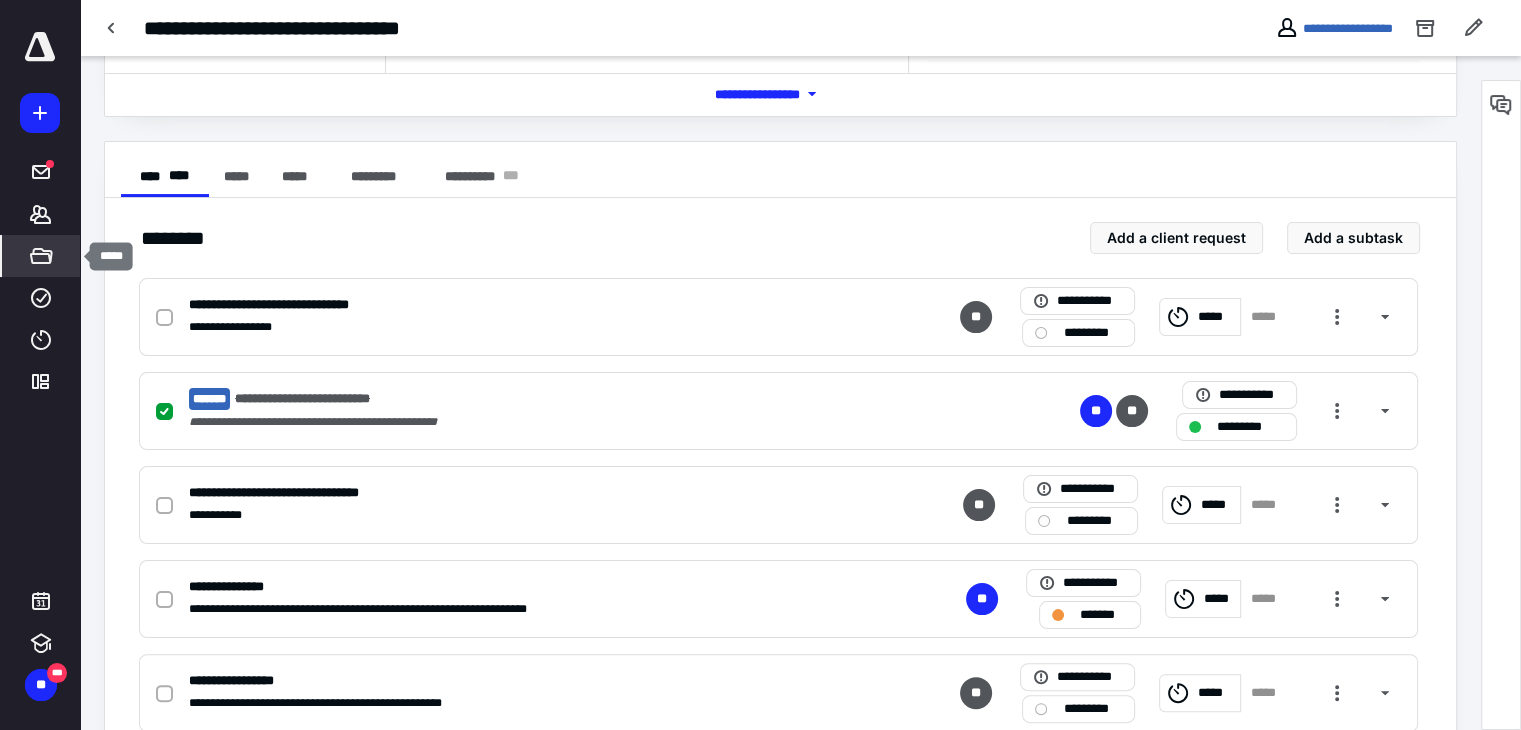 click 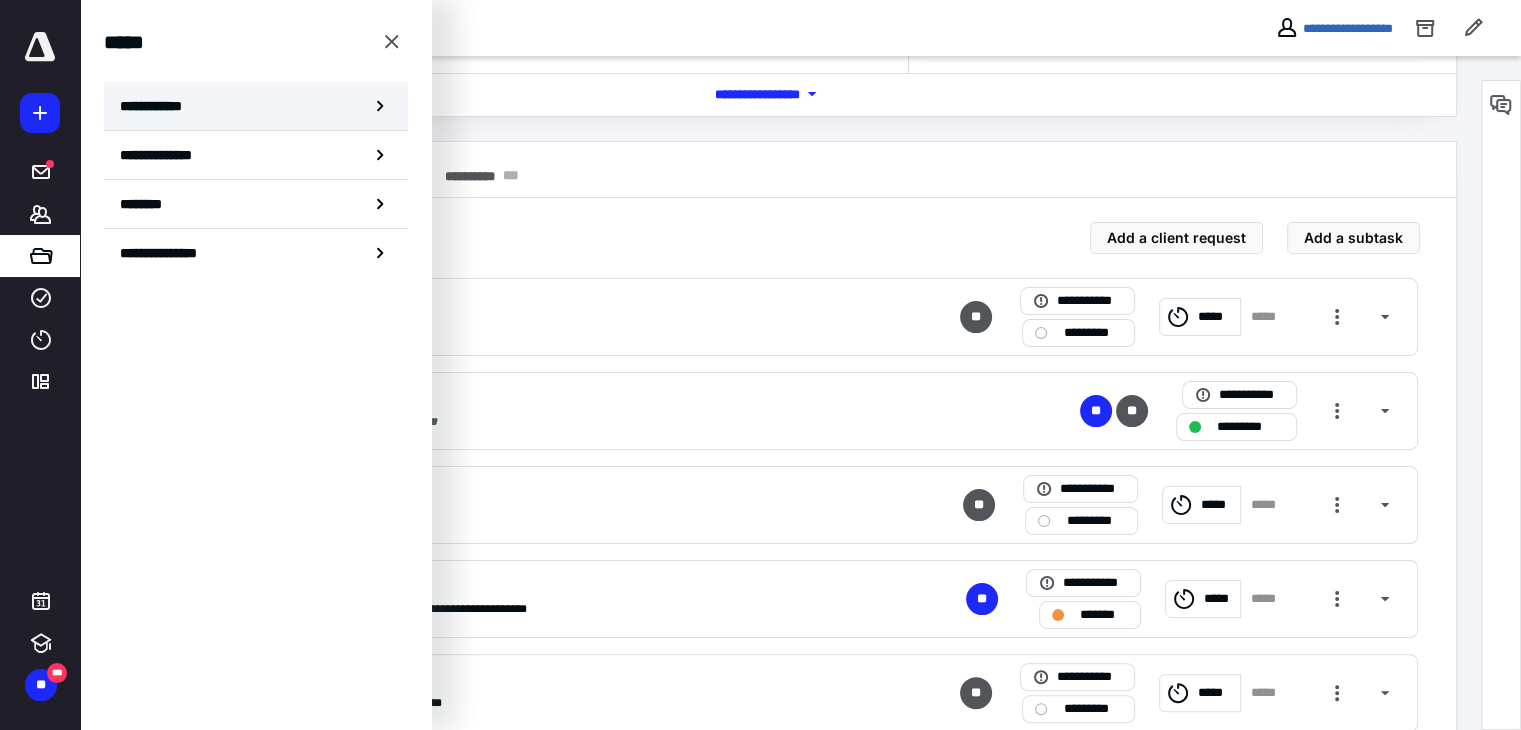 click on "**********" at bounding box center (157, 106) 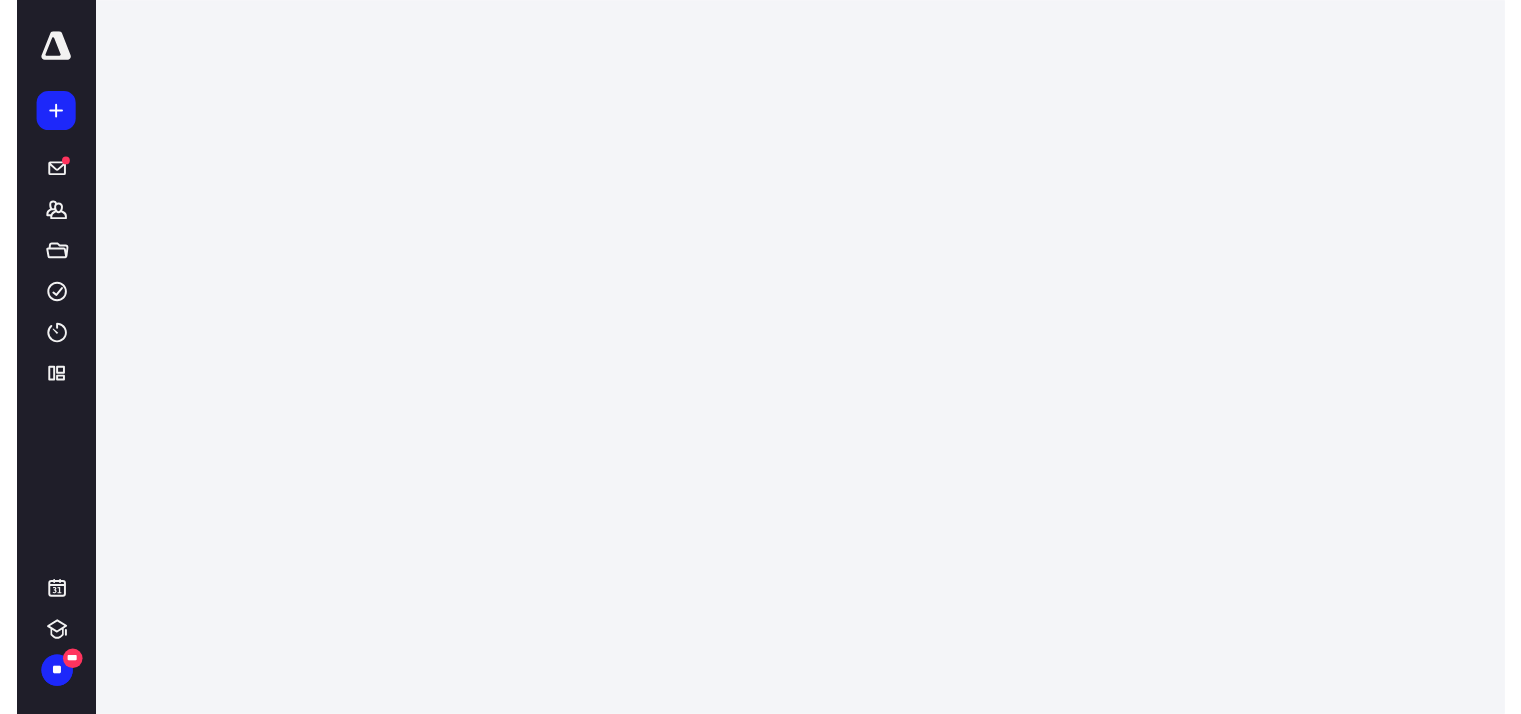 scroll, scrollTop: 0, scrollLeft: 0, axis: both 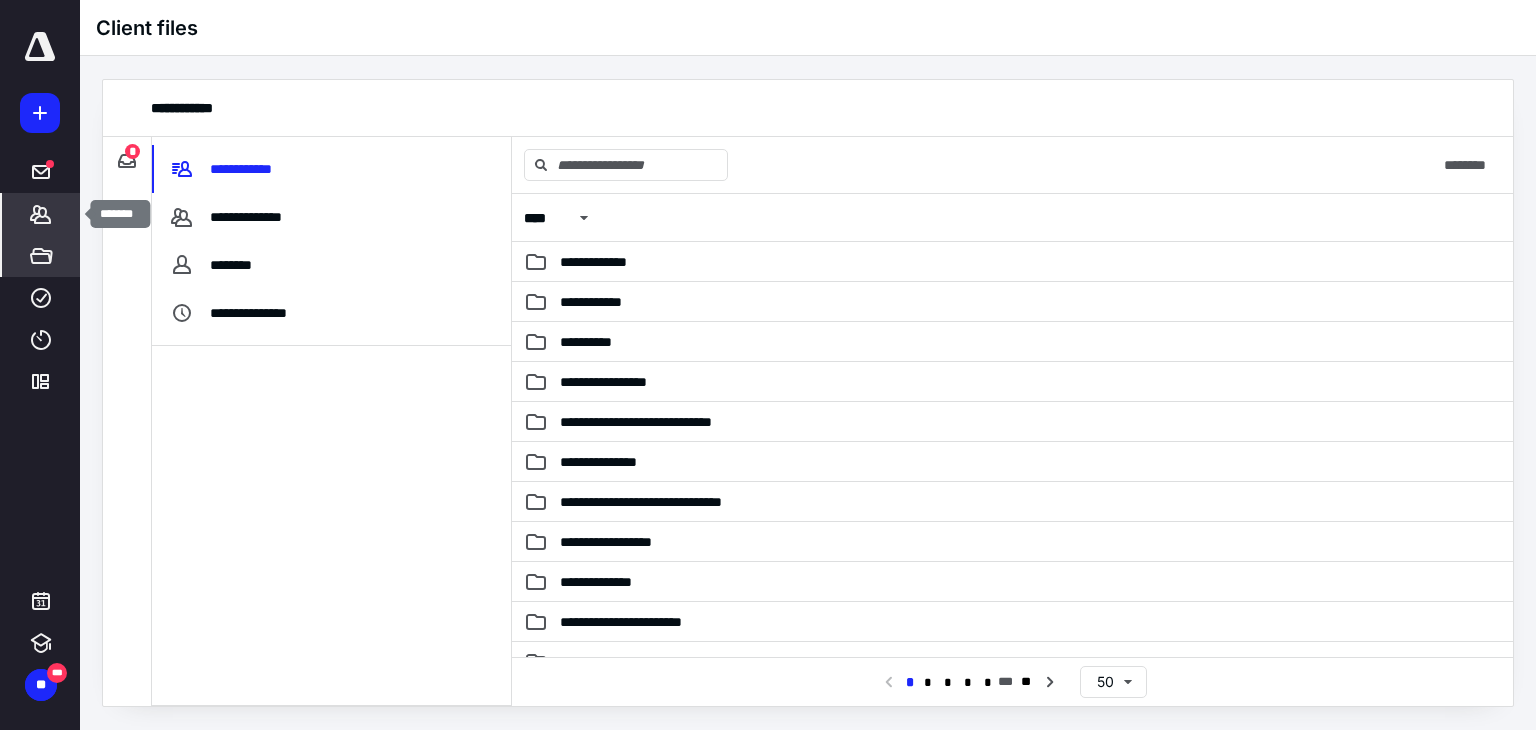 click 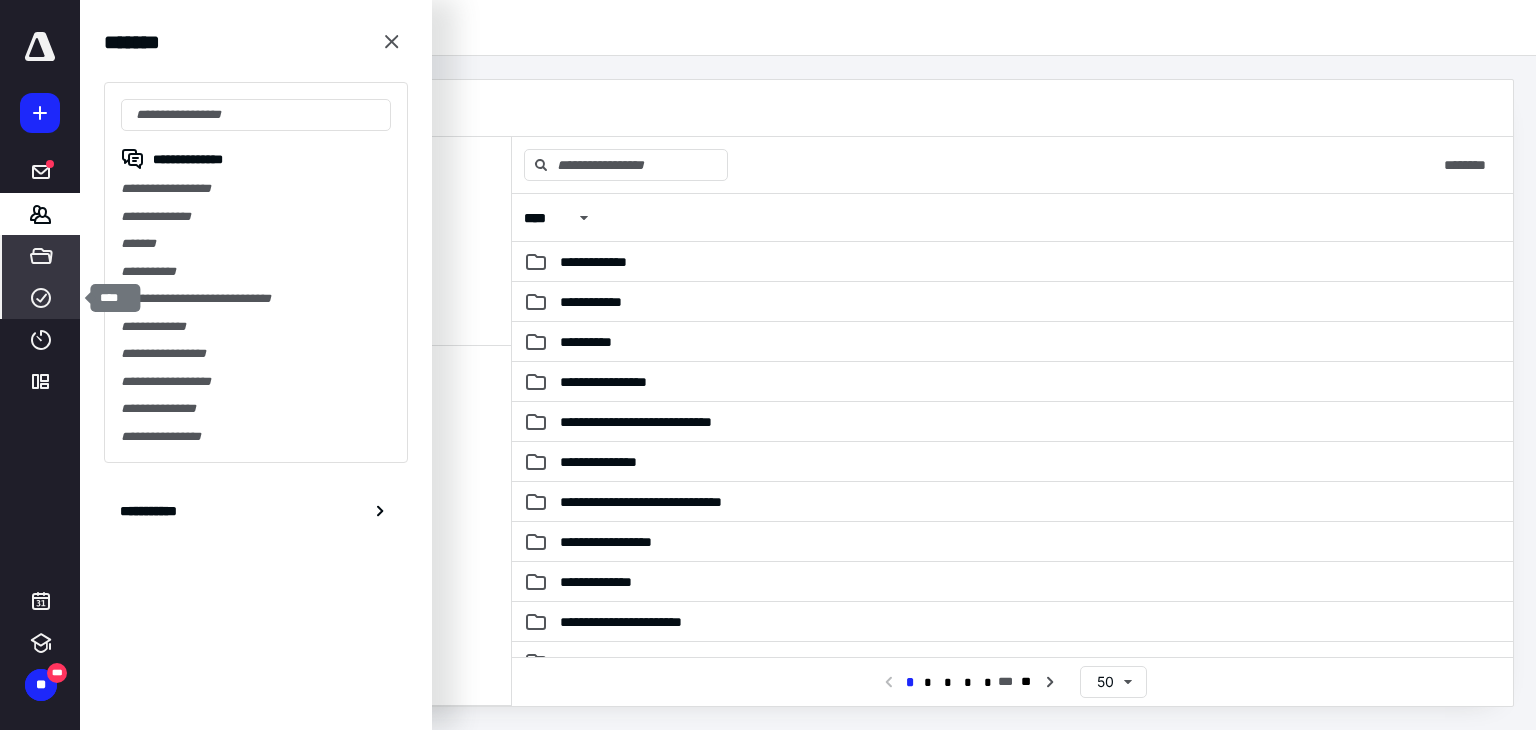 click 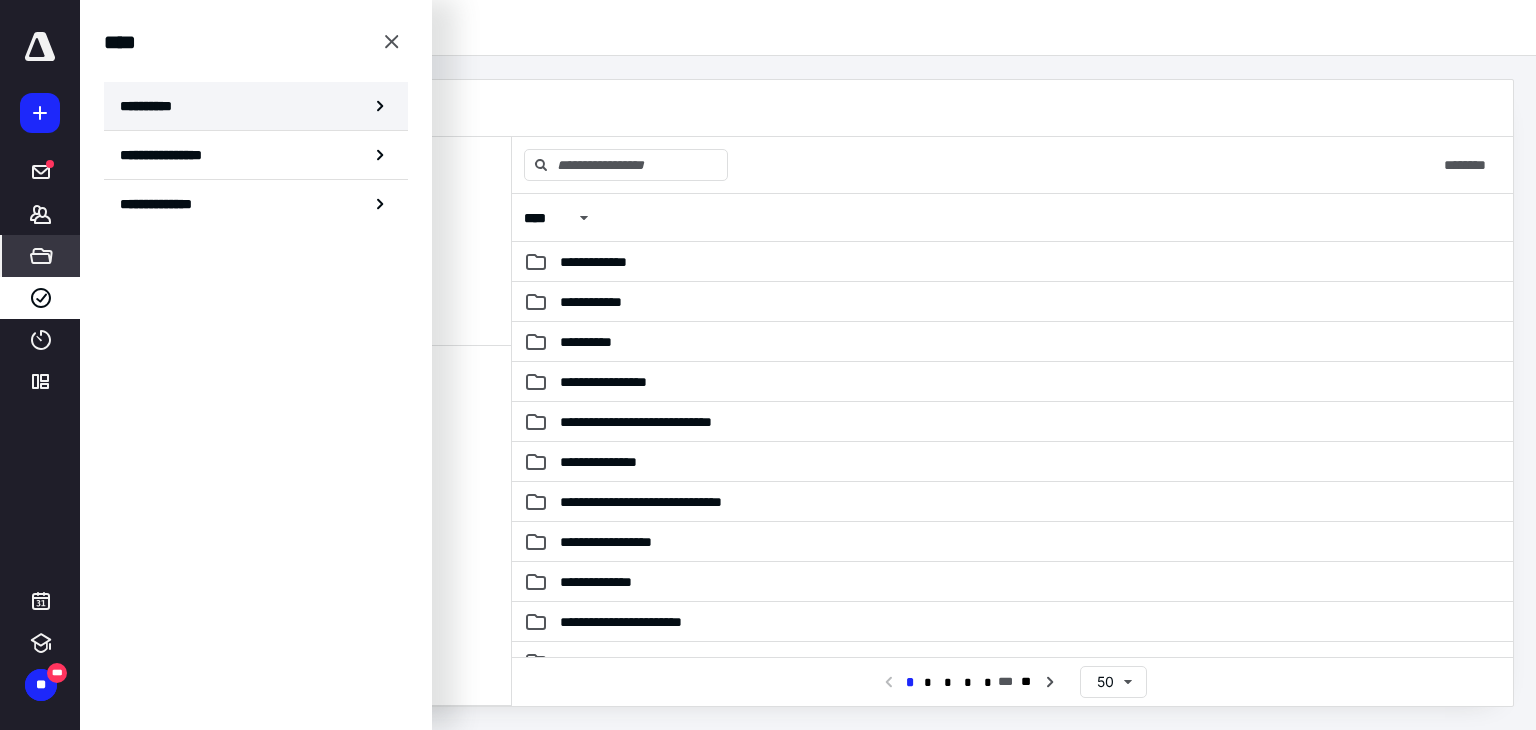 click on "**********" at bounding box center [153, 106] 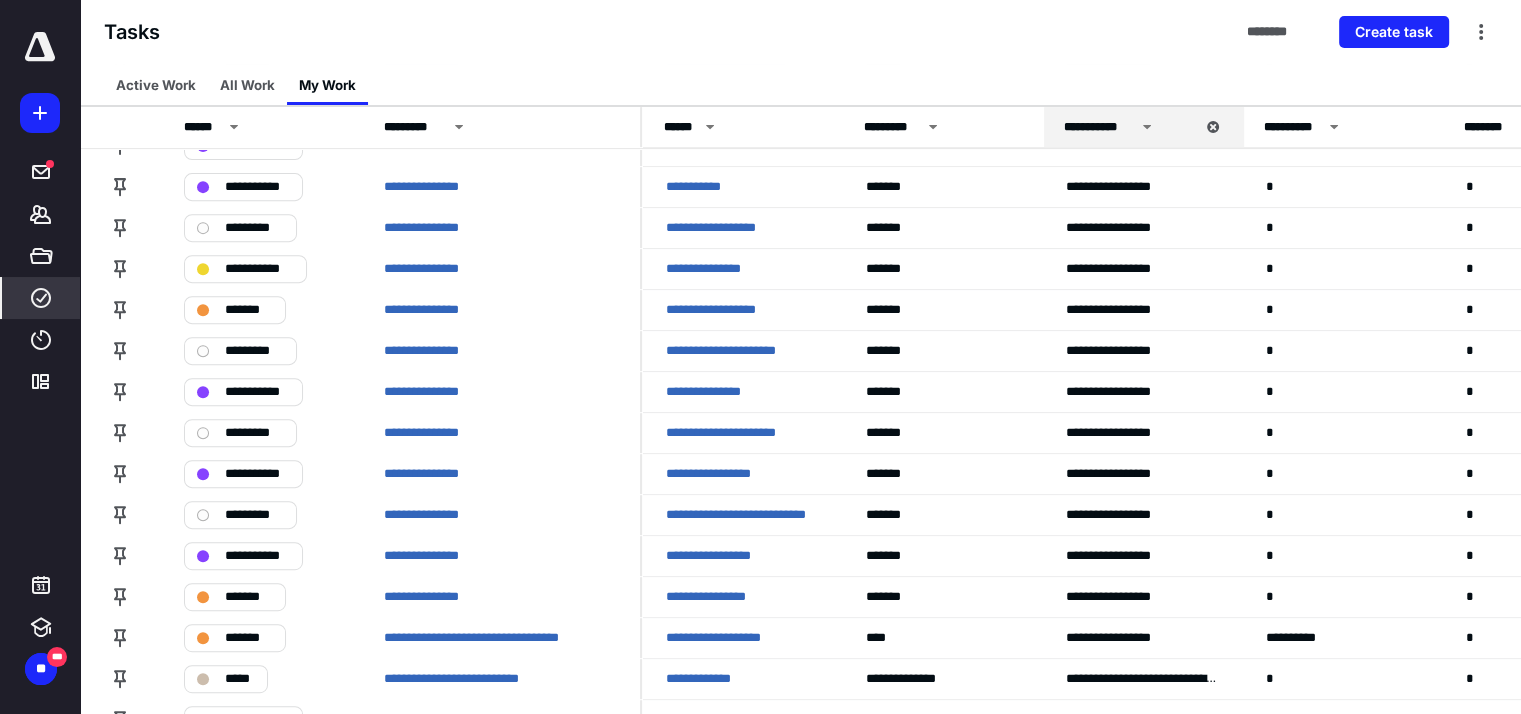 scroll, scrollTop: 800, scrollLeft: 0, axis: vertical 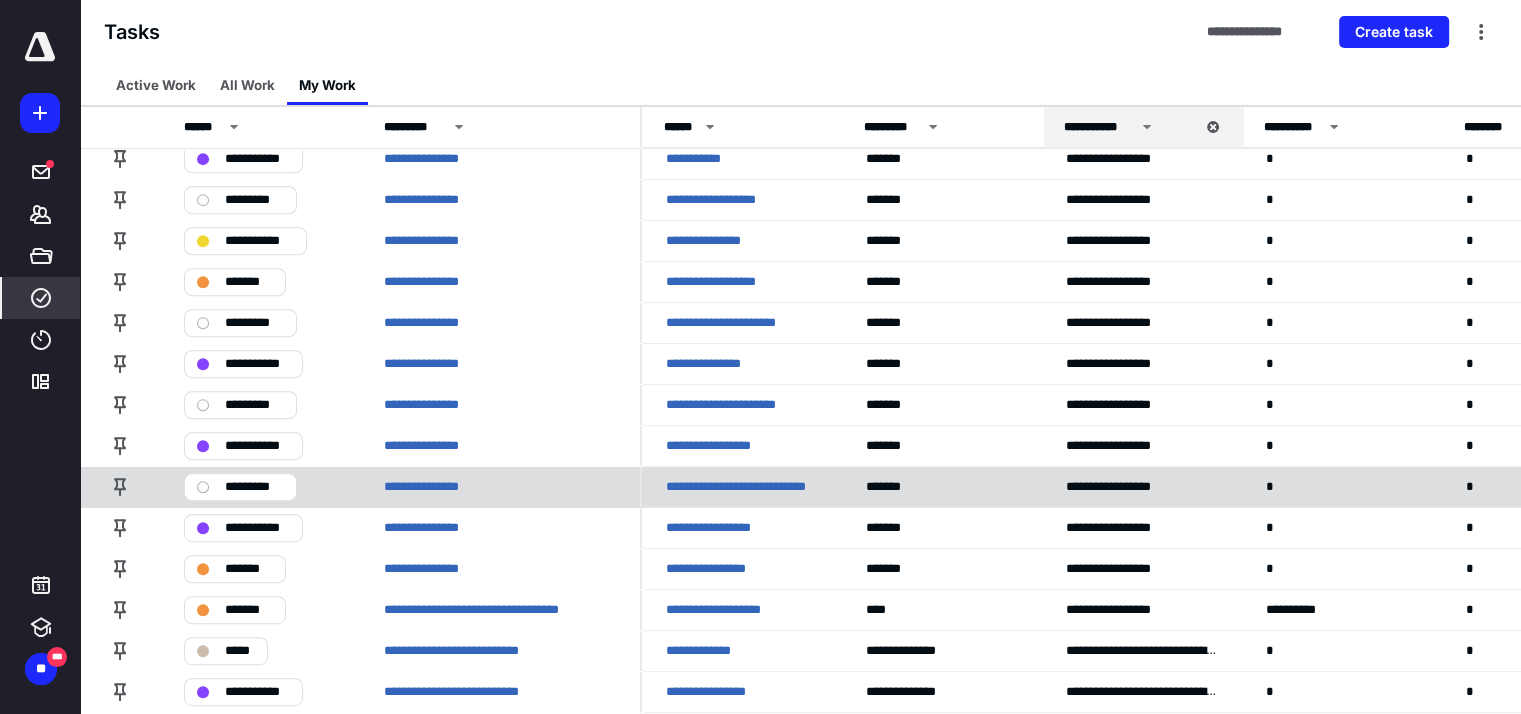 click on "**********" at bounding box center [742, 487] 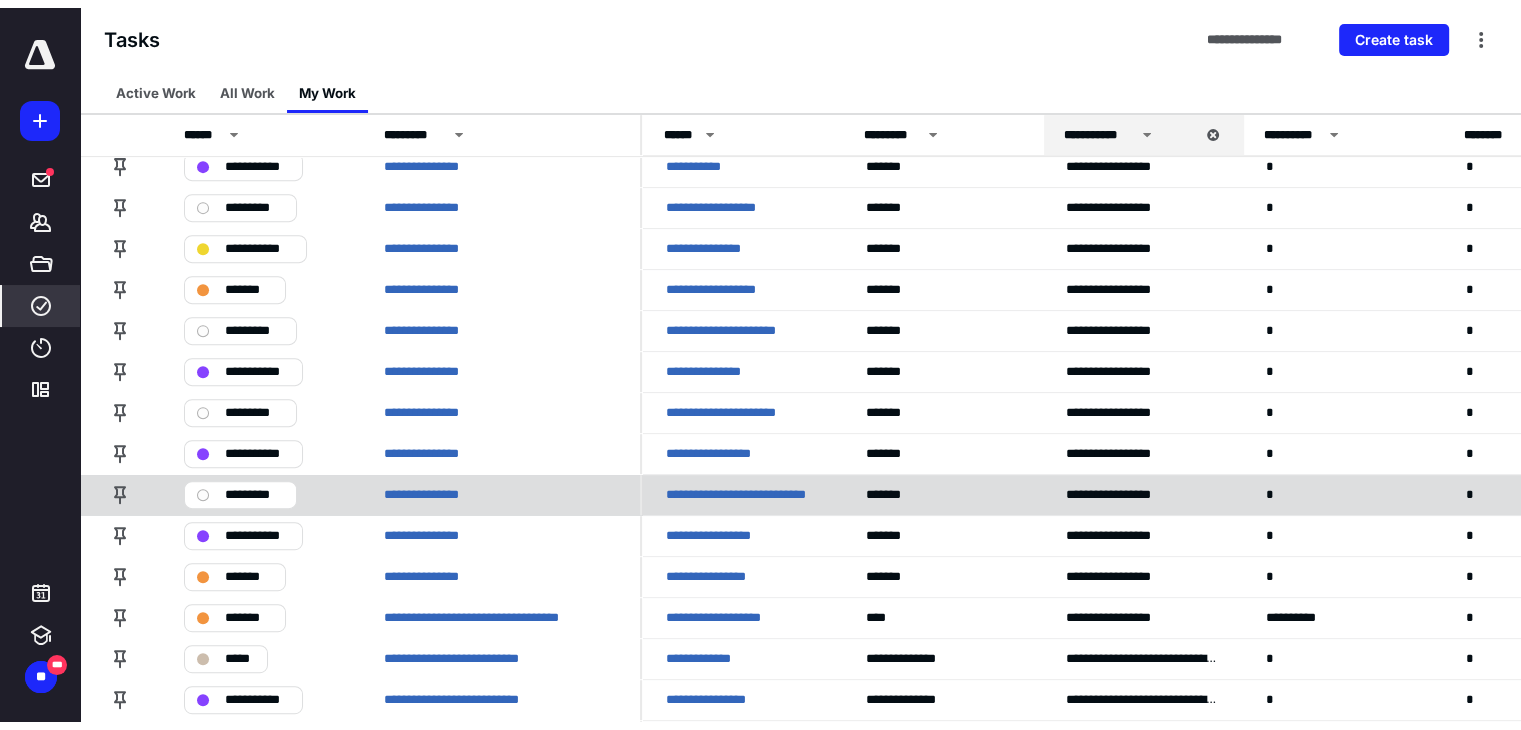 scroll, scrollTop: 0, scrollLeft: 0, axis: both 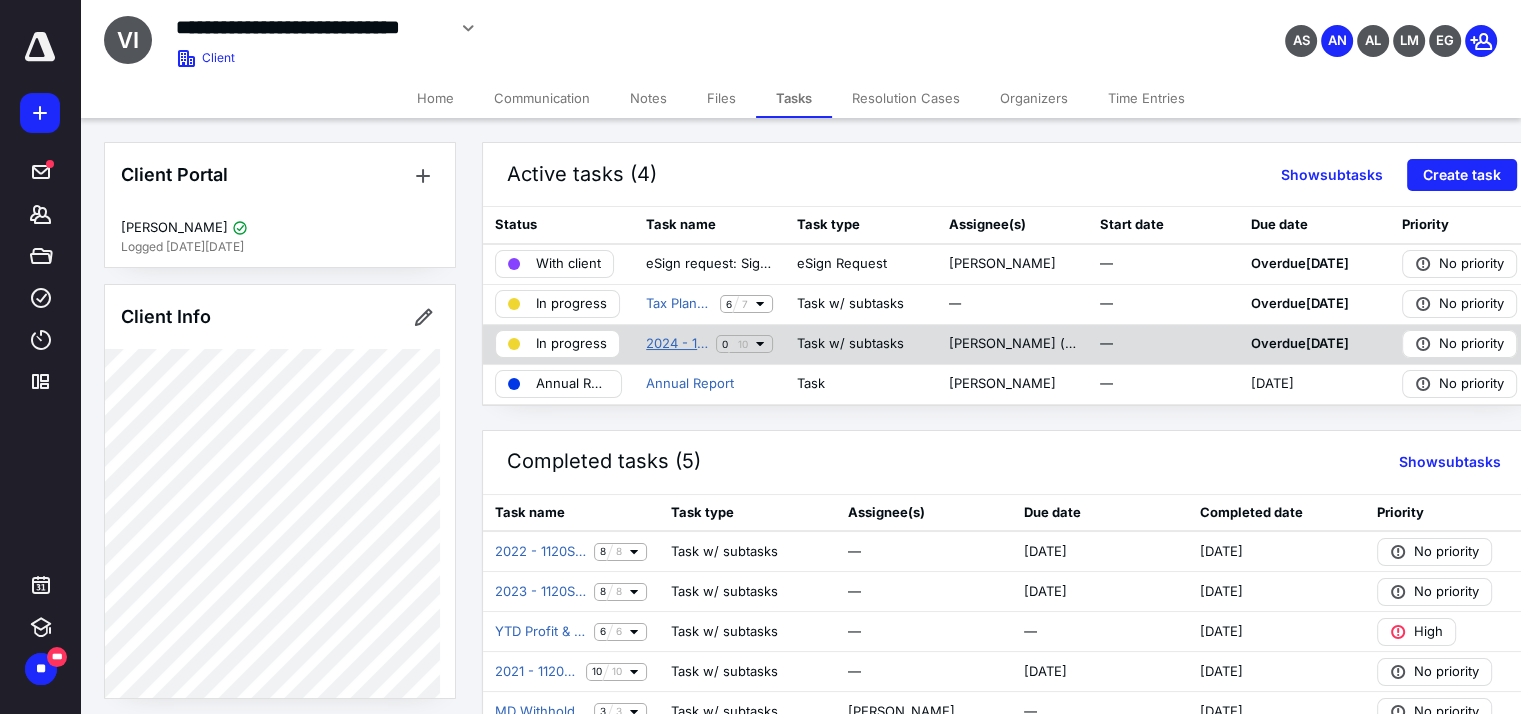 click on "2024 - 1120SReturn - Accounting" at bounding box center [677, 344] 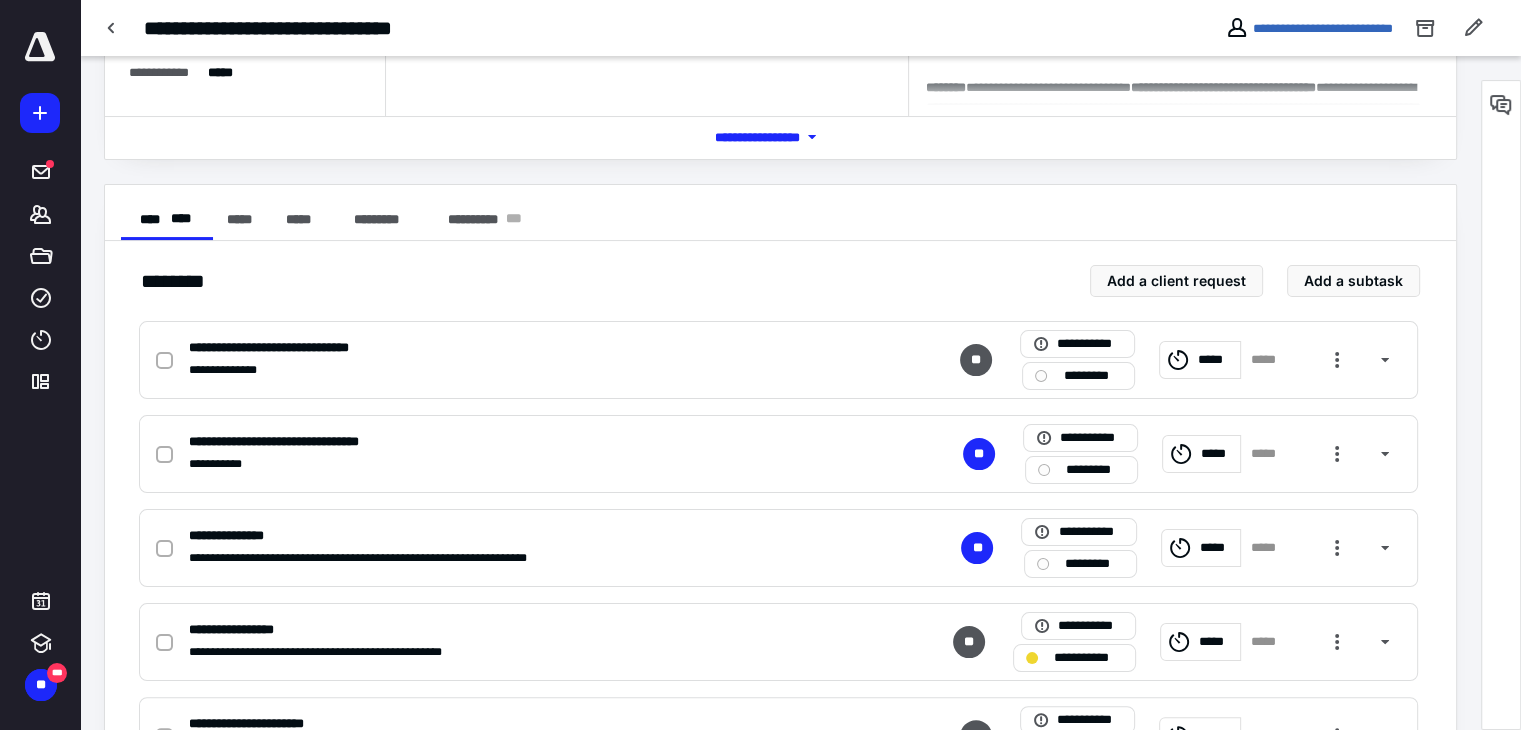 scroll, scrollTop: 300, scrollLeft: 0, axis: vertical 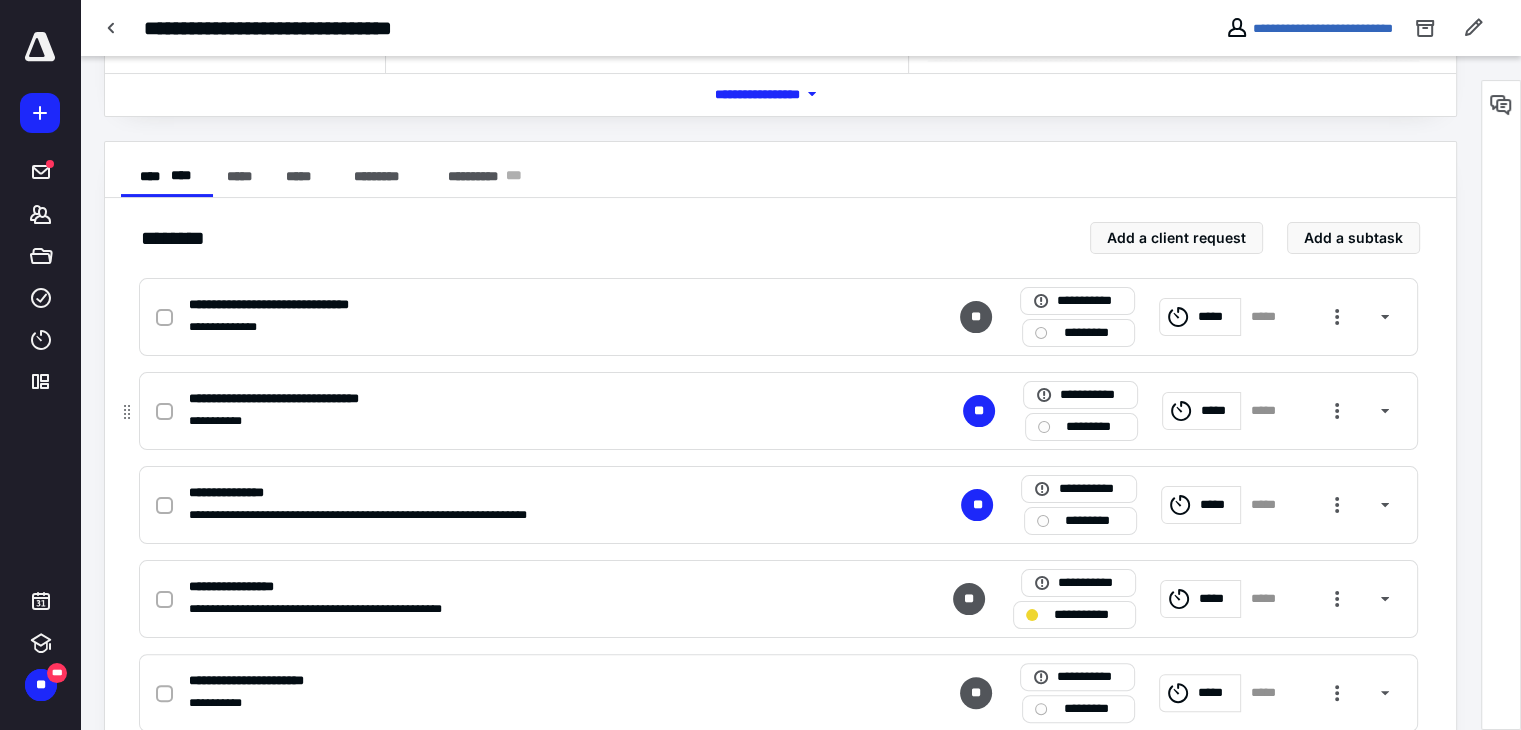 click 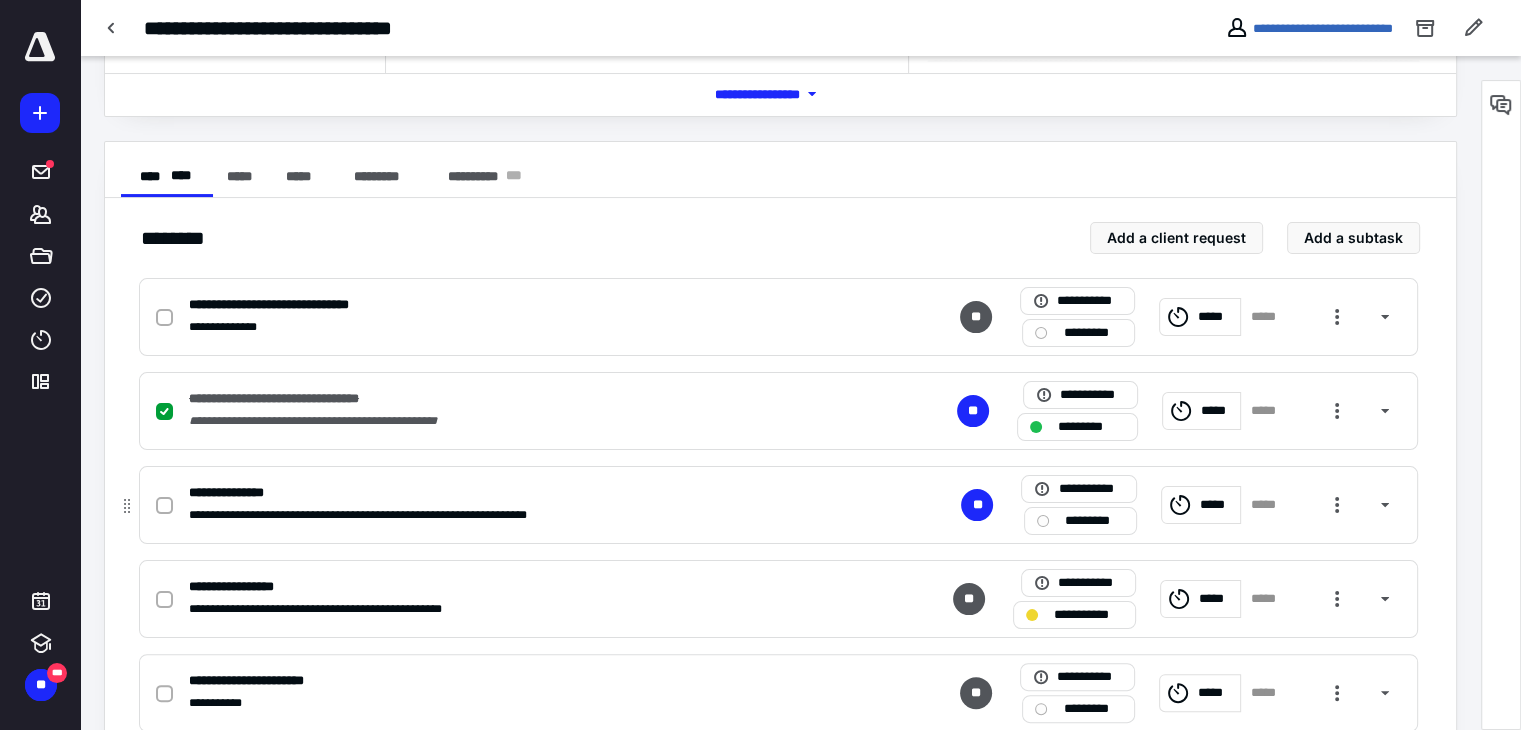 click 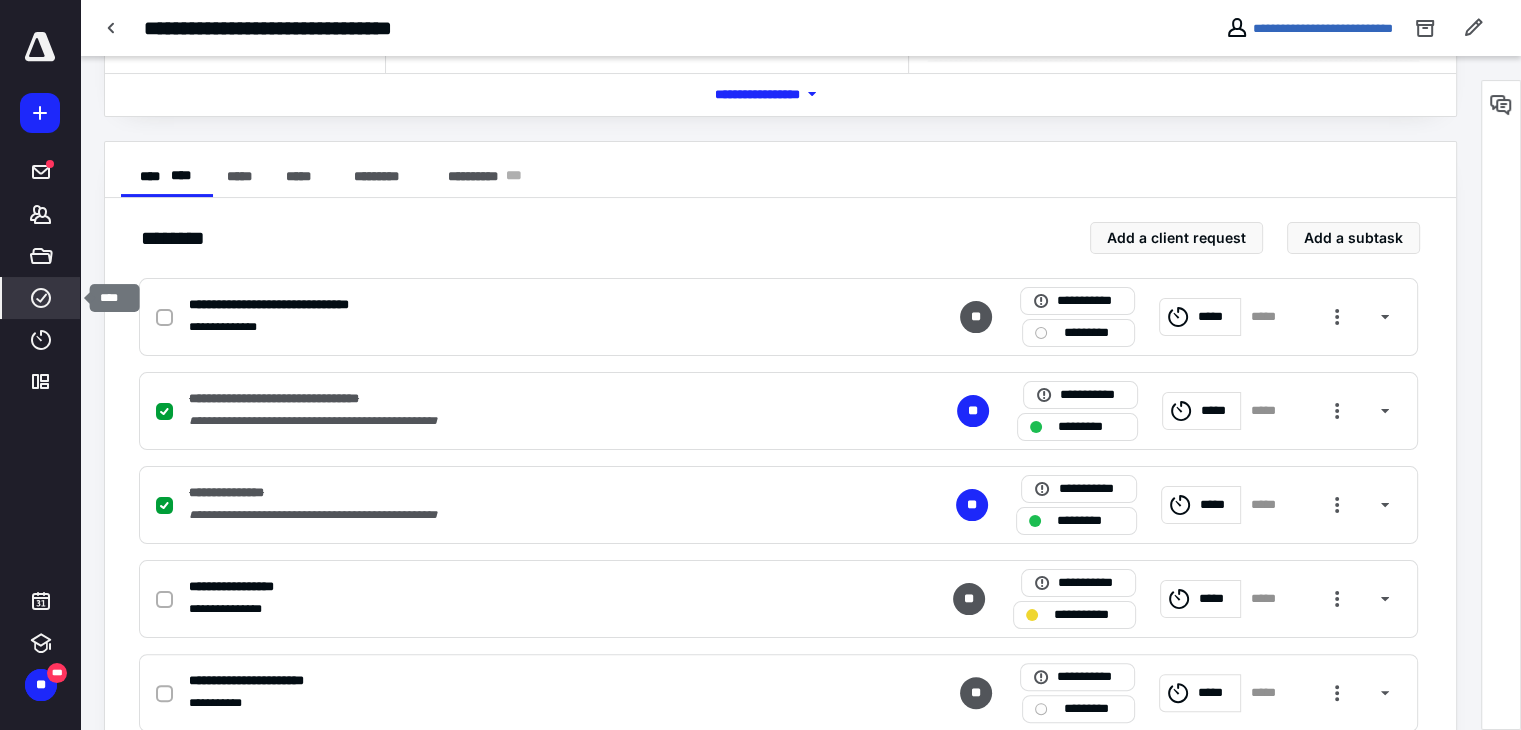 click 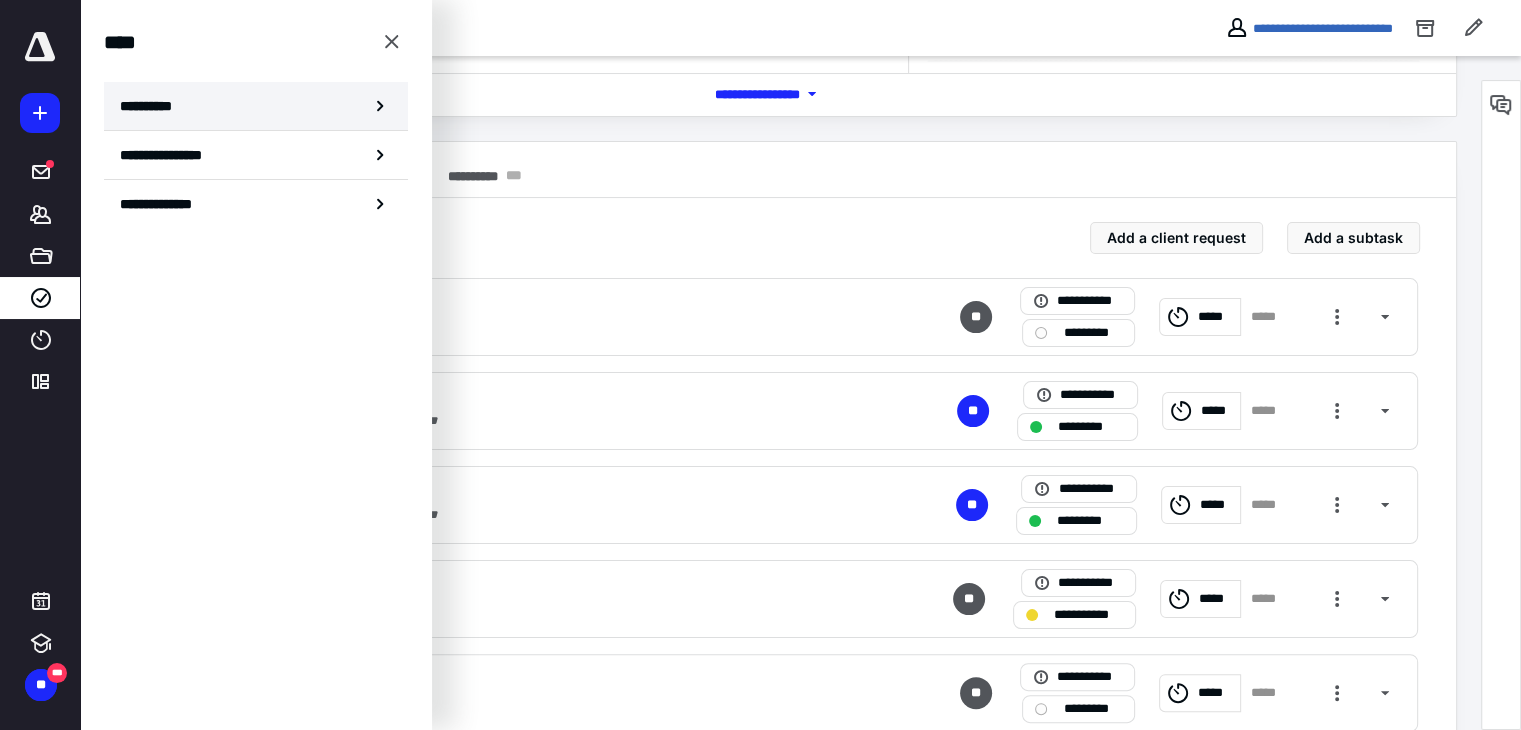 click on "**********" at bounding box center [153, 106] 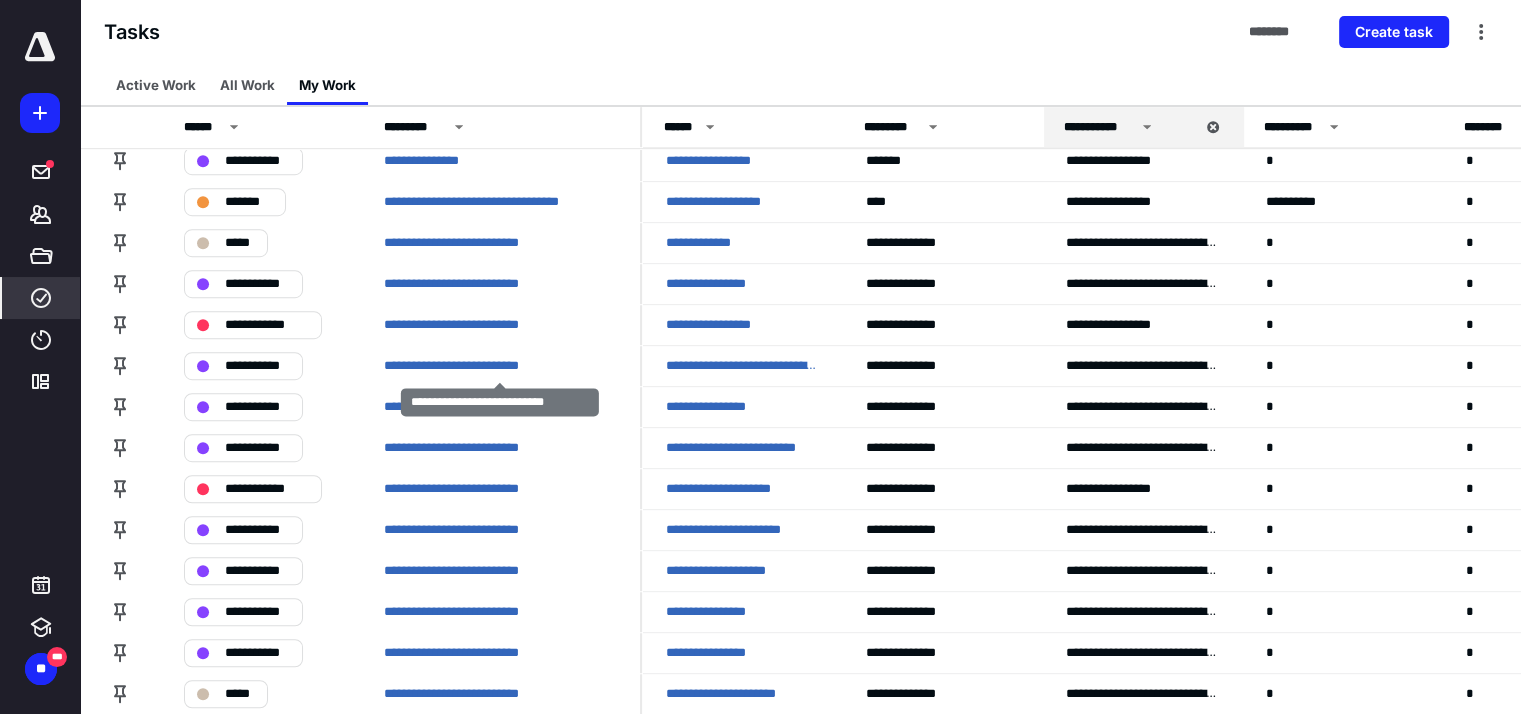 scroll, scrollTop: 1300, scrollLeft: 0, axis: vertical 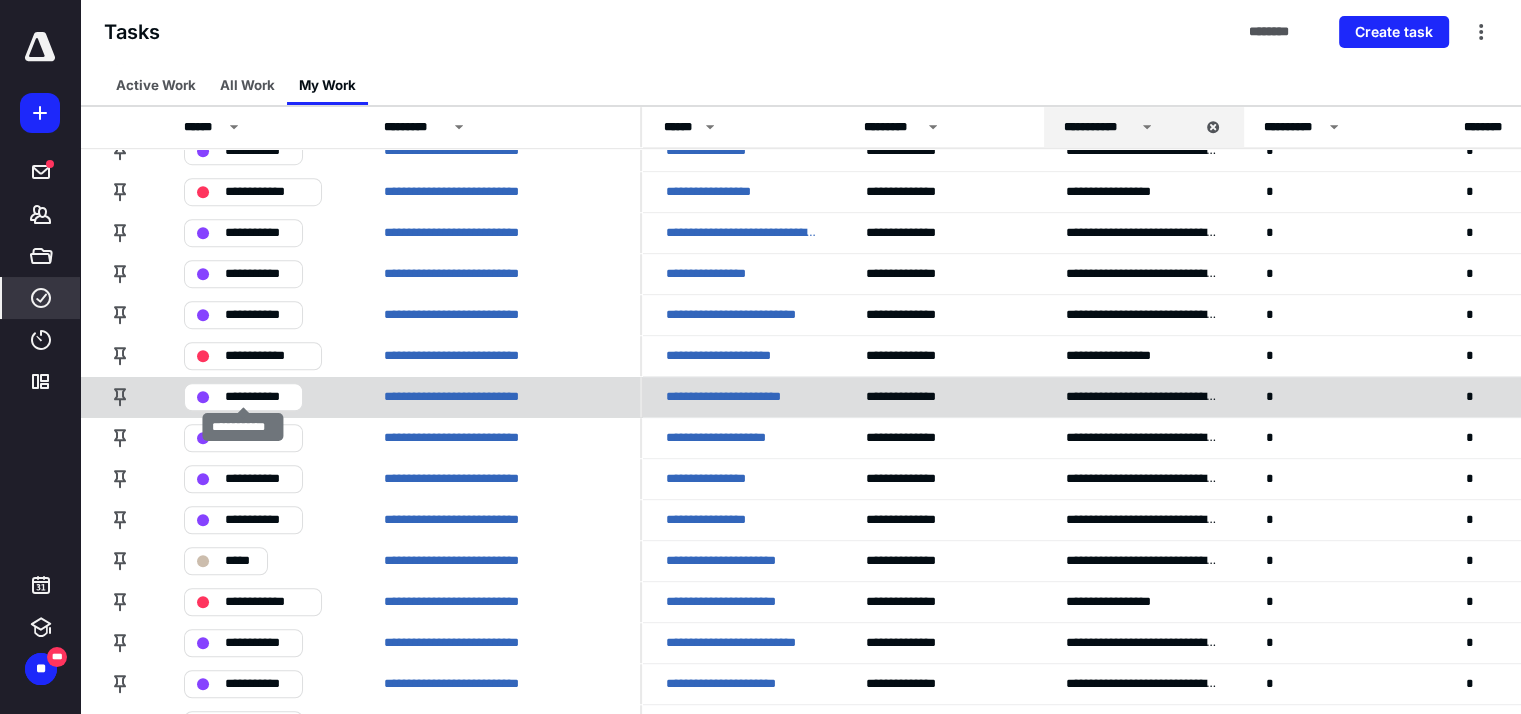 click on "**********" at bounding box center (257, 397) 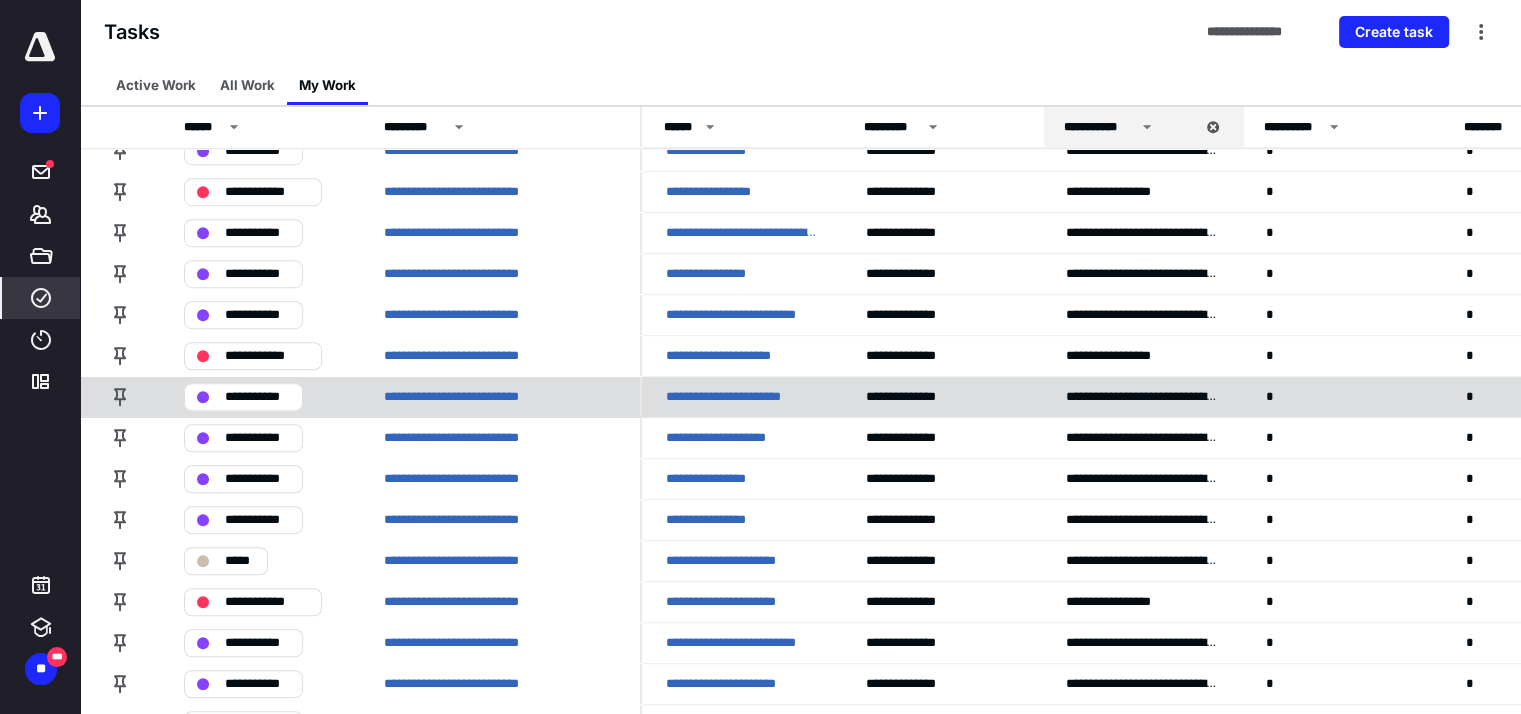 click on "**********" at bounding box center (742, 397) 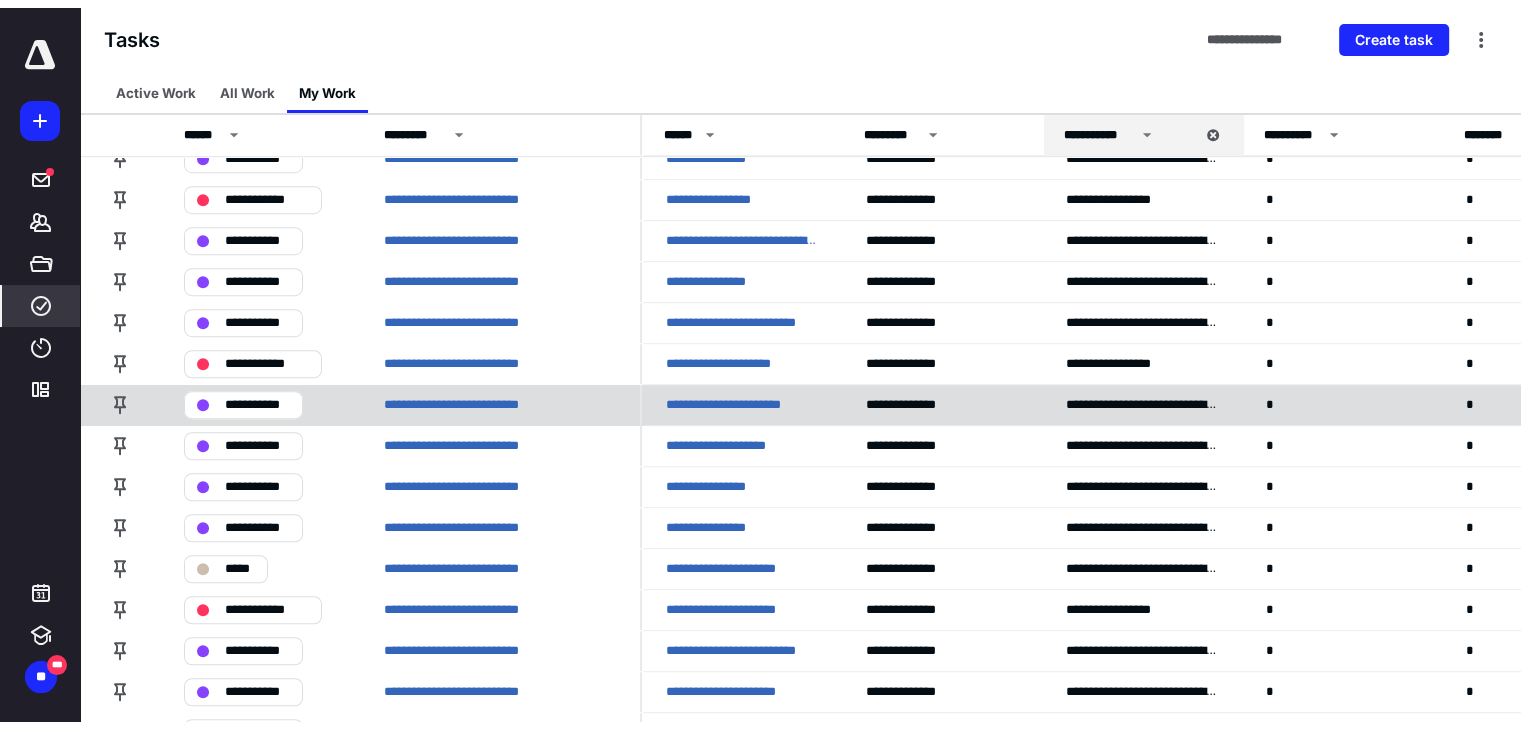 scroll, scrollTop: 0, scrollLeft: 0, axis: both 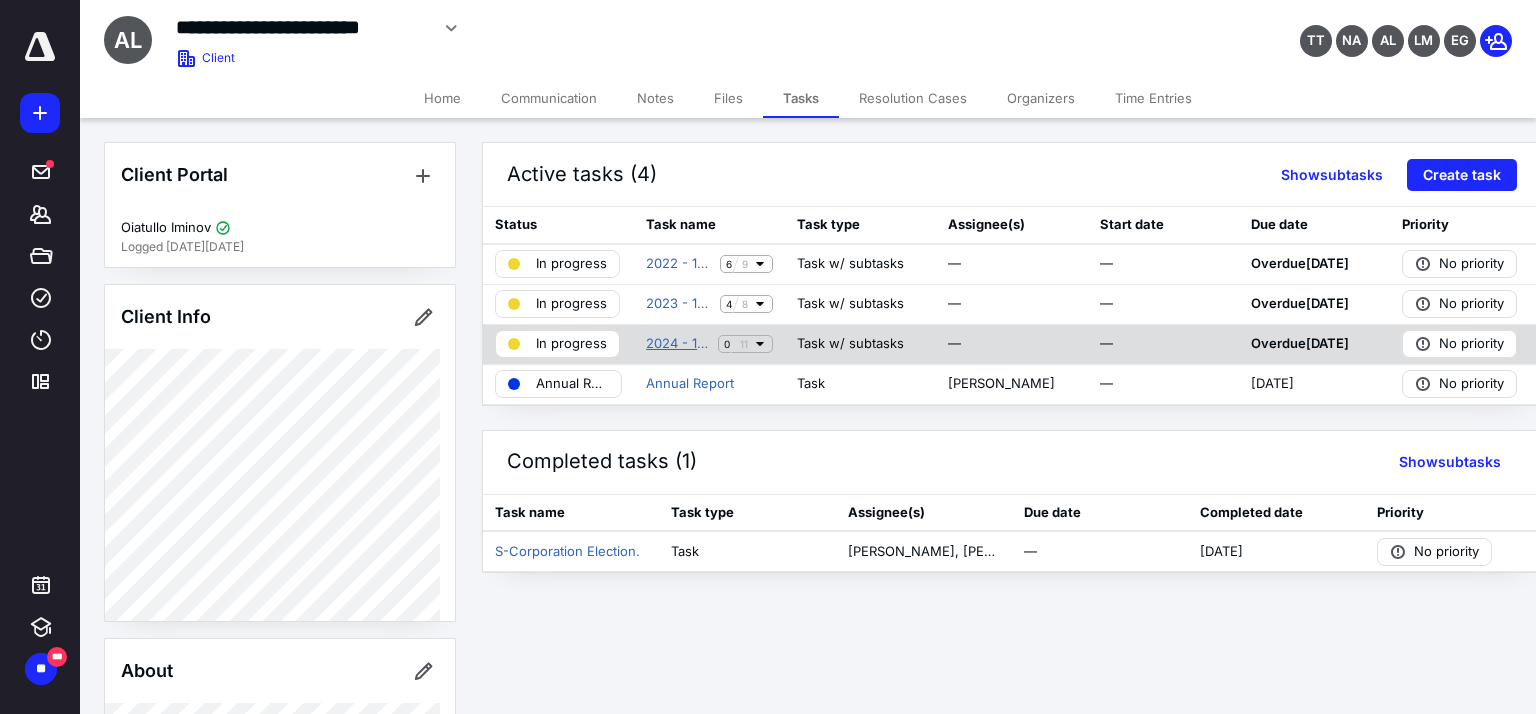 click on "2024 - 1120S Return - Accounting" at bounding box center [678, 344] 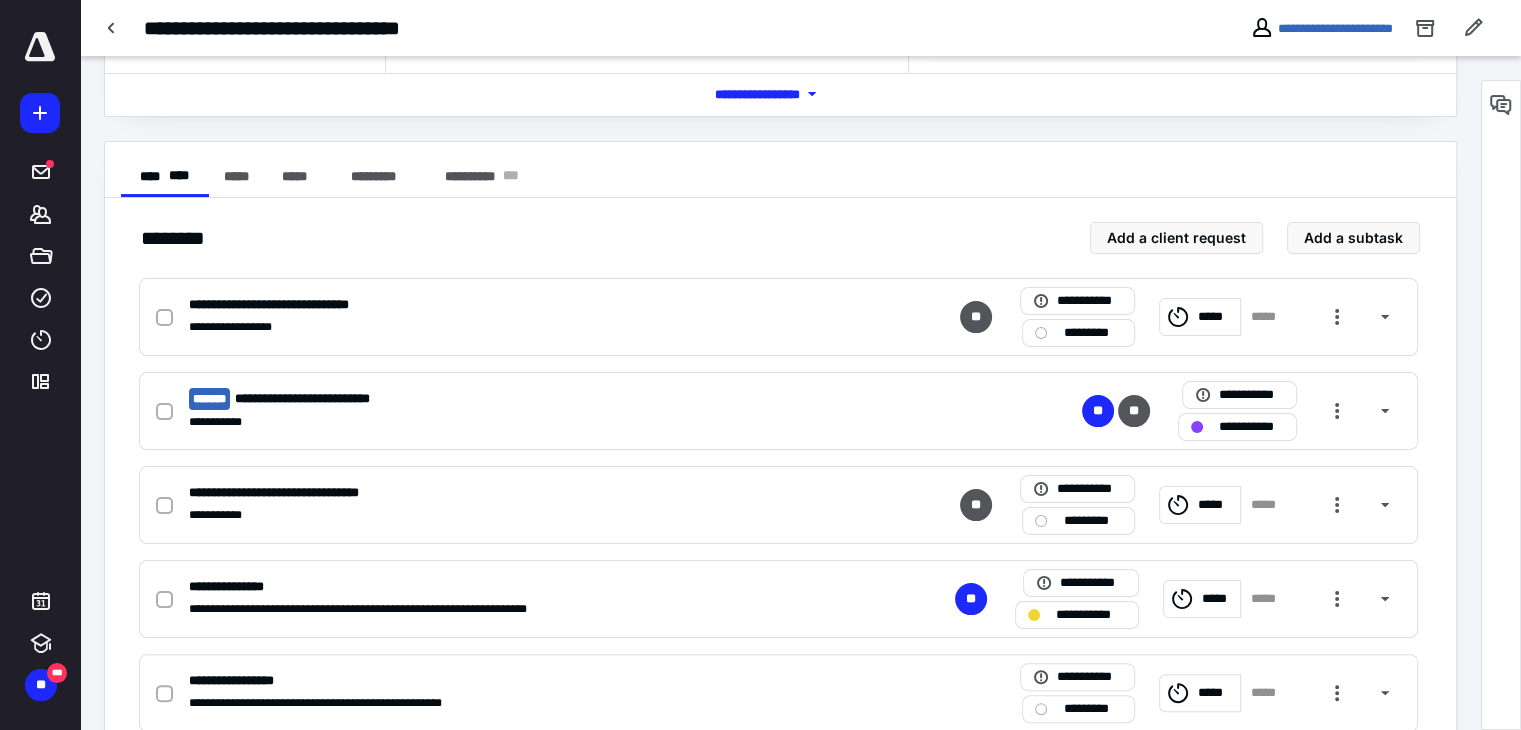scroll, scrollTop: 400, scrollLeft: 0, axis: vertical 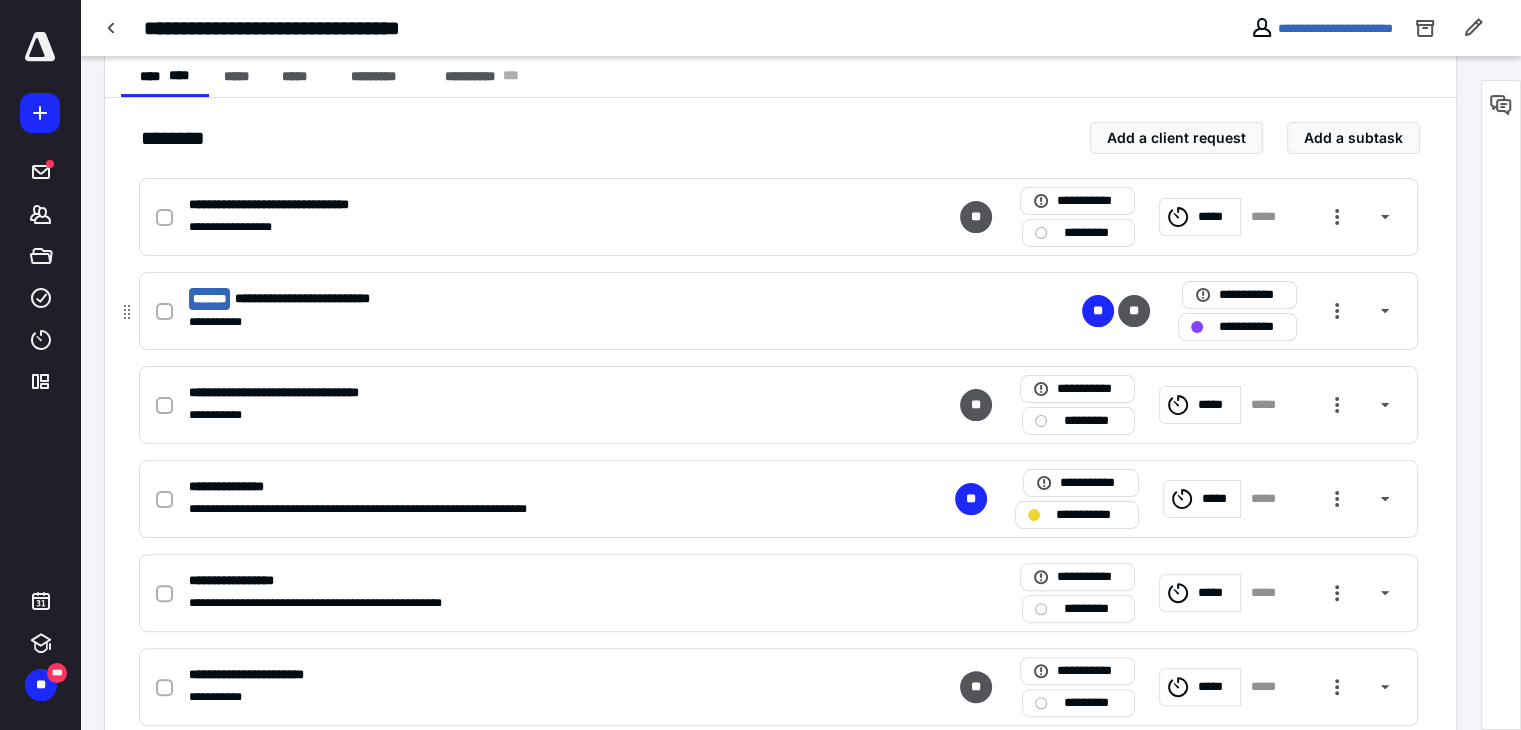 click 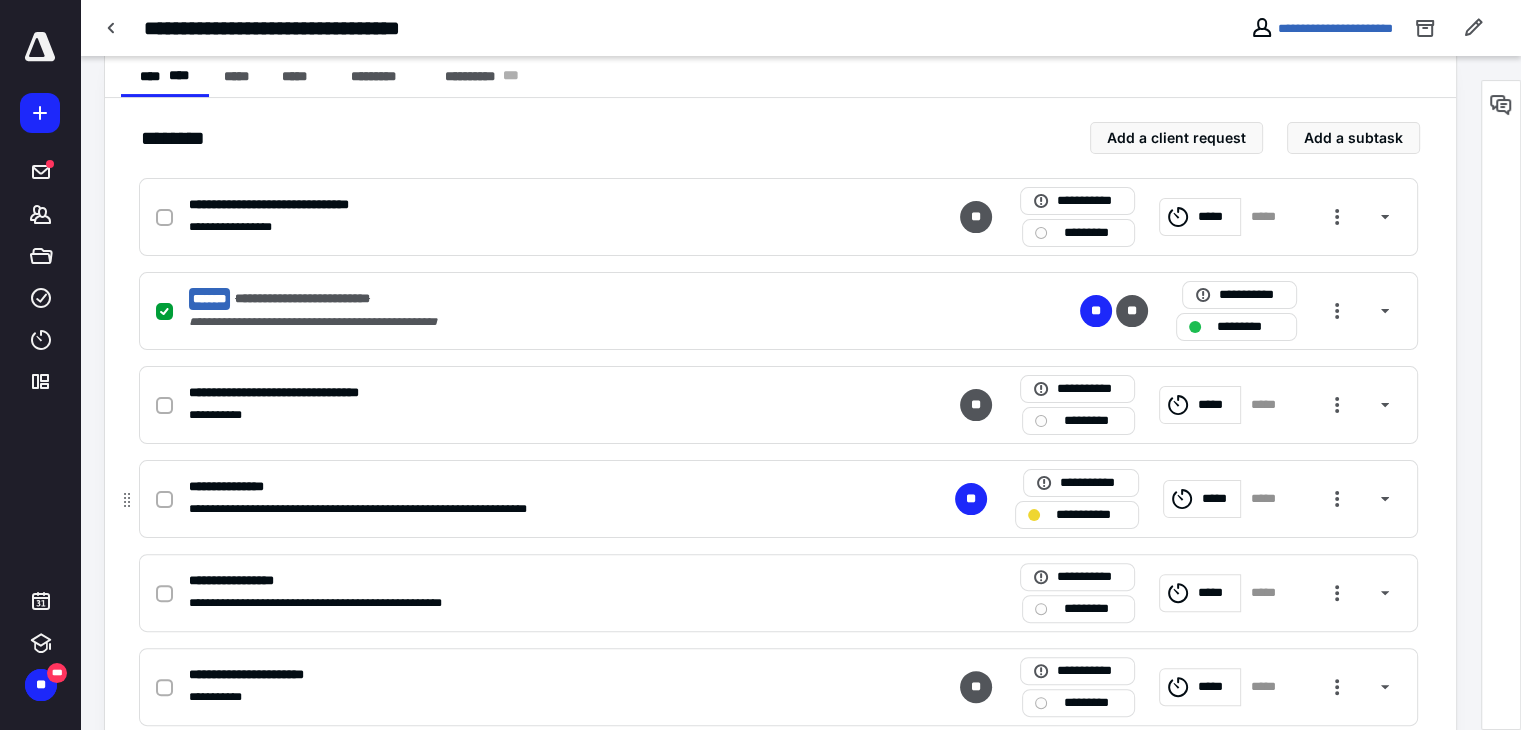 click on "**********" at bounding box center [1090, 515] 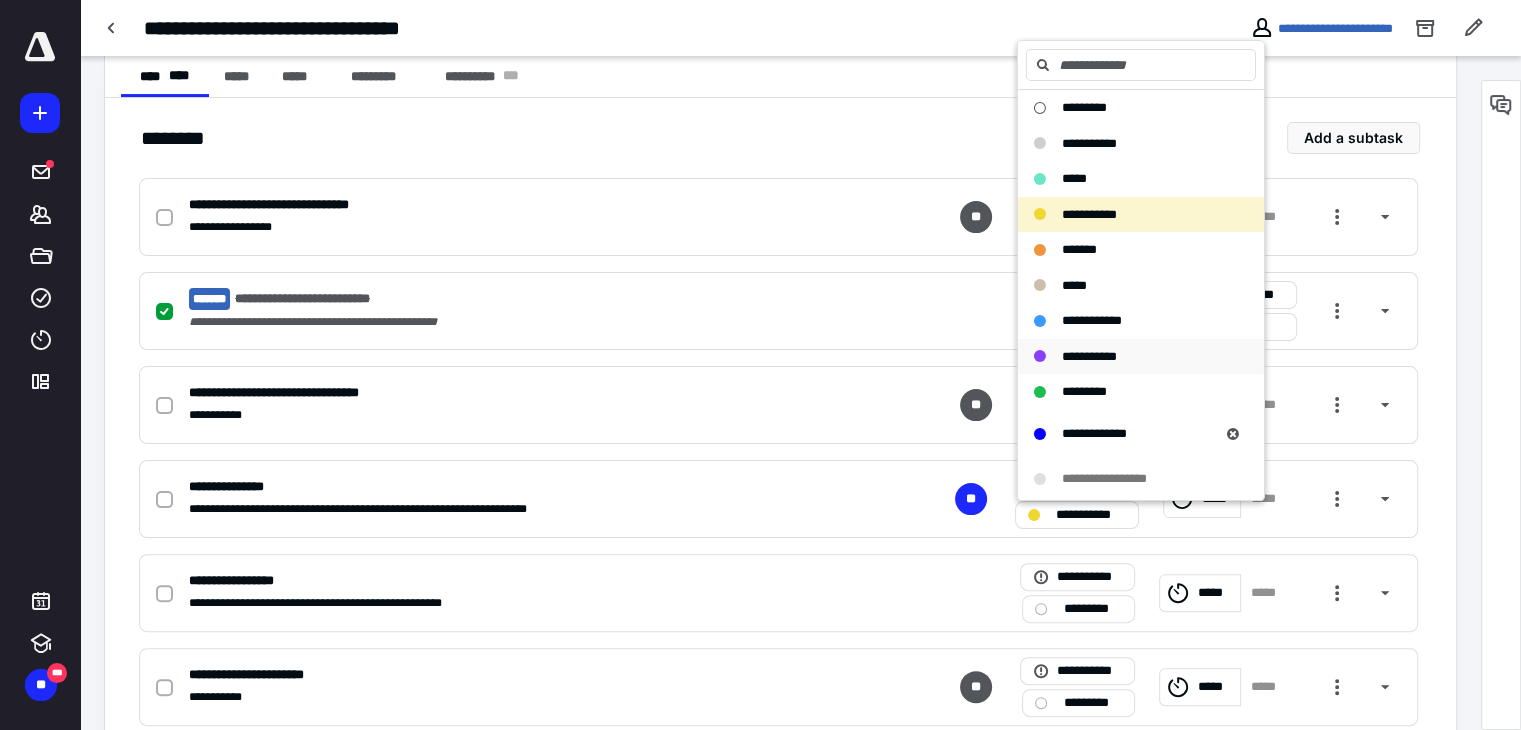 click on "**********" at bounding box center [1089, 356] 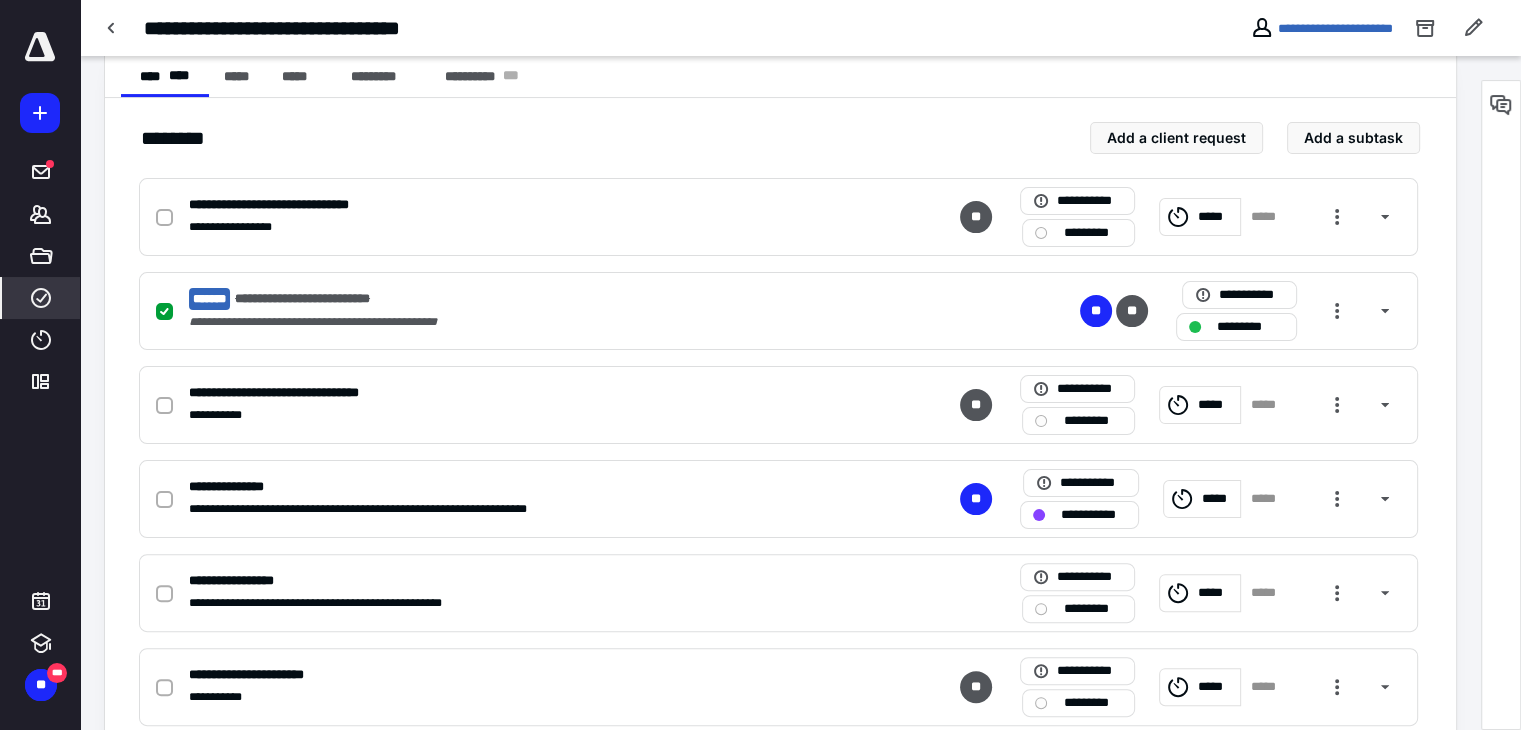 click 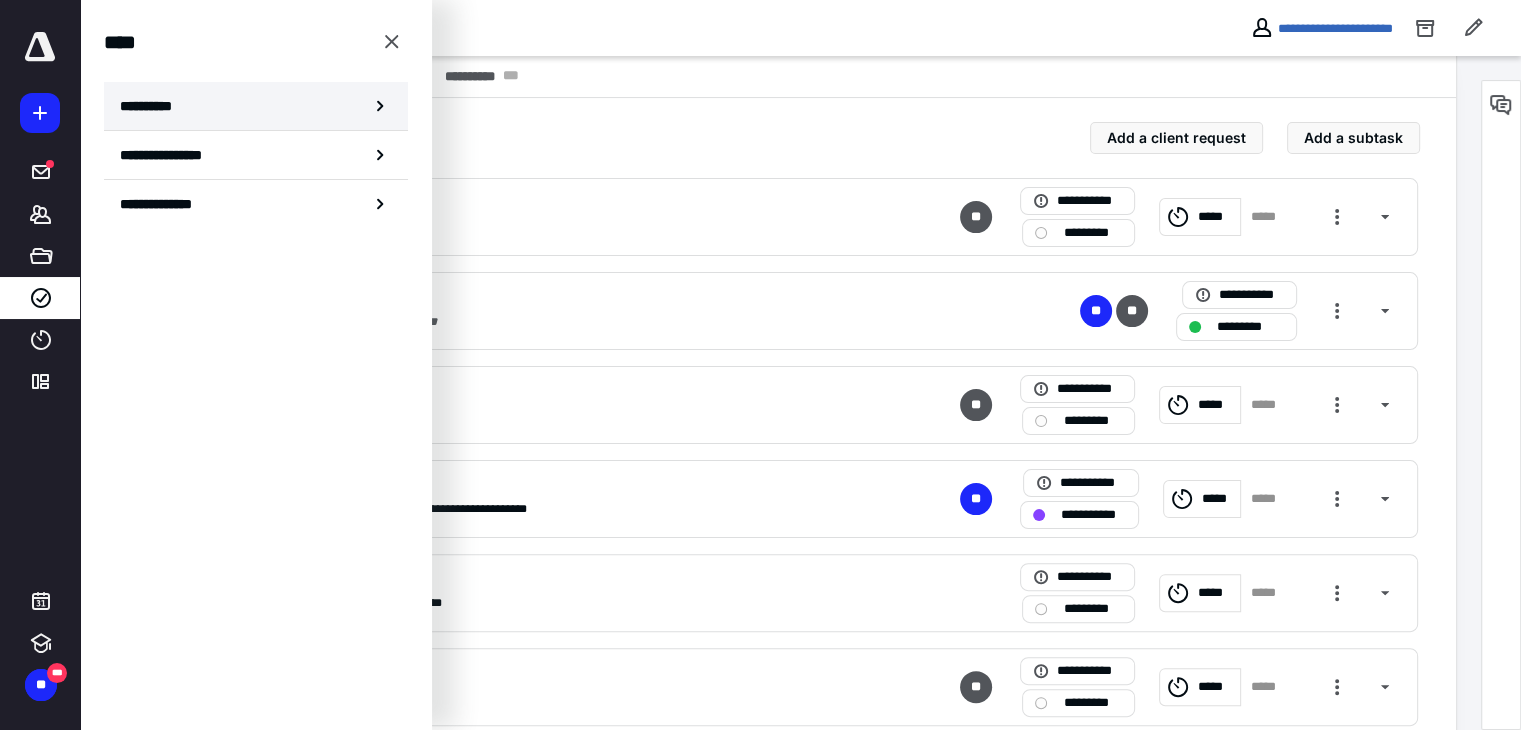 click on "**********" at bounding box center [153, 106] 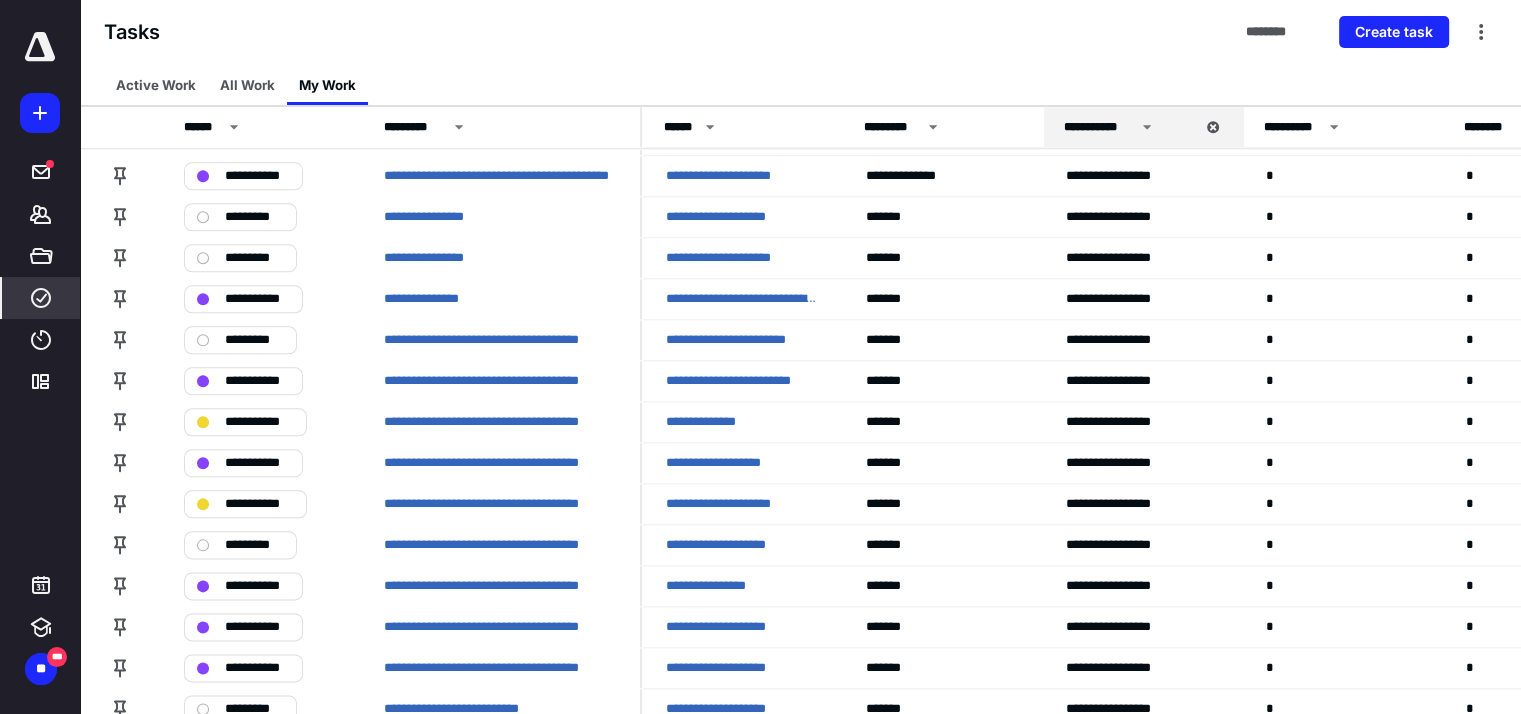 scroll, scrollTop: 2366, scrollLeft: 0, axis: vertical 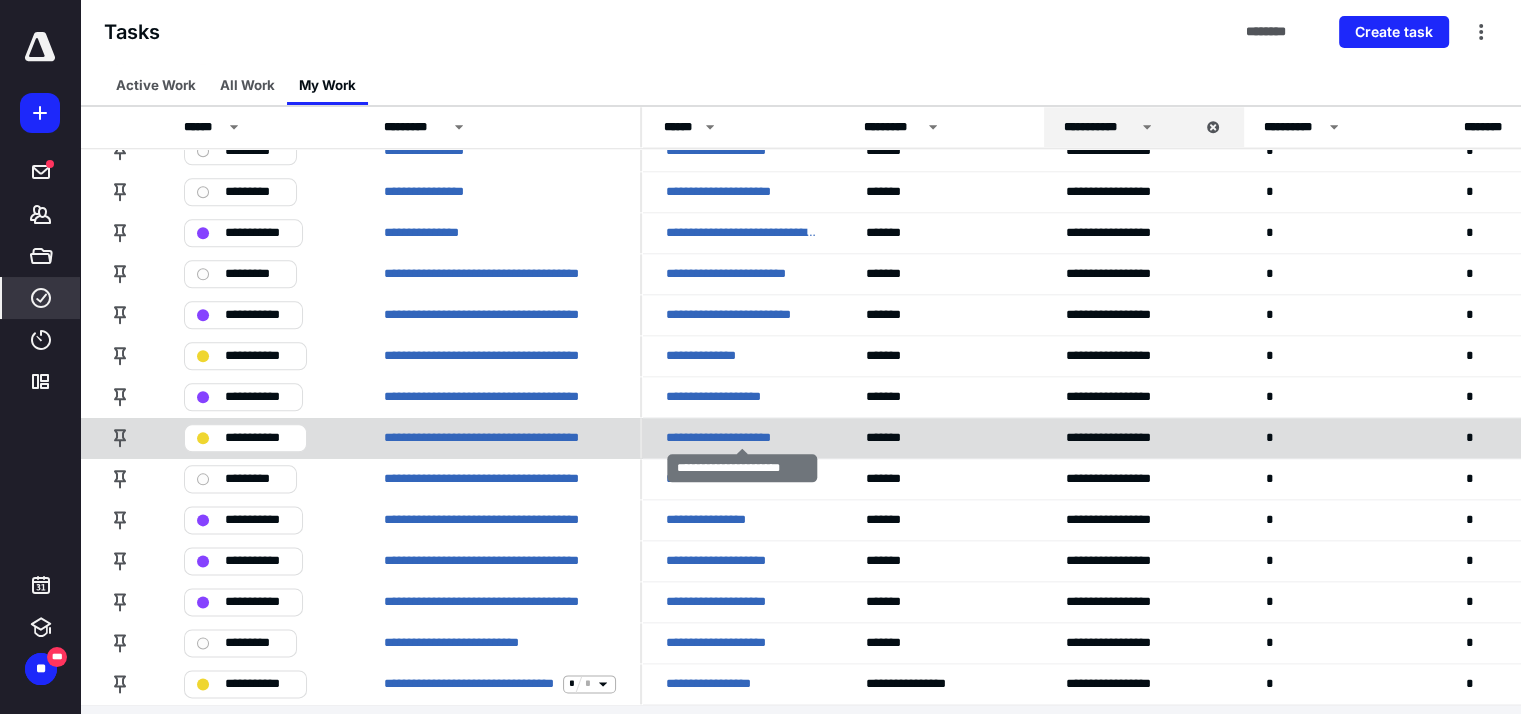 click on "**********" at bounding box center (735, 438) 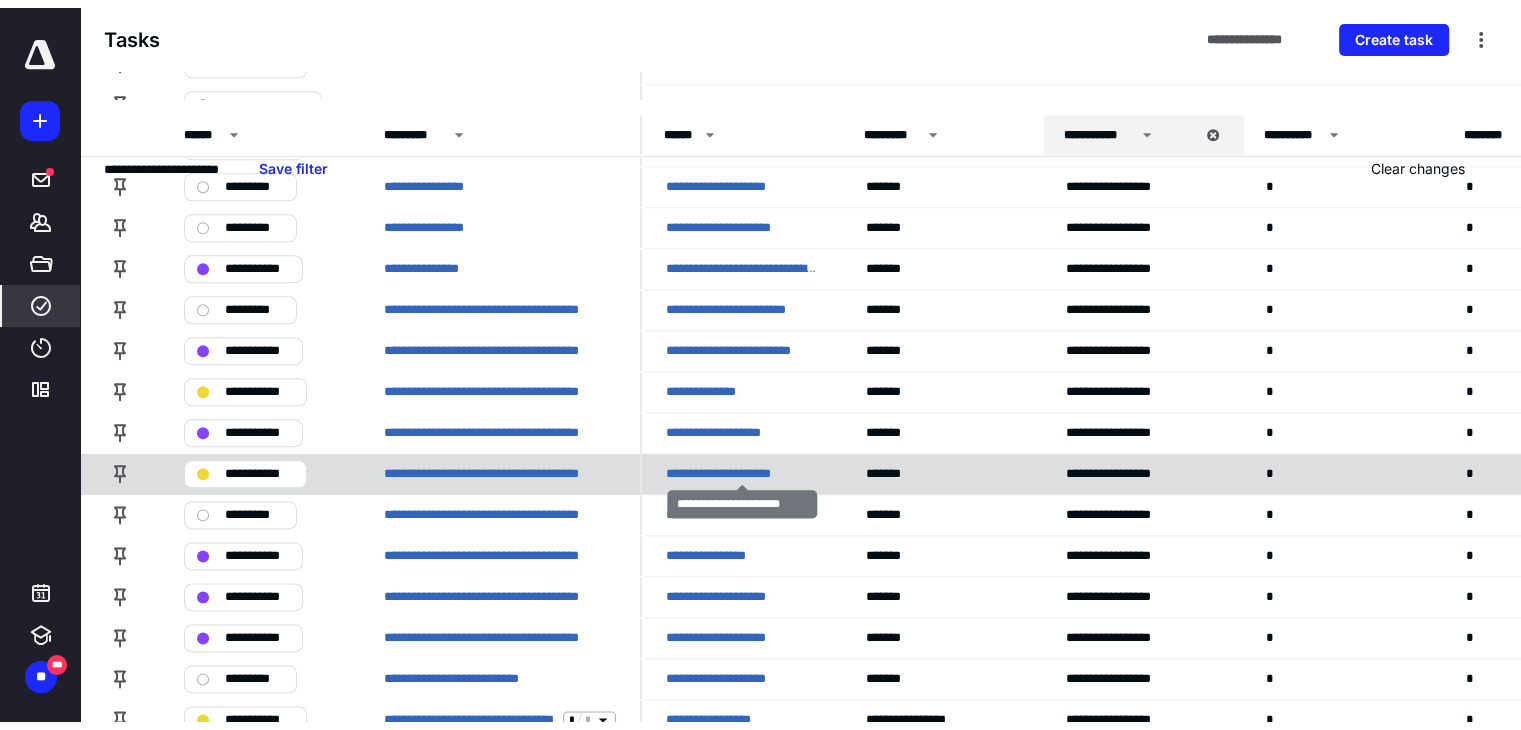 scroll, scrollTop: 0, scrollLeft: 0, axis: both 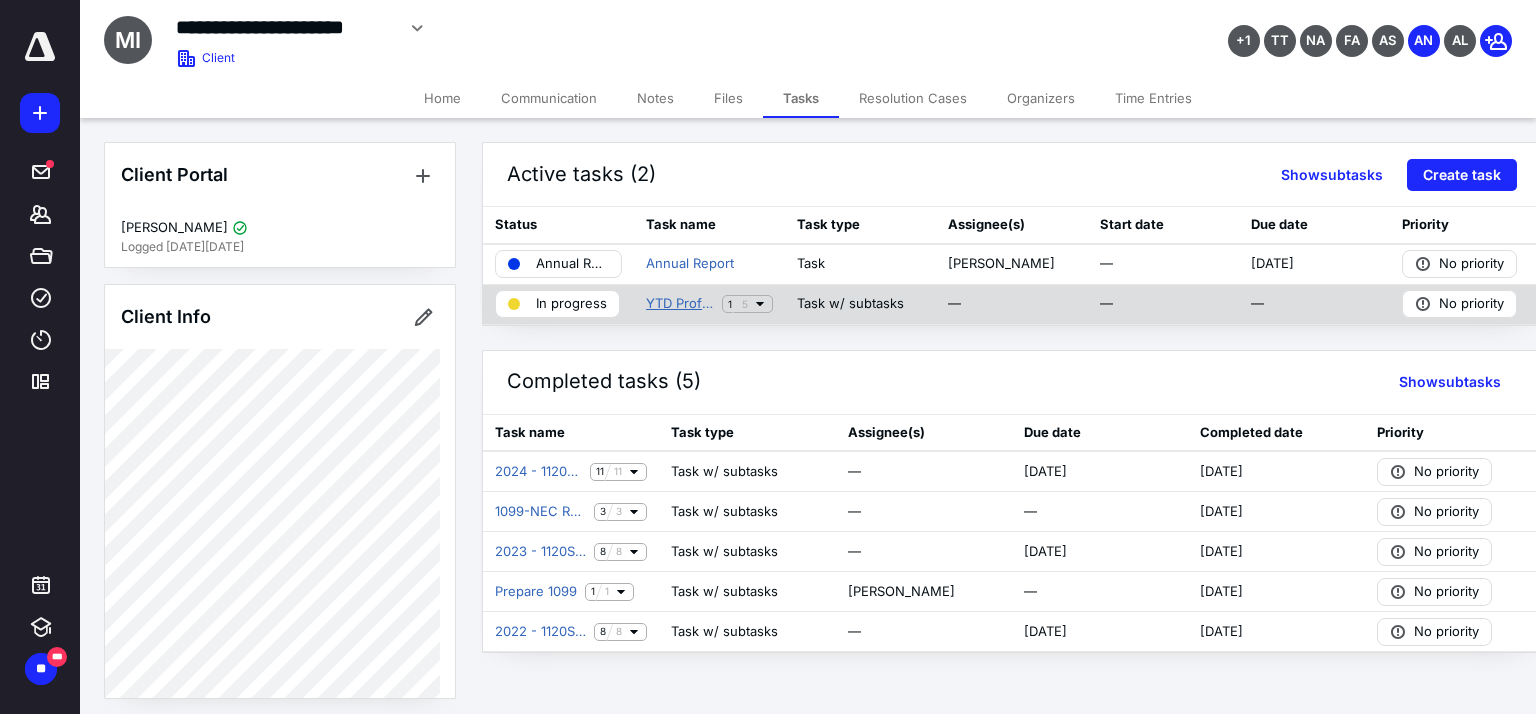 click on "YTD Profit & Loss" at bounding box center (680, 304) 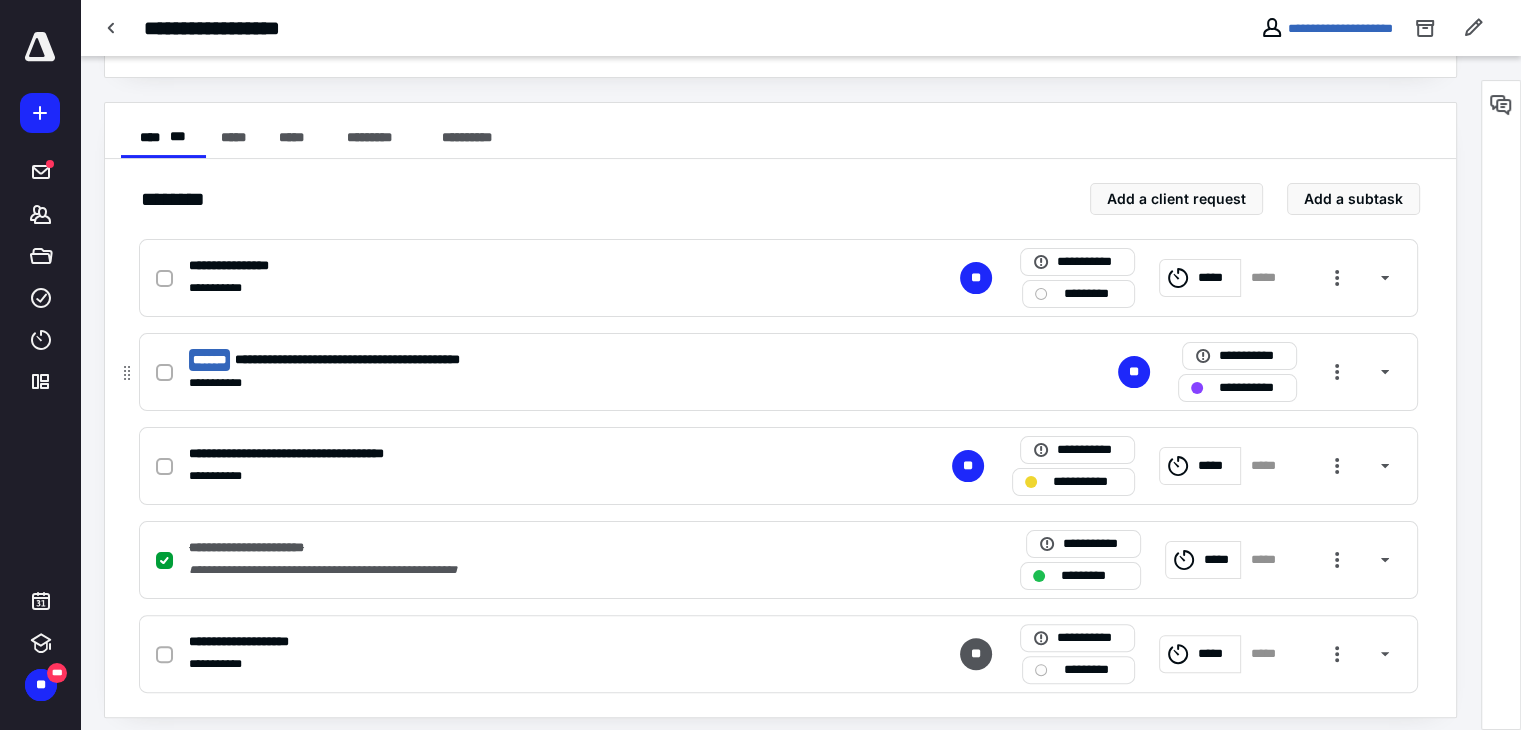 scroll, scrollTop: 351, scrollLeft: 0, axis: vertical 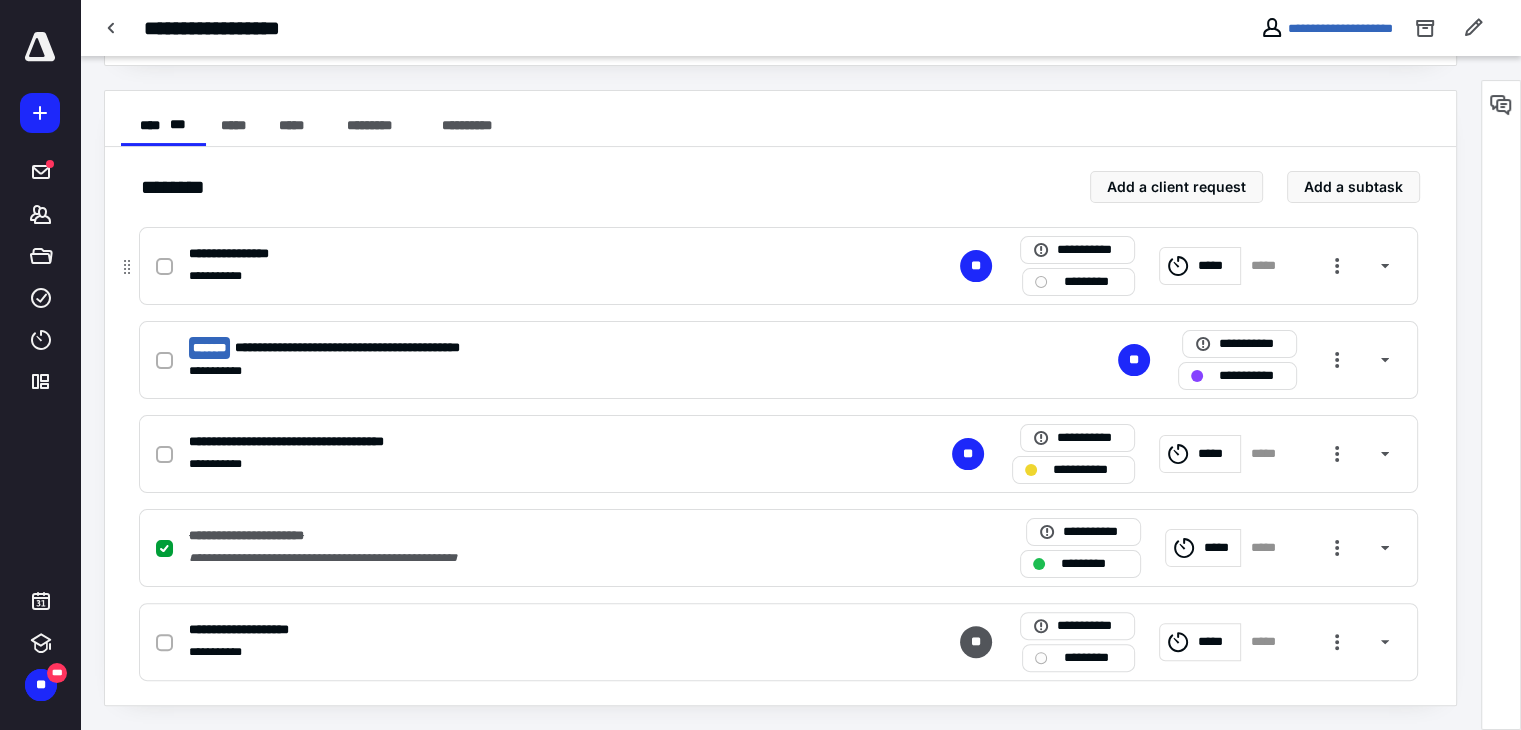 click at bounding box center [164, 267] 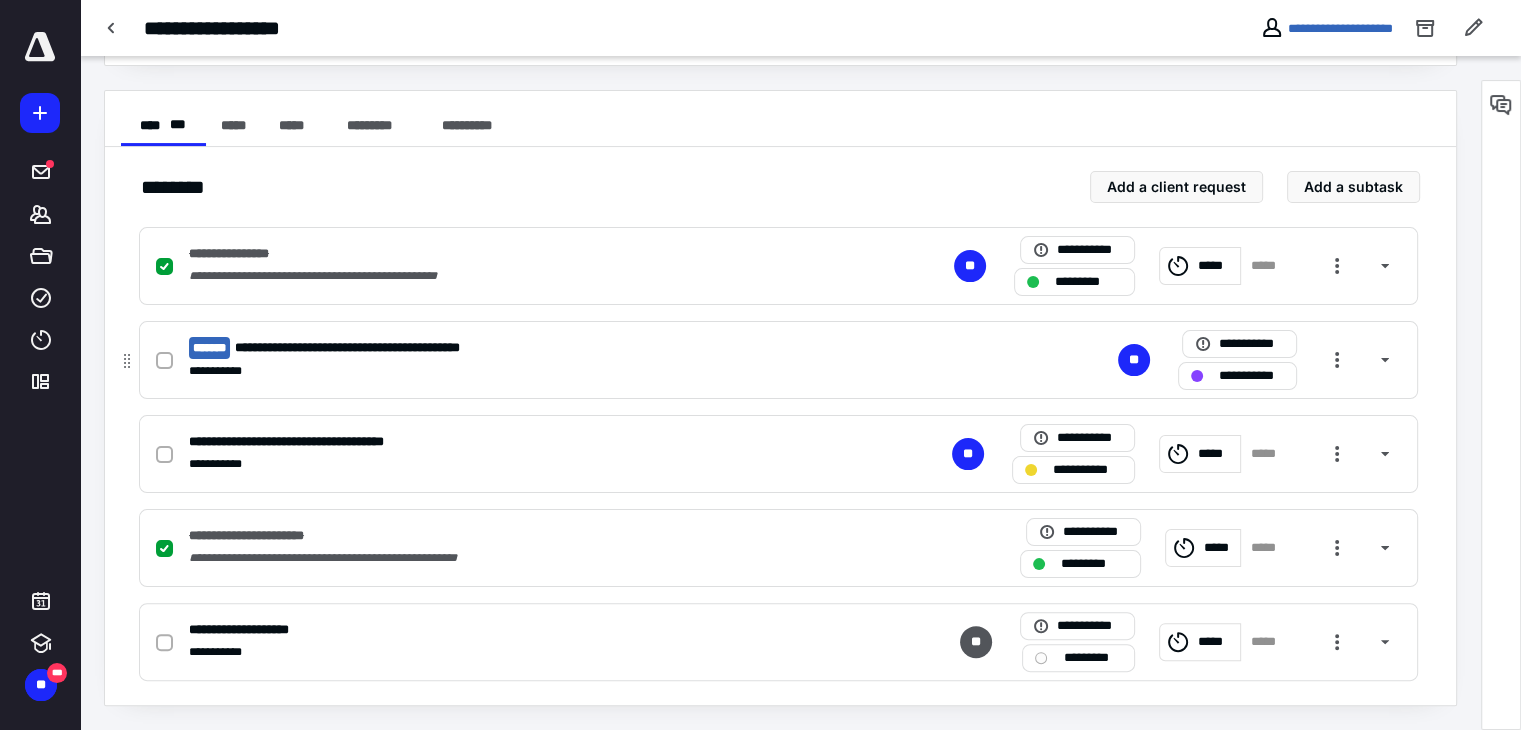 click at bounding box center [164, 361] 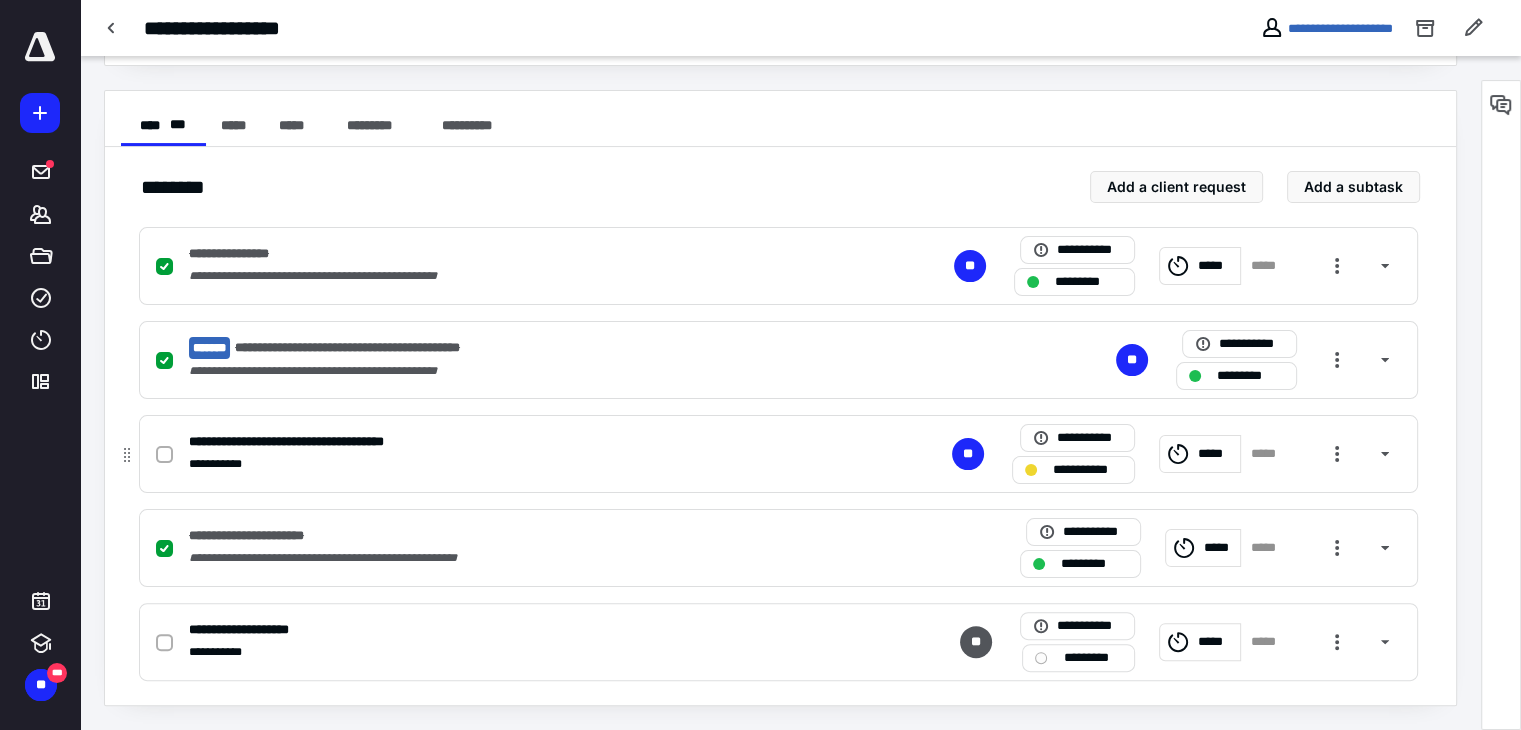 click 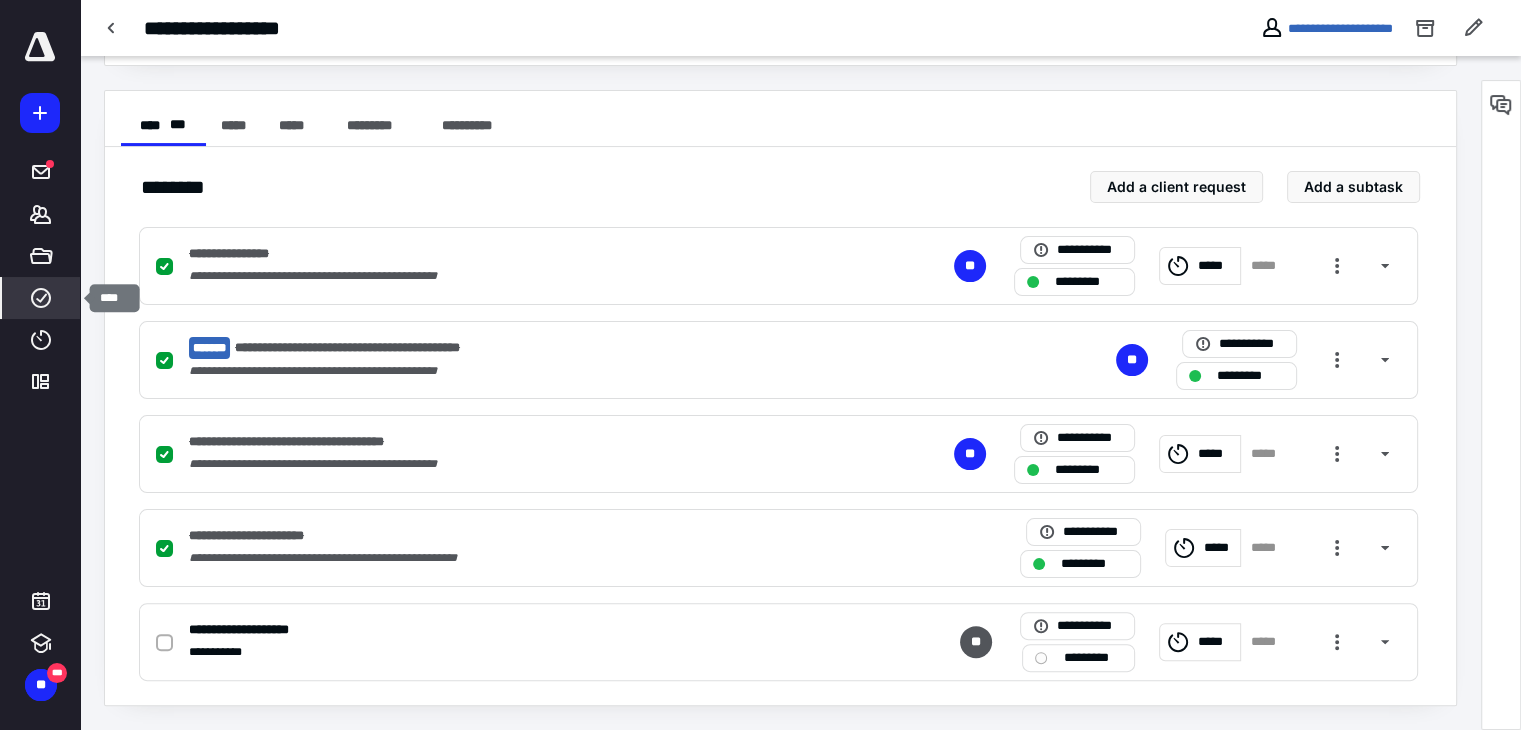 click 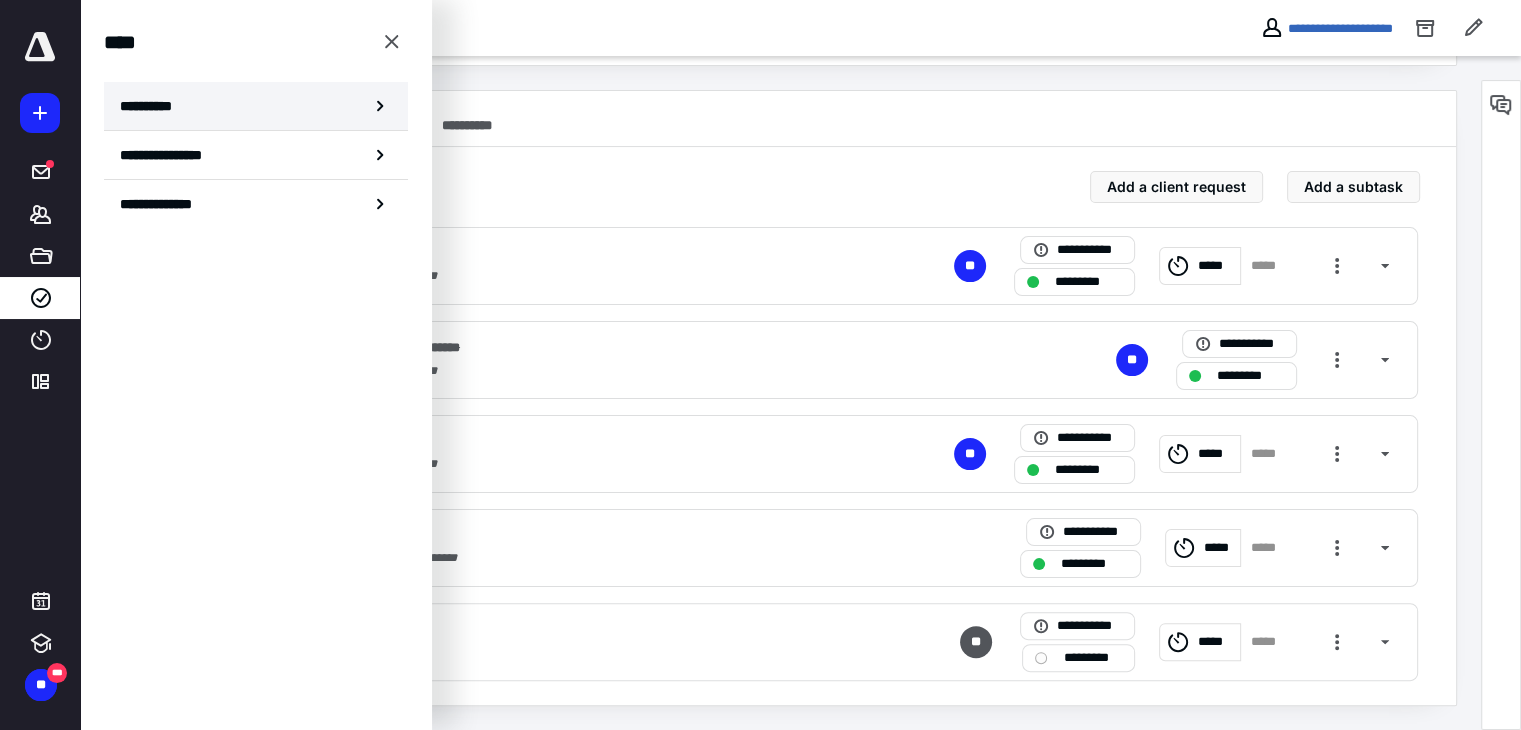 click on "**********" at bounding box center [153, 106] 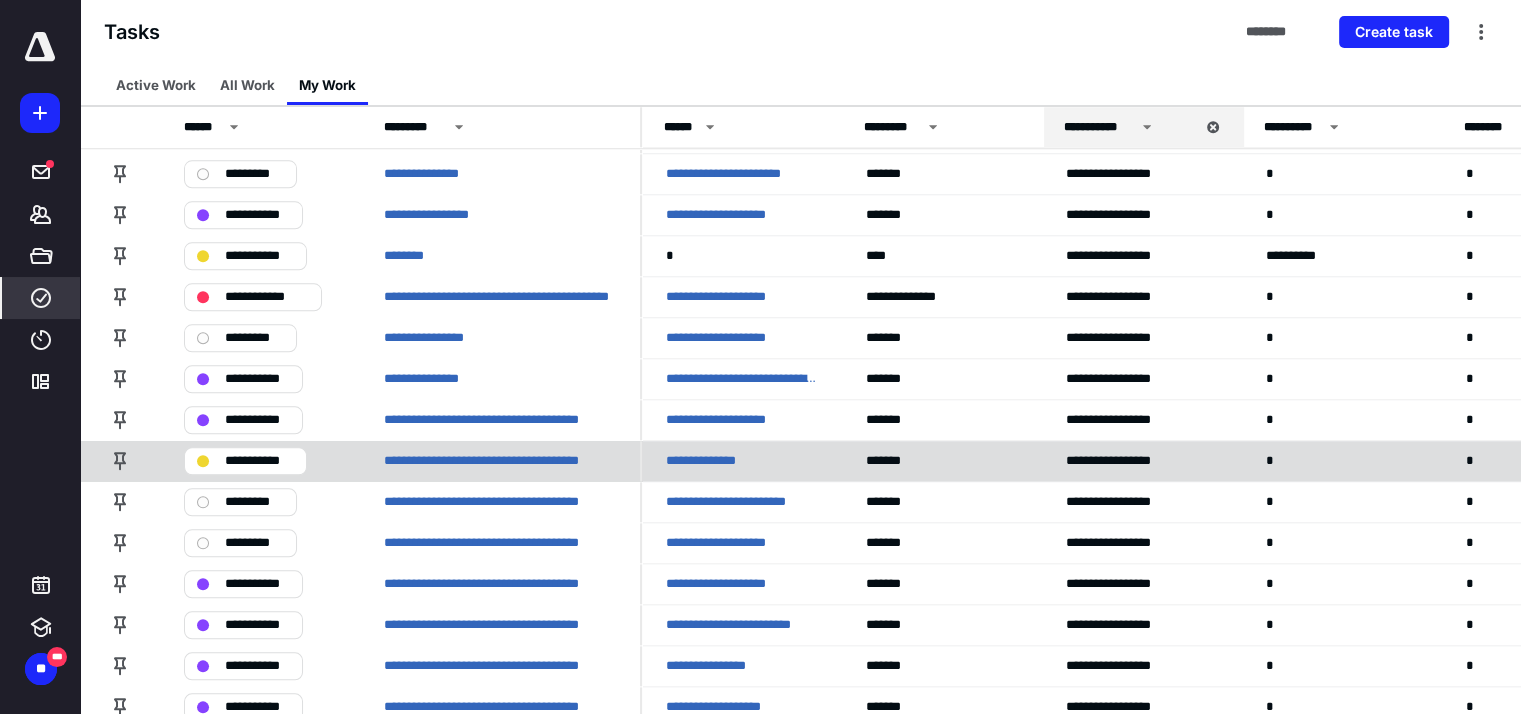 scroll, scrollTop: 2244, scrollLeft: 0, axis: vertical 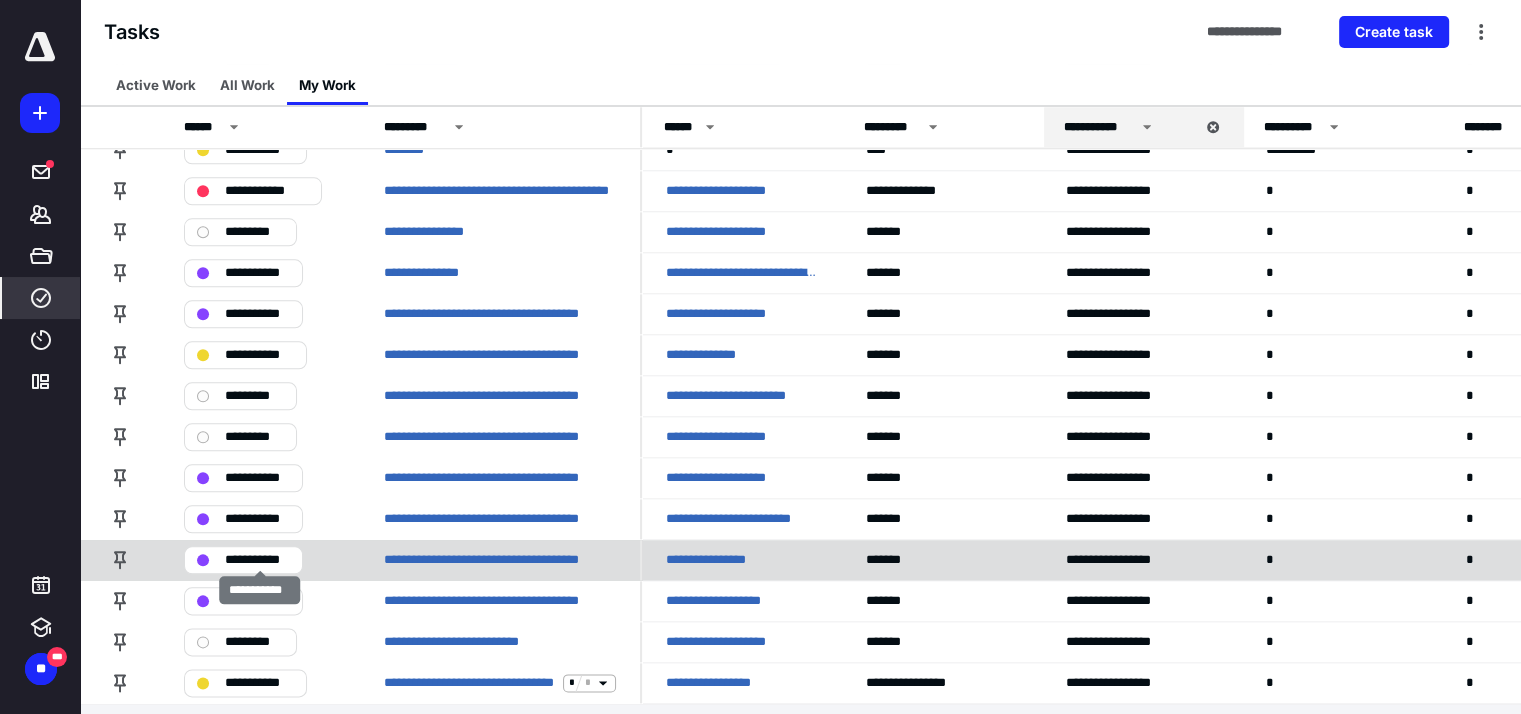 click on "**********" at bounding box center (257, 560) 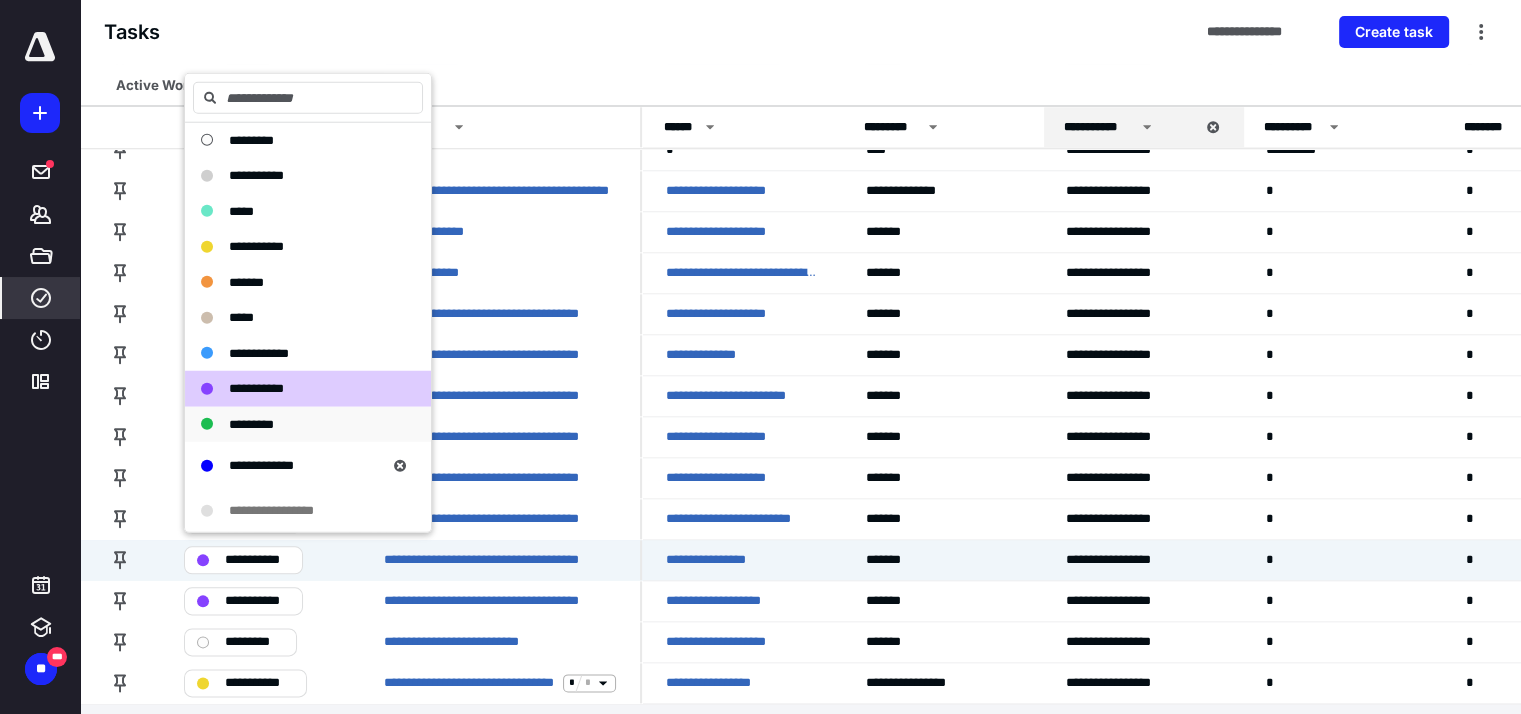 click on "*********" at bounding box center [251, 423] 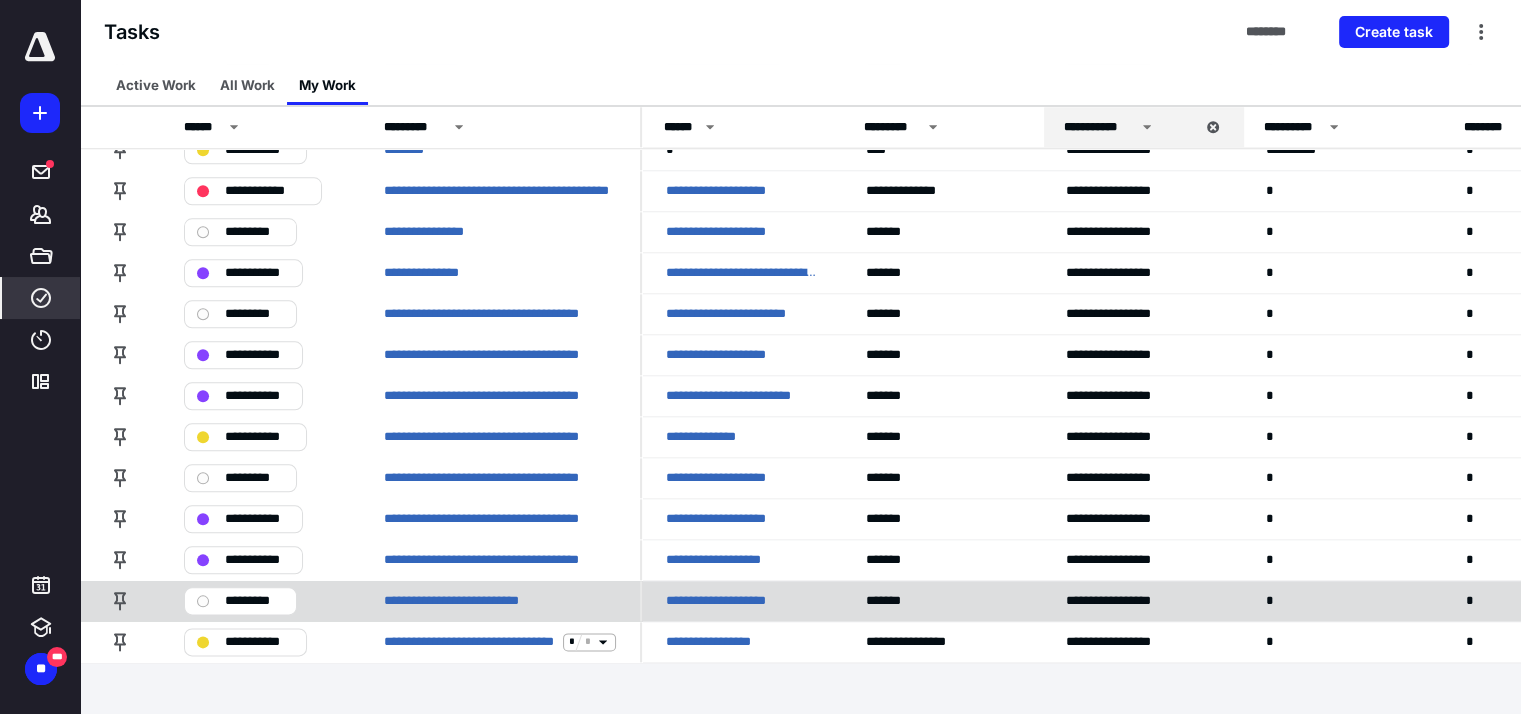 scroll, scrollTop: 2203, scrollLeft: 0, axis: vertical 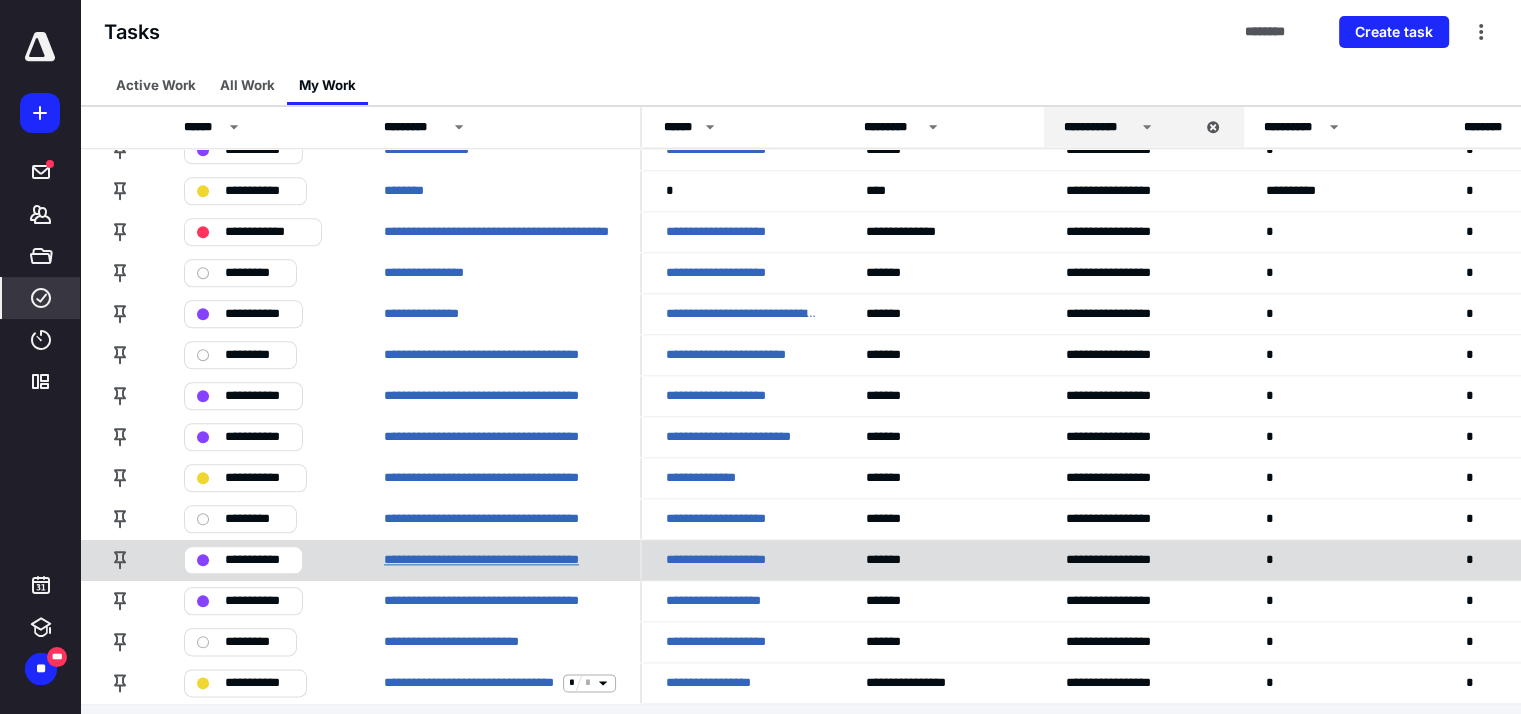 click on "**********" at bounding box center (500, 560) 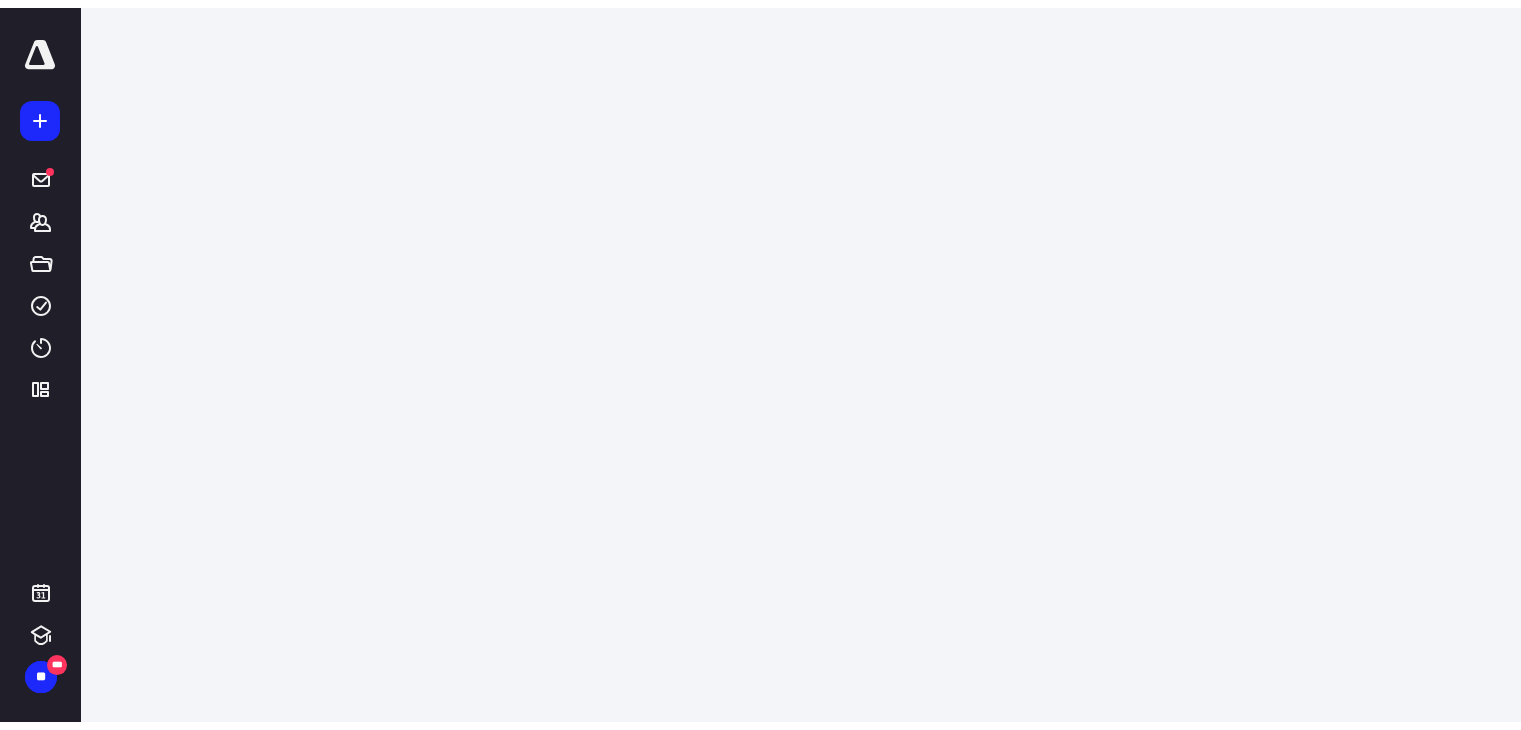 scroll, scrollTop: 0, scrollLeft: 0, axis: both 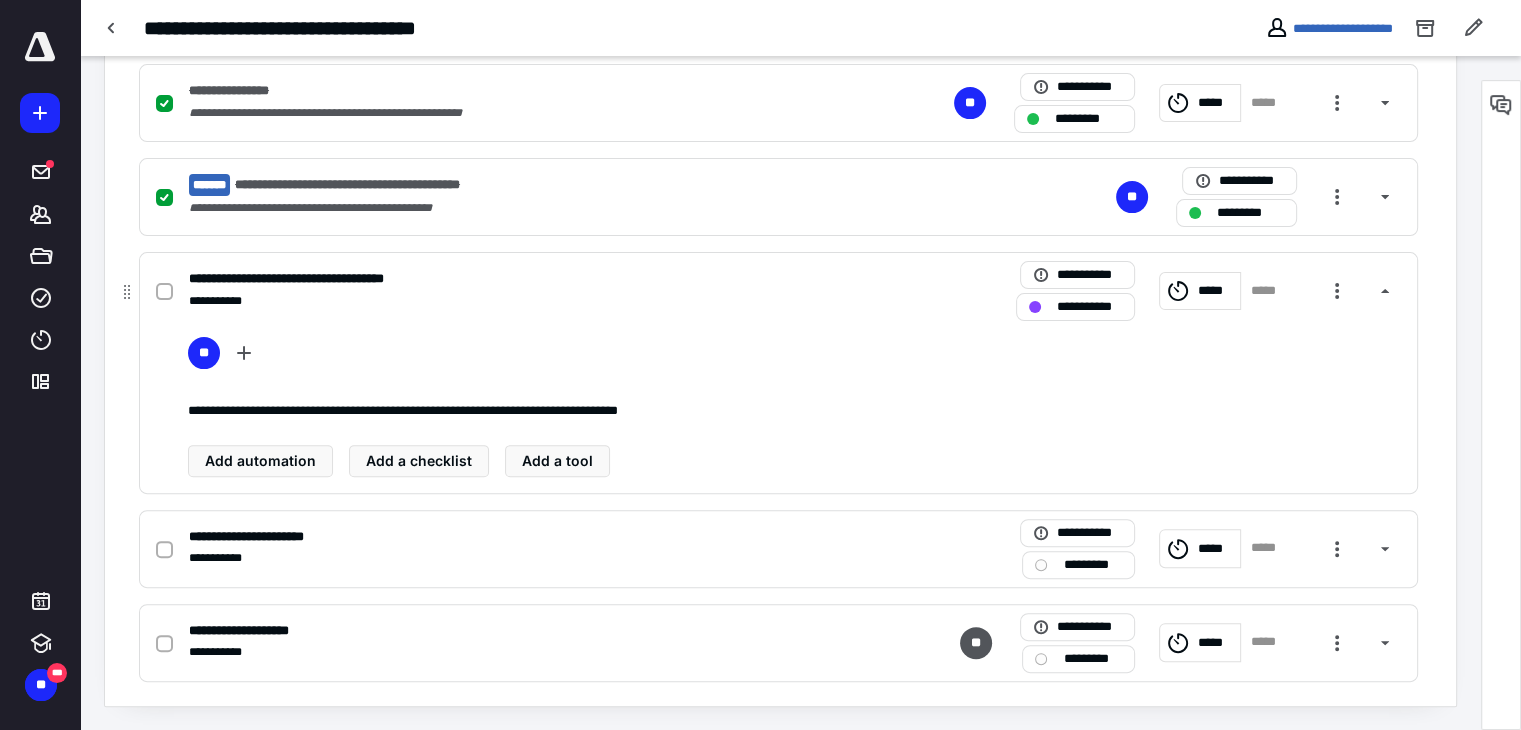 click on "**********" at bounding box center [1089, 307] 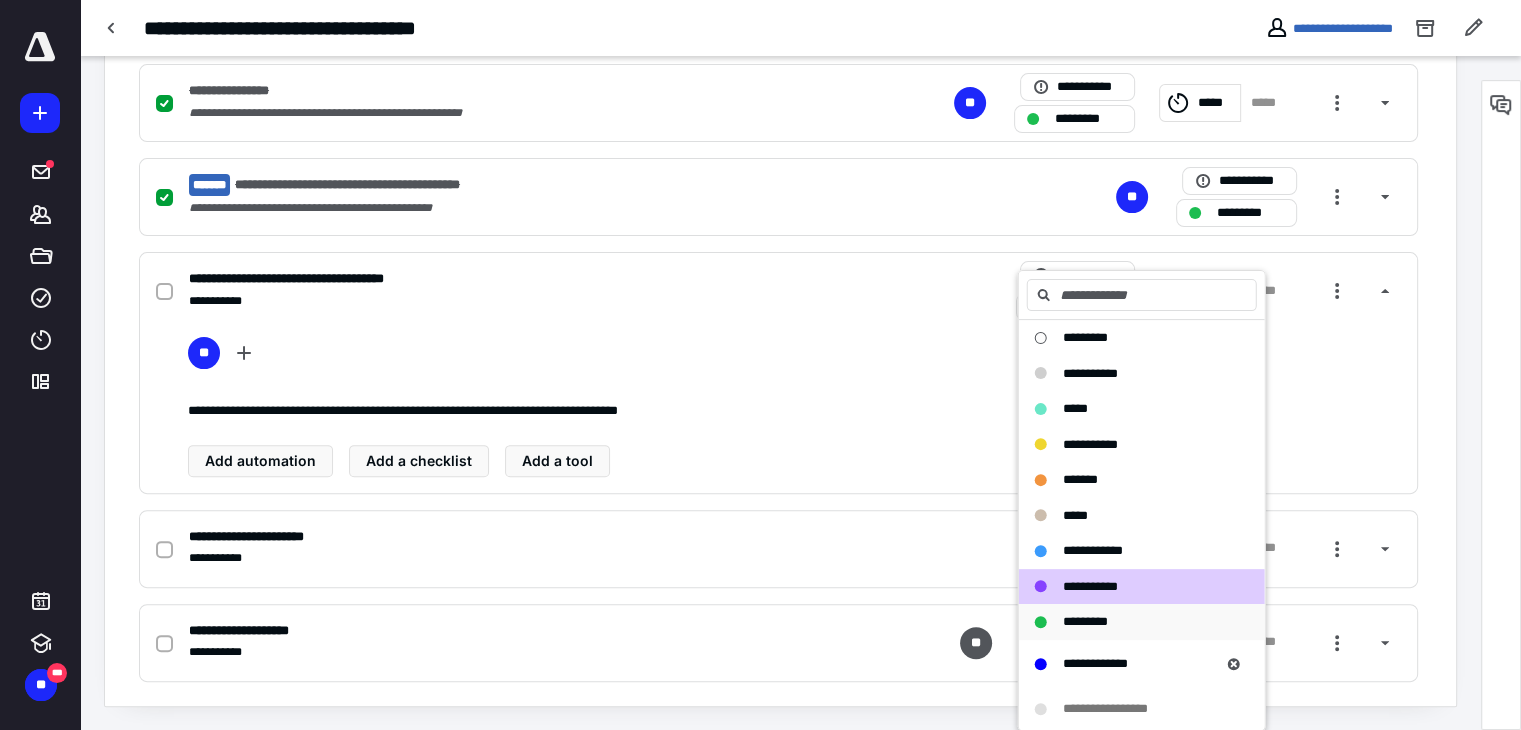 click on "*********" at bounding box center (1085, 621) 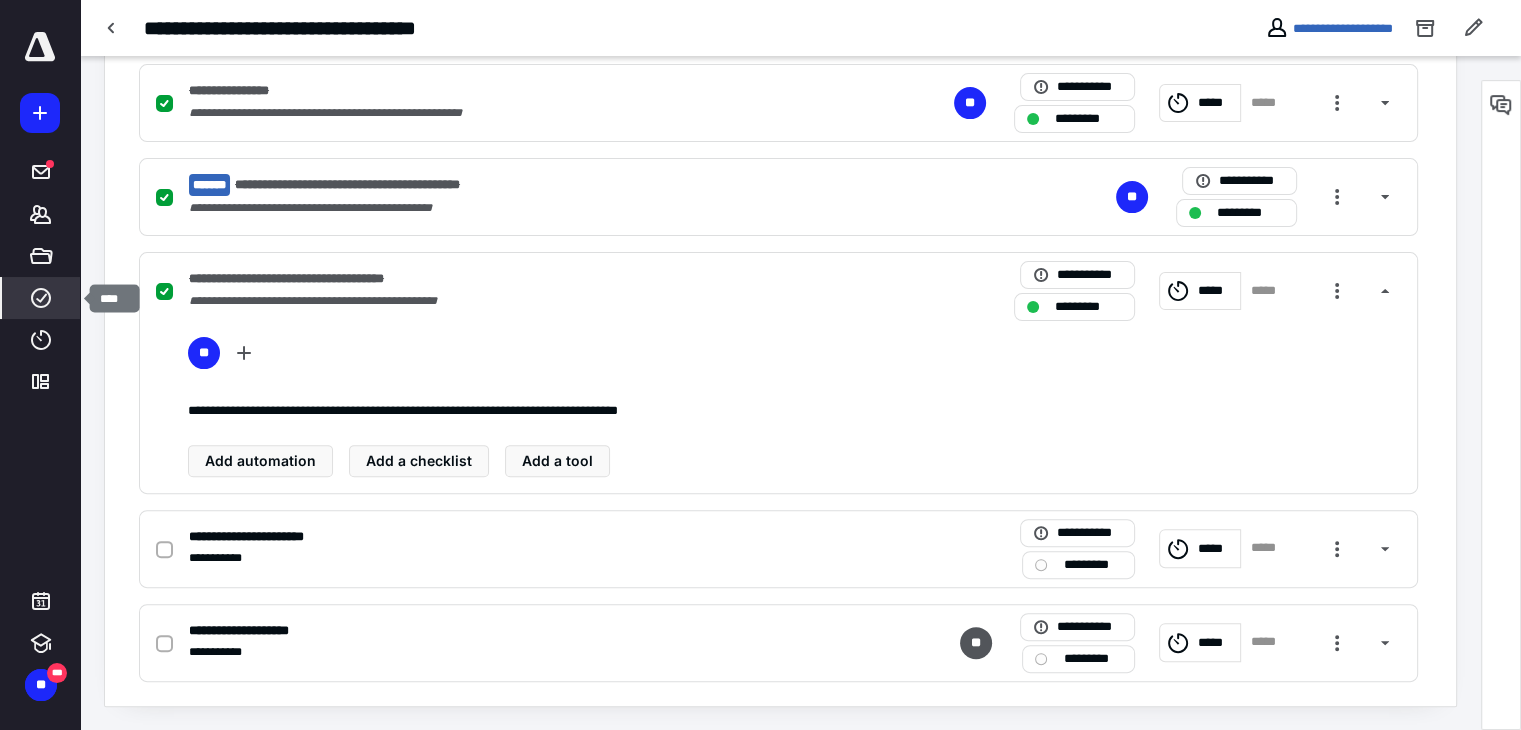 click 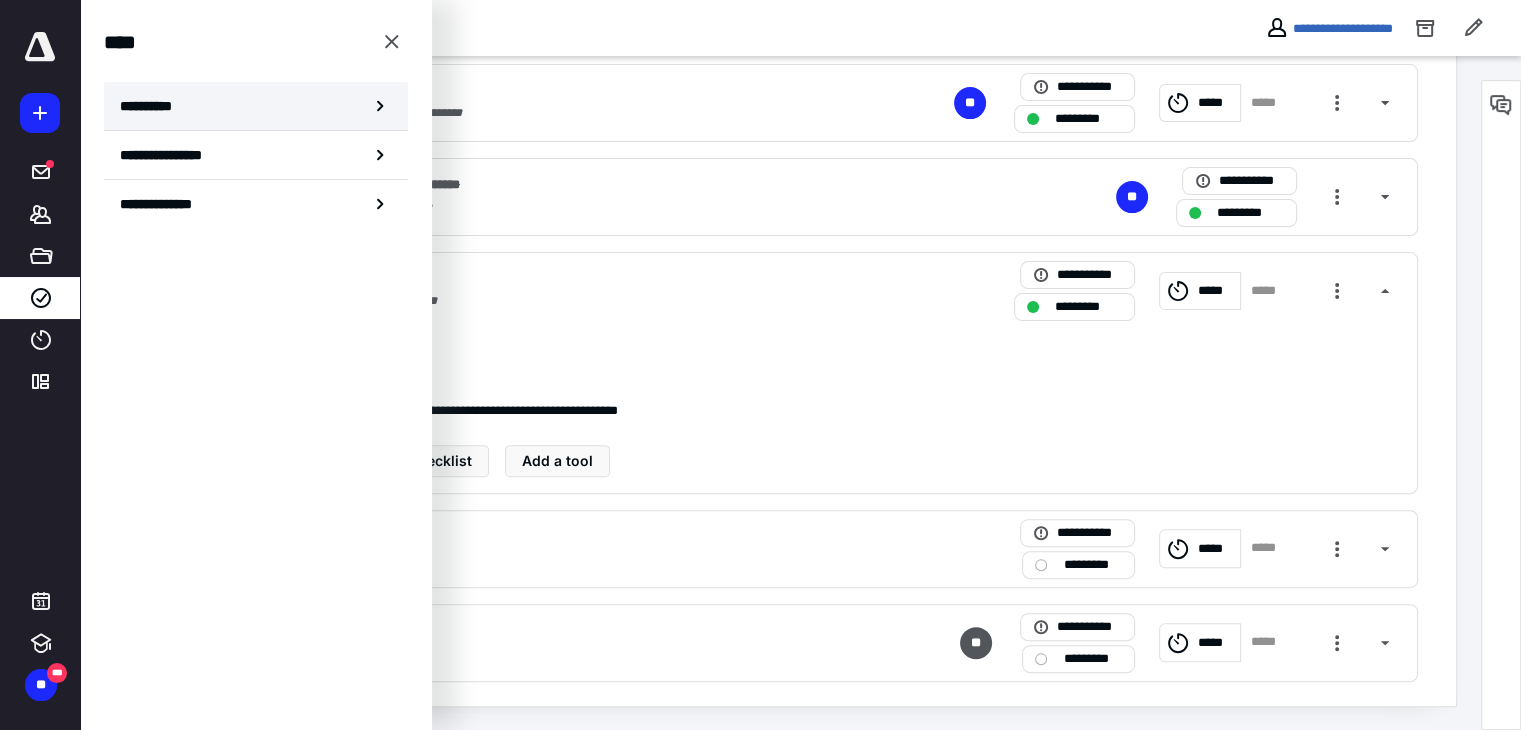 click on "**********" at bounding box center [153, 106] 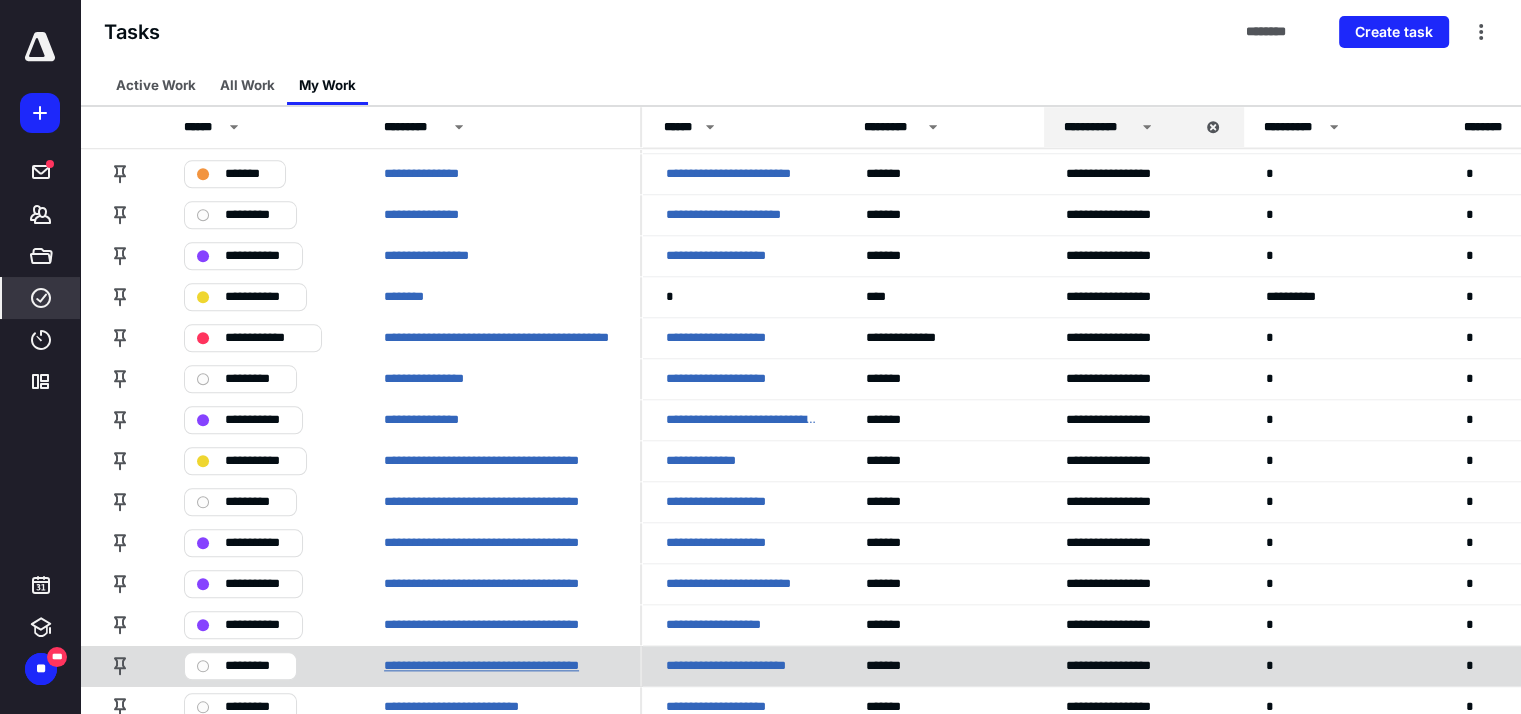 scroll, scrollTop: 2162, scrollLeft: 0, axis: vertical 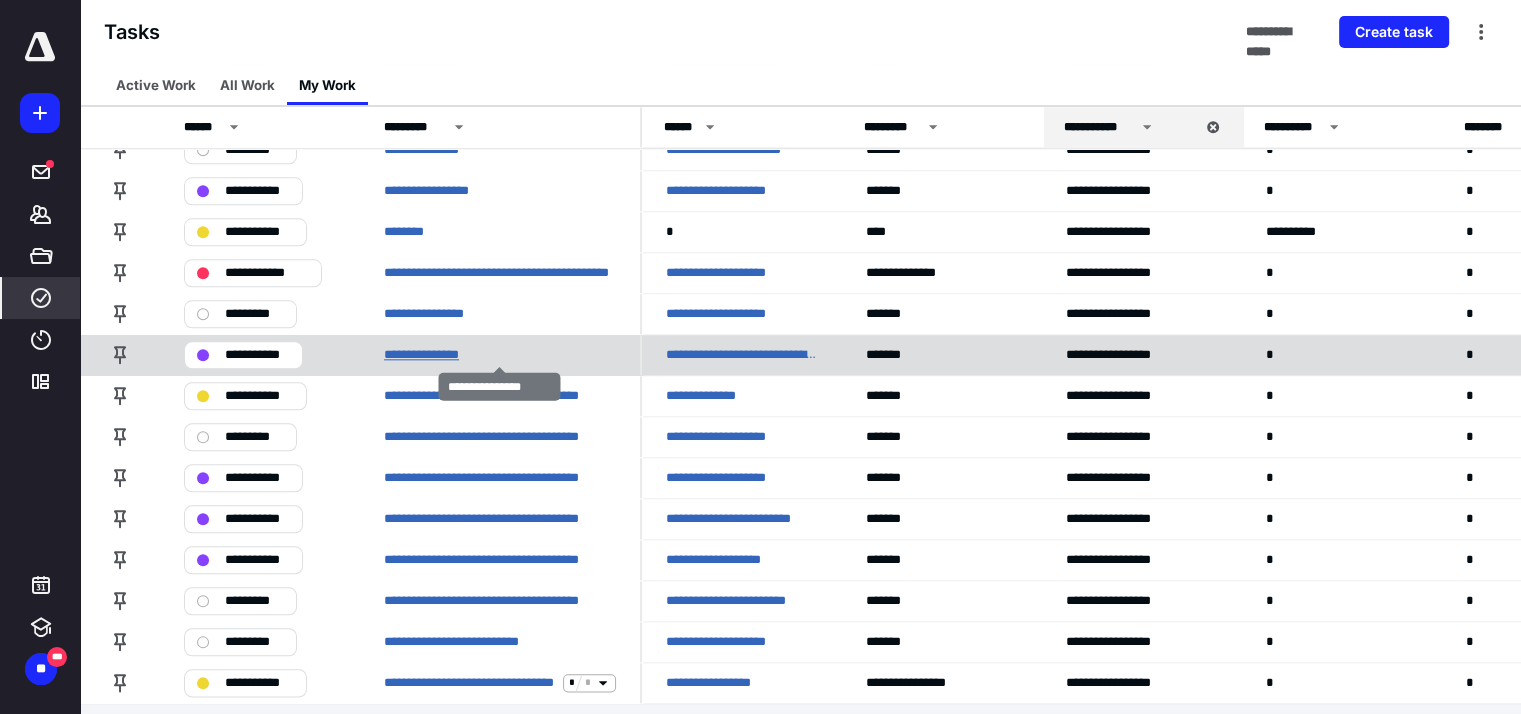 click on "**********" at bounding box center [439, 355] 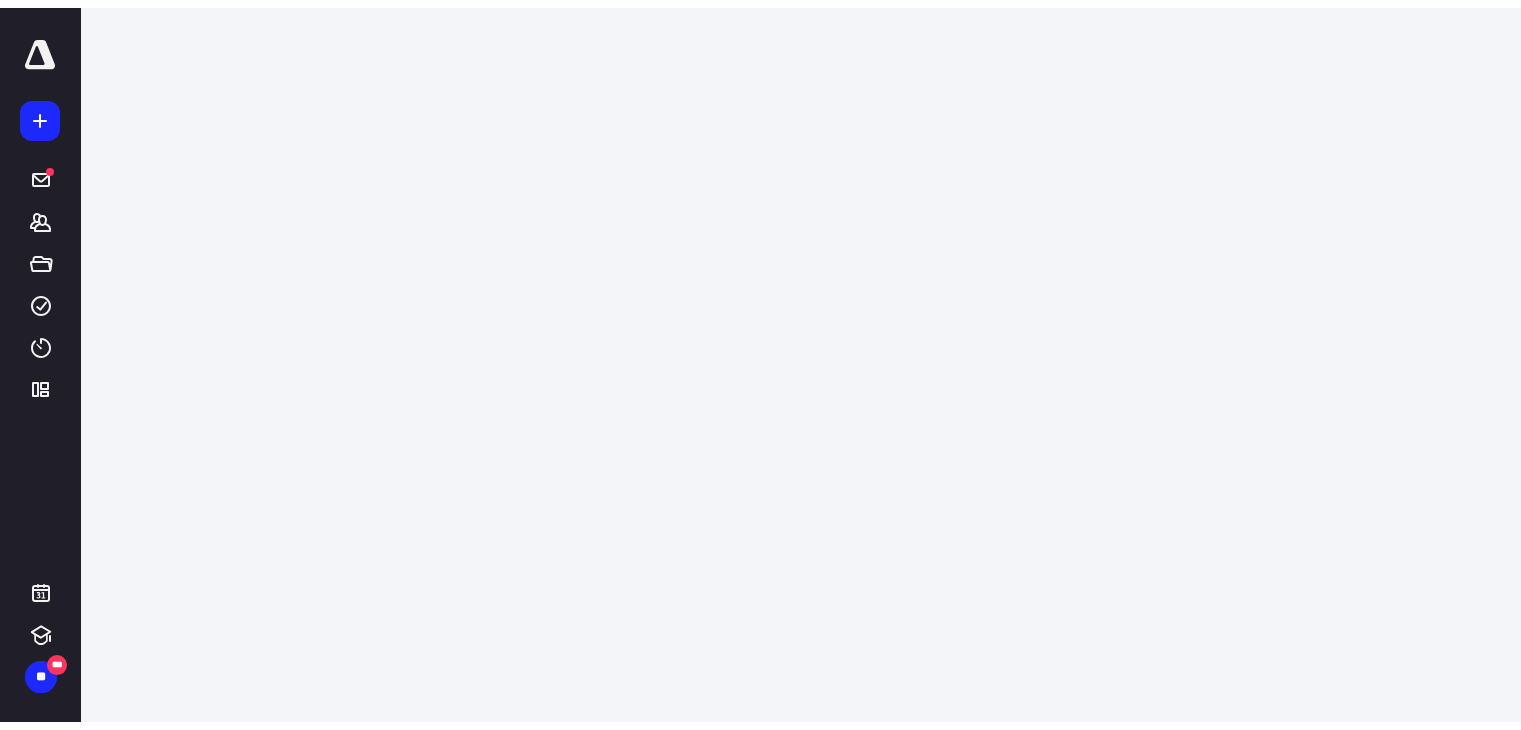 scroll, scrollTop: 0, scrollLeft: 0, axis: both 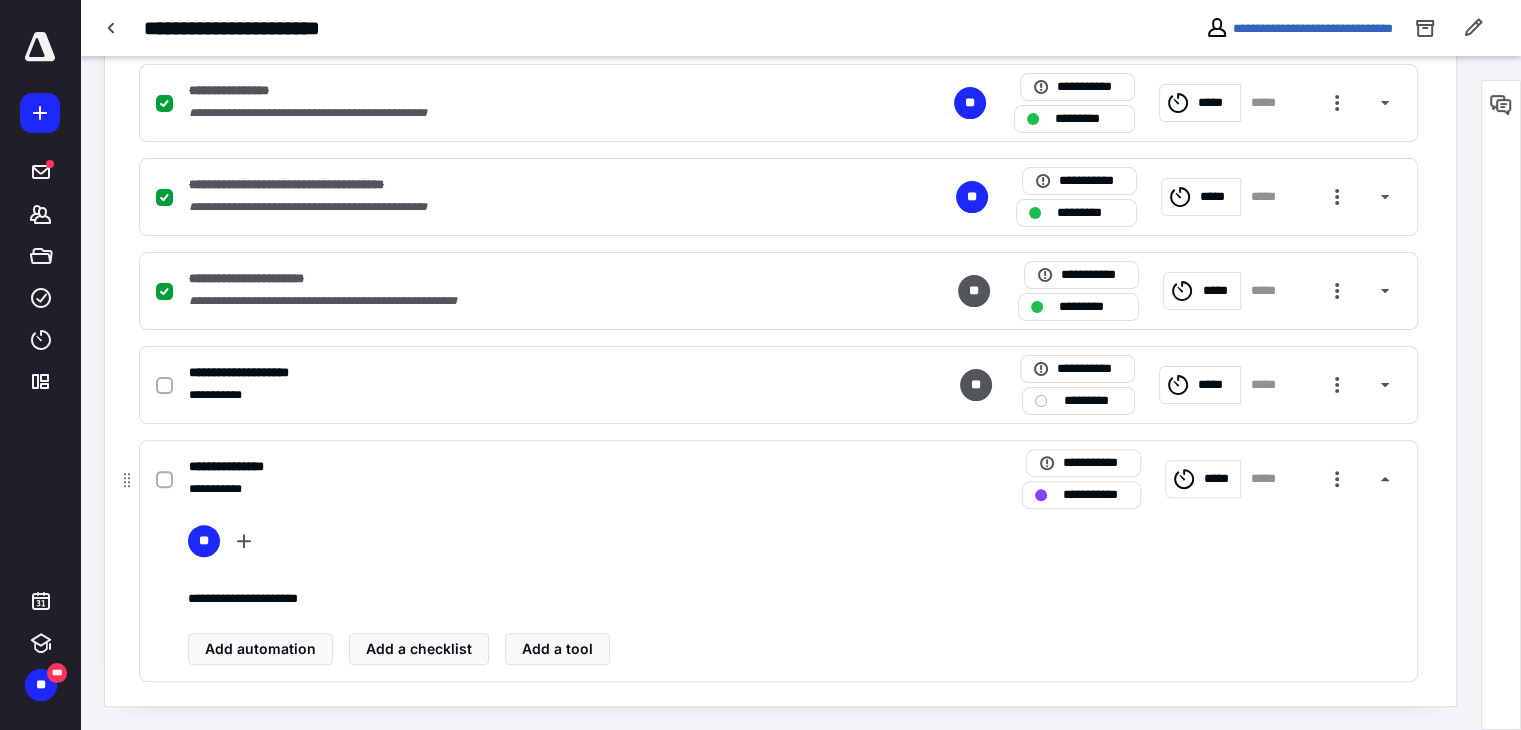 click at bounding box center [164, 480] 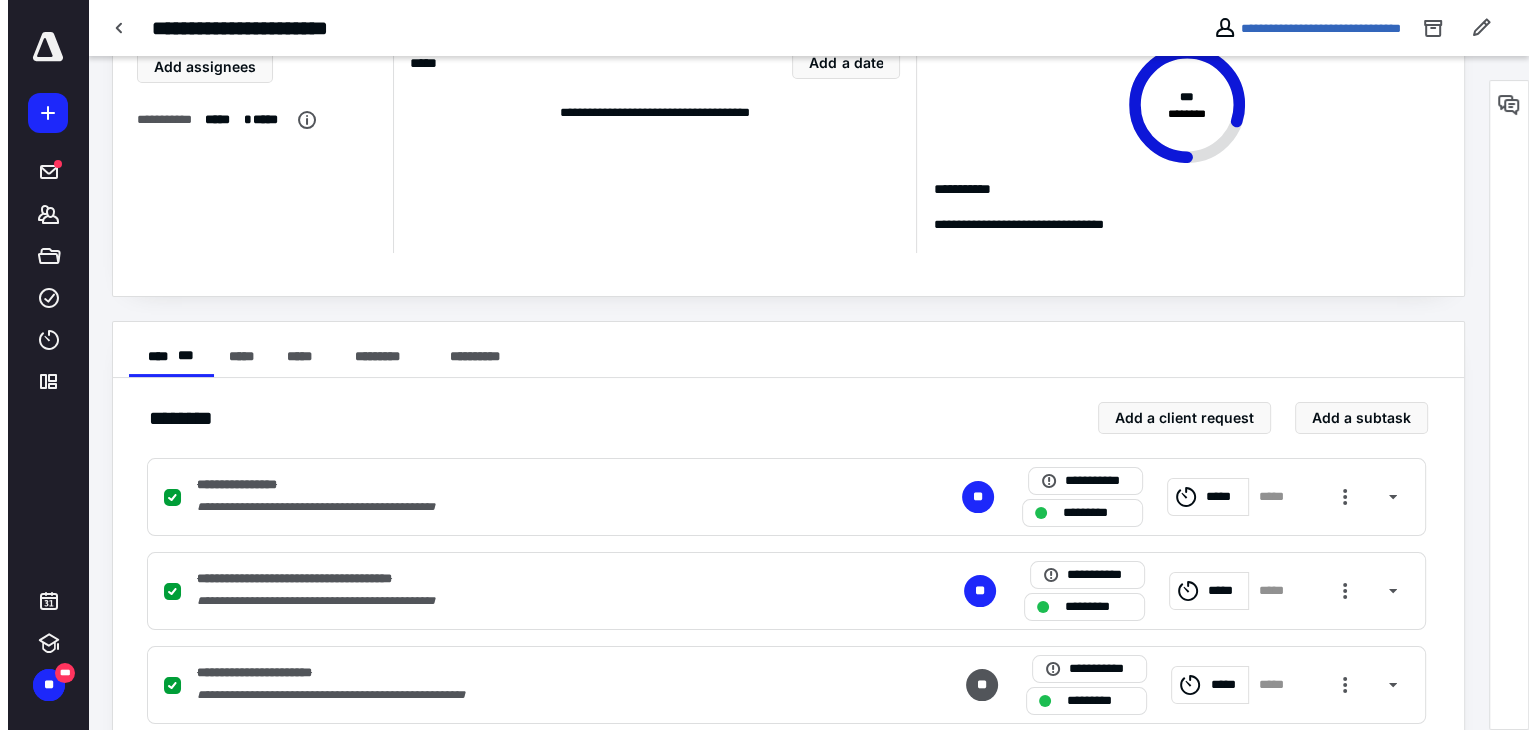 scroll, scrollTop: 200, scrollLeft: 0, axis: vertical 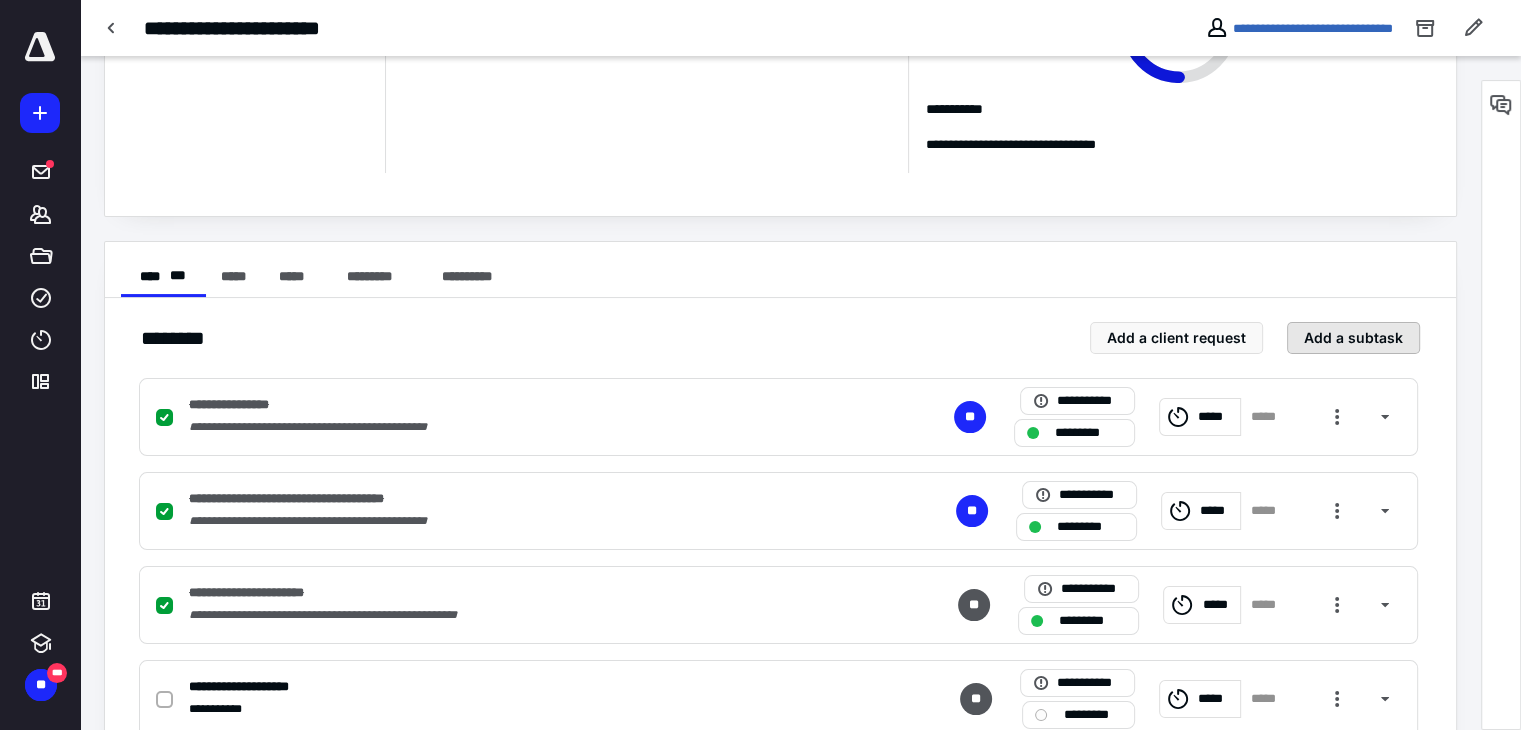 click on "Add a subtask" at bounding box center (1353, 338) 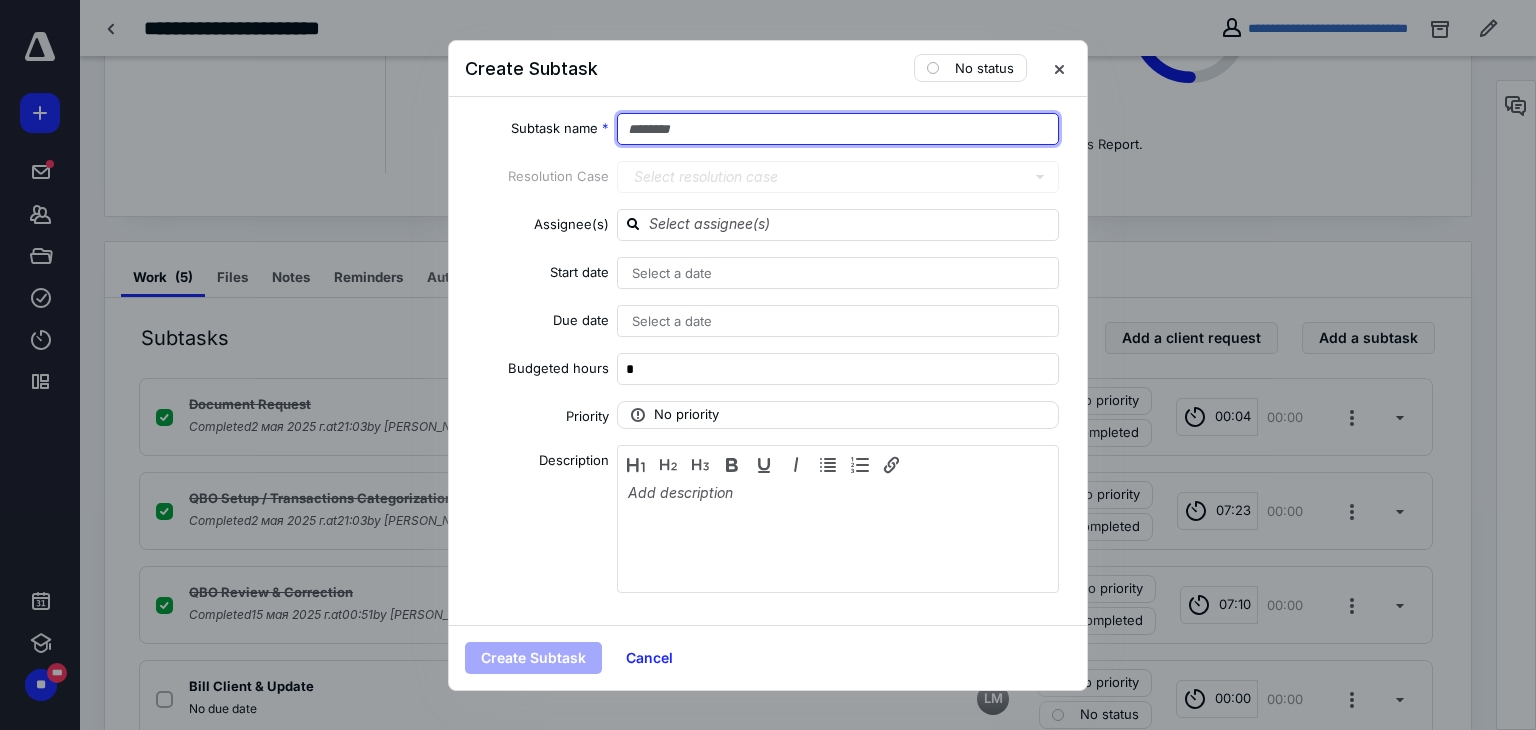 click at bounding box center [838, 129] 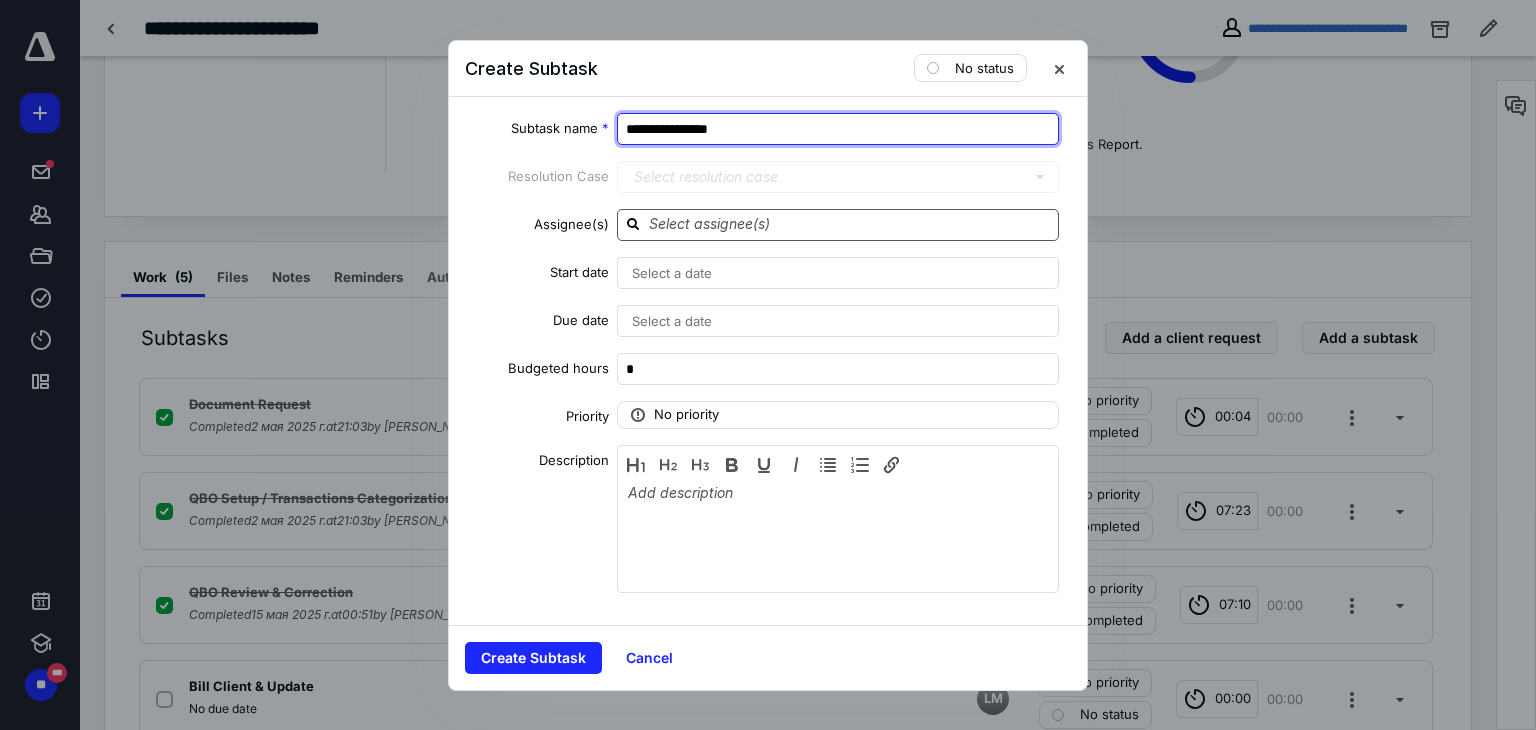 type on "**********" 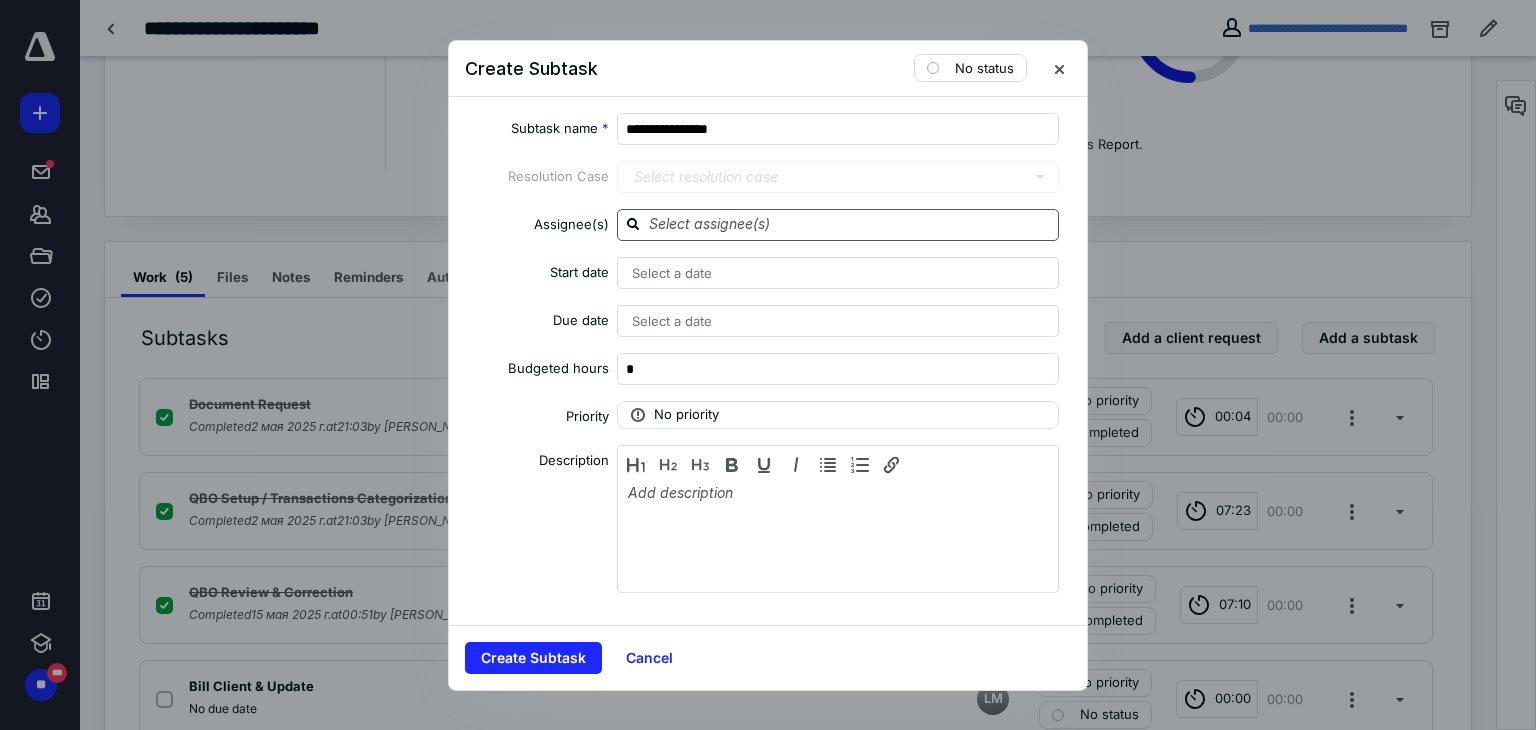 click at bounding box center (850, 224) 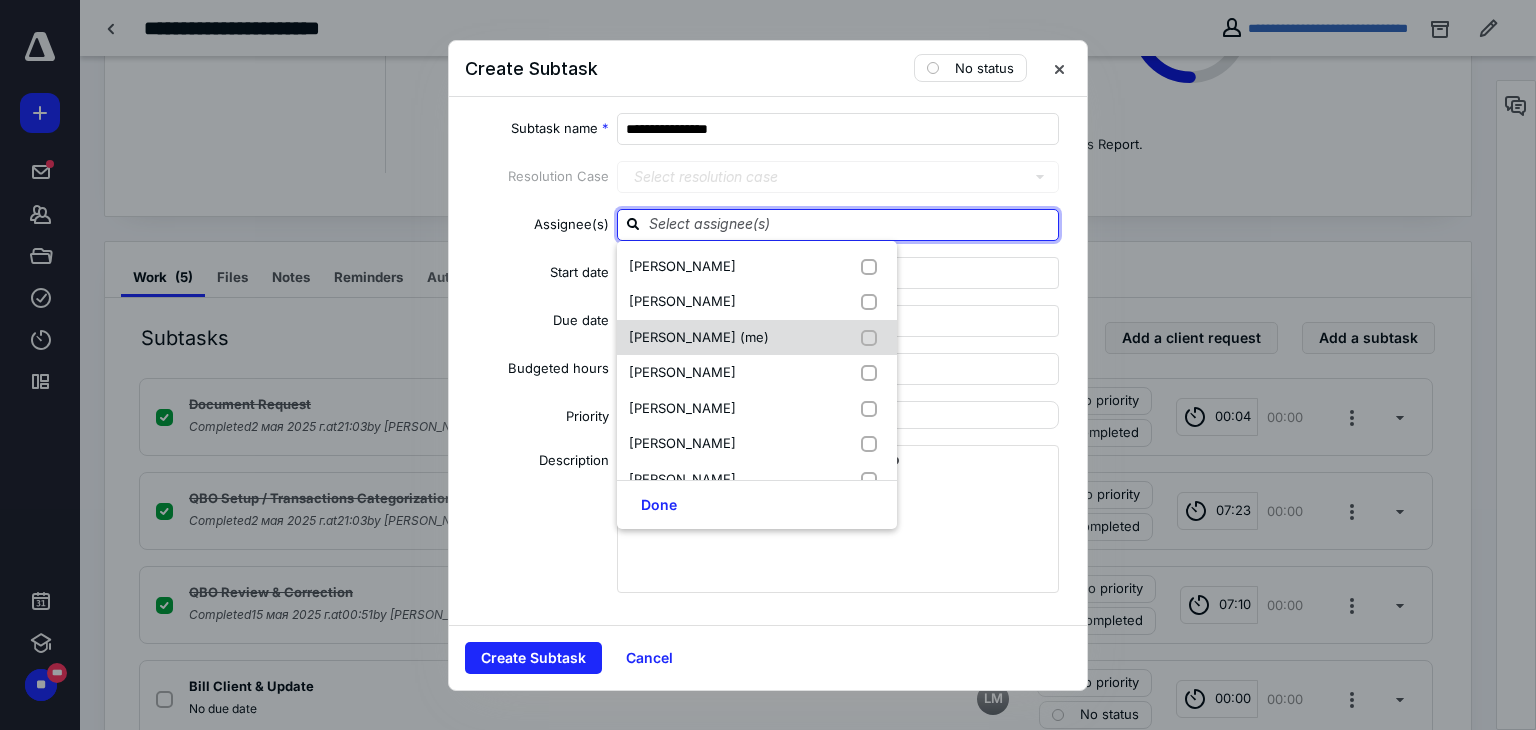 click at bounding box center [873, 338] 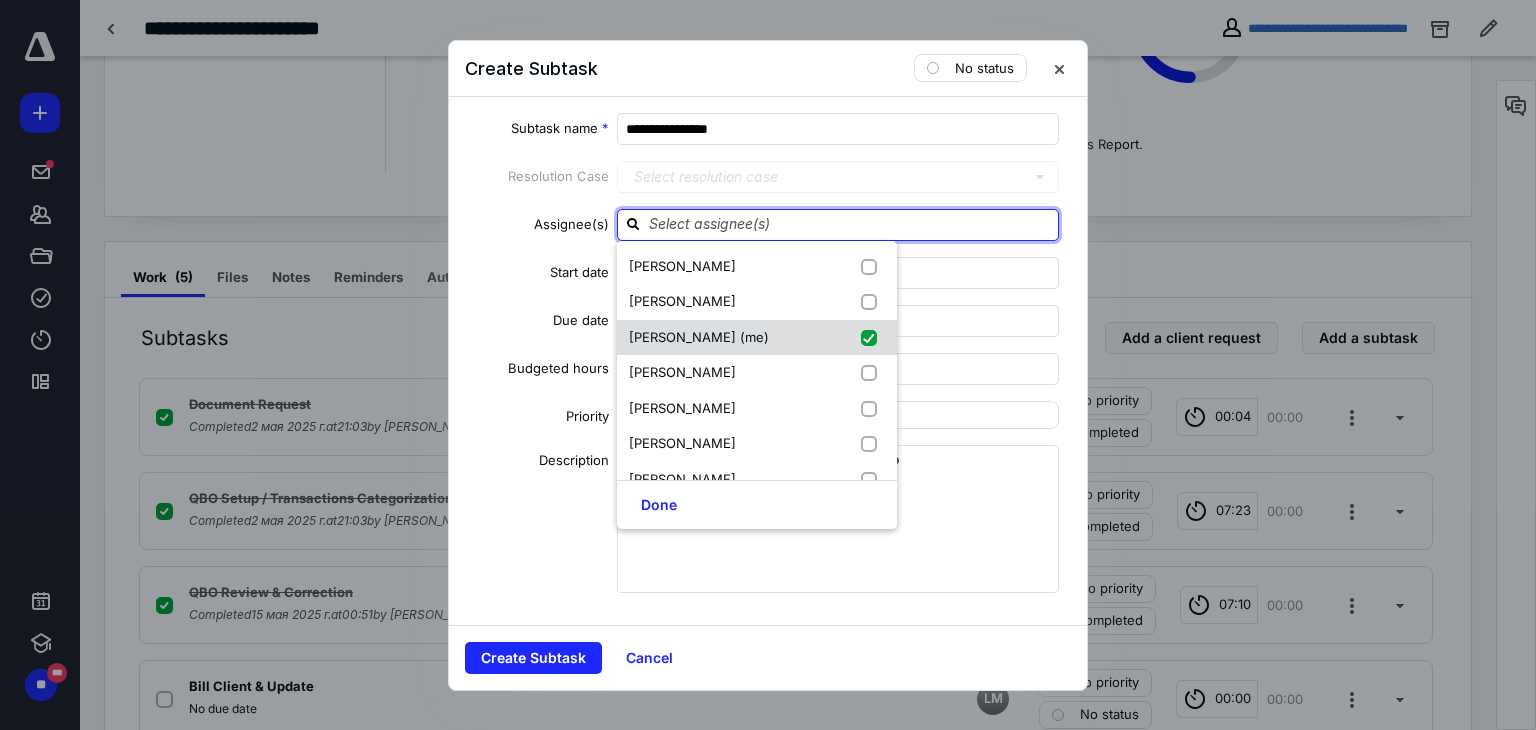 click at bounding box center [873, 338] 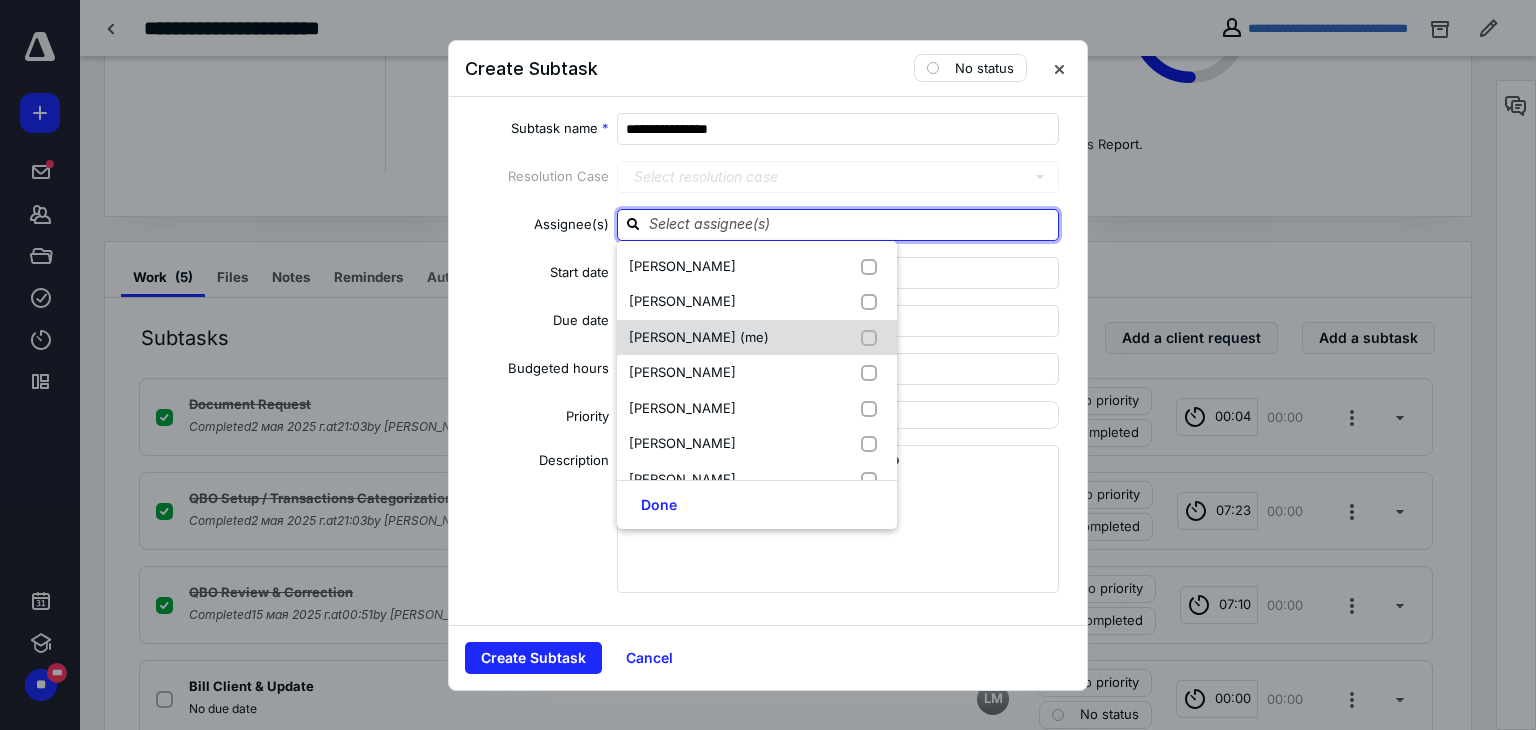 click at bounding box center [873, 338] 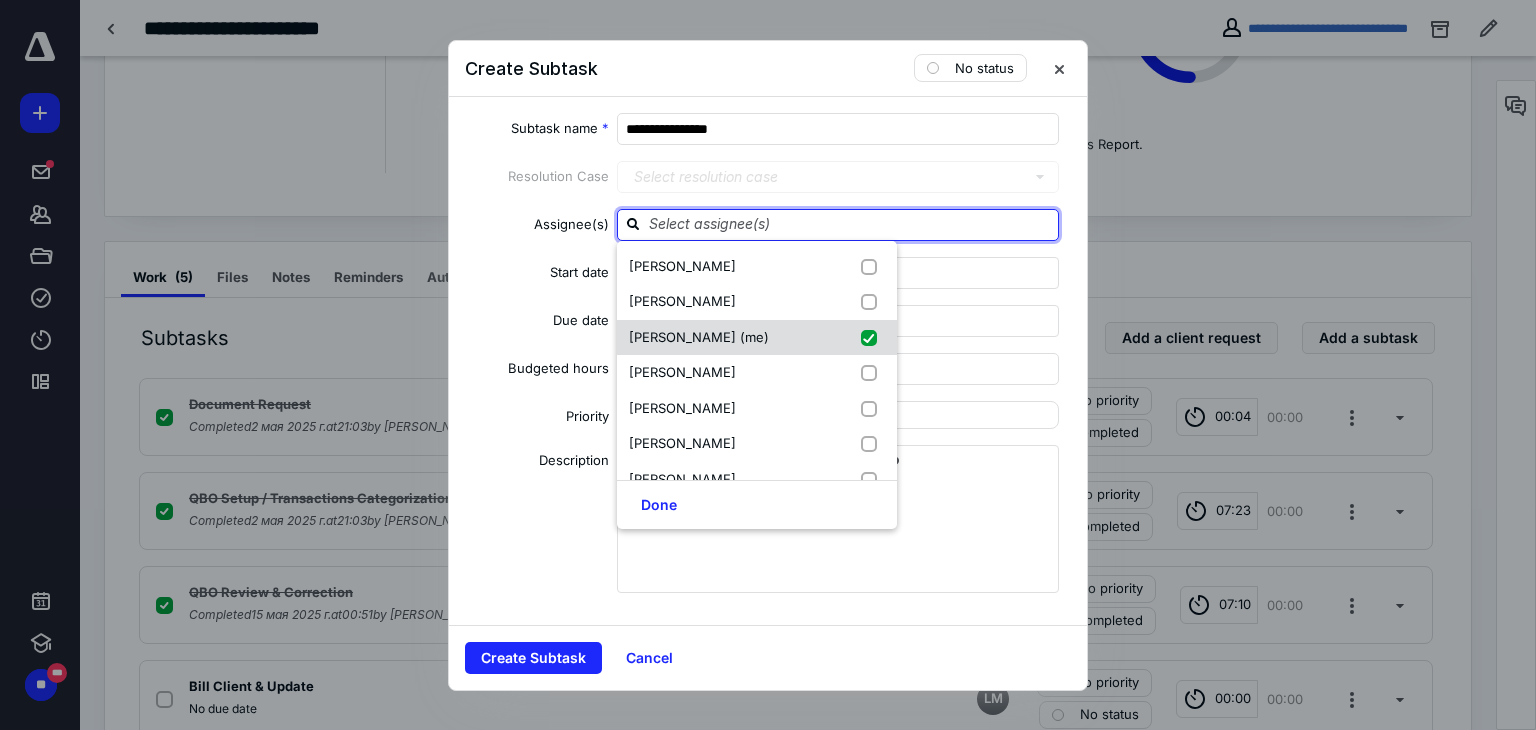 checkbox on "true" 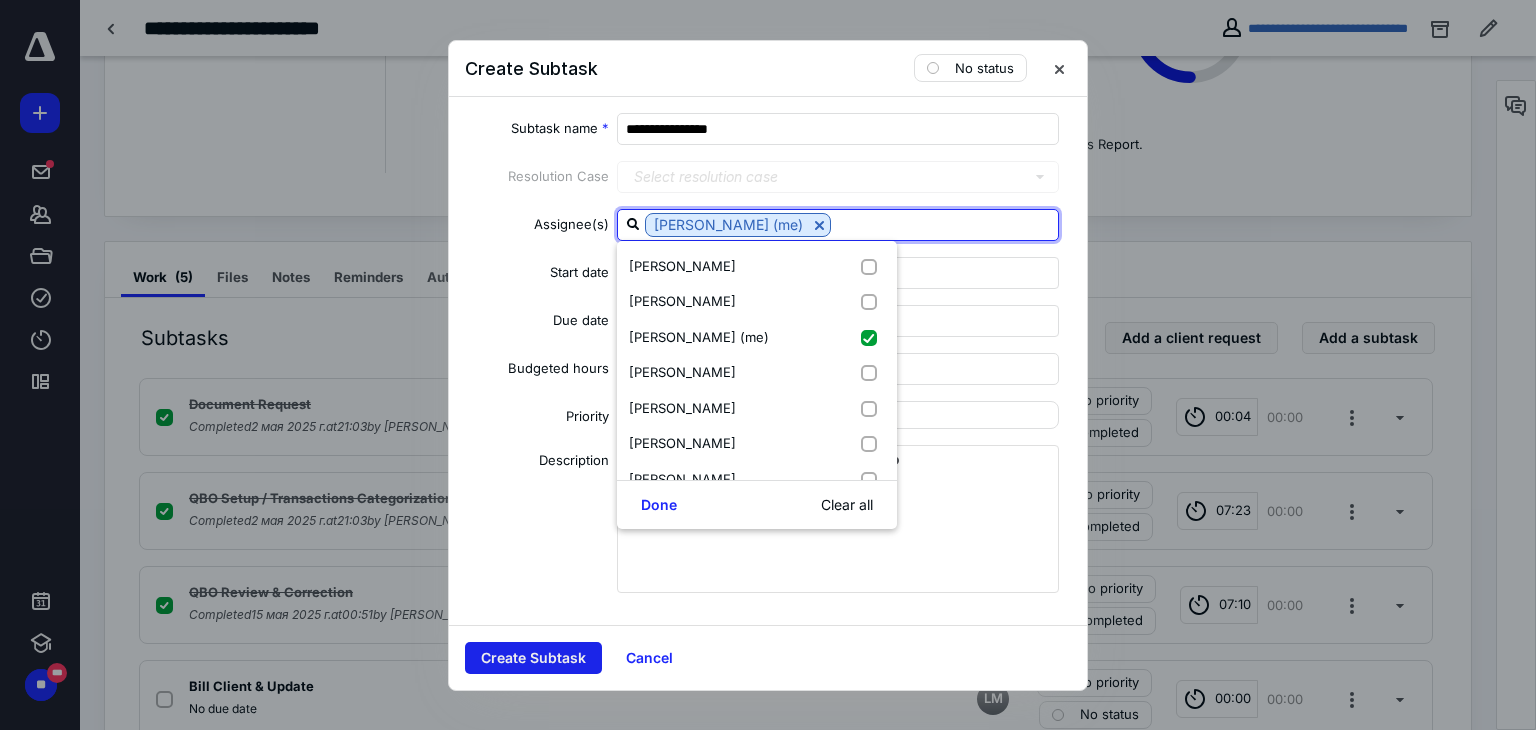 click on "Create Subtask" at bounding box center (533, 658) 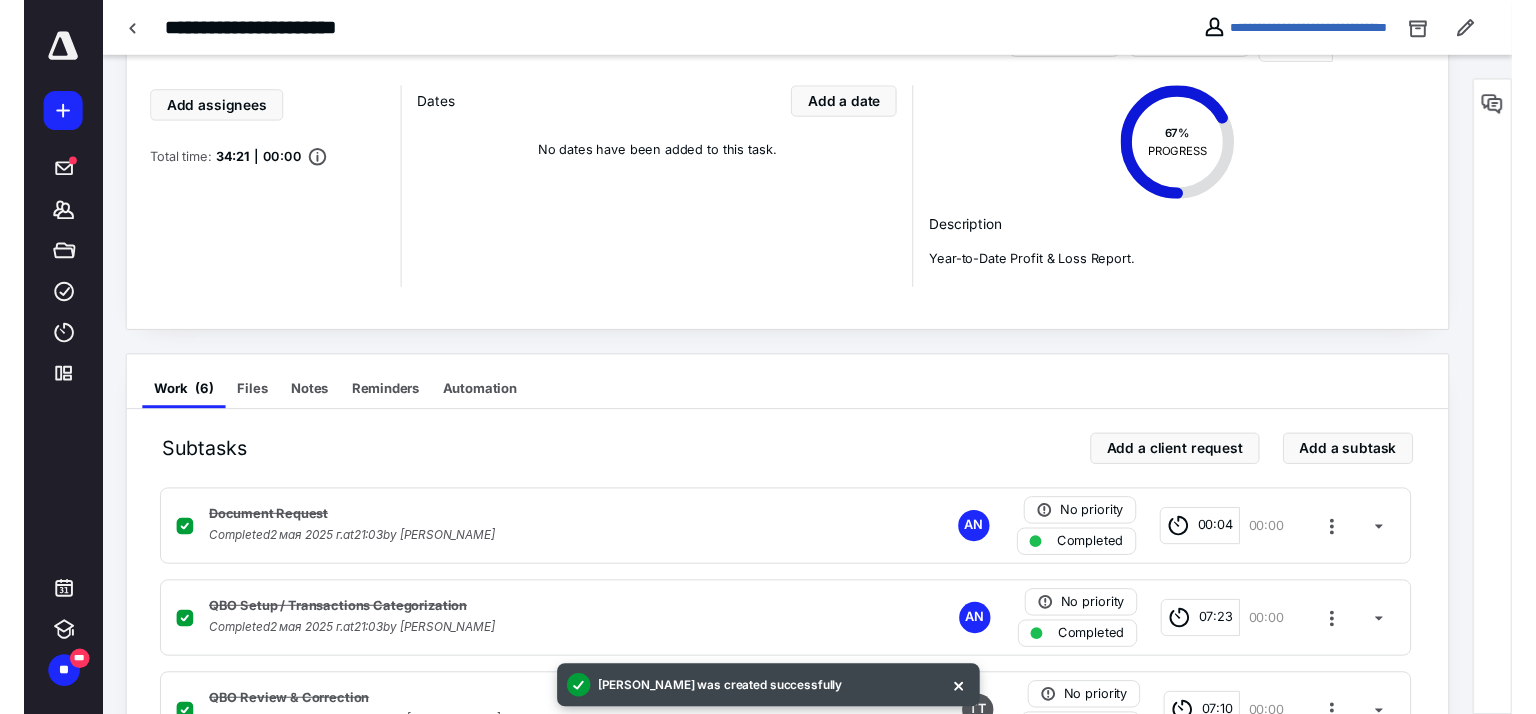 scroll, scrollTop: 0, scrollLeft: 0, axis: both 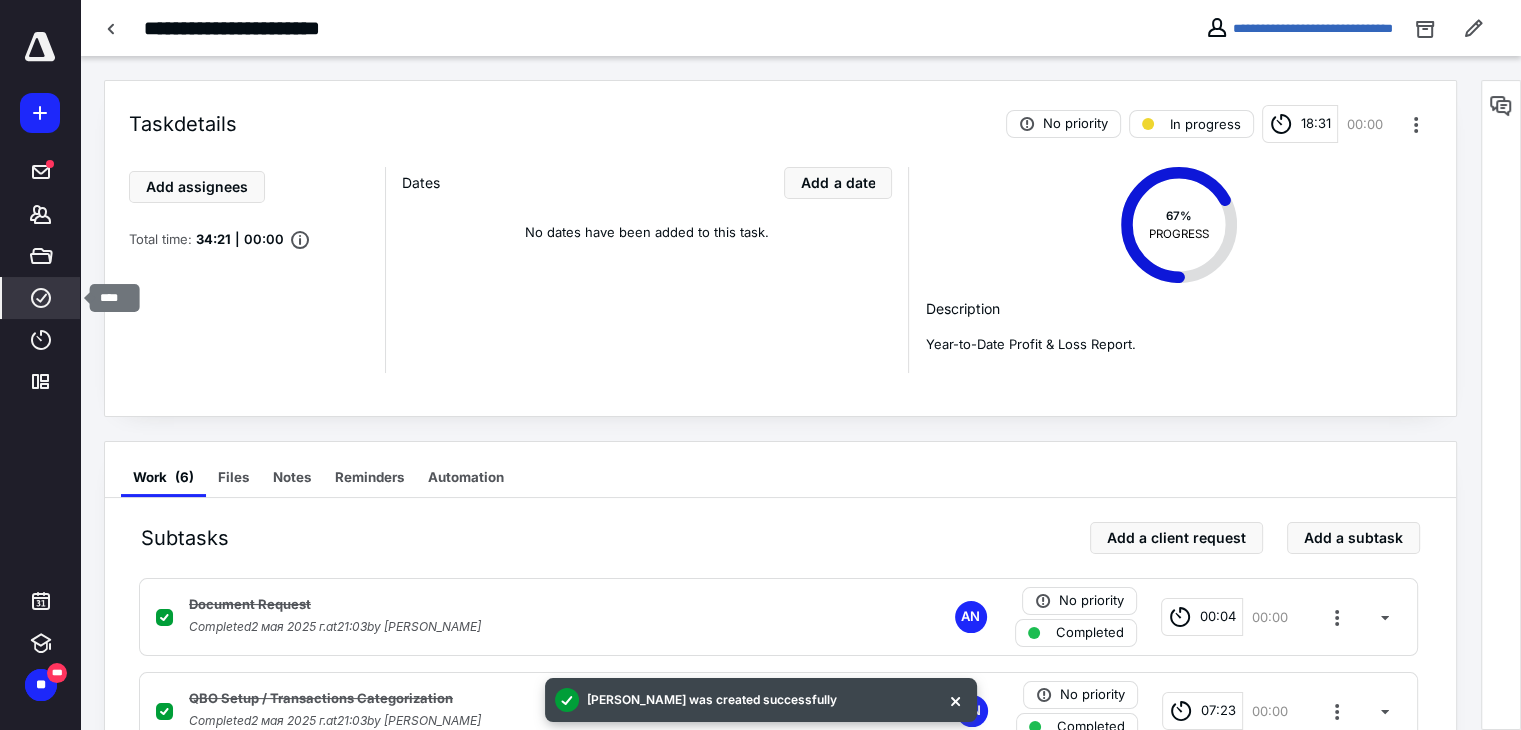 click 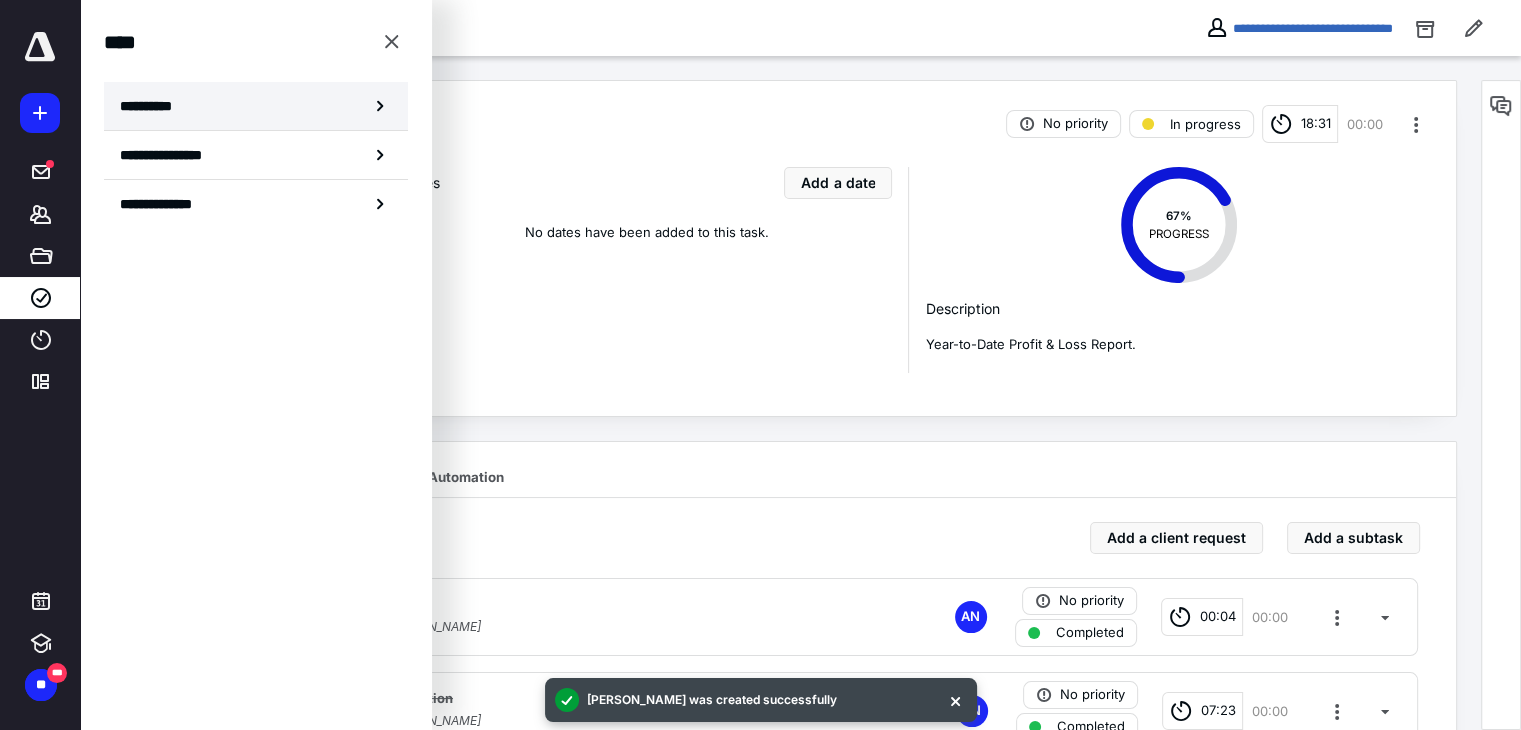 click on "**********" at bounding box center [256, 106] 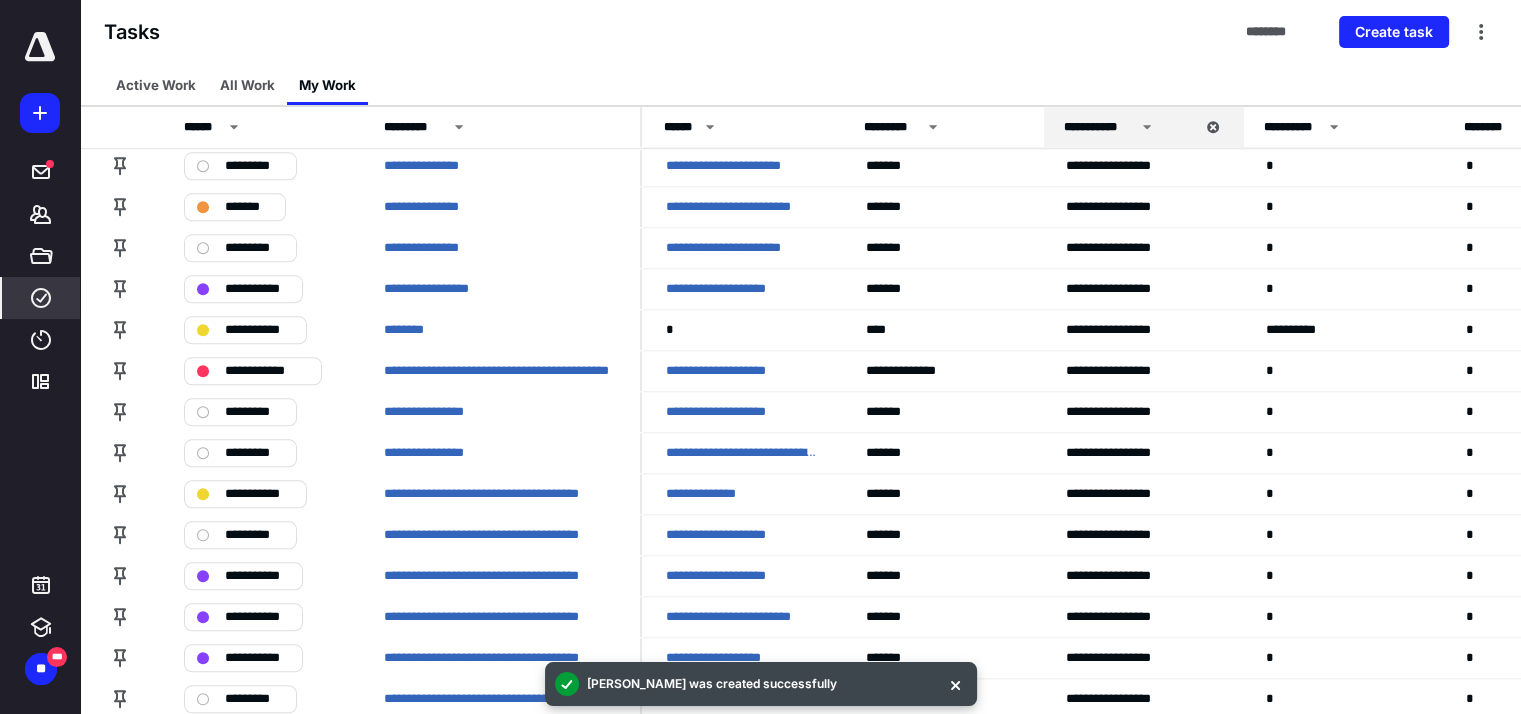 scroll, scrollTop: 2162, scrollLeft: 0, axis: vertical 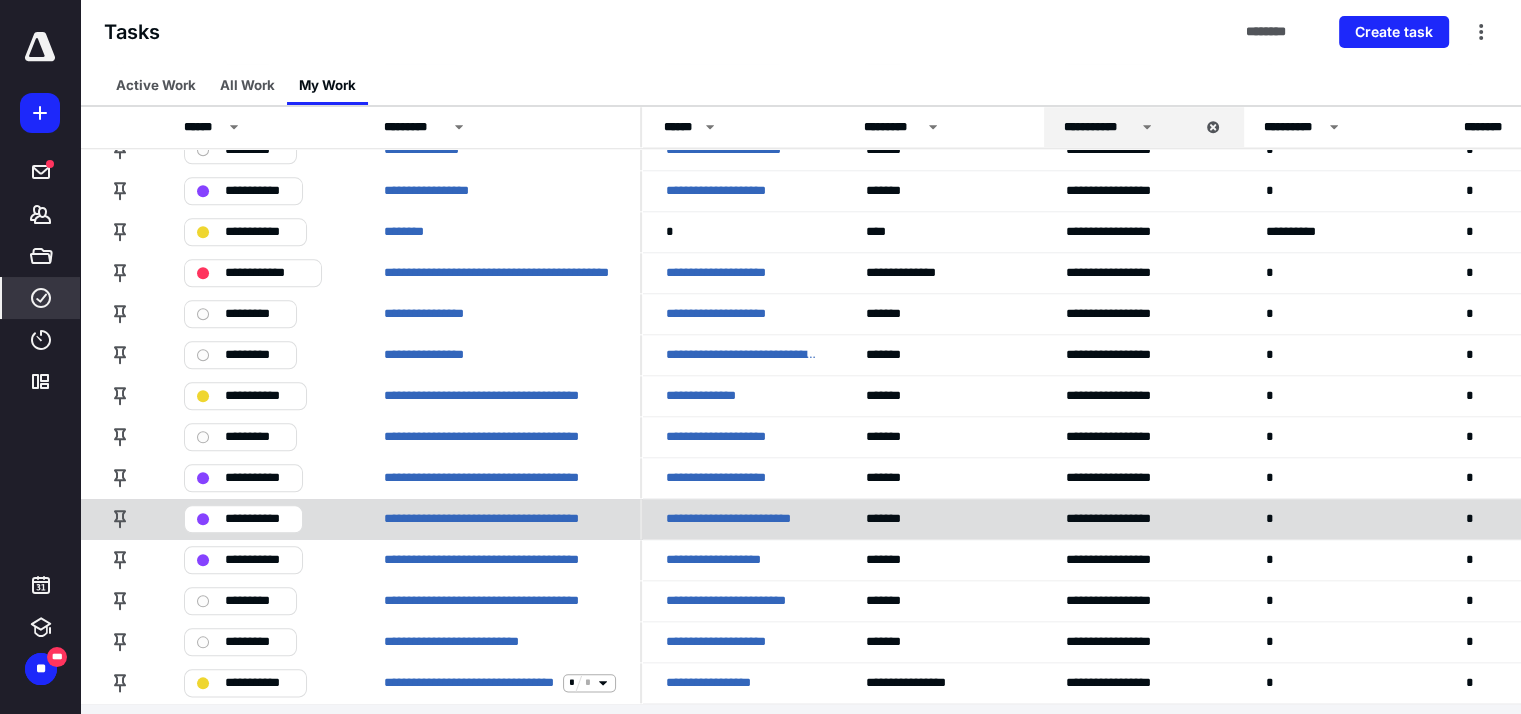 click on "**********" at bounding box center [742, 519] 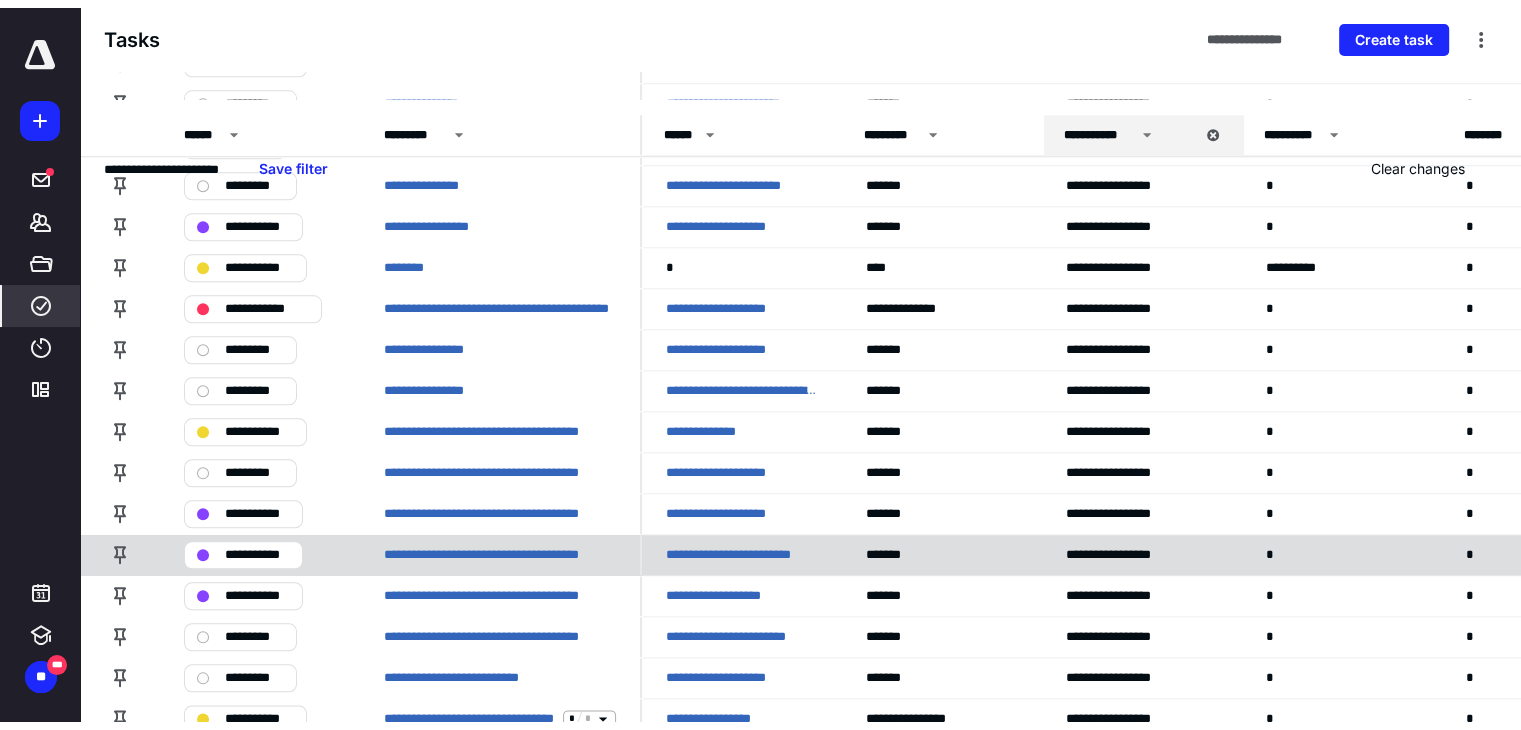 scroll, scrollTop: 0, scrollLeft: 0, axis: both 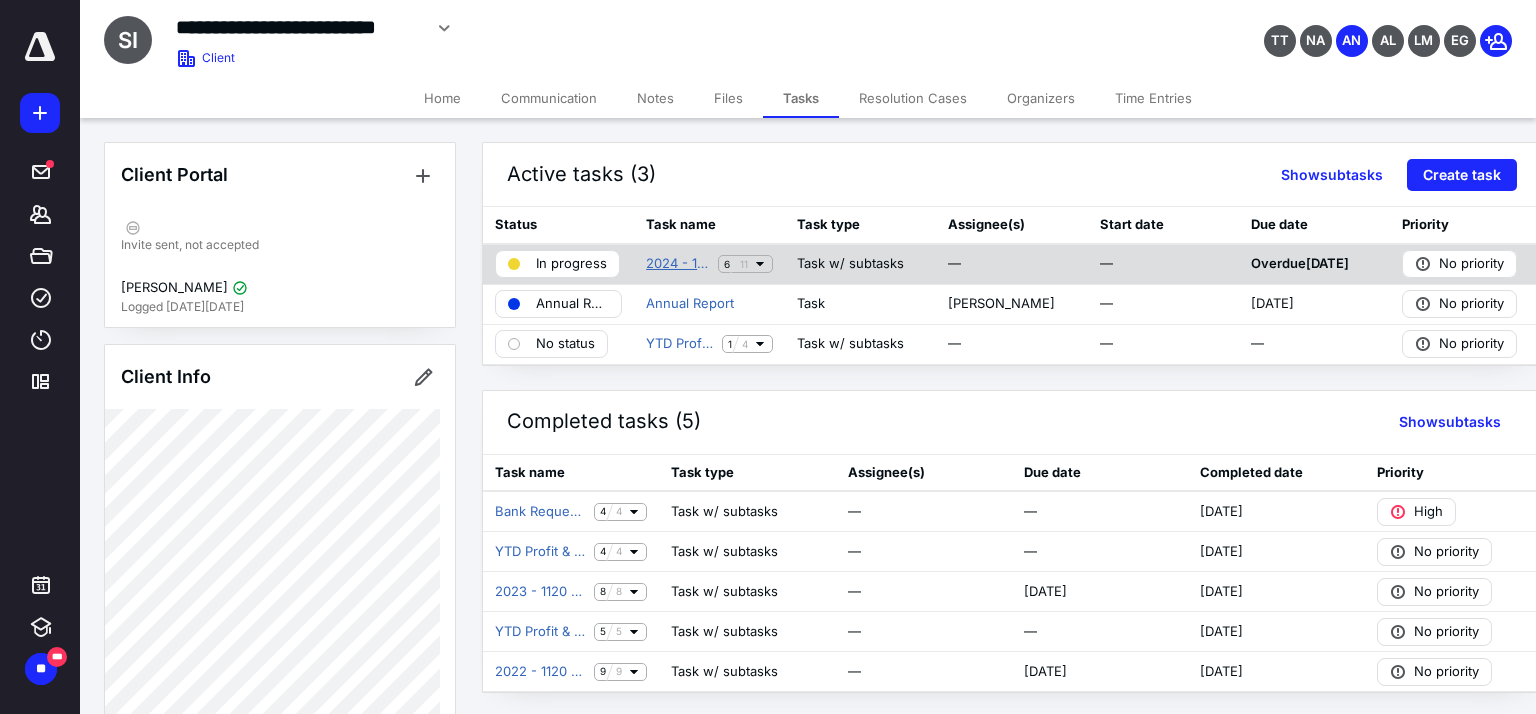 click on "2024 - 1120S Return - Accounting" at bounding box center [678, 264] 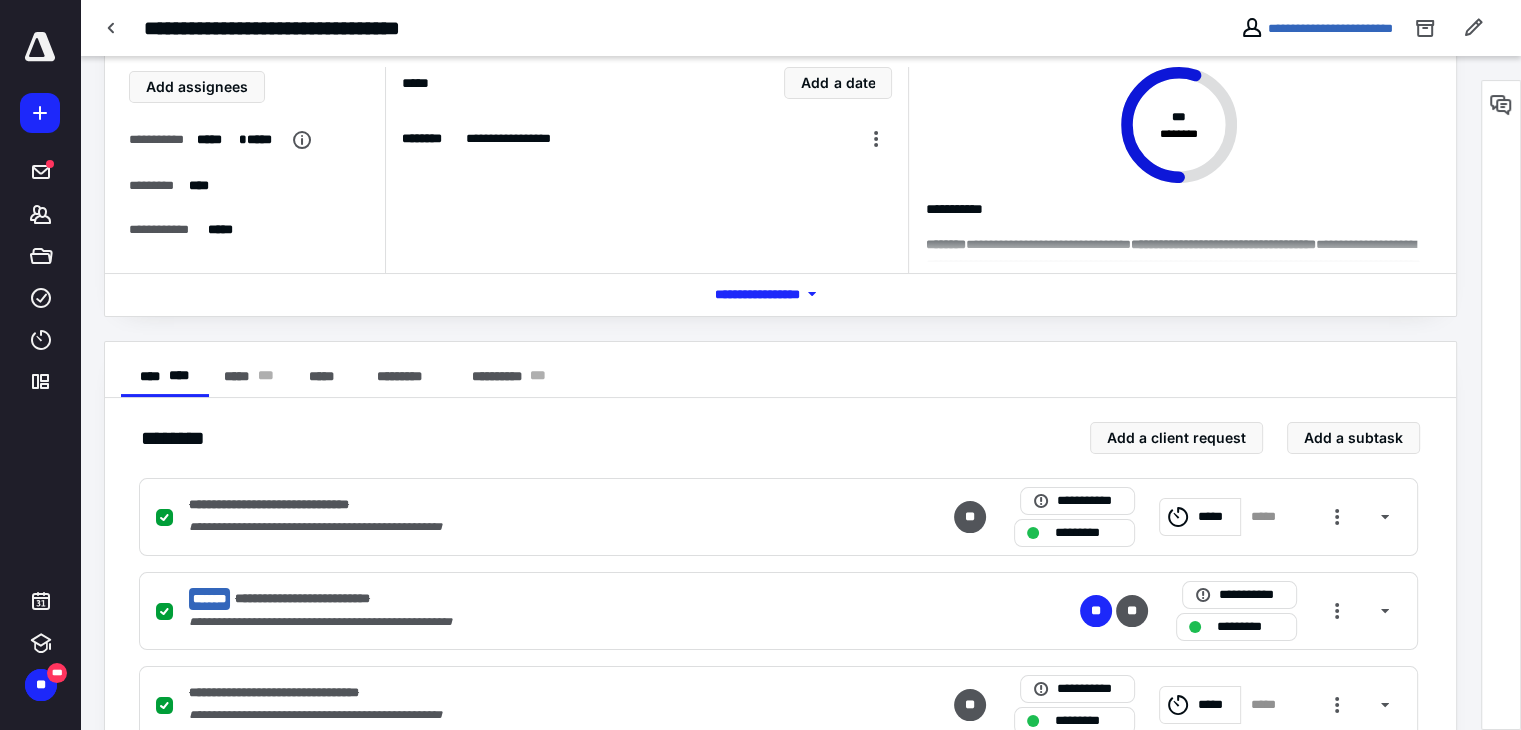 scroll, scrollTop: 0, scrollLeft: 0, axis: both 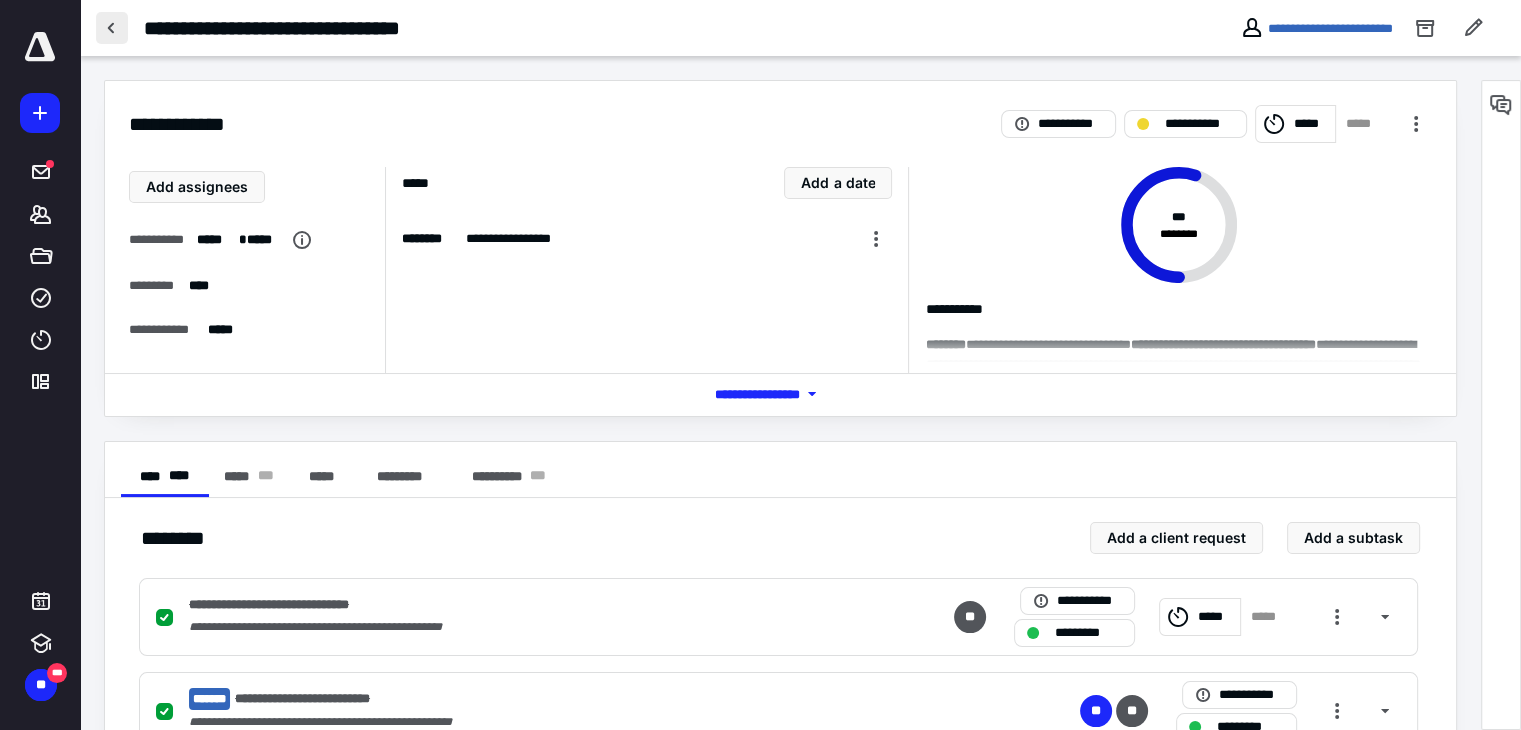 click at bounding box center (112, 28) 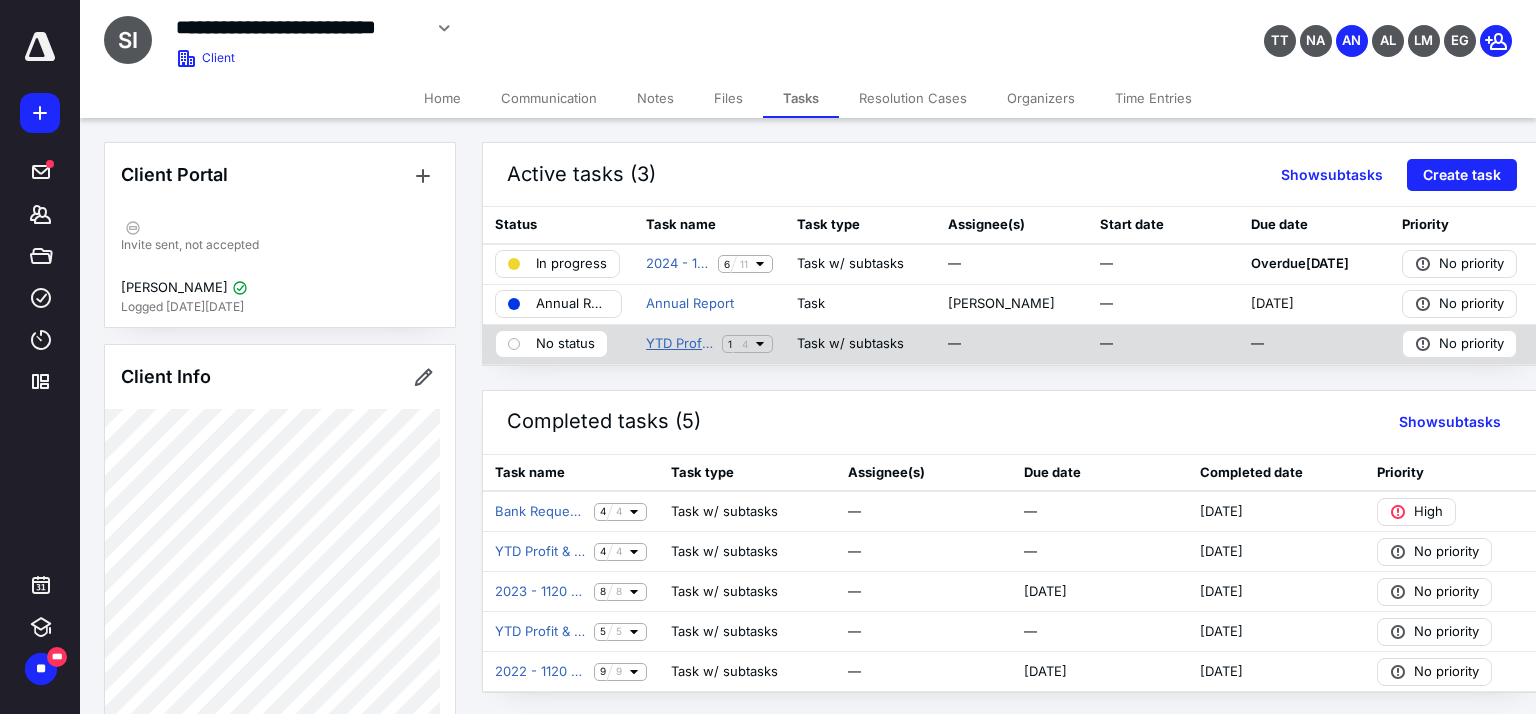 click on "YTD Profit & Loss Q1 2025" at bounding box center (680, 344) 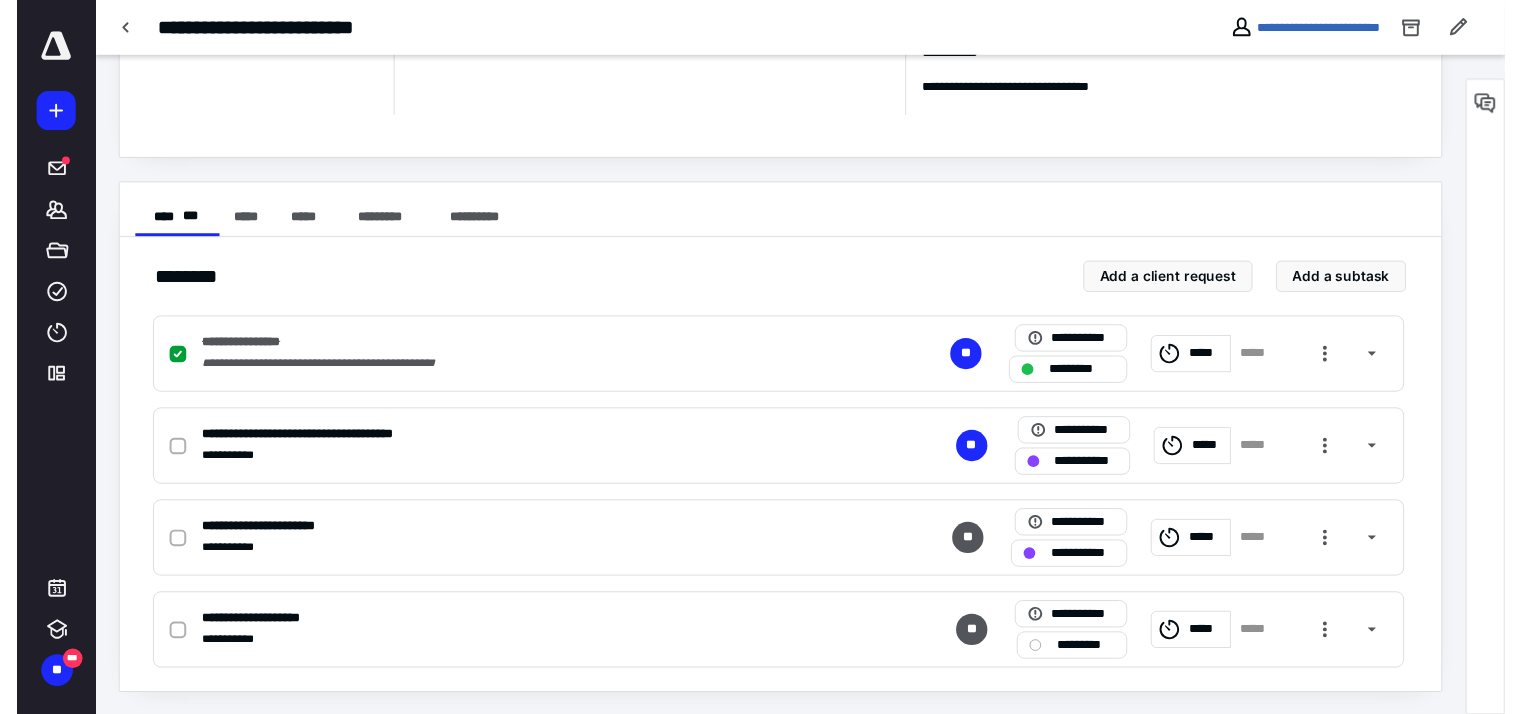 scroll, scrollTop: 0, scrollLeft: 0, axis: both 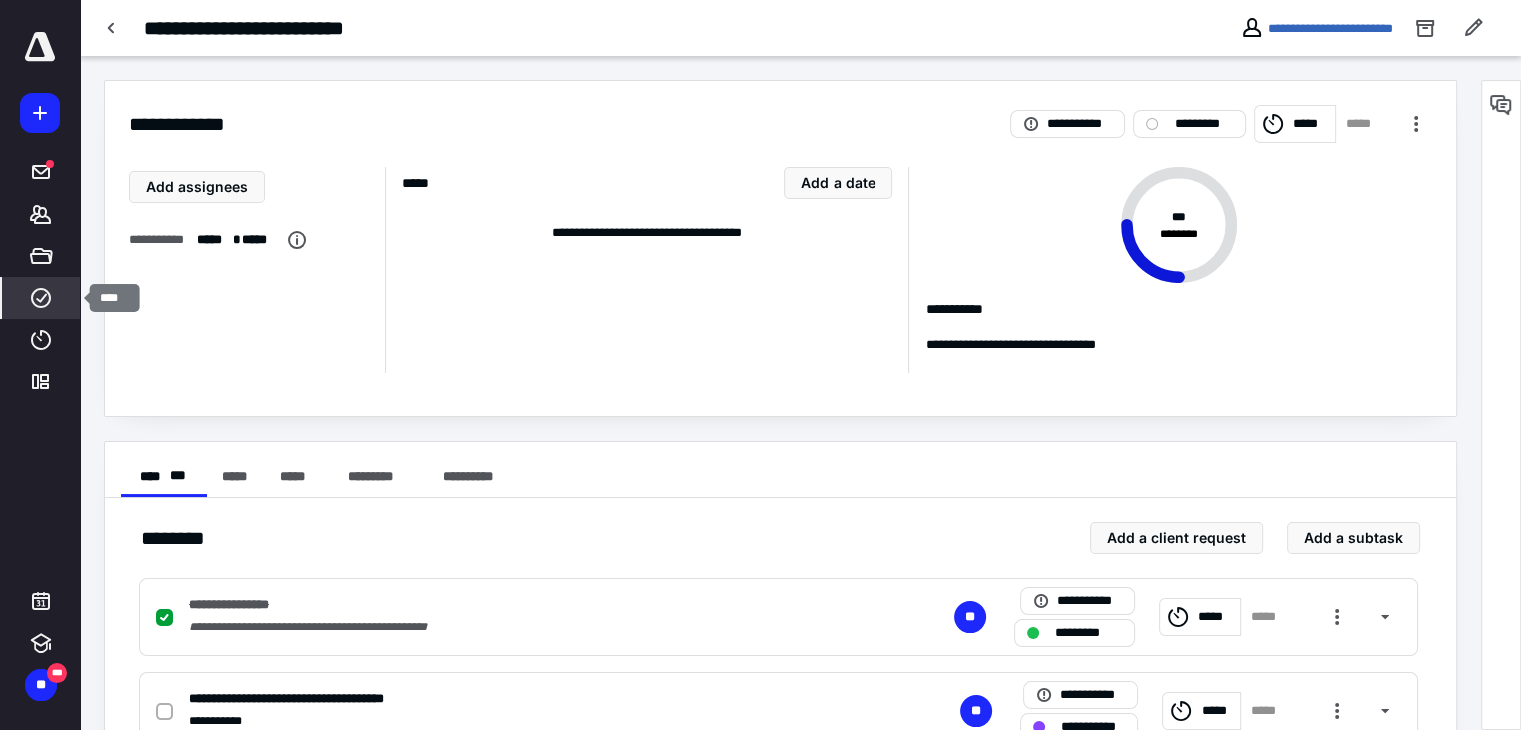 click 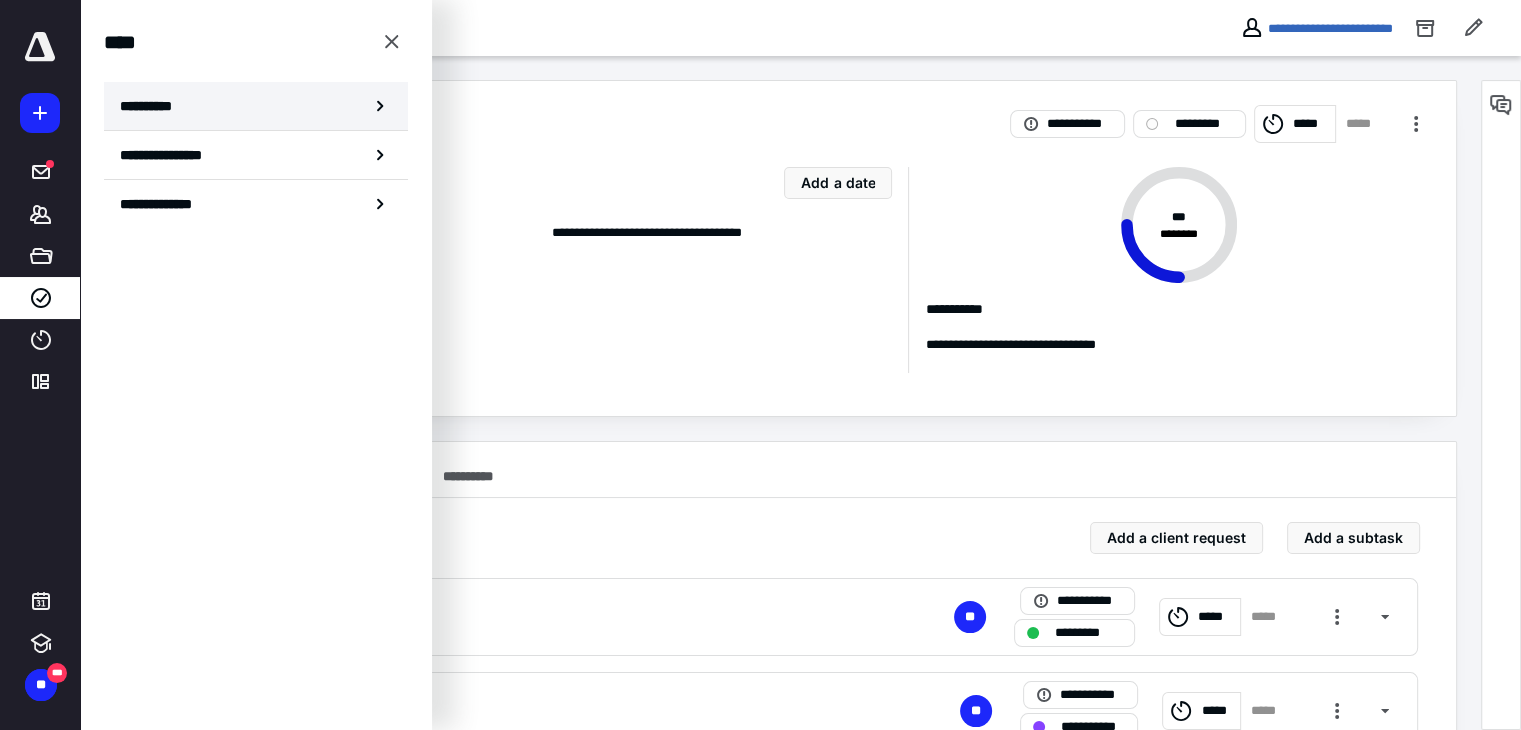 click on "**********" at bounding box center (153, 106) 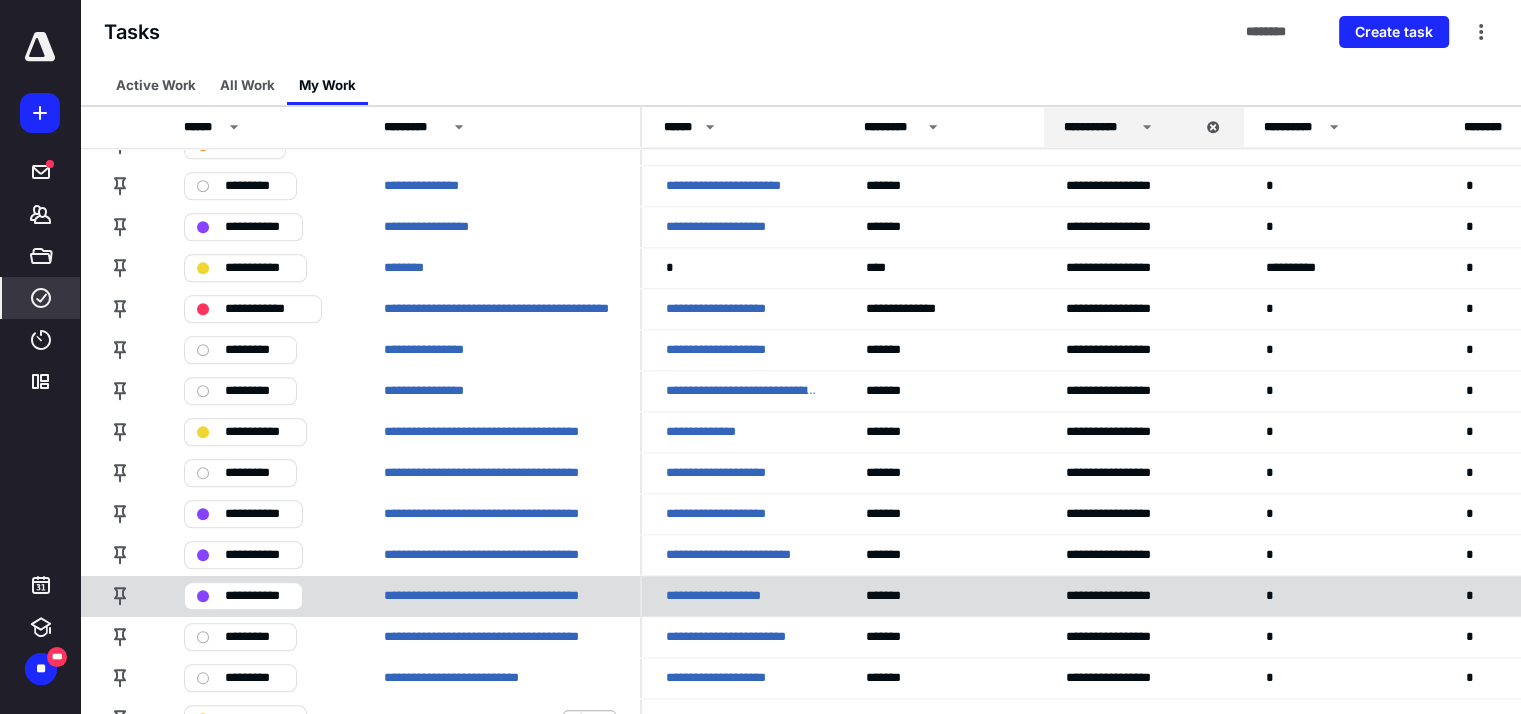 scroll, scrollTop: 2162, scrollLeft: 0, axis: vertical 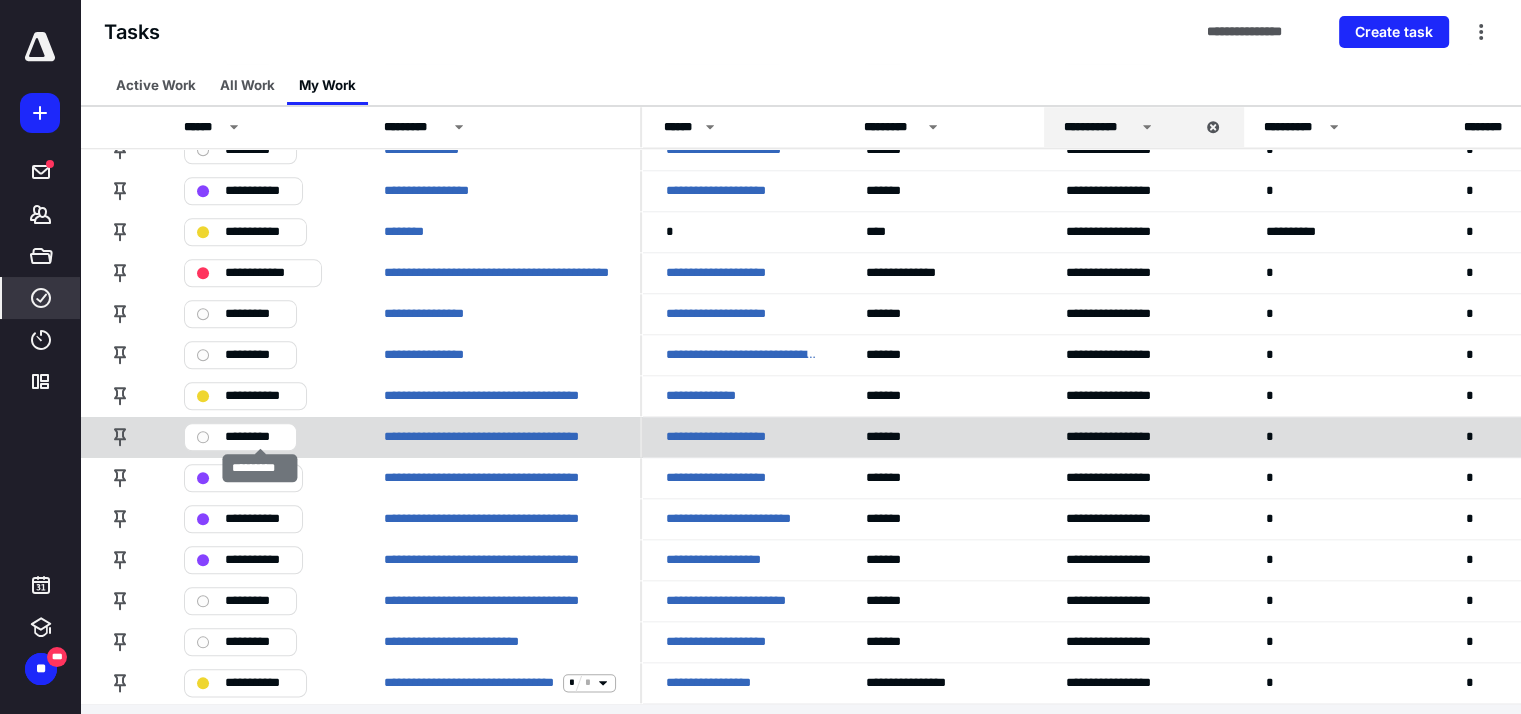 click on "*********" at bounding box center (254, 437) 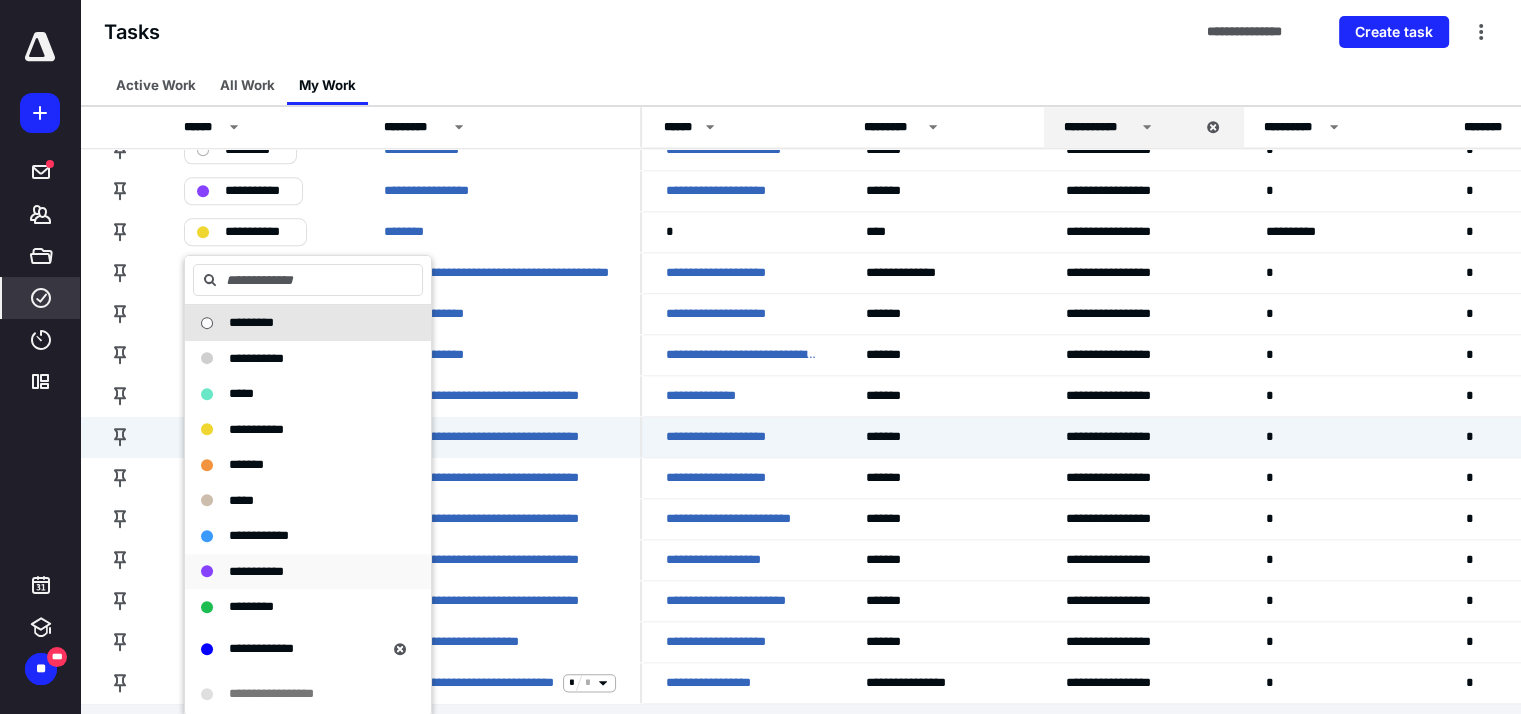 click on "**********" at bounding box center (256, 570) 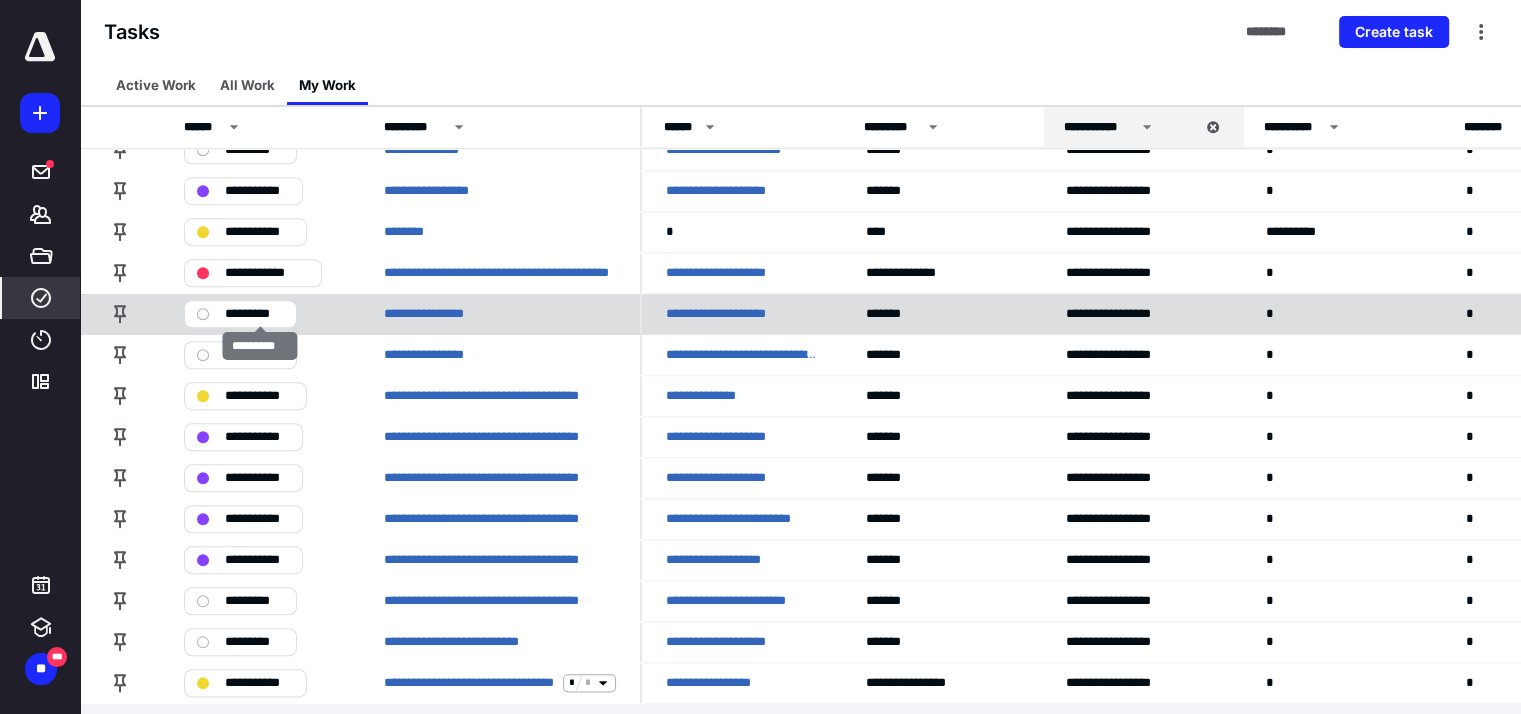 click on "*********" at bounding box center (240, 314) 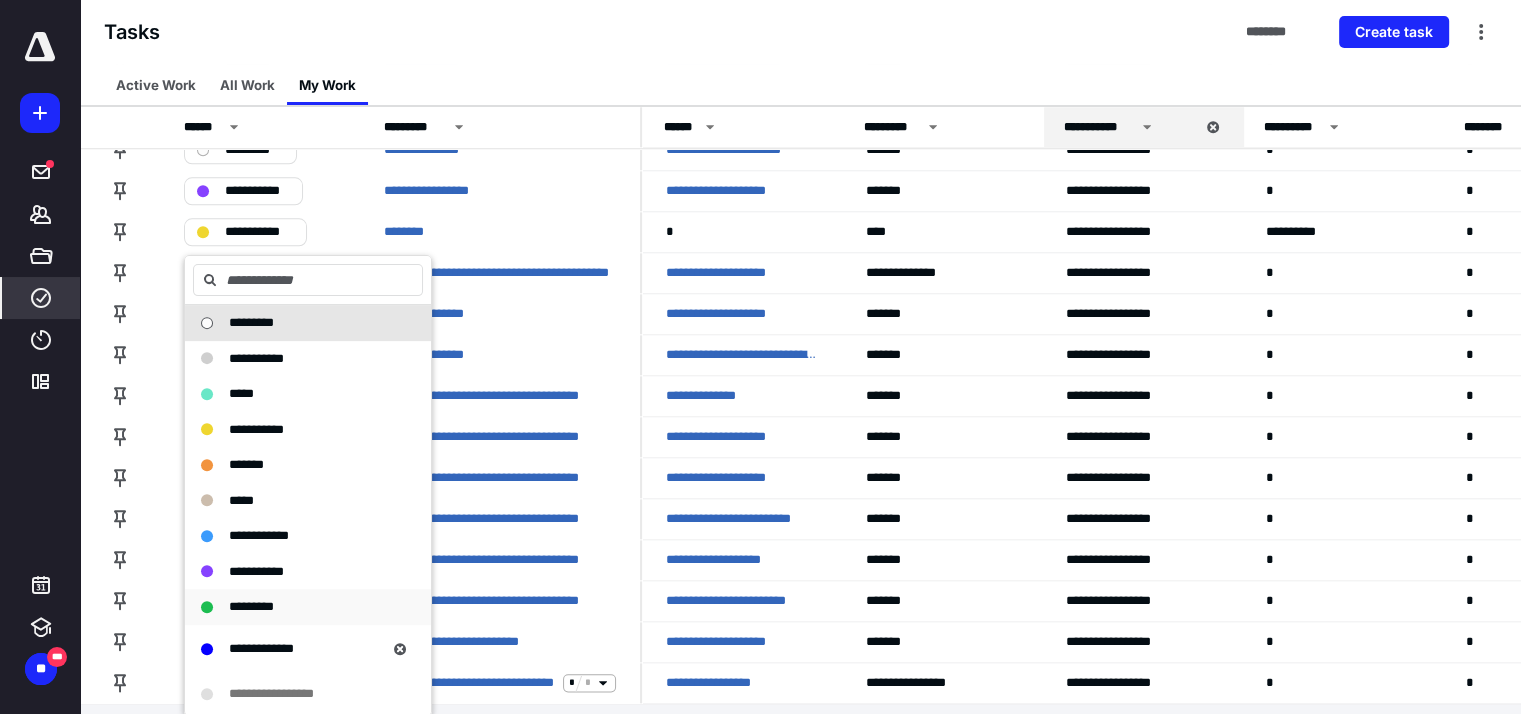 click on "*********" at bounding box center (251, 606) 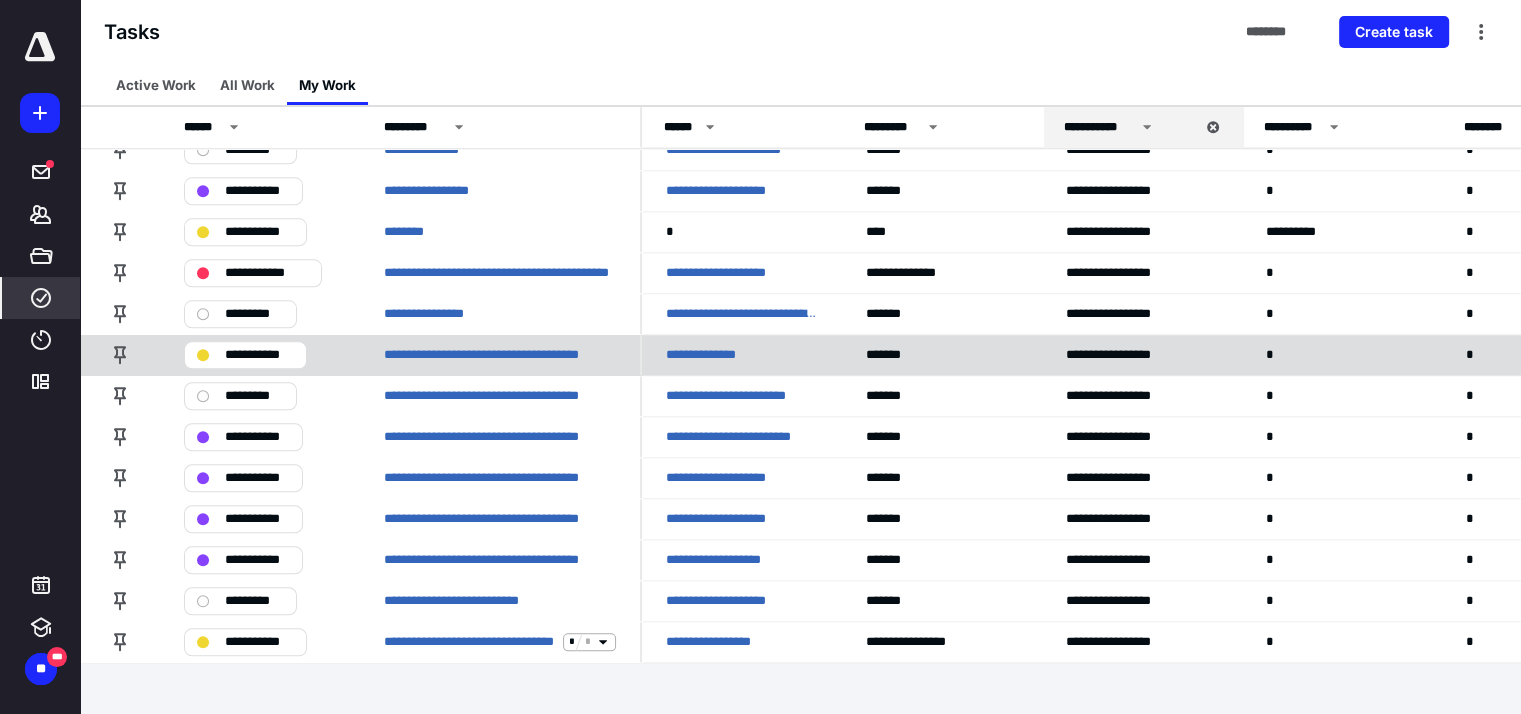 scroll, scrollTop: 2121, scrollLeft: 0, axis: vertical 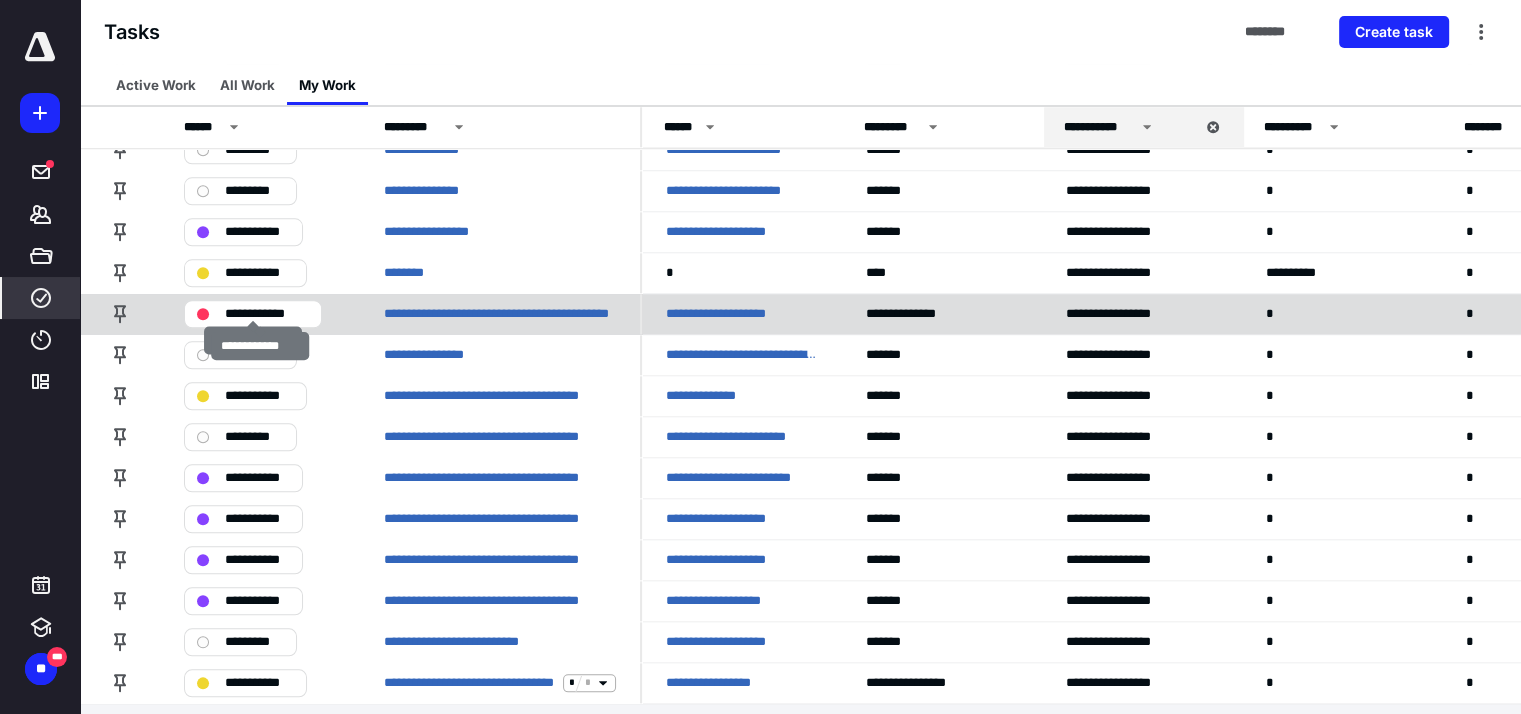 click on "**********" at bounding box center [267, 314] 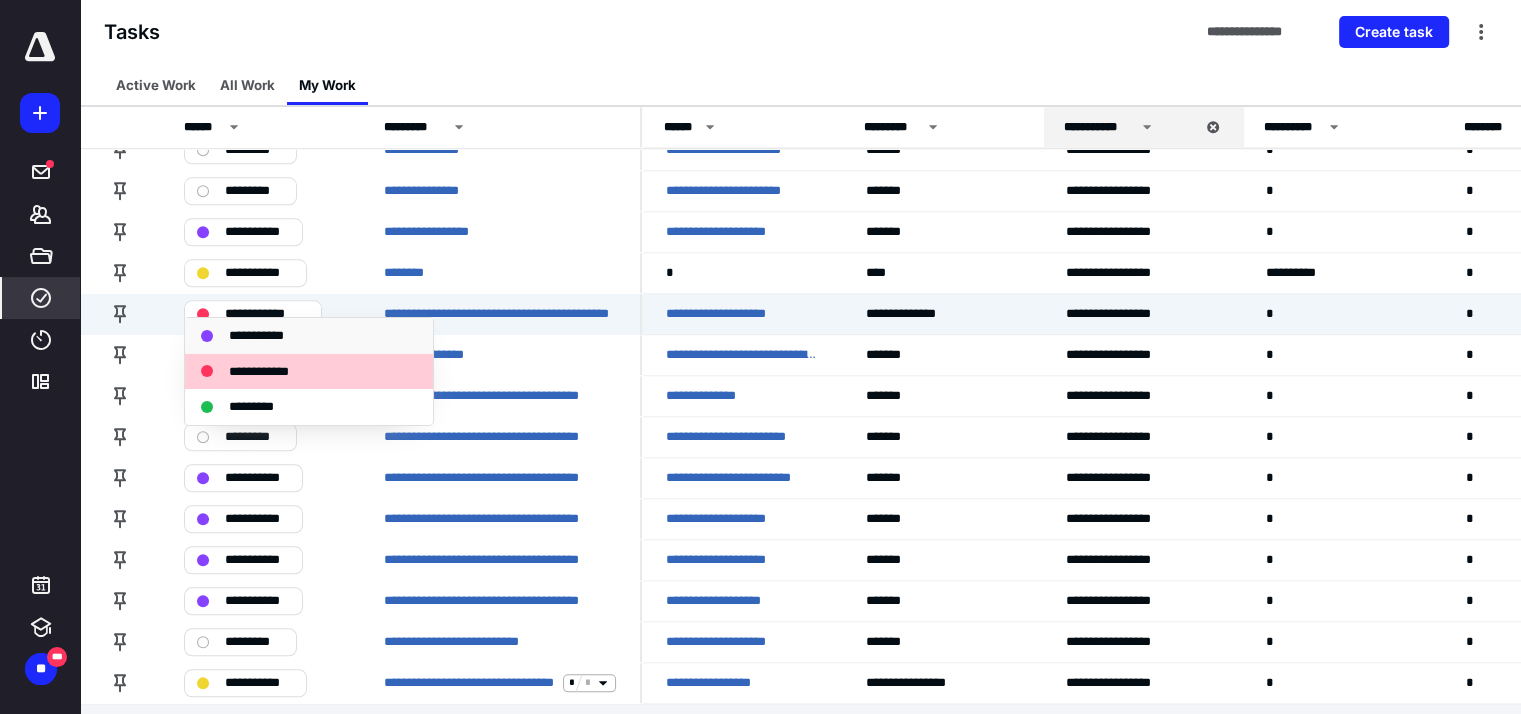 click on "**********" at bounding box center (261, 336) 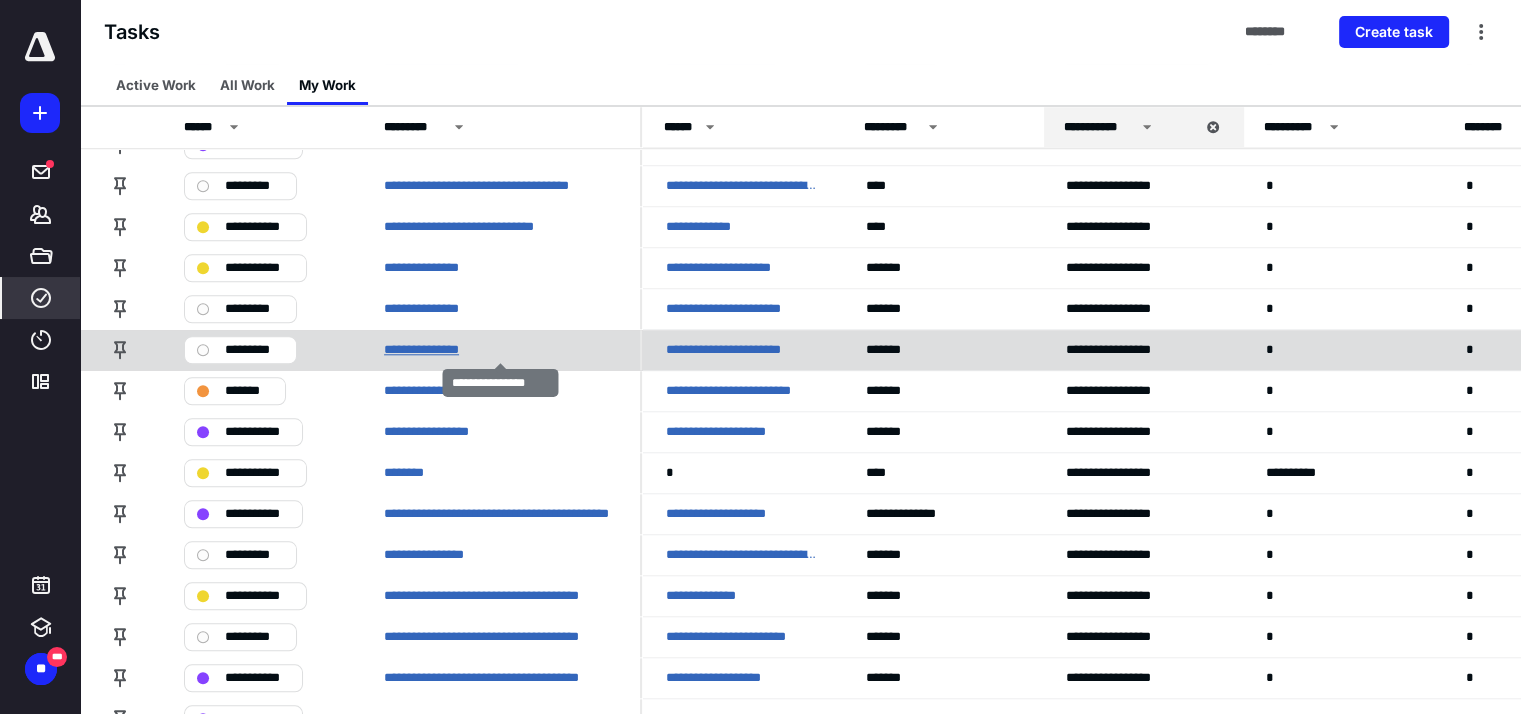 scroll, scrollTop: 1821, scrollLeft: 0, axis: vertical 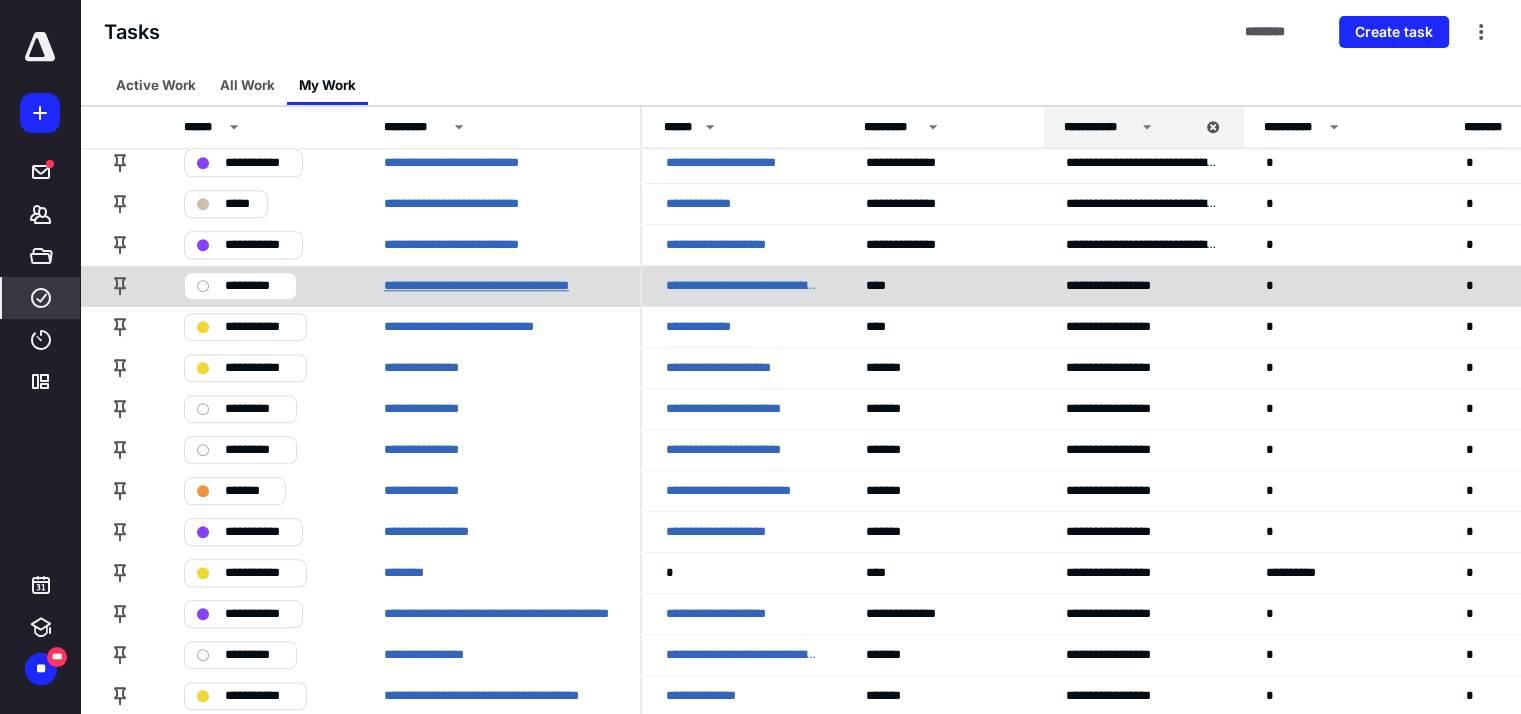 click on "**********" at bounding box center [500, 286] 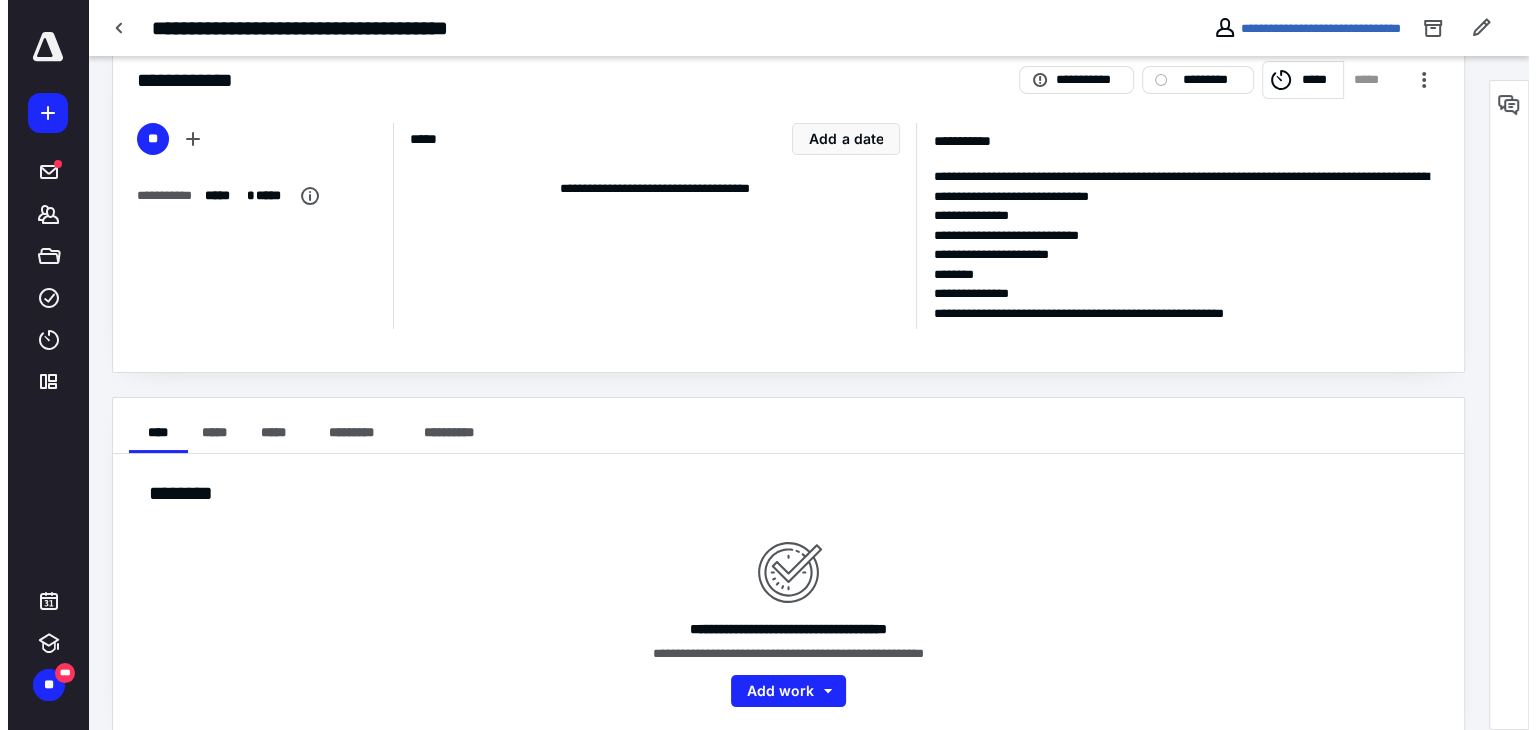 scroll, scrollTop: 68, scrollLeft: 0, axis: vertical 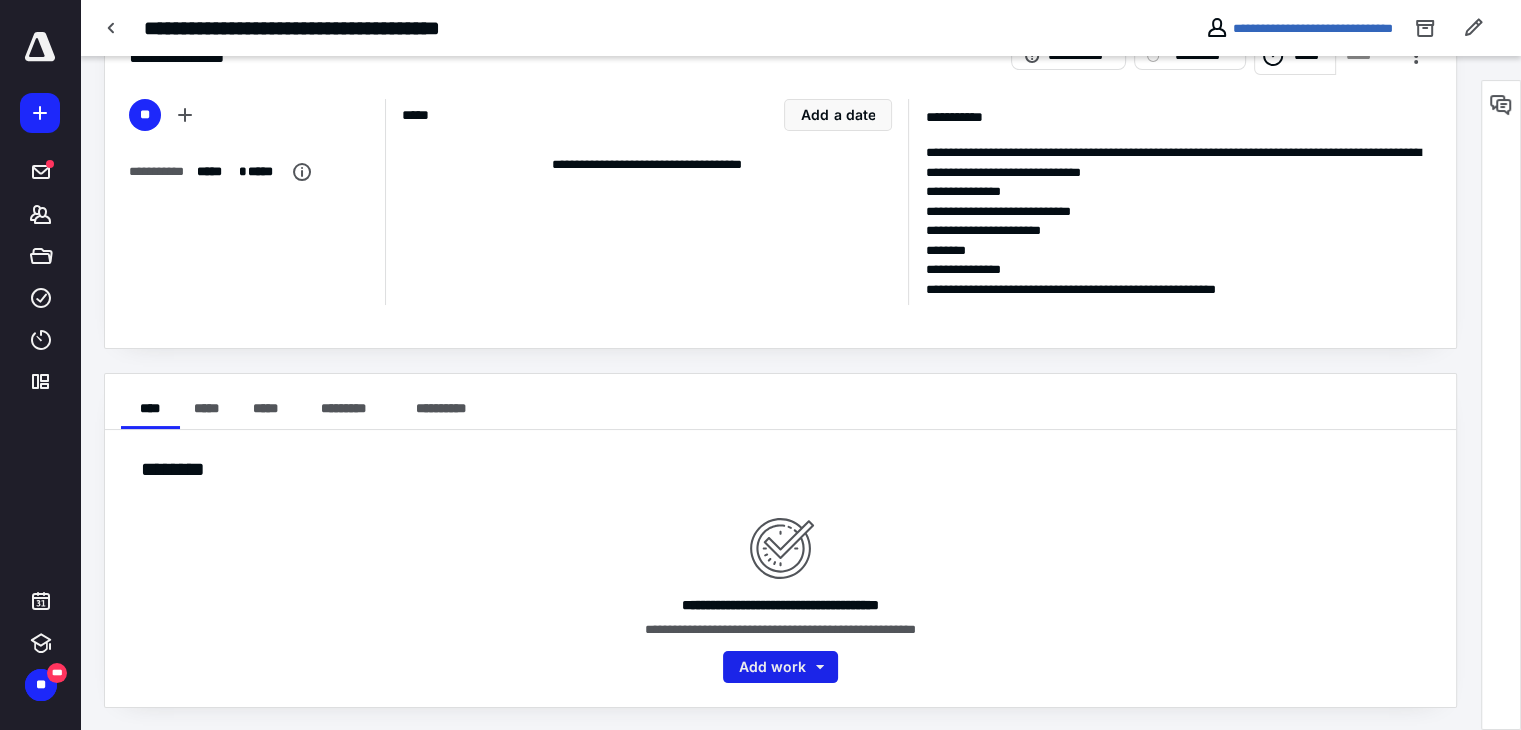 click on "Add work" at bounding box center (780, 667) 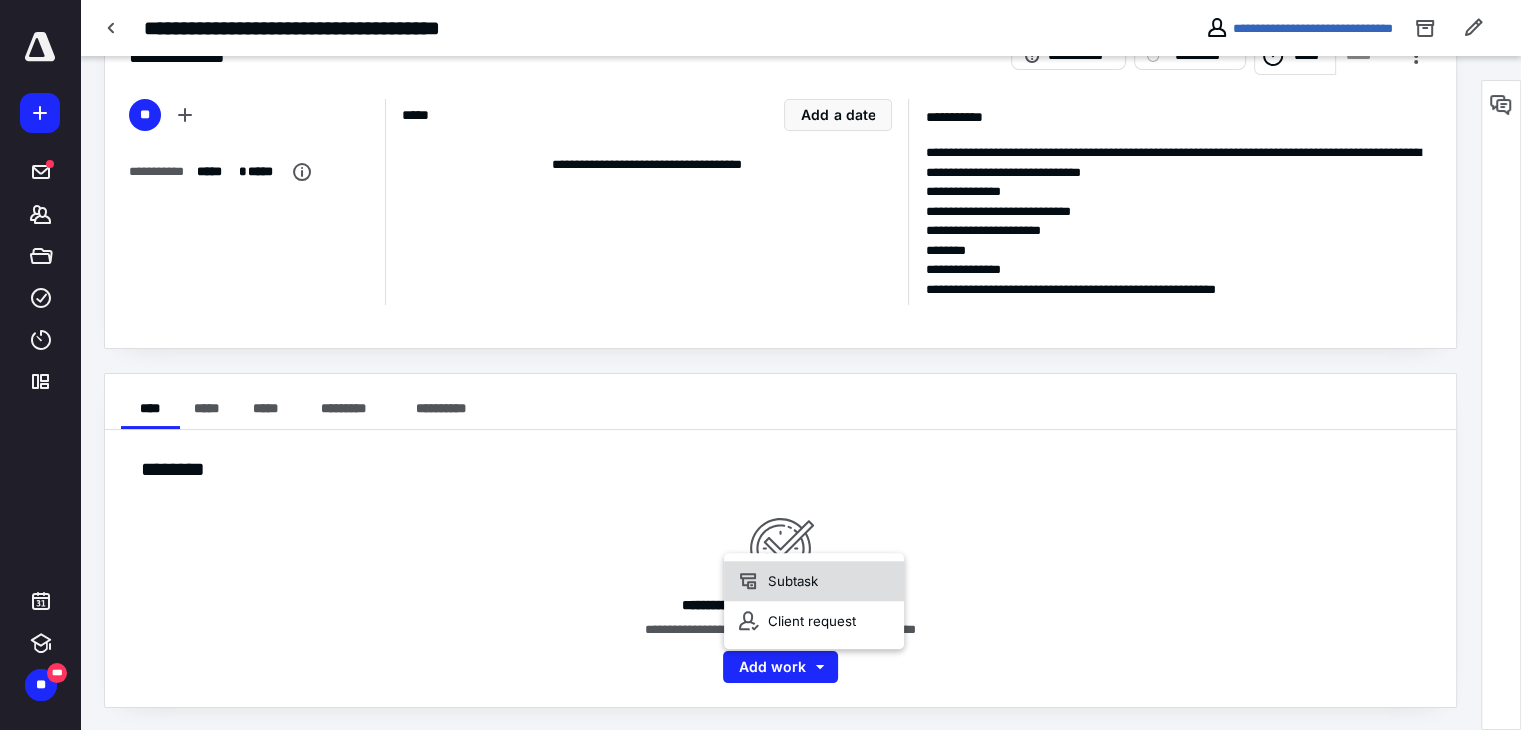 click on "Subtask" at bounding box center [814, 581] 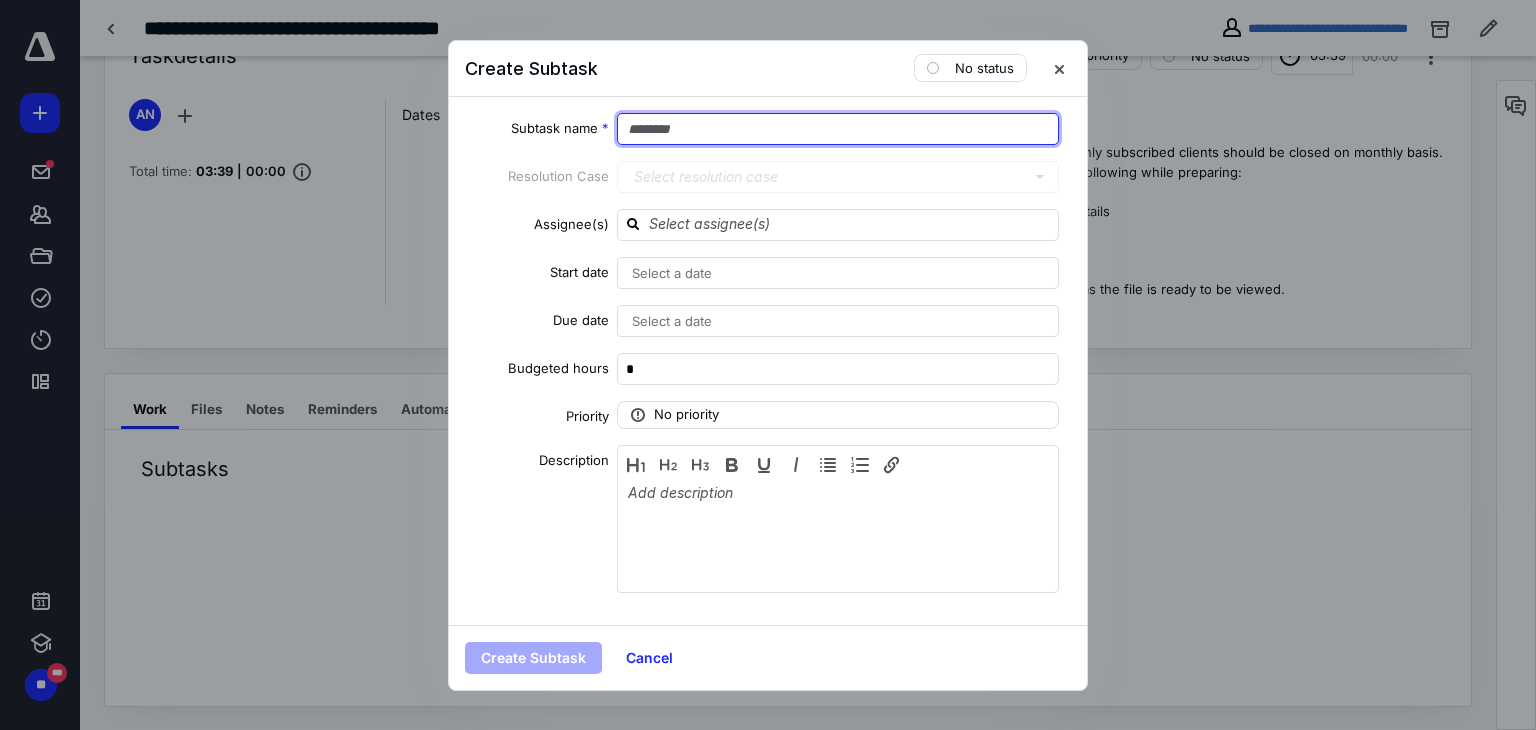 click at bounding box center (838, 129) 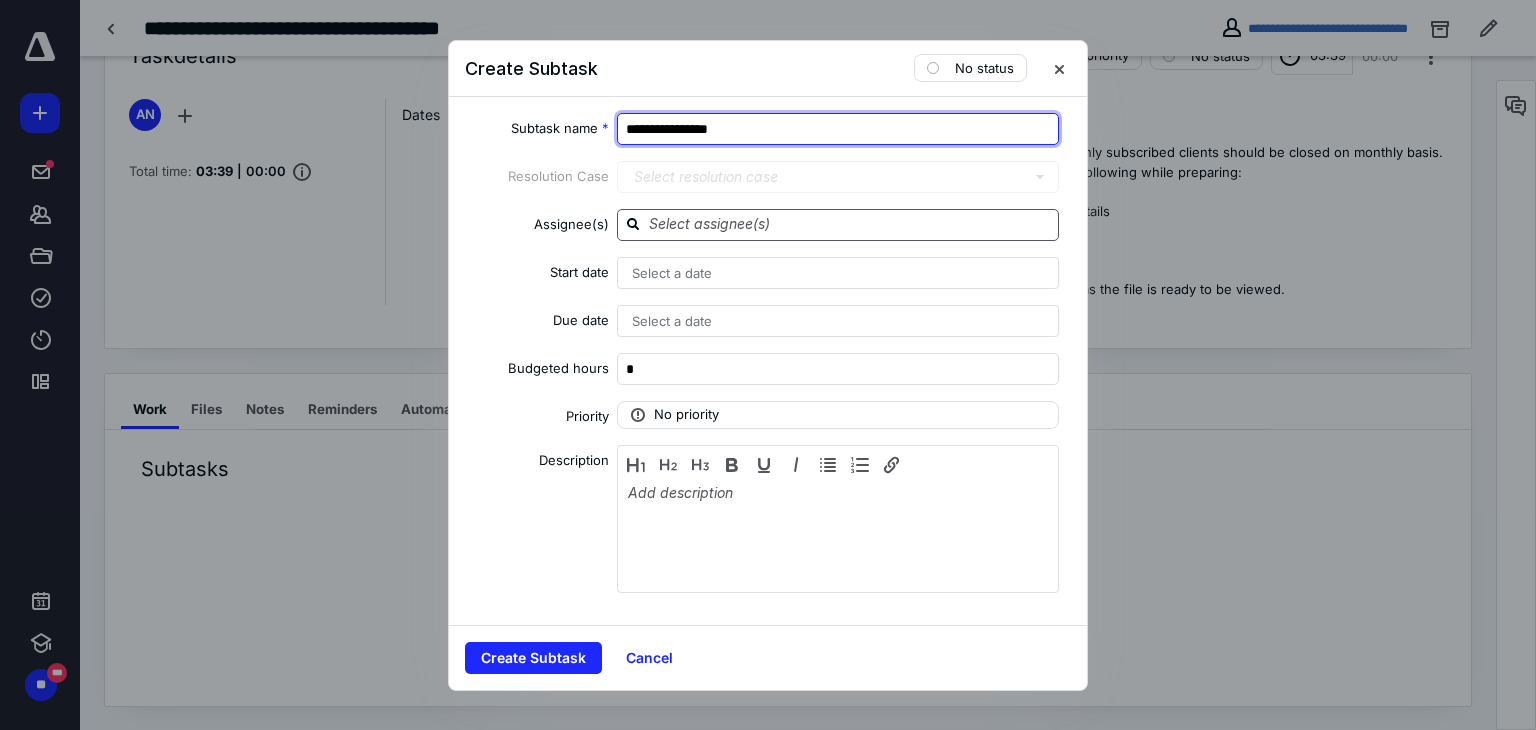 type on "**********" 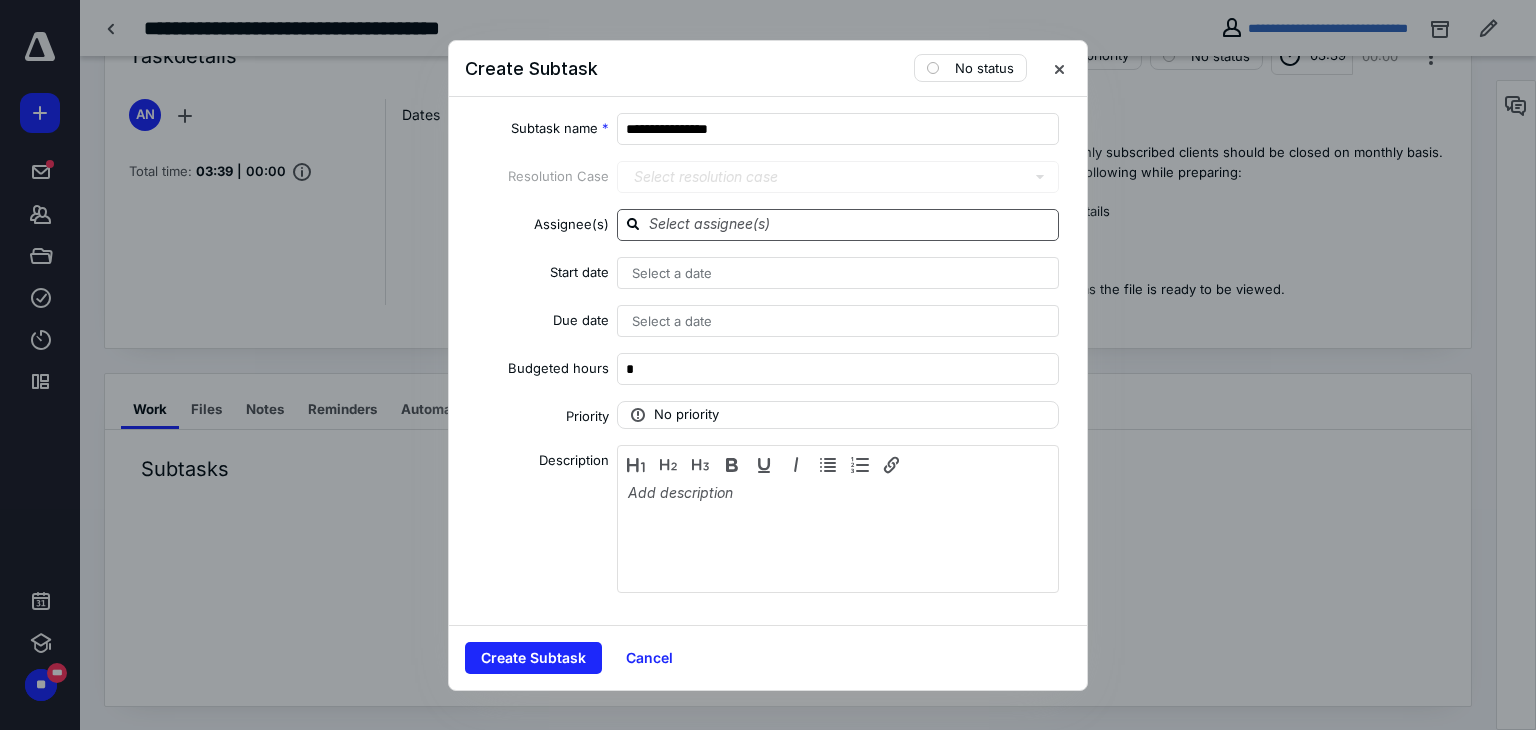 click at bounding box center (850, 224) 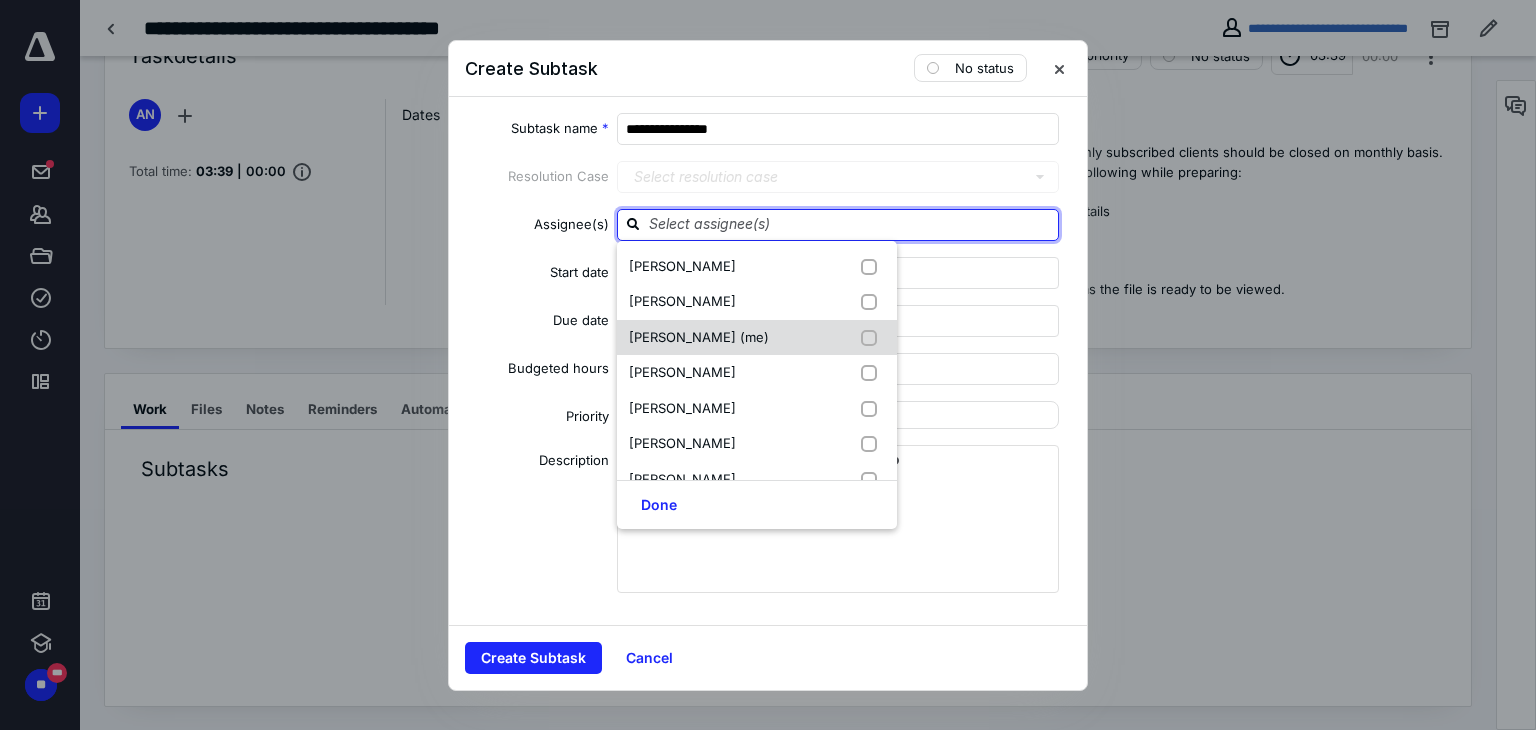 click at bounding box center (873, 338) 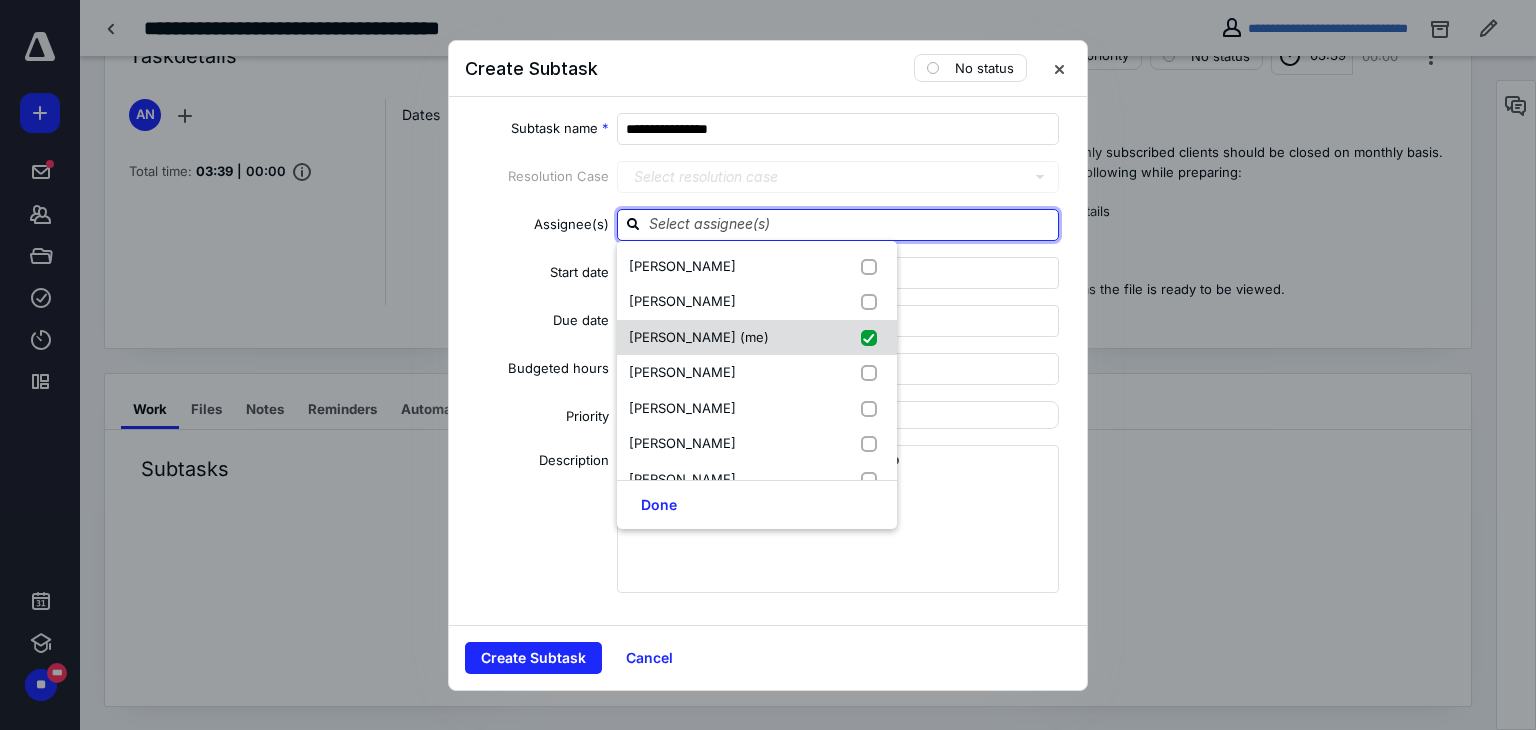 checkbox on "true" 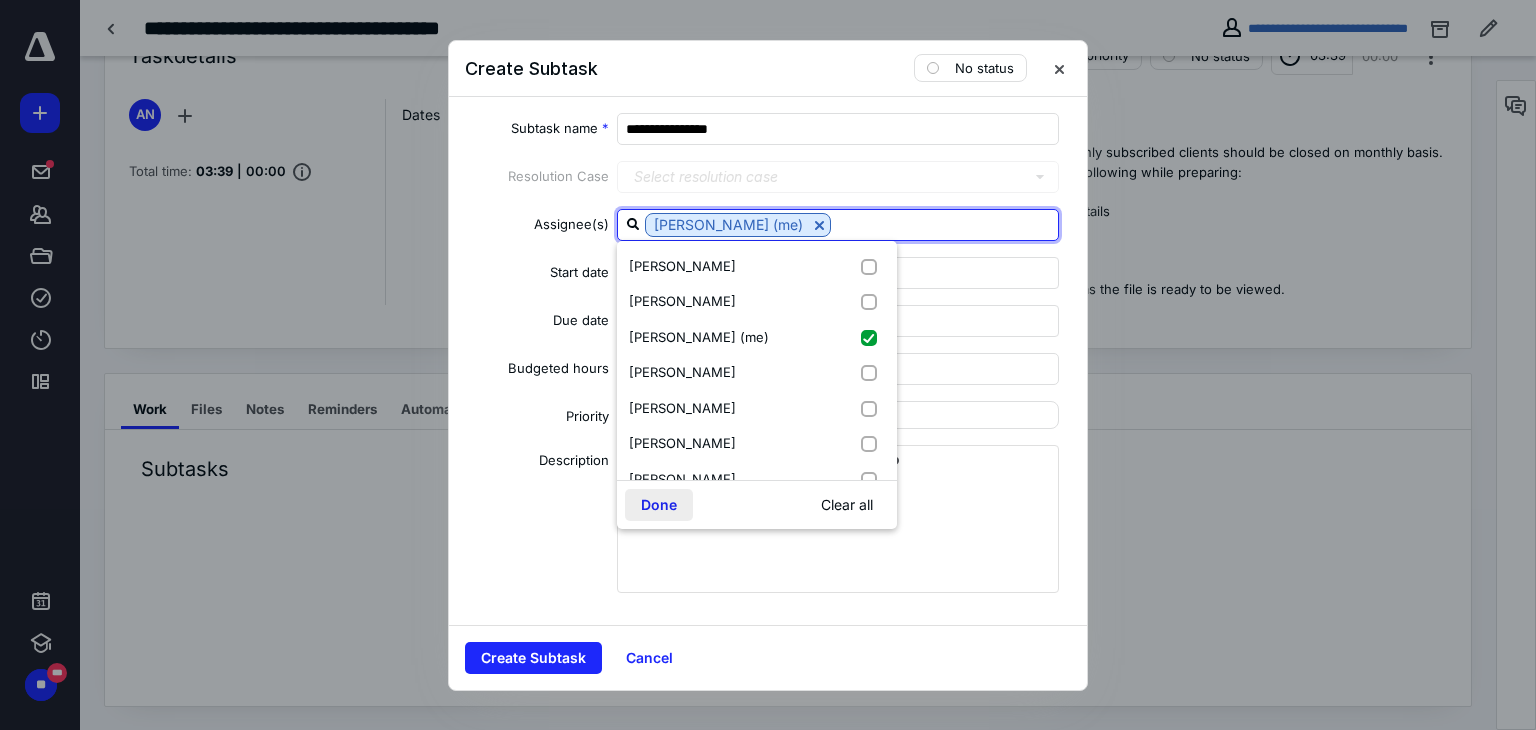 click on "Done" at bounding box center [659, 505] 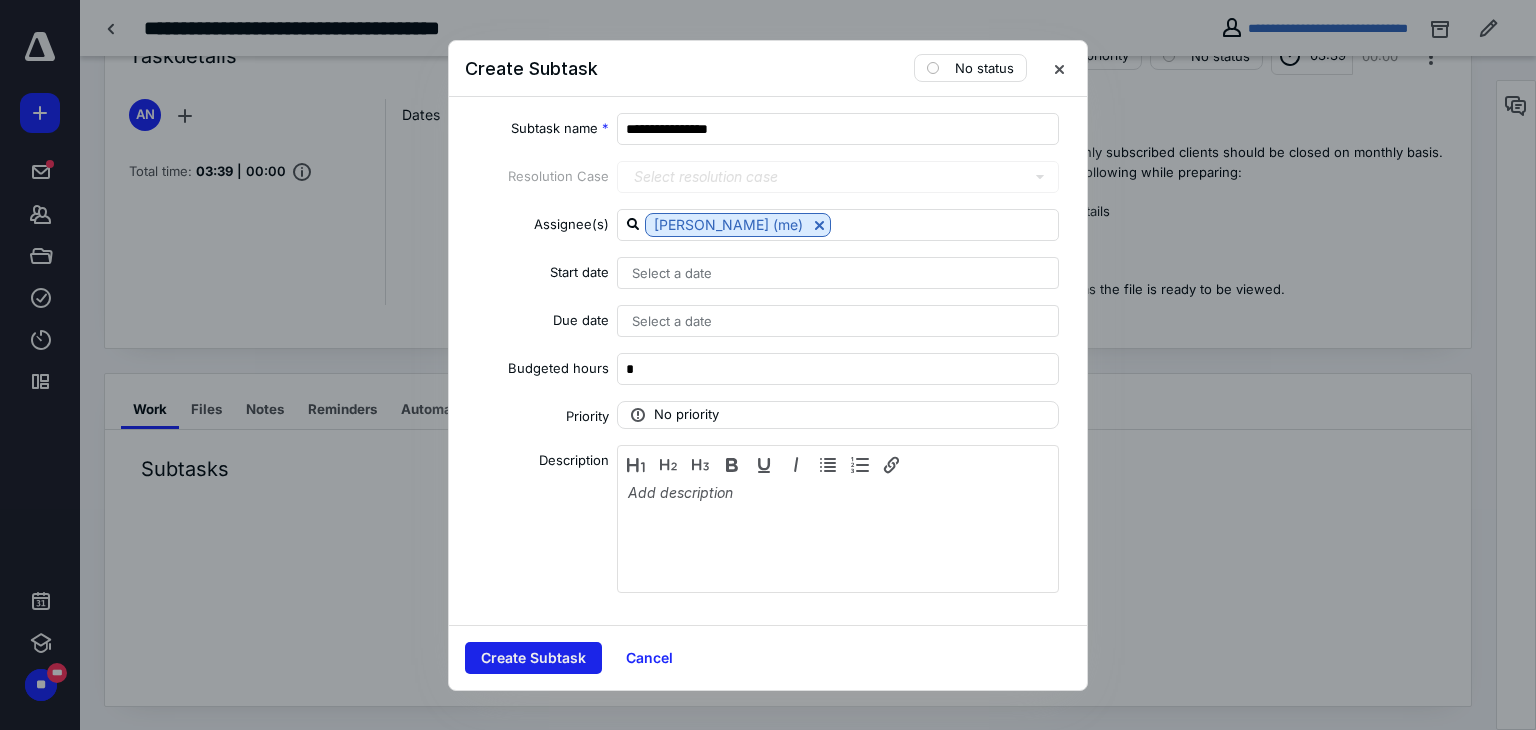 click on "Create Subtask" at bounding box center (533, 658) 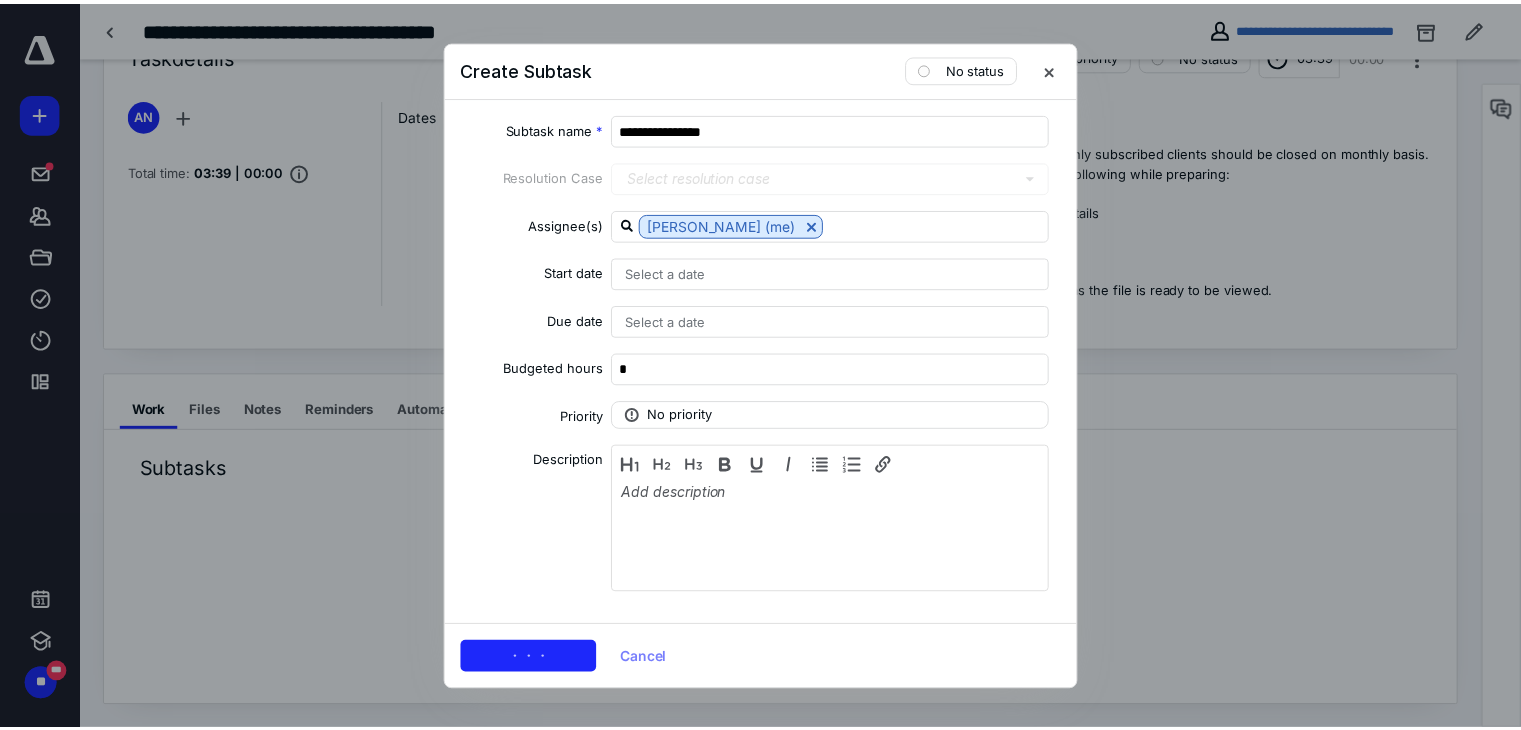 scroll, scrollTop: 0, scrollLeft: 0, axis: both 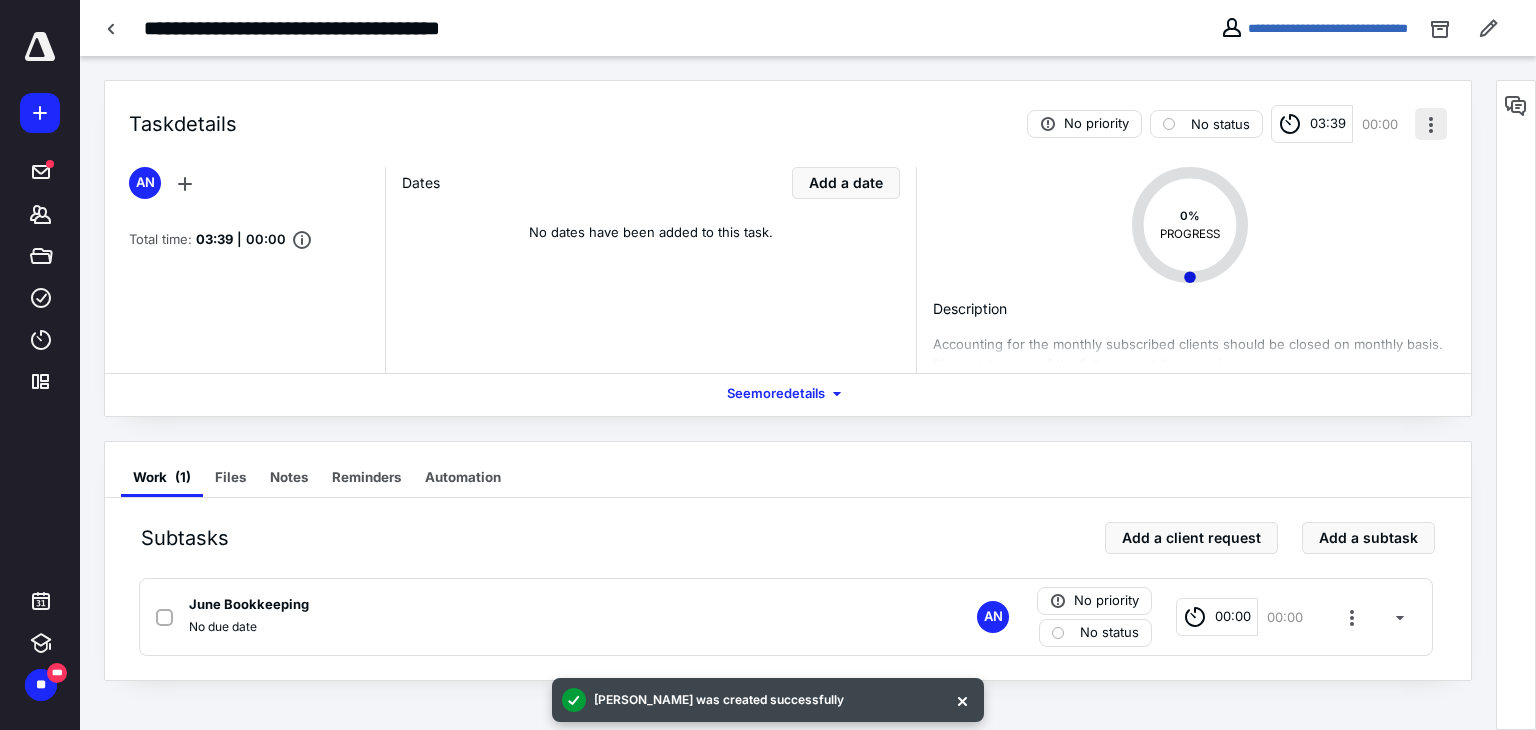 click at bounding box center (1431, 124) 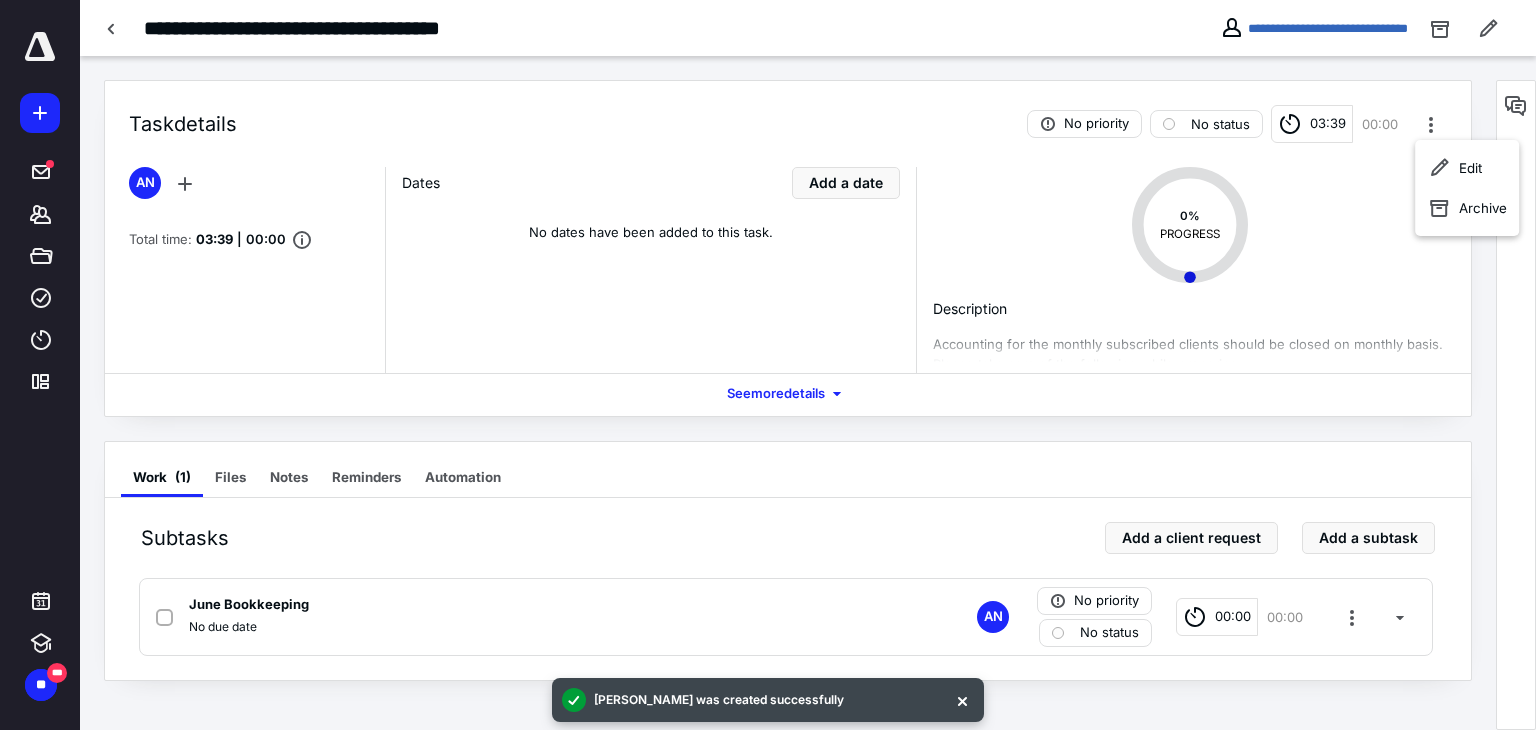 click on "03:39" at bounding box center (1328, 124) 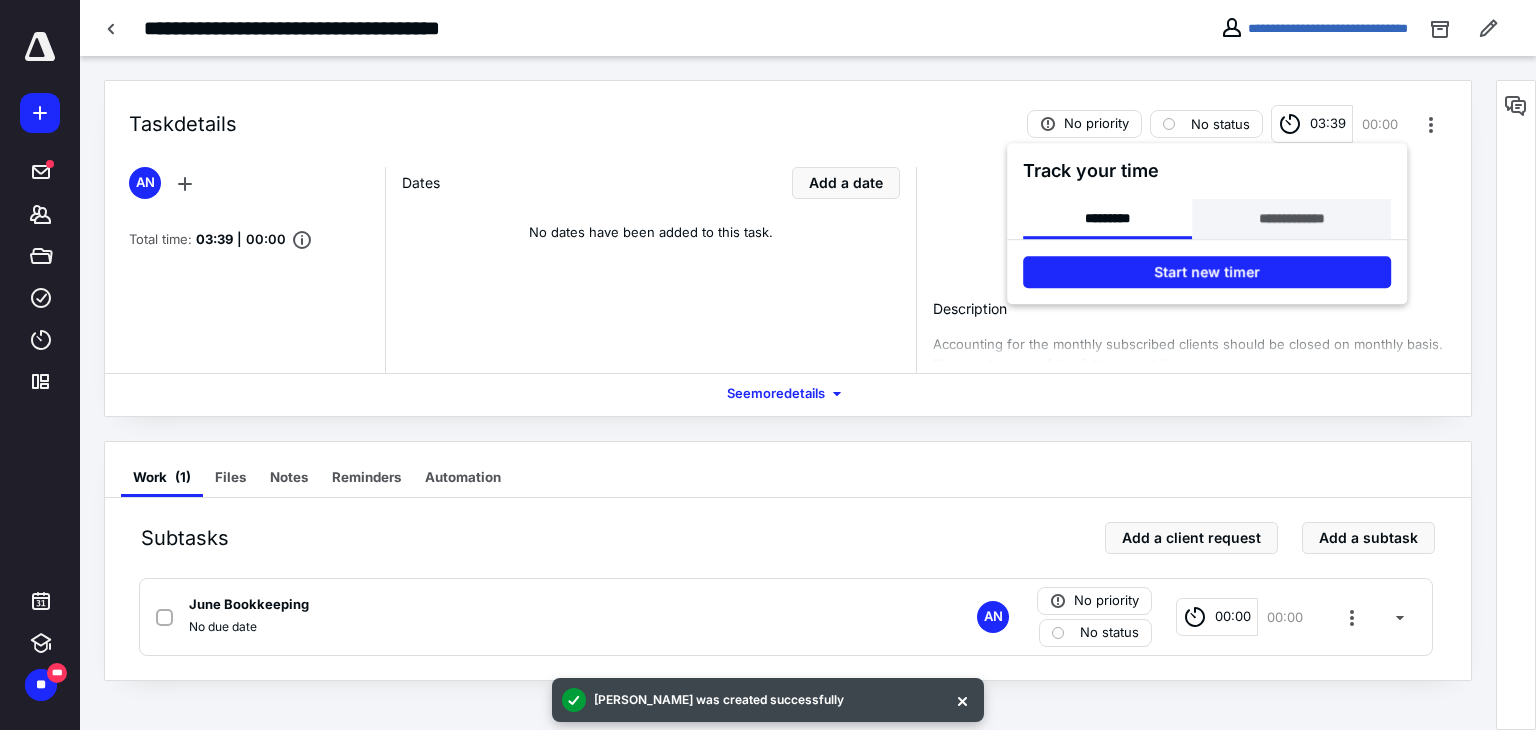 click on "**********" at bounding box center [1291, 219] 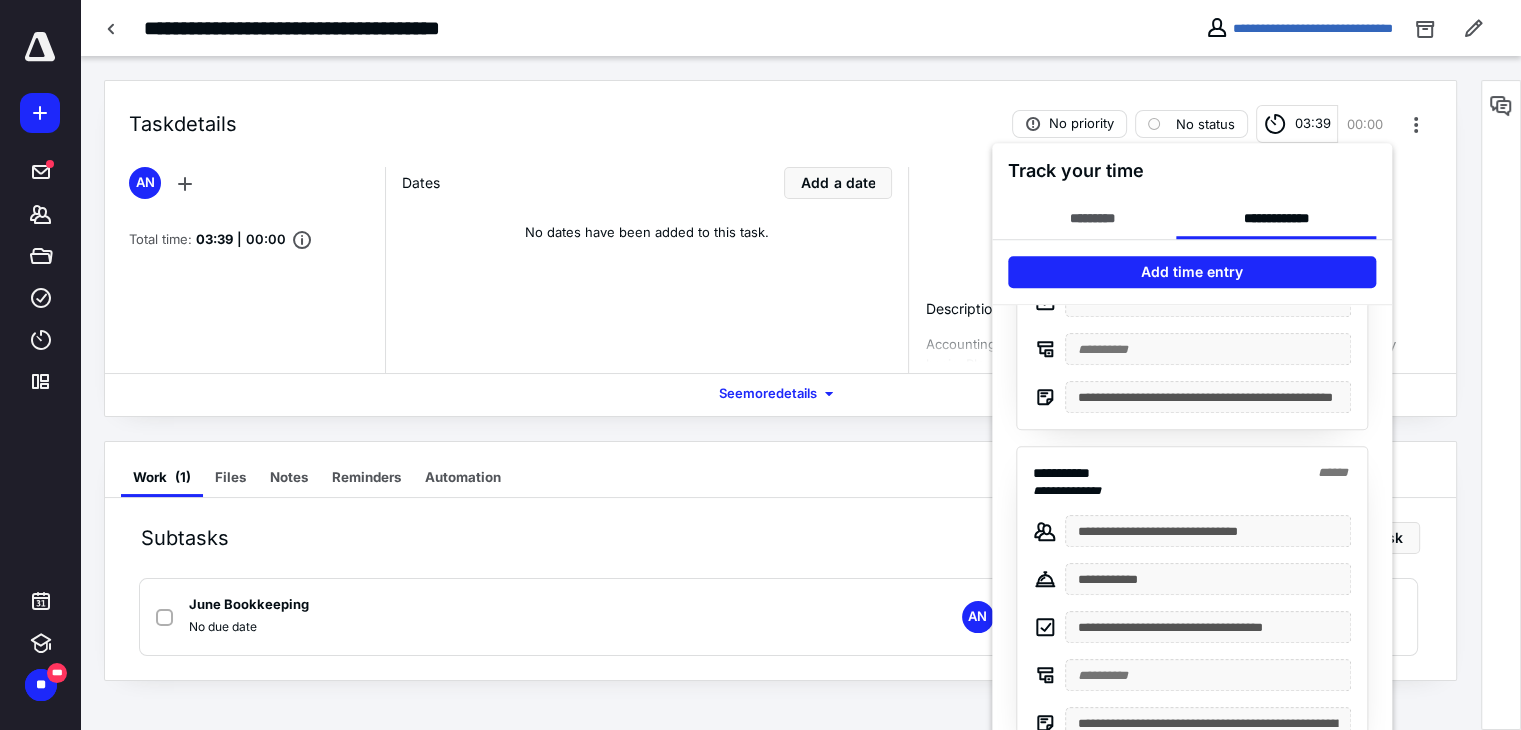scroll, scrollTop: 300, scrollLeft: 0, axis: vertical 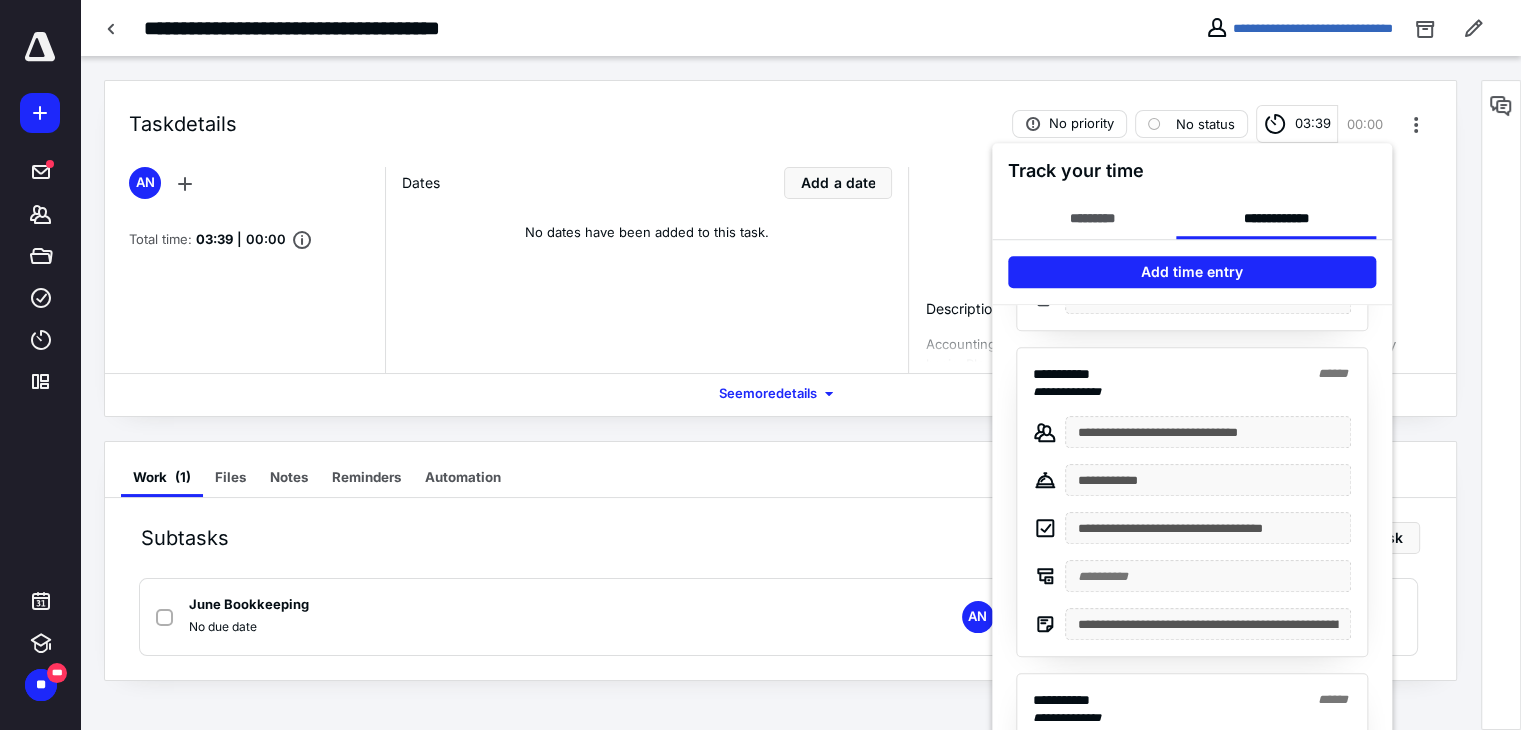 click at bounding box center (760, 365) 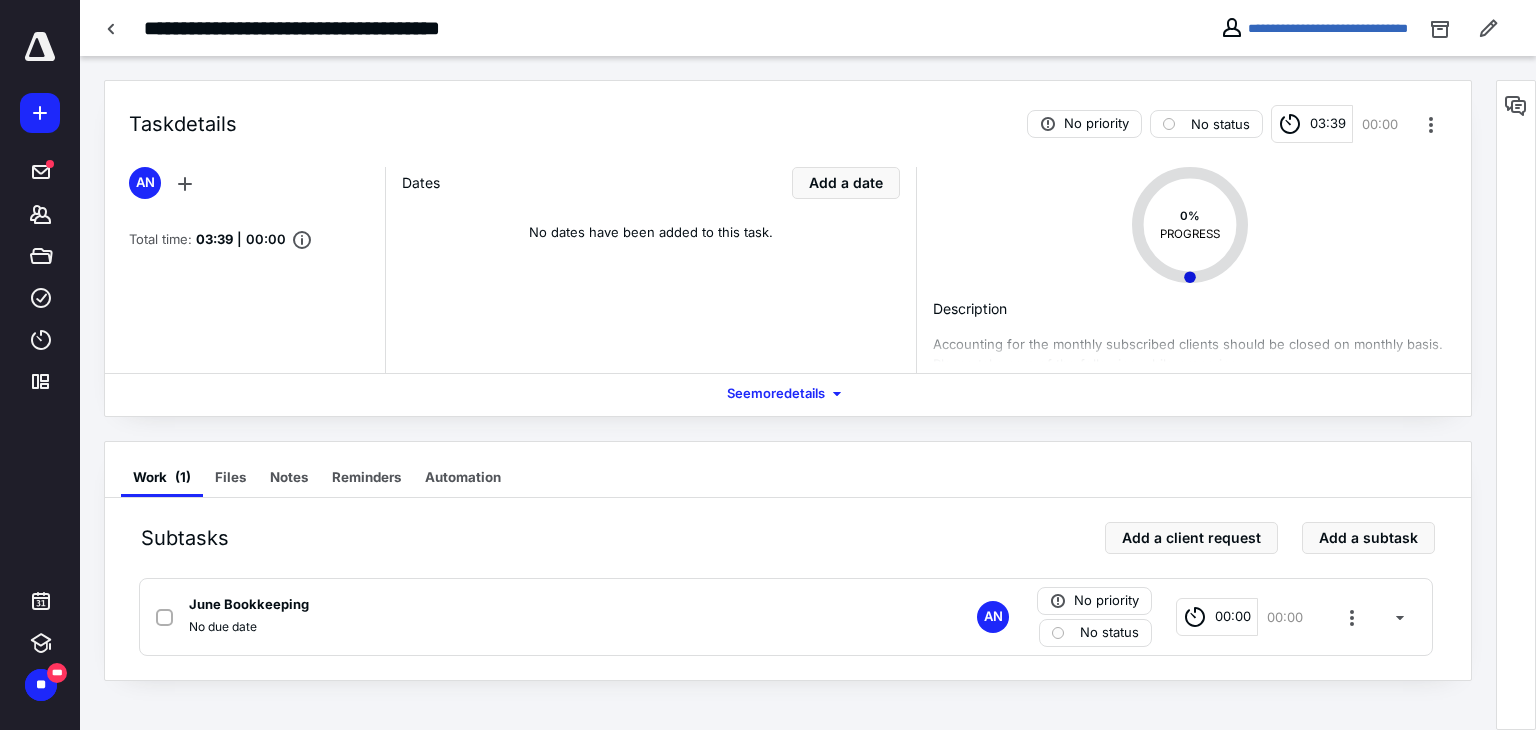 click on "**********" at bounding box center (1314, 28) 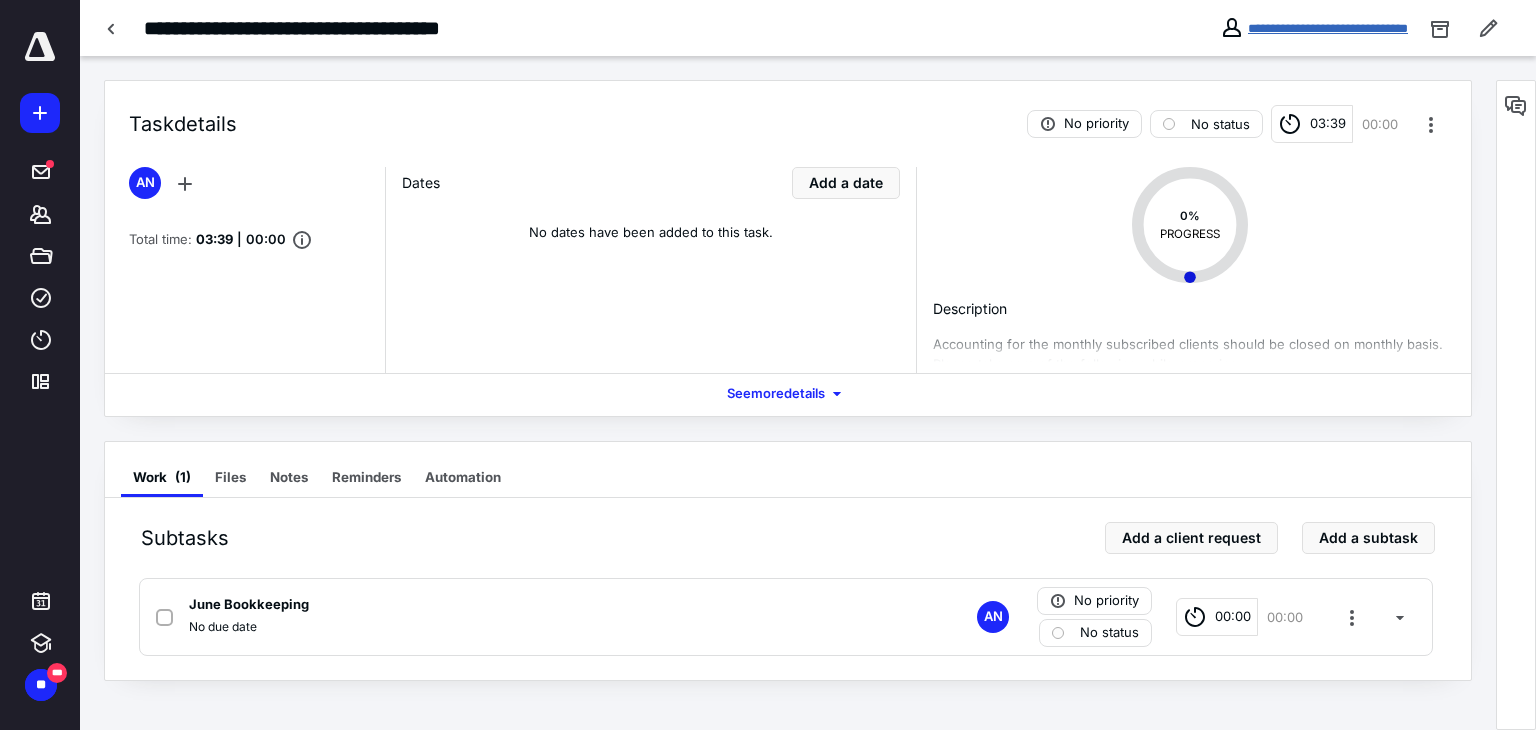 click on "**********" at bounding box center (1328, 28) 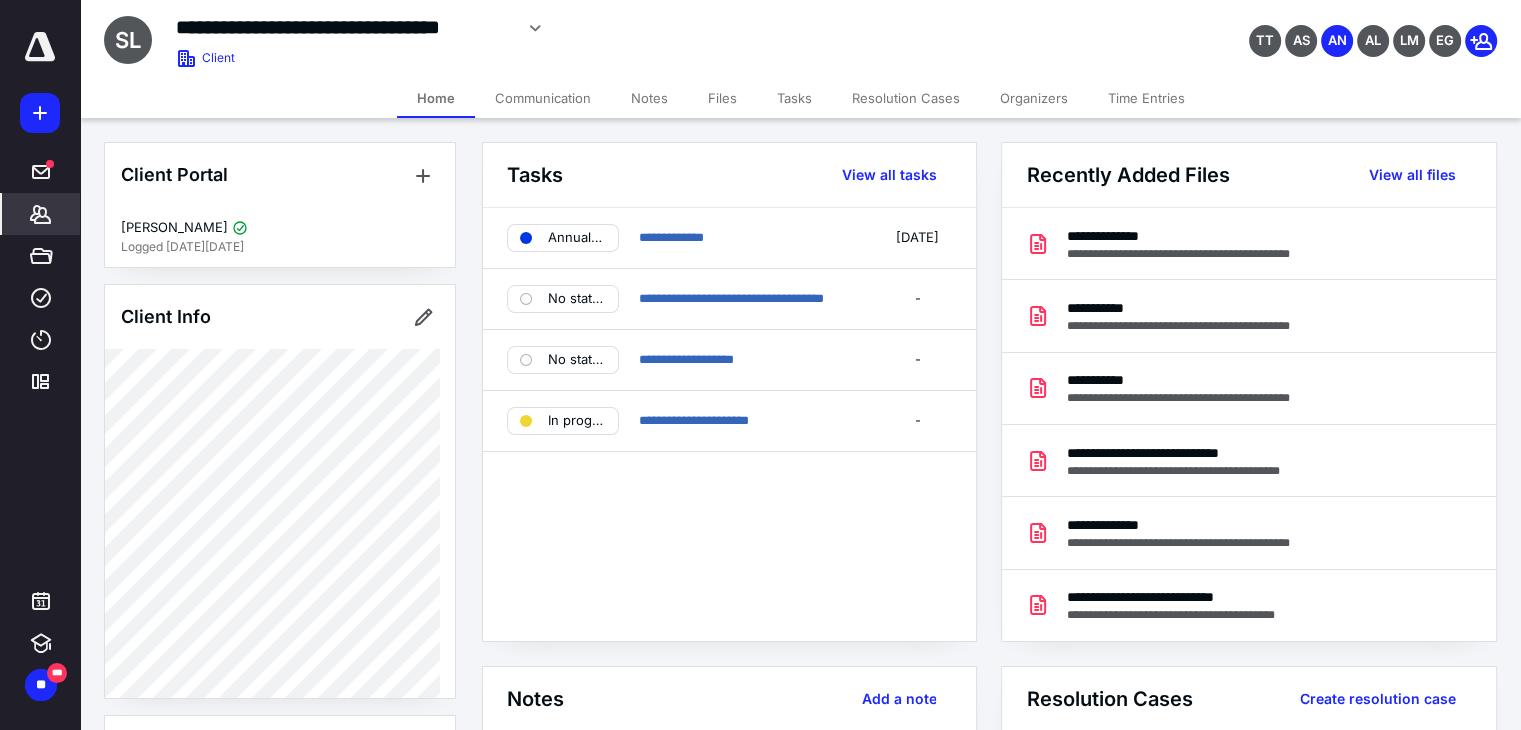 click on "Time Entries" at bounding box center [1146, 98] 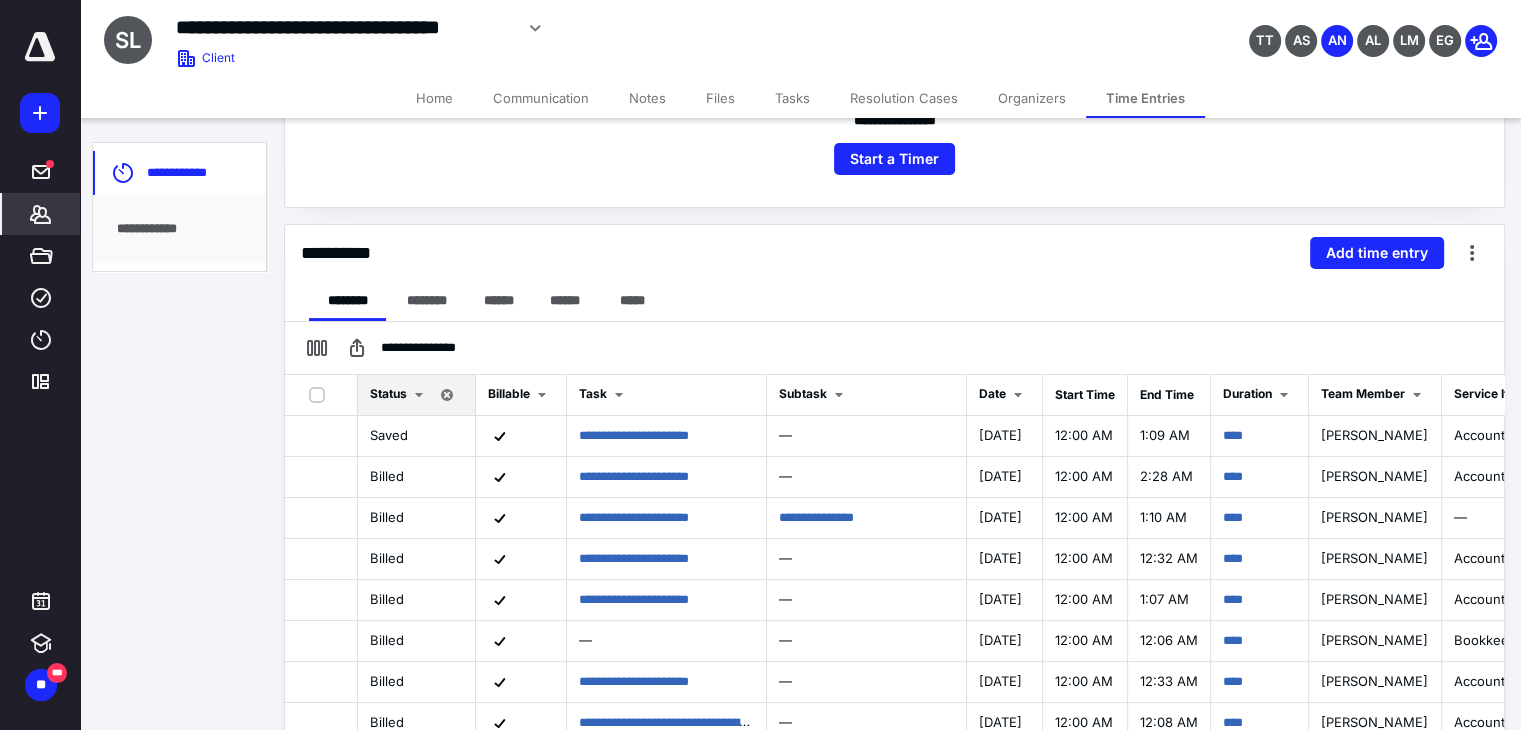 scroll, scrollTop: 400, scrollLeft: 0, axis: vertical 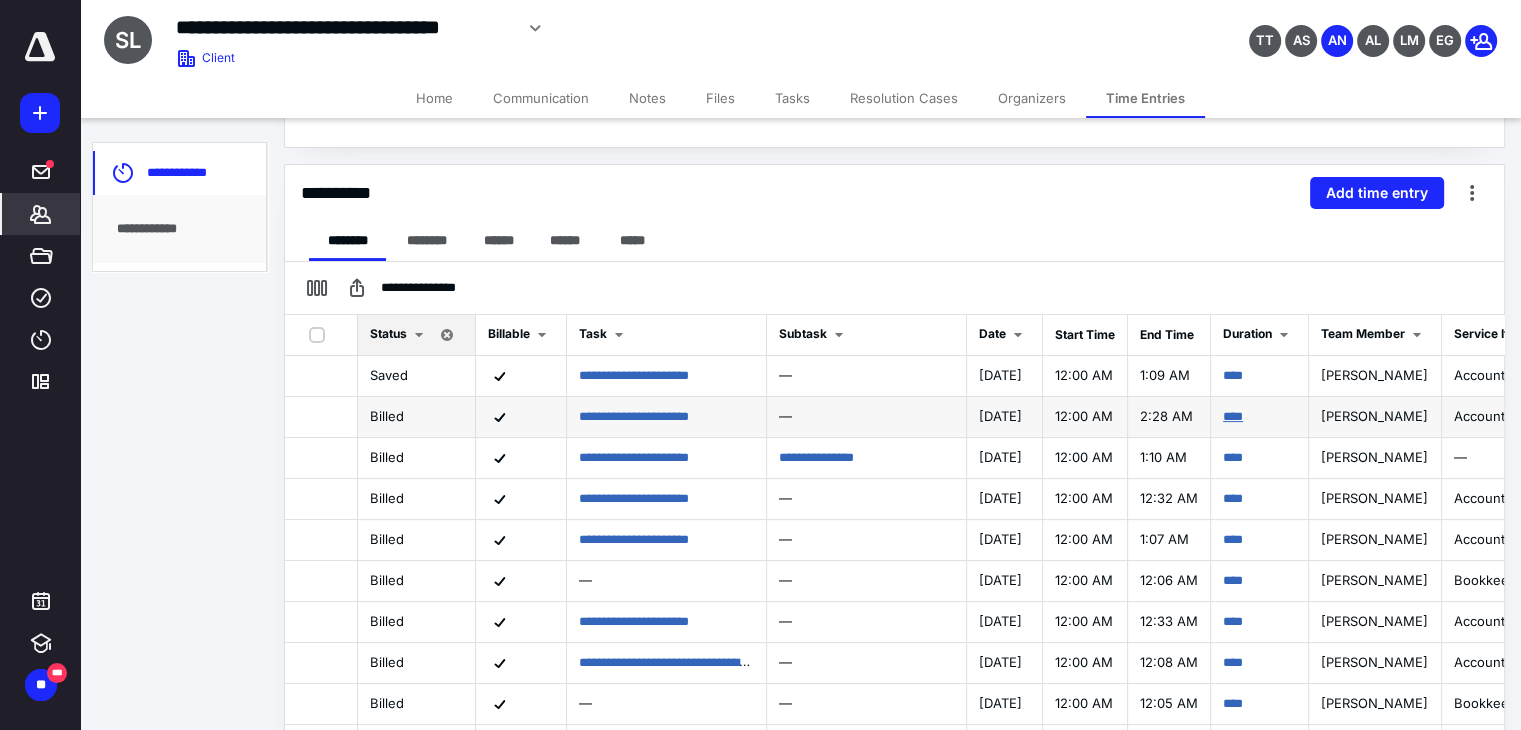 click on "****" at bounding box center (1233, 416) 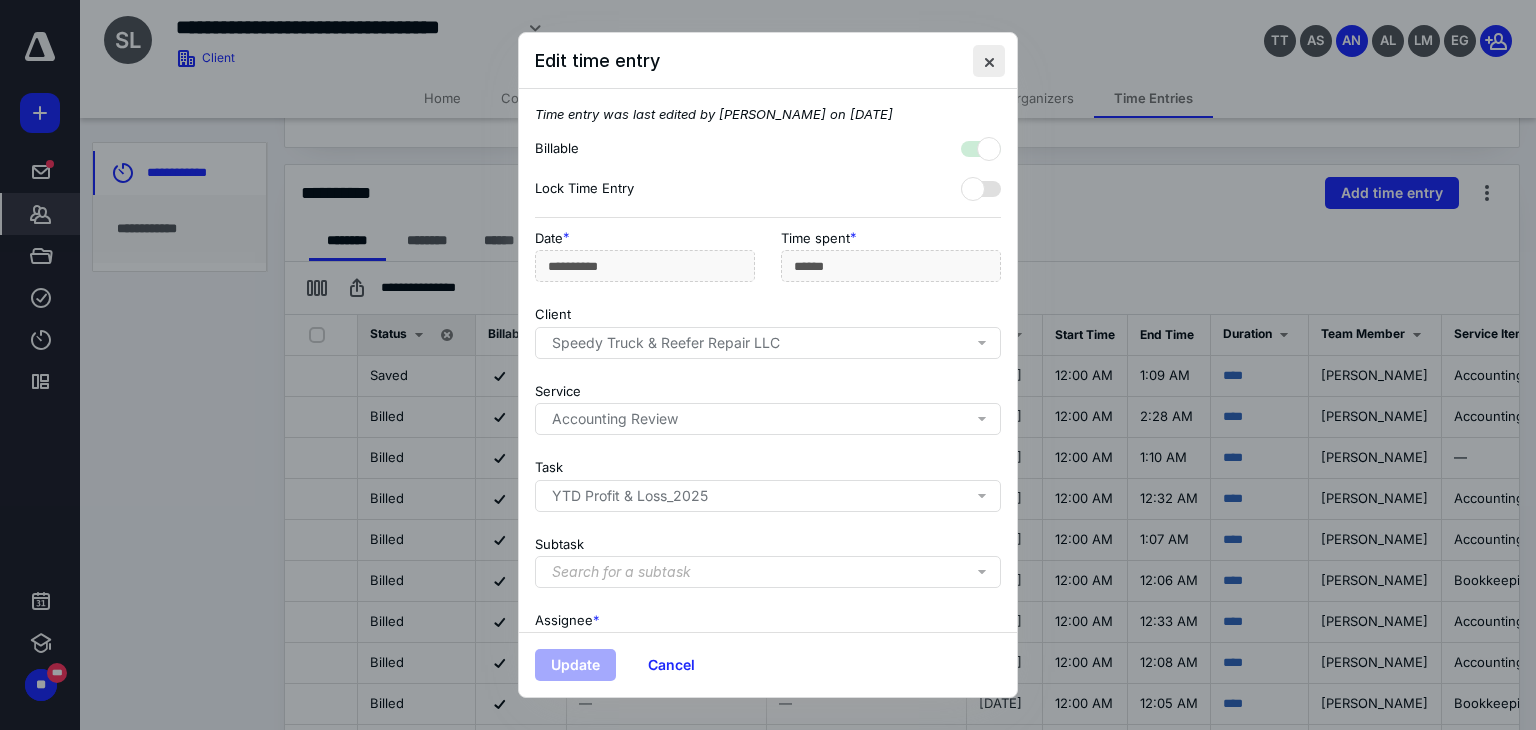 click at bounding box center [989, 61] 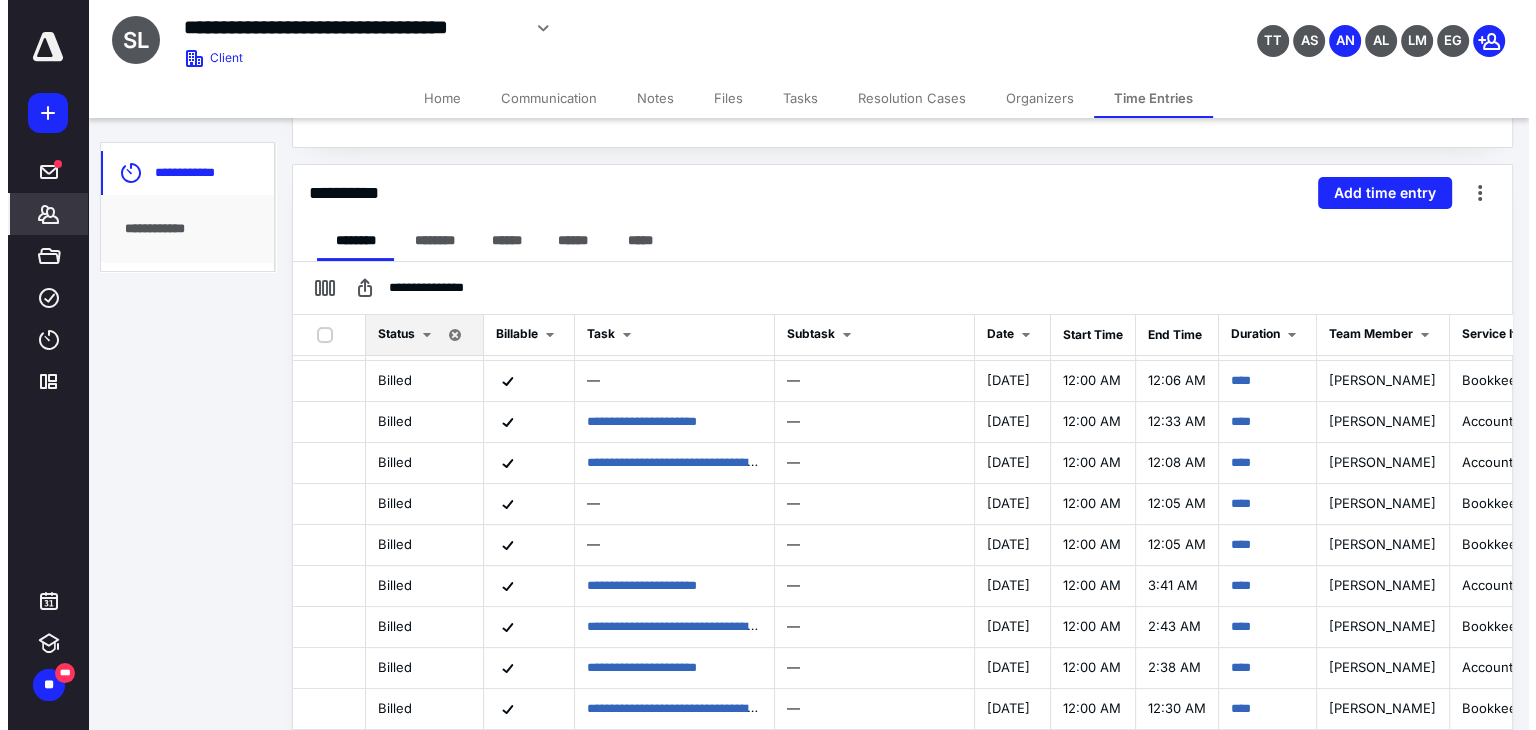 scroll, scrollTop: 300, scrollLeft: 0, axis: vertical 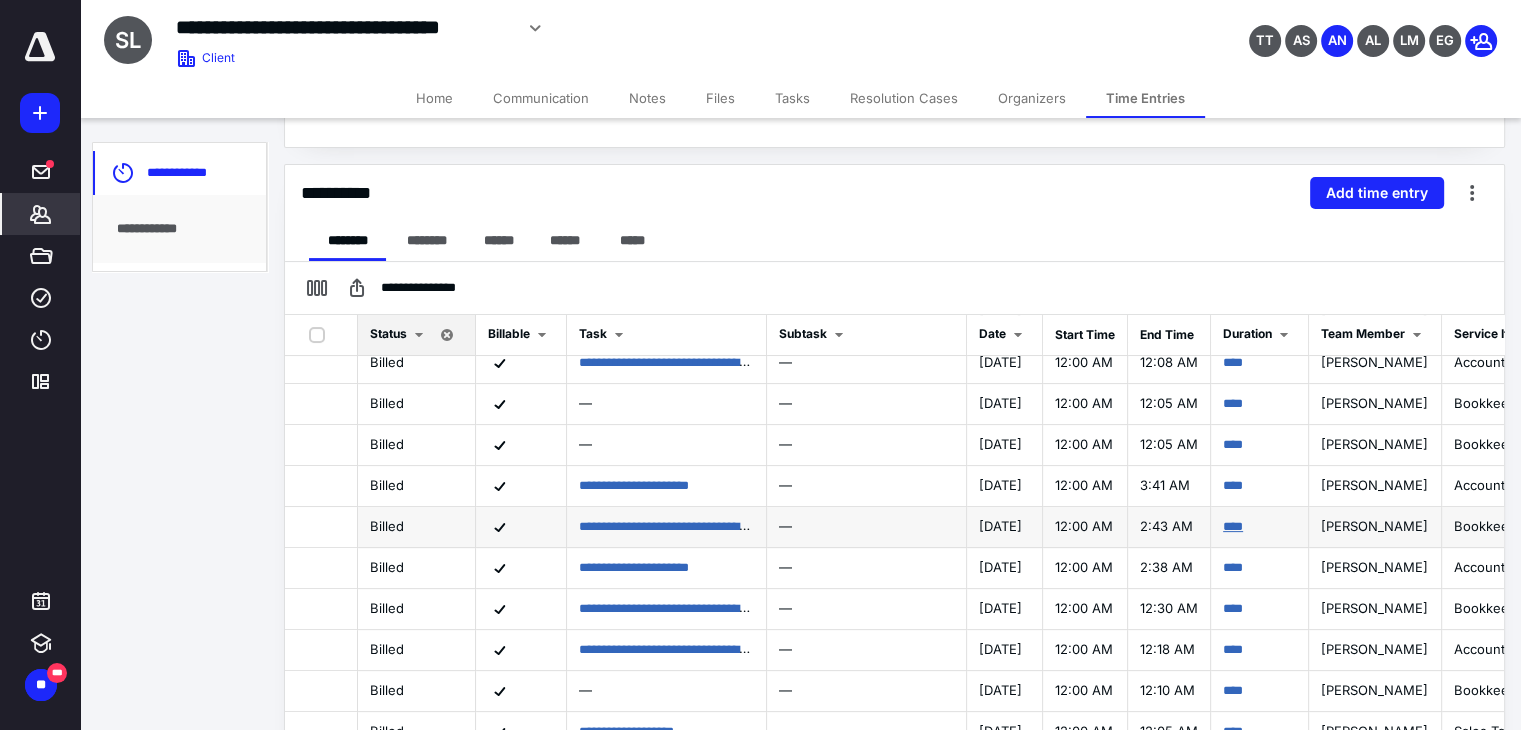click on "****" at bounding box center (1233, 526) 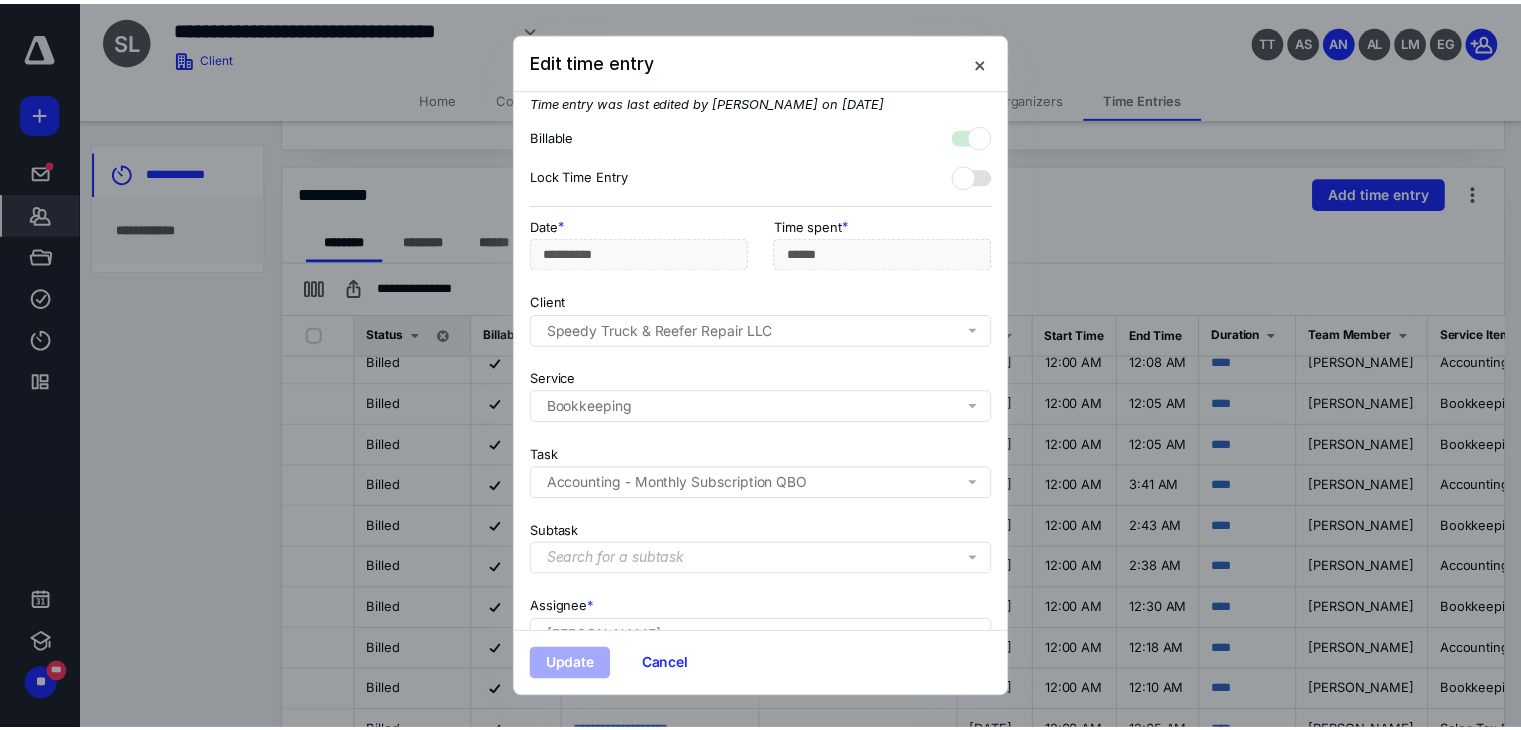scroll, scrollTop: 3, scrollLeft: 0, axis: vertical 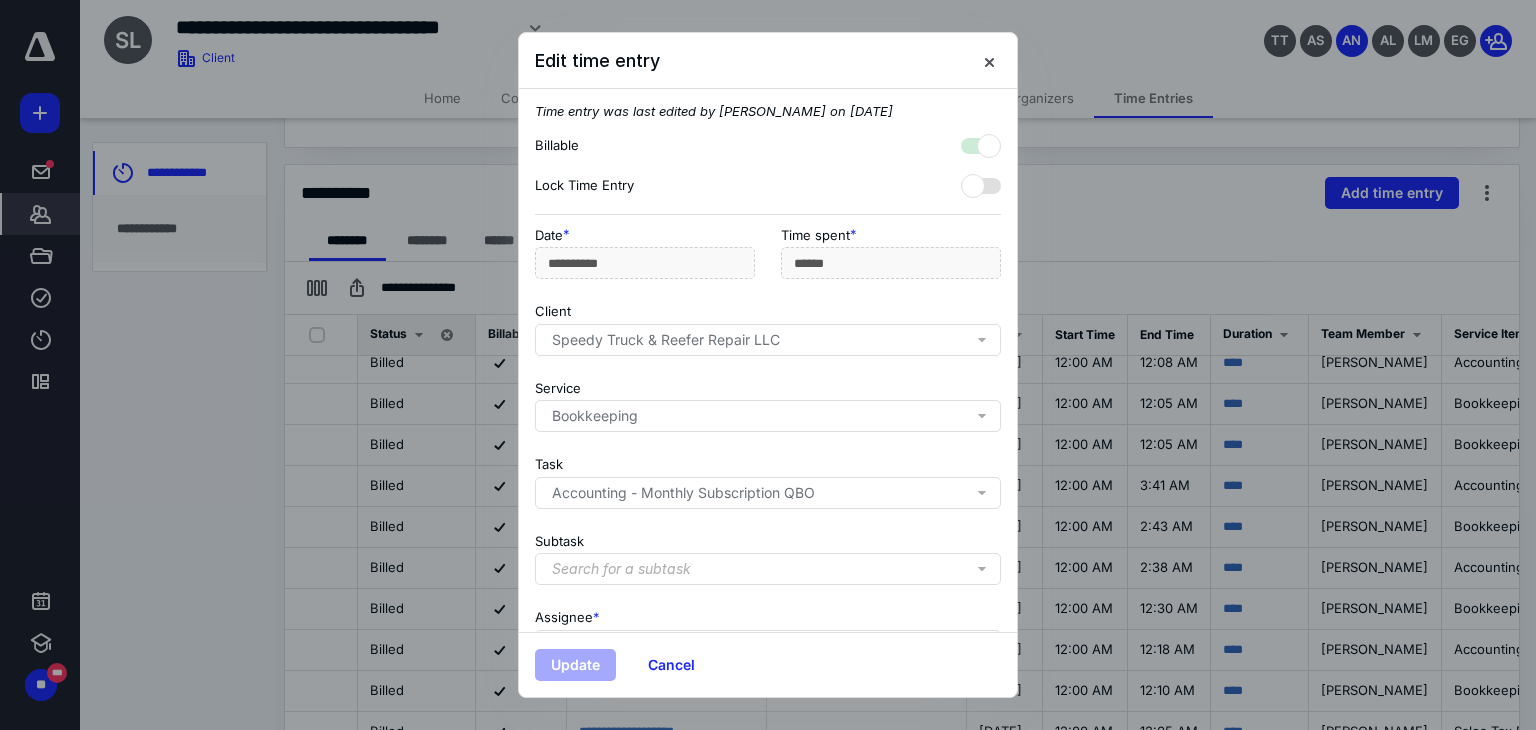 click on "Speedy Truck & Reefer Repair LLC" at bounding box center (666, 340) 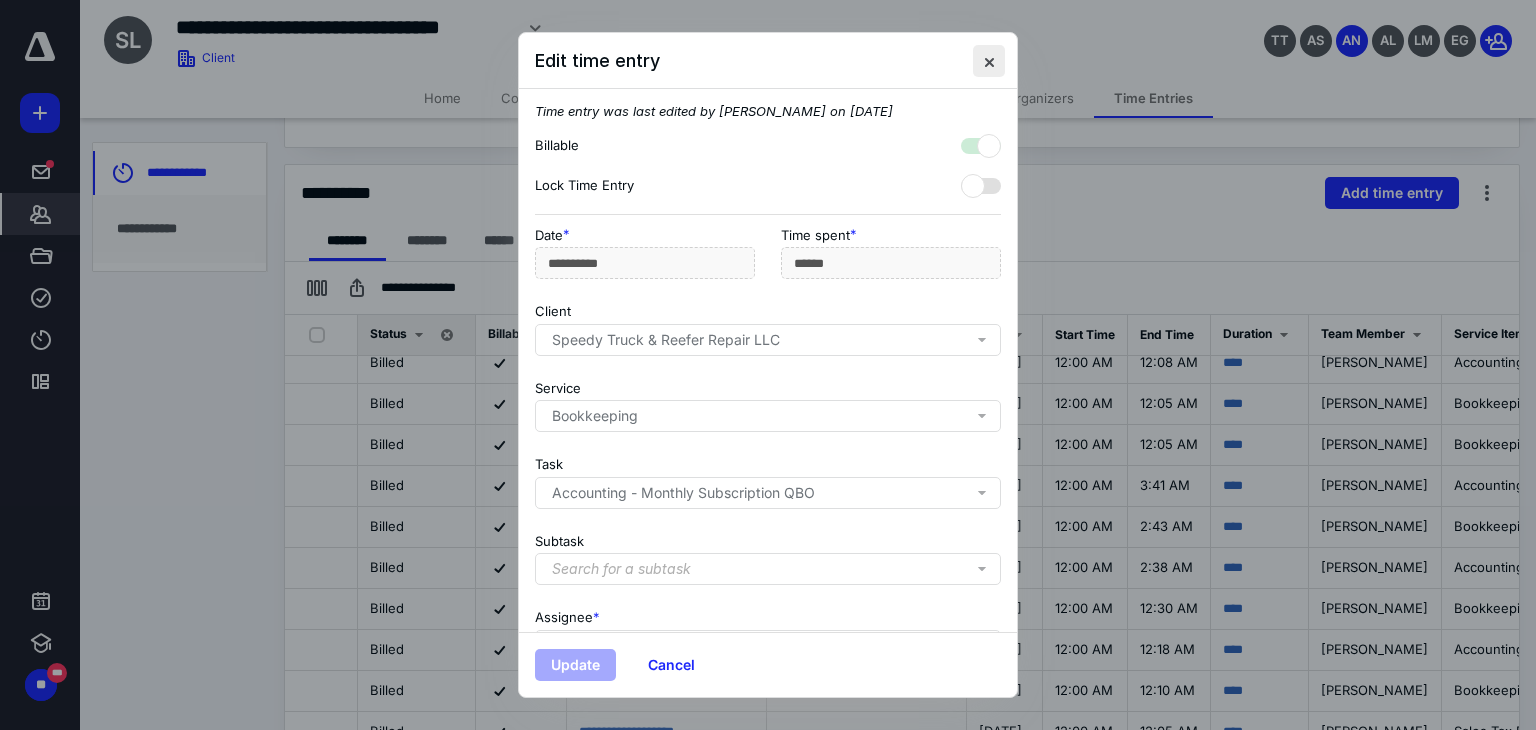 click at bounding box center [989, 61] 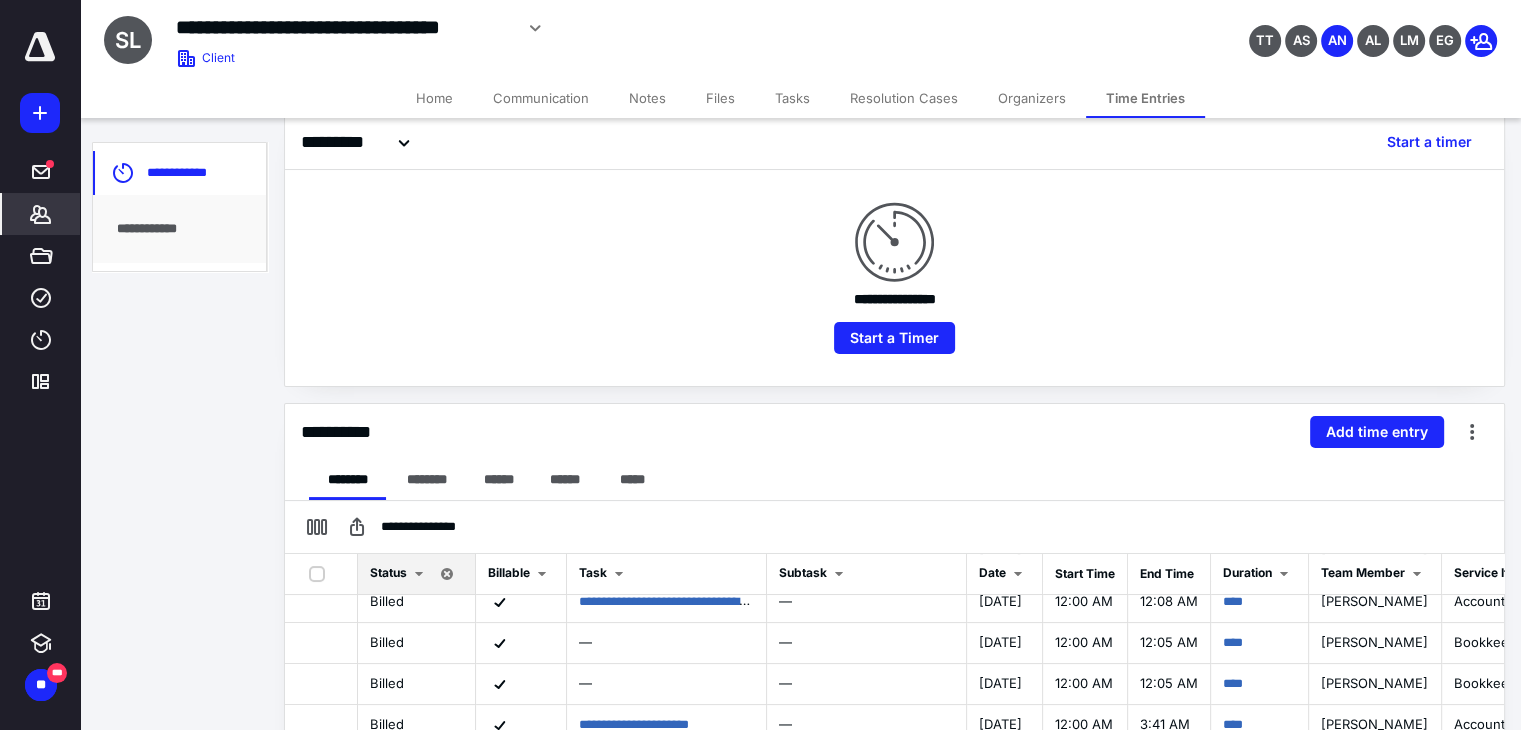 scroll, scrollTop: 0, scrollLeft: 0, axis: both 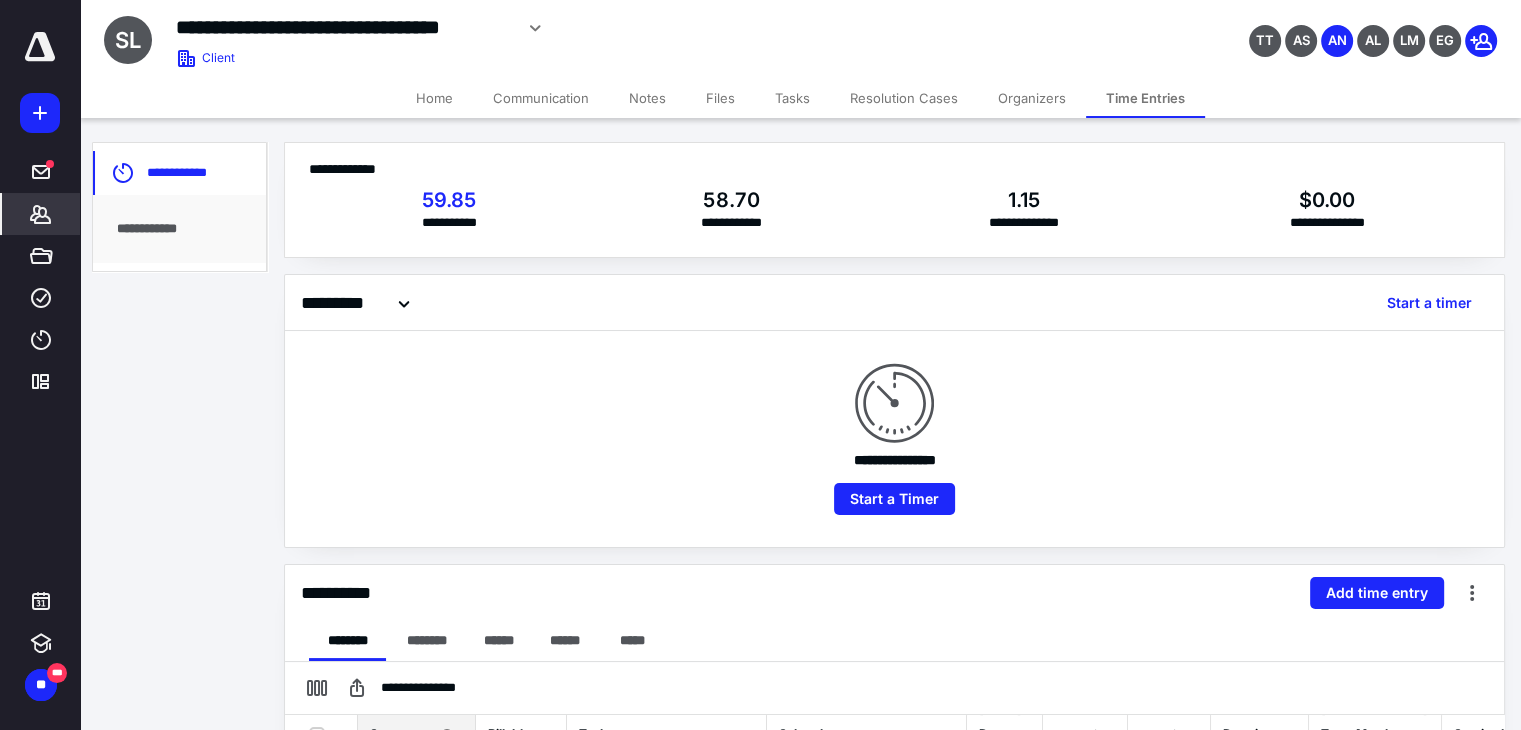 click on "Files" at bounding box center [720, 98] 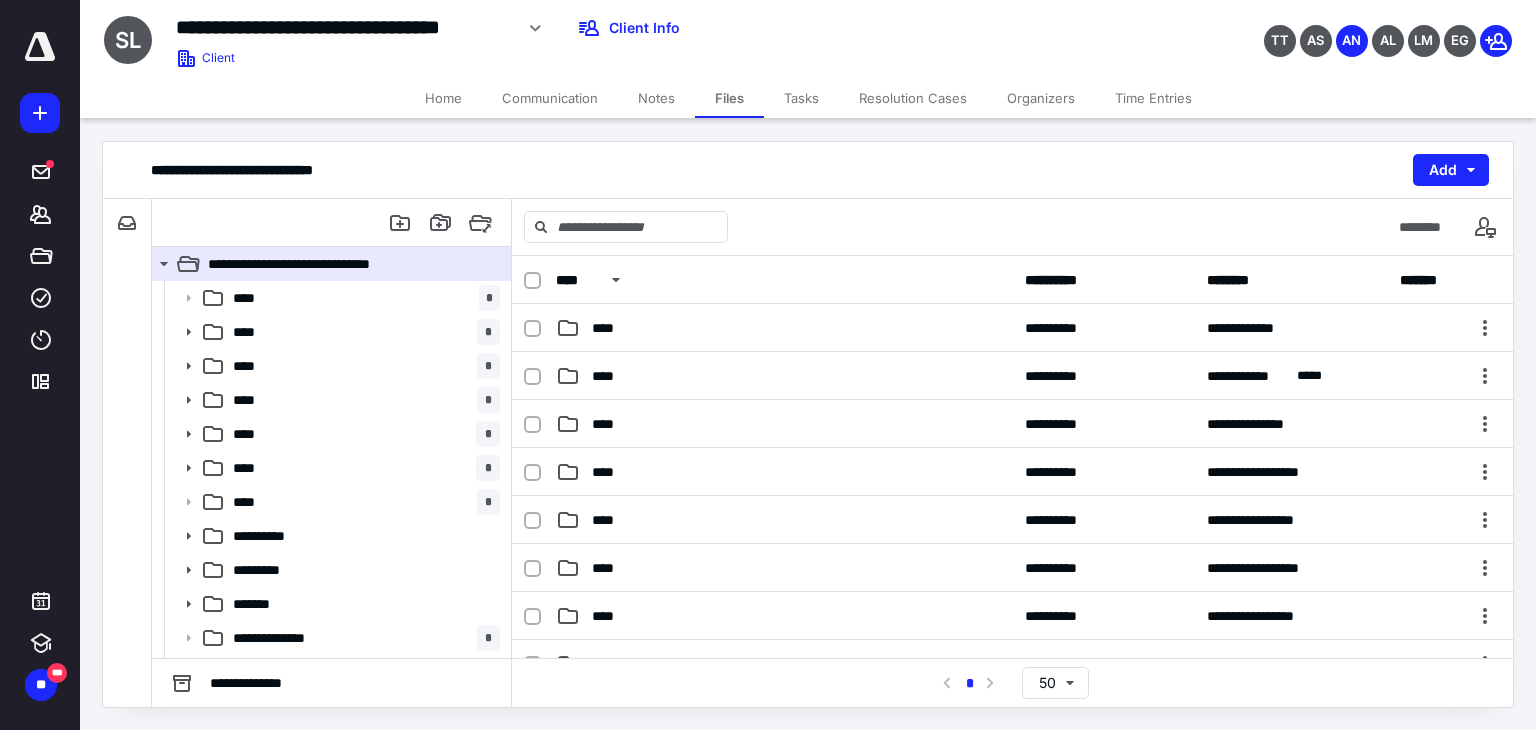 click on "Tasks" at bounding box center [801, 98] 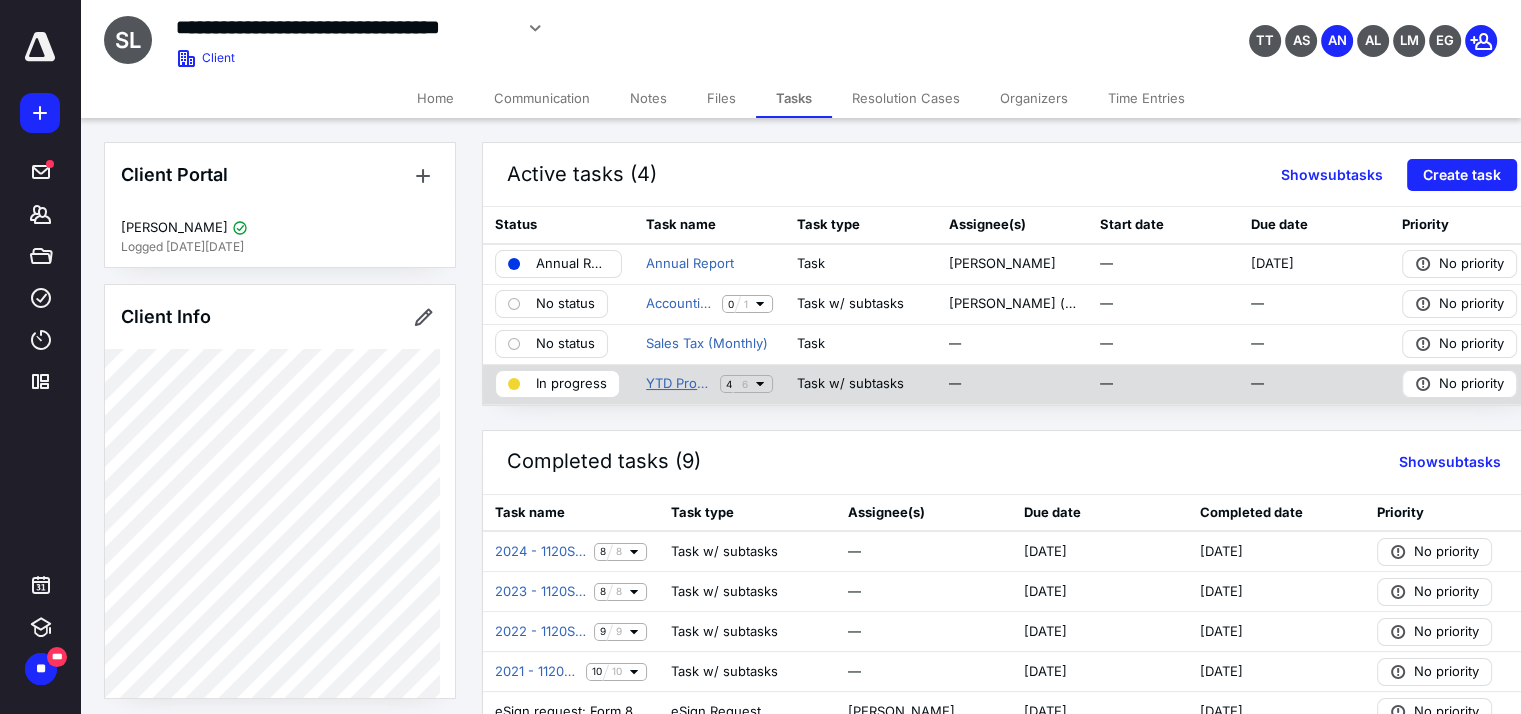 click on "YTD Profit & Loss_2025" at bounding box center (679, 384) 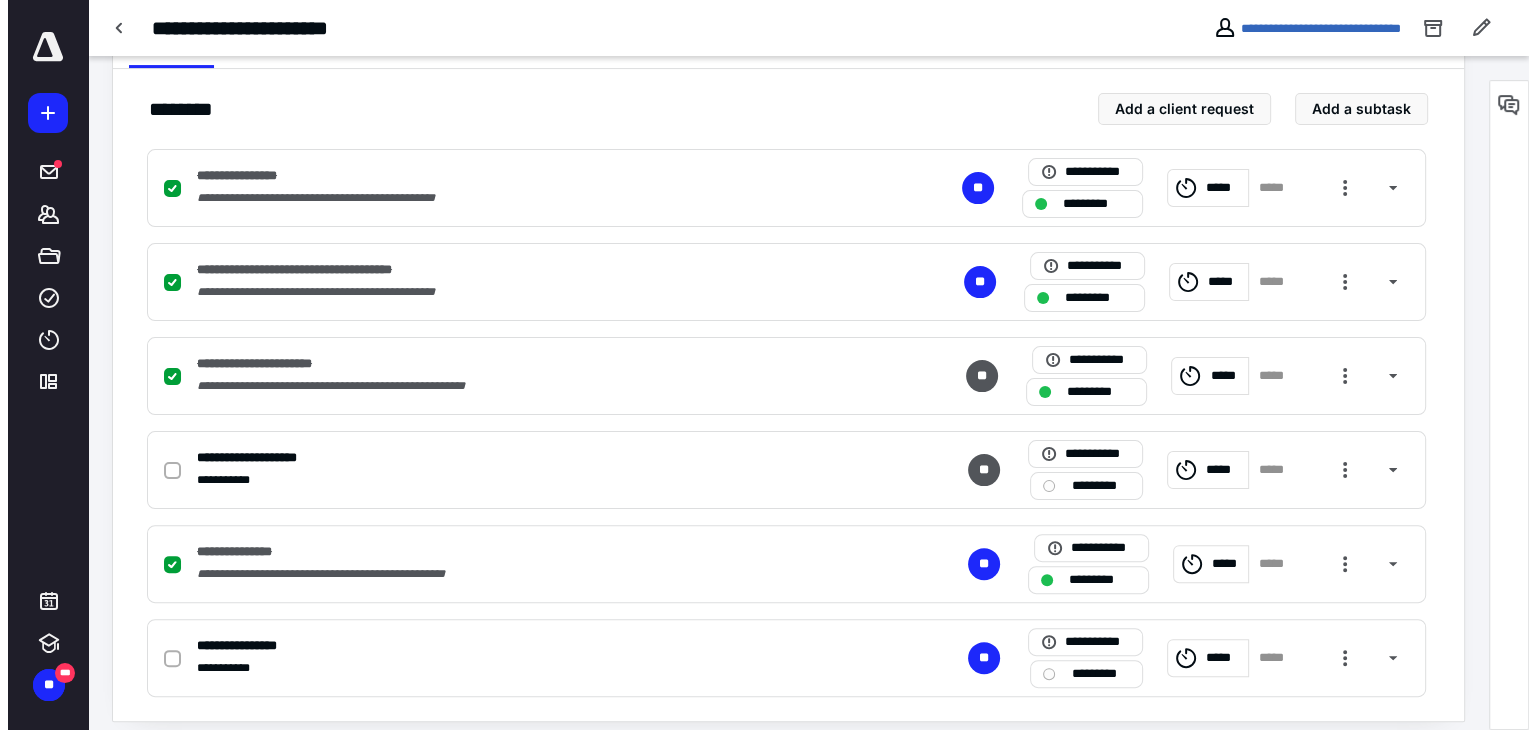 scroll, scrollTop: 444, scrollLeft: 0, axis: vertical 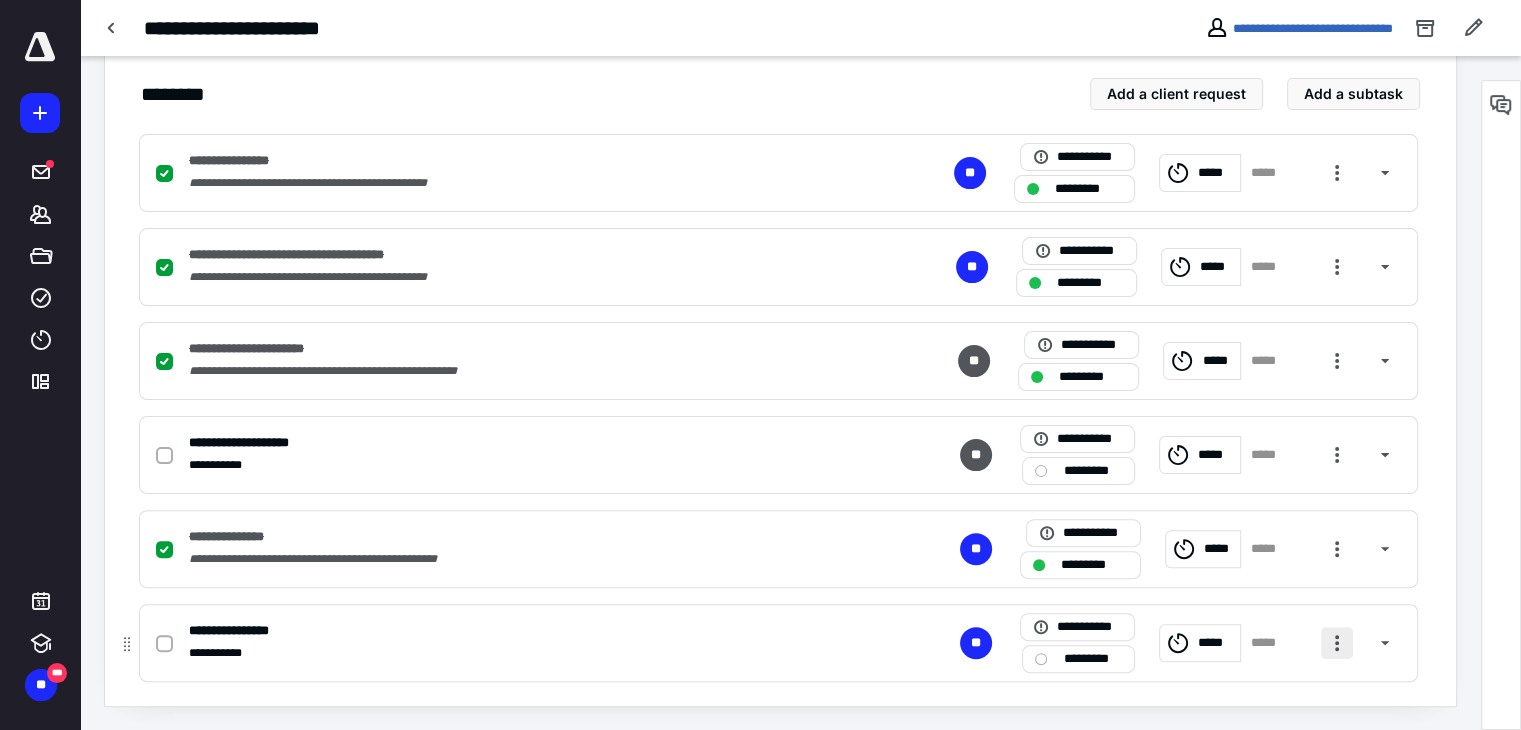 click at bounding box center [1337, 643] 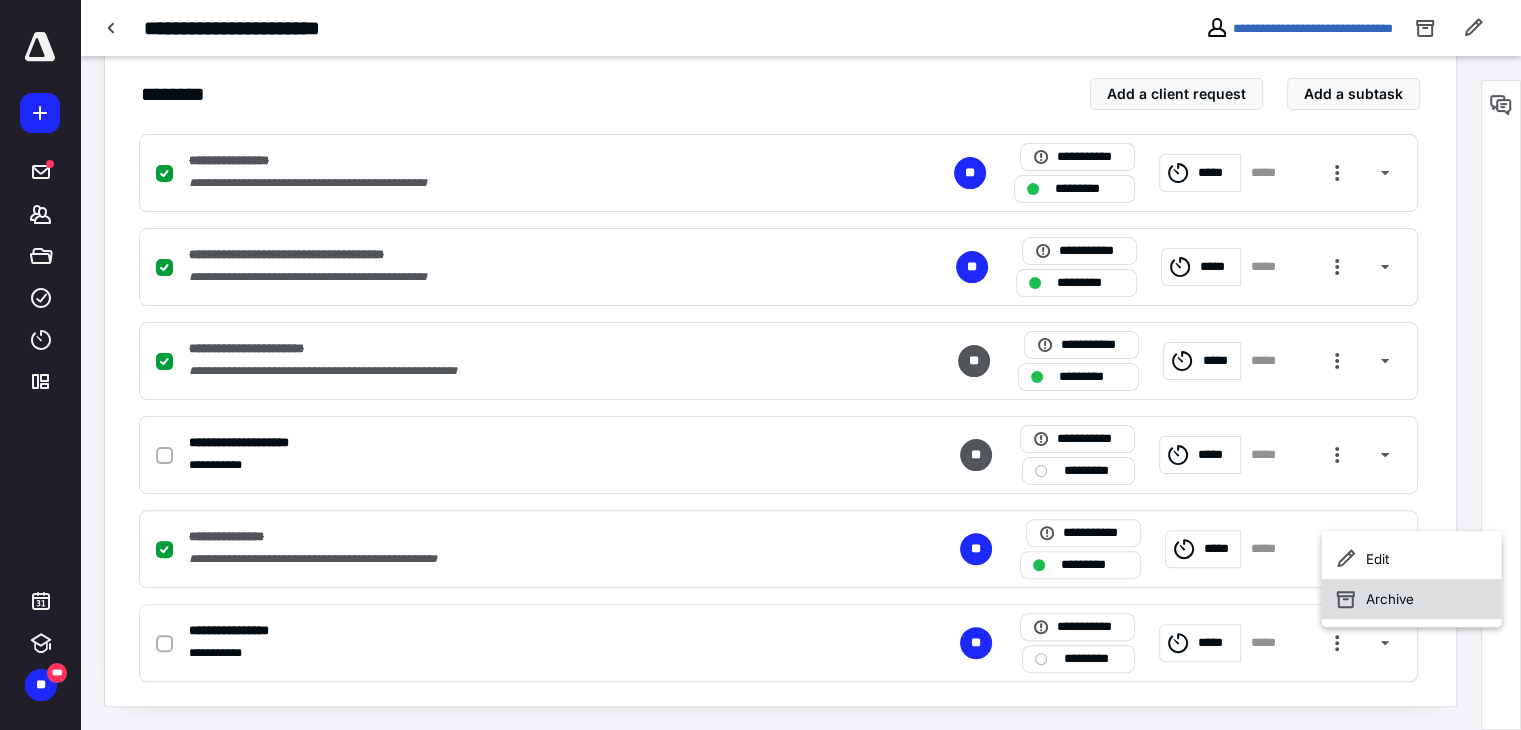 click on "Archive" at bounding box center [1412, 599] 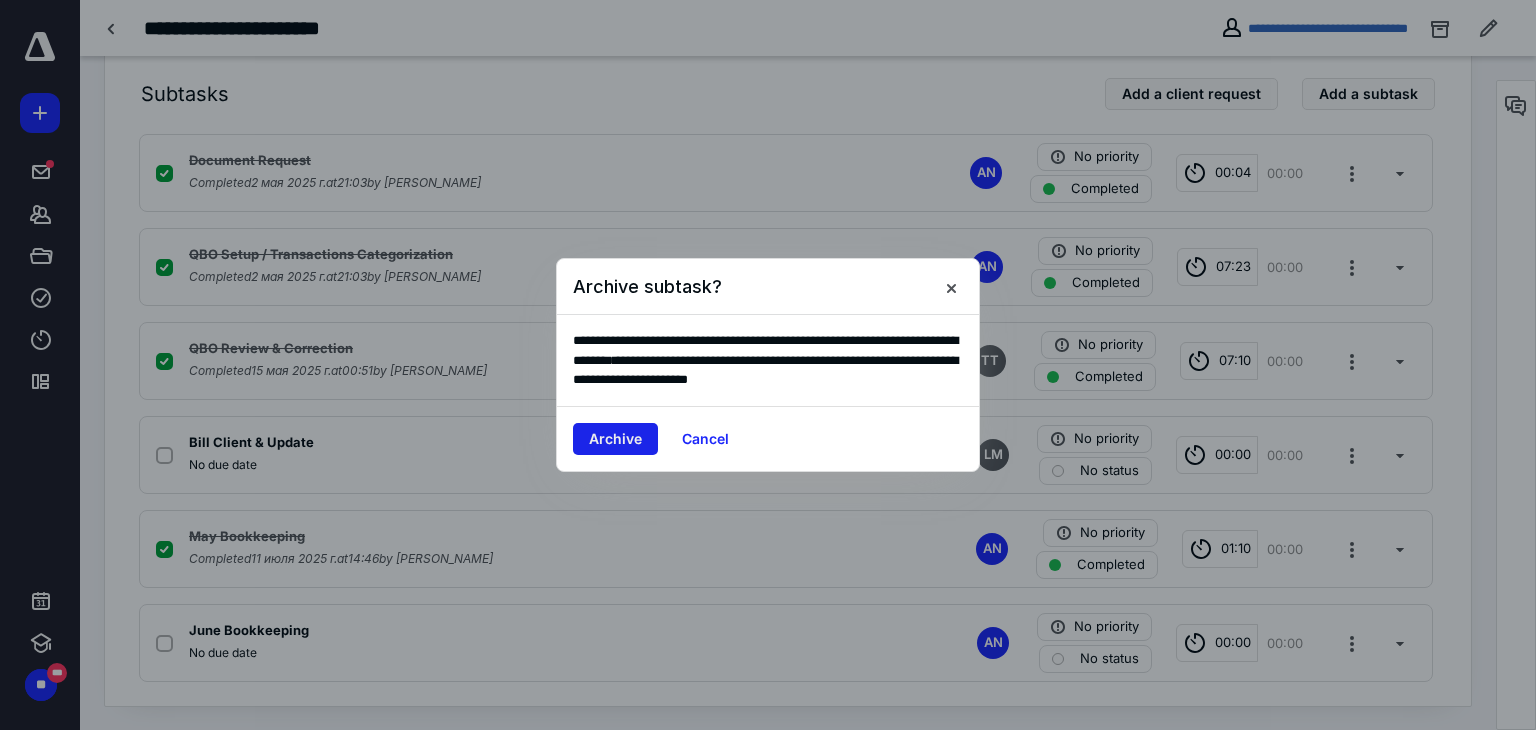 click on "Archive" at bounding box center [615, 439] 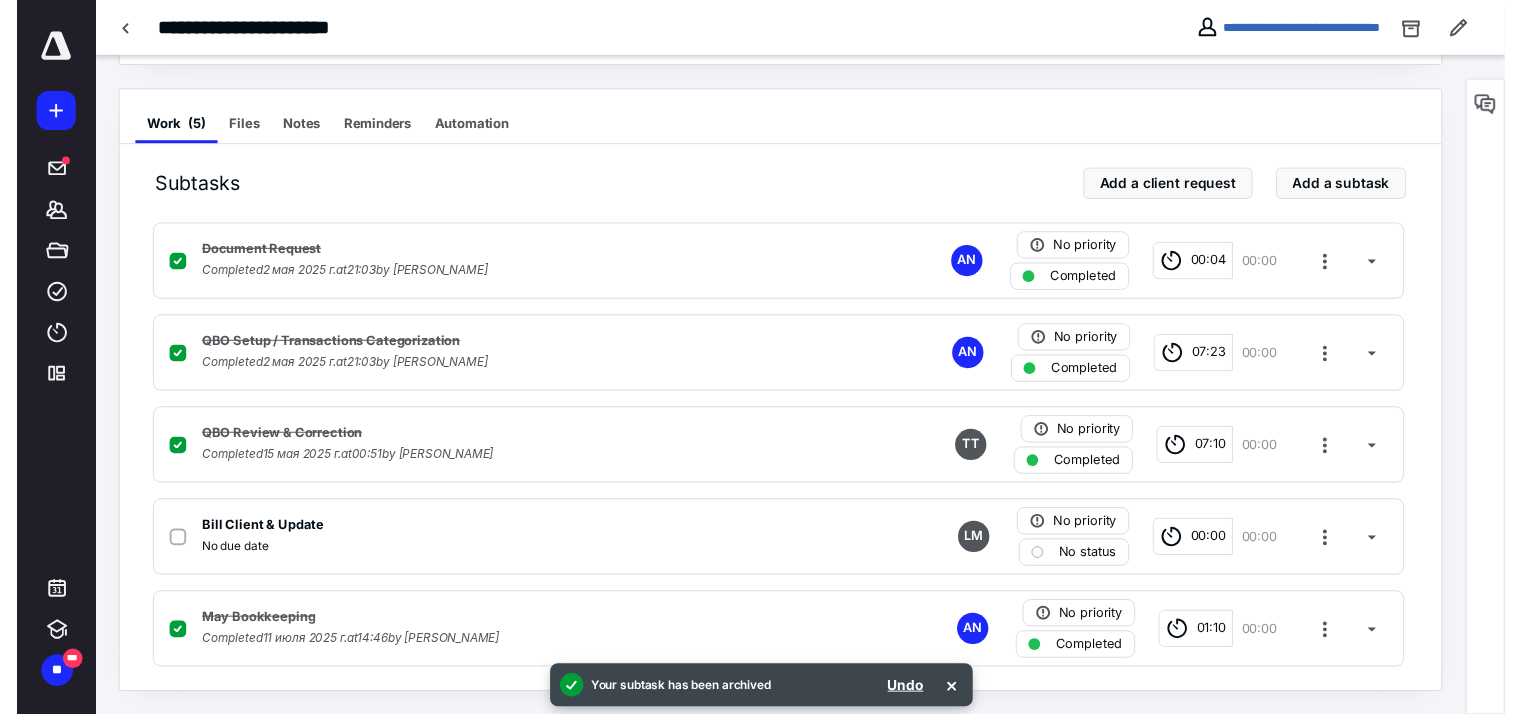 scroll, scrollTop: 0, scrollLeft: 0, axis: both 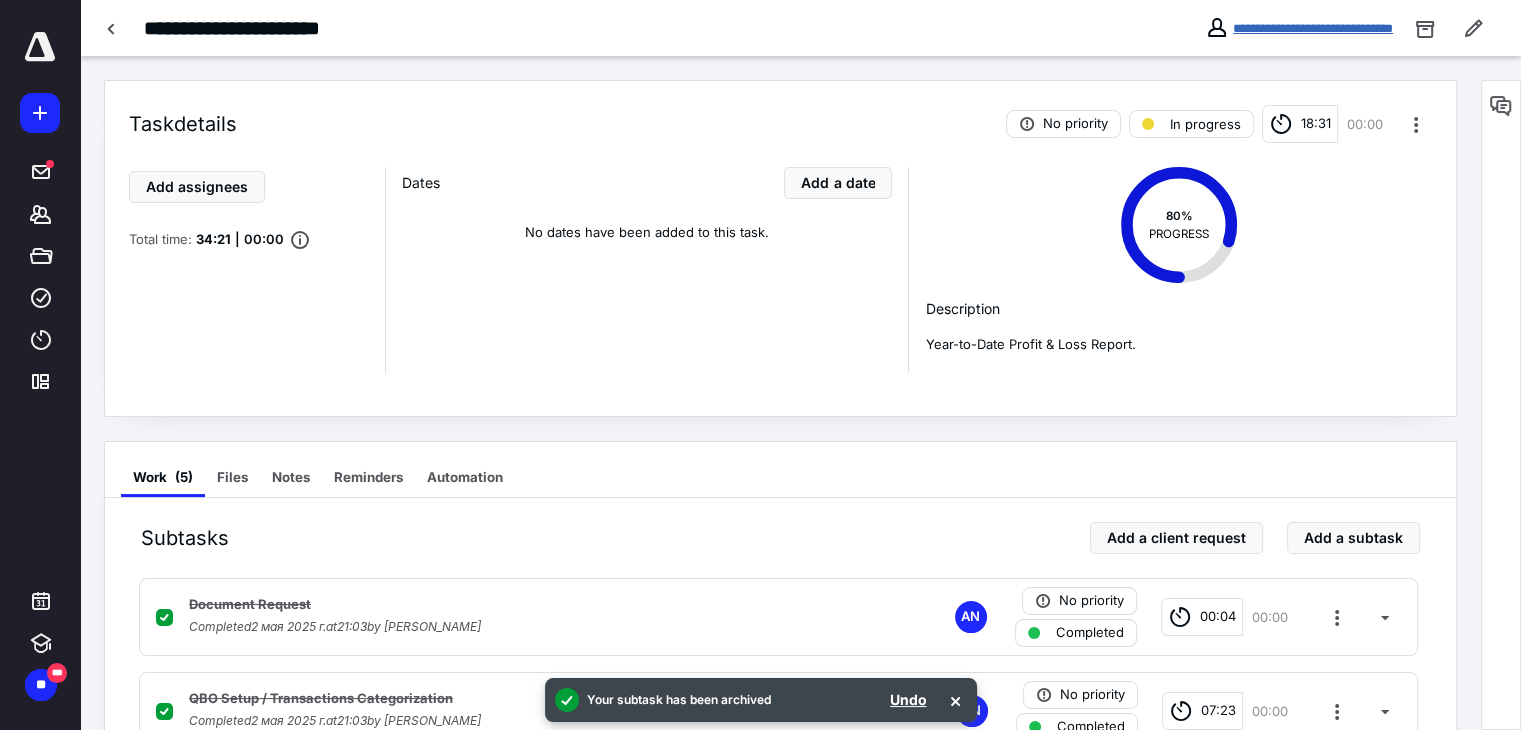 click on "**********" at bounding box center (1313, 28) 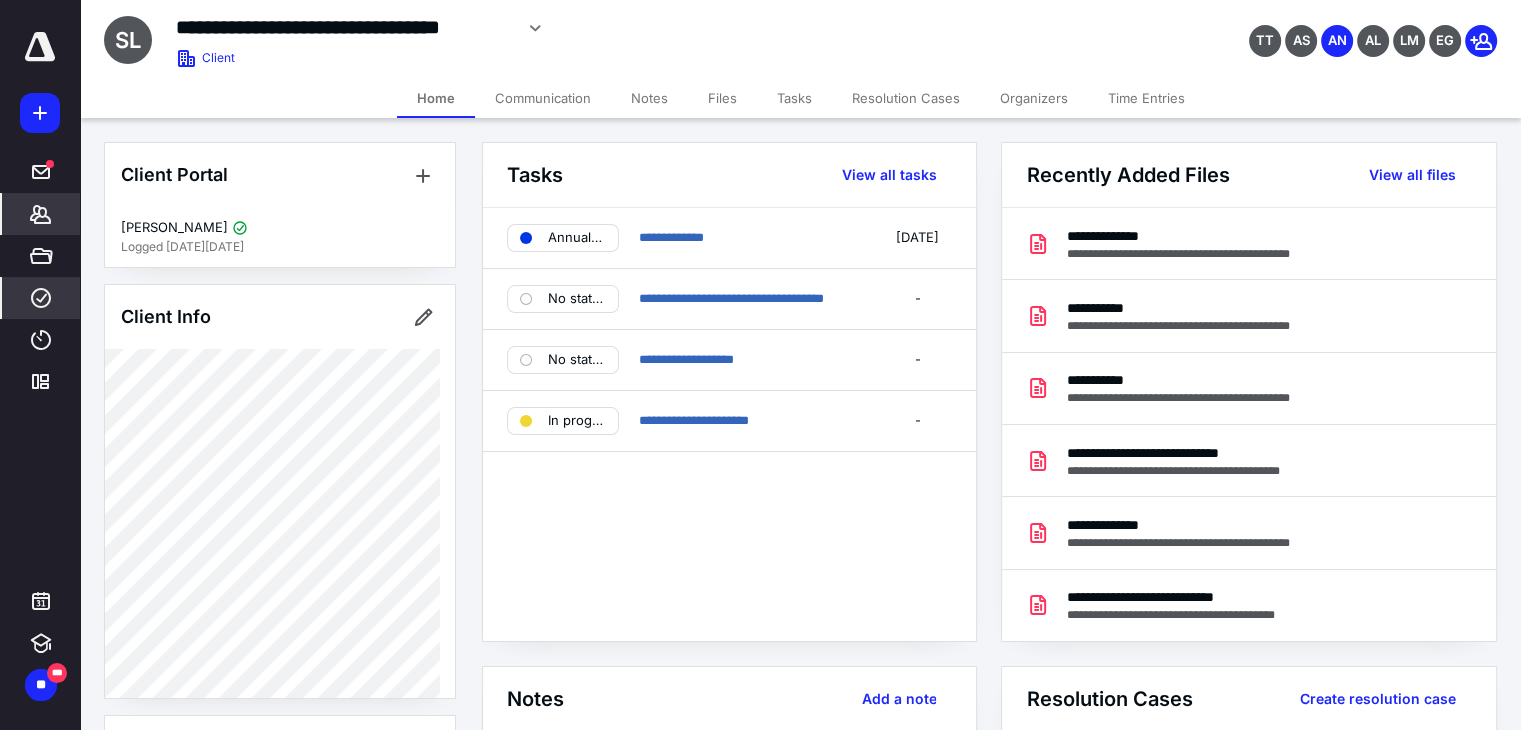 click 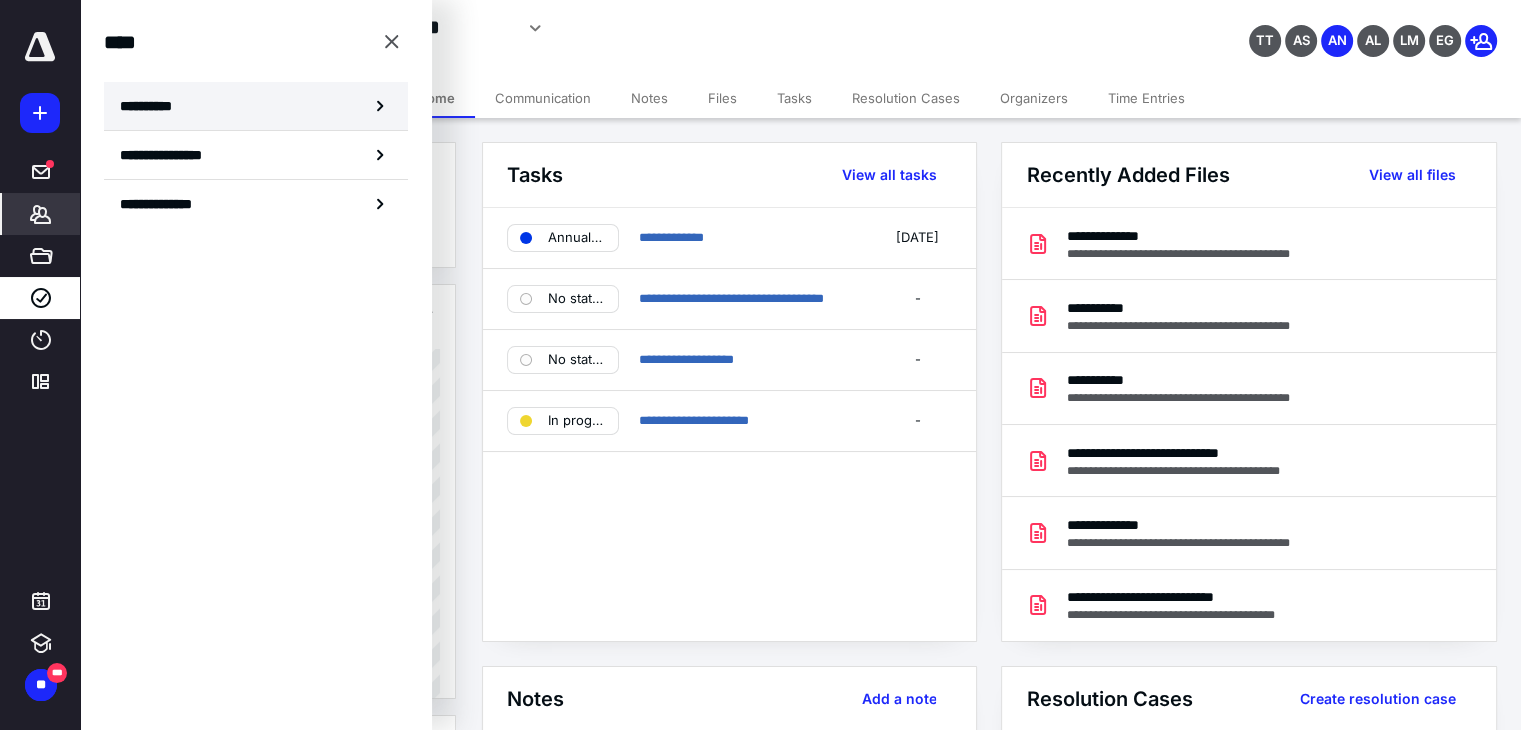 click on "**********" at bounding box center [256, 106] 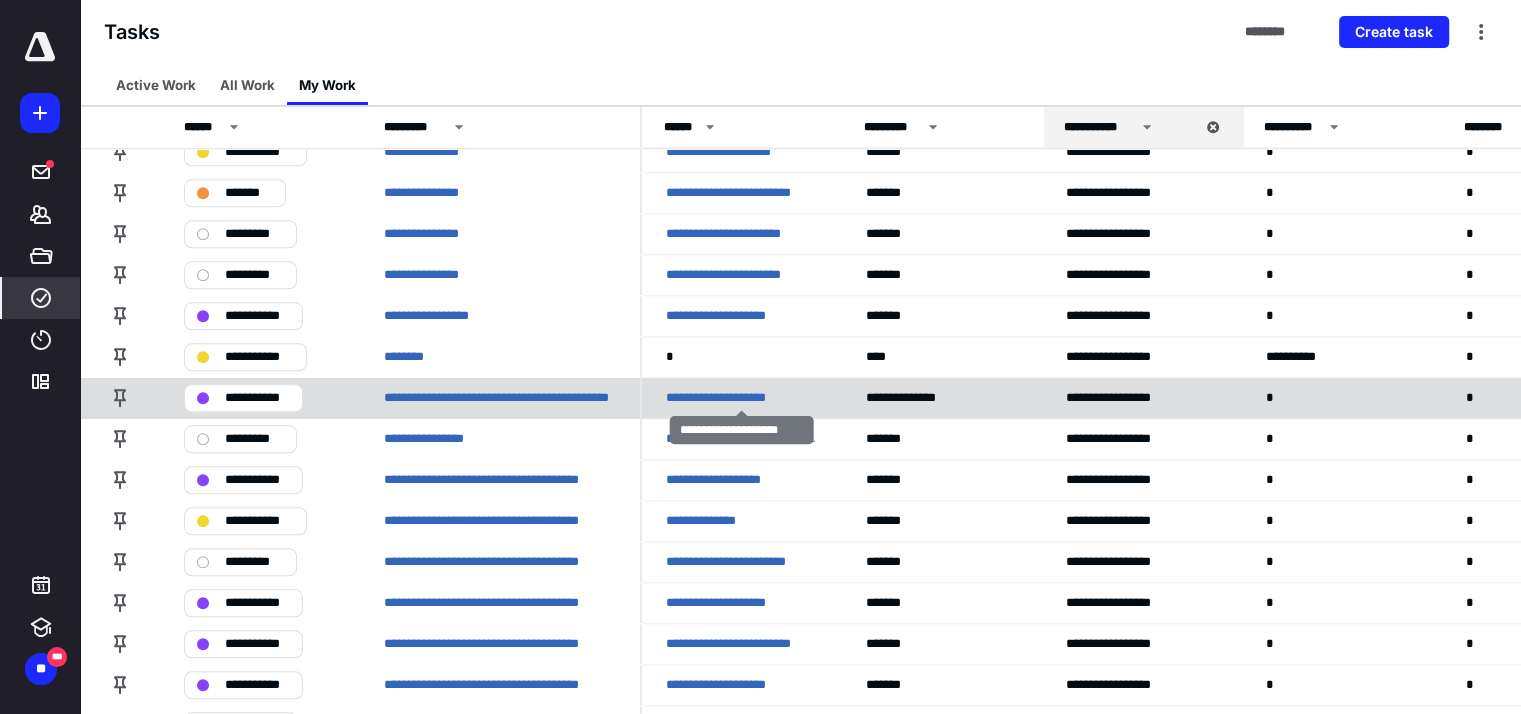 scroll, scrollTop: 1921, scrollLeft: 0, axis: vertical 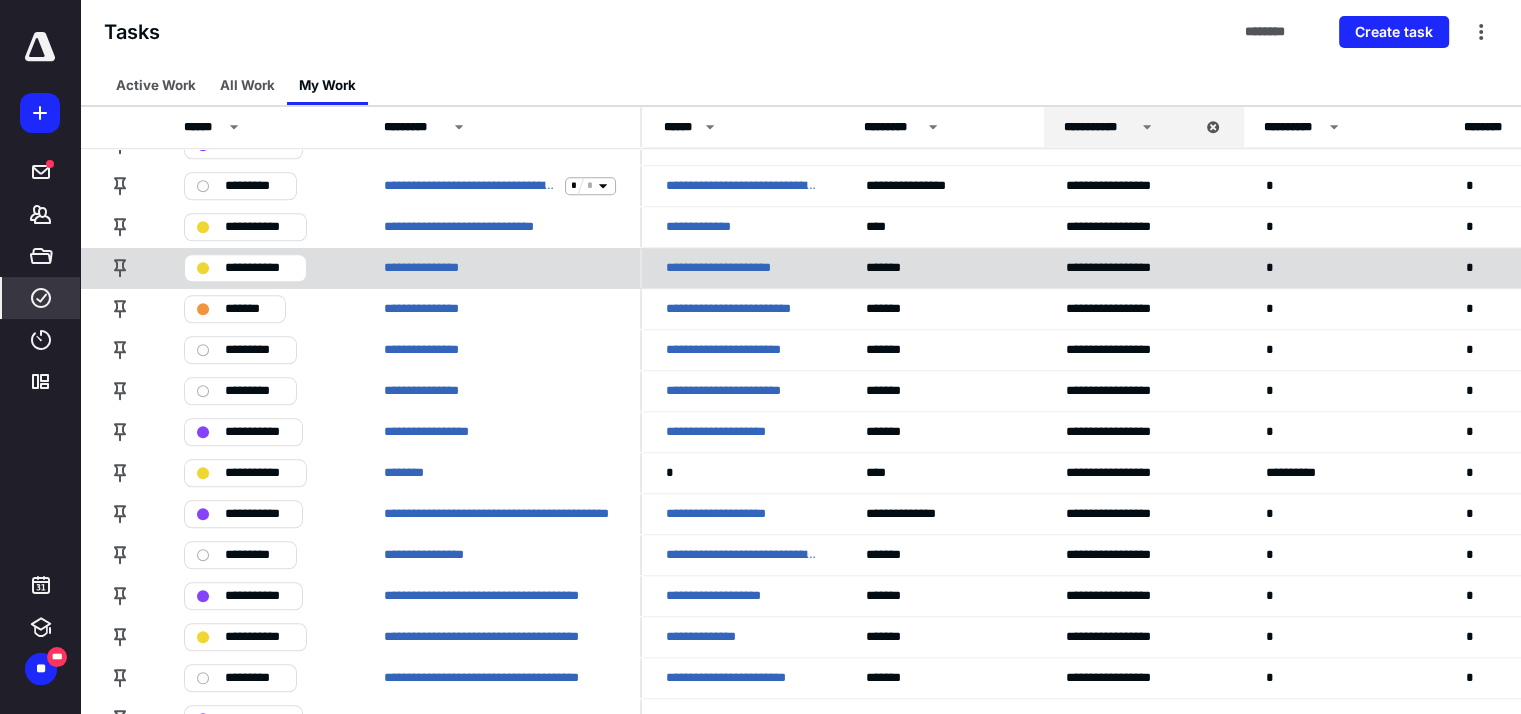 click on "**********" at bounding box center [734, 268] 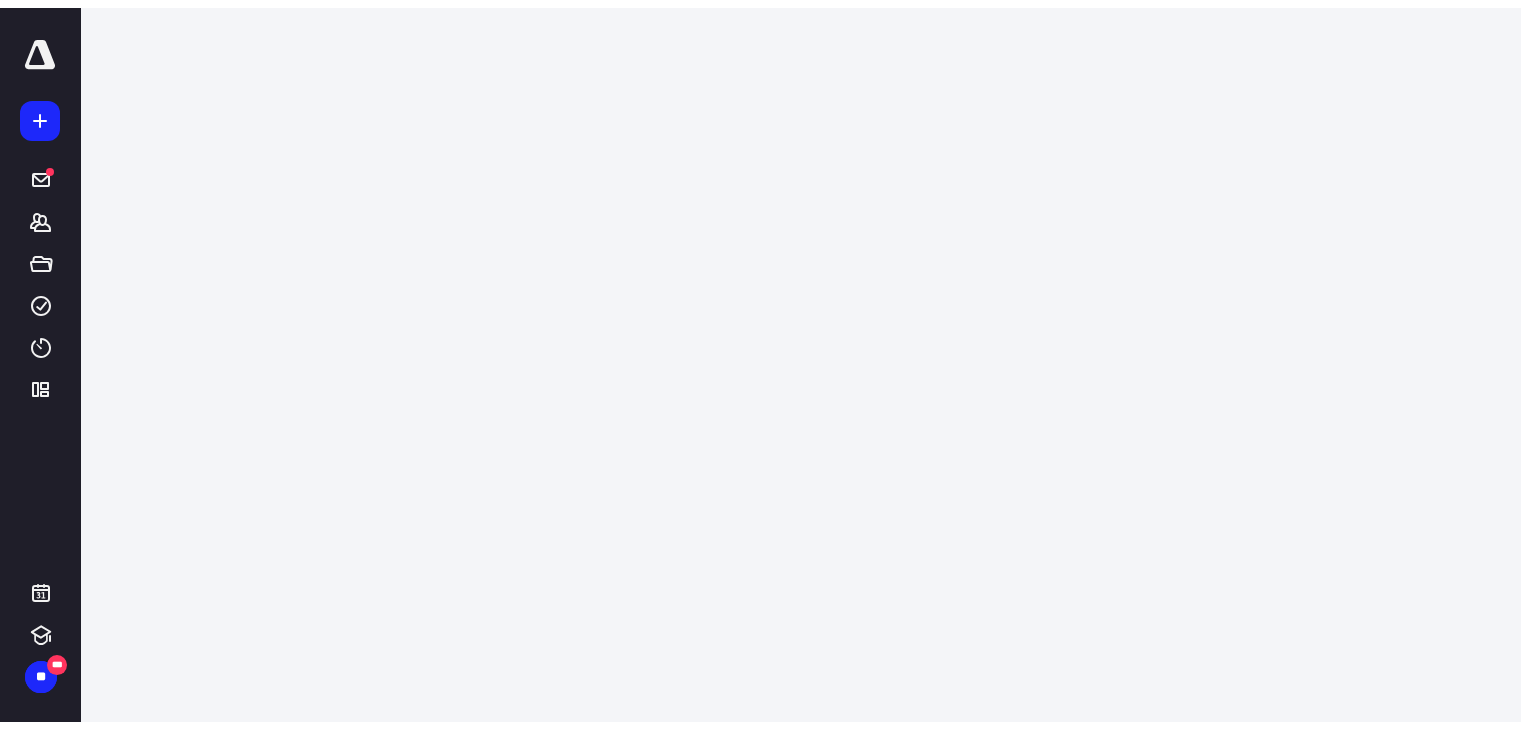 scroll, scrollTop: 0, scrollLeft: 0, axis: both 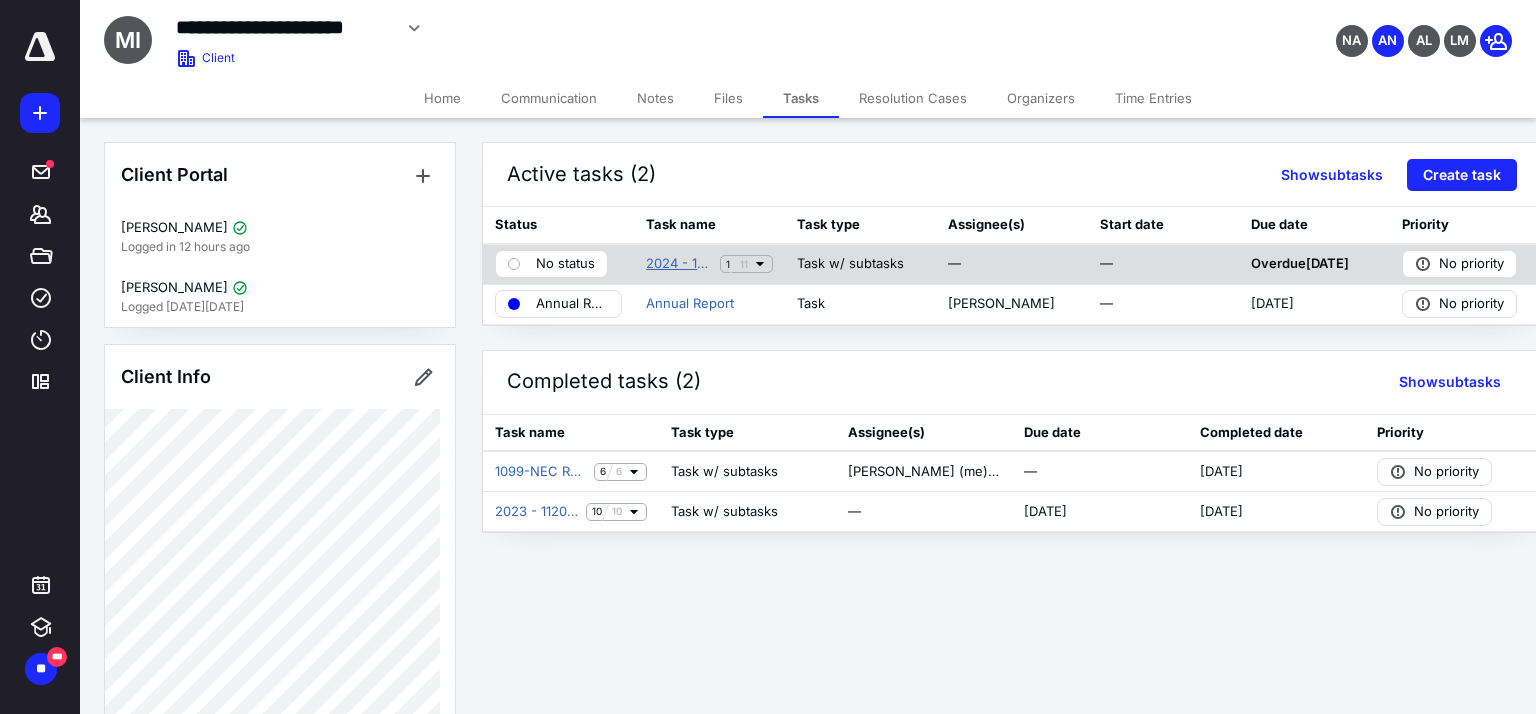 click on "2024 - 1120S Return - Accounting Review" at bounding box center [679, 264] 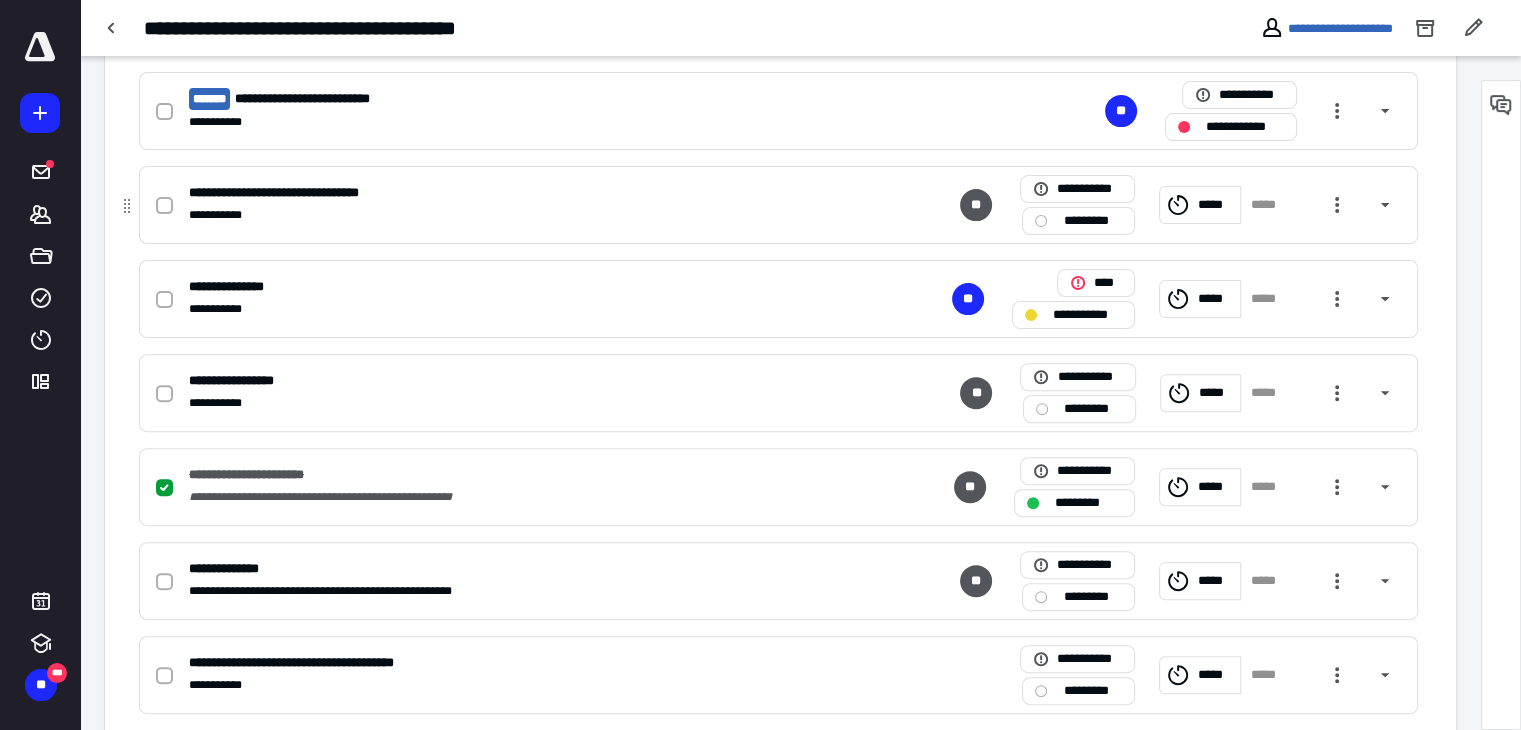 scroll, scrollTop: 300, scrollLeft: 0, axis: vertical 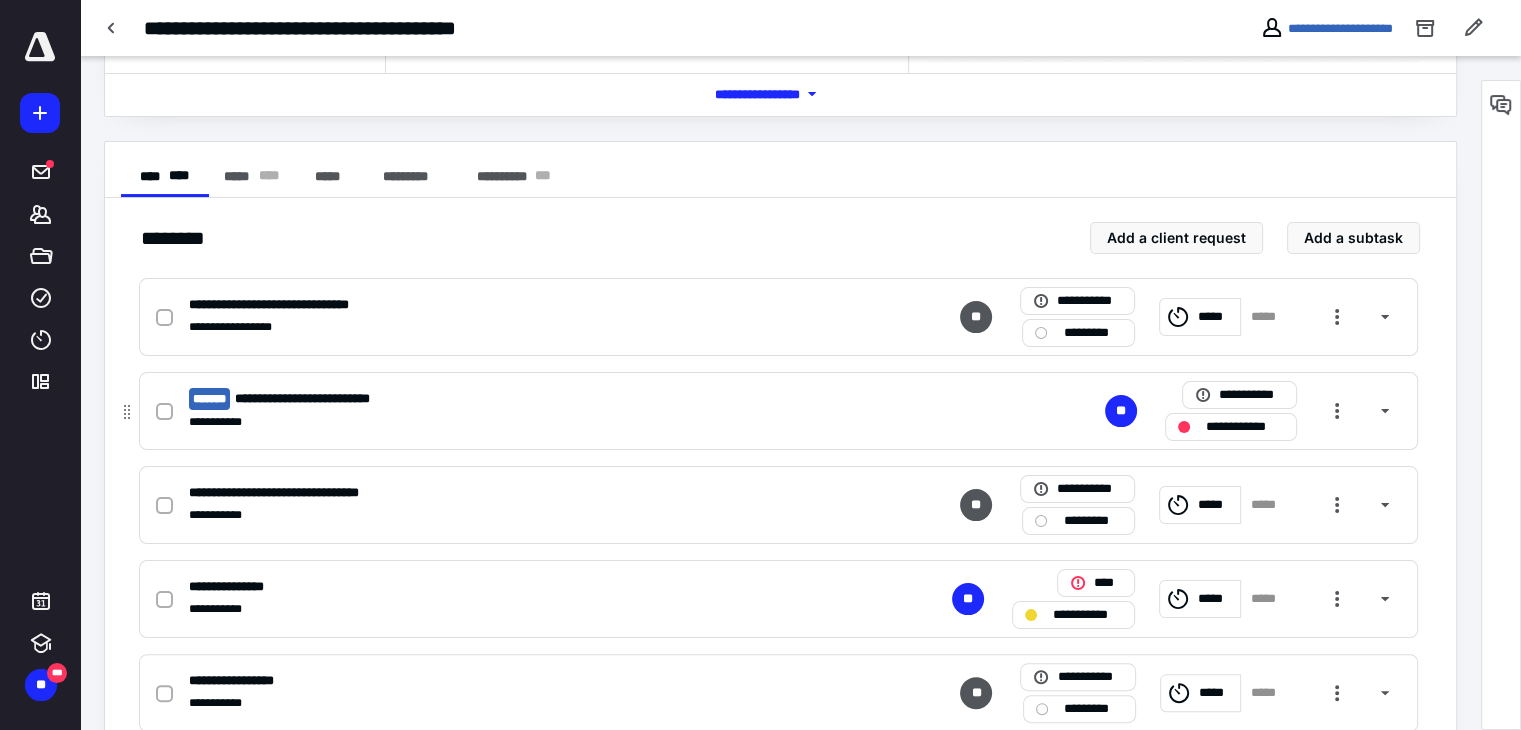 click 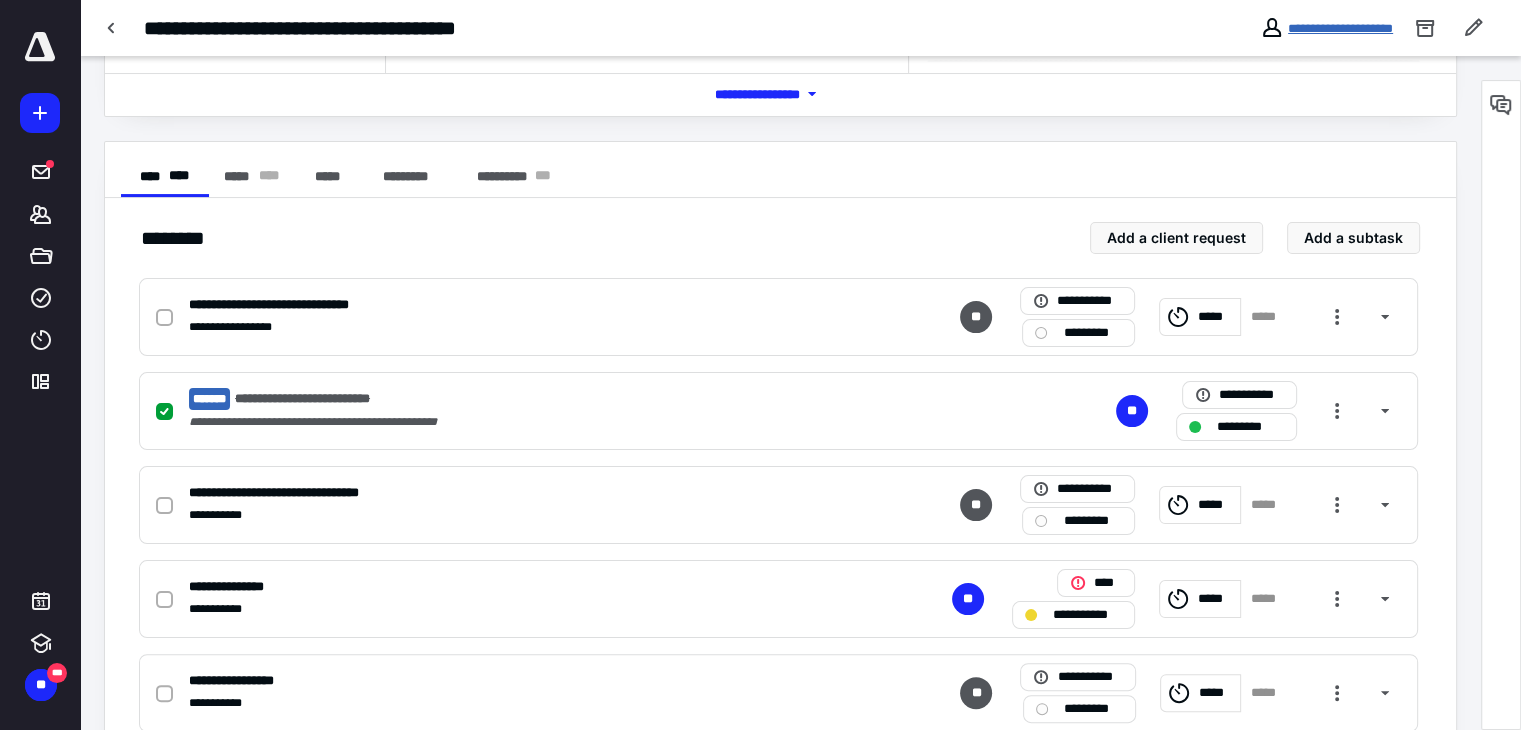 click on "**********" at bounding box center [1340, 28] 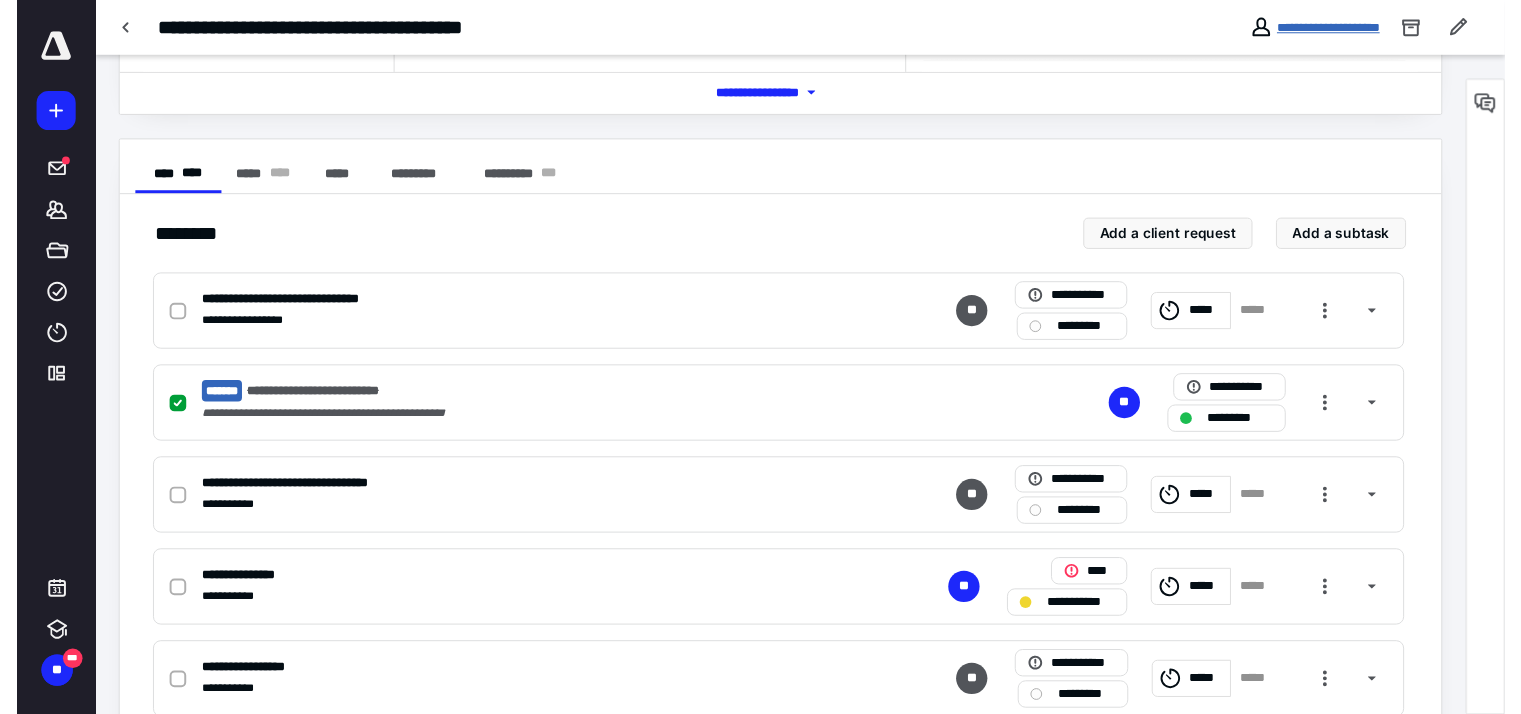 scroll, scrollTop: 0, scrollLeft: 0, axis: both 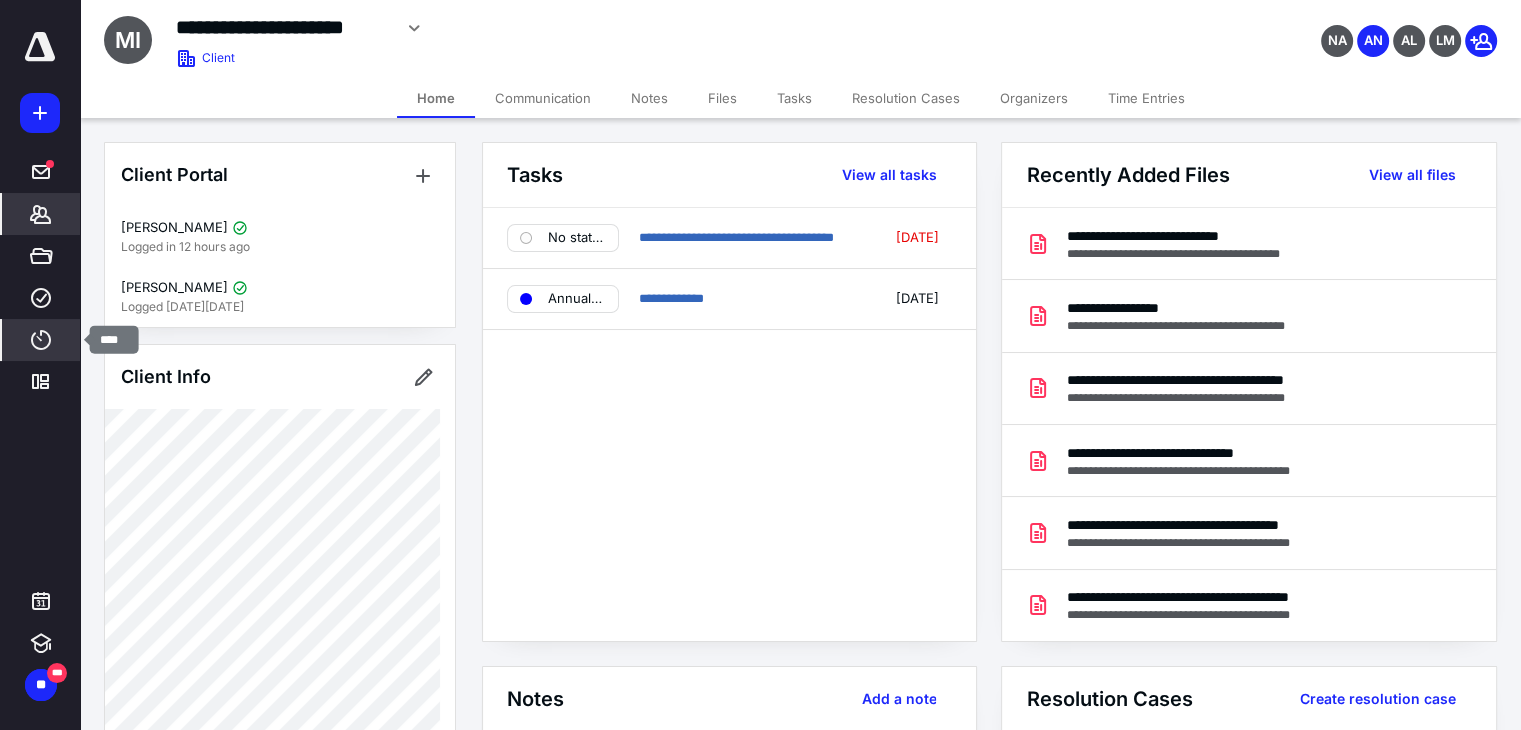 click 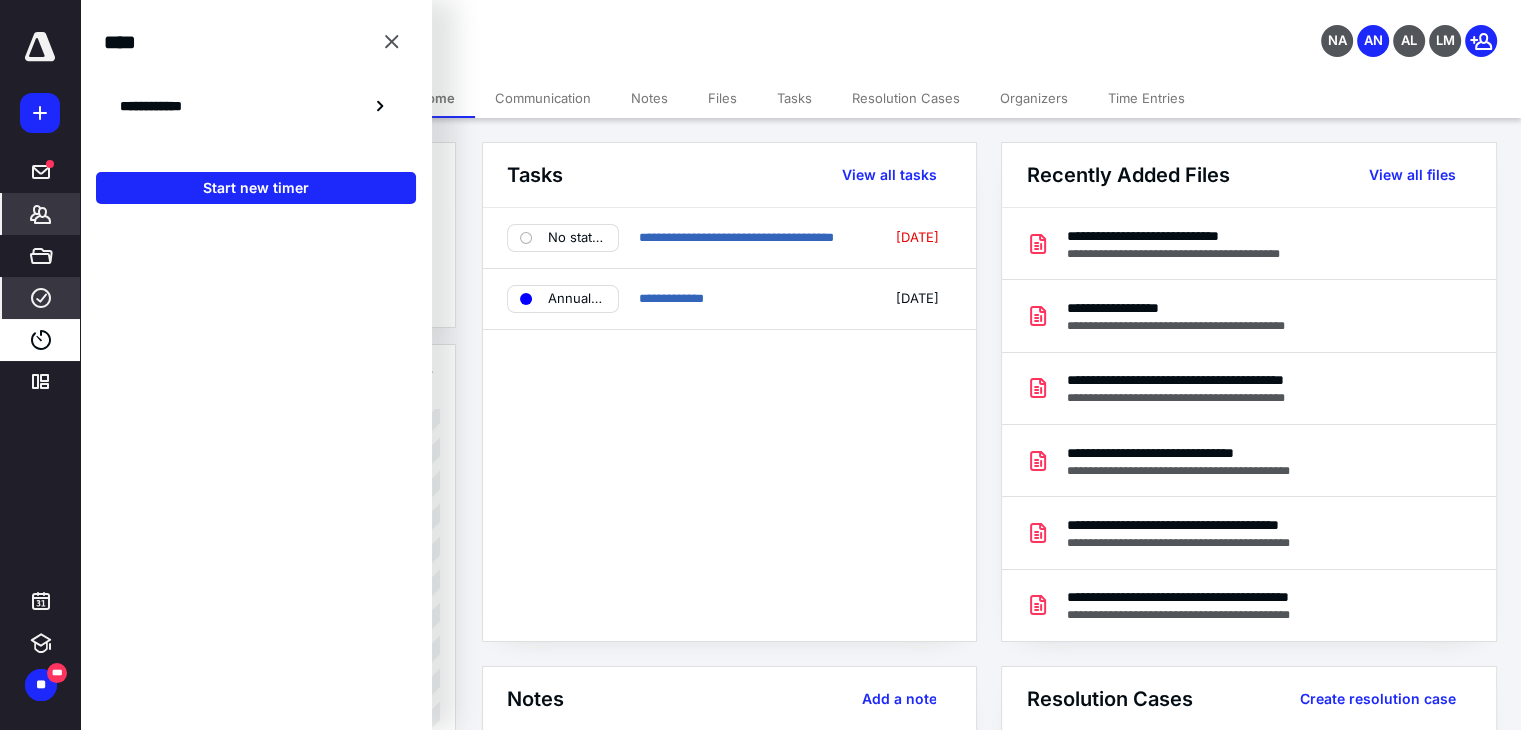 click 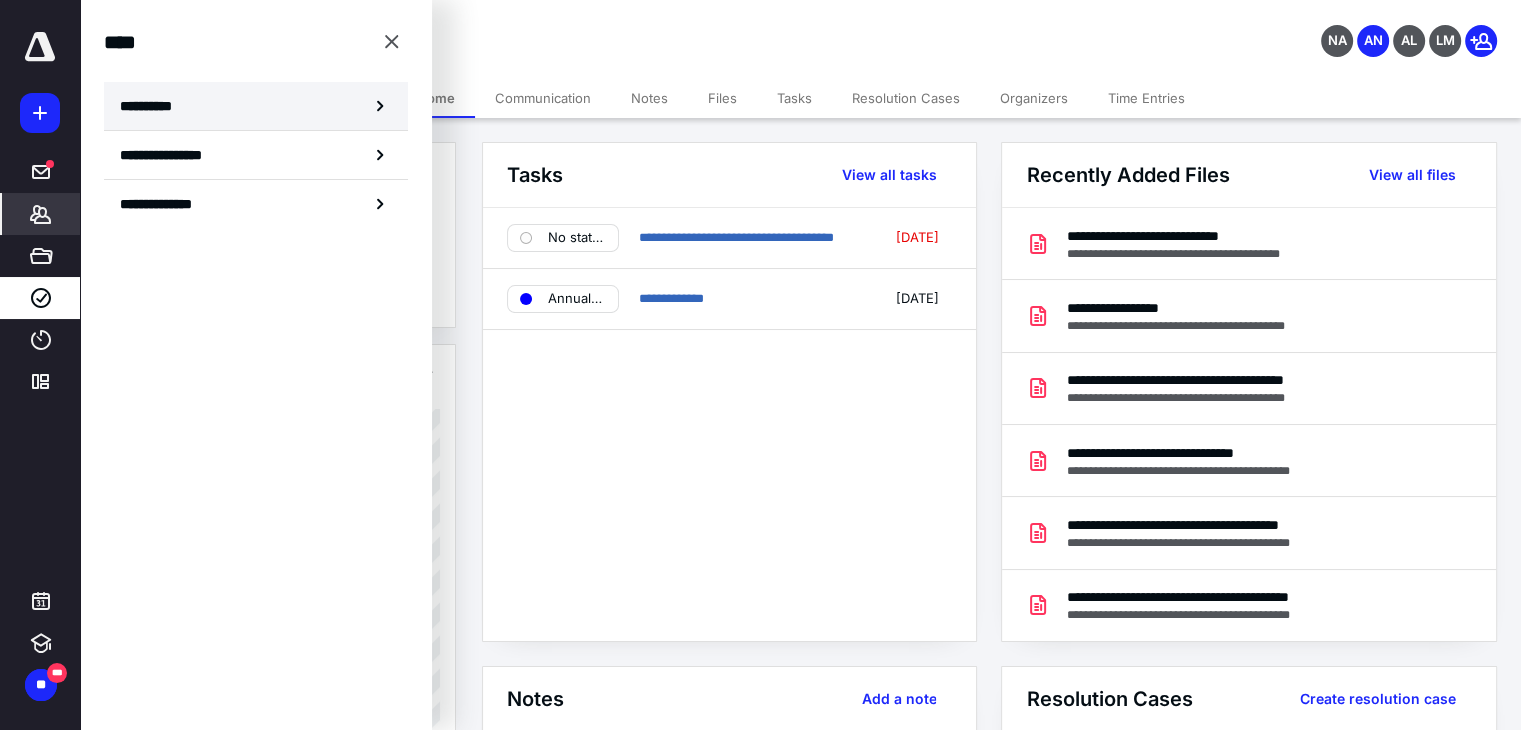 click on "**********" at bounding box center (256, 106) 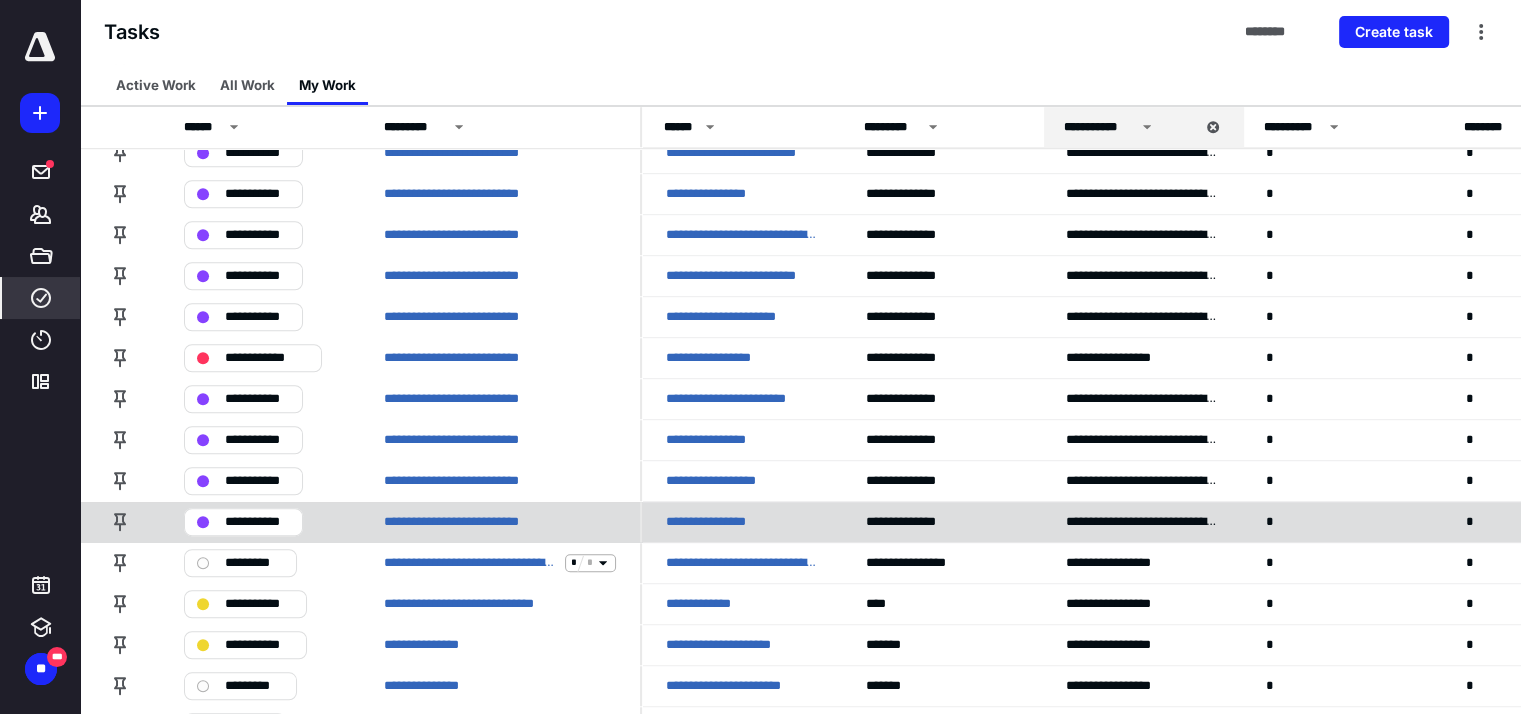 scroll, scrollTop: 1500, scrollLeft: 0, axis: vertical 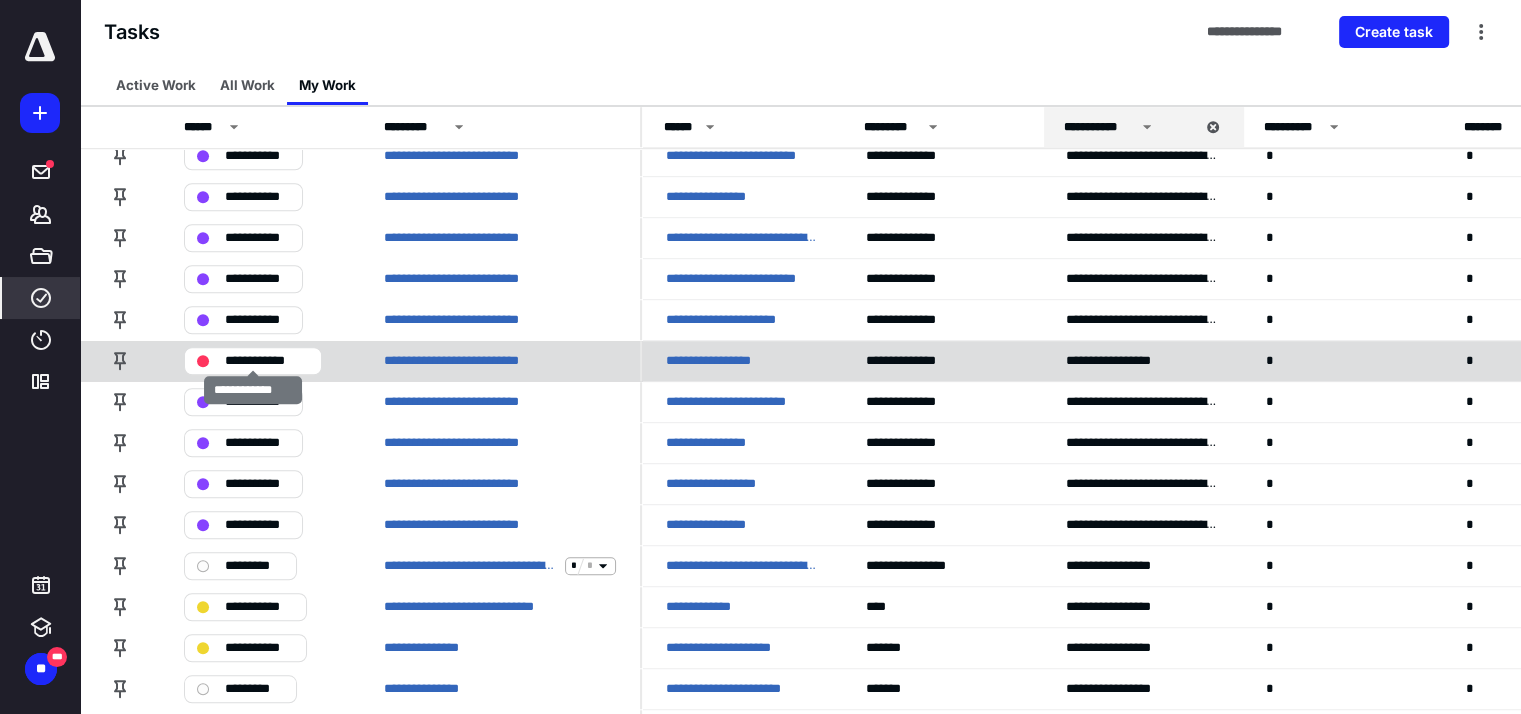 click on "**********" at bounding box center (267, 361) 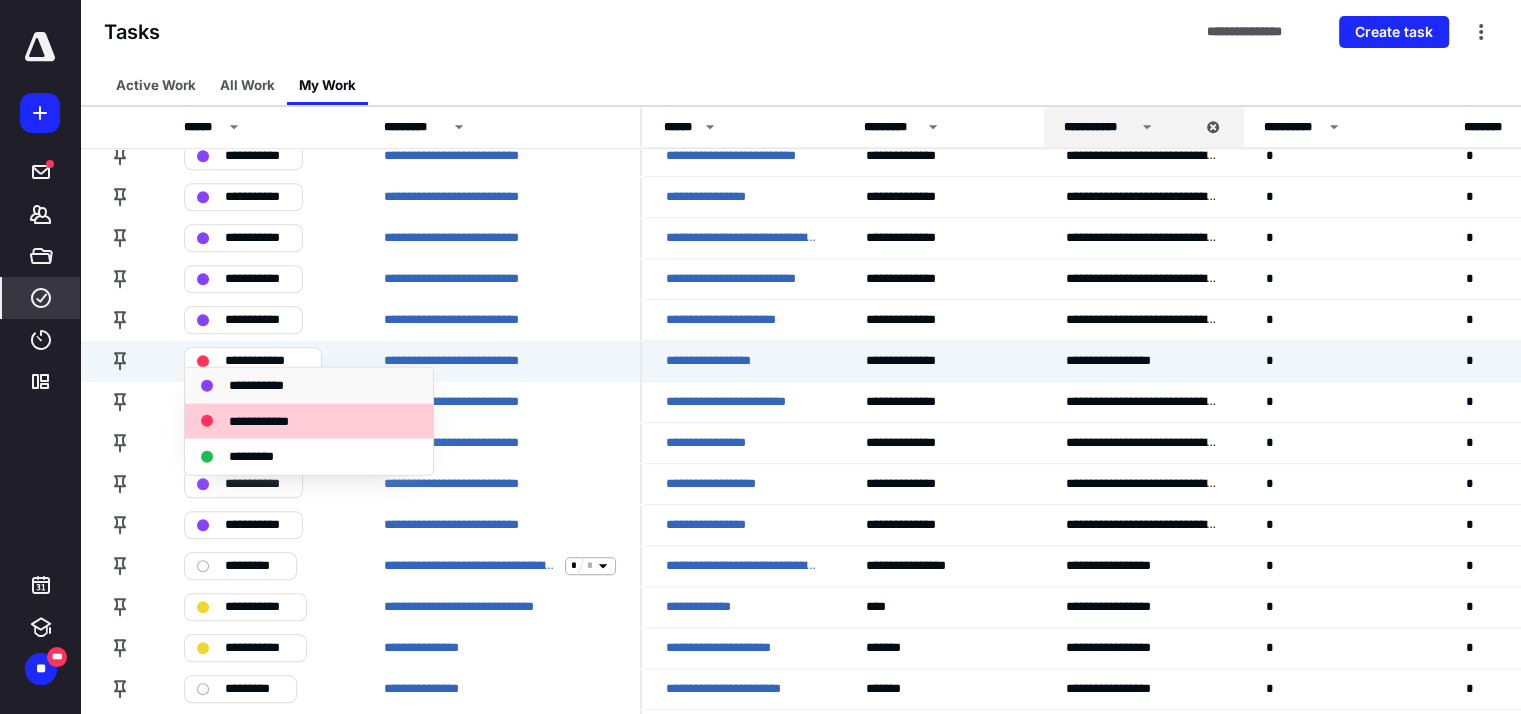 click on "**********" at bounding box center [261, 385] 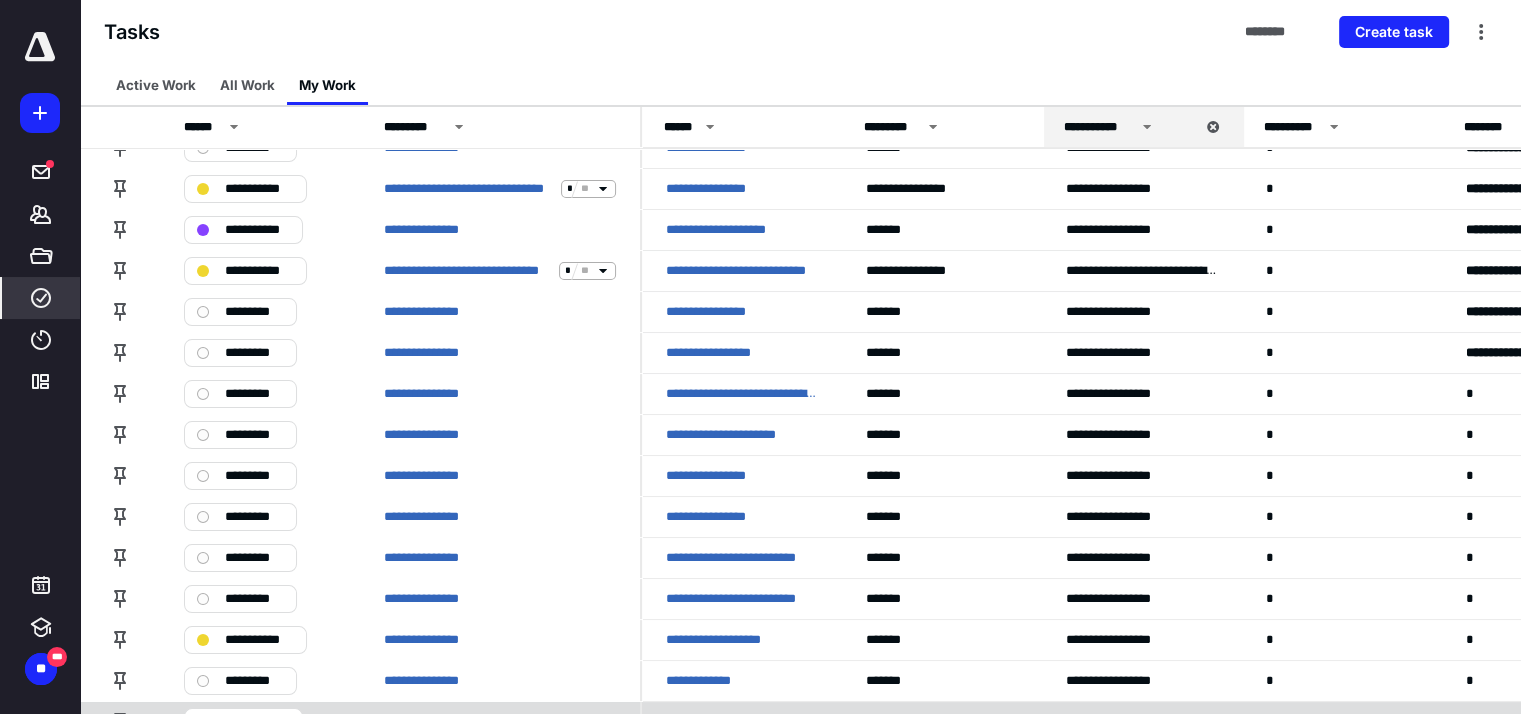 scroll, scrollTop: 110, scrollLeft: 0, axis: vertical 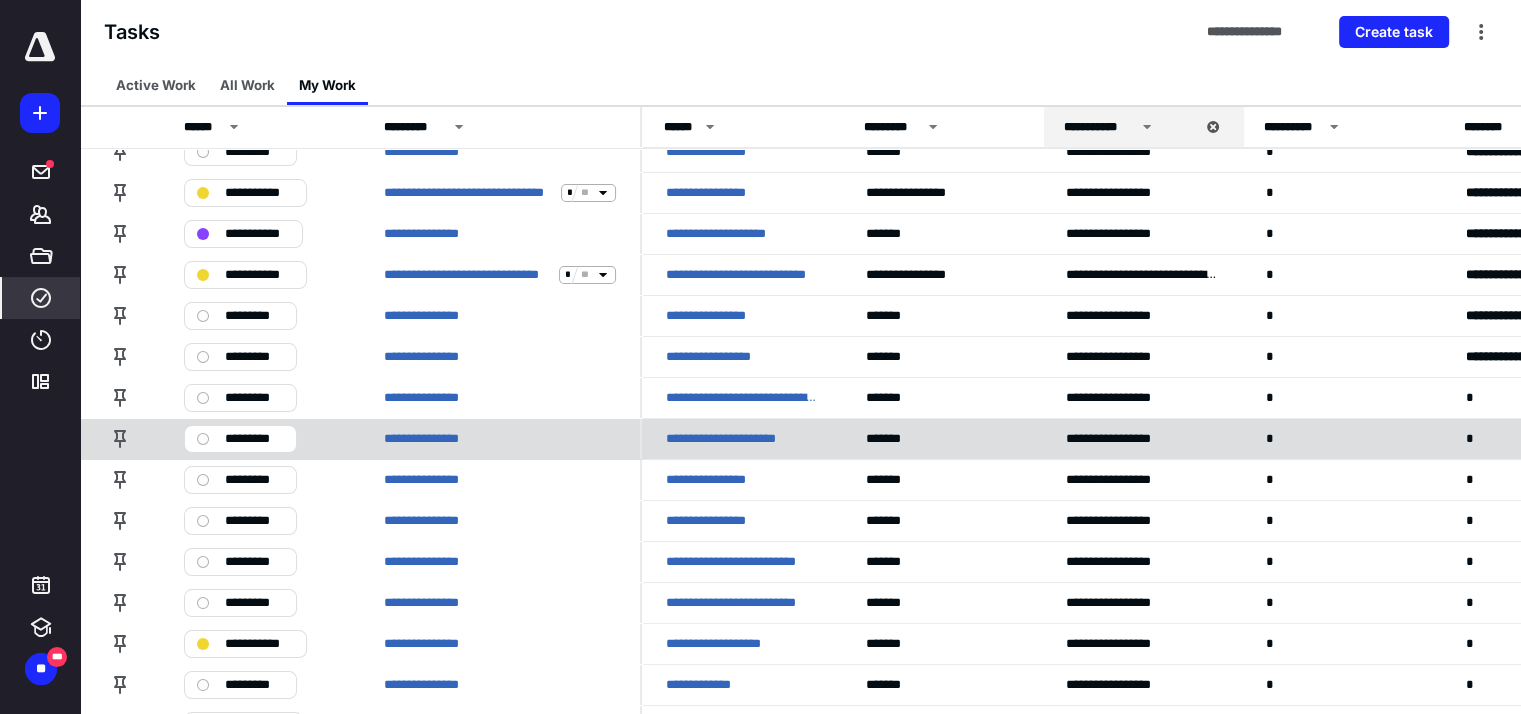 click on "**********" at bounding box center [728, 439] 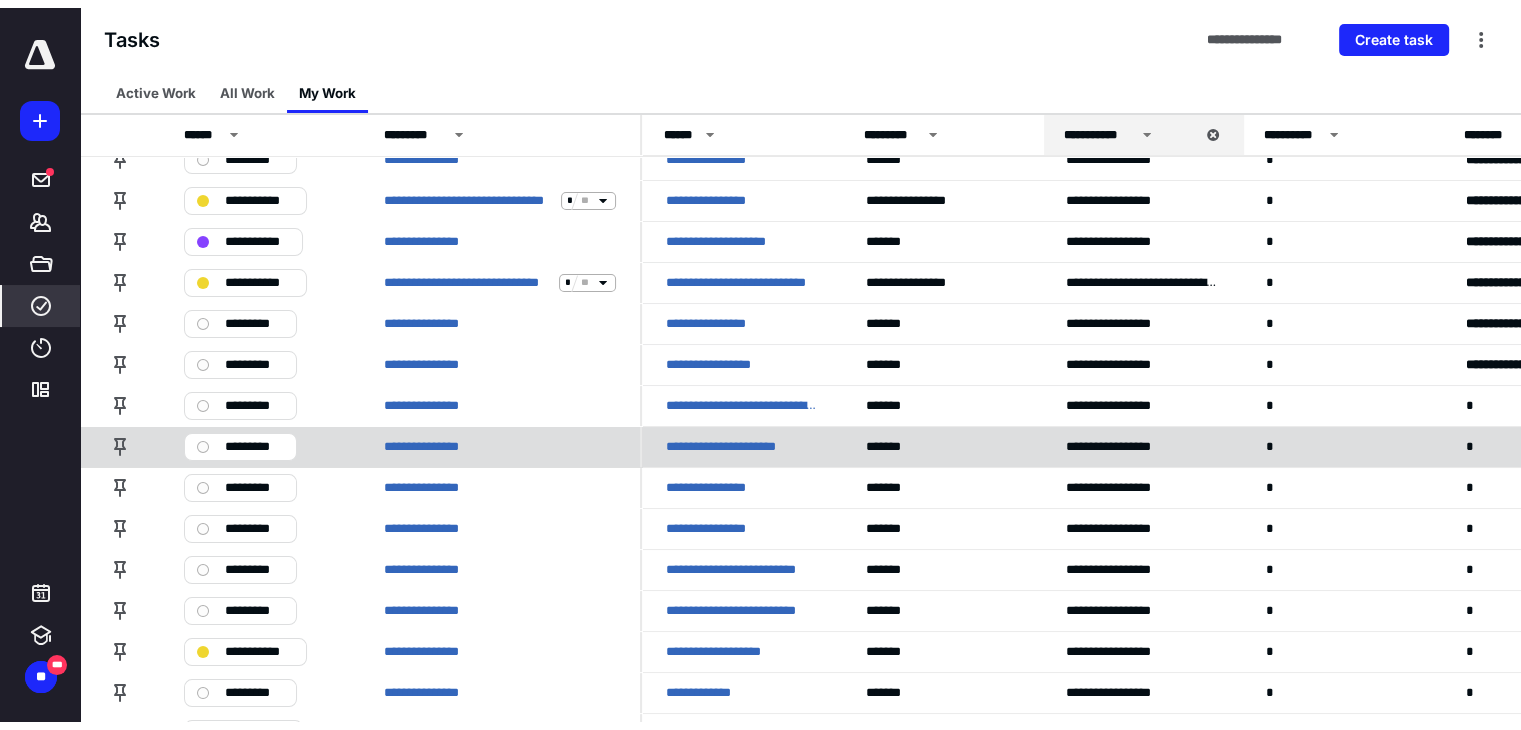 scroll, scrollTop: 0, scrollLeft: 0, axis: both 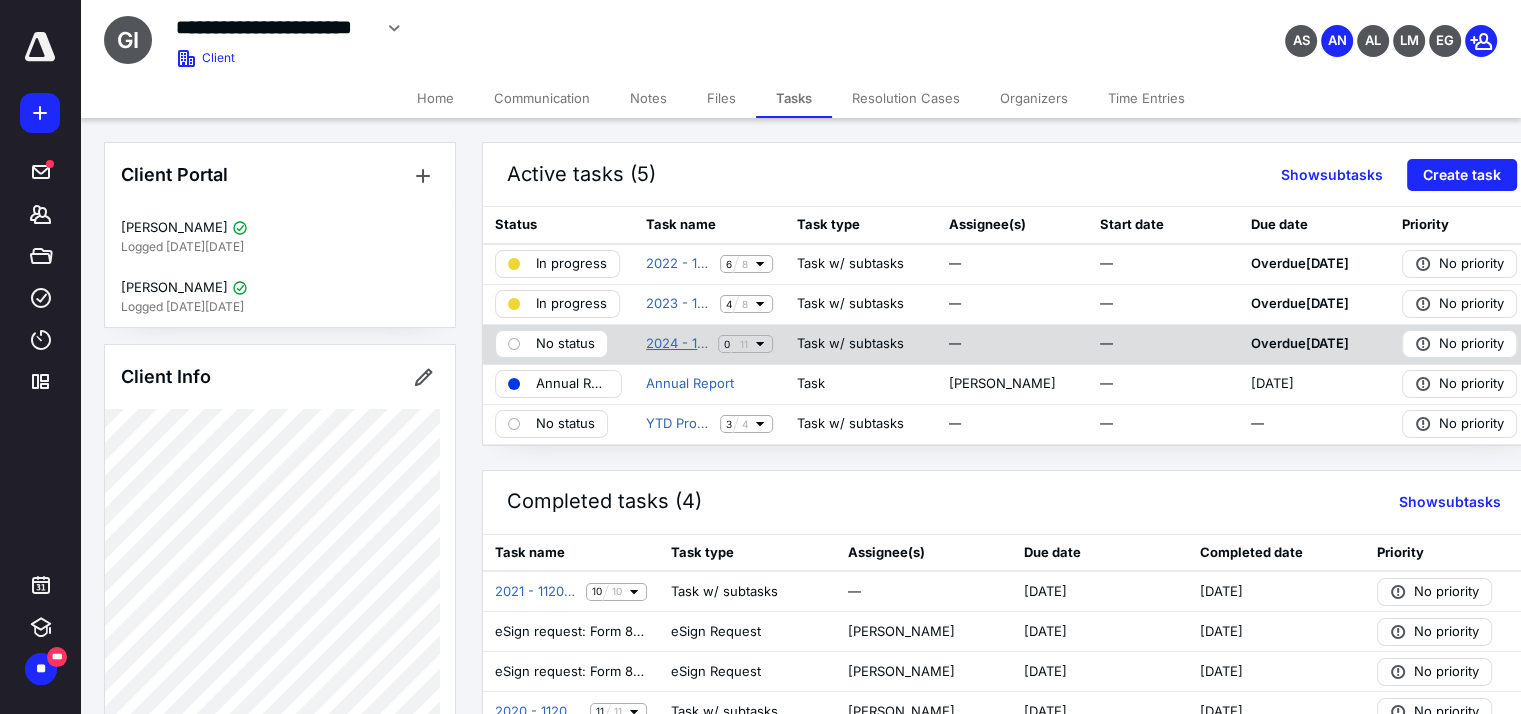 click on "2024 - 1120S Return - Accounting" at bounding box center (678, 344) 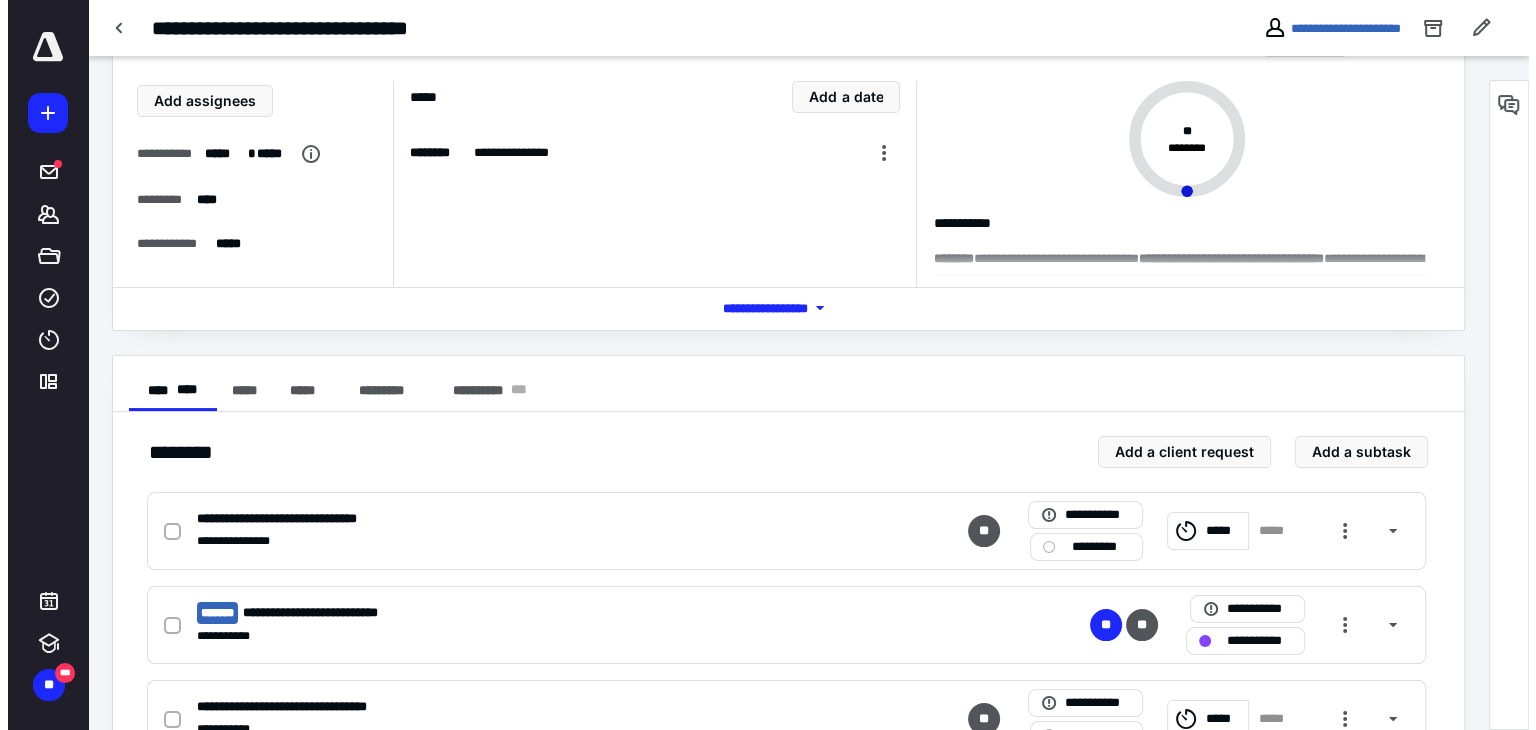 scroll, scrollTop: 0, scrollLeft: 0, axis: both 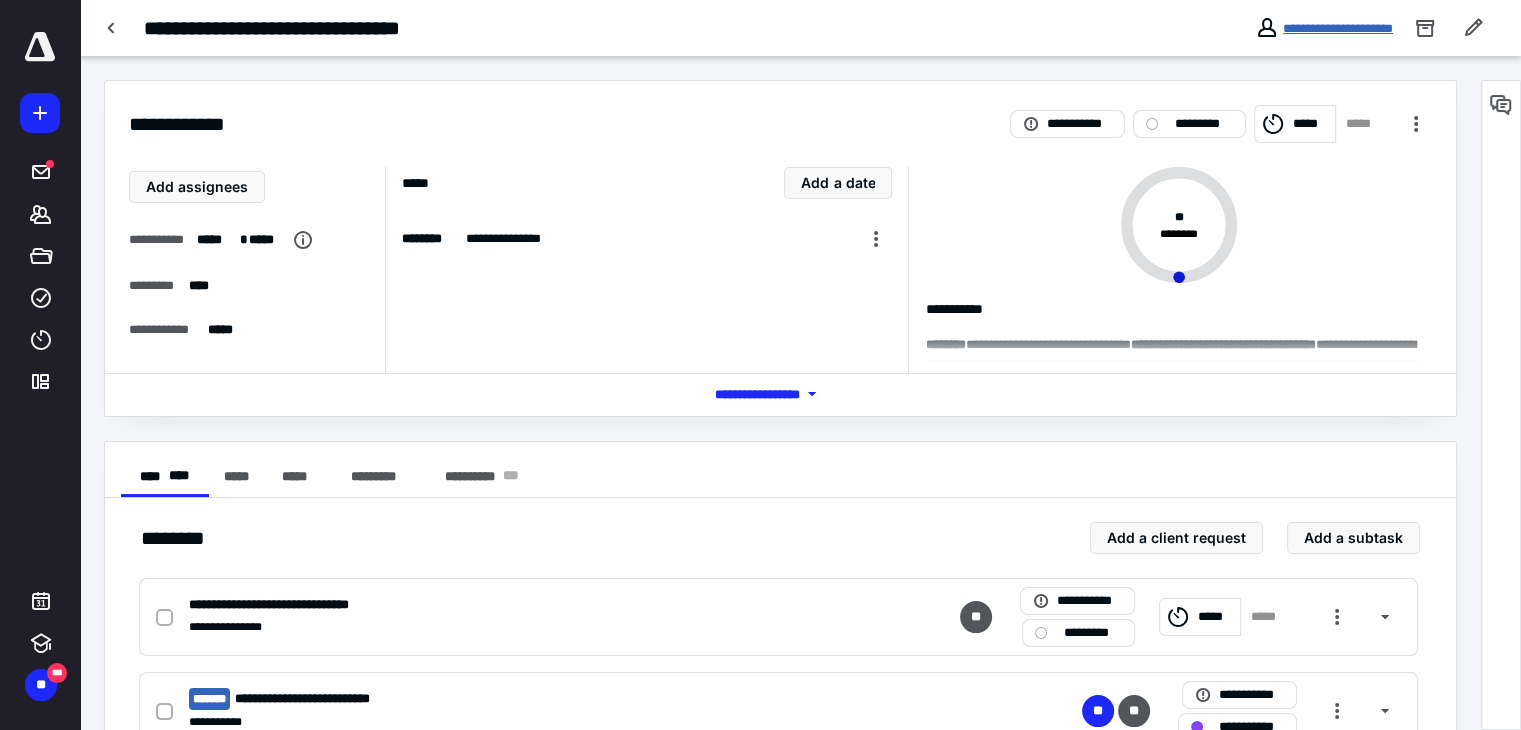 click on "**********" at bounding box center [1338, 28] 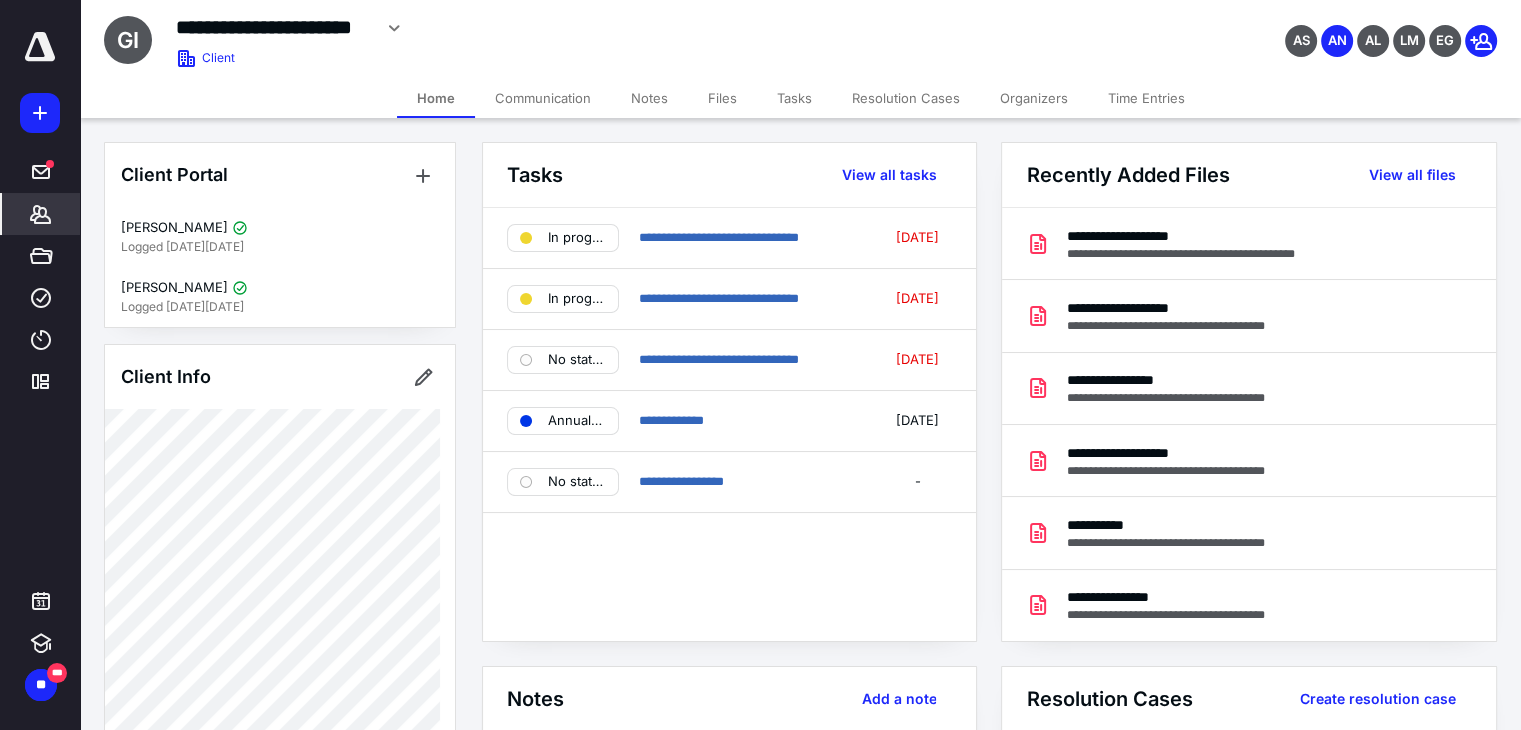 click on "Communication" at bounding box center [543, 98] 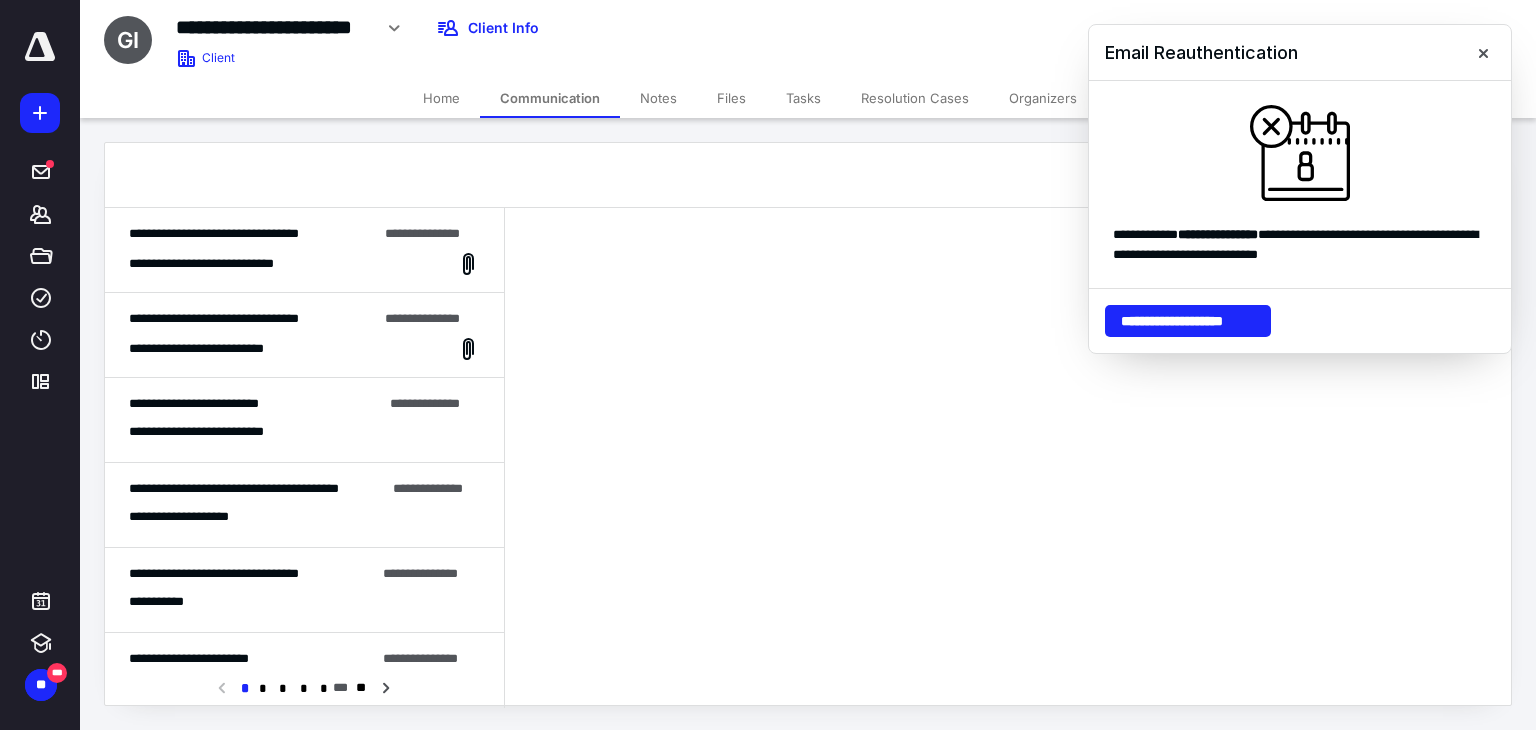 click on "**********" at bounding box center [220, 264] 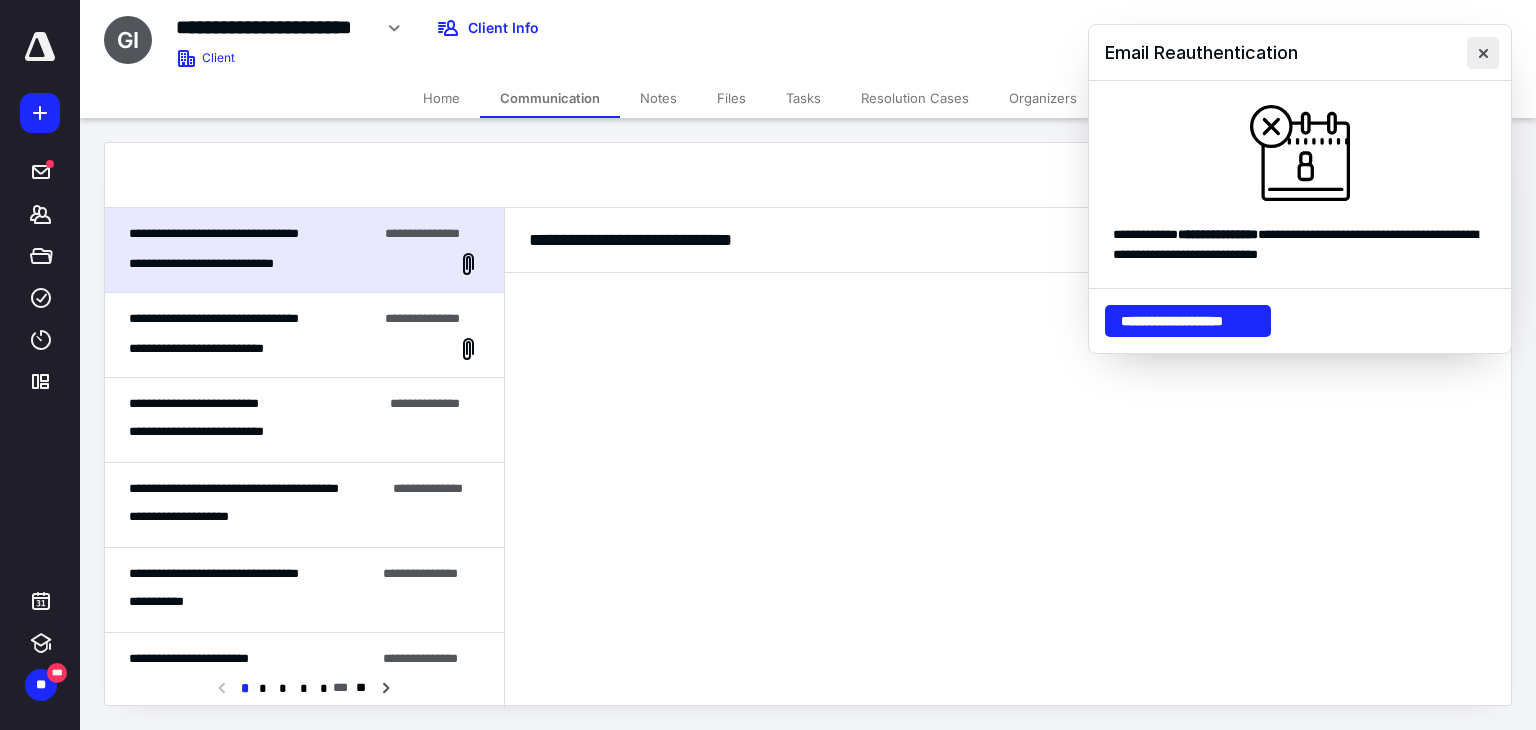 click at bounding box center (1483, 53) 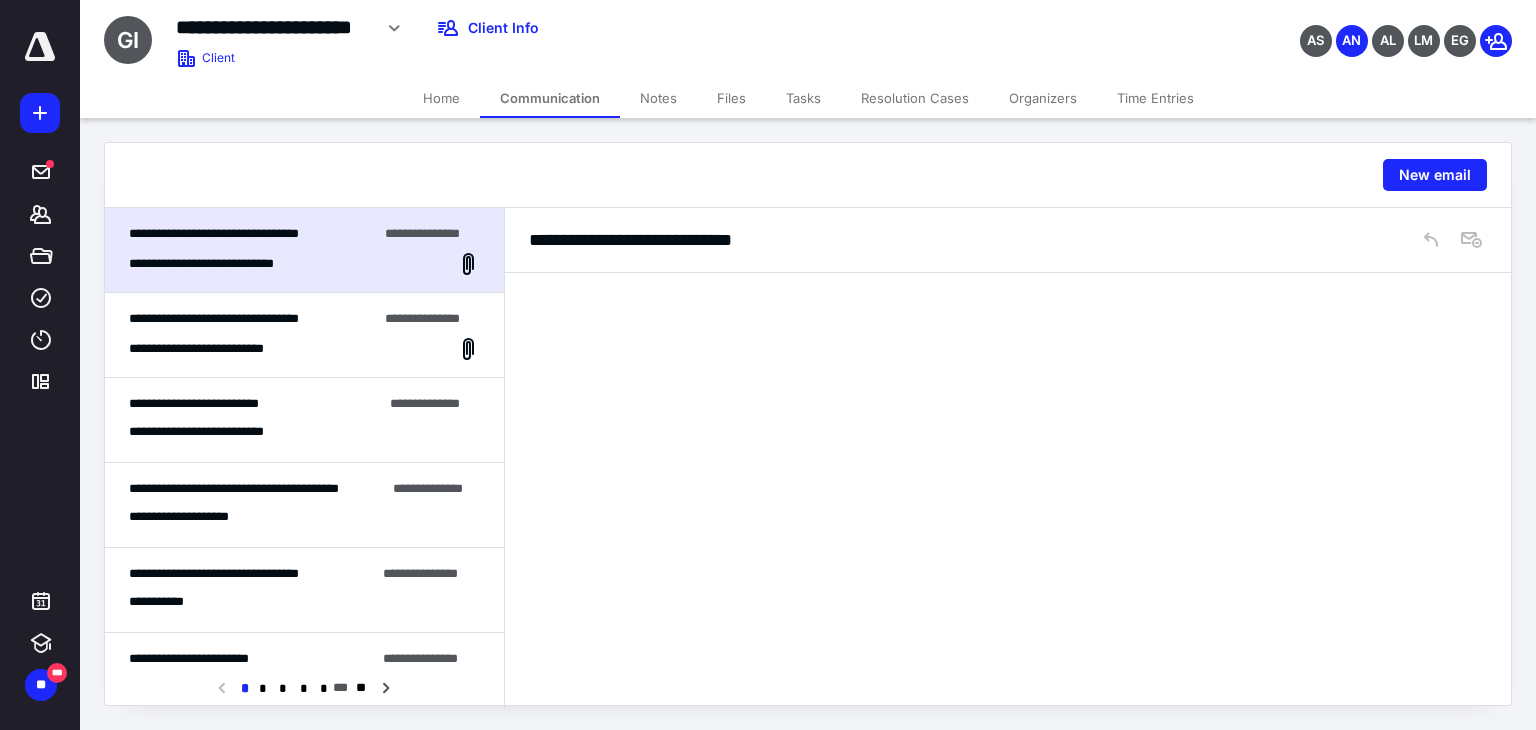 click on "**********" at bounding box center [304, 349] 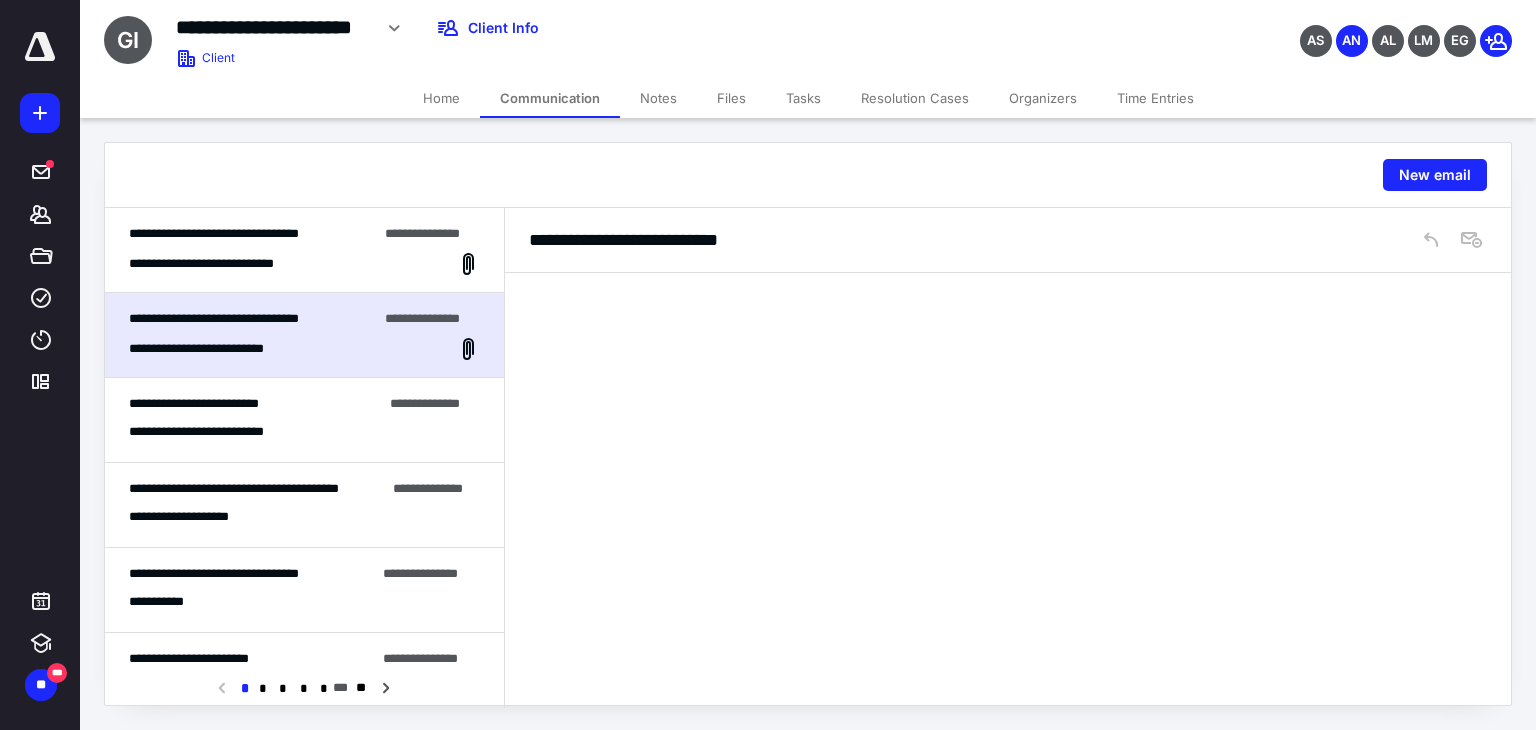 click on "**********" at bounding box center (304, 505) 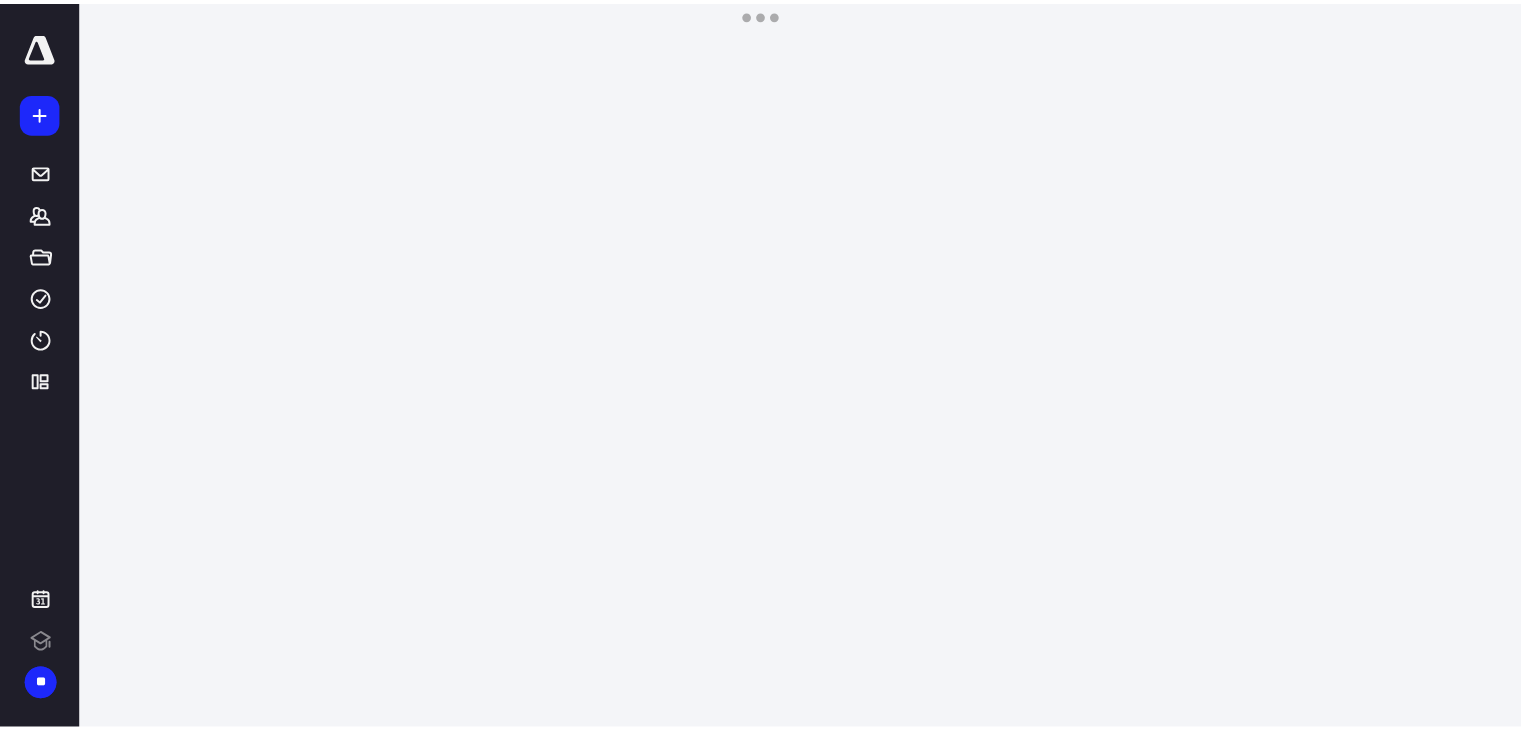 scroll, scrollTop: 0, scrollLeft: 0, axis: both 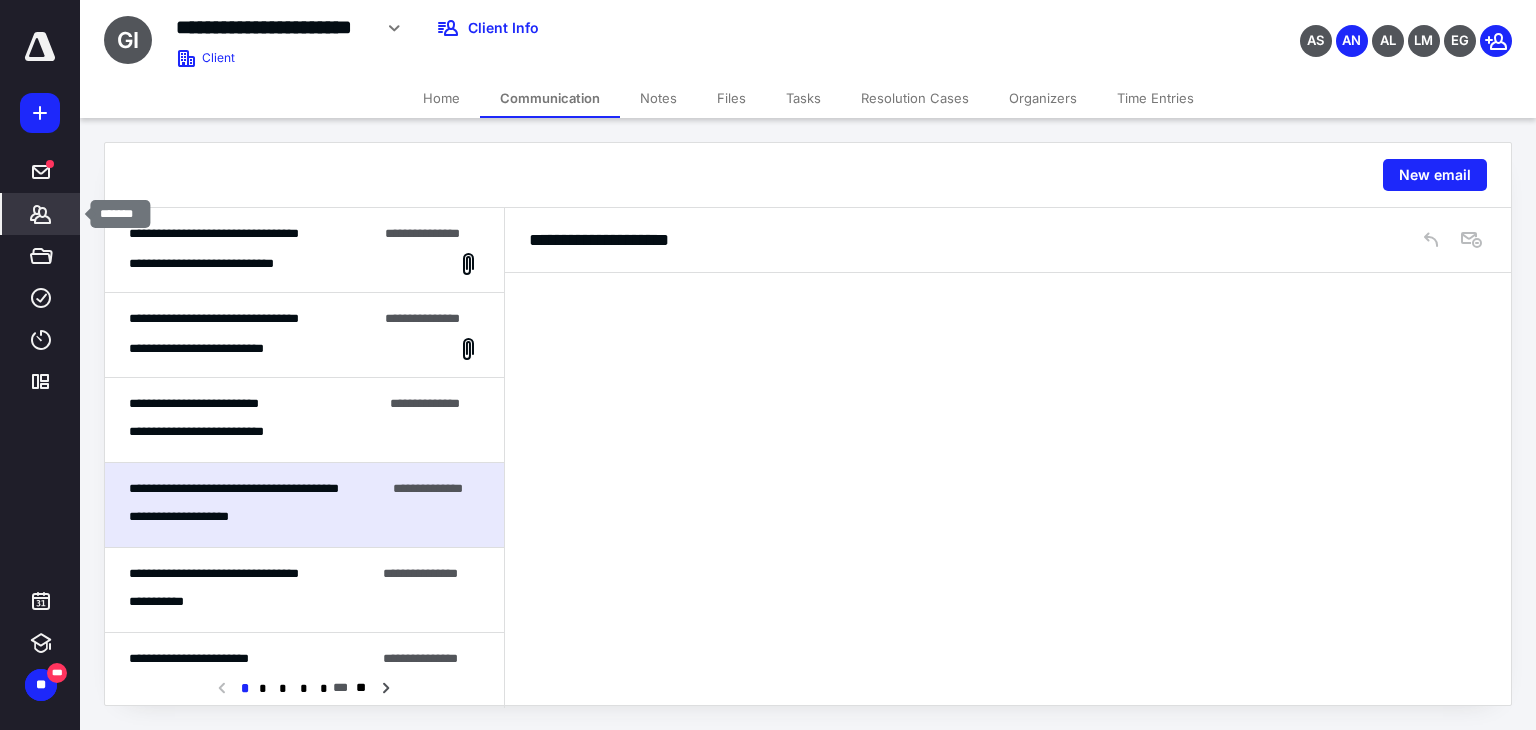 click 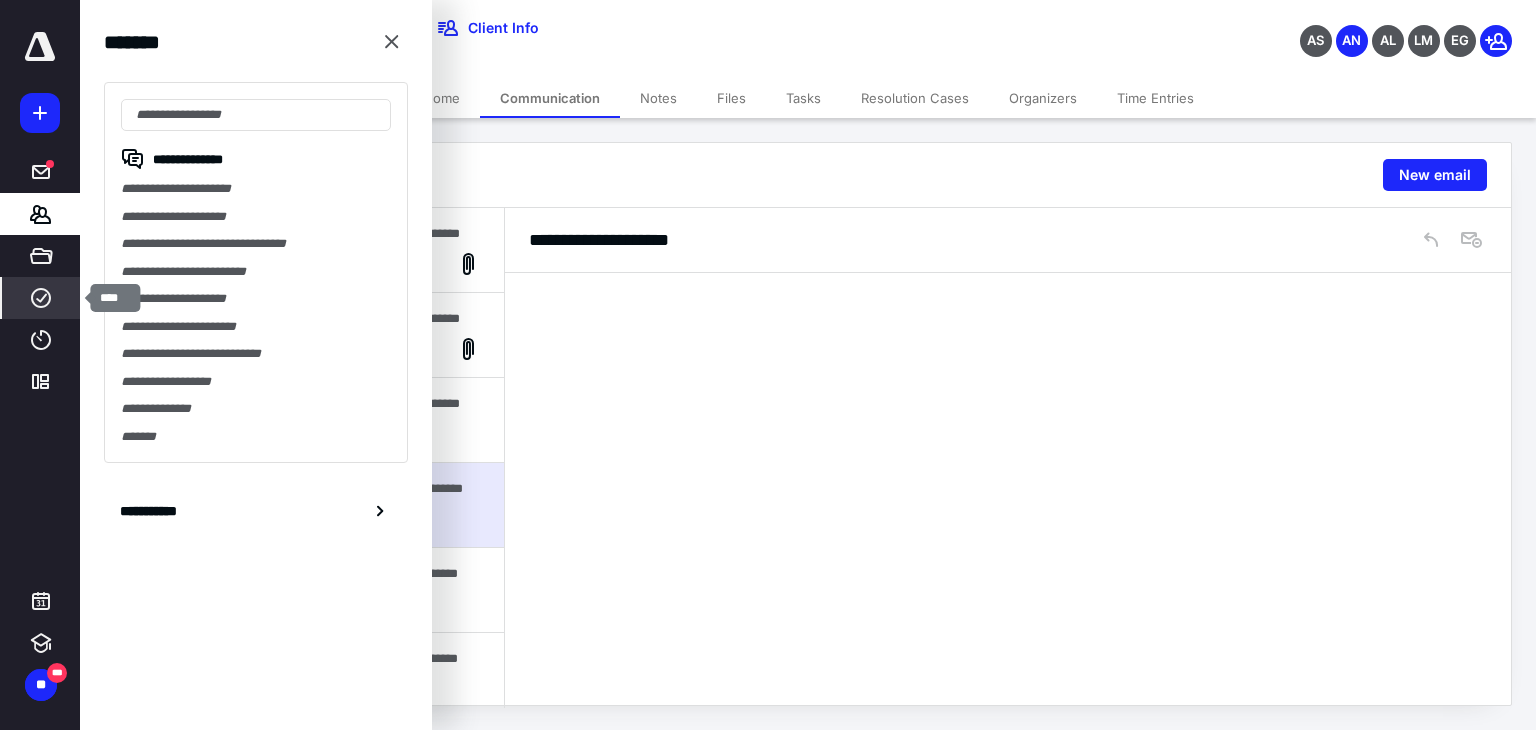 click 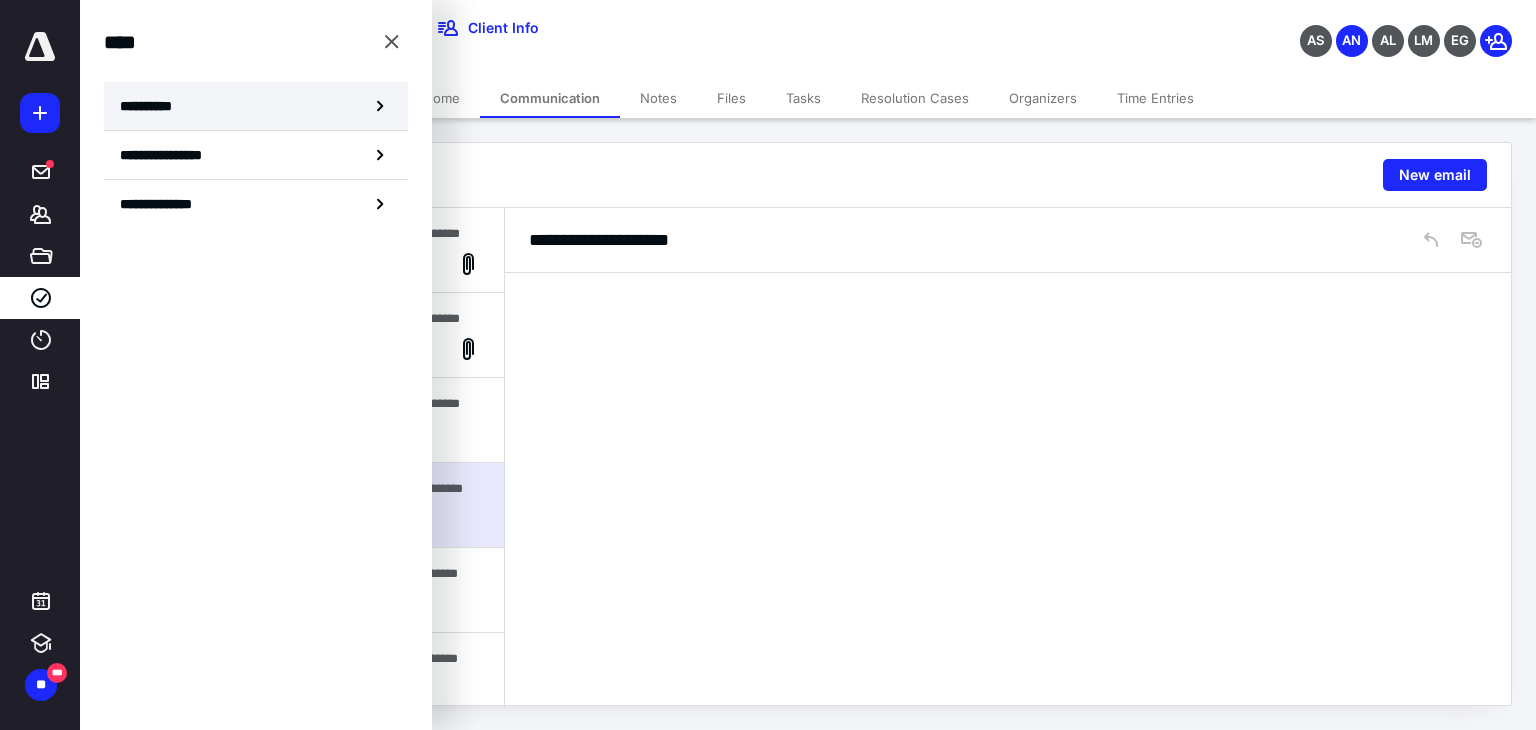 click on "**********" at bounding box center [153, 106] 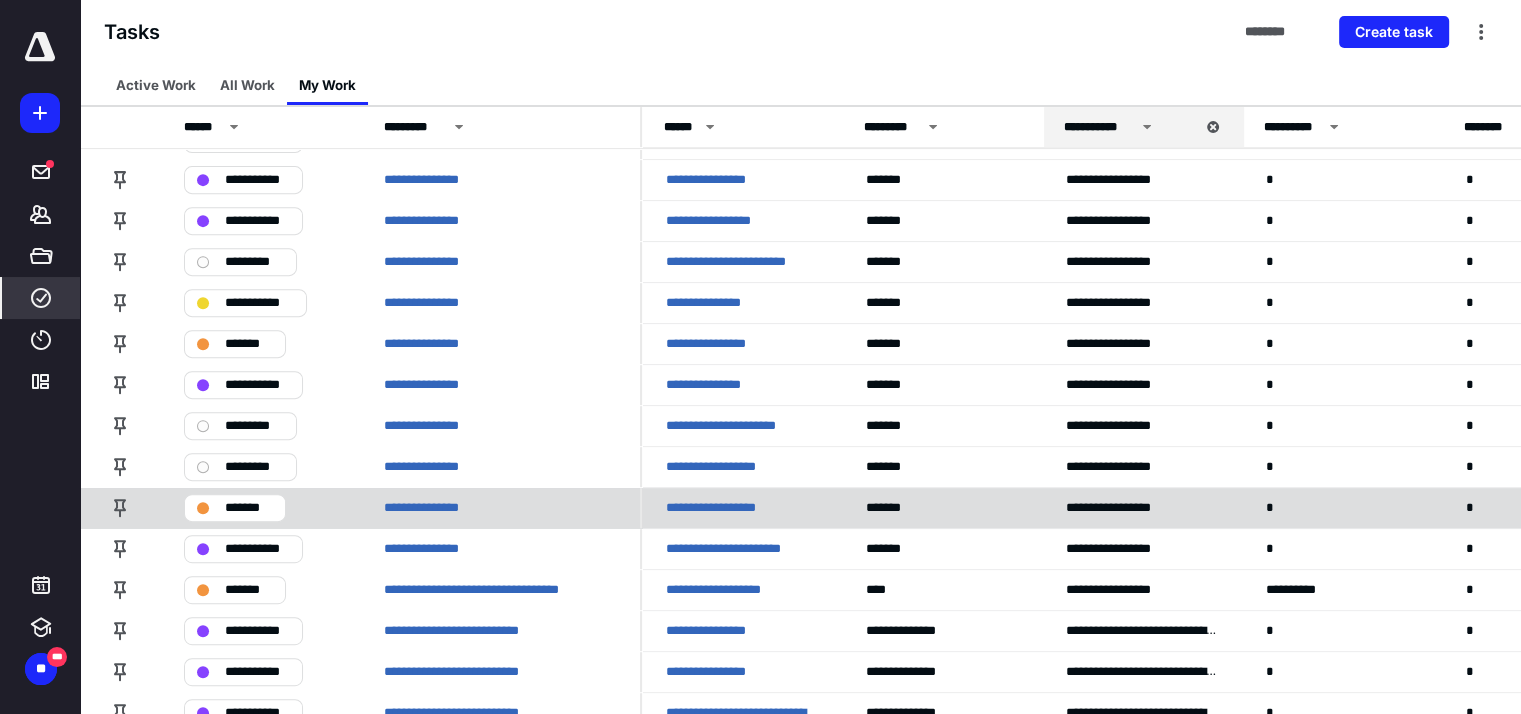scroll, scrollTop: 800, scrollLeft: 0, axis: vertical 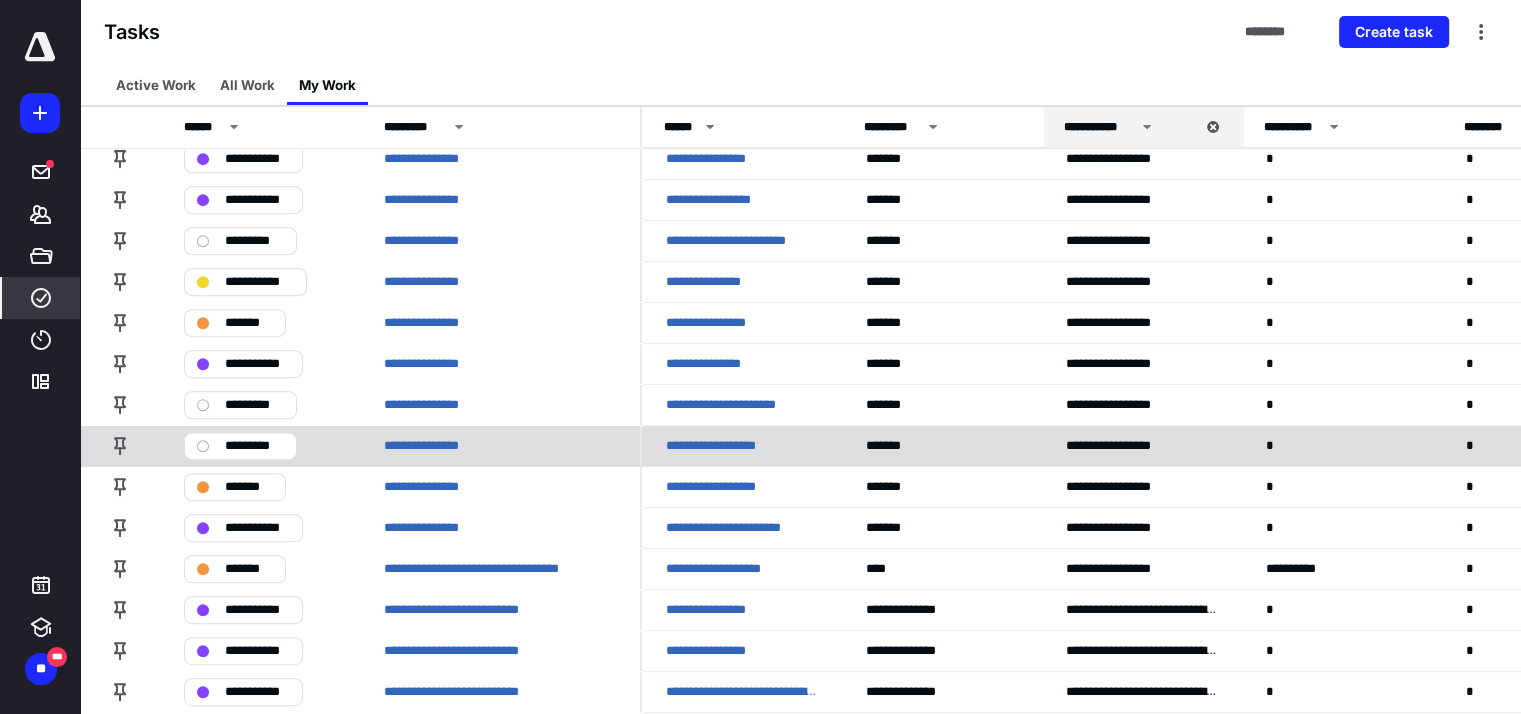 click on "**********" at bounding box center [724, 446] 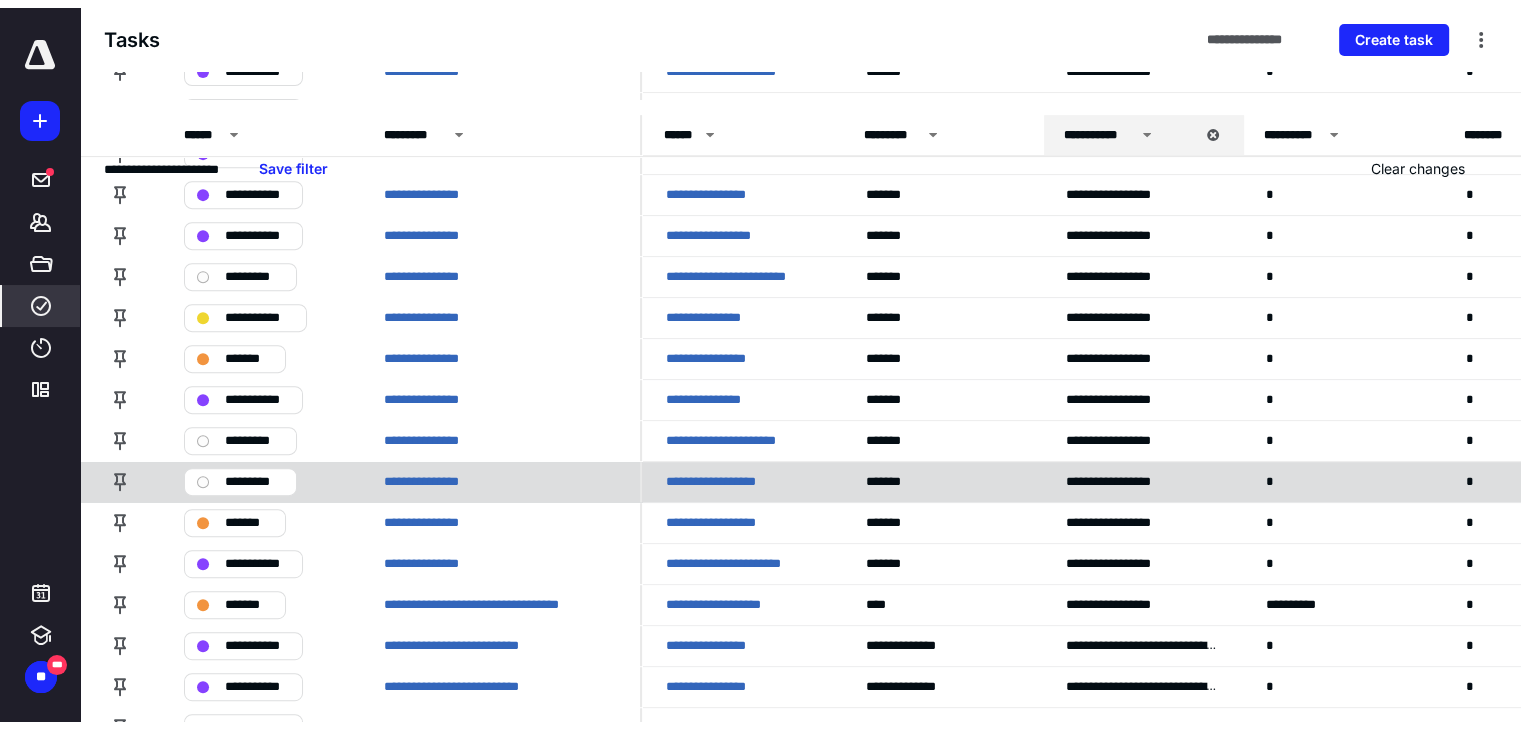 scroll, scrollTop: 0, scrollLeft: 0, axis: both 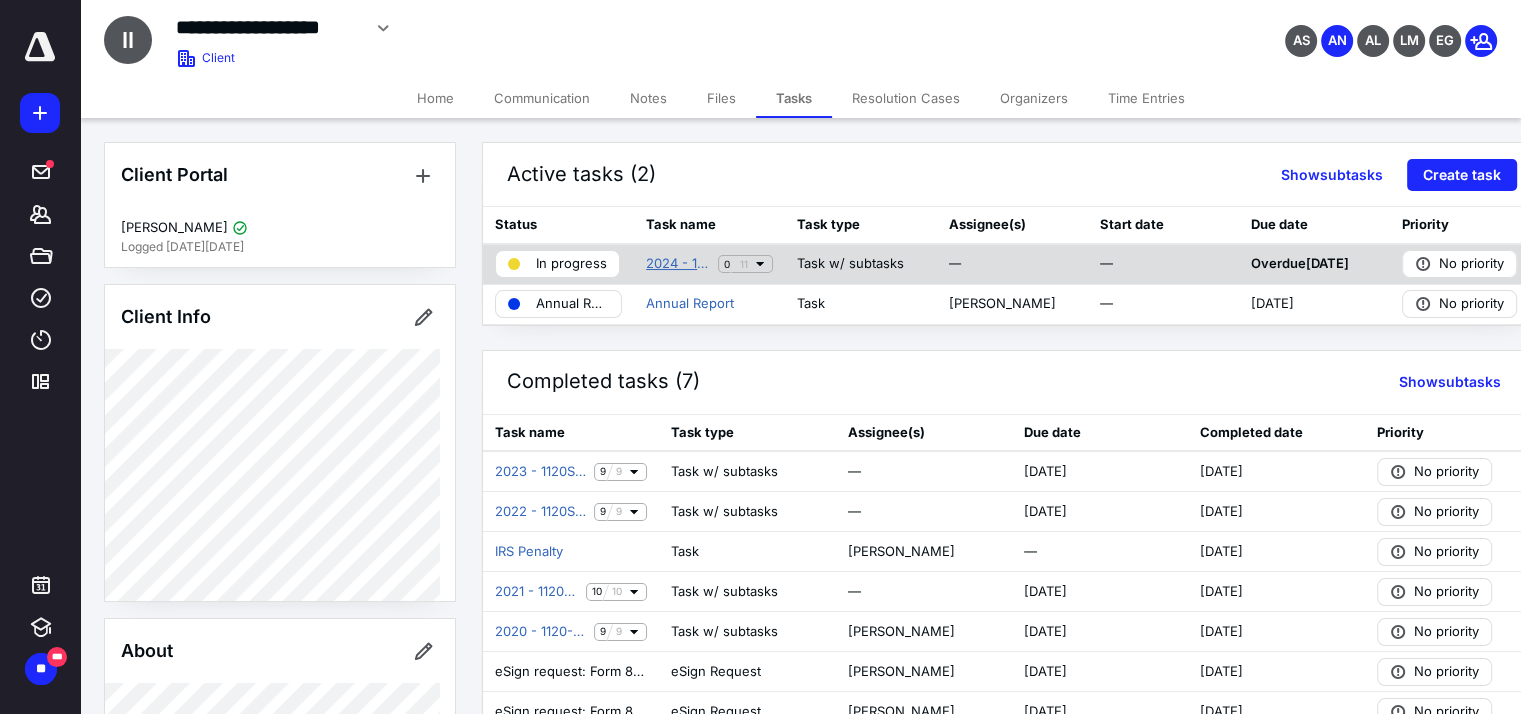 click on "2024 - 1120S Return - Accounting" at bounding box center (678, 264) 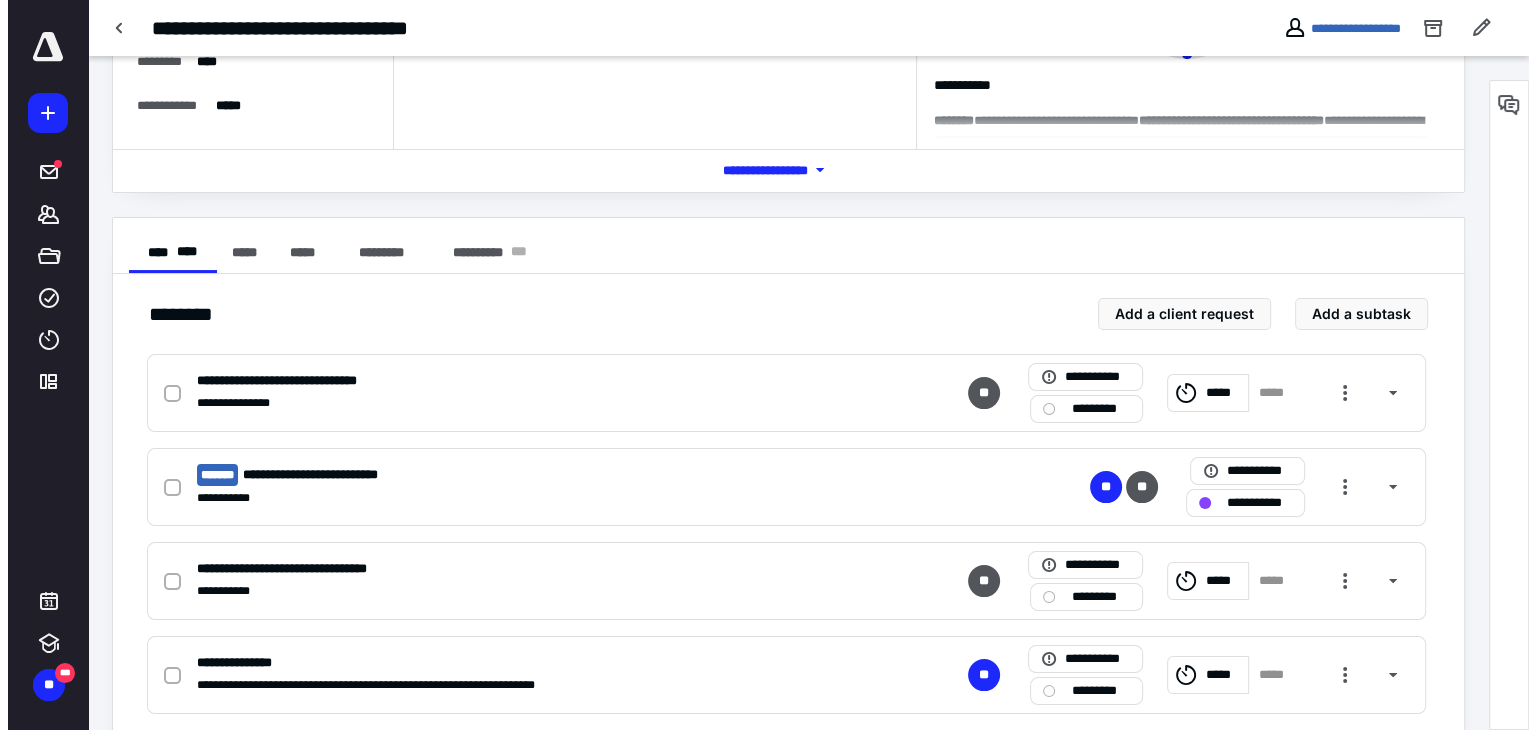 scroll, scrollTop: 0, scrollLeft: 0, axis: both 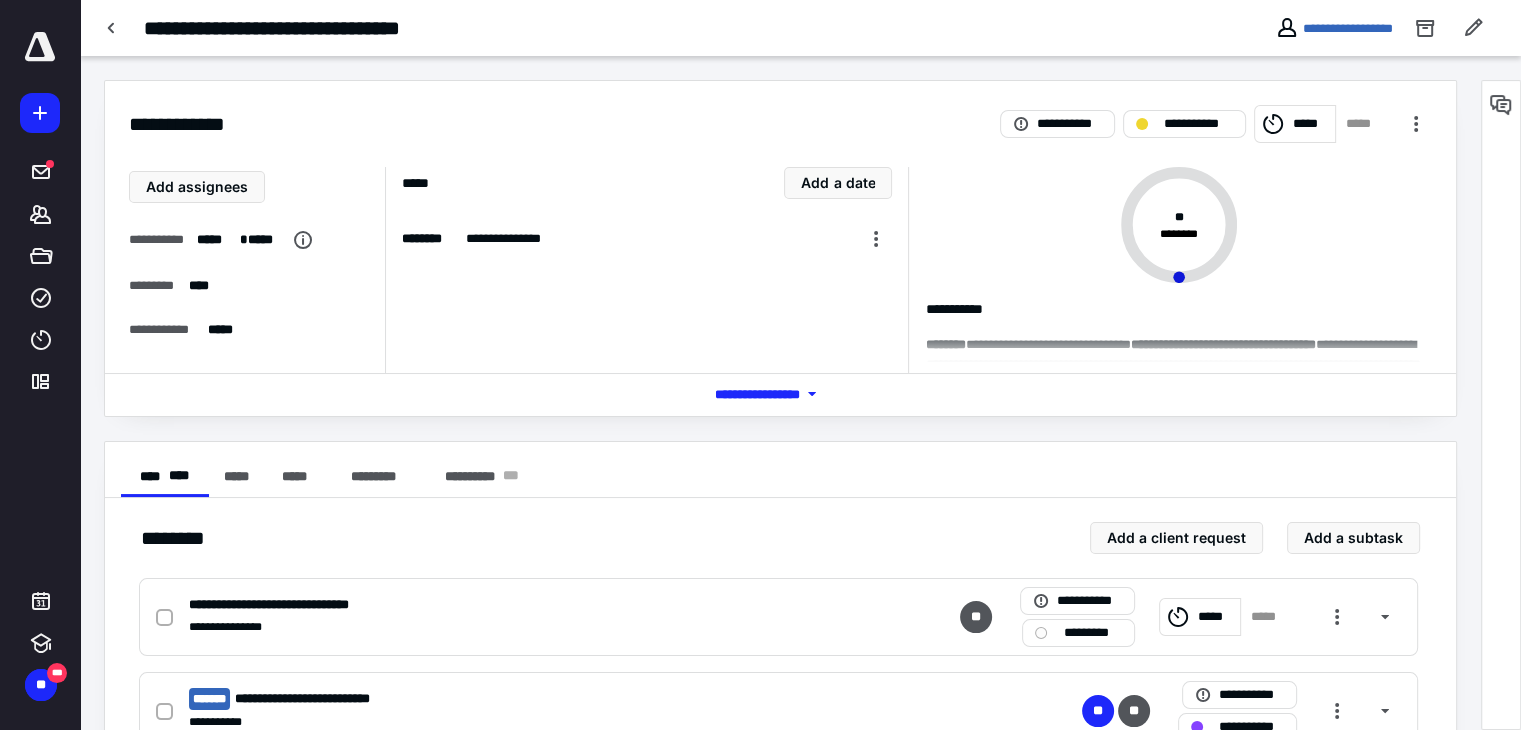click on "**********" at bounding box center [1334, 28] 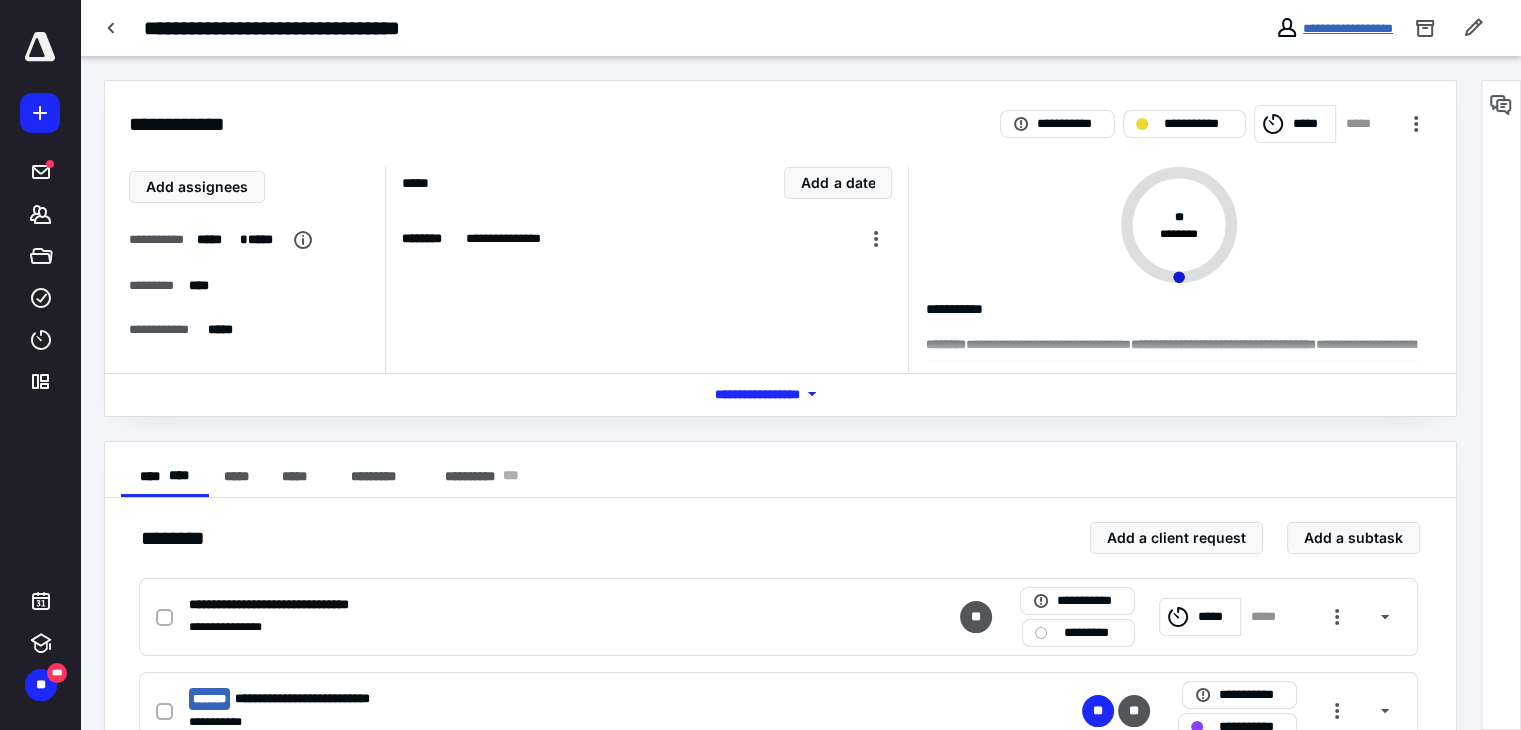 click on "**********" at bounding box center (1348, 28) 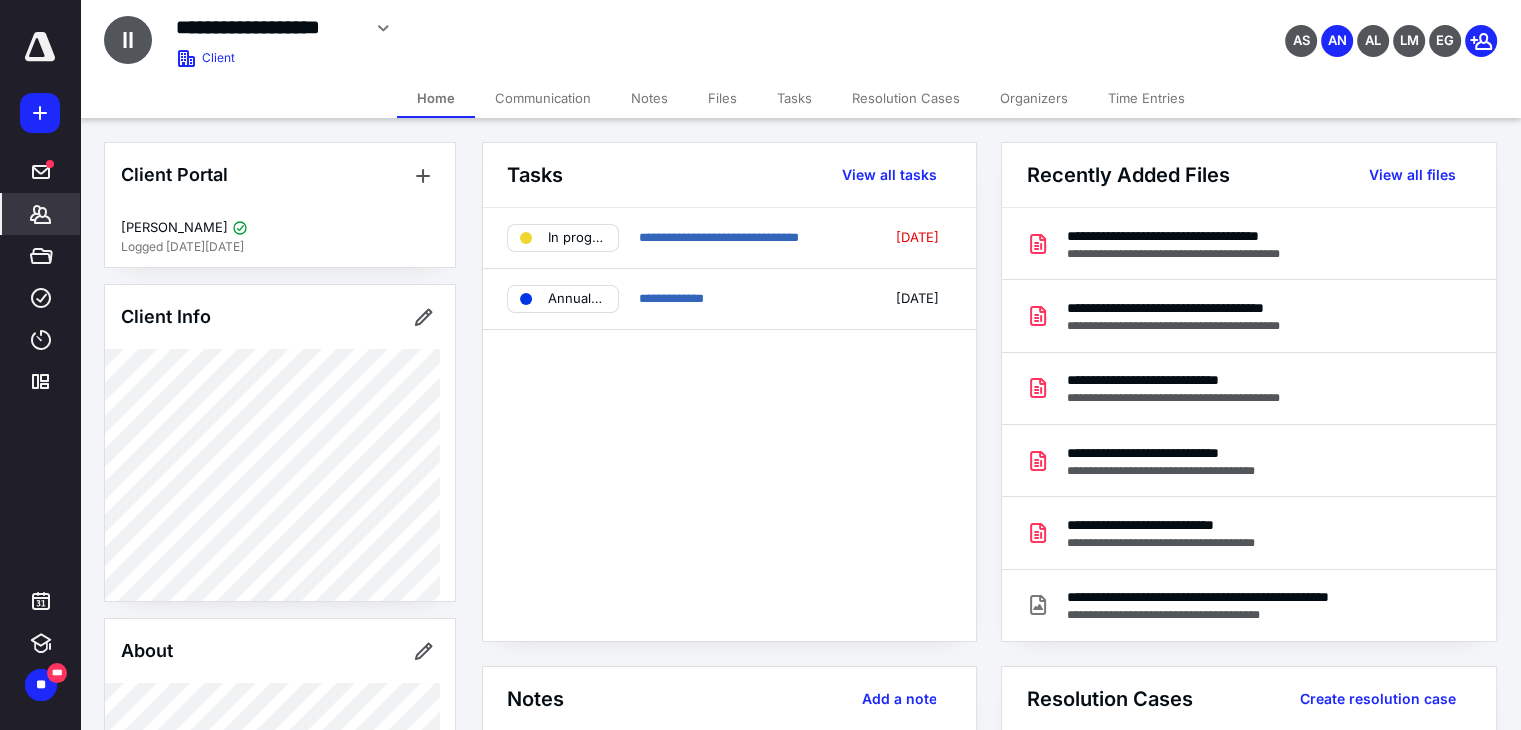 click on "Communication" at bounding box center [543, 98] 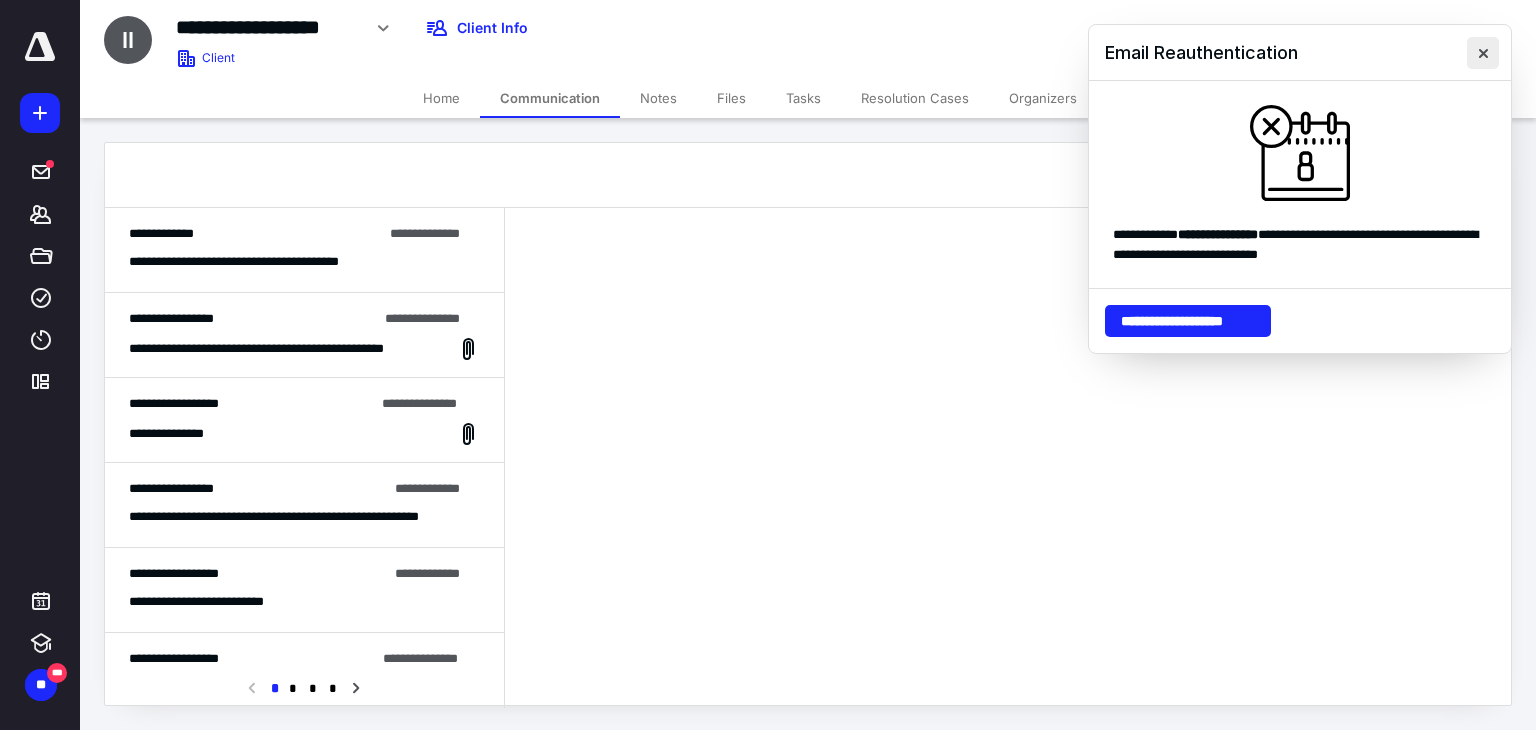 click at bounding box center [1483, 53] 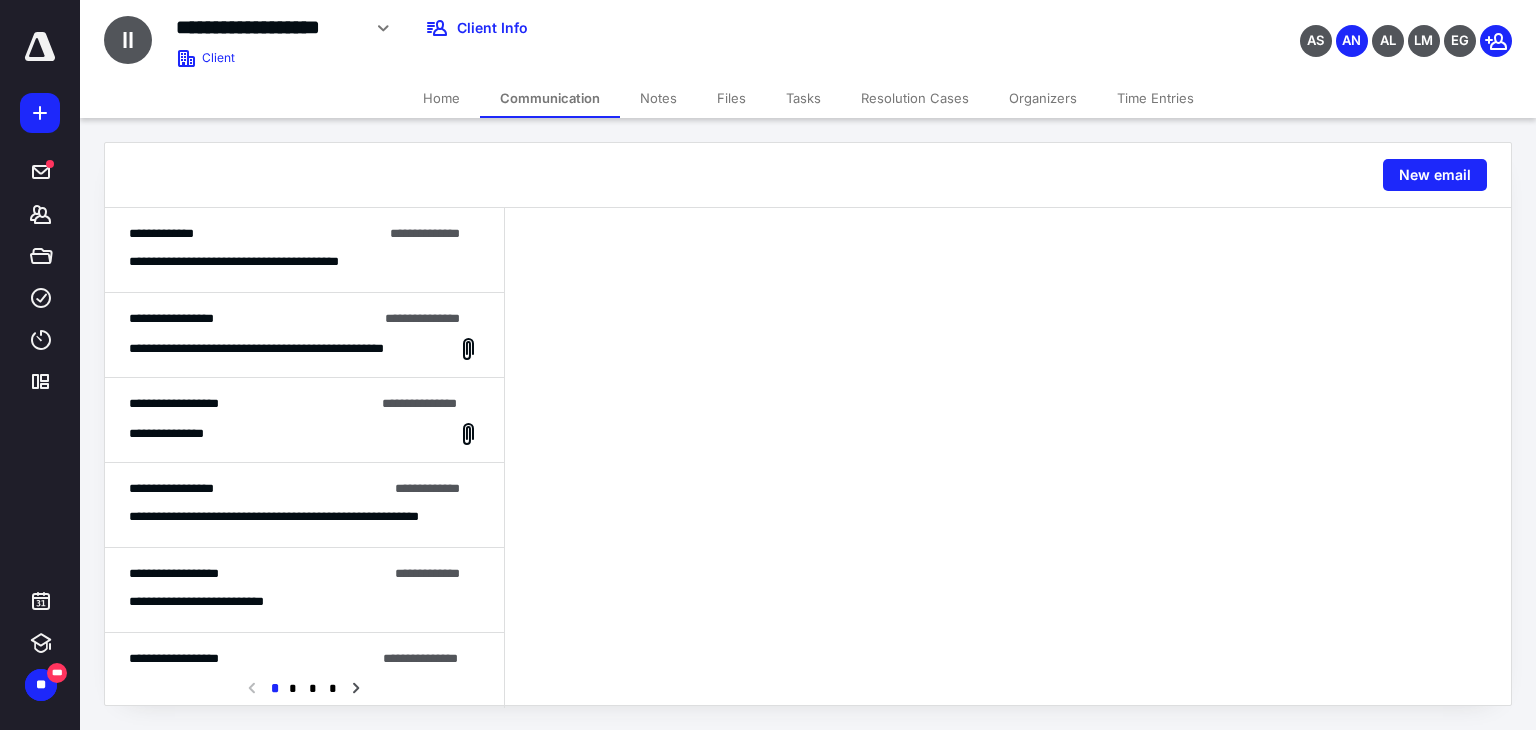 click on "**********" at bounding box center [269, 262] 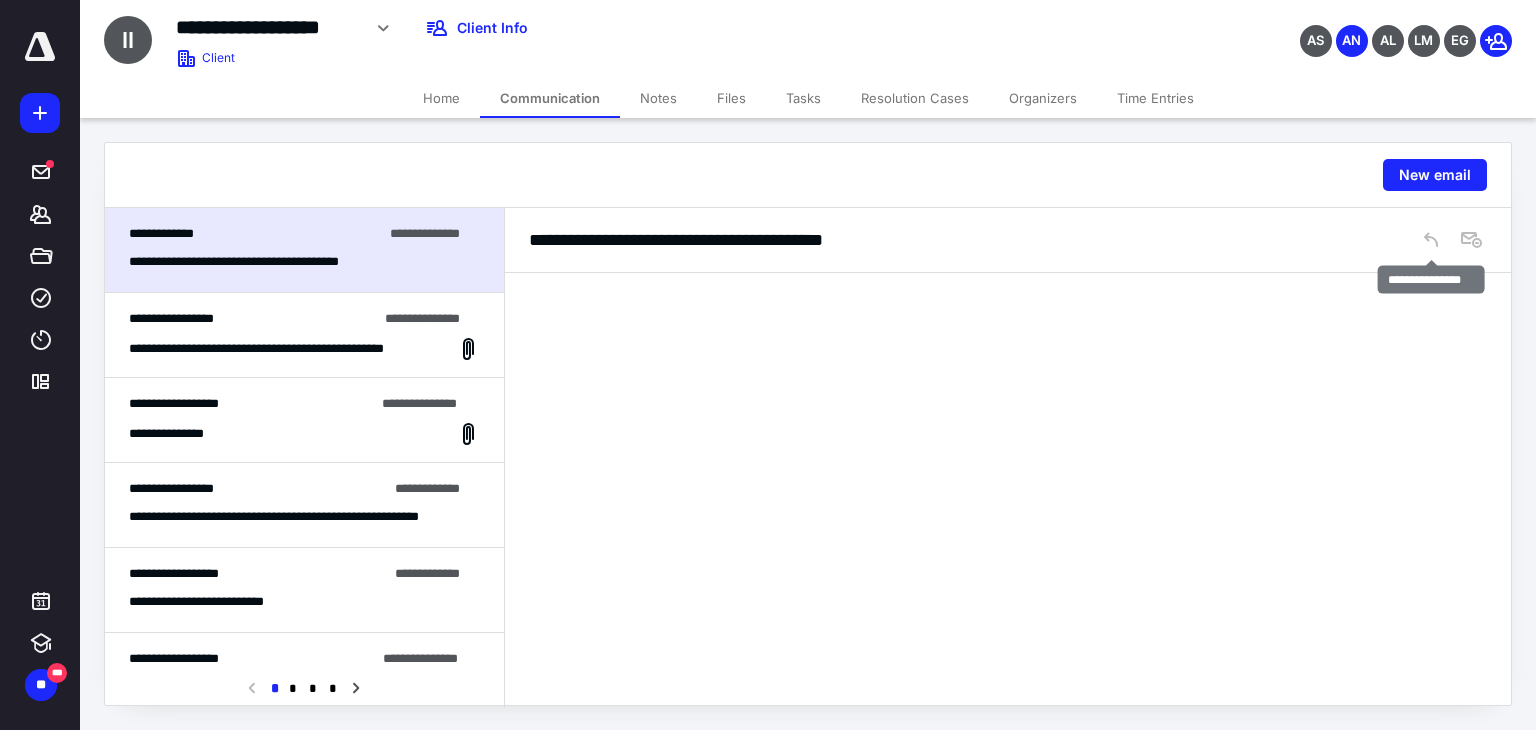 click 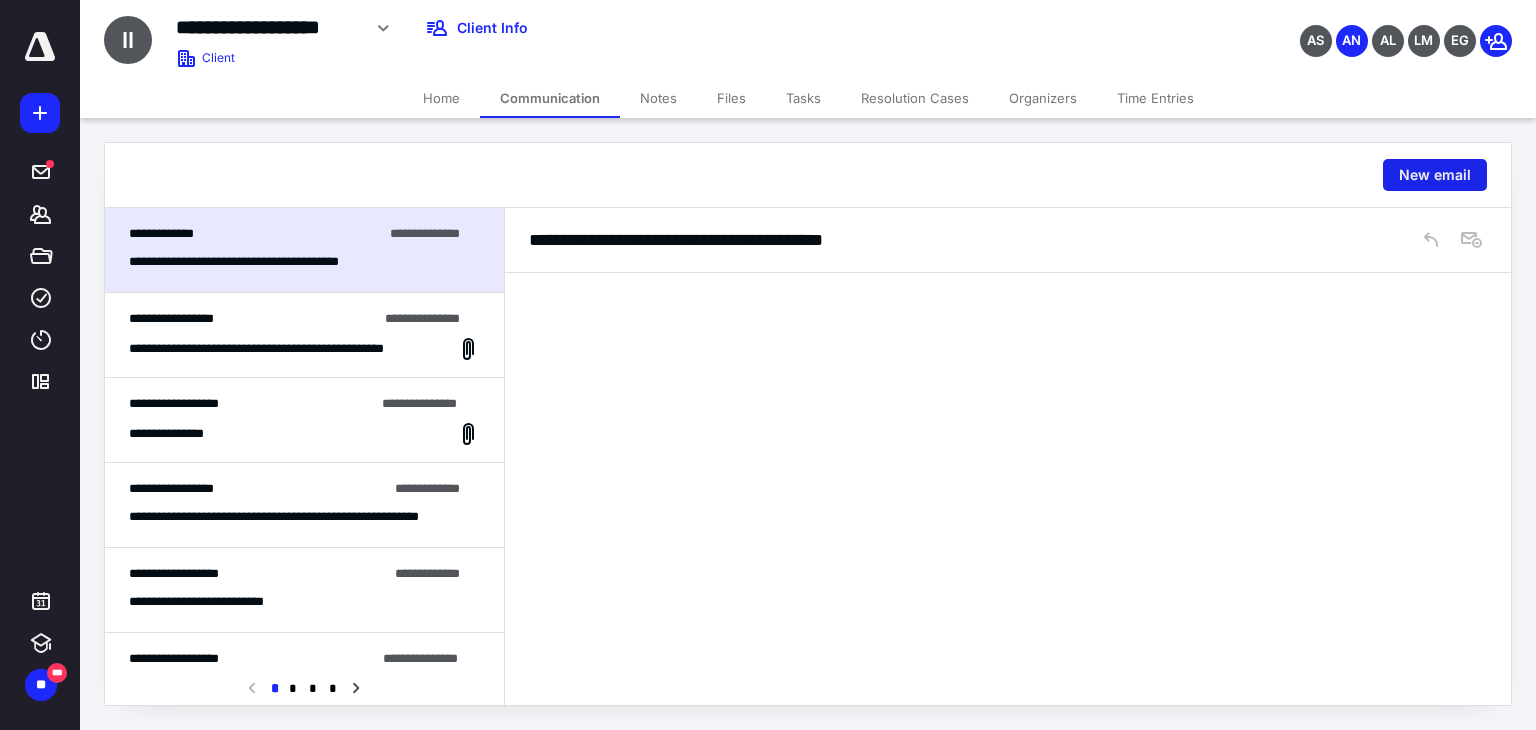 click on "New email" at bounding box center [1435, 175] 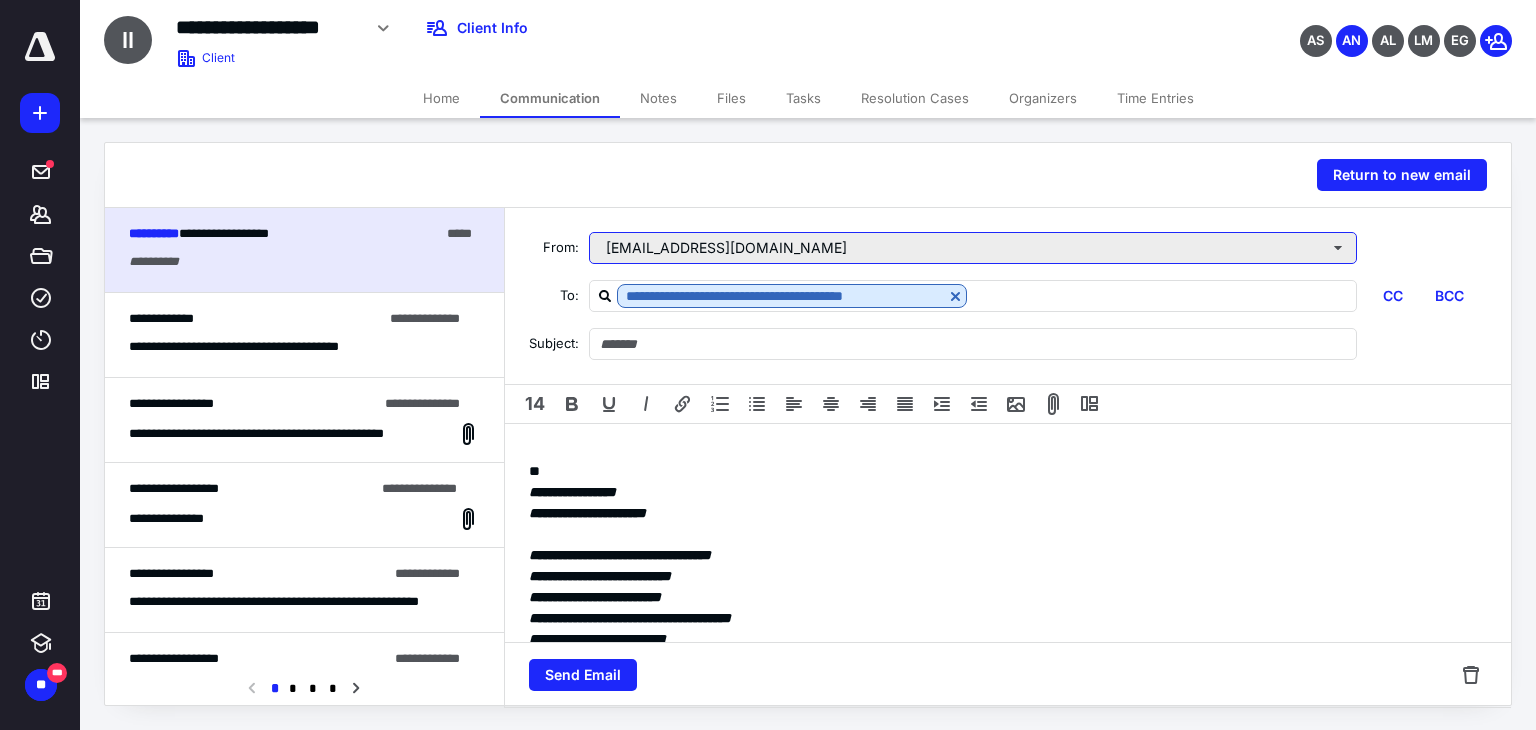 click on "[EMAIL_ADDRESS][DOMAIN_NAME]" at bounding box center (973, 248) 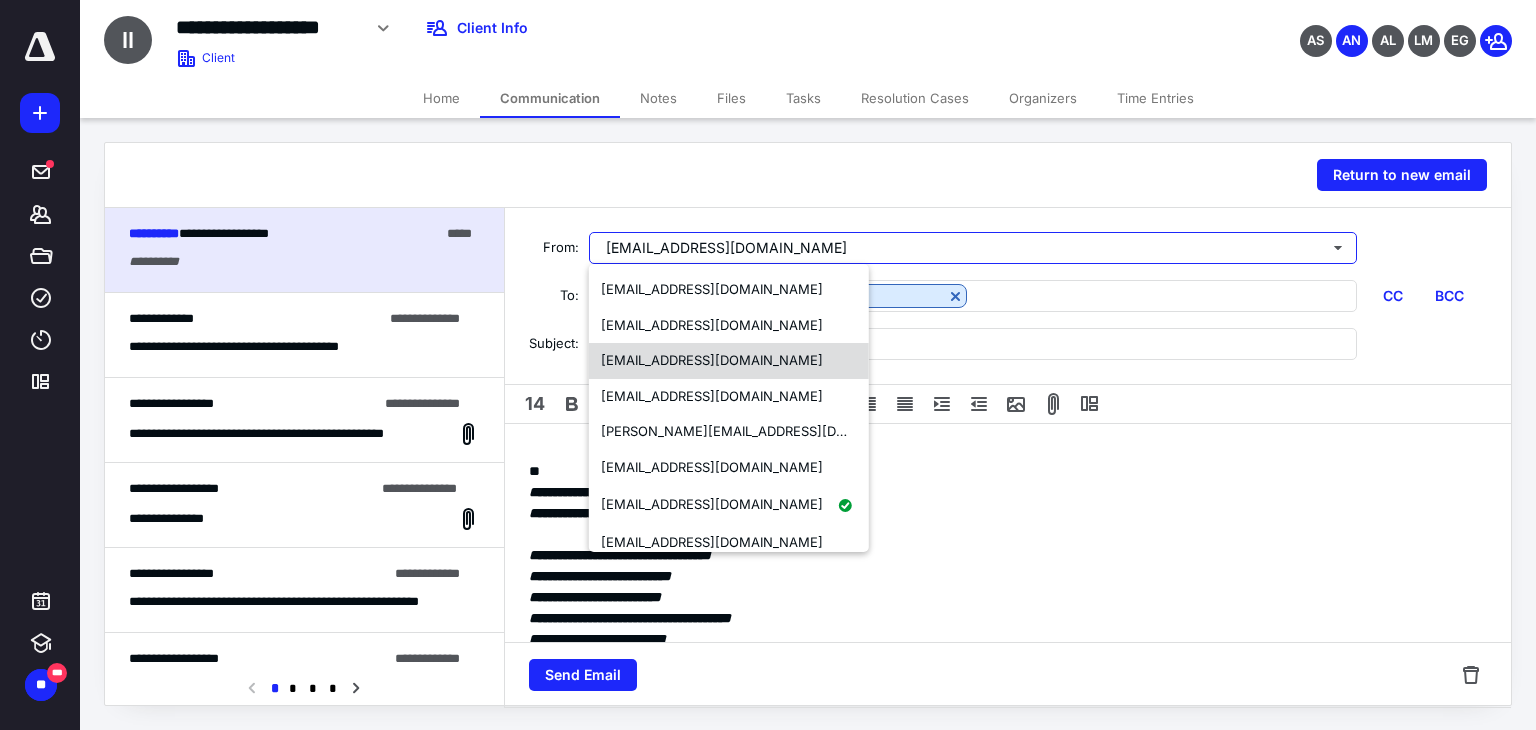 click on "[EMAIL_ADDRESS][DOMAIN_NAME]" at bounding box center [712, 360] 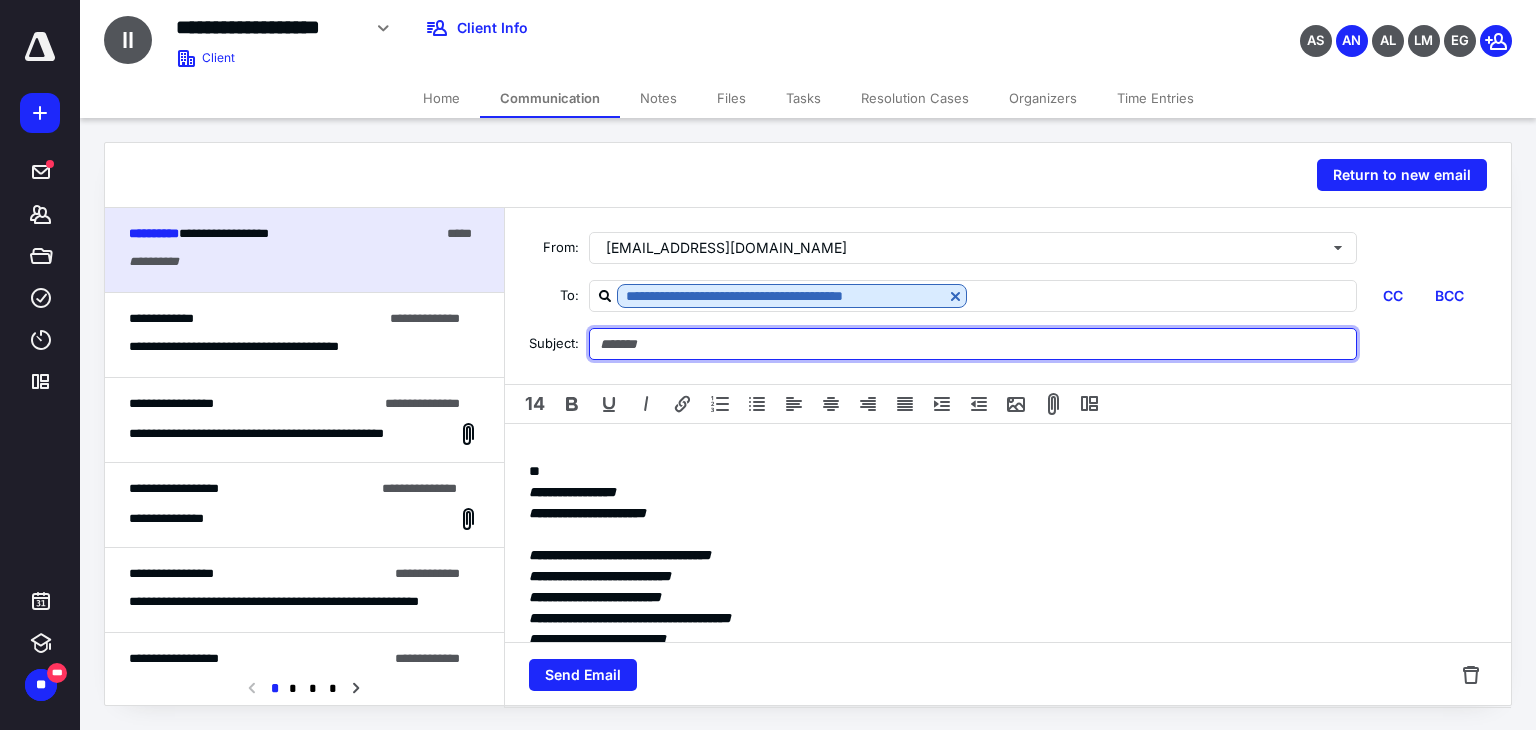 click at bounding box center [973, 344] 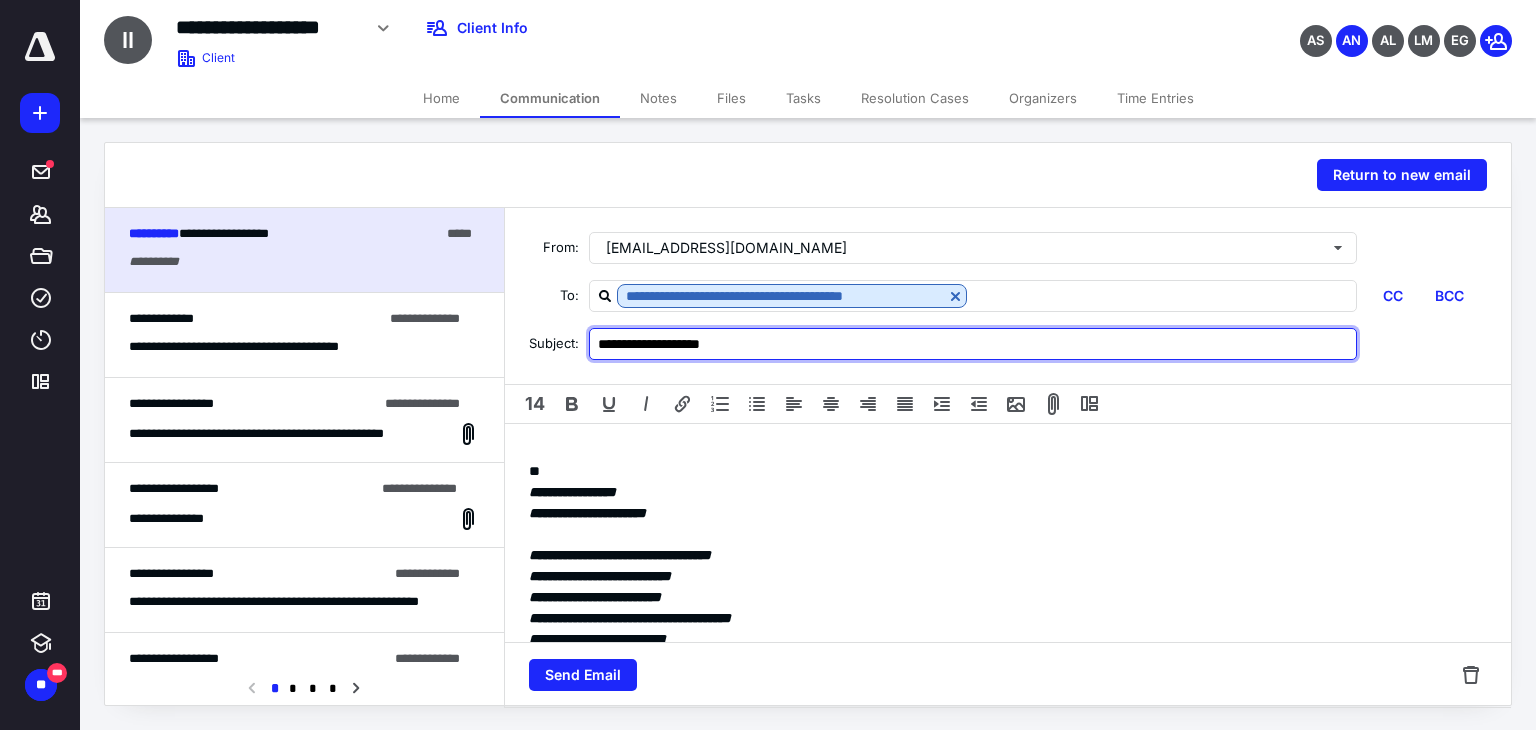 type on "**********" 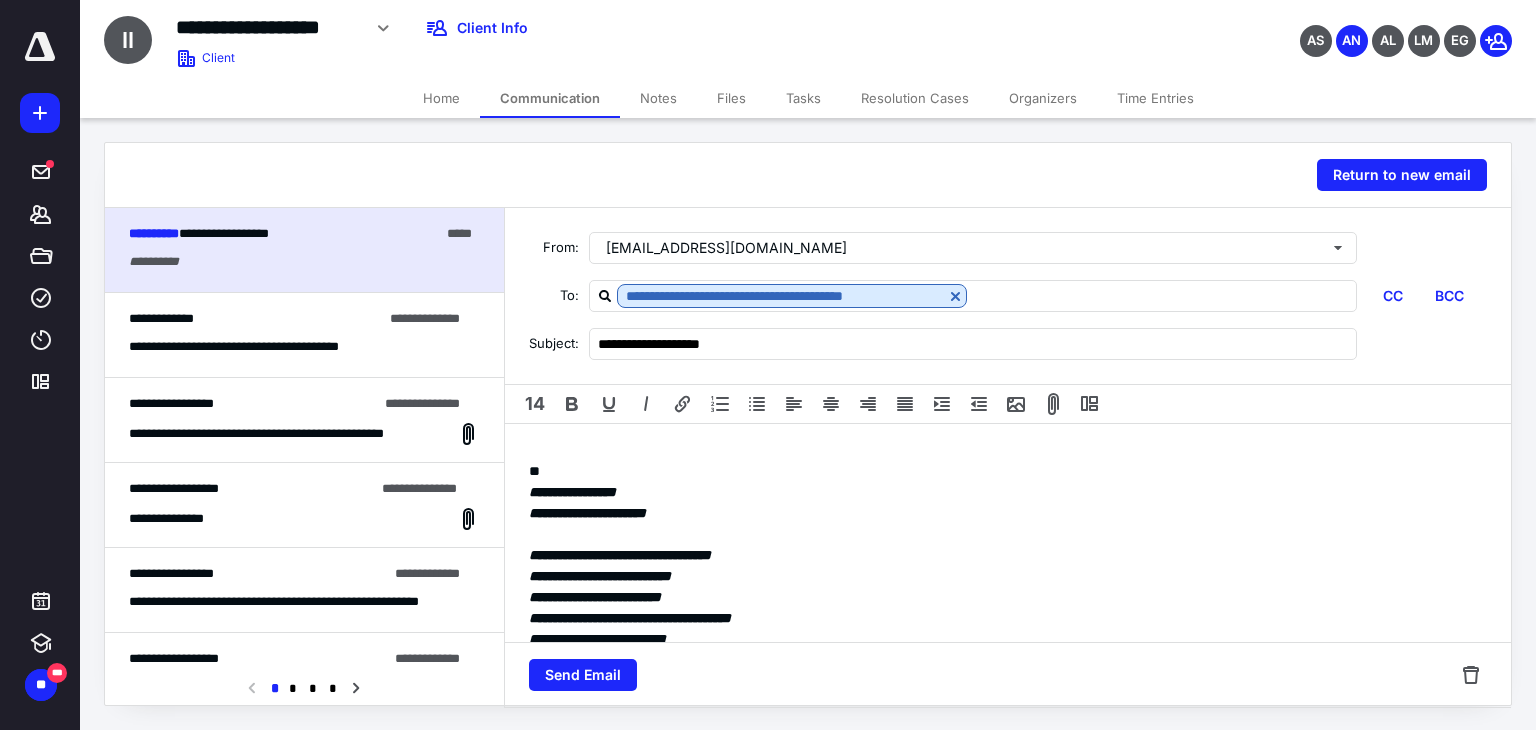 click on "**********" at bounding box center (1008, 629) 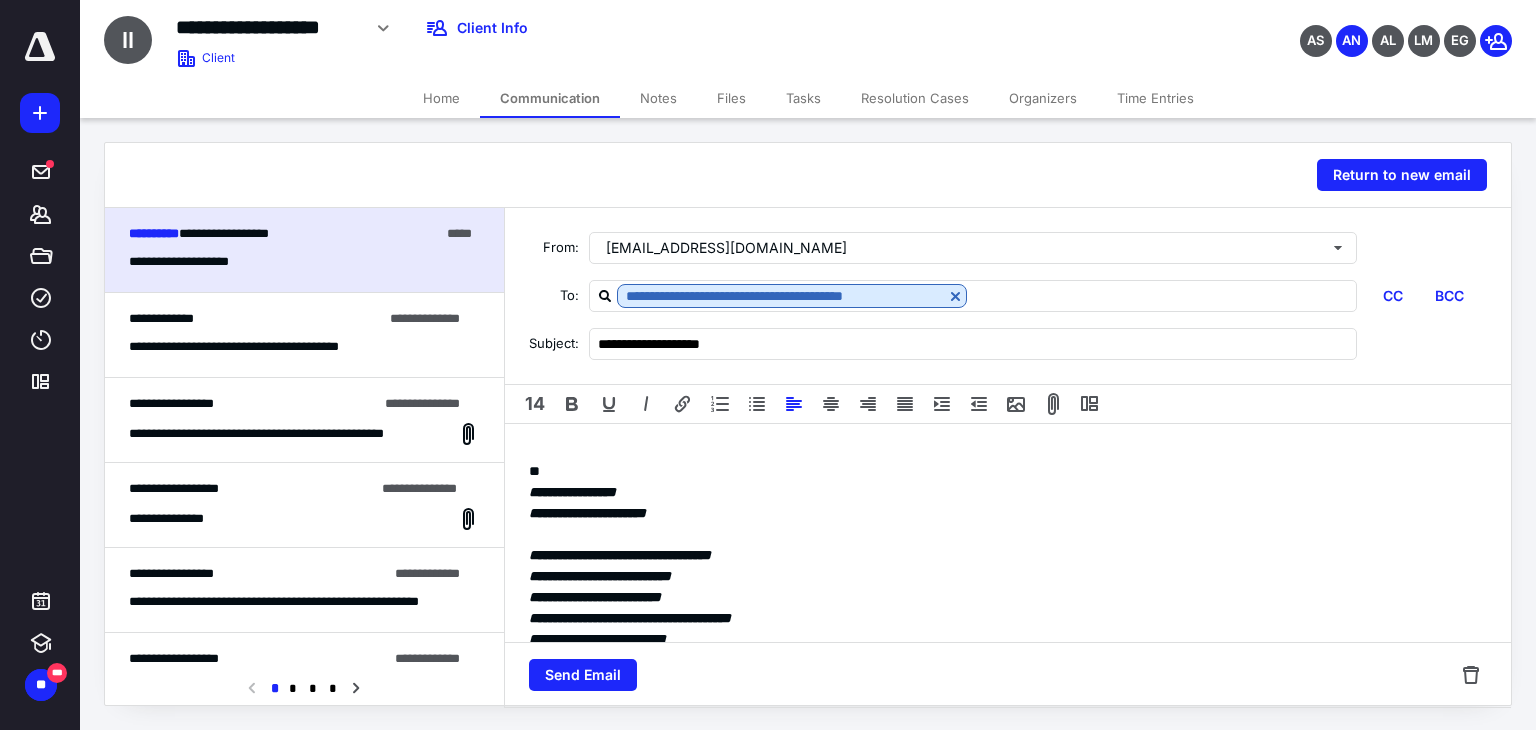 type 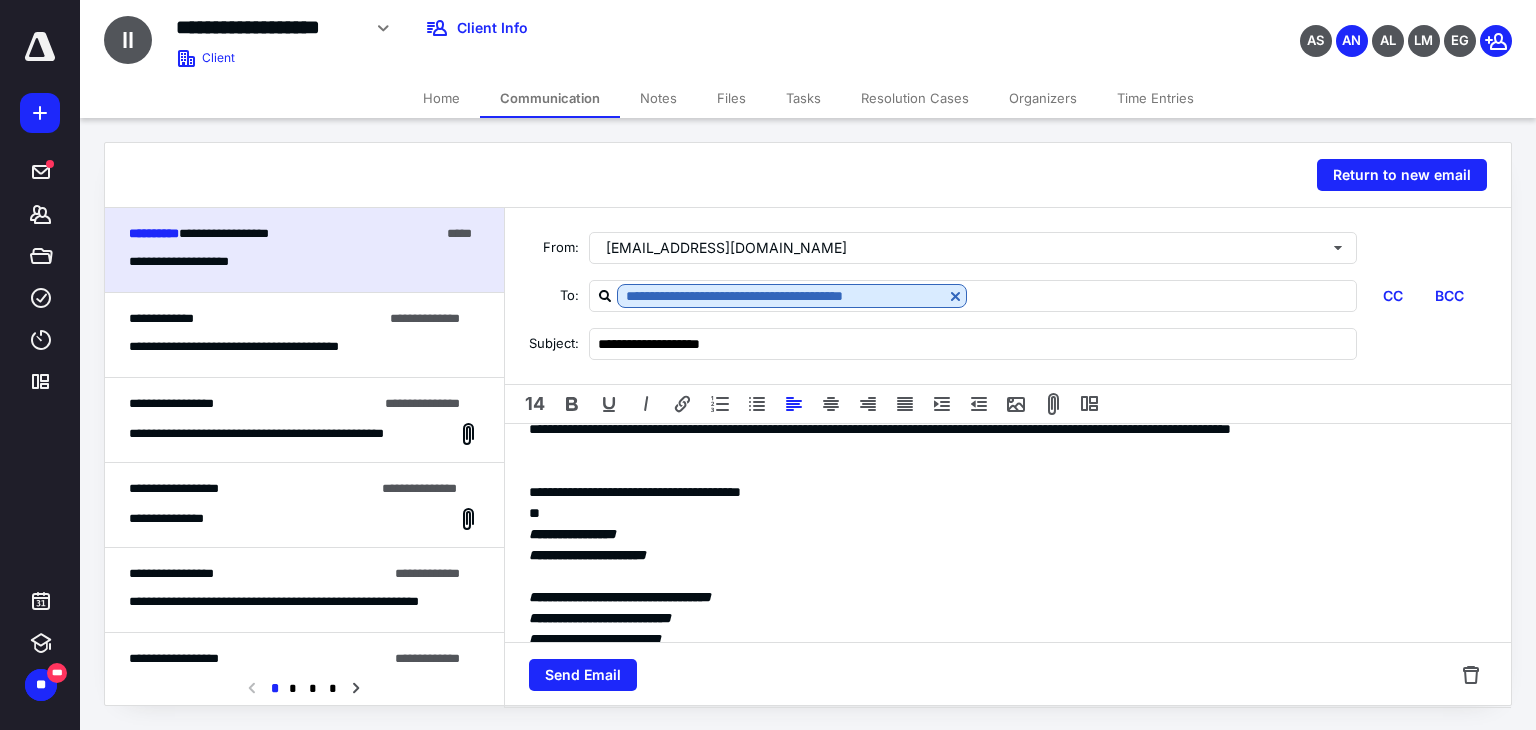 scroll, scrollTop: 117, scrollLeft: 0, axis: vertical 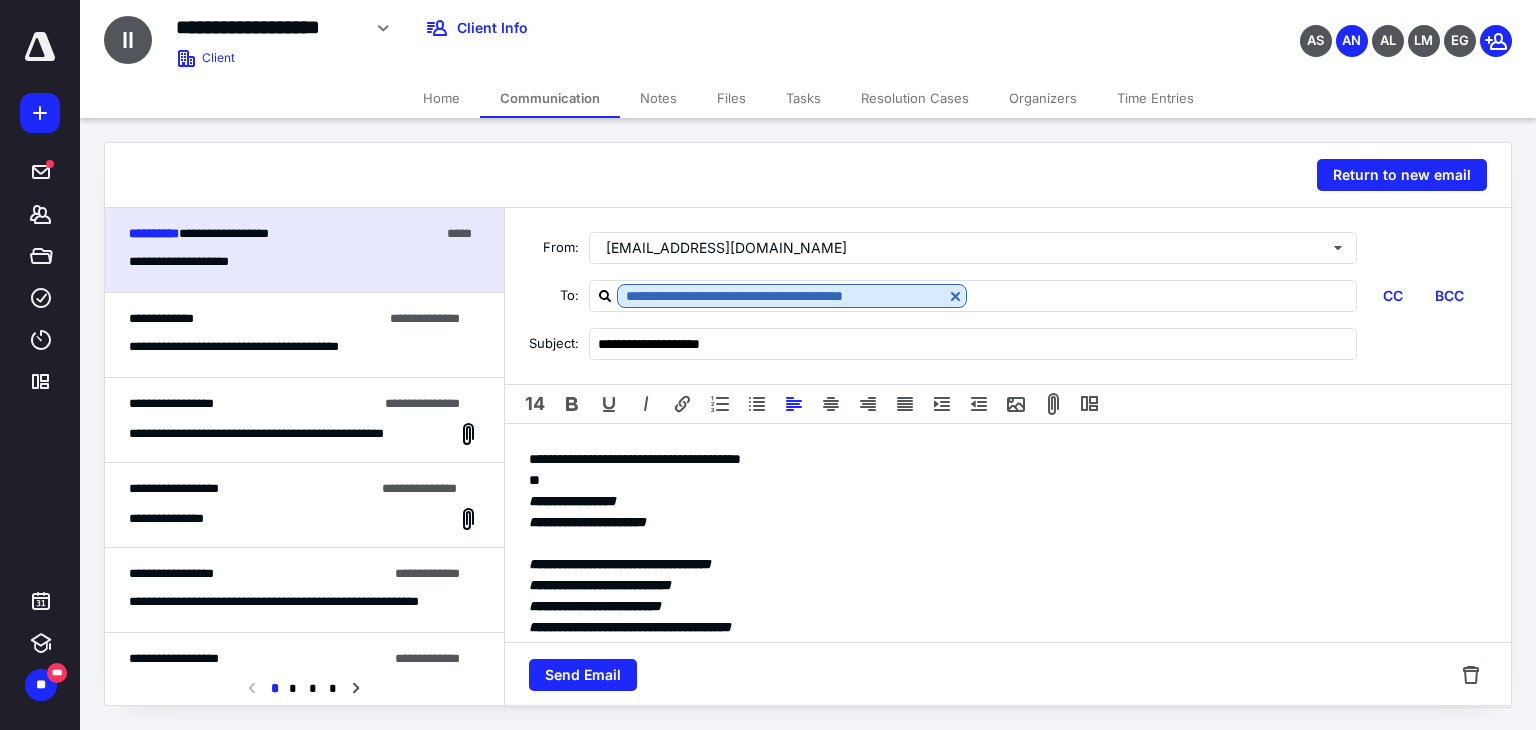 click on "**********" at bounding box center (1000, 501) 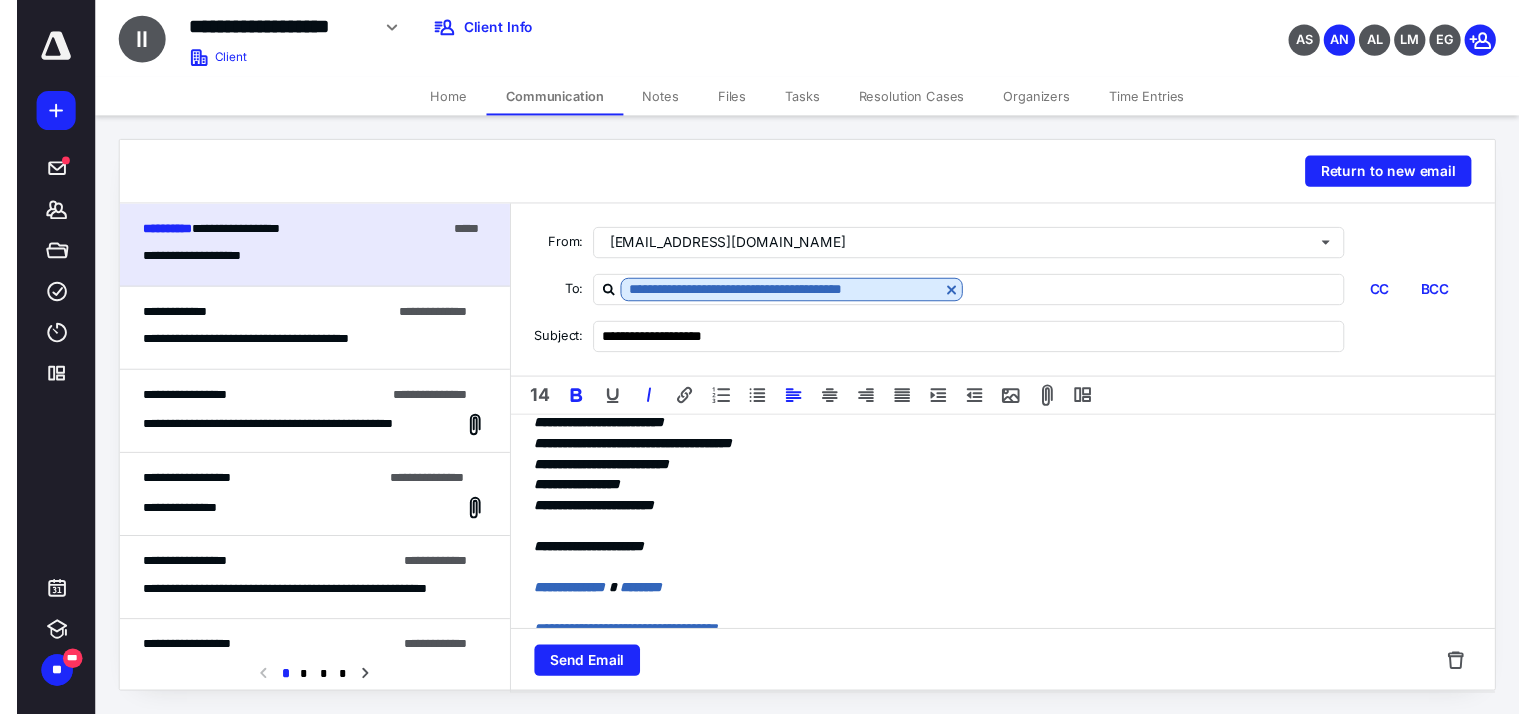 scroll, scrollTop: 317, scrollLeft: 0, axis: vertical 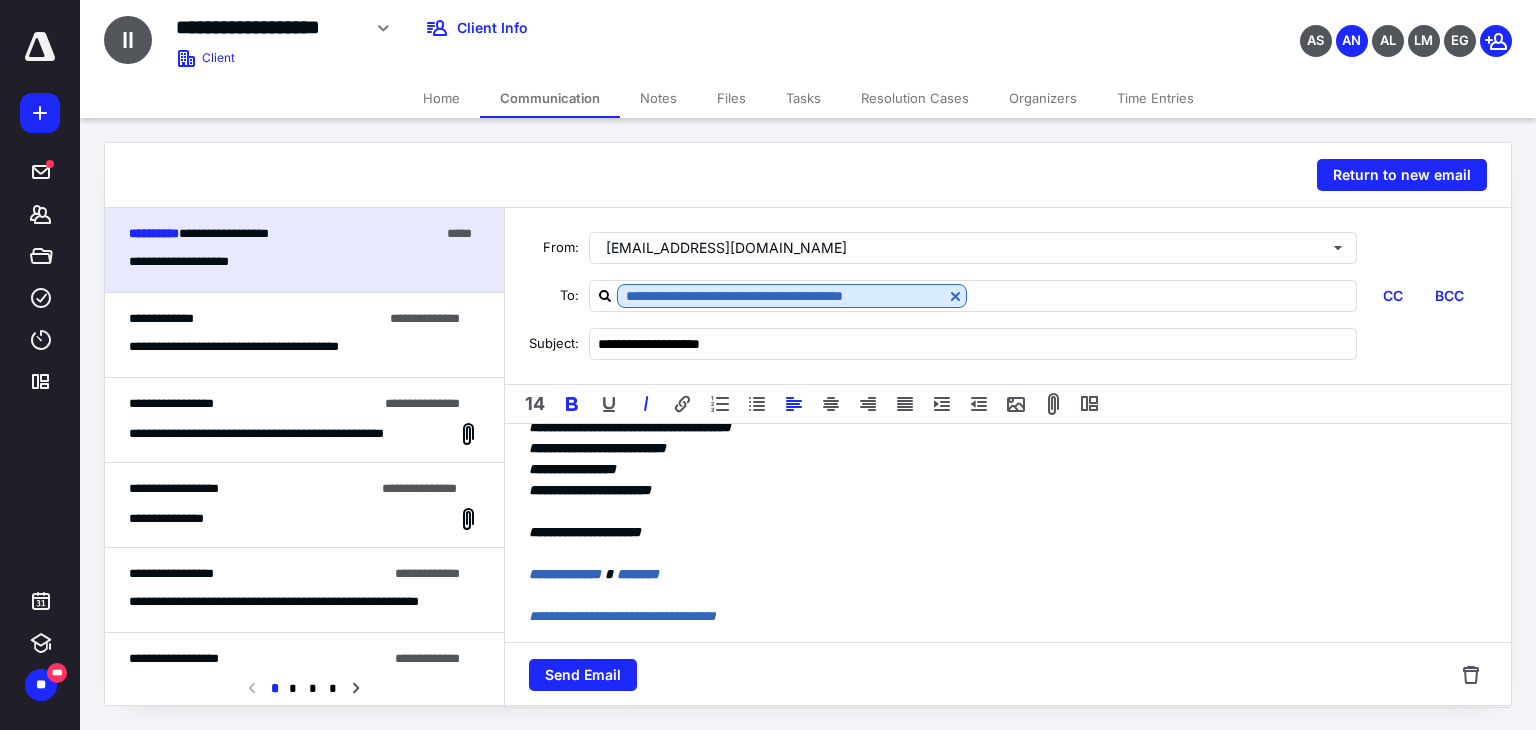 click on "**********" at bounding box center (590, 490) 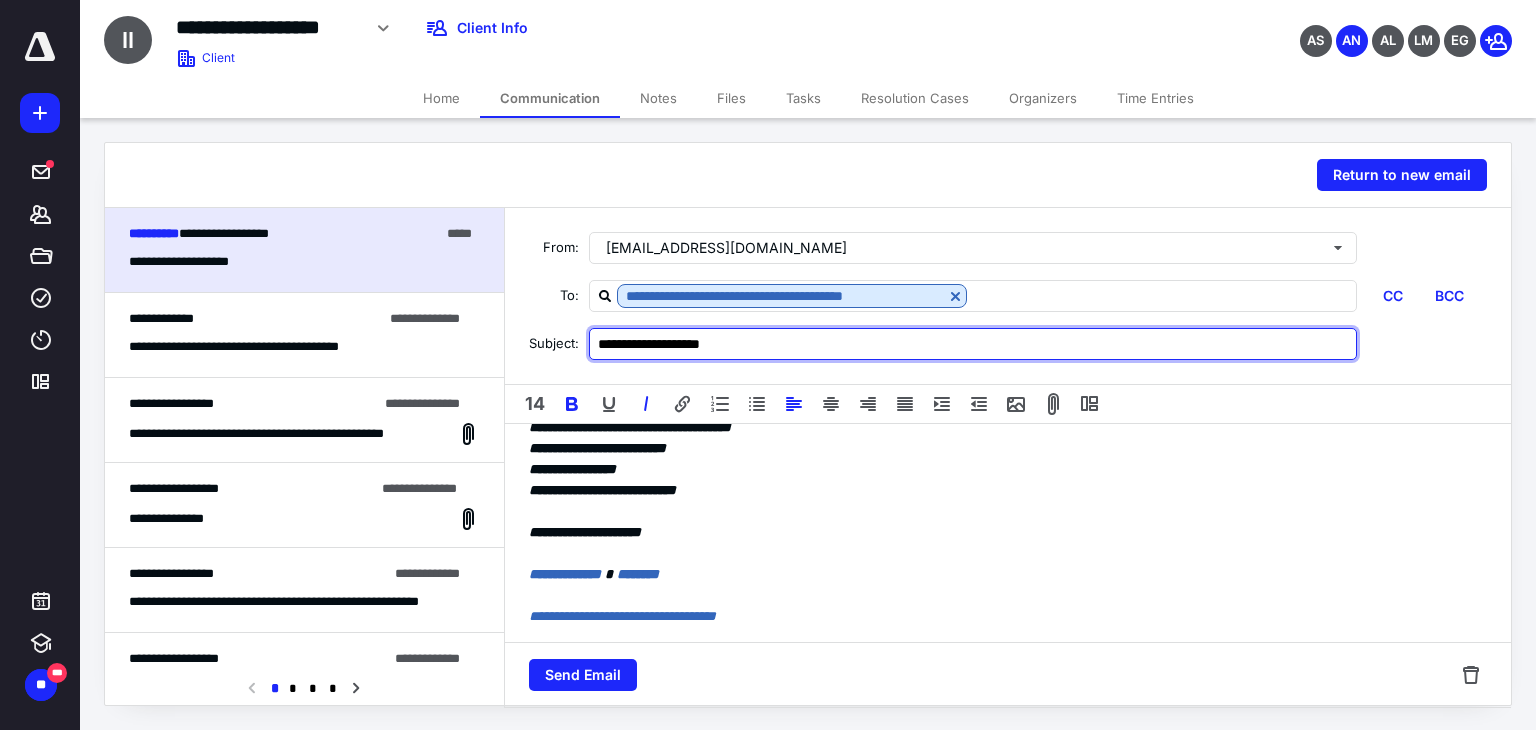 click on "**********" at bounding box center (973, 344) 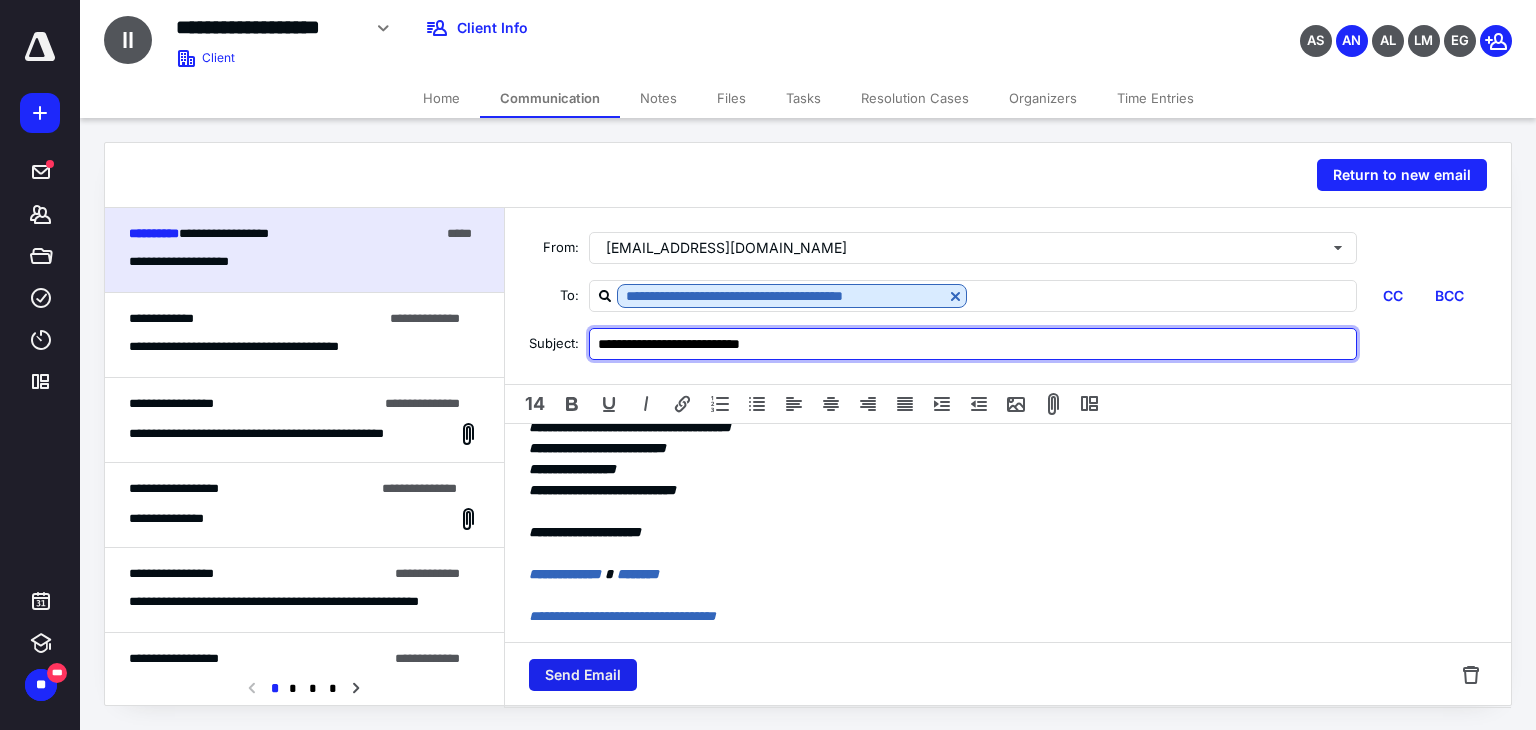 type on "**********" 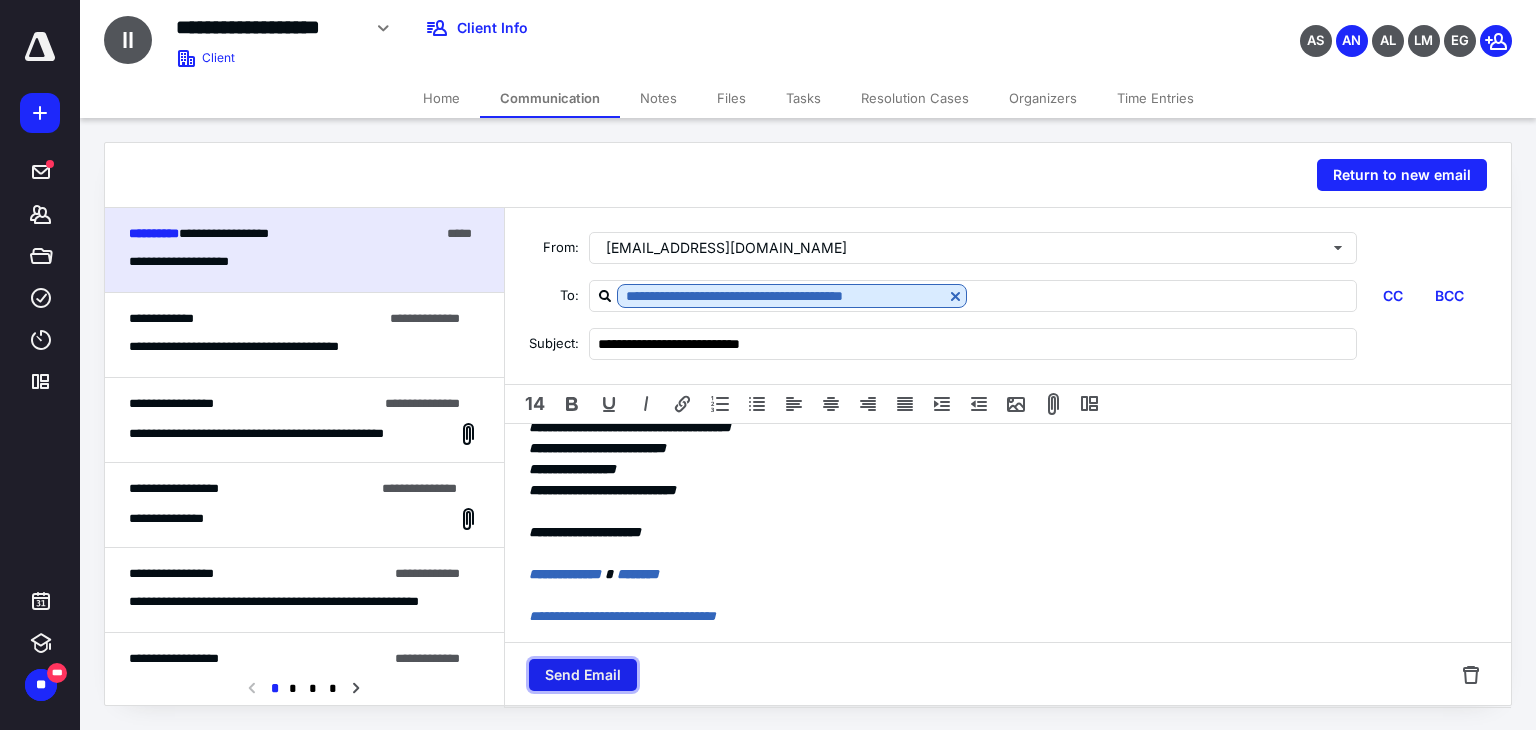 click on "Send Email" at bounding box center [583, 675] 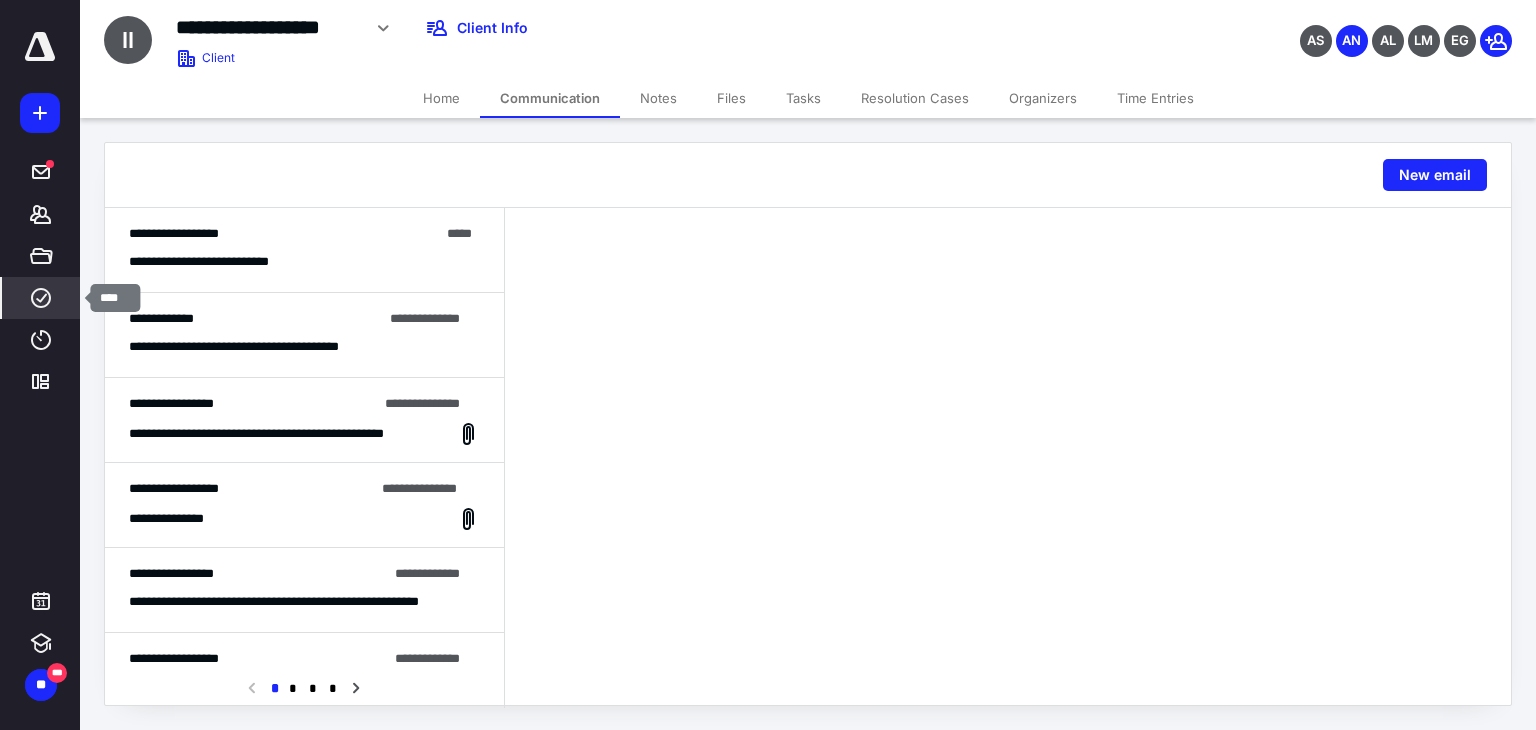 click 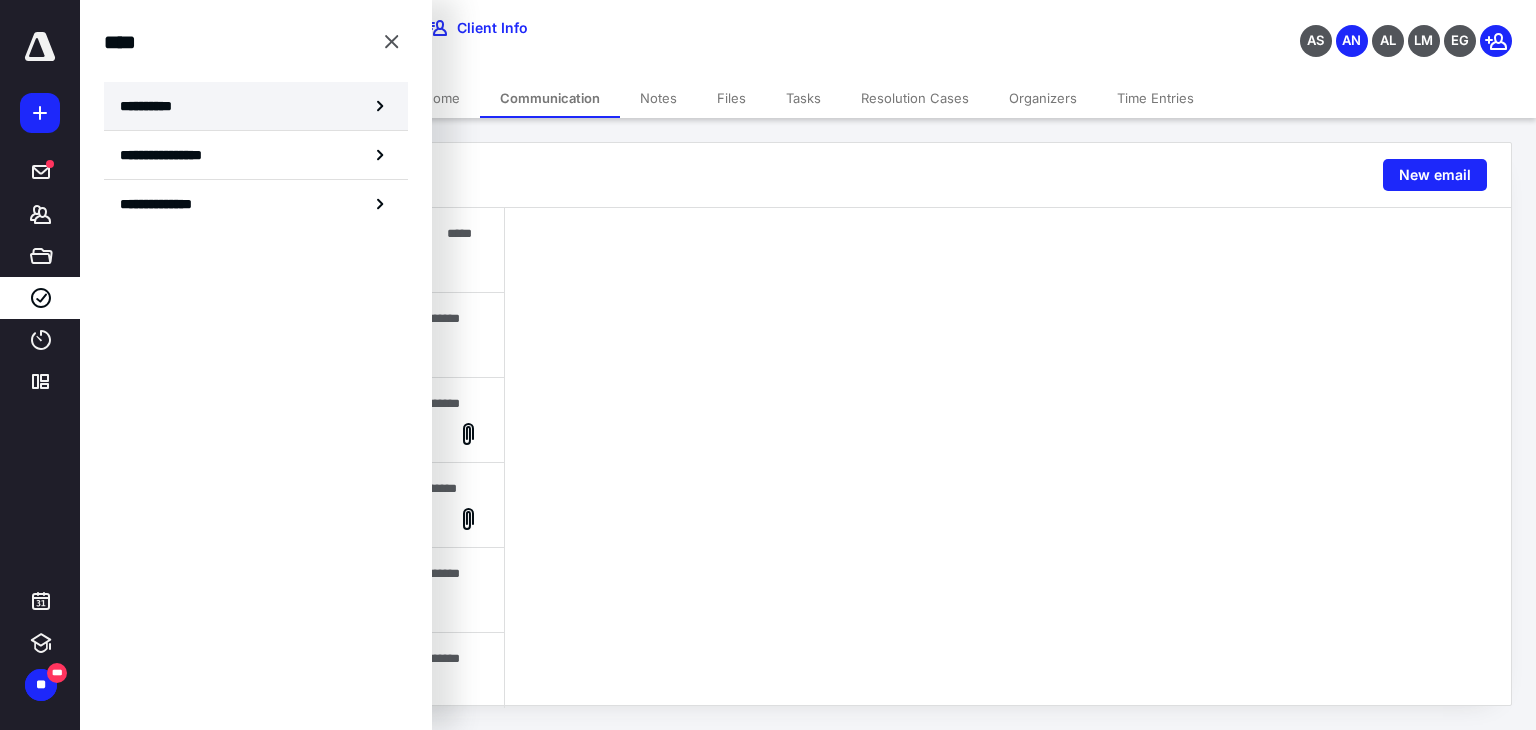 click on "**********" at bounding box center [153, 106] 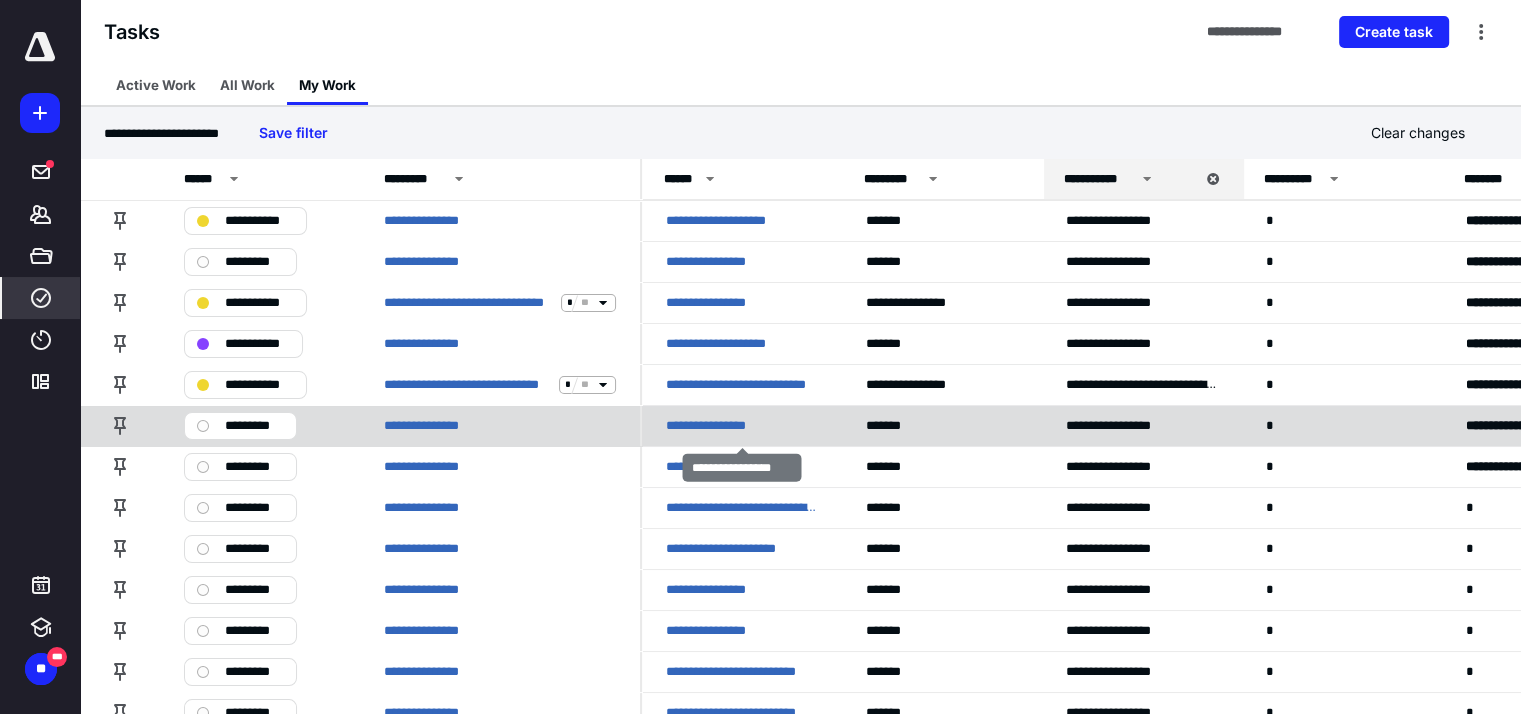 click on "**********" at bounding box center [719, 426] 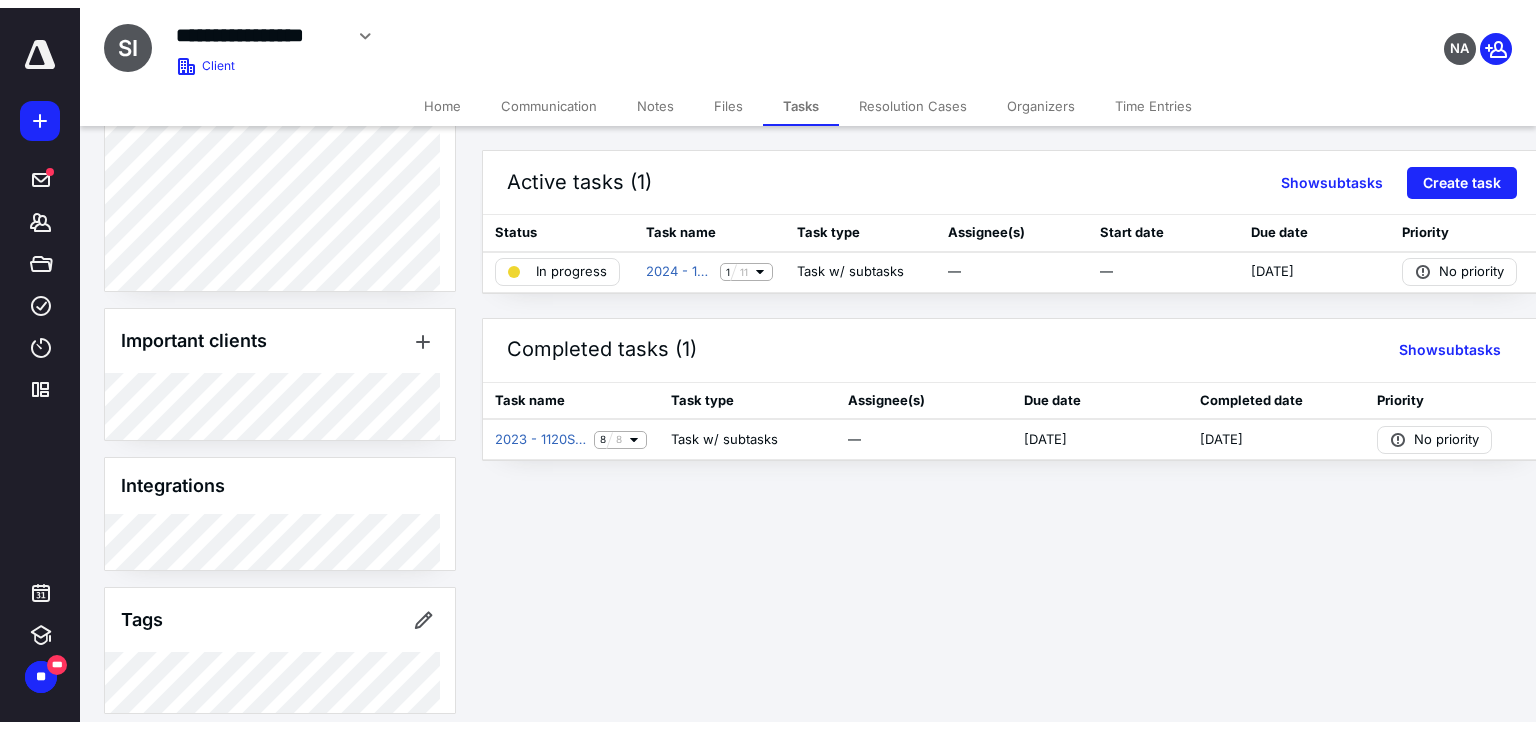 scroll, scrollTop: 940, scrollLeft: 0, axis: vertical 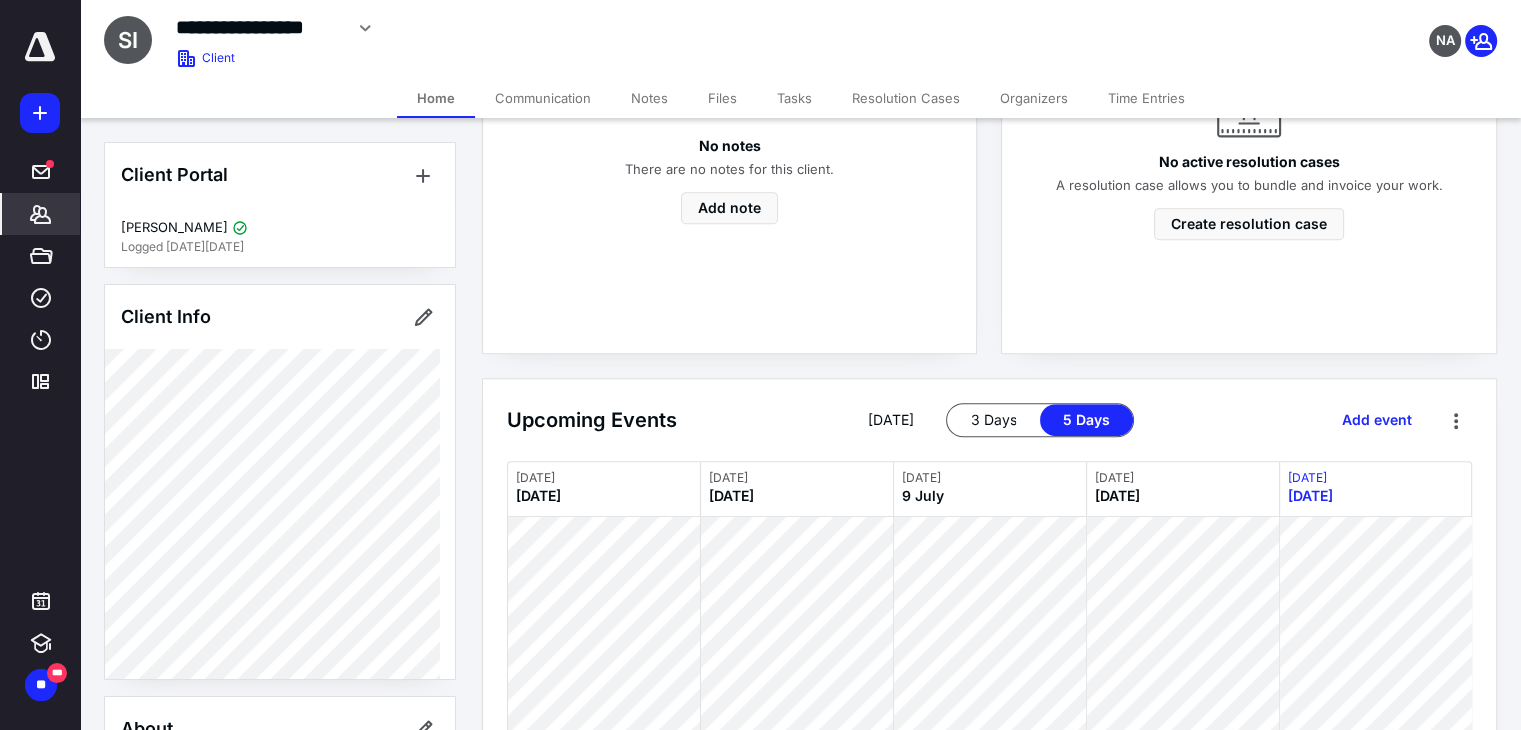 click on "Files" at bounding box center [722, 98] 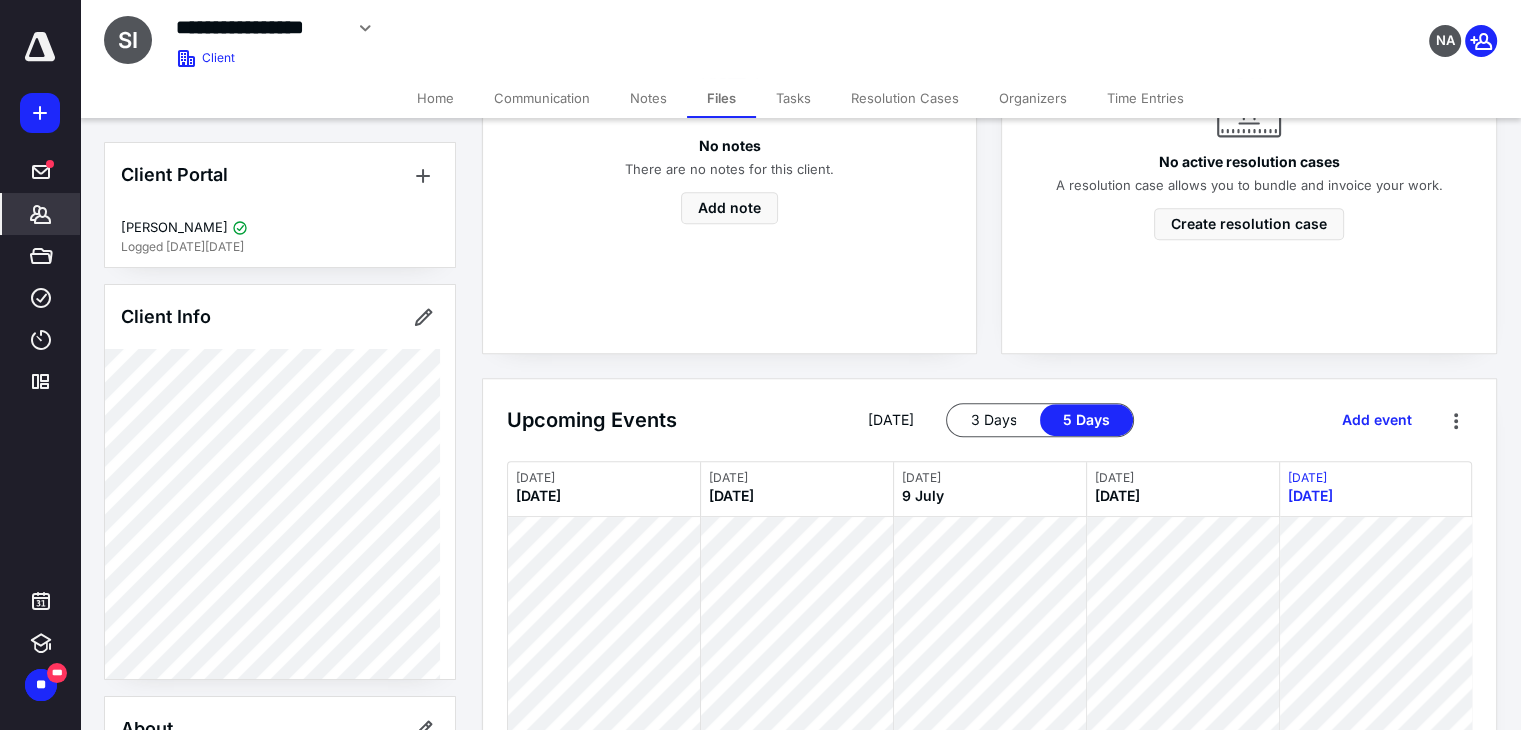 scroll, scrollTop: 0, scrollLeft: 0, axis: both 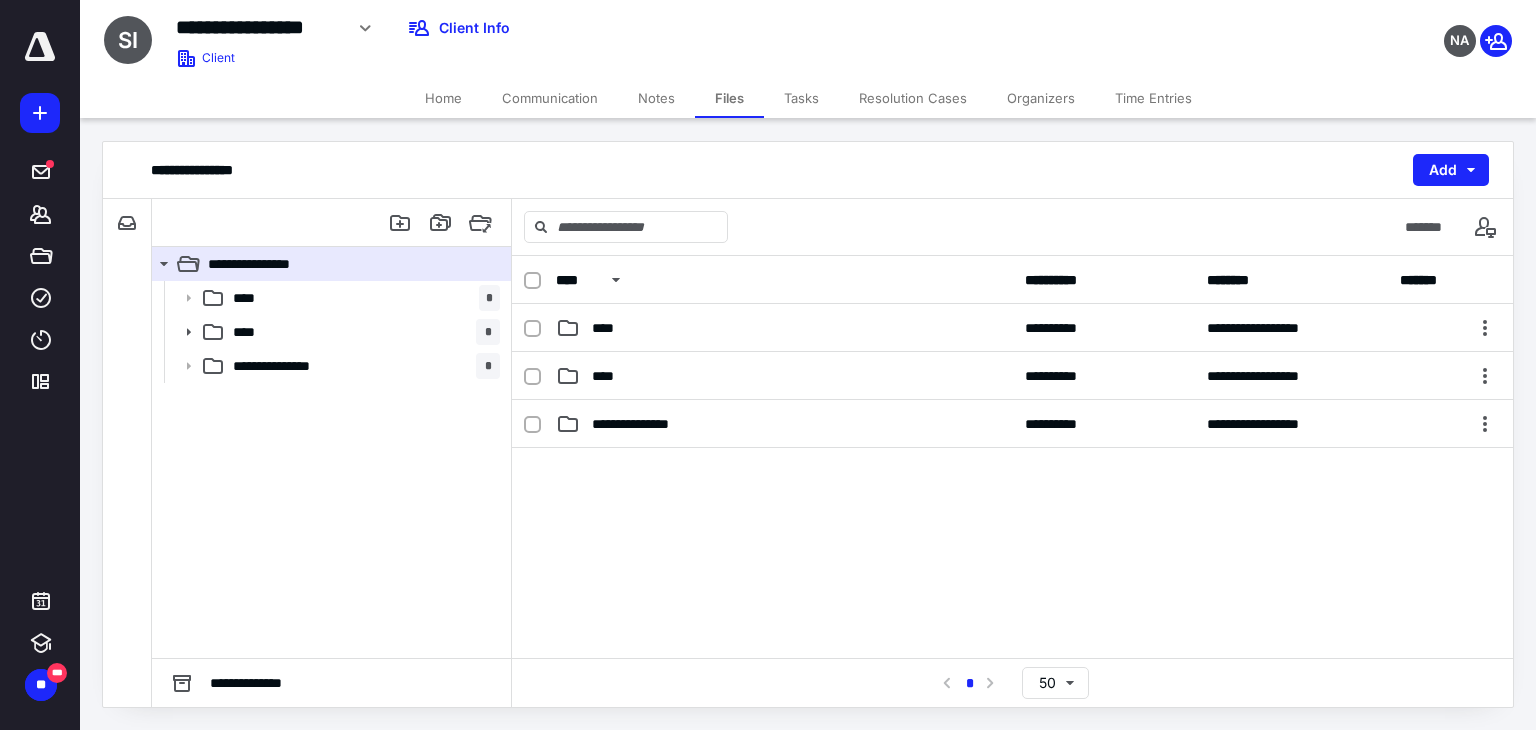 click on "Tasks" at bounding box center [801, 98] 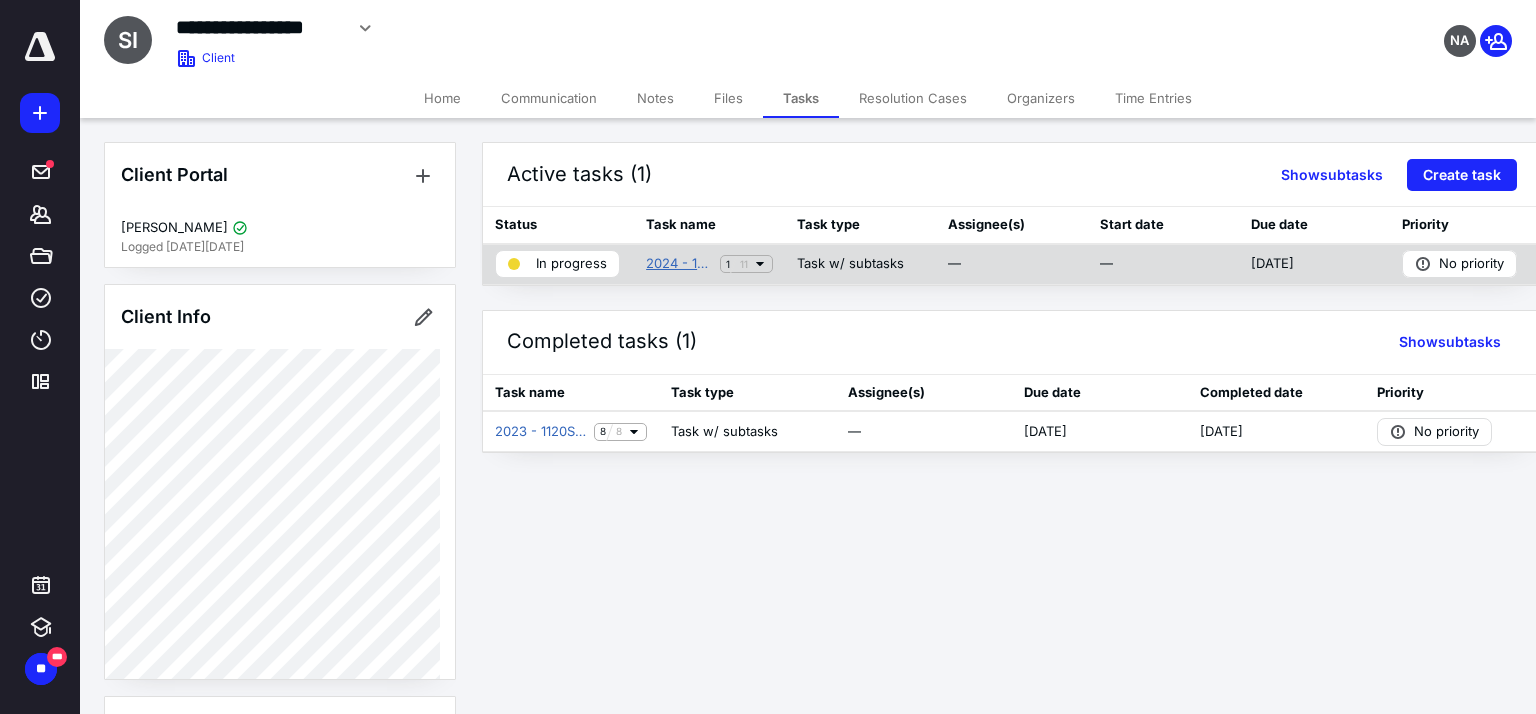 click on "2024 - 1120S Return - Accounting" at bounding box center [679, 264] 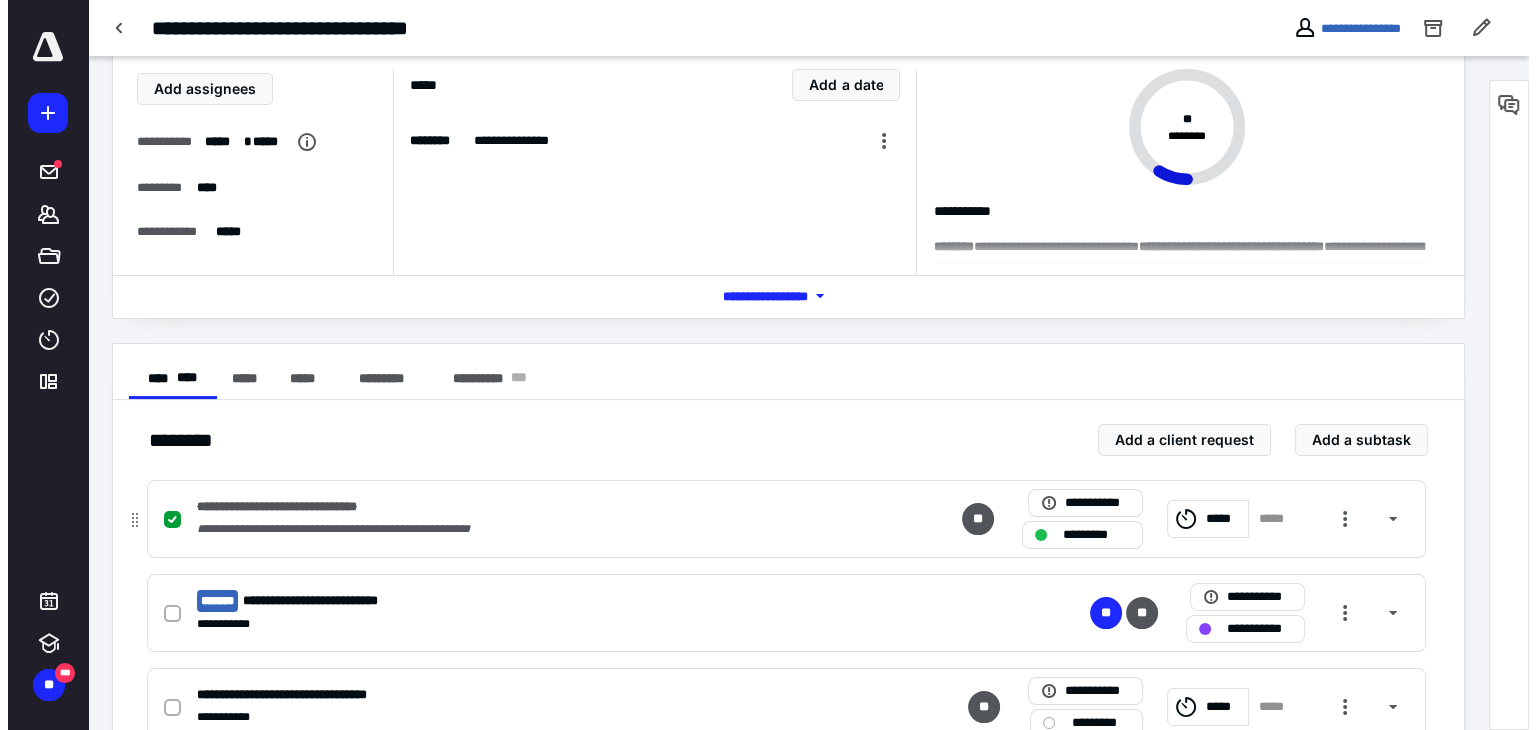 scroll, scrollTop: 0, scrollLeft: 0, axis: both 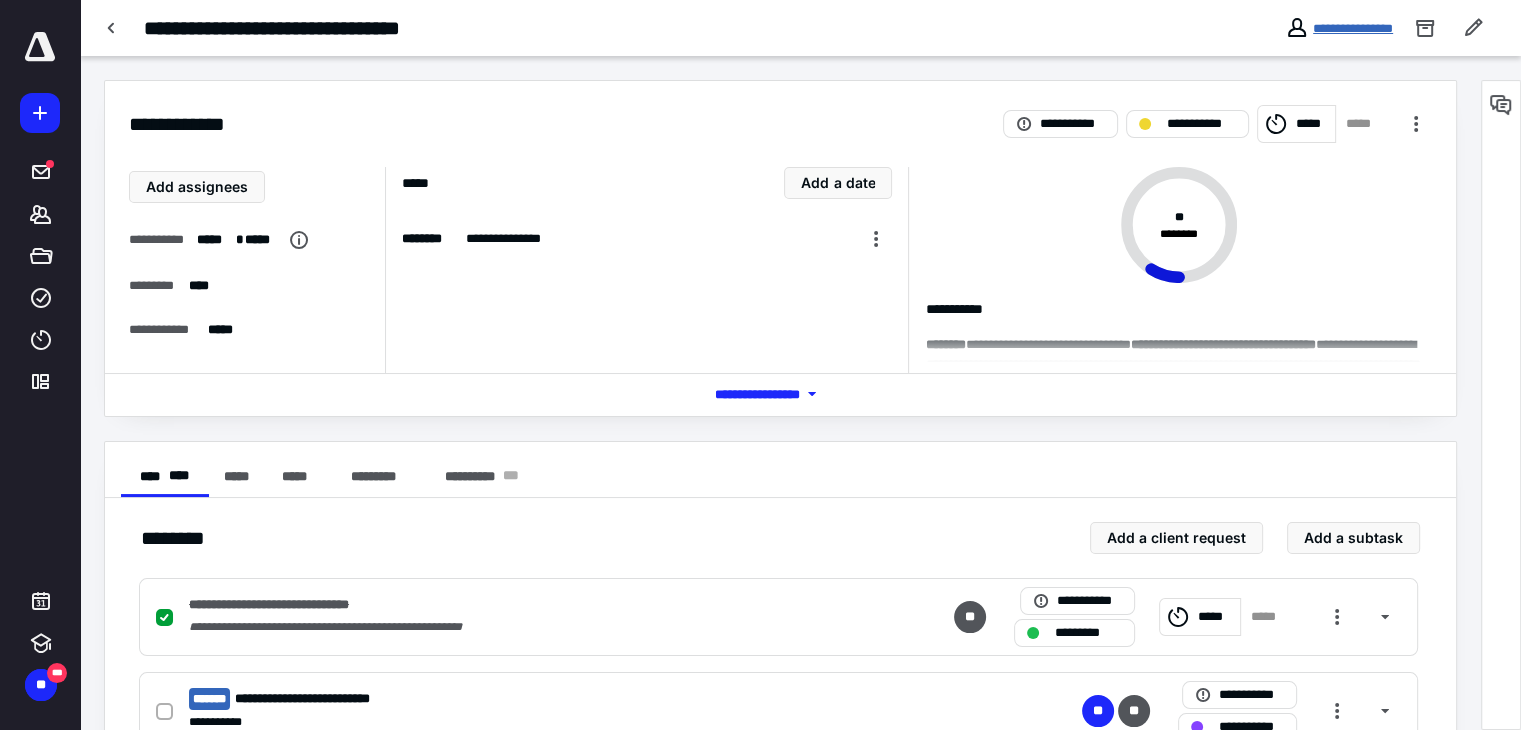 click on "**********" at bounding box center [1353, 28] 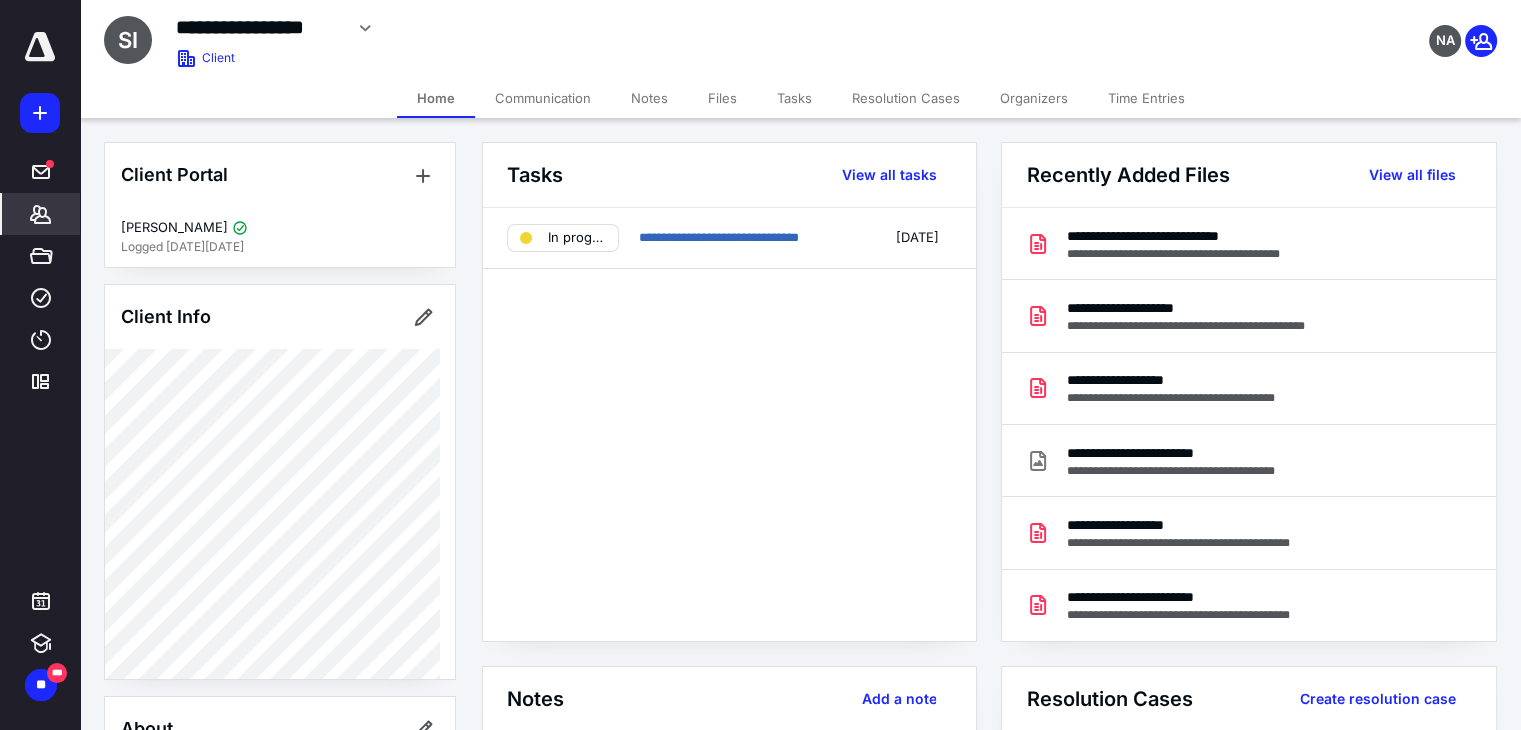 click on "Communication" at bounding box center [543, 98] 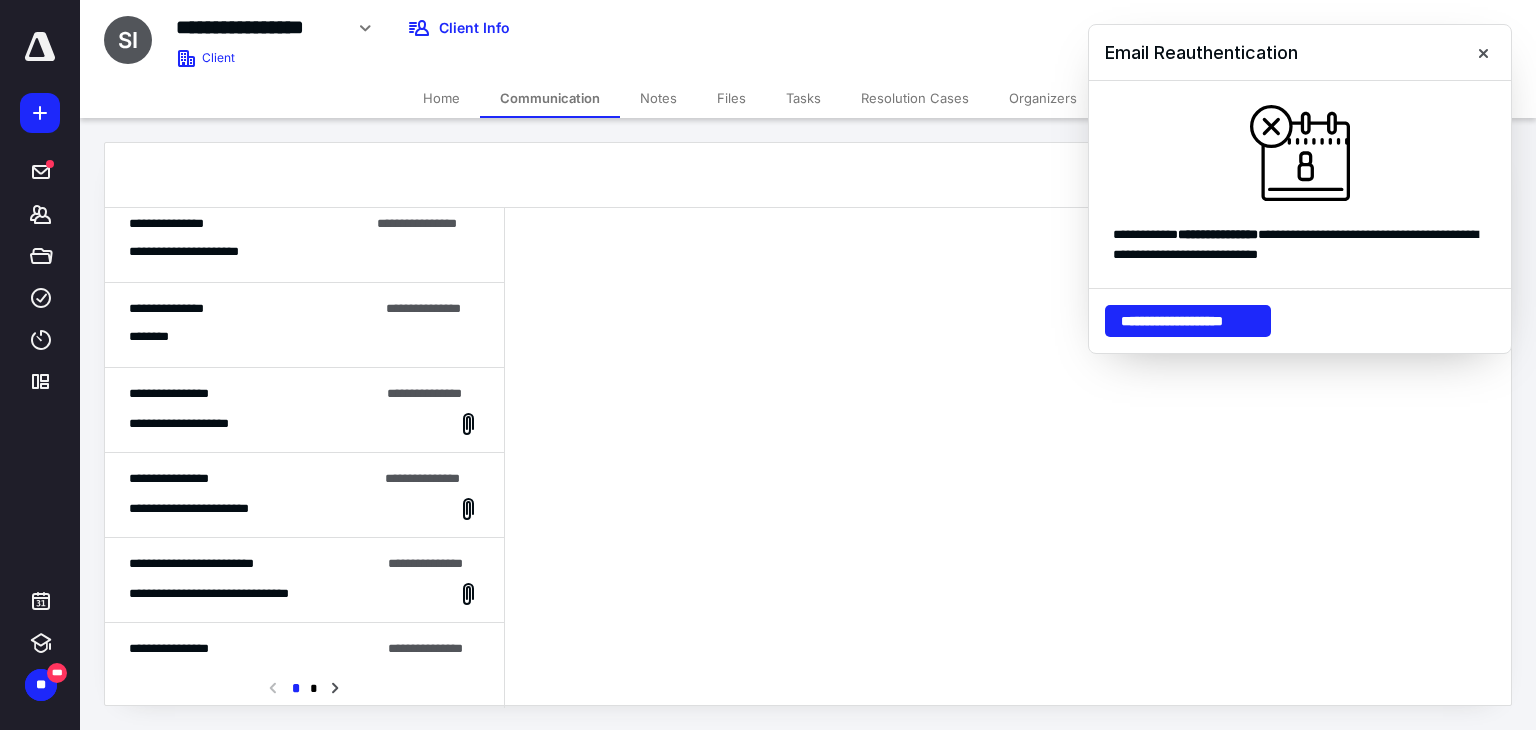 scroll, scrollTop: 200, scrollLeft: 0, axis: vertical 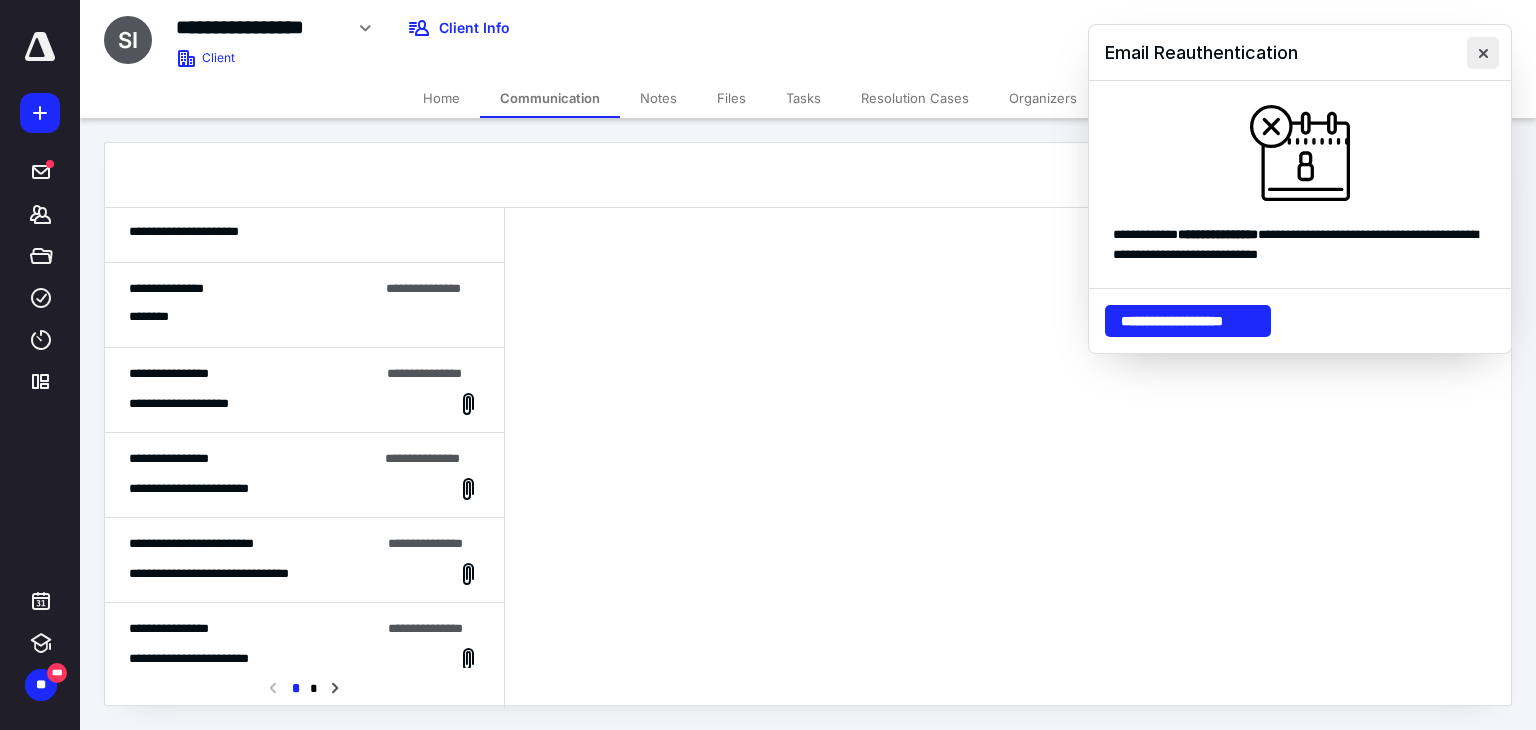 click at bounding box center (1483, 53) 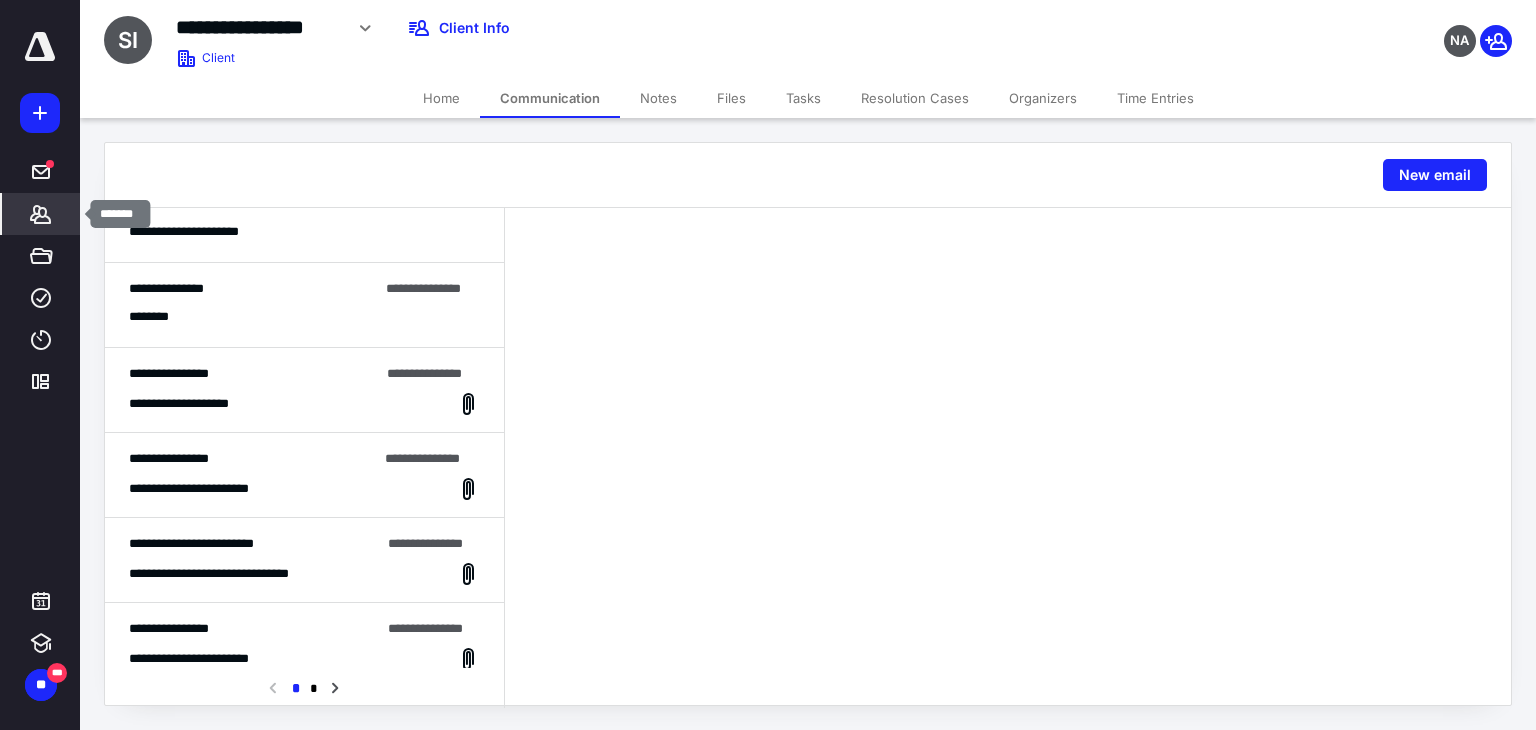 click 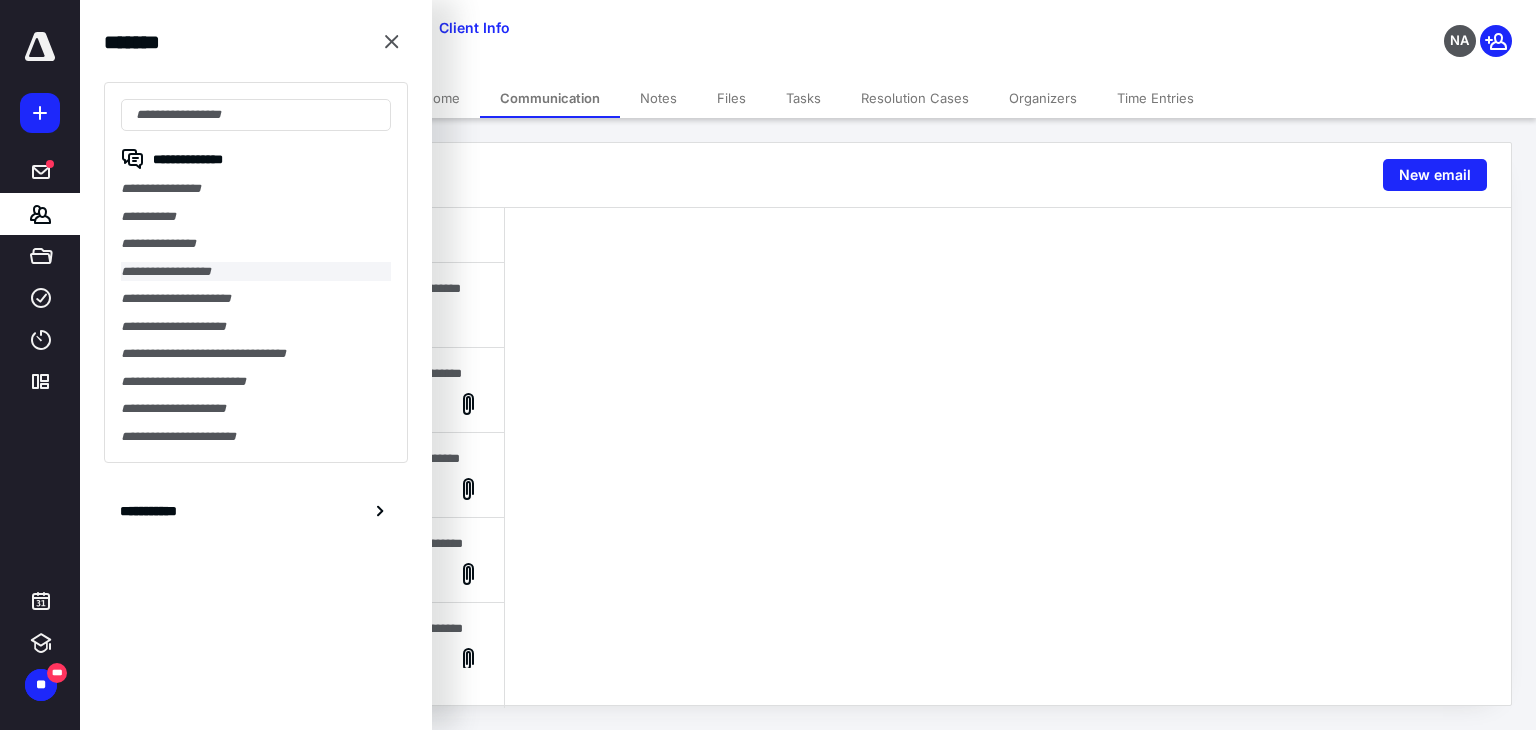 click on "**********" at bounding box center [256, 272] 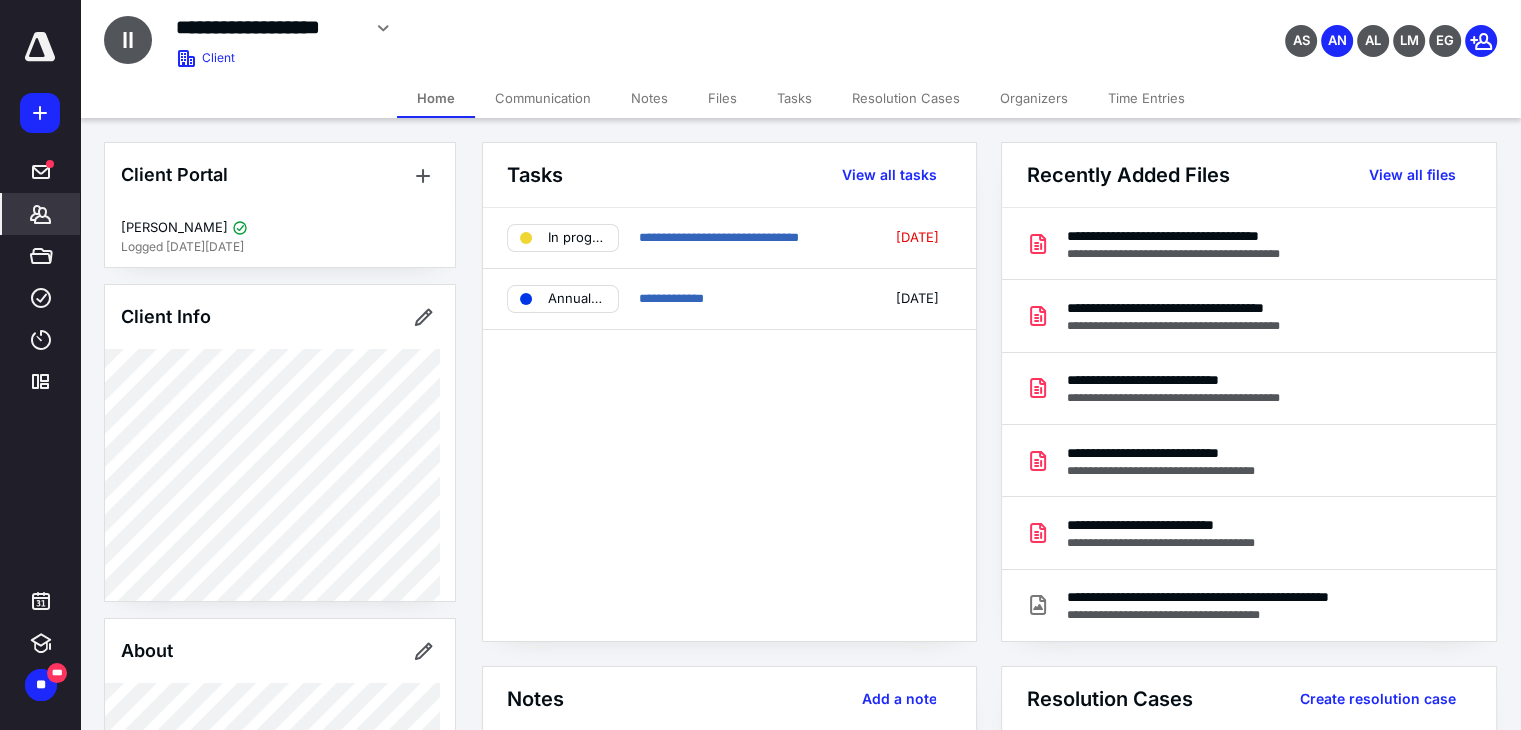 click on "Communication" at bounding box center (543, 98) 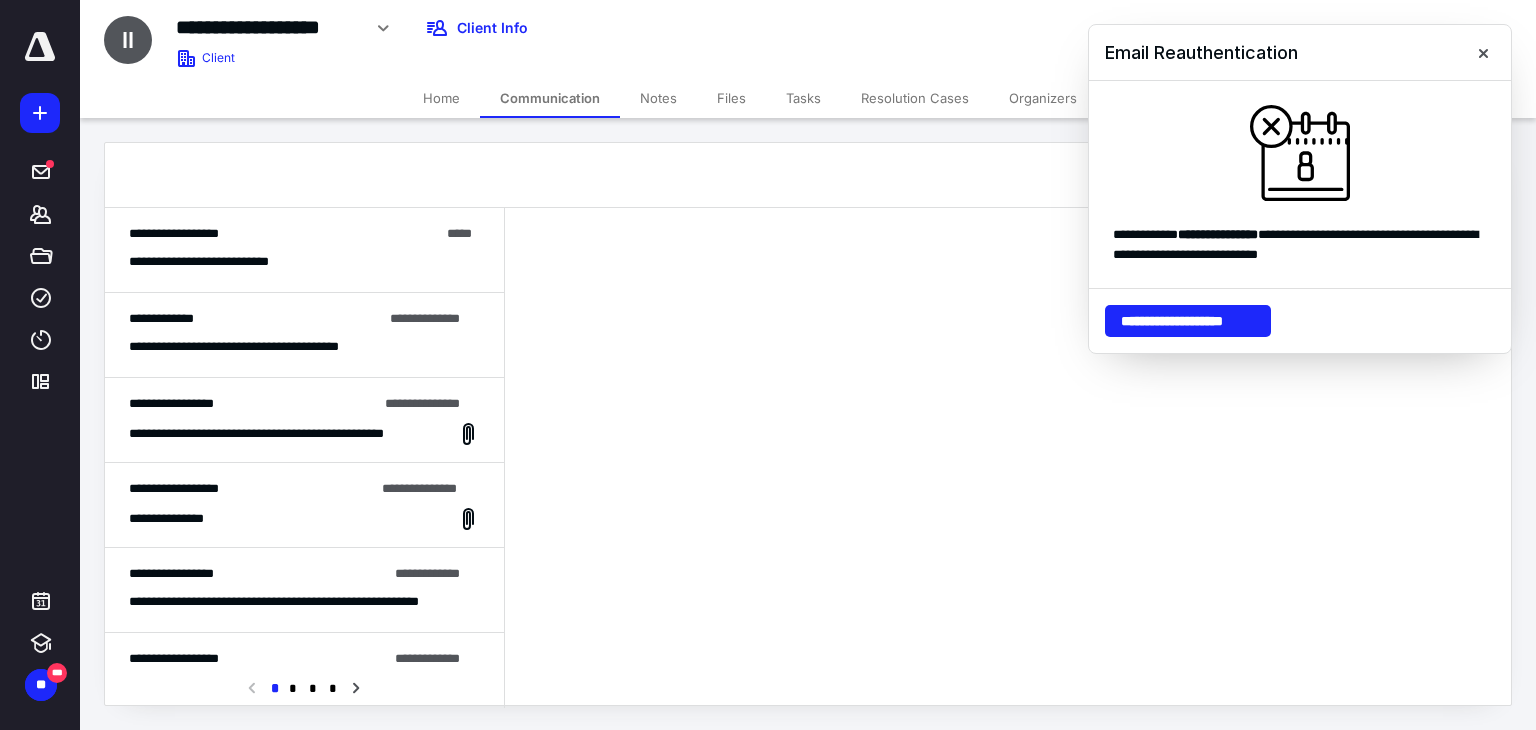click on "**********" at bounding box center (304, 262) 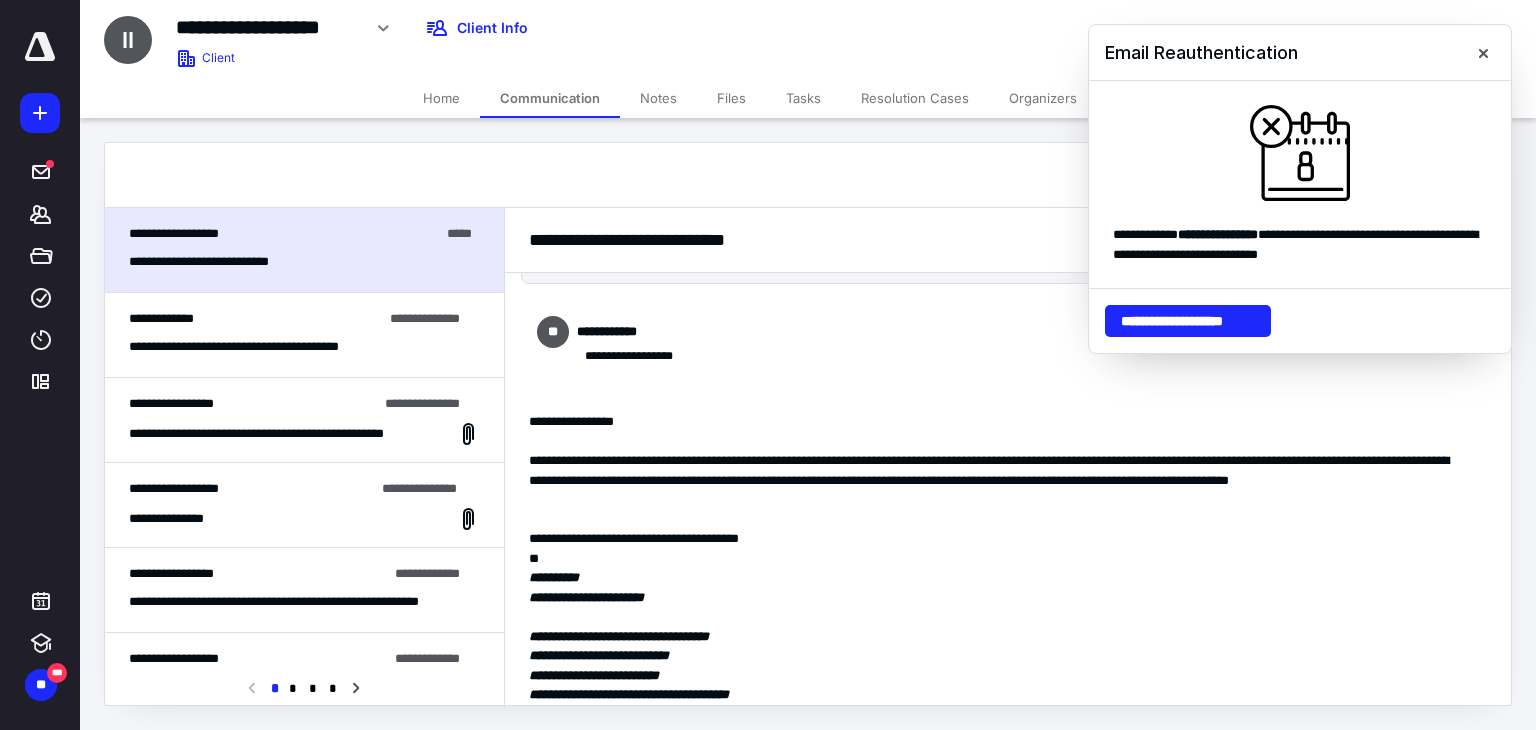 scroll, scrollTop: 100, scrollLeft: 0, axis: vertical 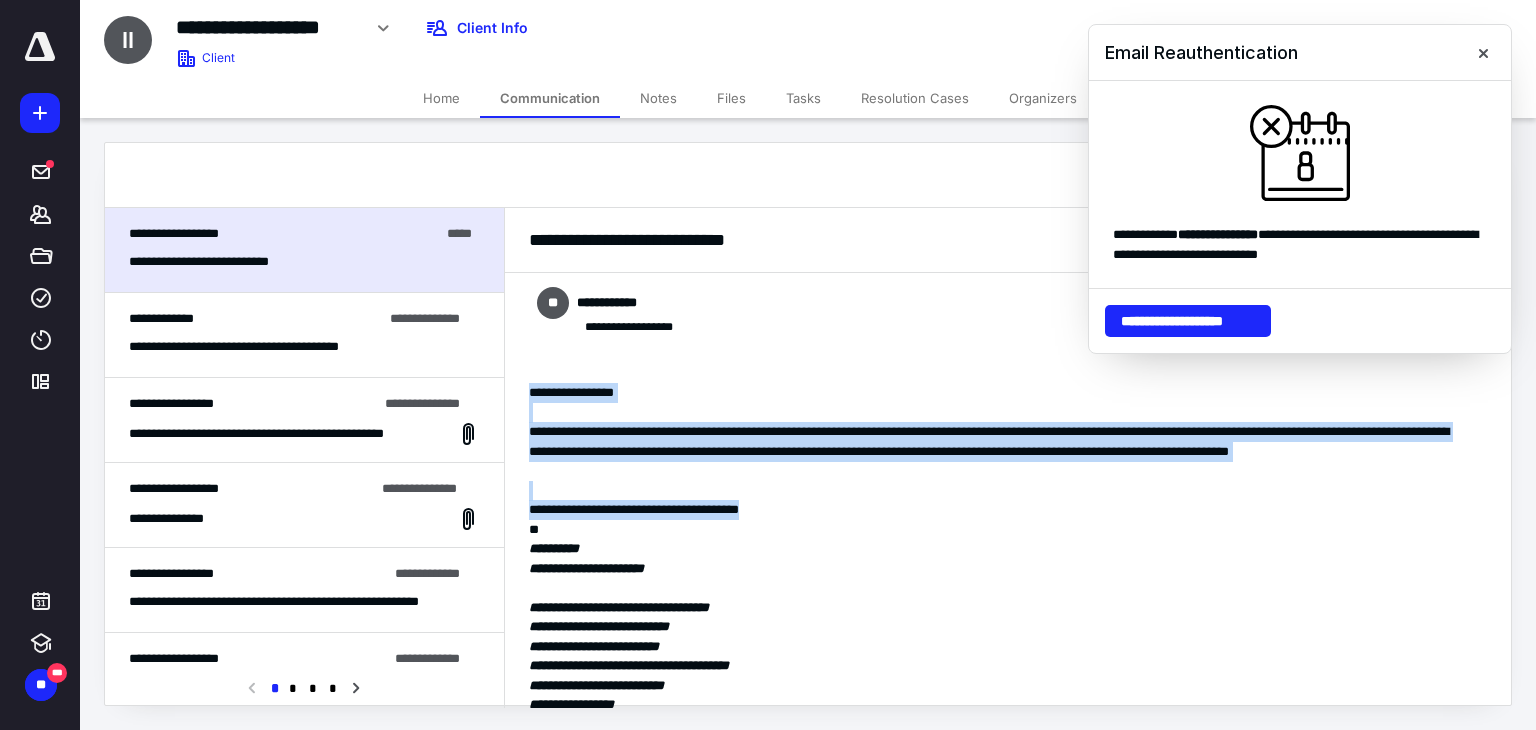 drag, startPoint x: 820, startPoint y: 507, endPoint x: 528, endPoint y: 391, distance: 314.1974 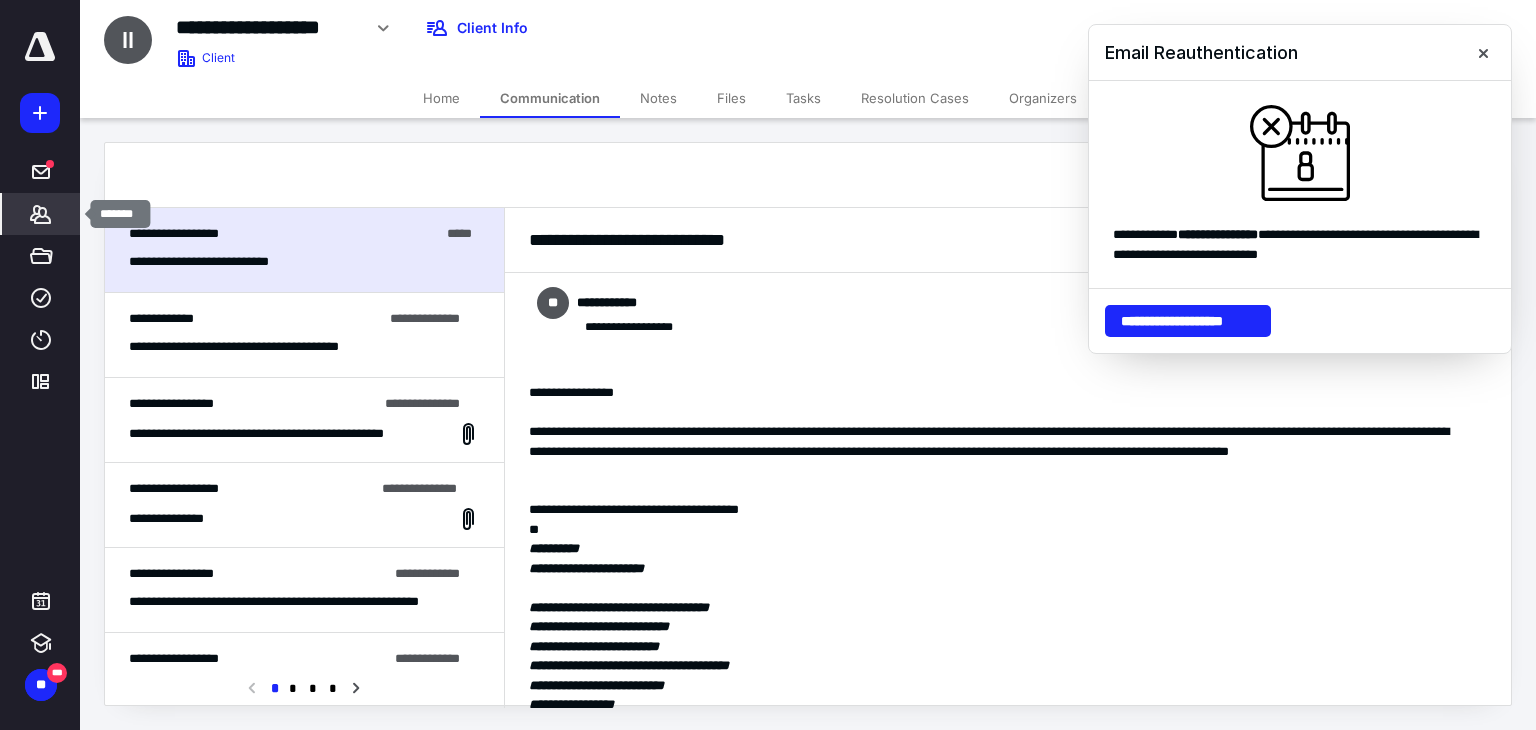 click 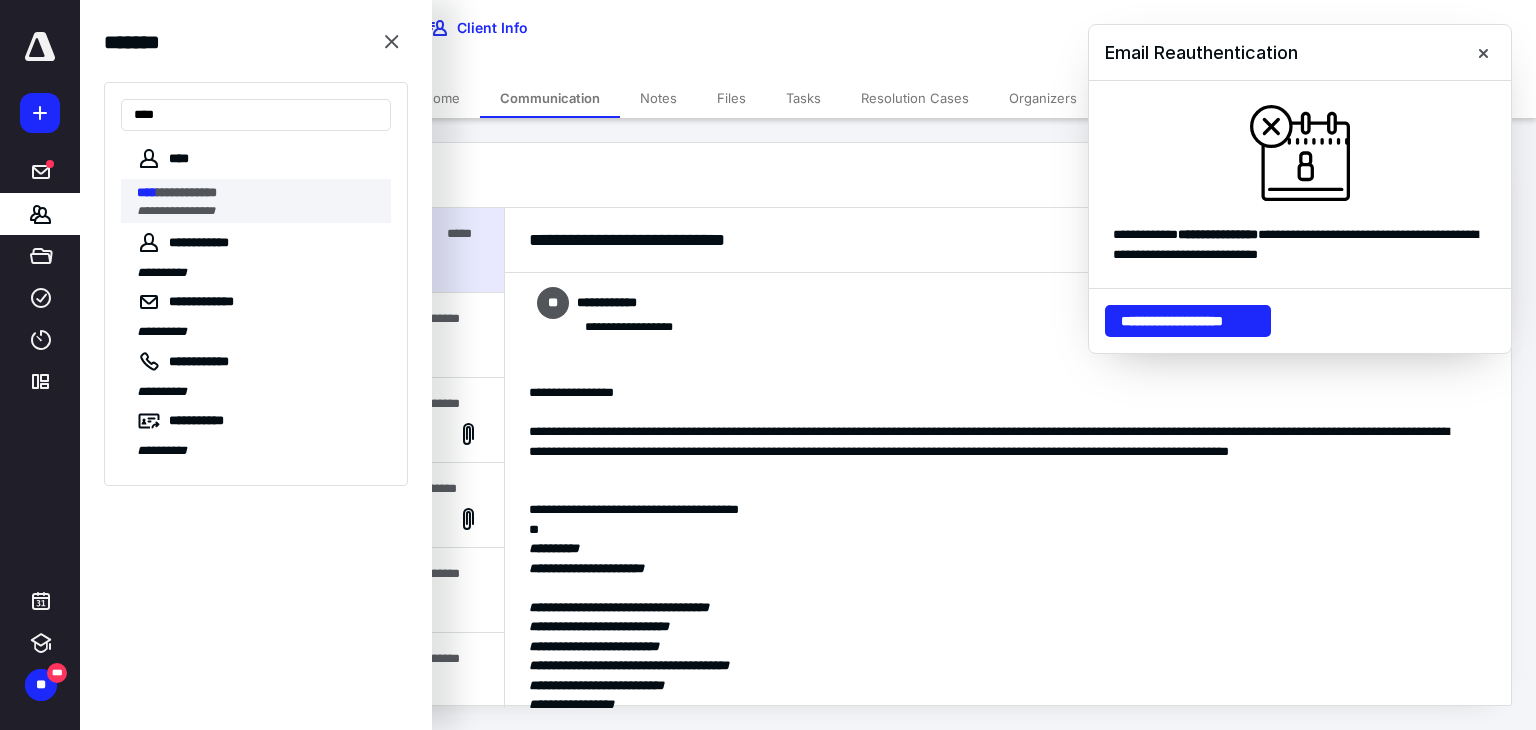 type on "****" 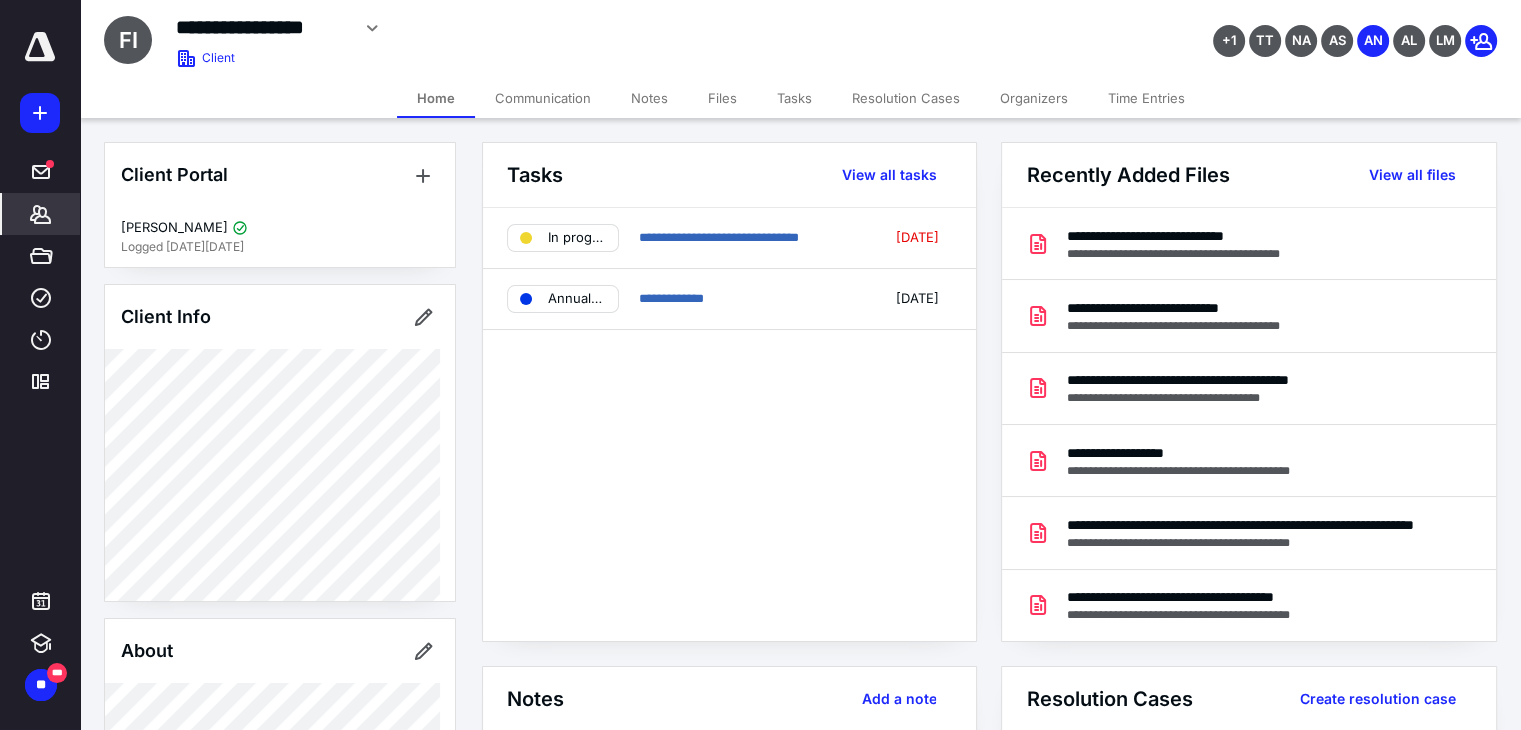 click on "Communication" at bounding box center (543, 98) 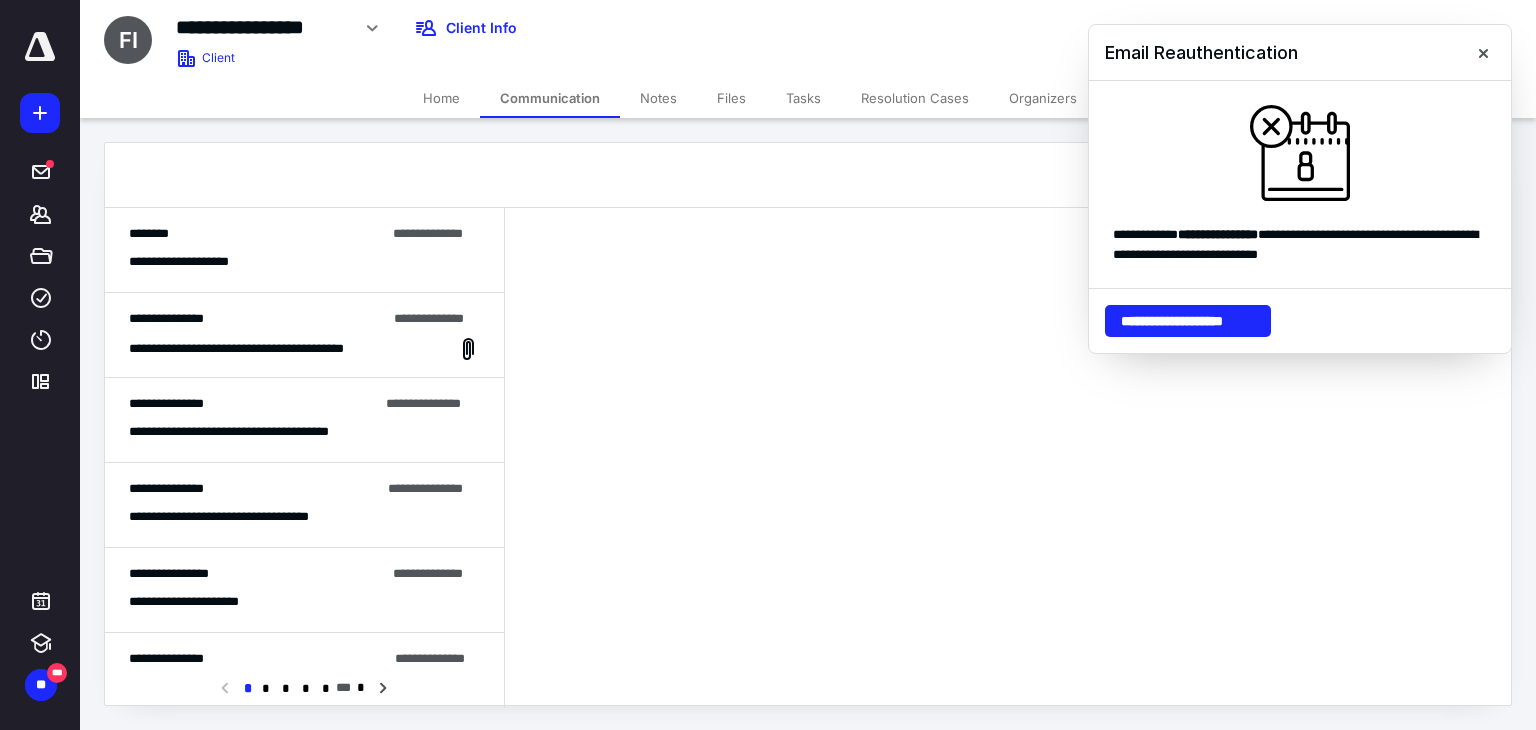 click on "**********" at bounding box center (198, 262) 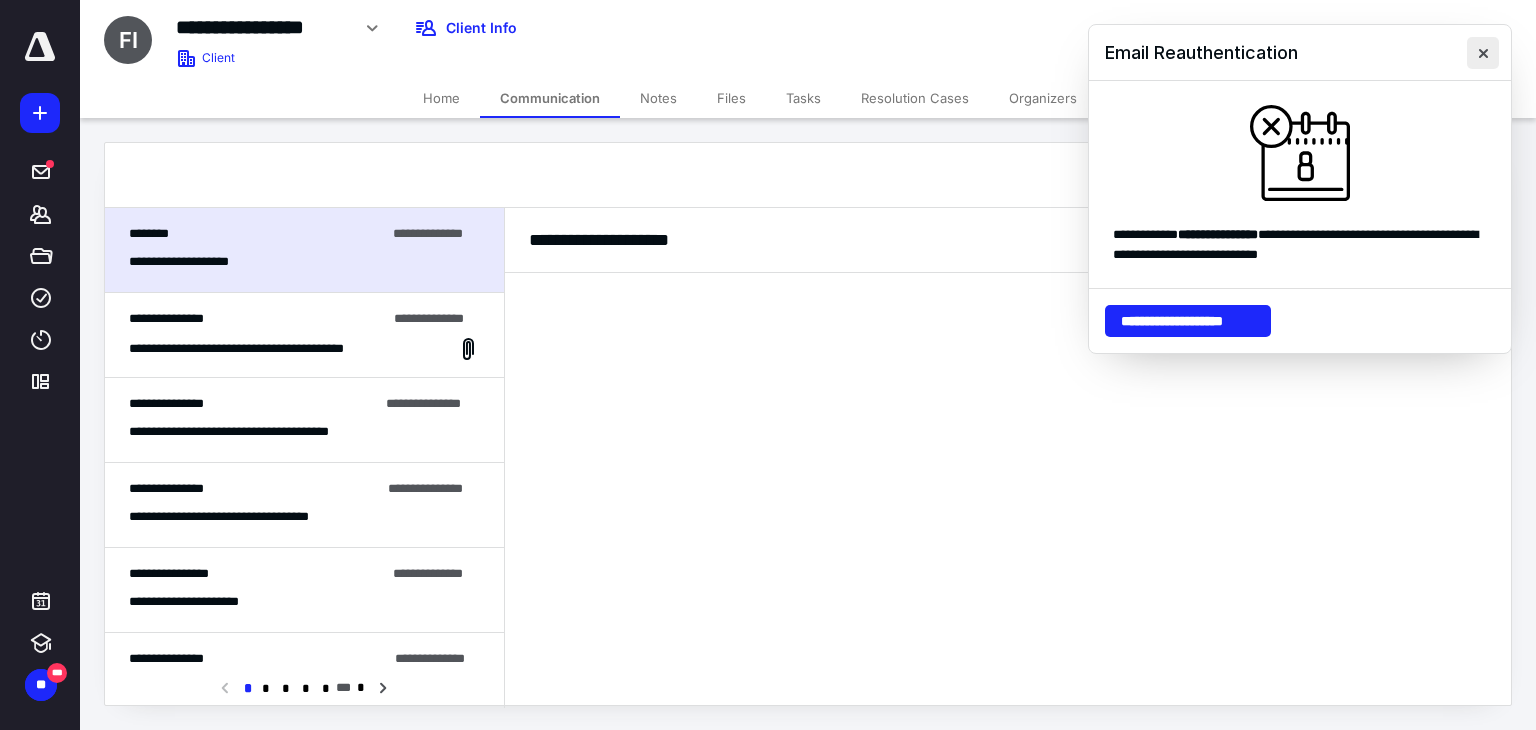 click at bounding box center [1483, 53] 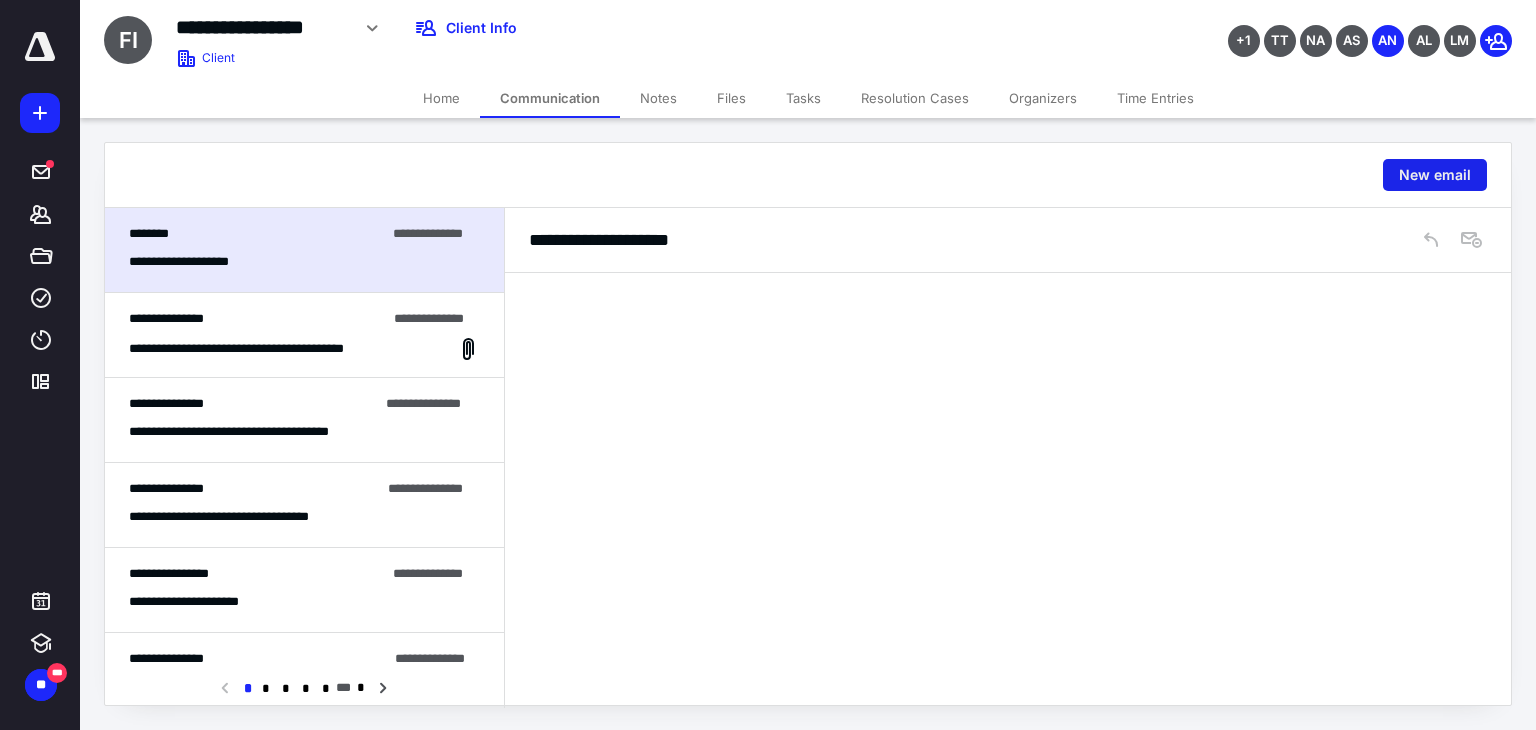 click on "New email" at bounding box center (1435, 175) 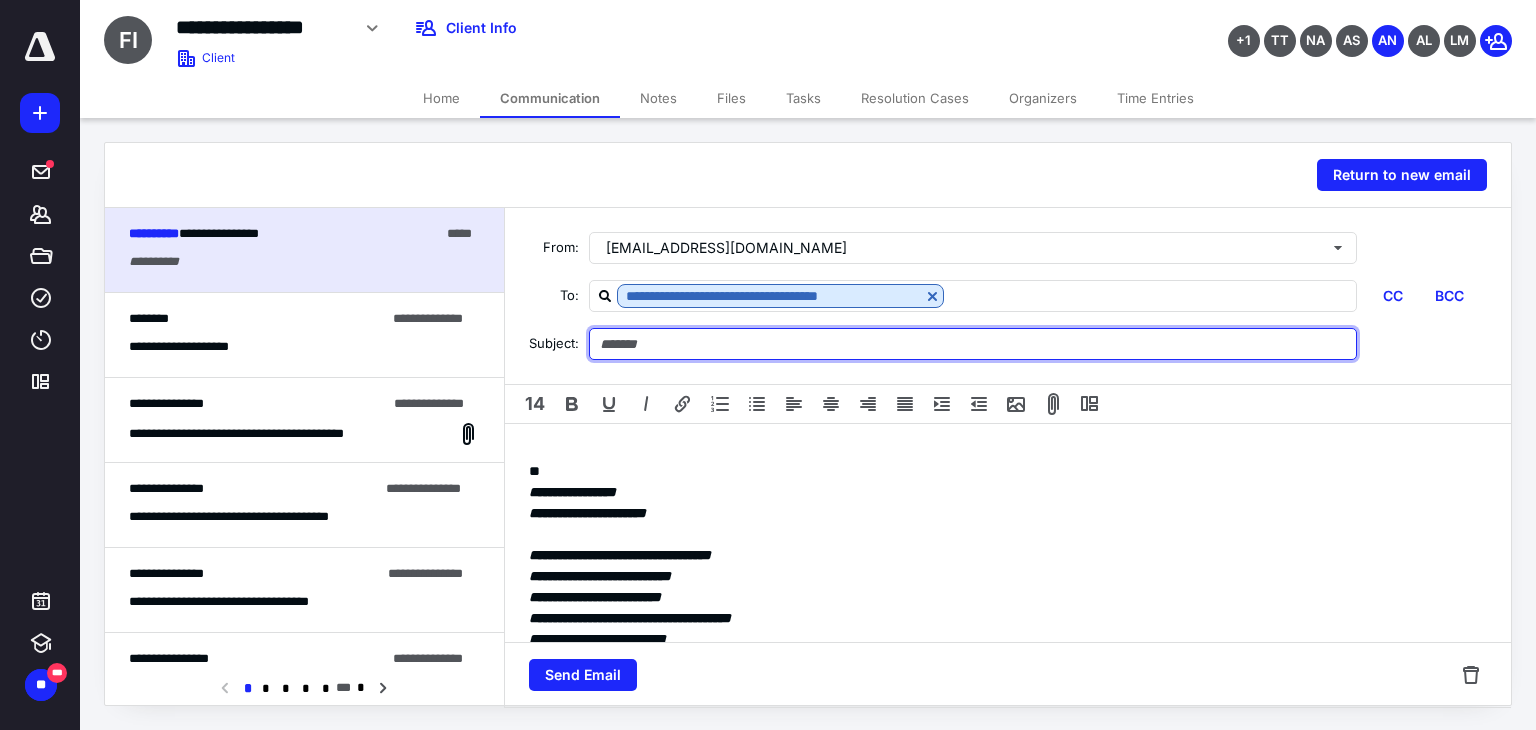 click at bounding box center (973, 344) 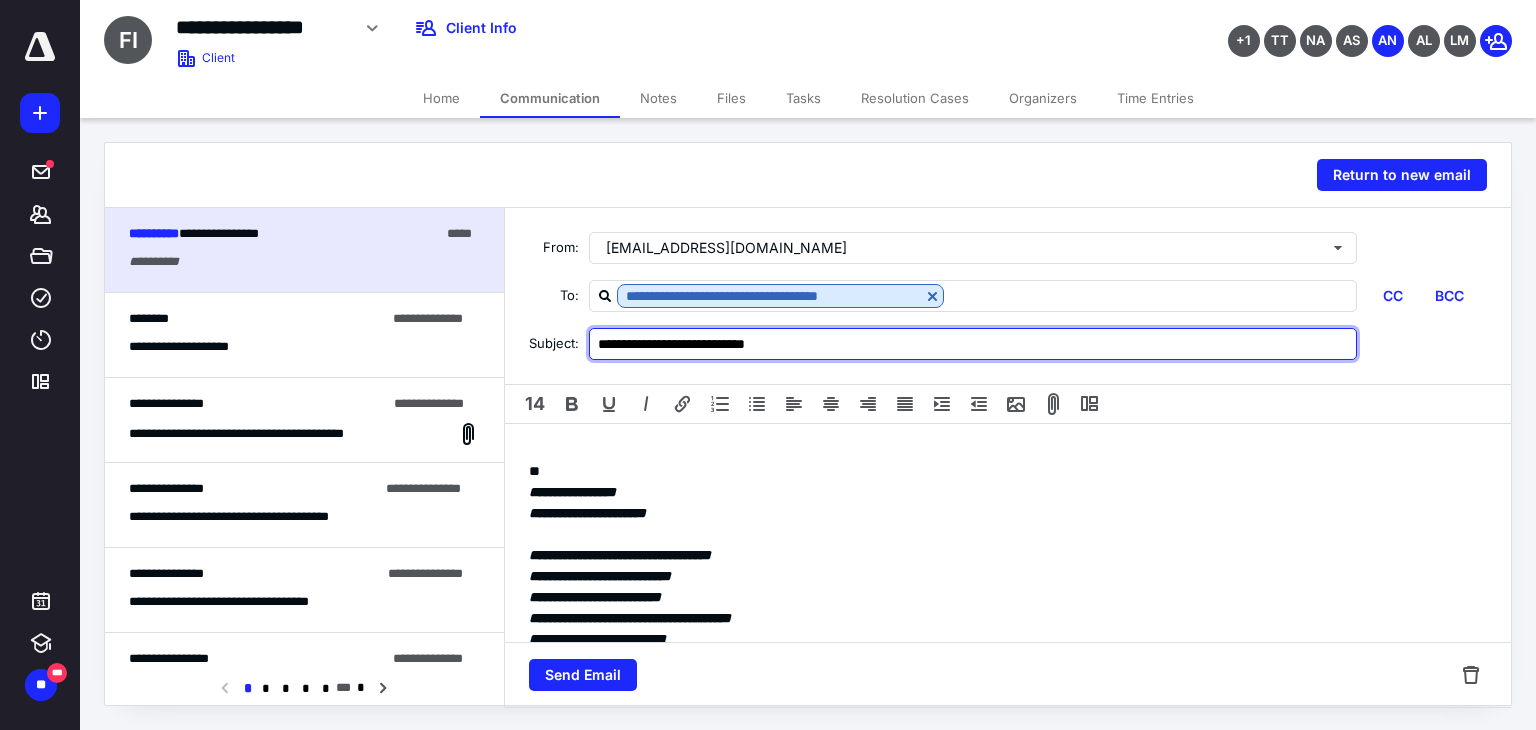type on "**********" 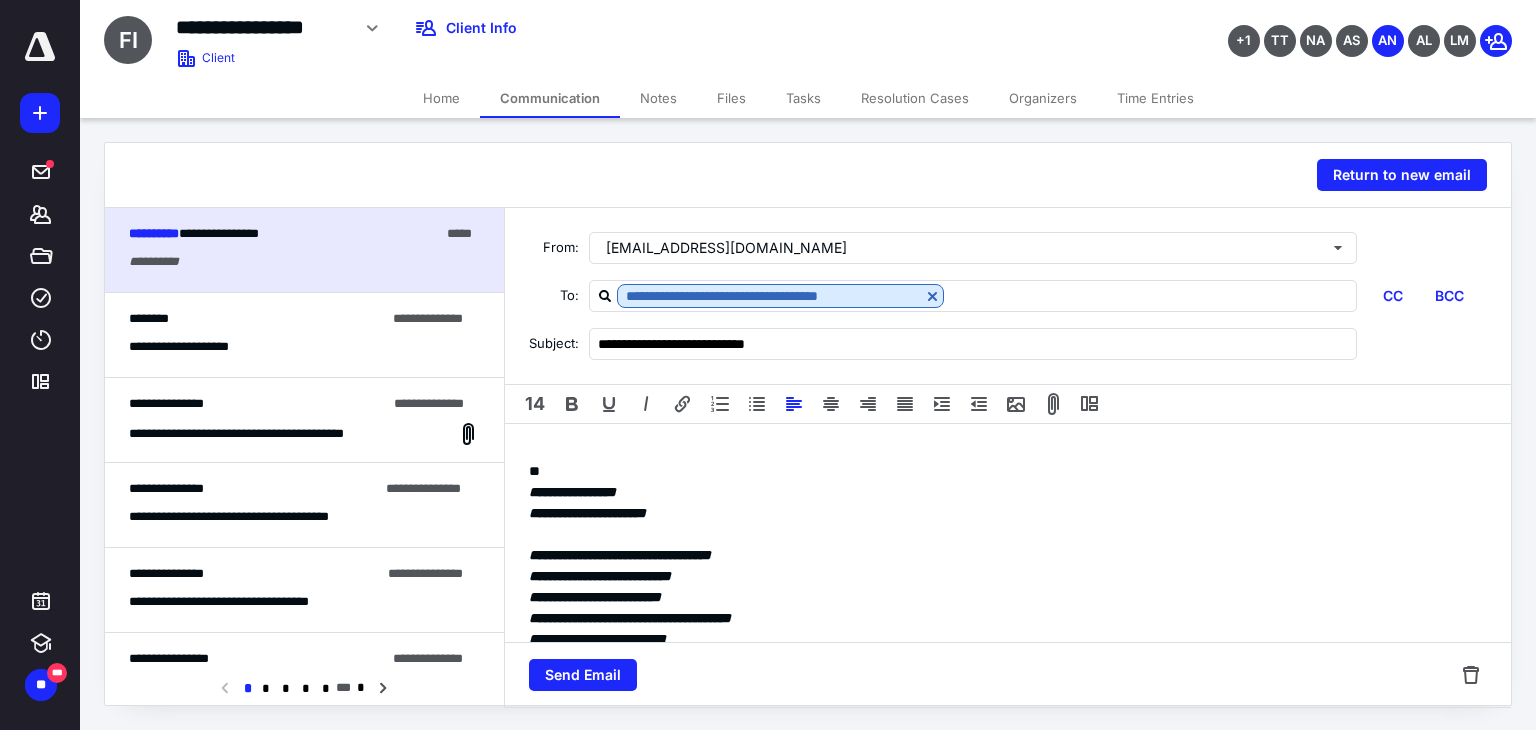 click on "**********" at bounding box center [1008, 629] 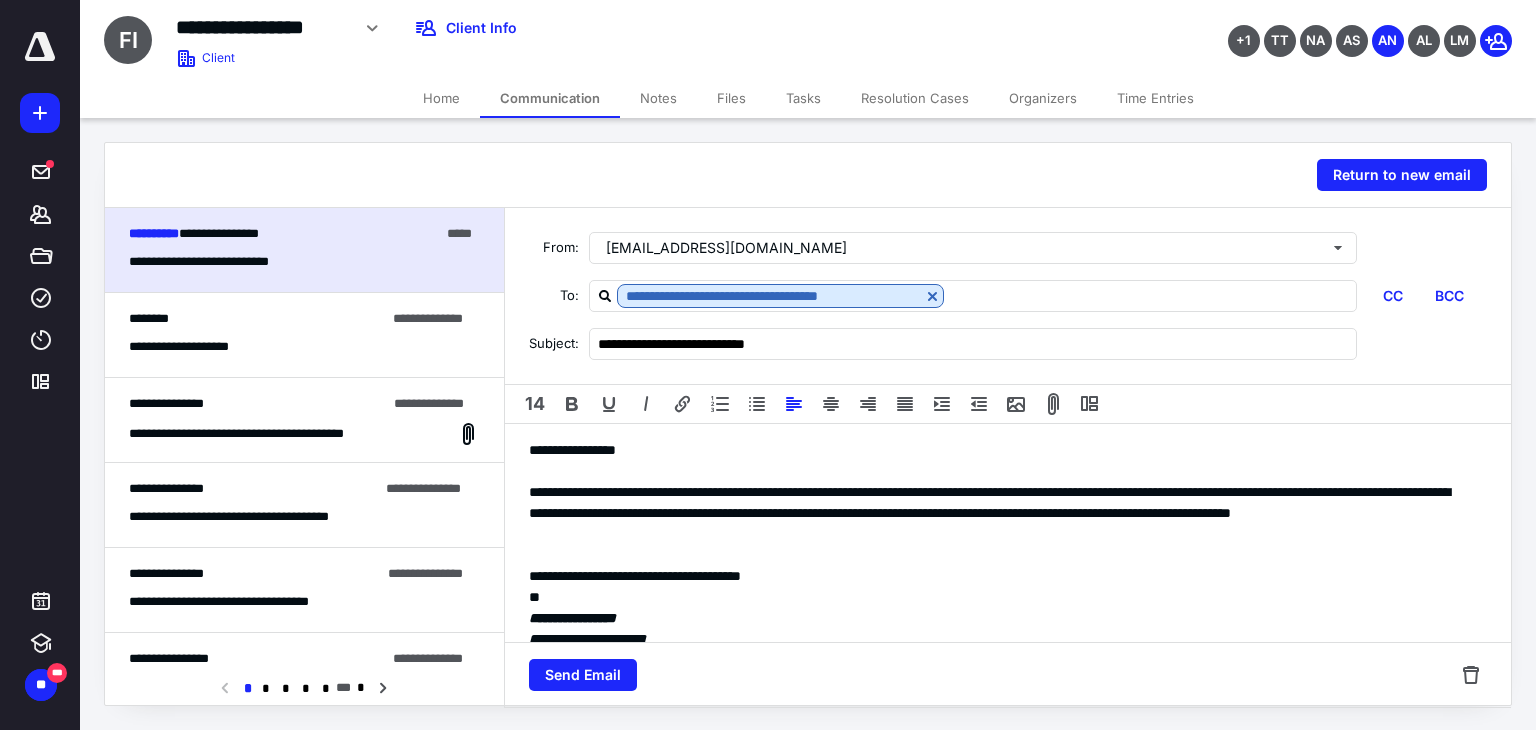 click on "**********" at bounding box center (1000, 692) 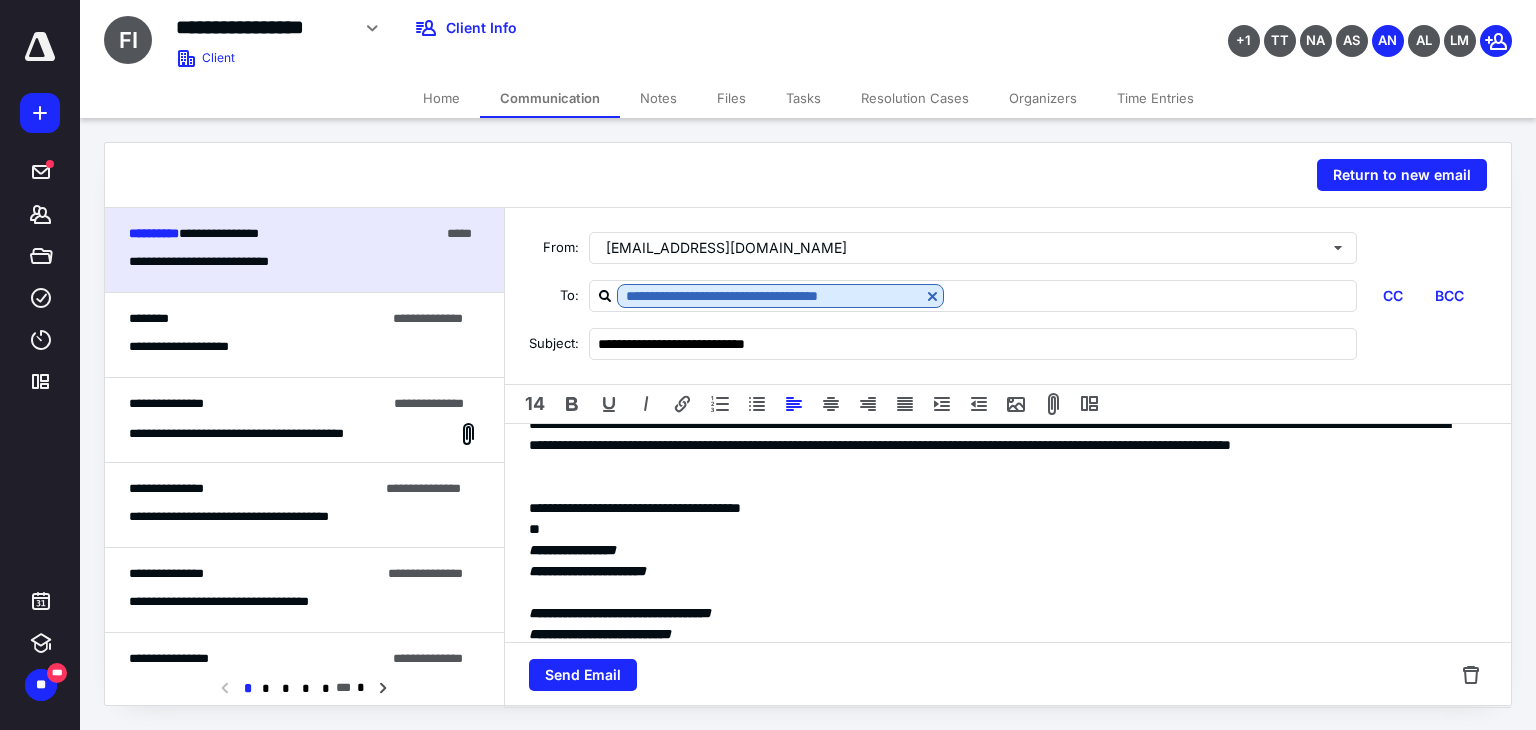 scroll, scrollTop: 100, scrollLeft: 0, axis: vertical 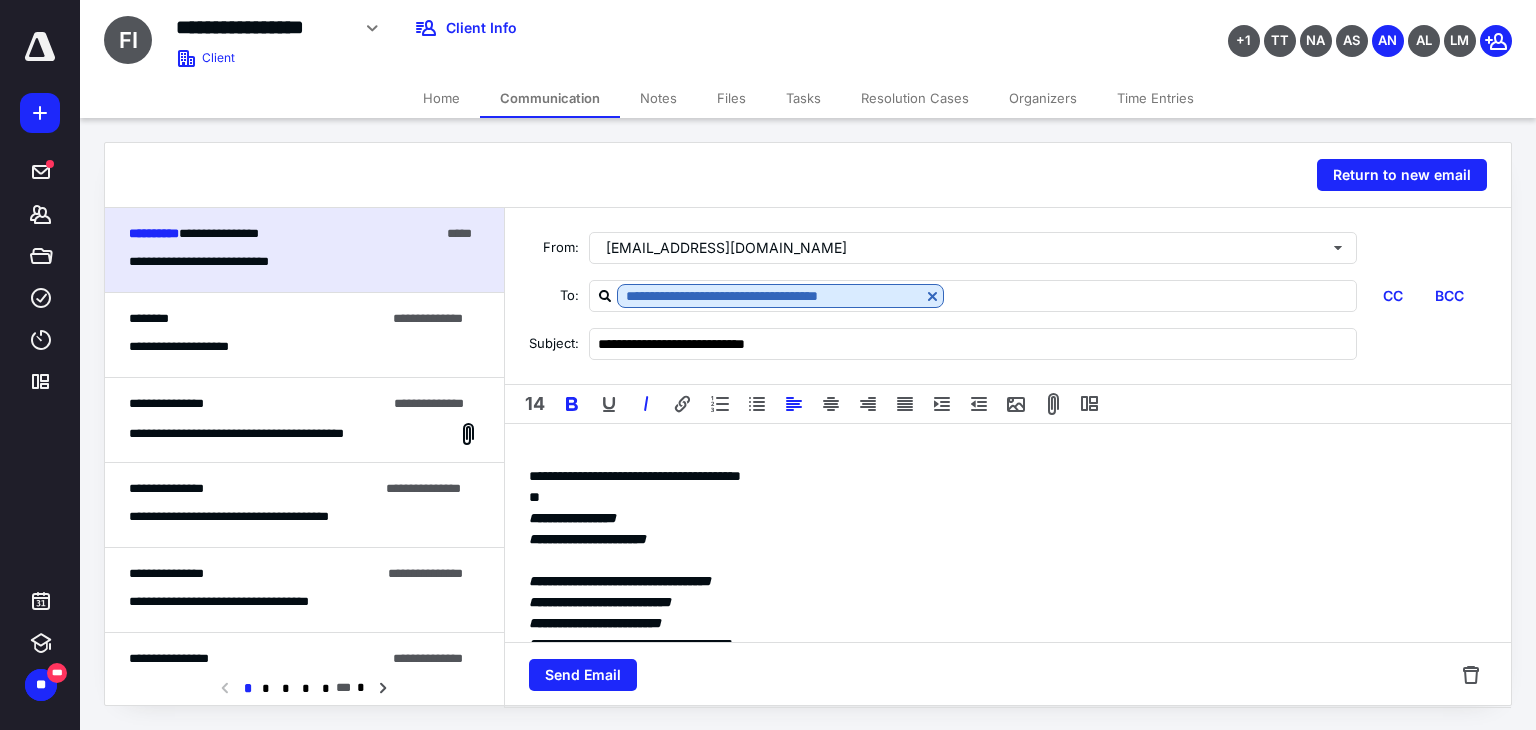 click on "**********" at bounding box center [572, 518] 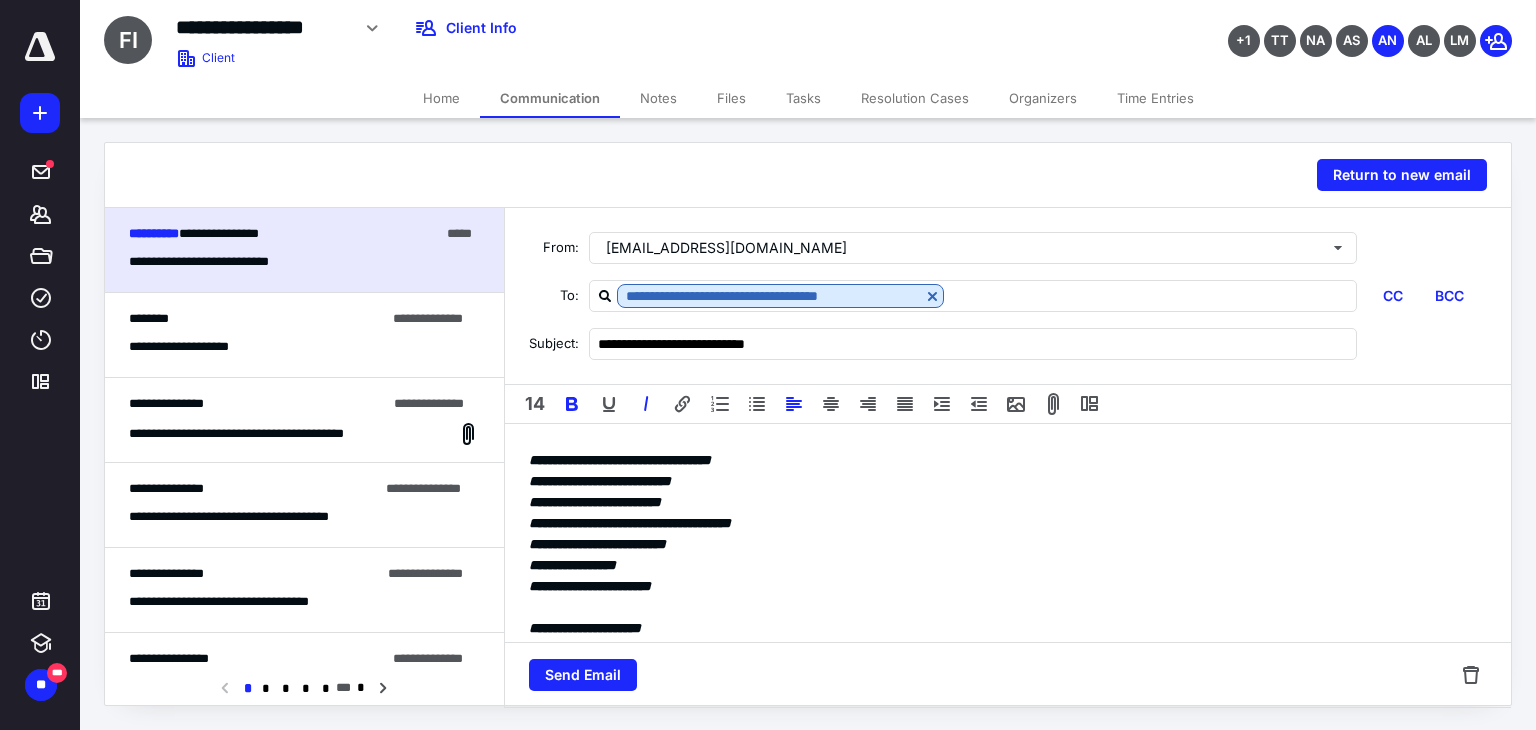 scroll, scrollTop: 317, scrollLeft: 0, axis: vertical 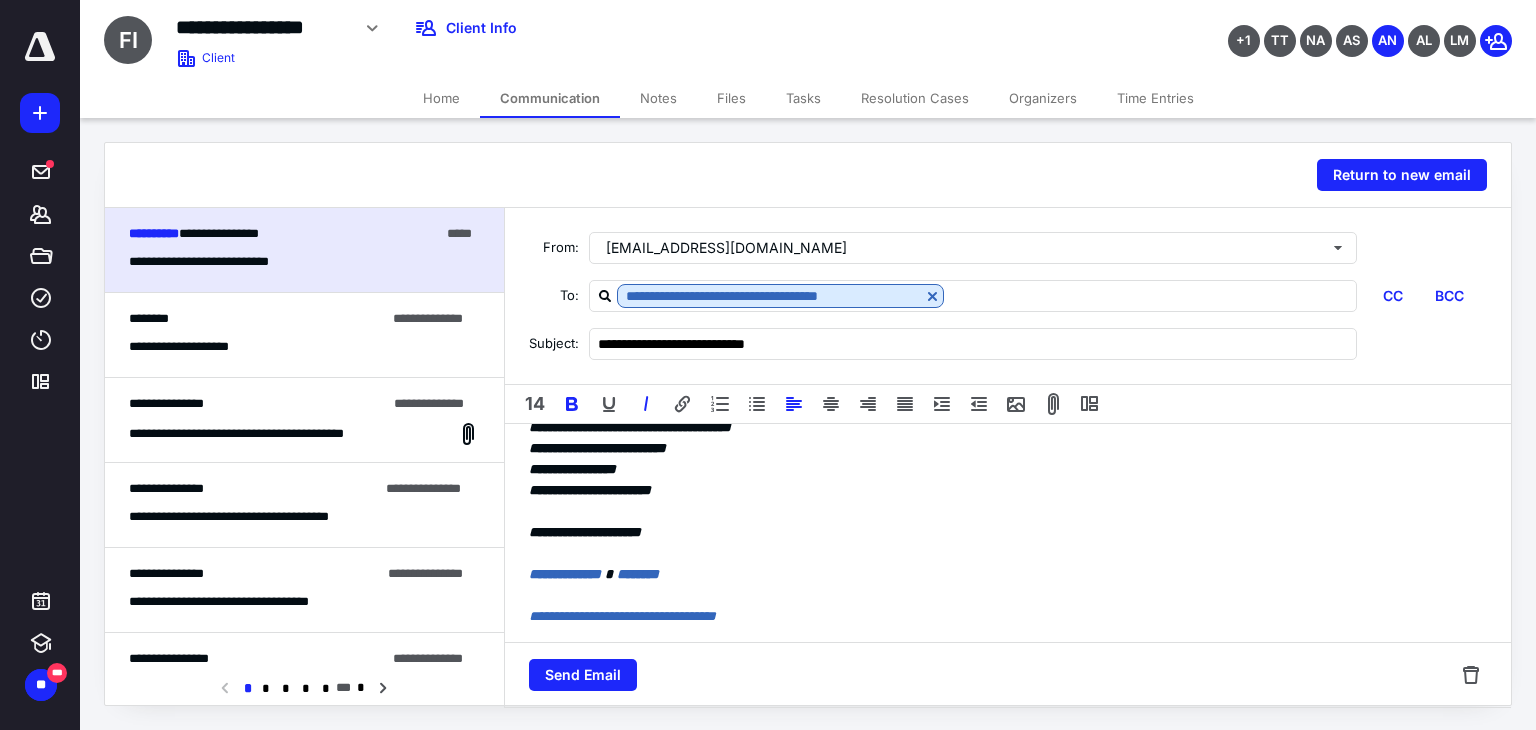 click on "**********" at bounding box center (590, 490) 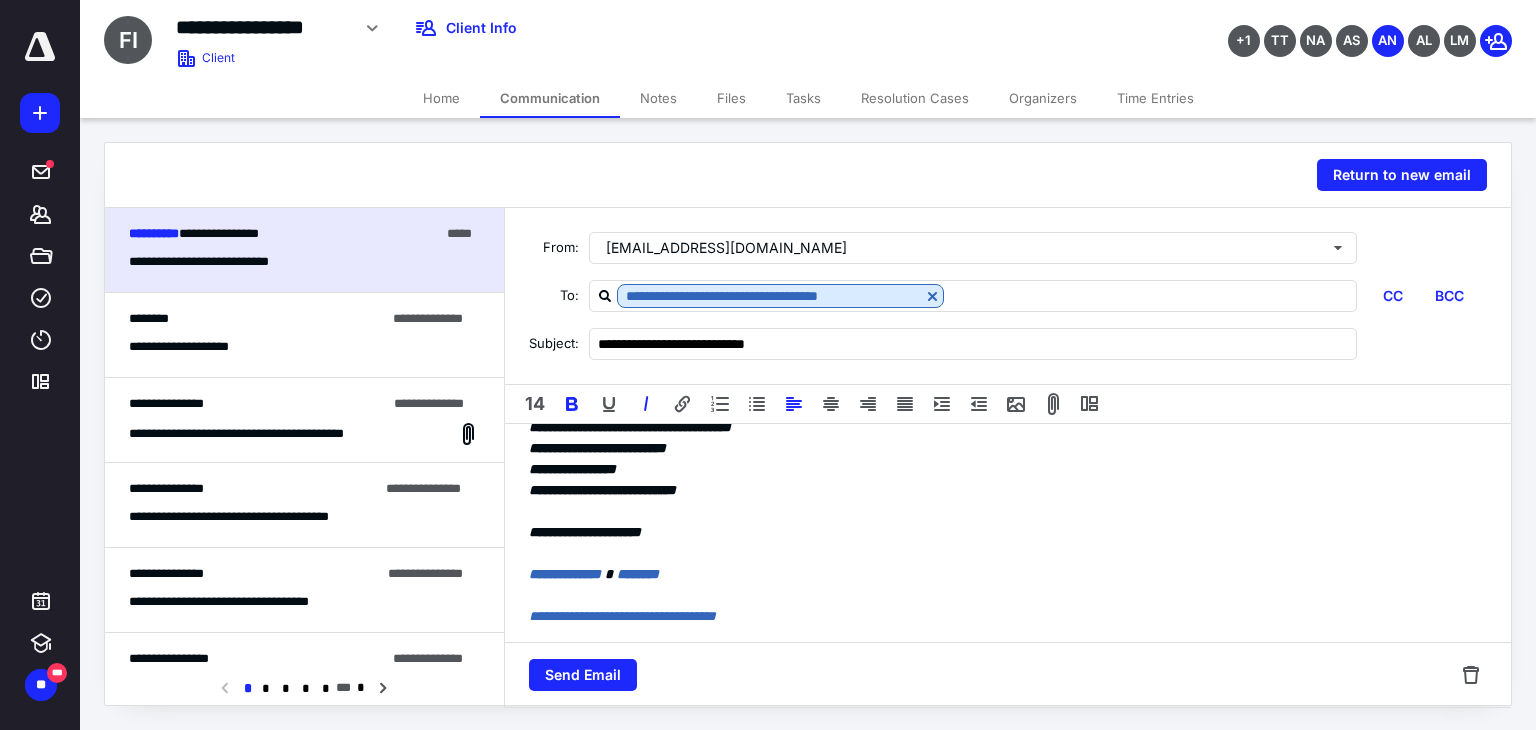 scroll, scrollTop: 0, scrollLeft: 0, axis: both 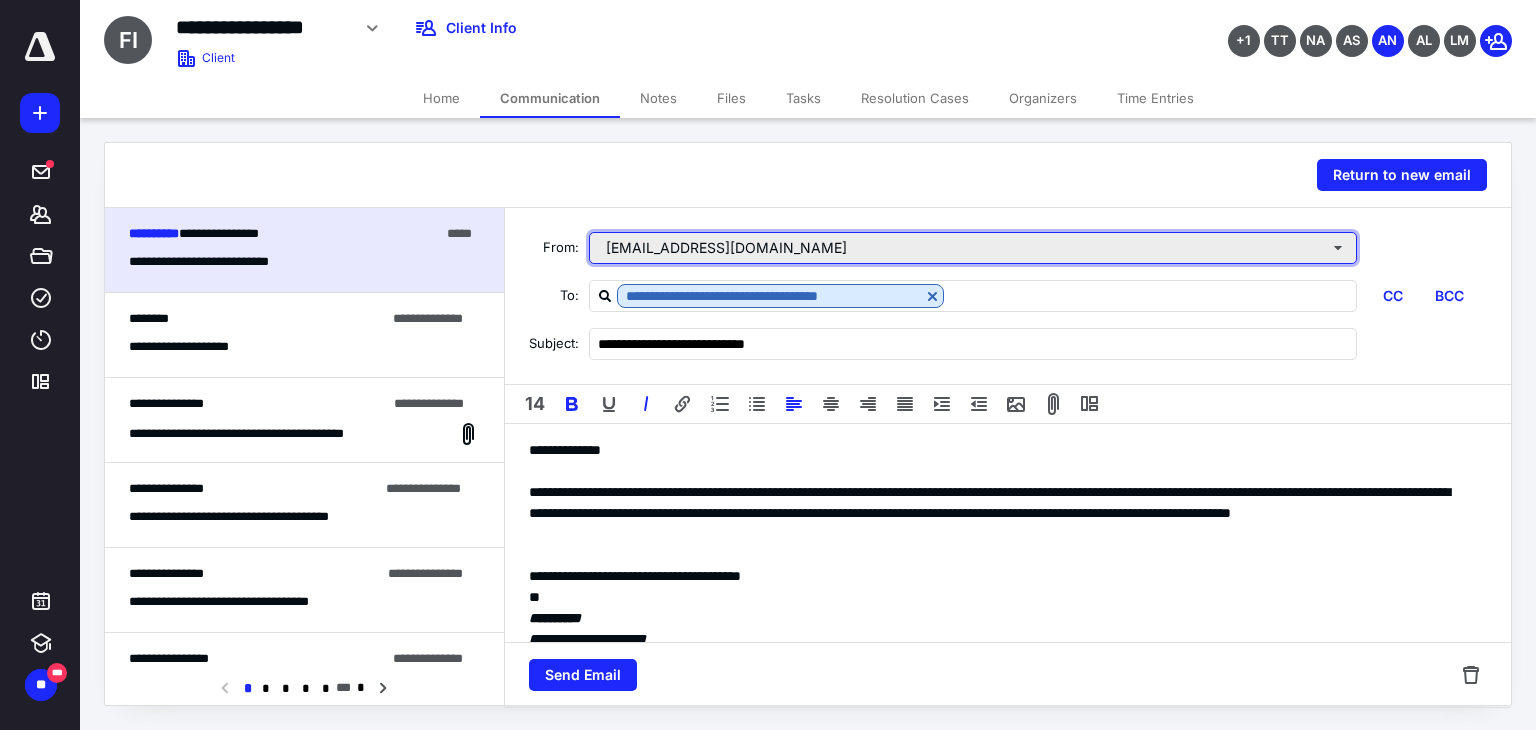 click on "[EMAIL_ADDRESS][DOMAIN_NAME]" at bounding box center (973, 248) 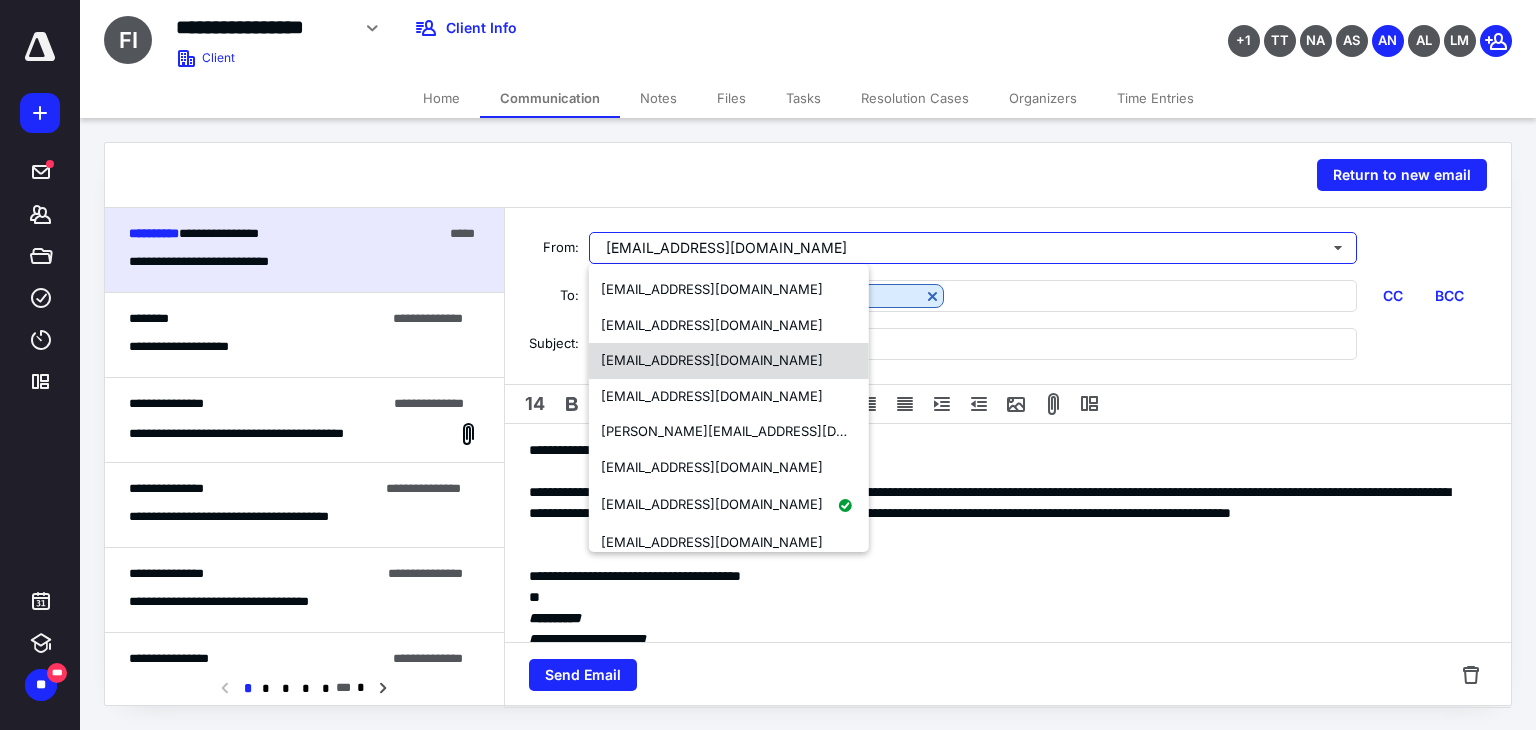 click on "[EMAIL_ADDRESS][DOMAIN_NAME]" at bounding box center (712, 360) 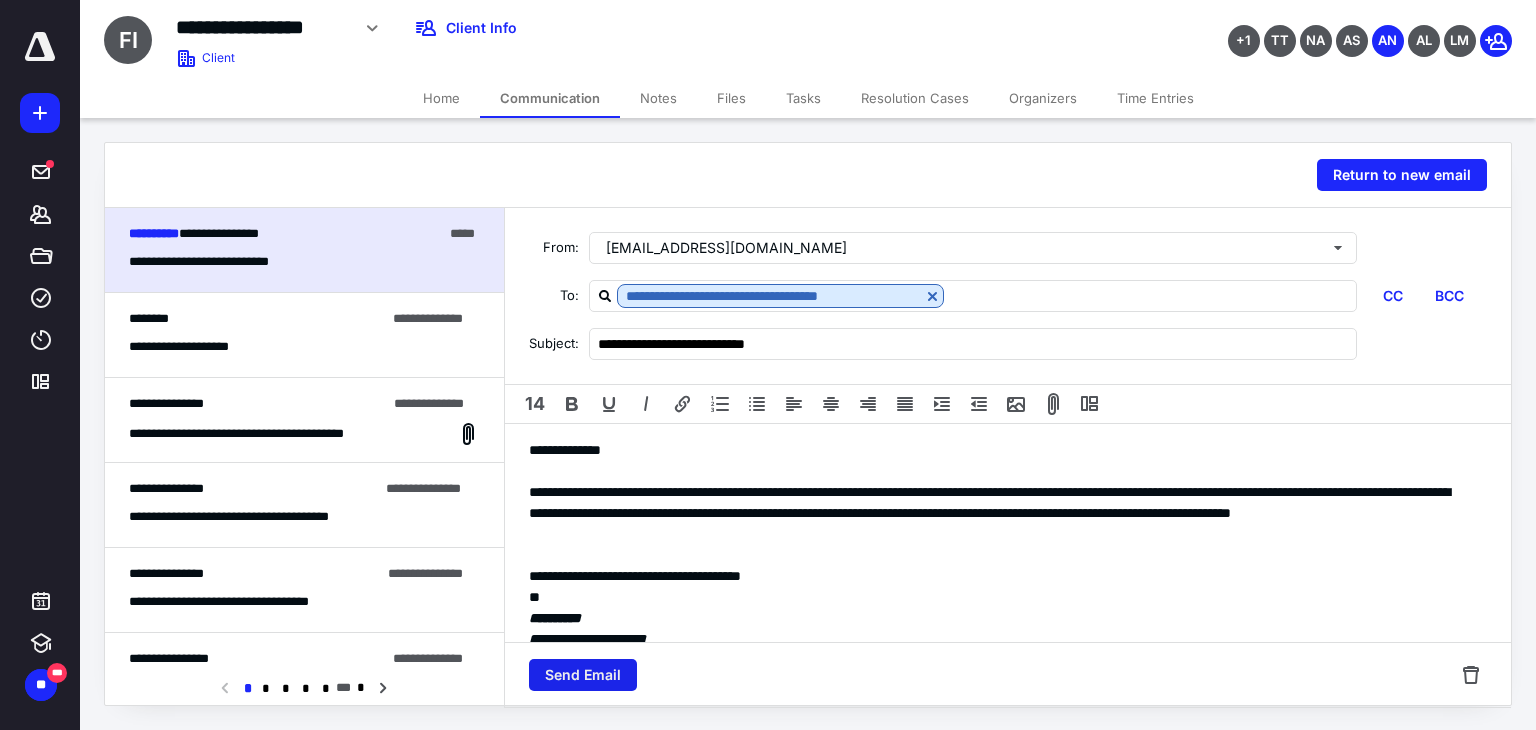 click on "Send Email" at bounding box center [583, 675] 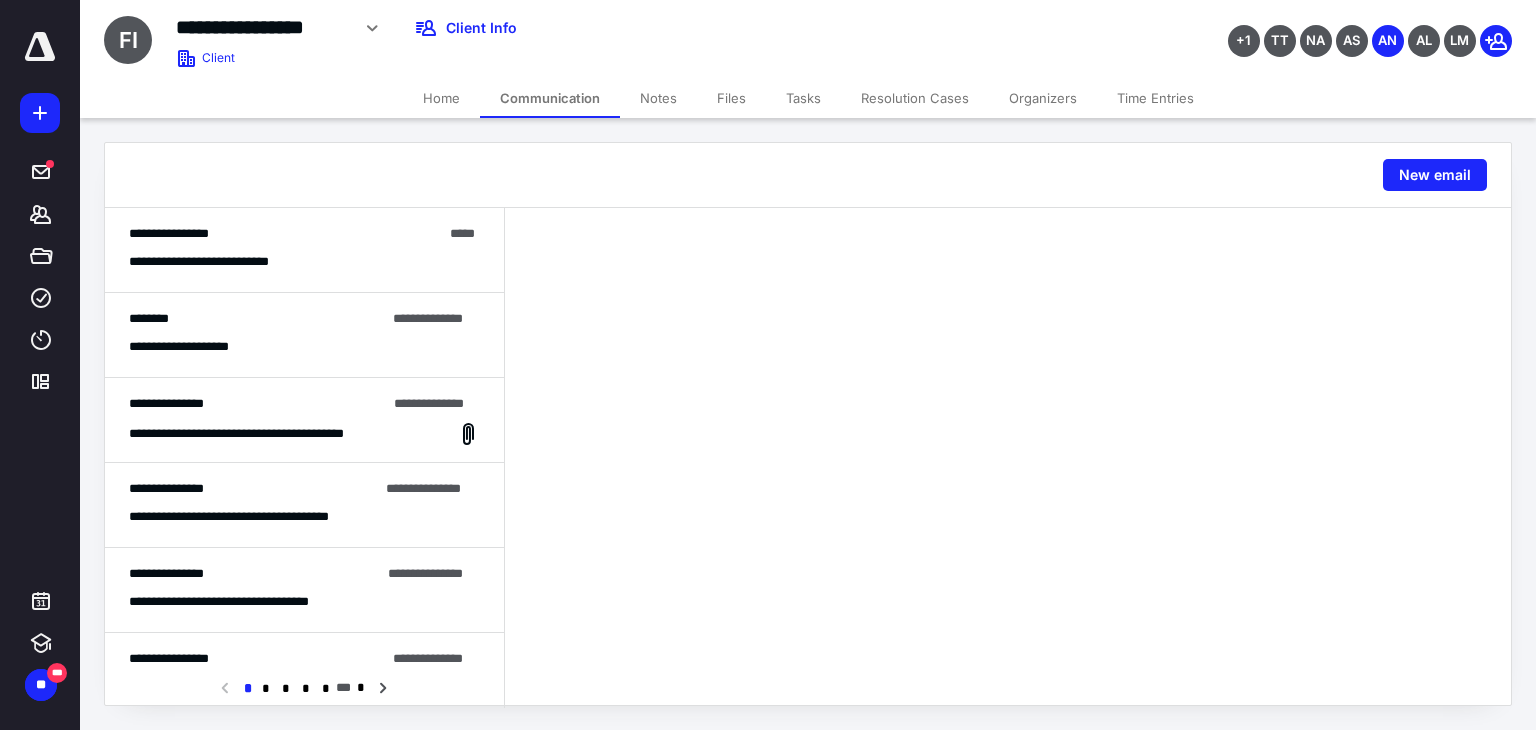 click on "Home" at bounding box center [441, 98] 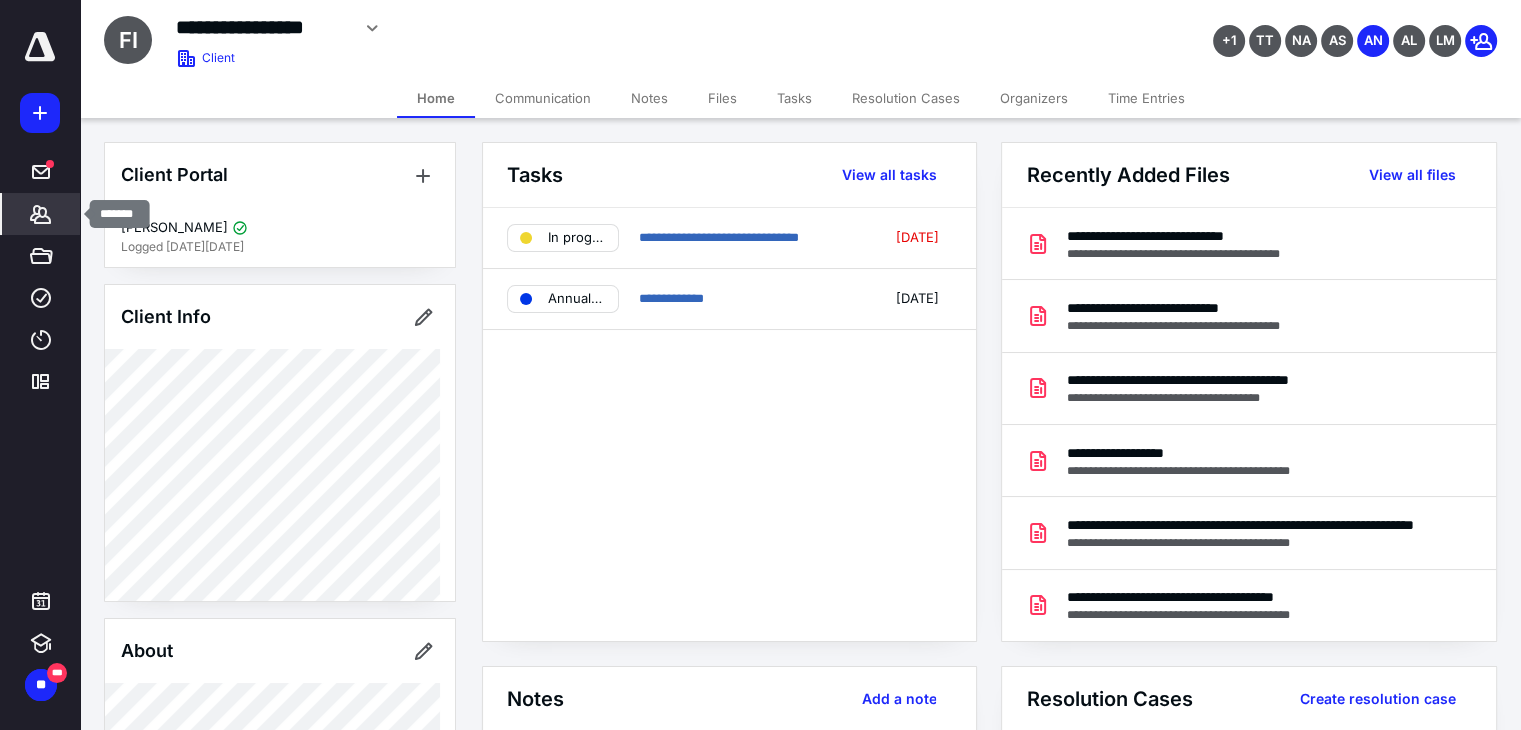 click 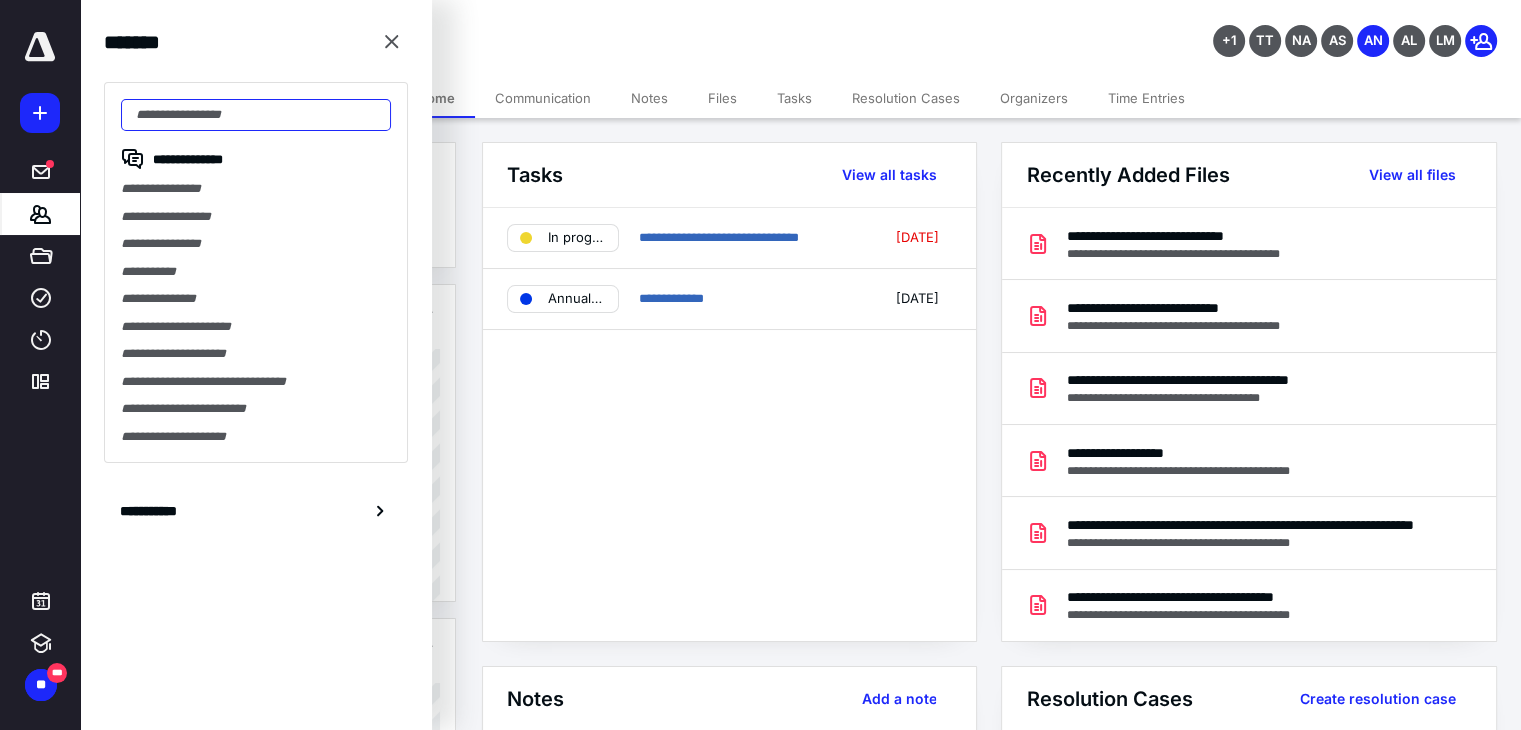 click at bounding box center (256, 115) 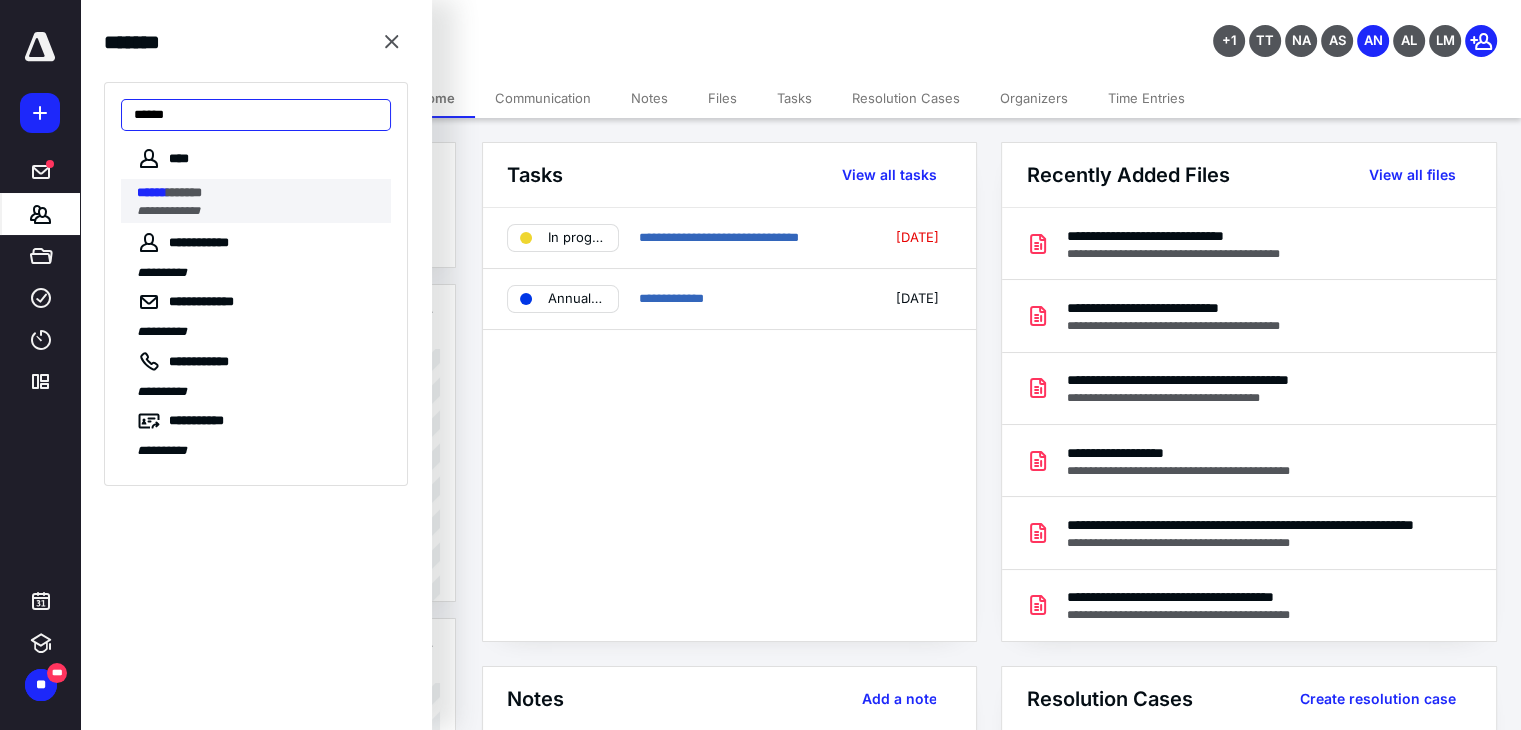 type on "******" 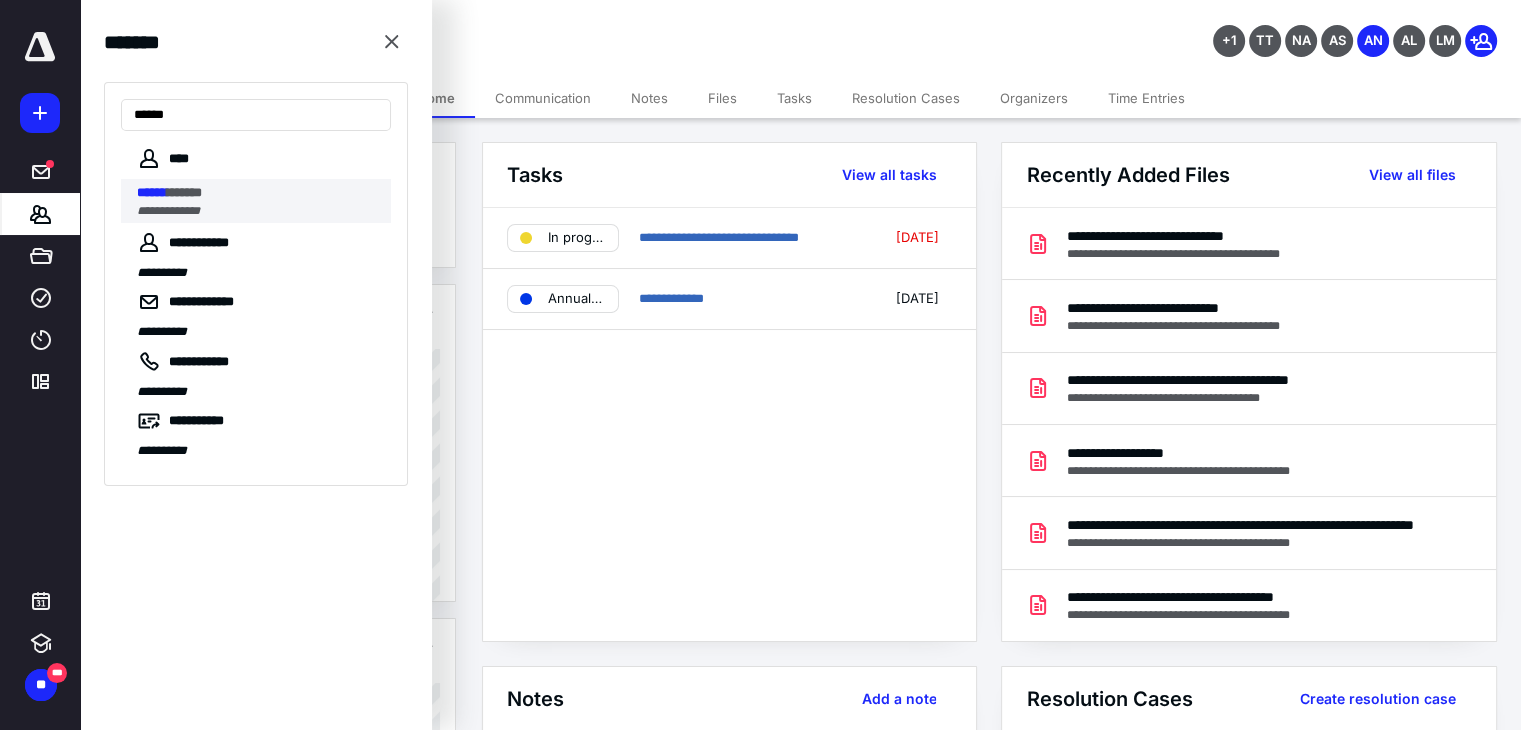 click on "**********" at bounding box center [168, 211] 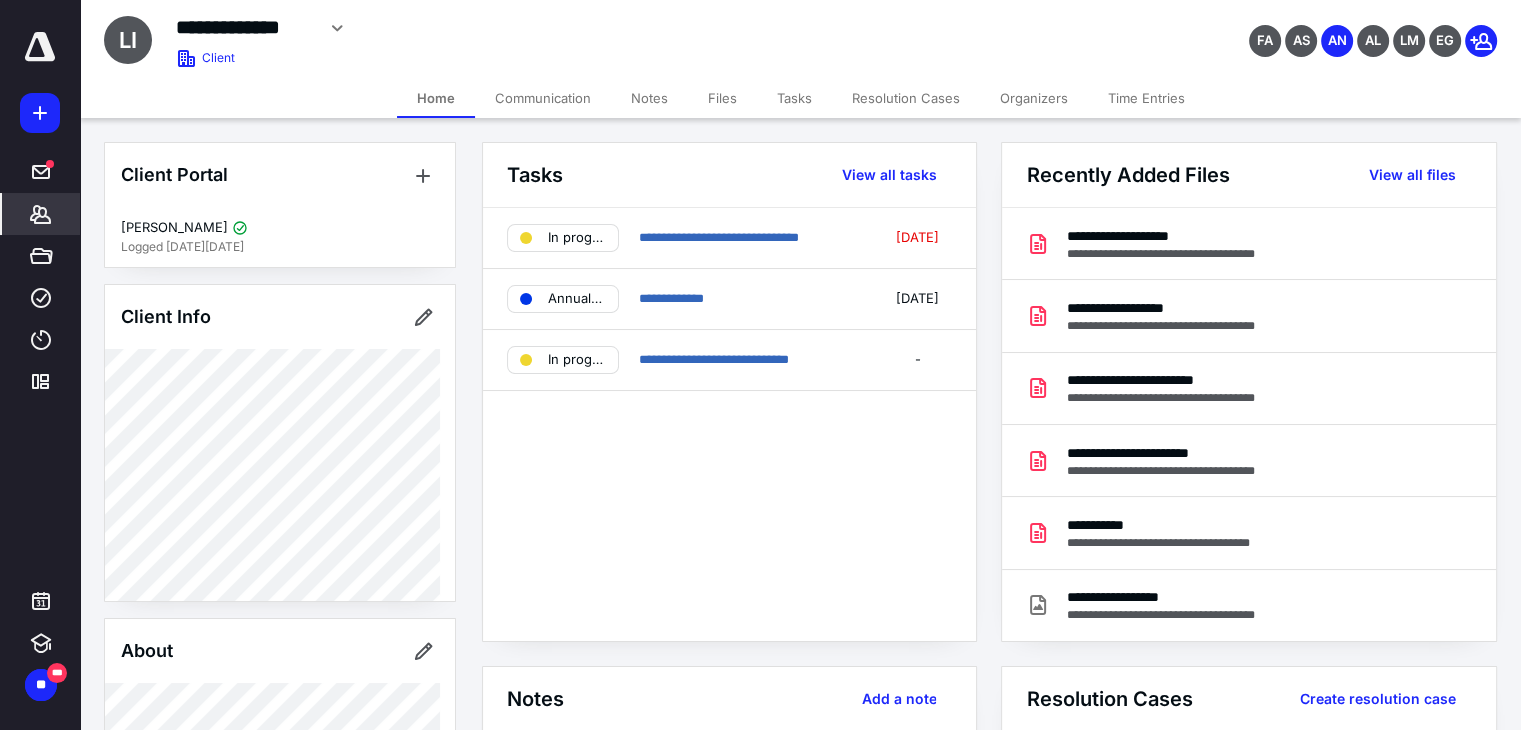 click on "Files" at bounding box center (722, 98) 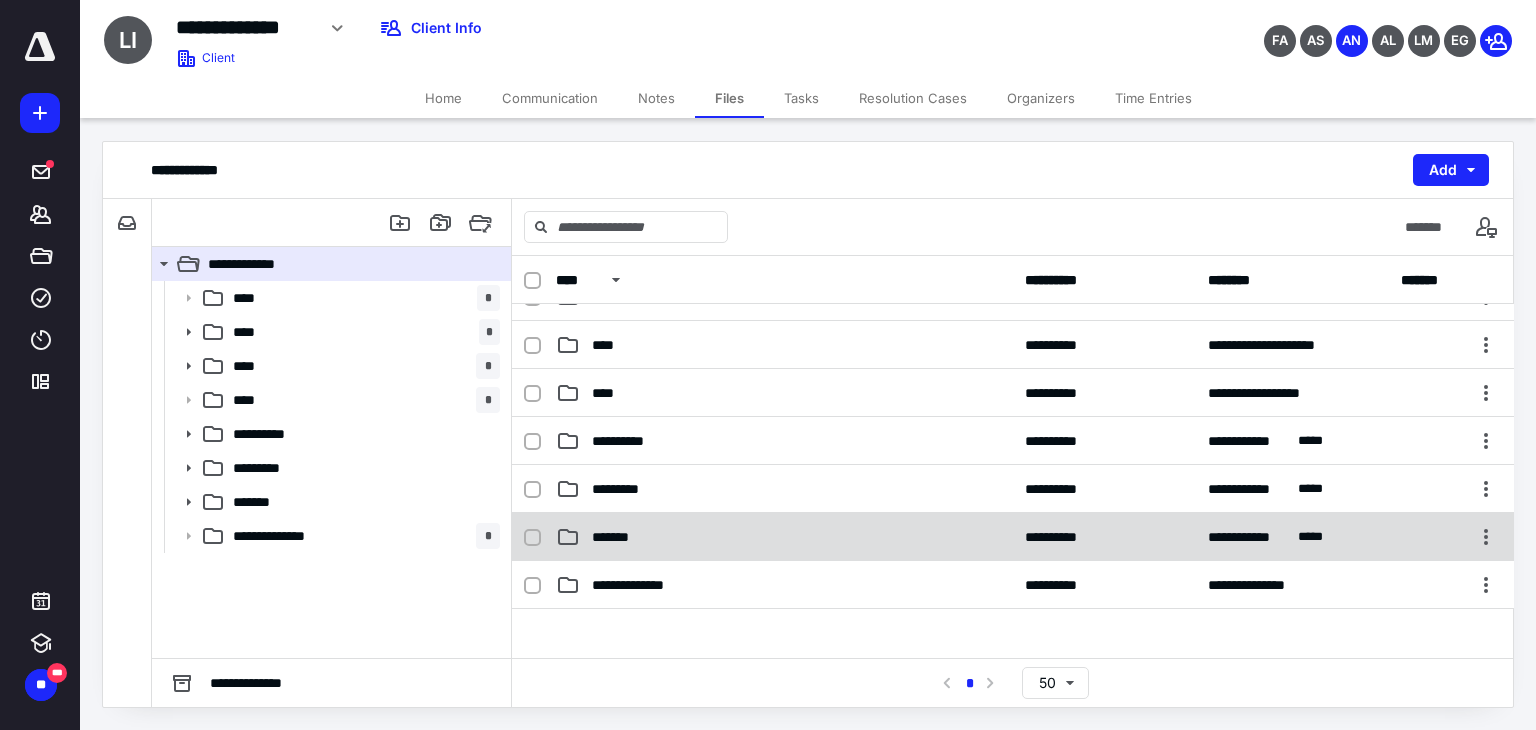 scroll, scrollTop: 100, scrollLeft: 0, axis: vertical 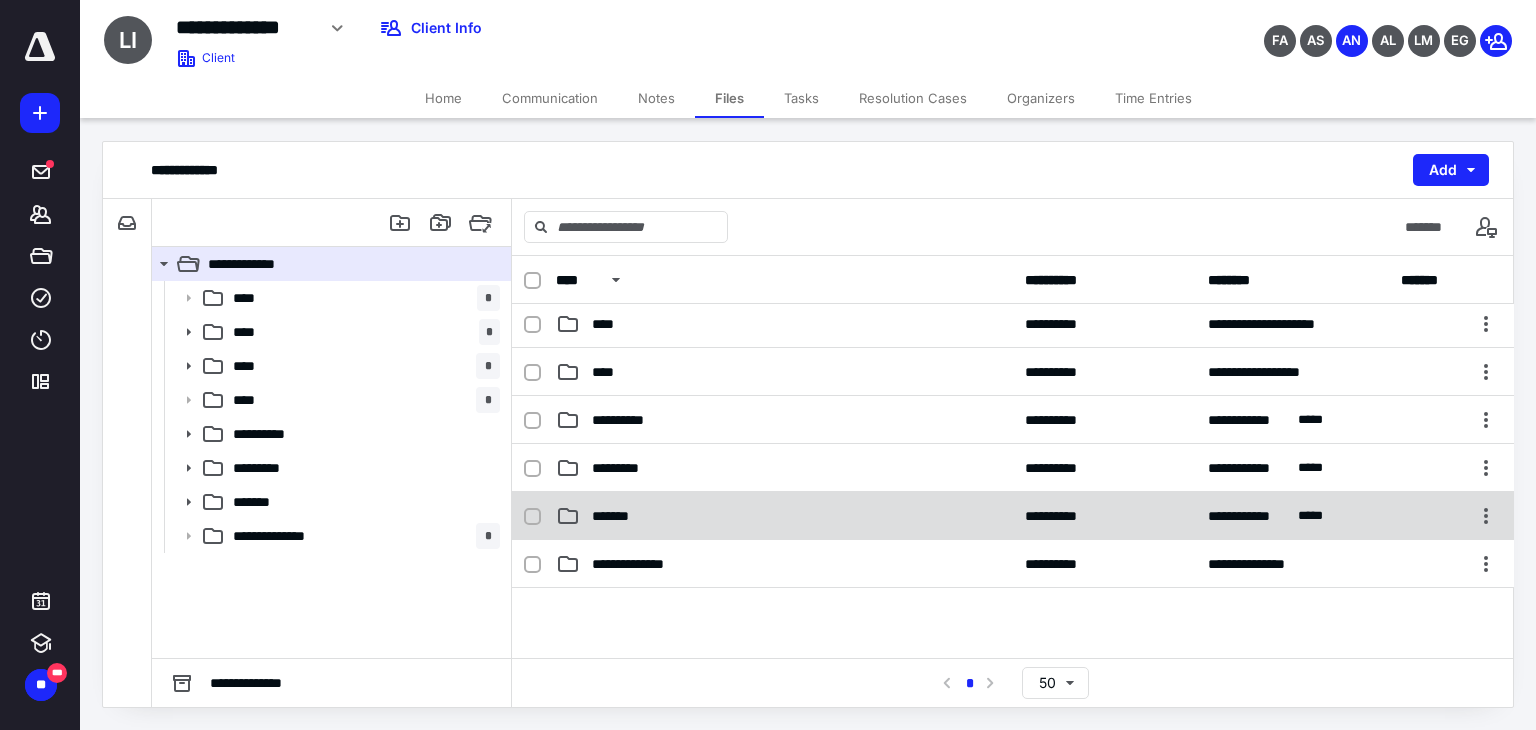click on "*******" at bounding box center (784, 516) 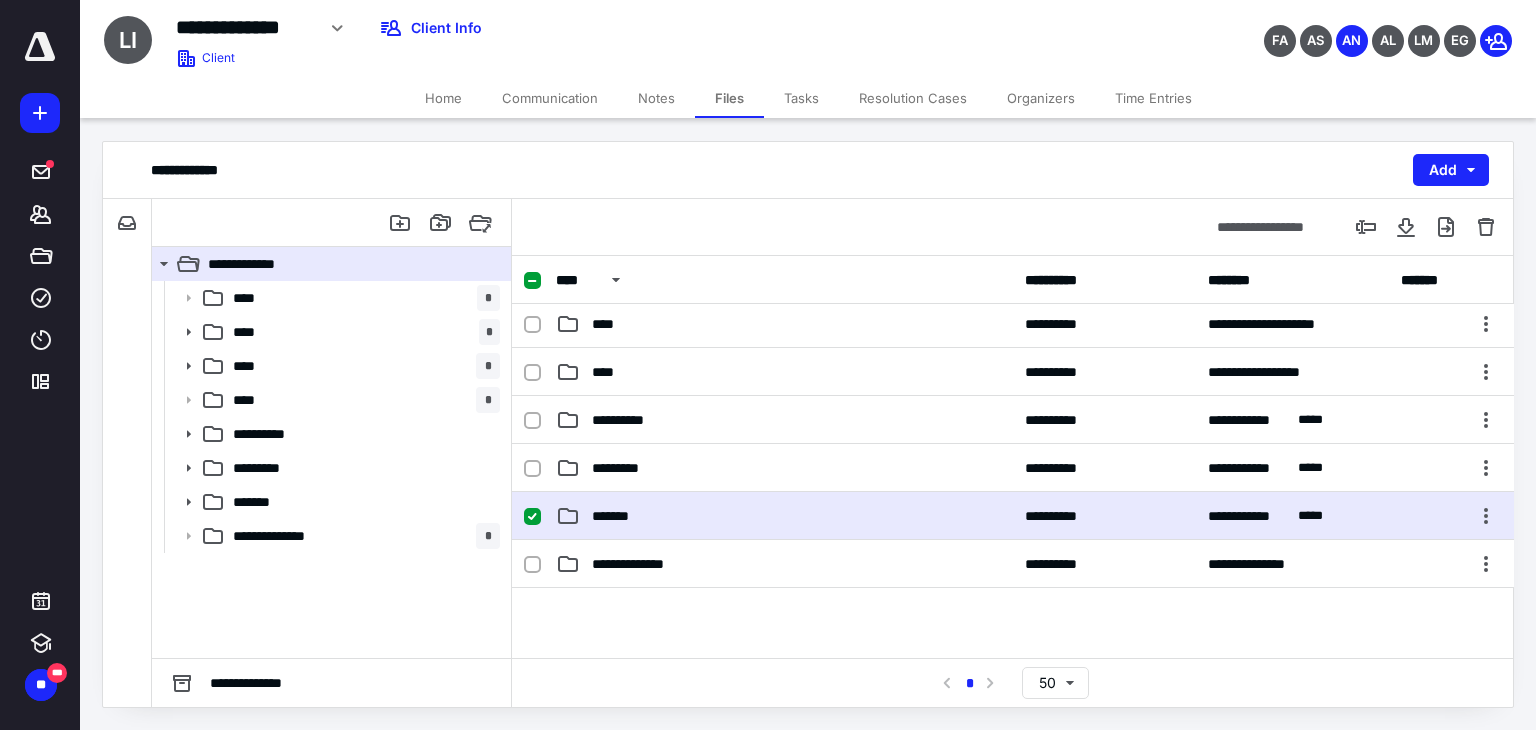 click on "*******" at bounding box center [784, 516] 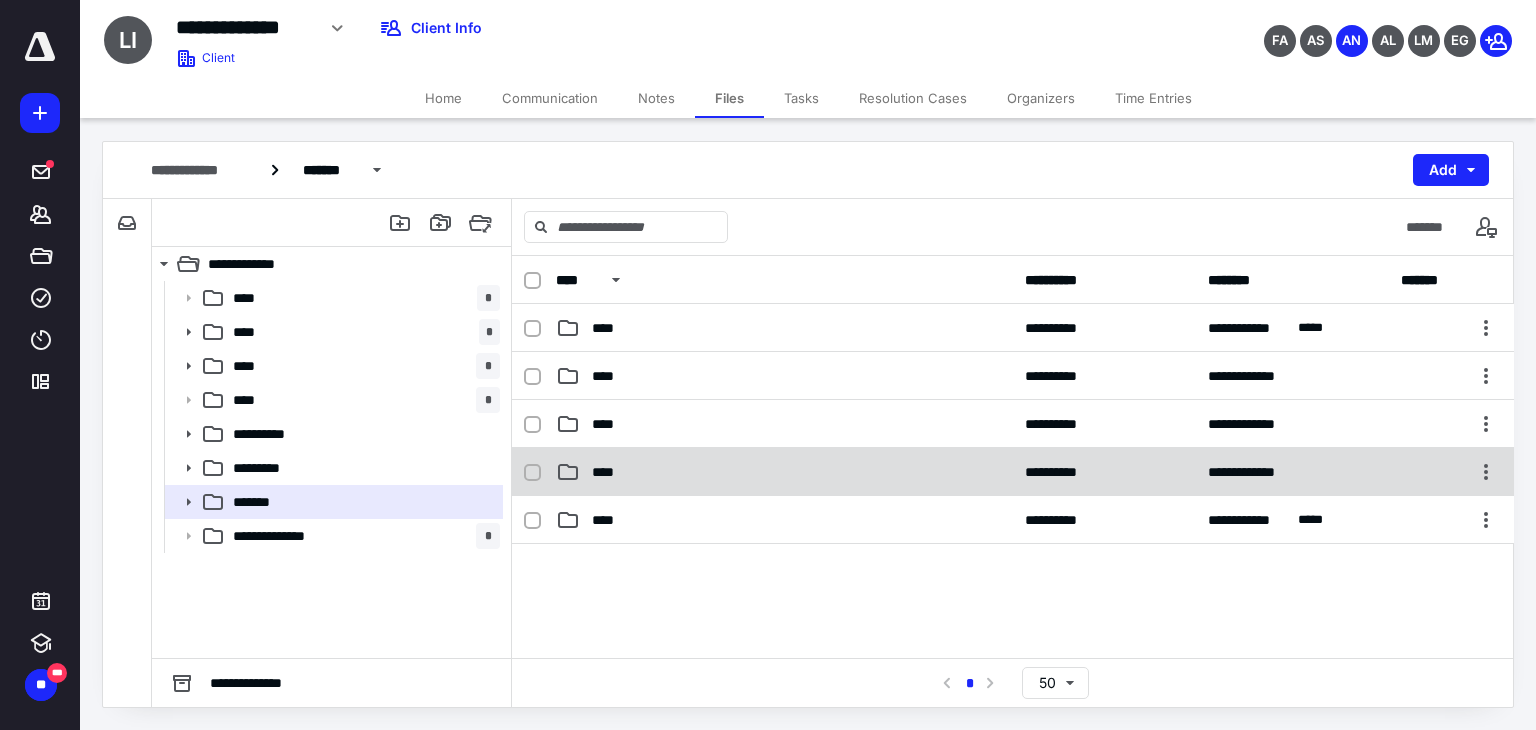 click on "**********" at bounding box center [1013, 472] 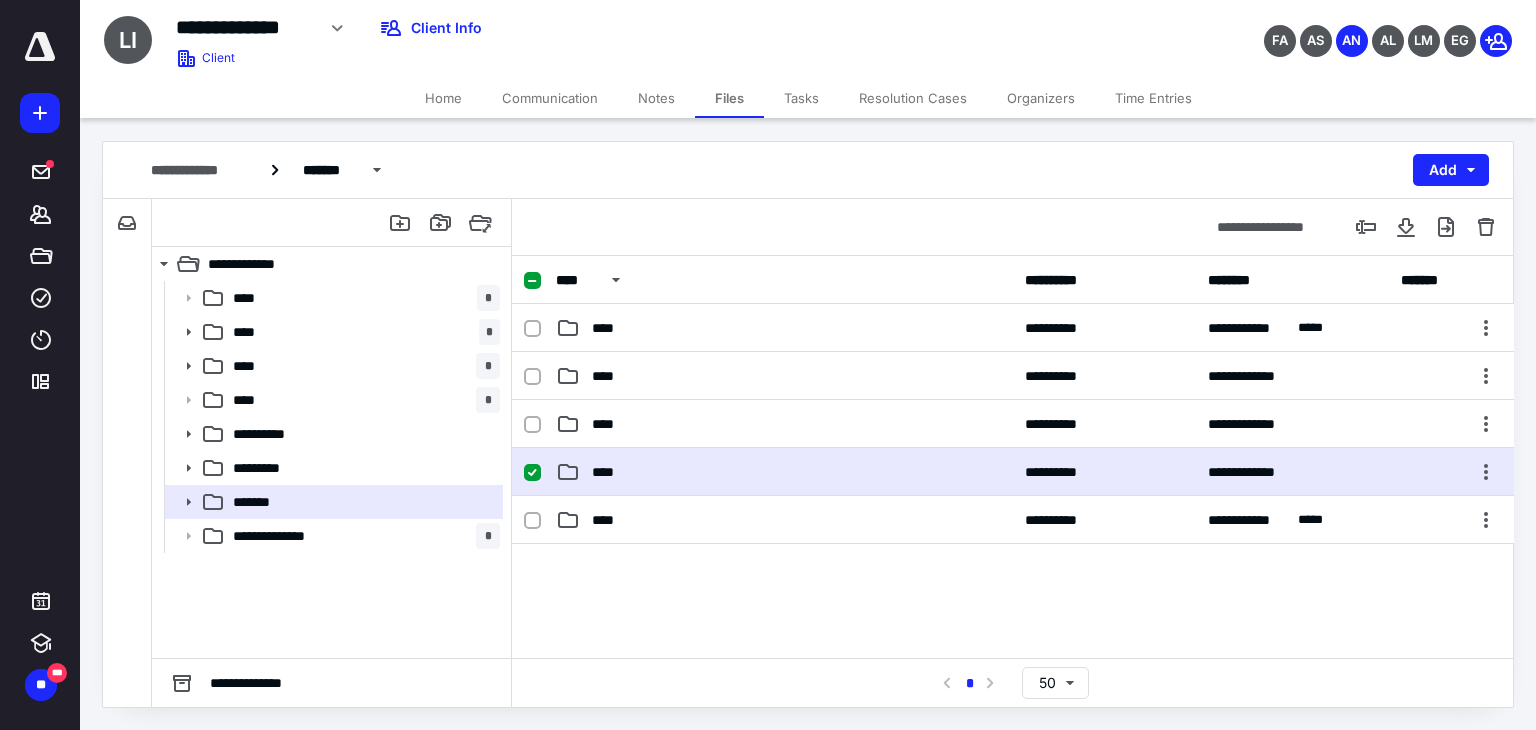 click on "**********" at bounding box center [1013, 472] 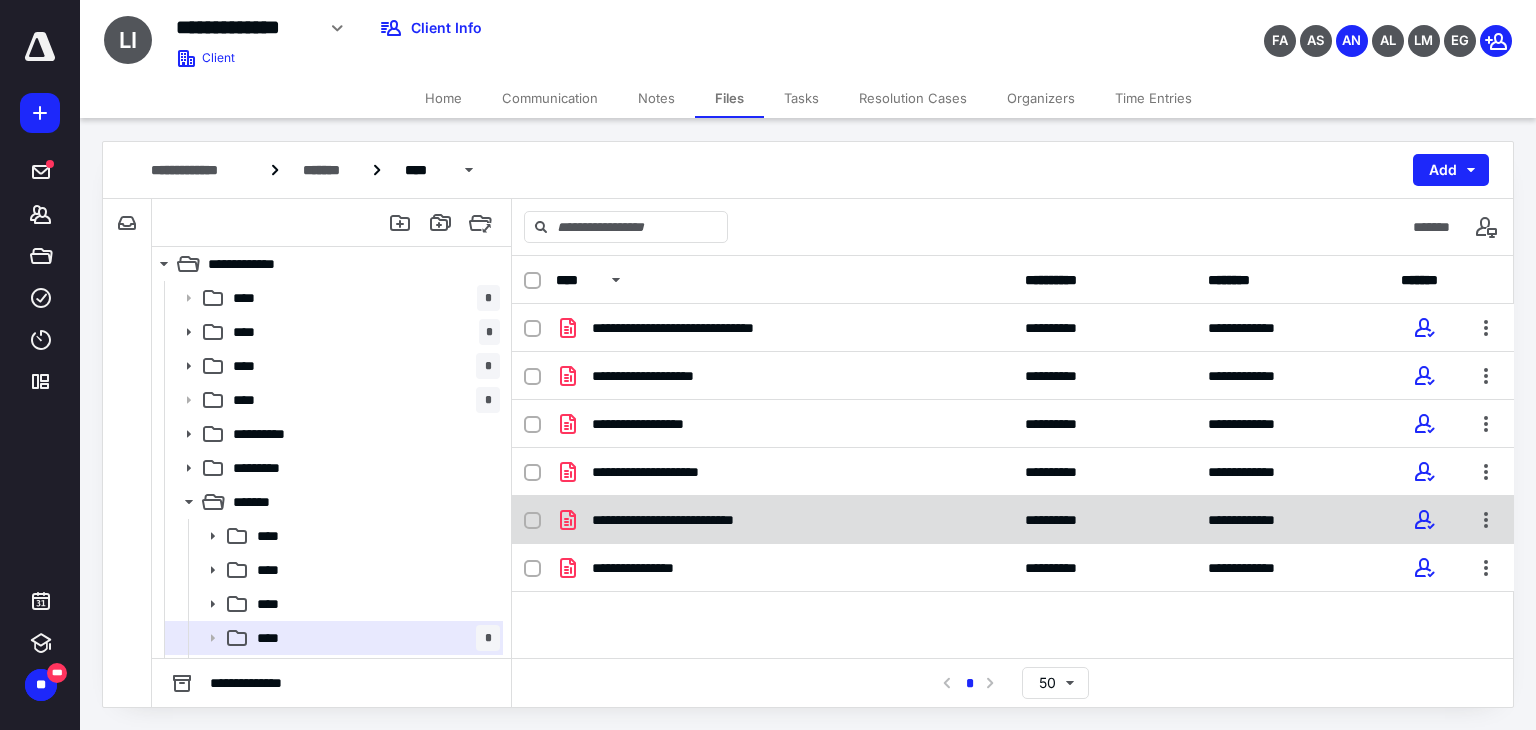 click on "**********" at bounding box center (784, 520) 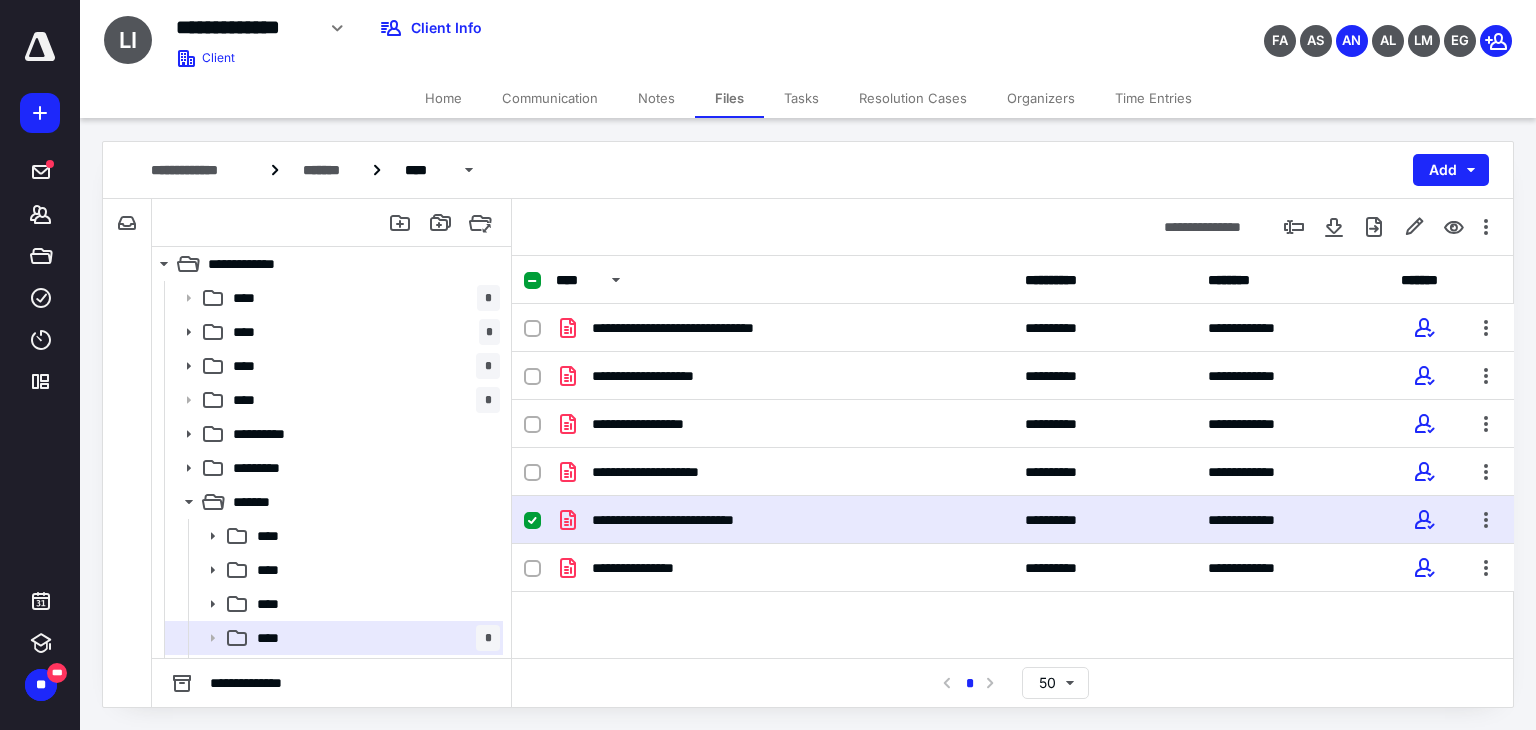 click on "**********" at bounding box center (784, 520) 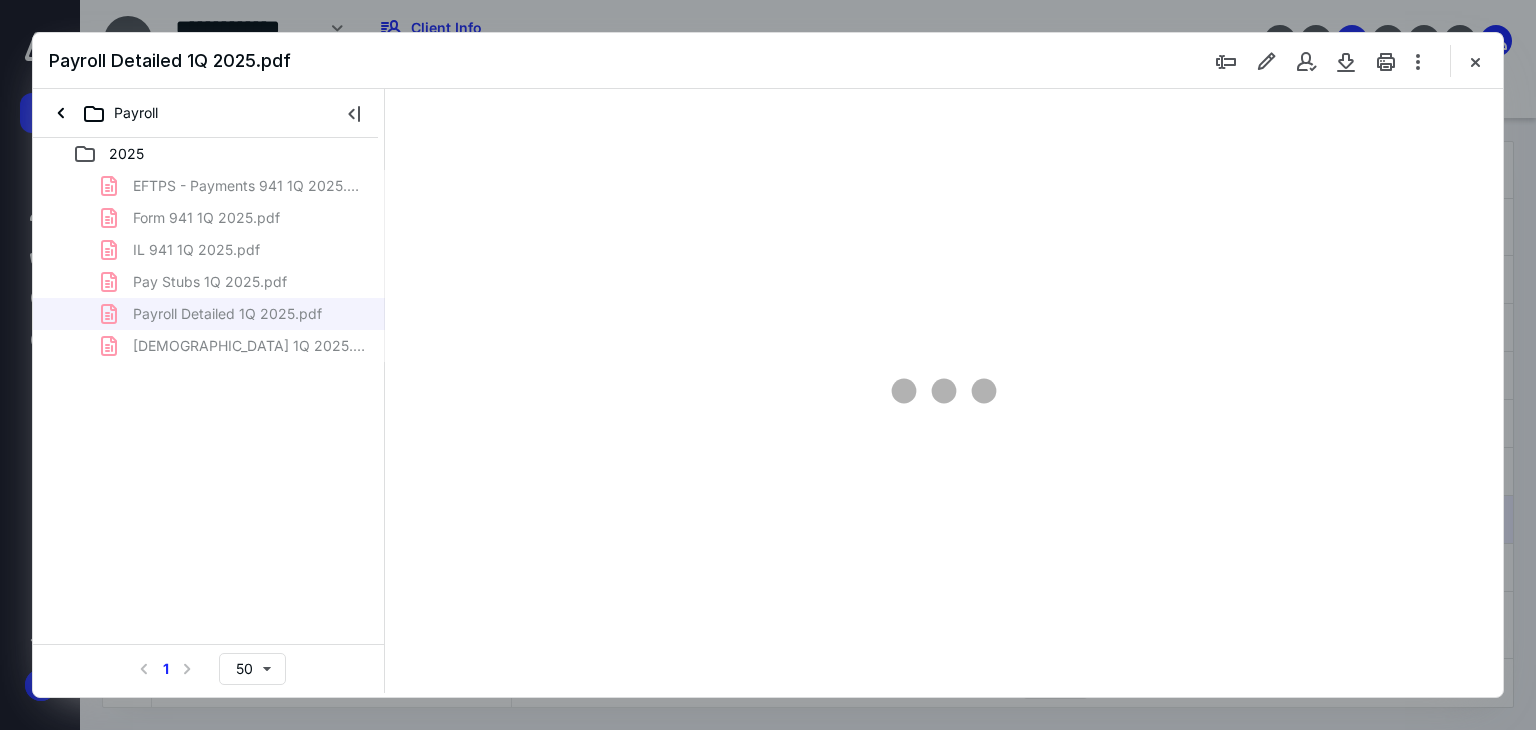 scroll, scrollTop: 0, scrollLeft: 0, axis: both 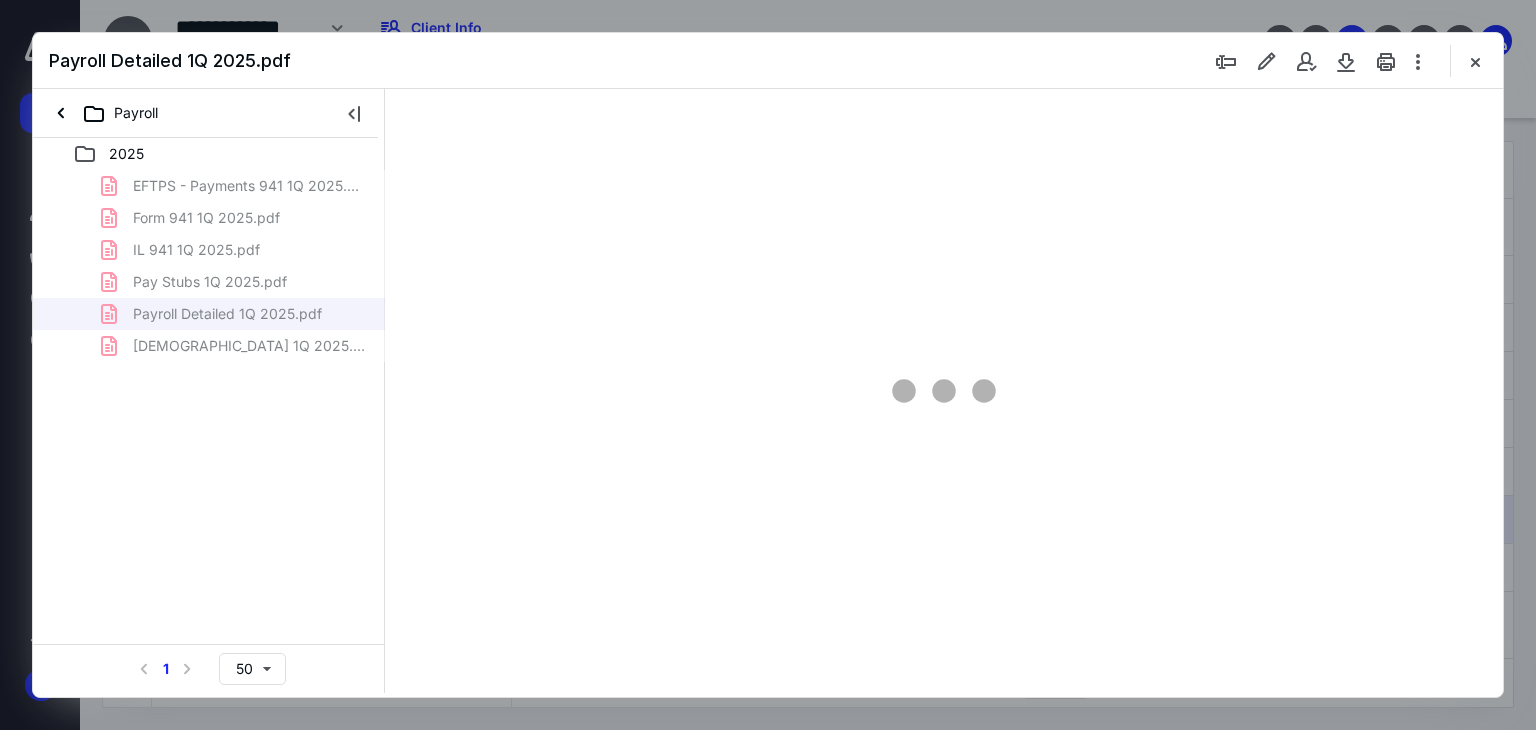 type on "179" 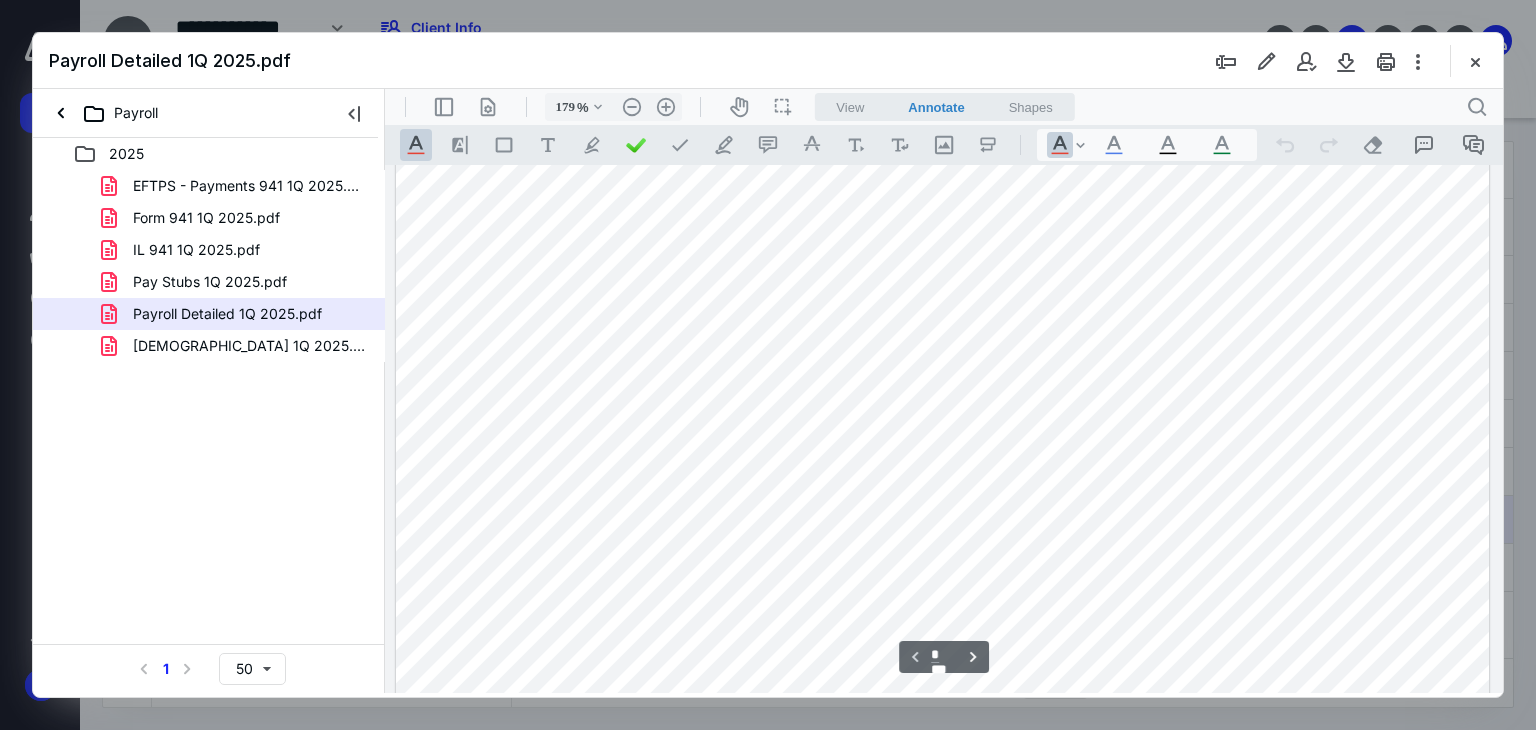 scroll, scrollTop: 0, scrollLeft: 0, axis: both 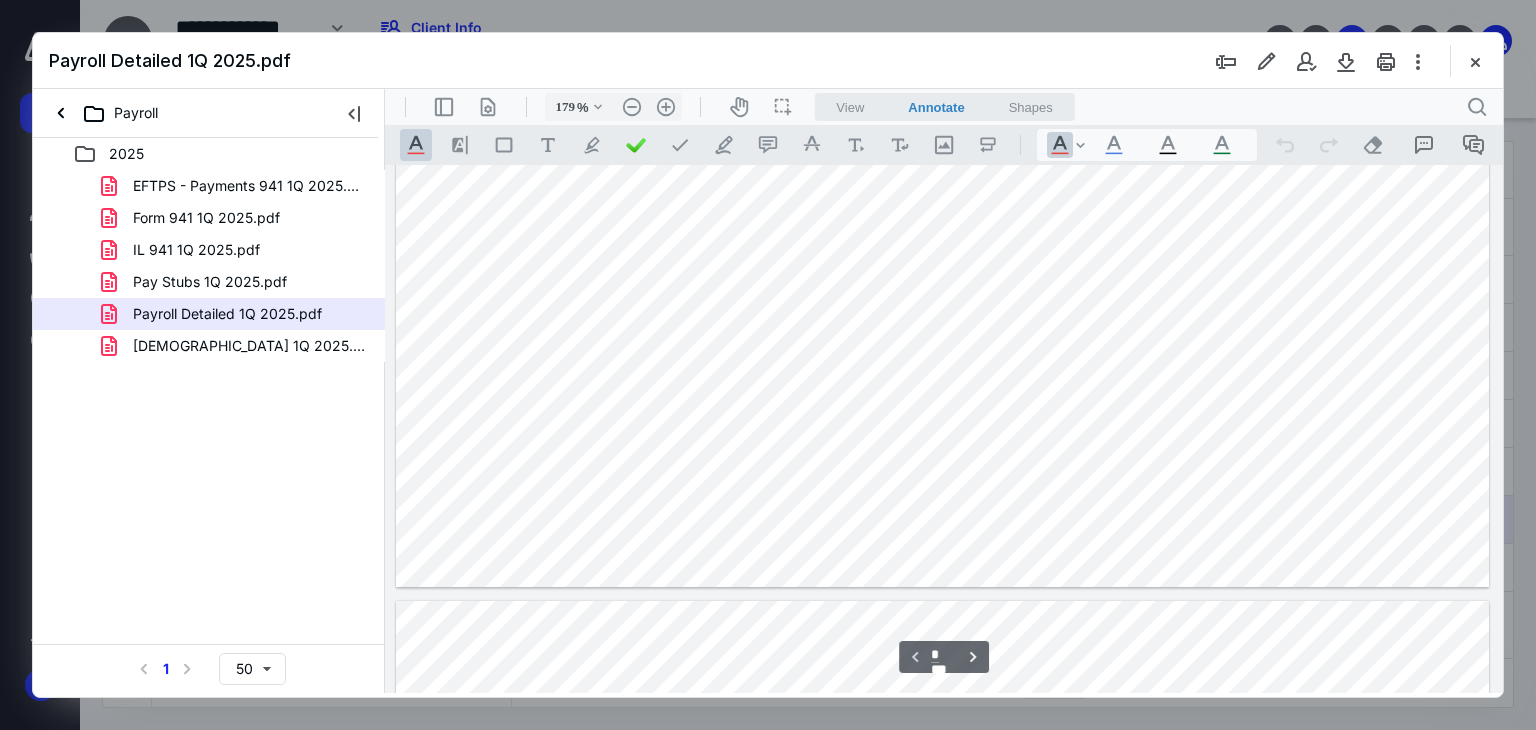 type on "*" 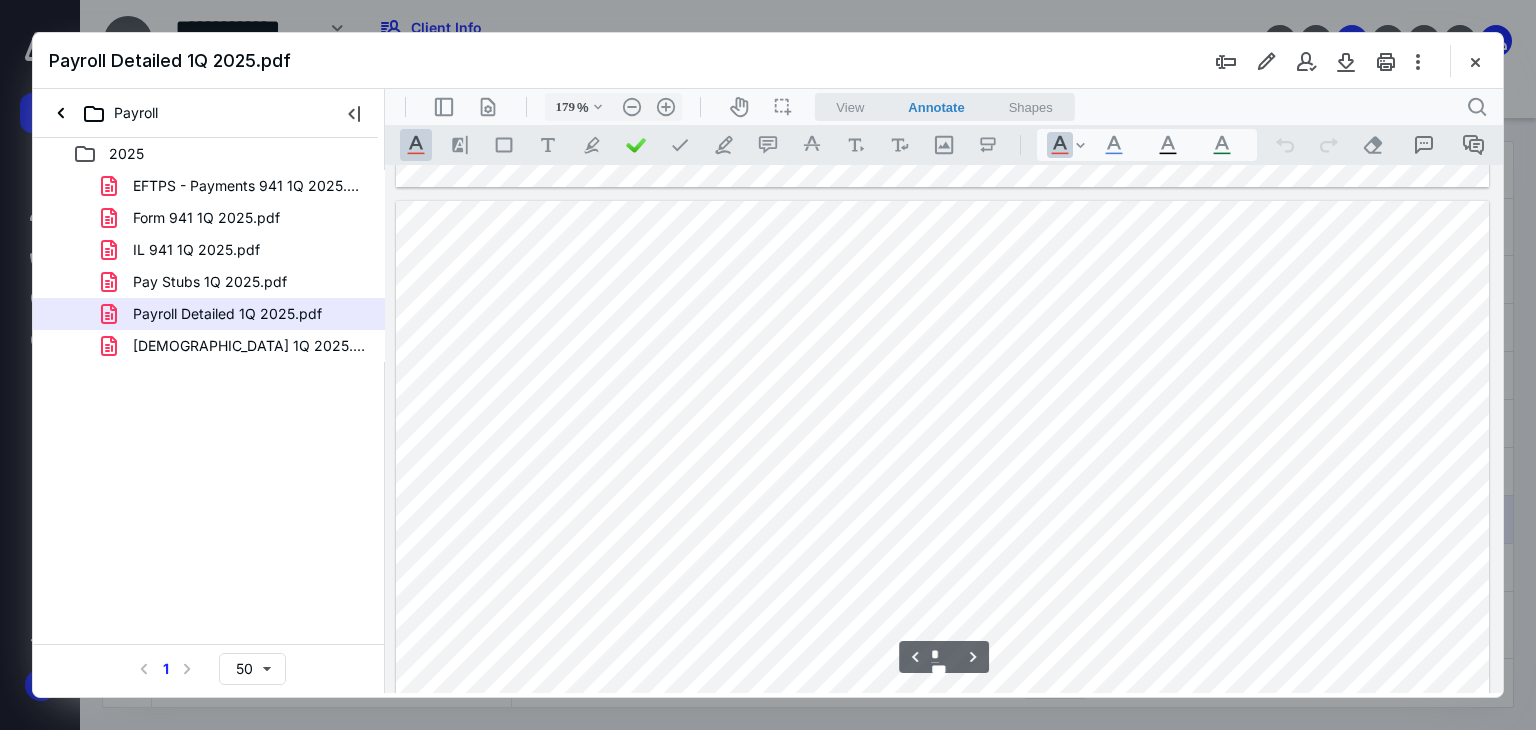 scroll, scrollTop: 1600, scrollLeft: 0, axis: vertical 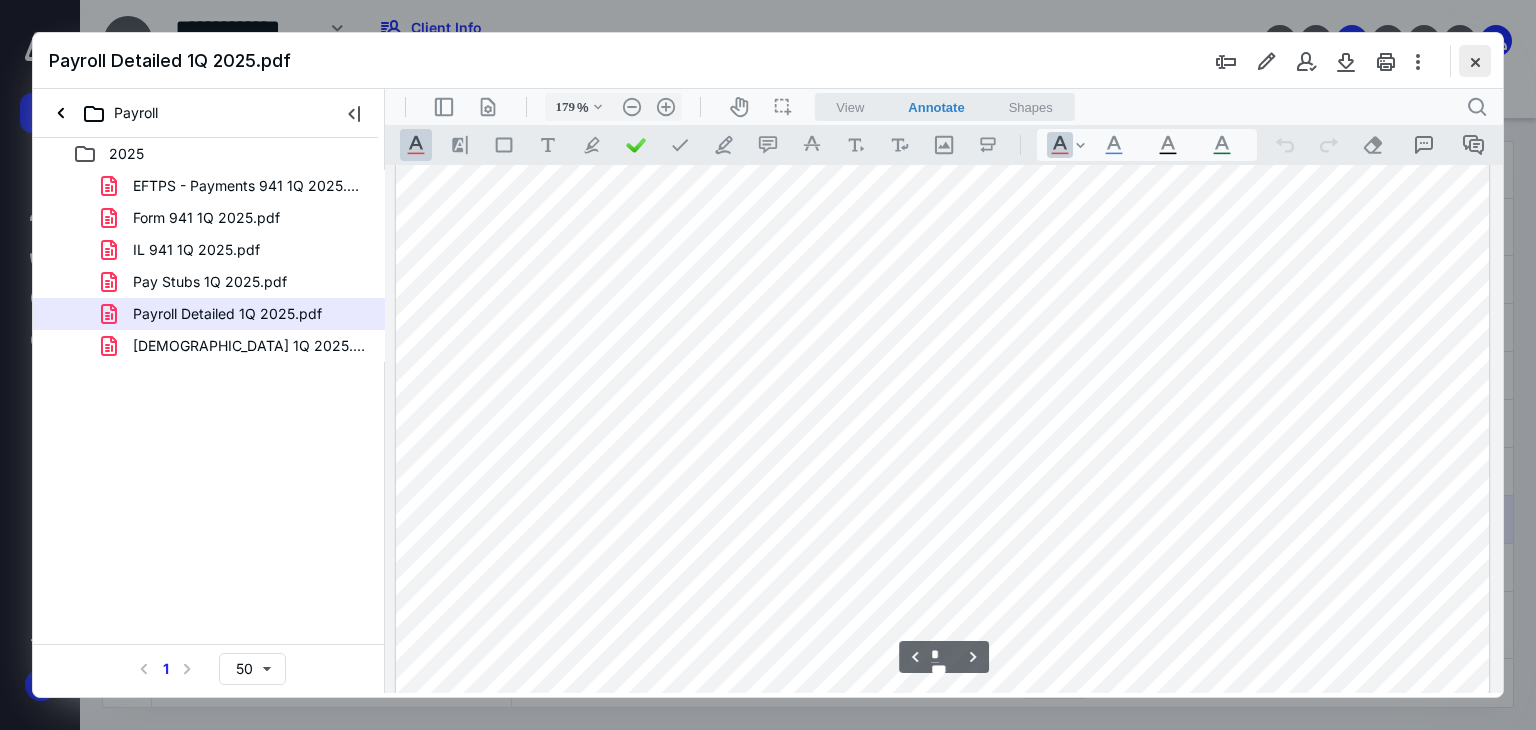 click at bounding box center [1475, 61] 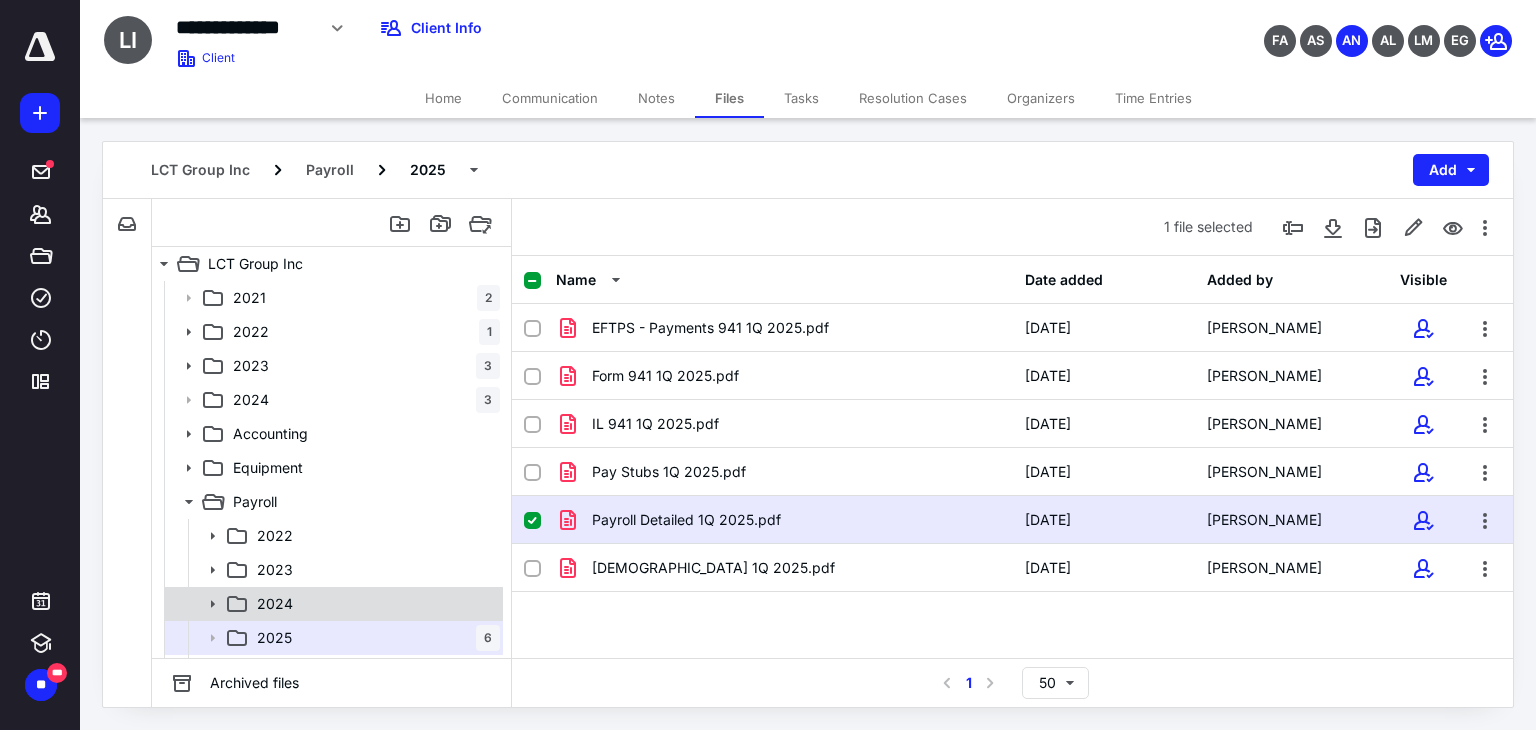 click on "2024" at bounding box center [374, 604] 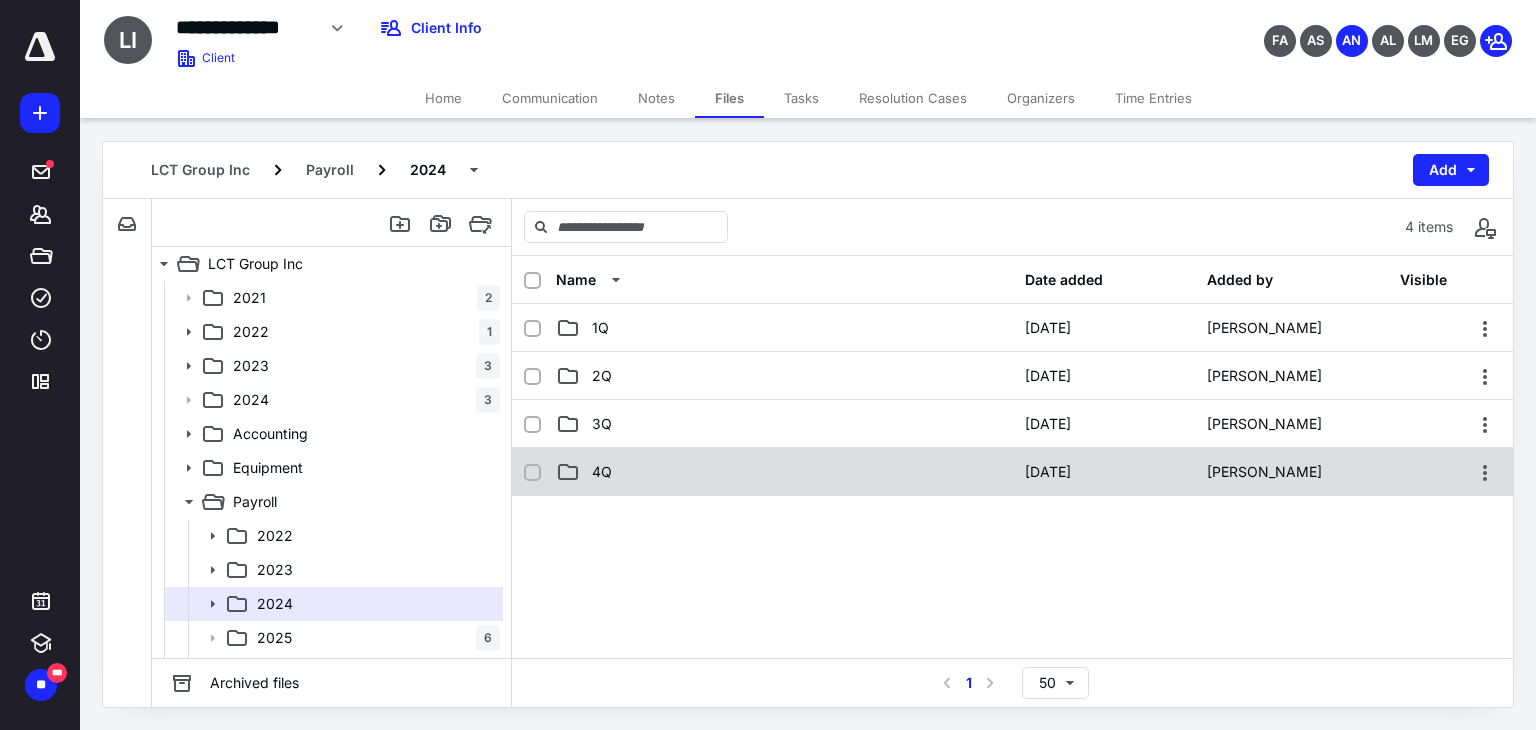 click on "4Q" at bounding box center [784, 472] 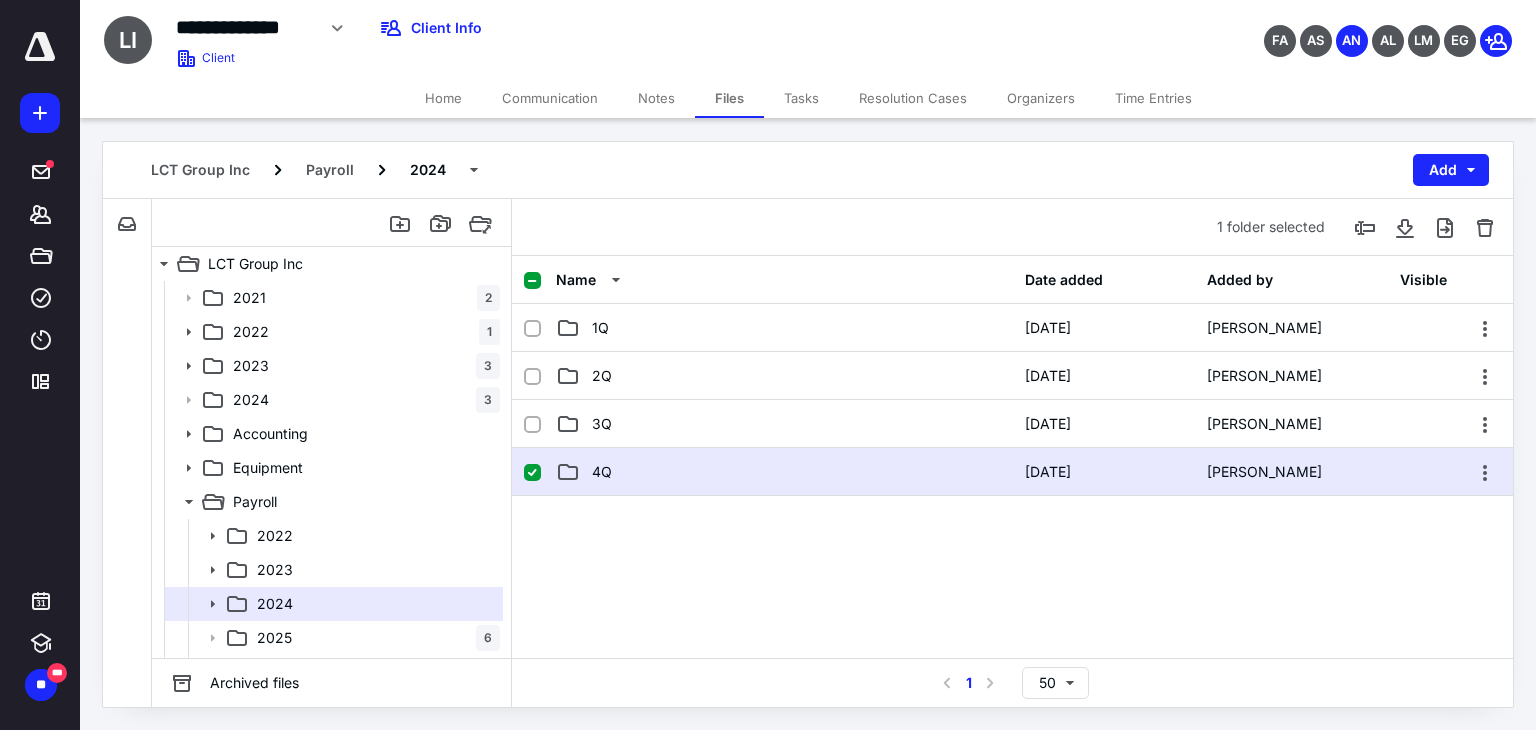 click on "4Q" at bounding box center [602, 472] 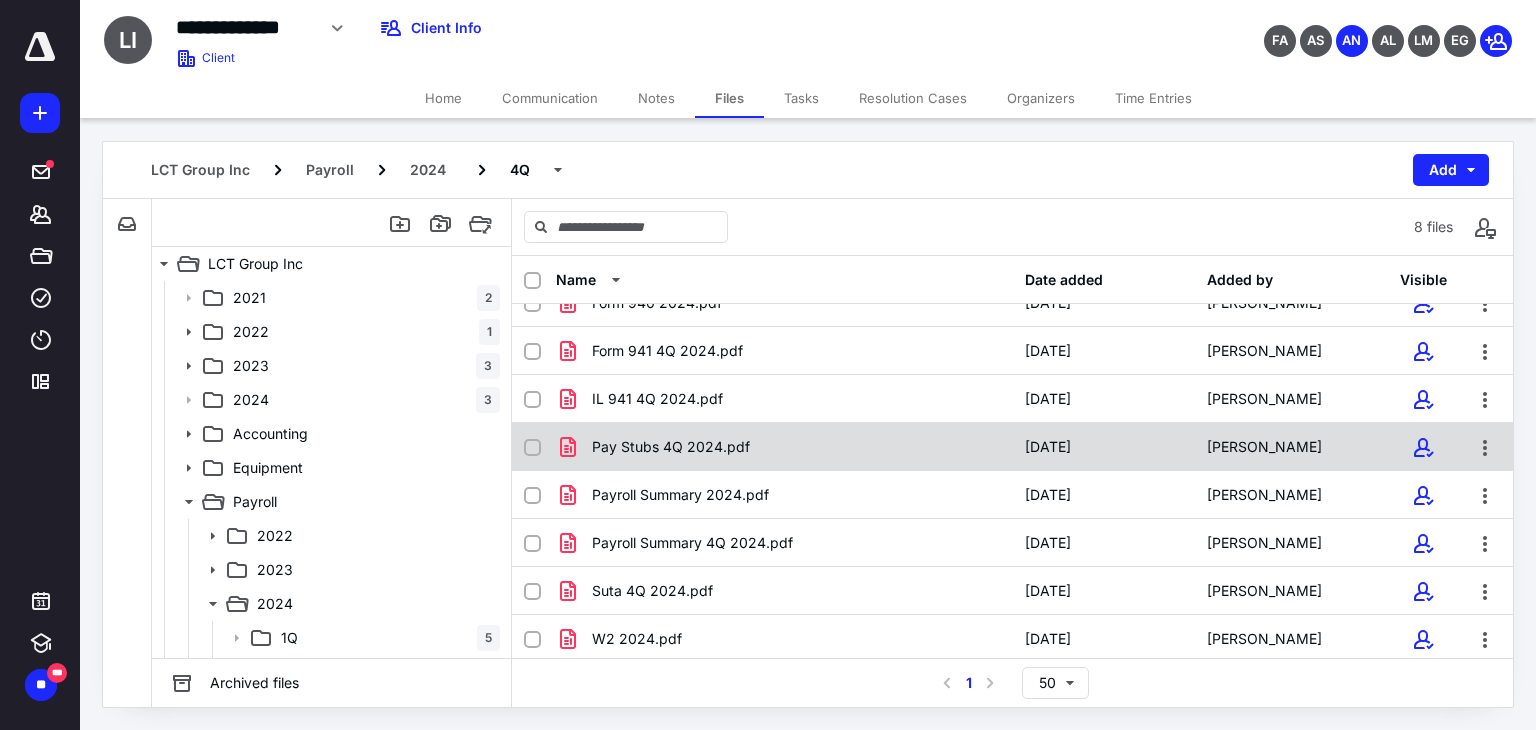 scroll, scrollTop: 28, scrollLeft: 0, axis: vertical 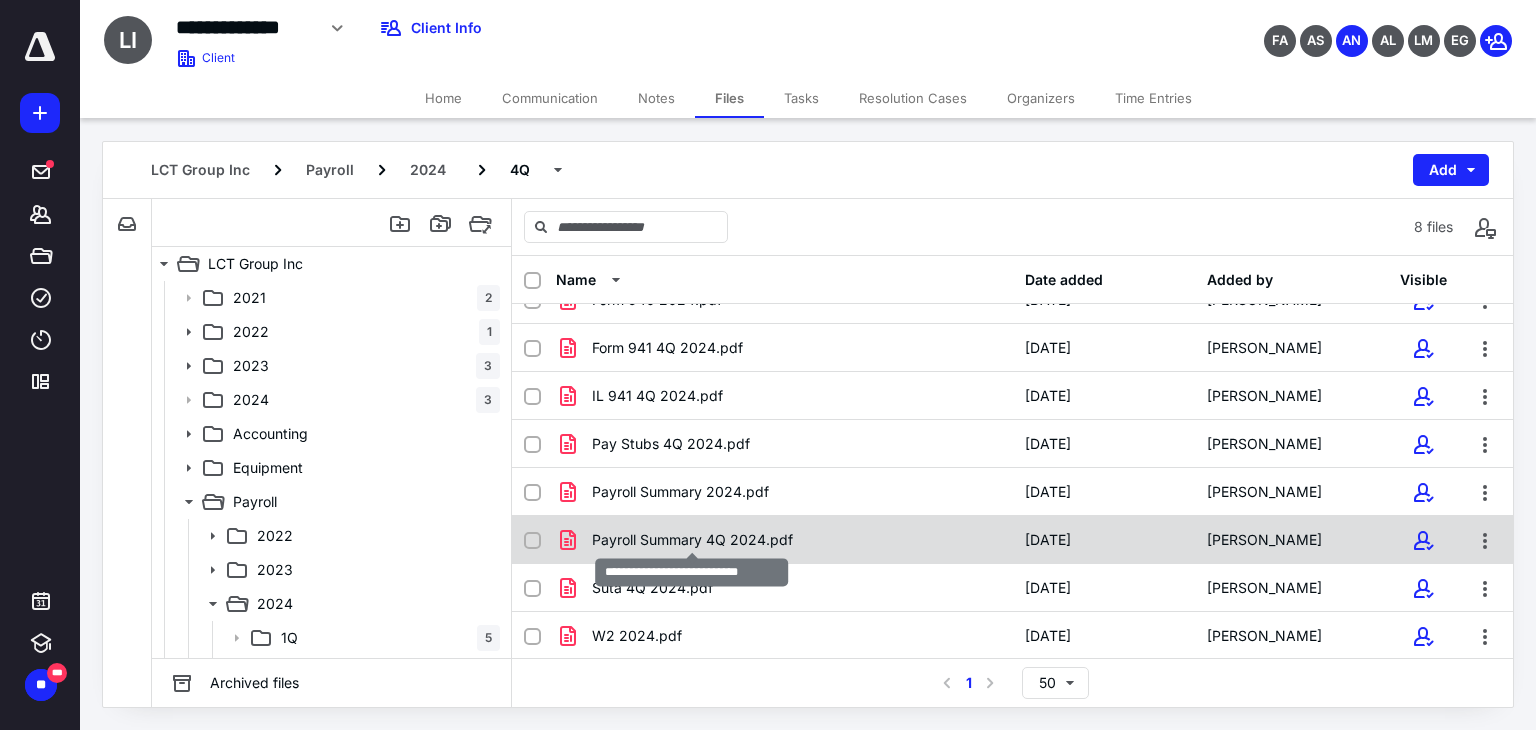 click on "Payroll Summary 4Q 2024.pdf" at bounding box center (692, 540) 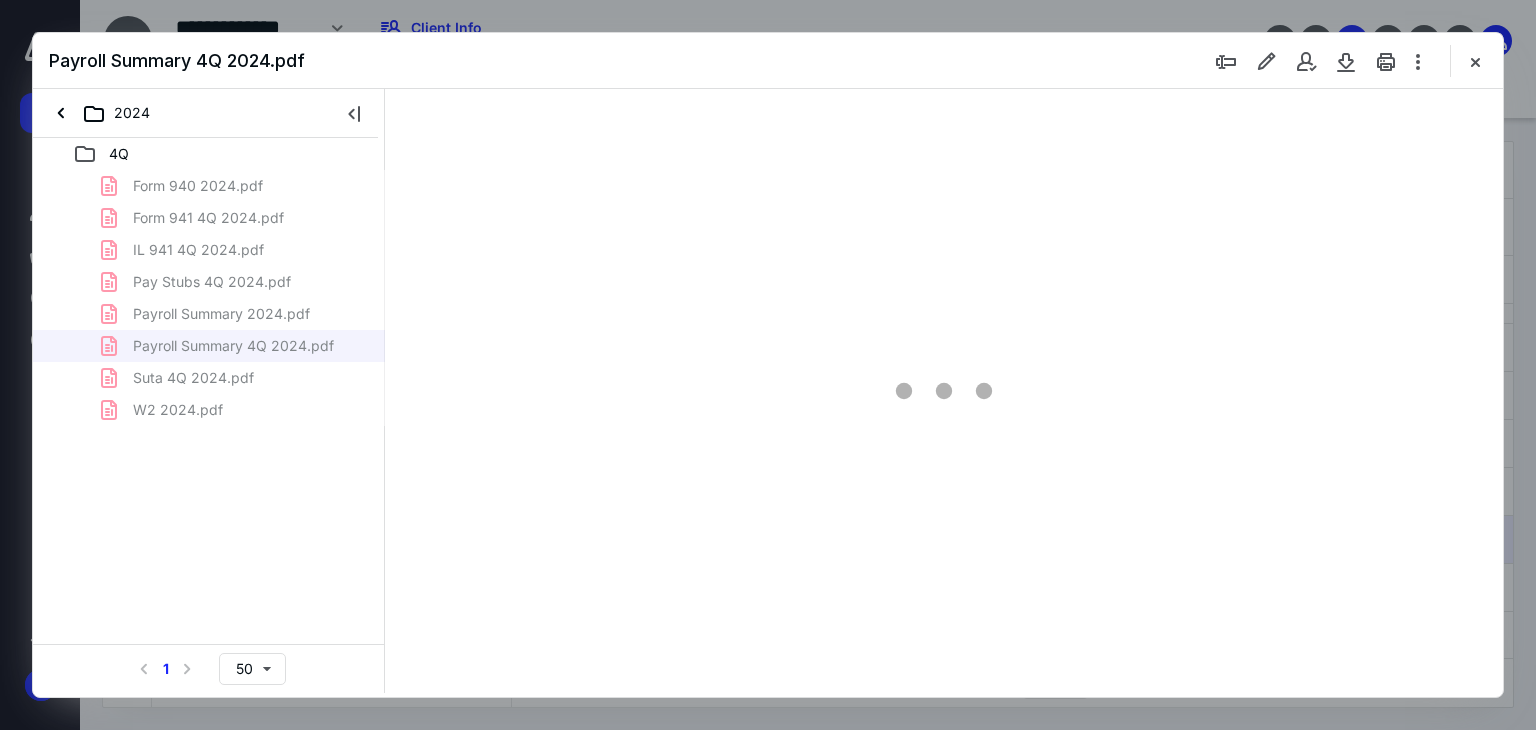 scroll, scrollTop: 0, scrollLeft: 0, axis: both 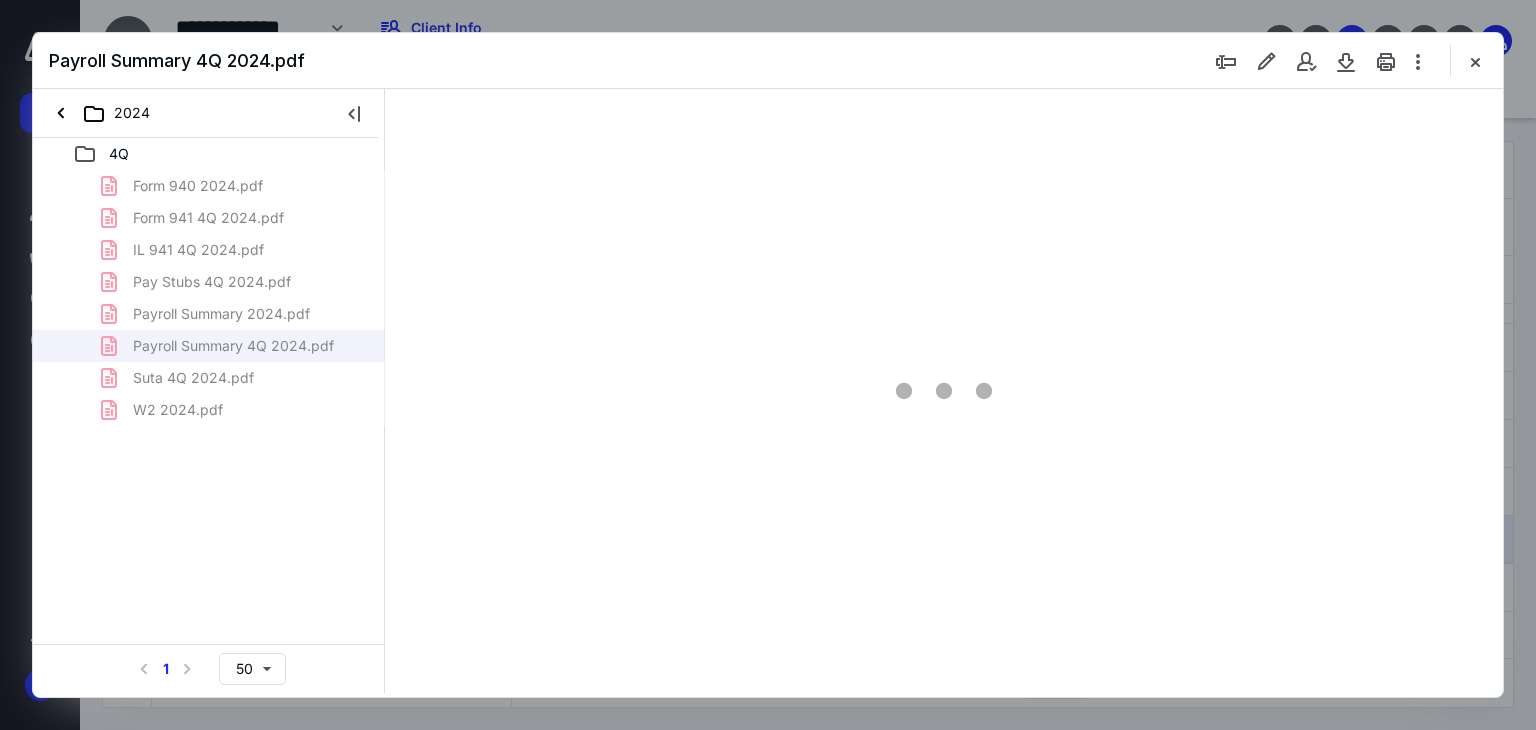 type on "139" 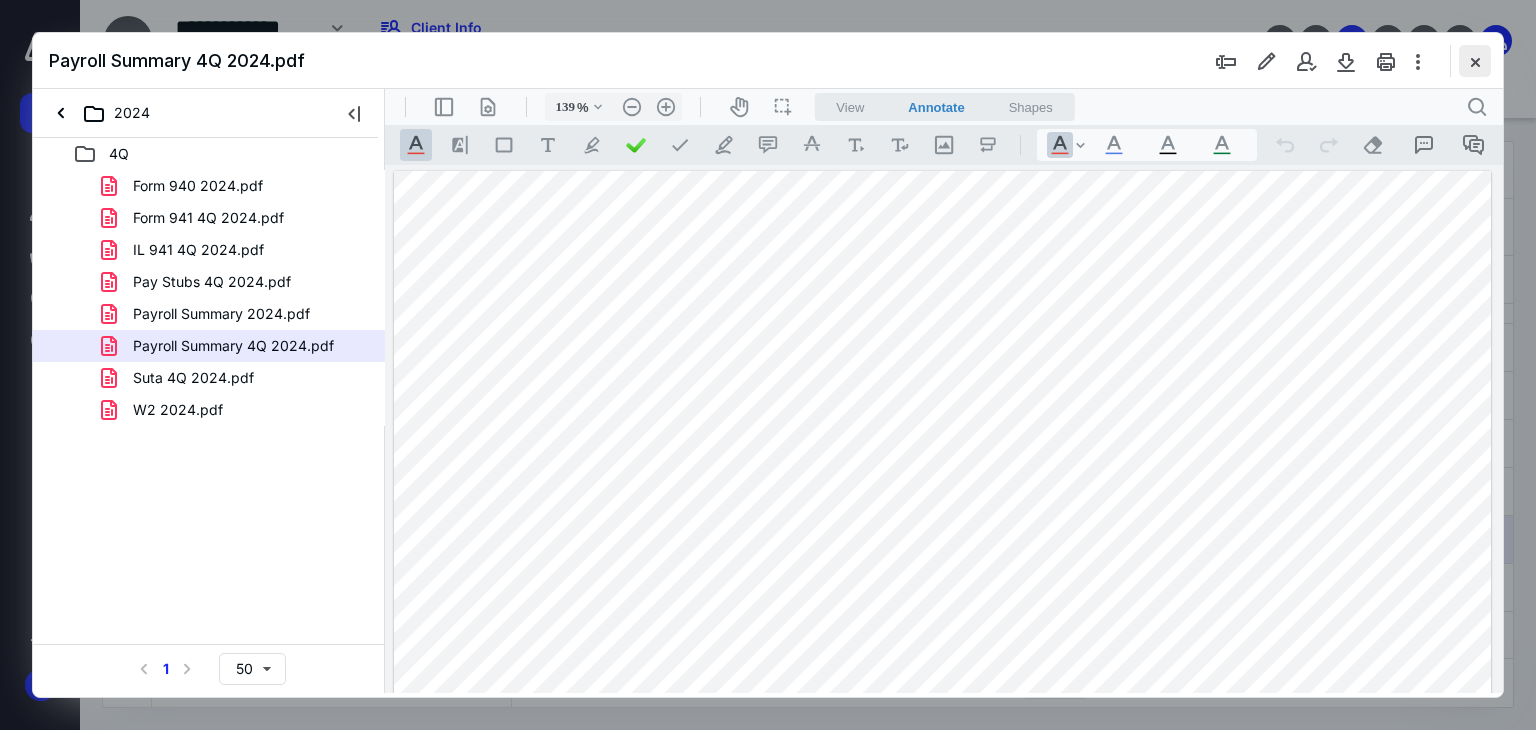 click at bounding box center (1475, 61) 